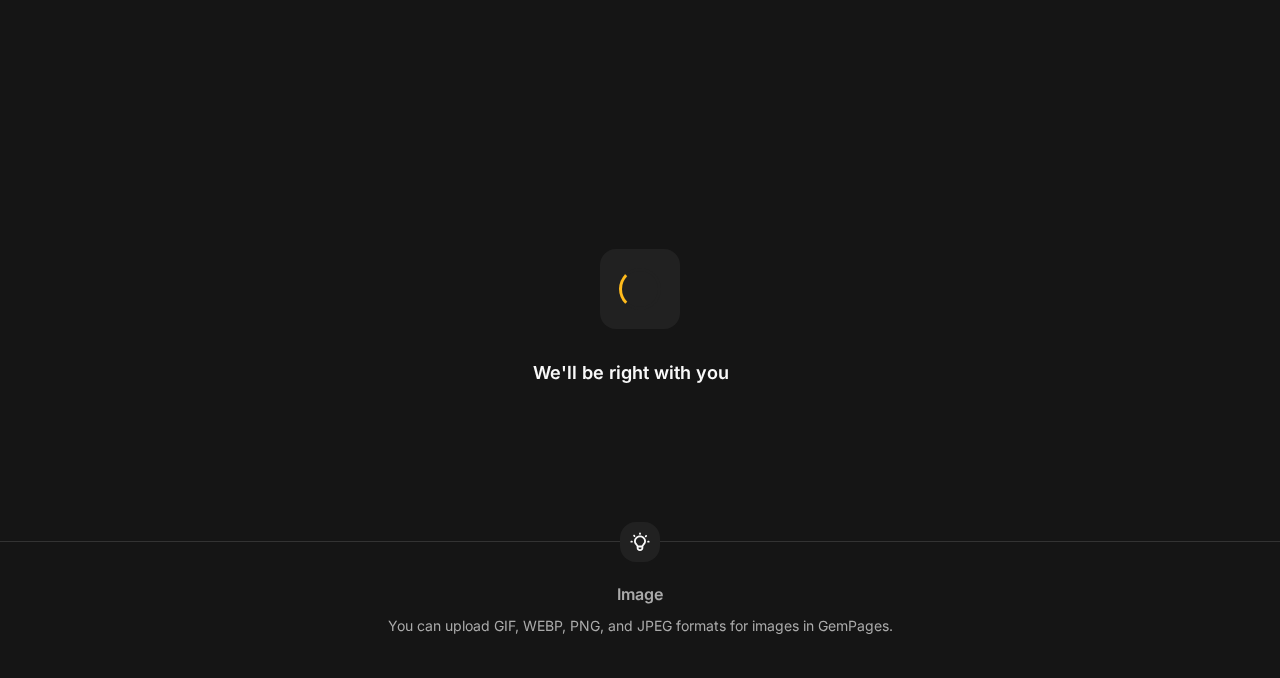scroll, scrollTop: 0, scrollLeft: 0, axis: both 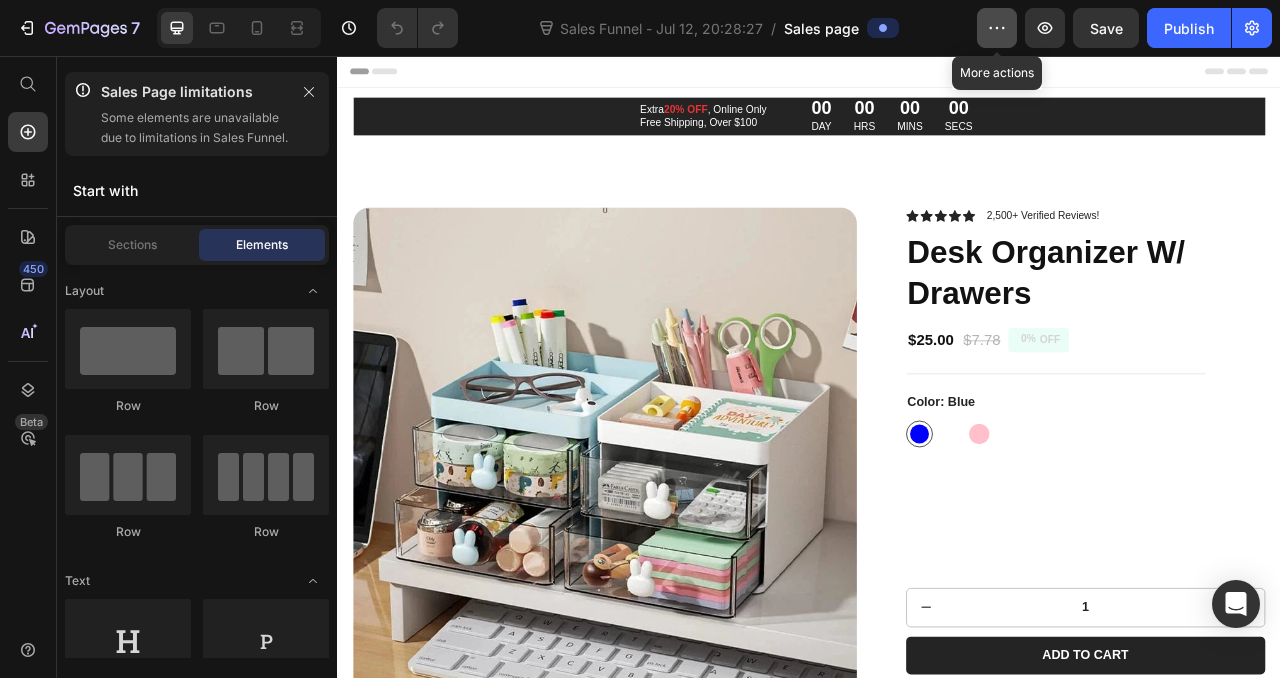 click 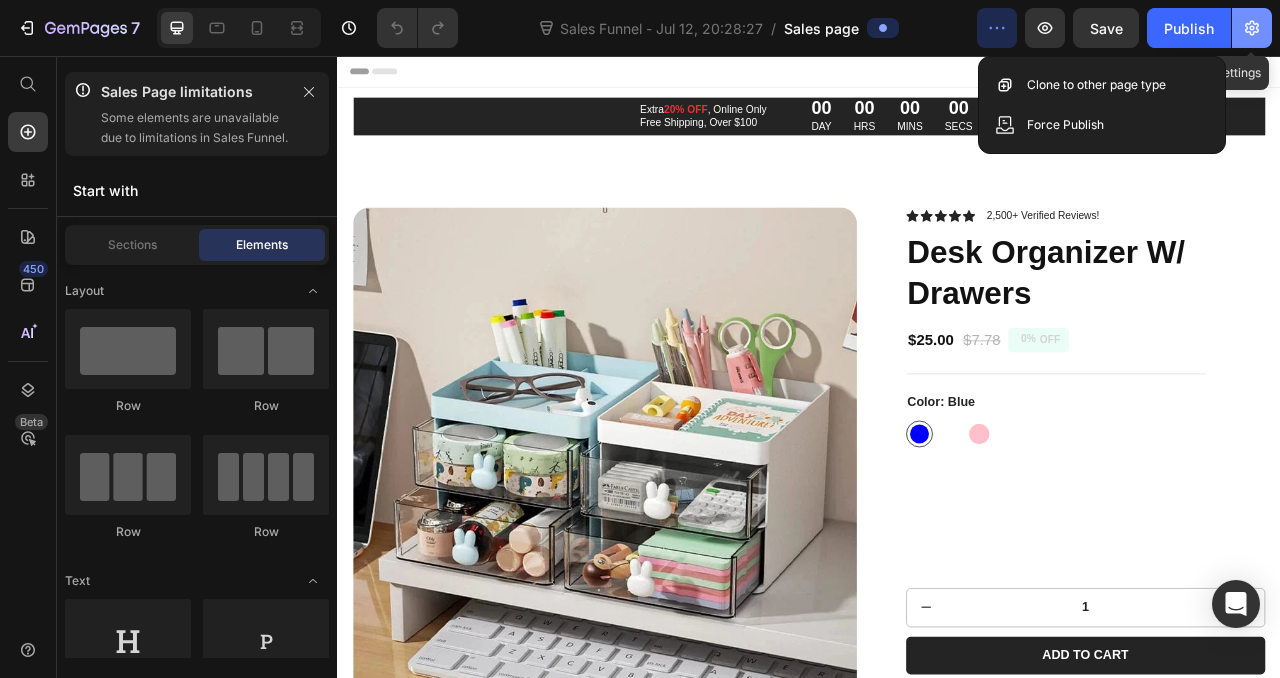 click 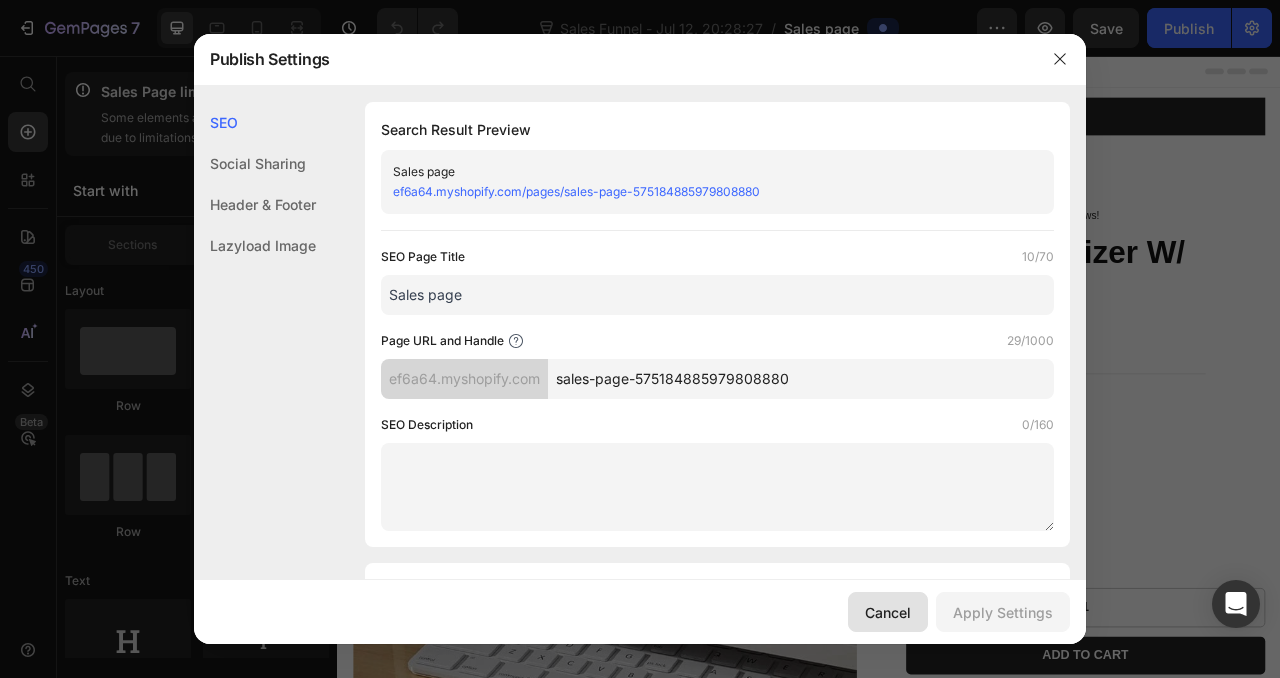 click on "Cancel" at bounding box center [888, 612] 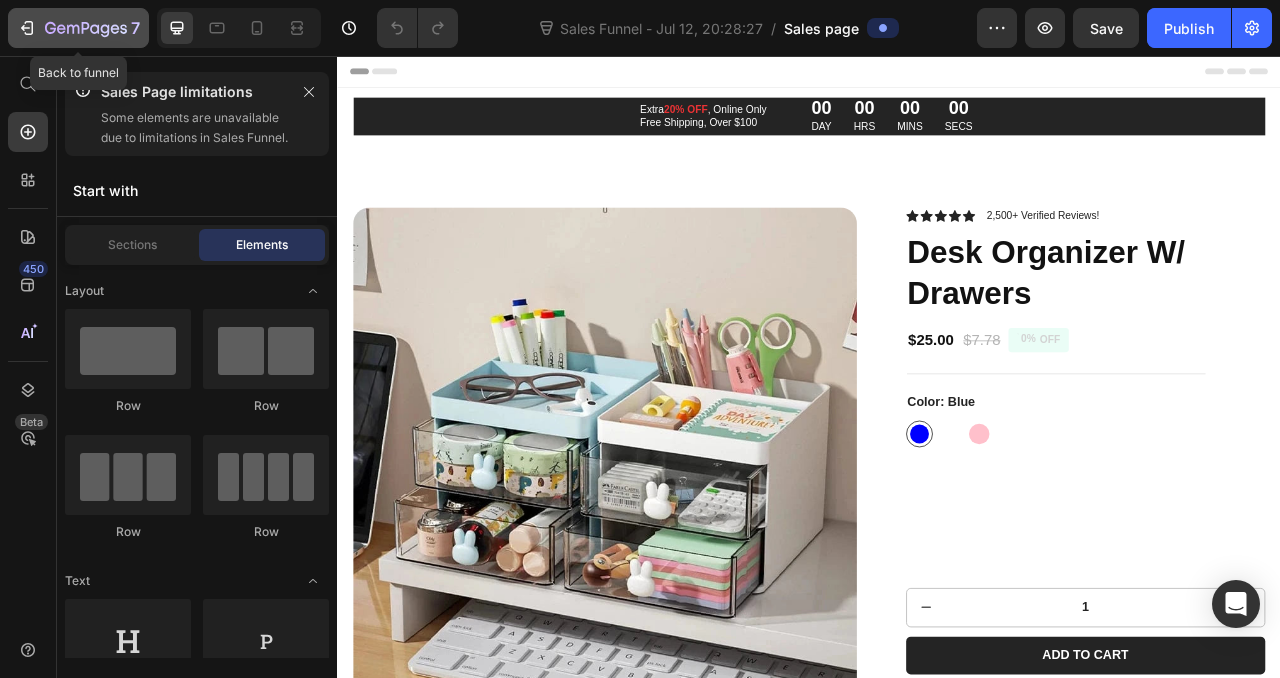click on "7" 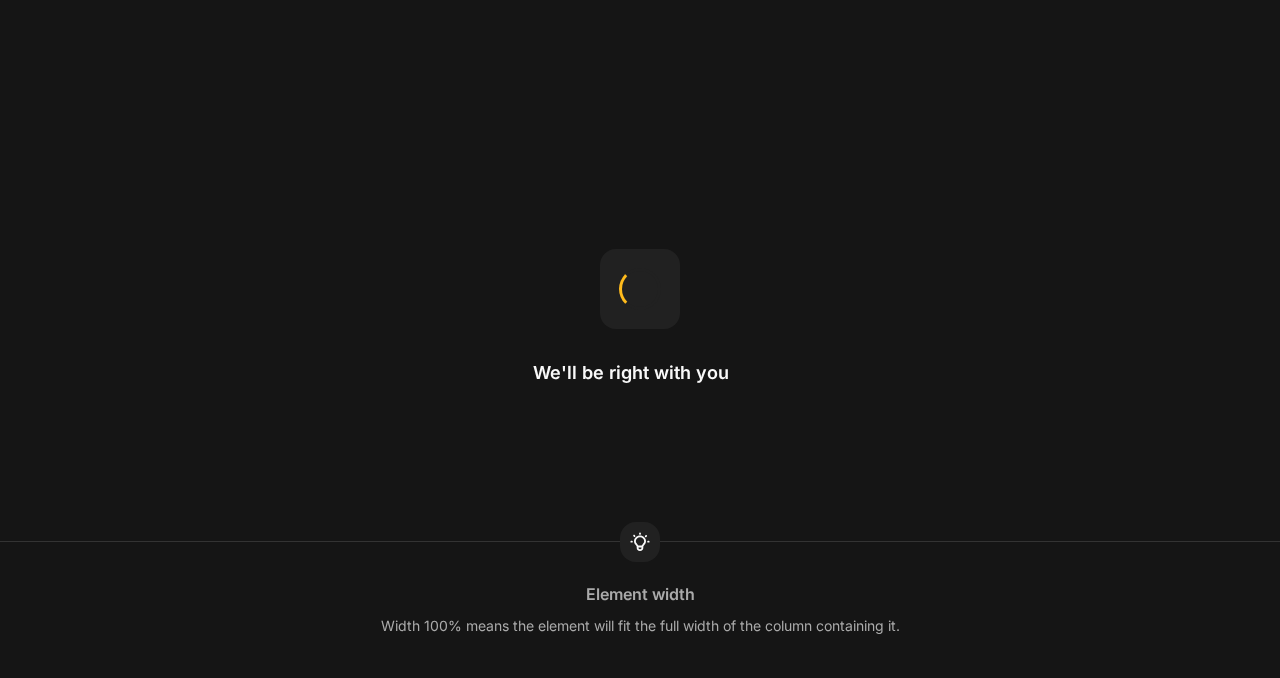 scroll, scrollTop: 0, scrollLeft: 0, axis: both 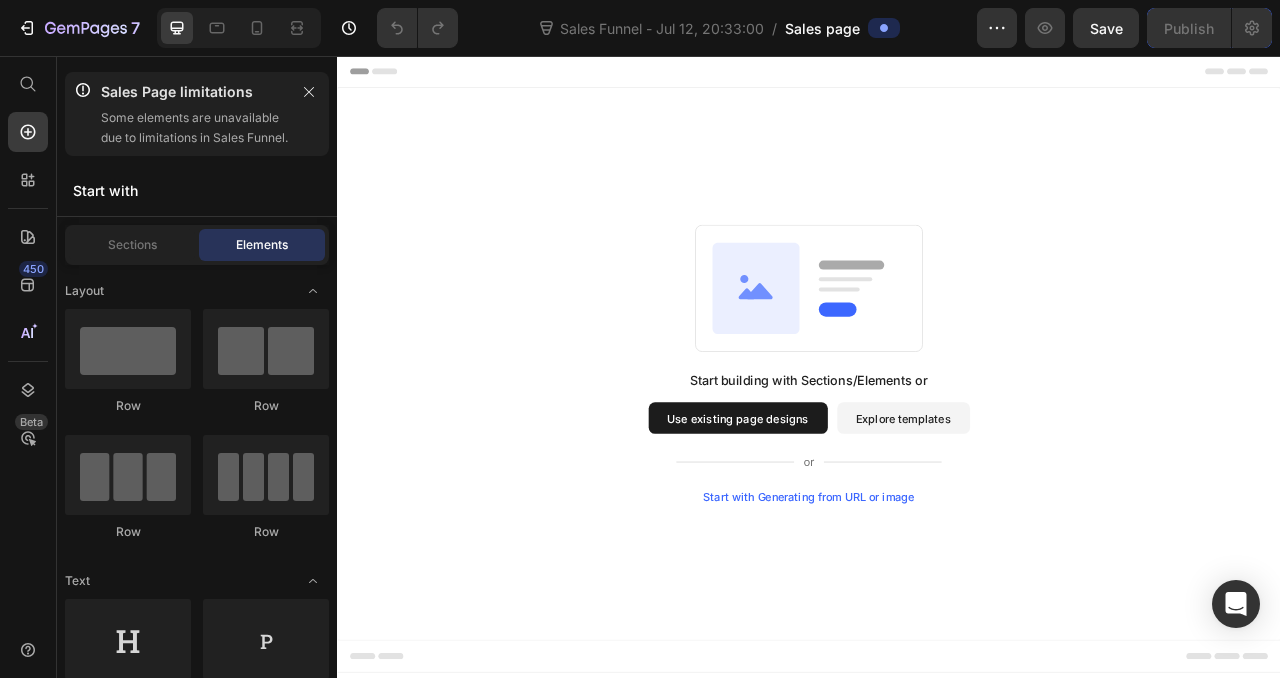 click on "Explore templates" at bounding box center (1057, 517) 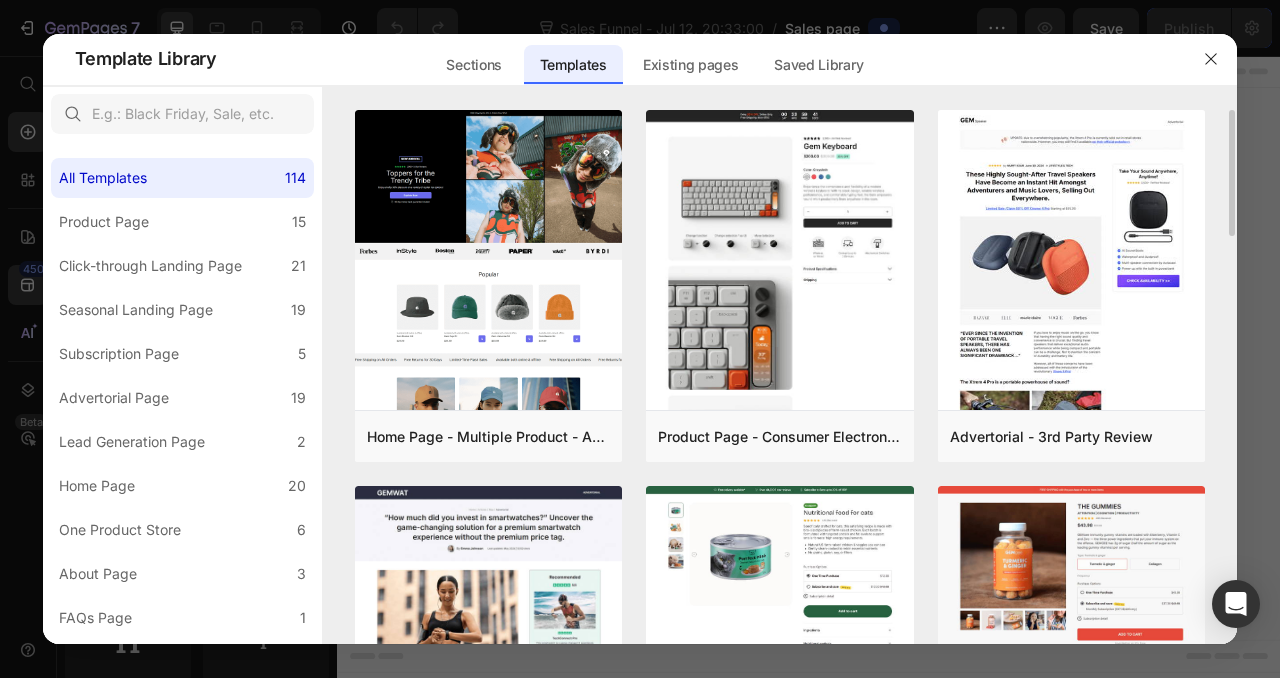 drag, startPoint x: 1228, startPoint y: 142, endPoint x: 1230, endPoint y: 185, distance: 43.046486 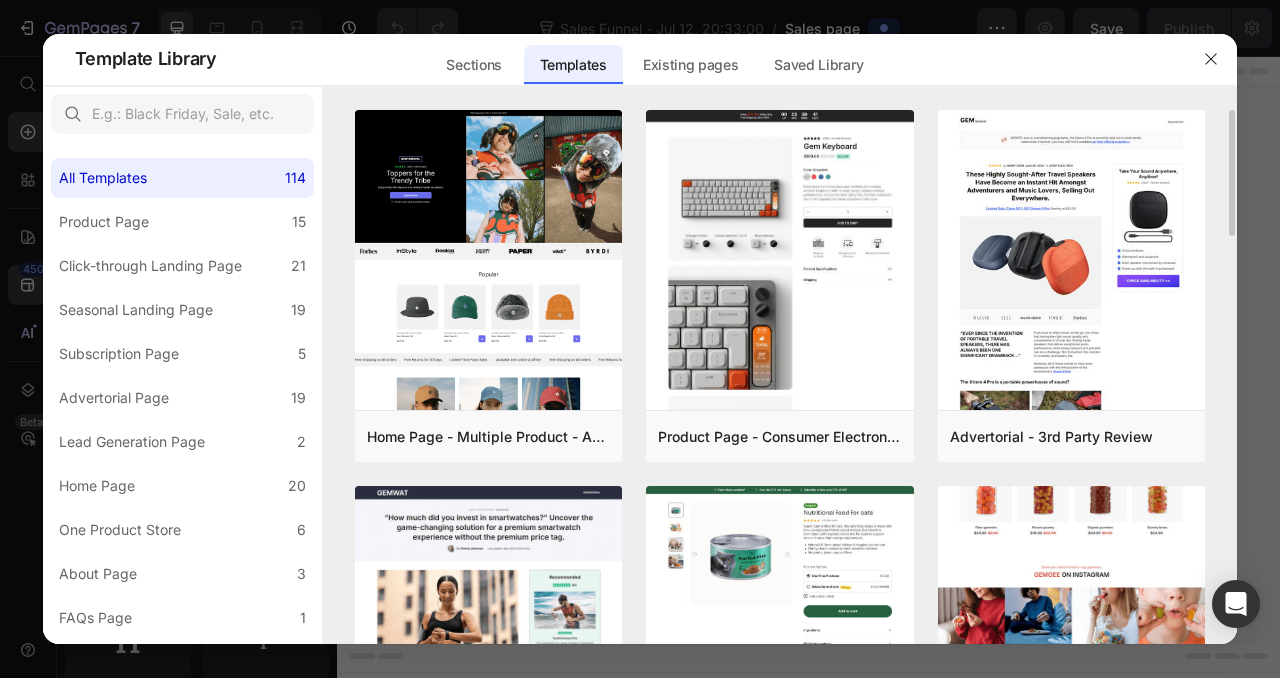 click at bounding box center [1072, 183] 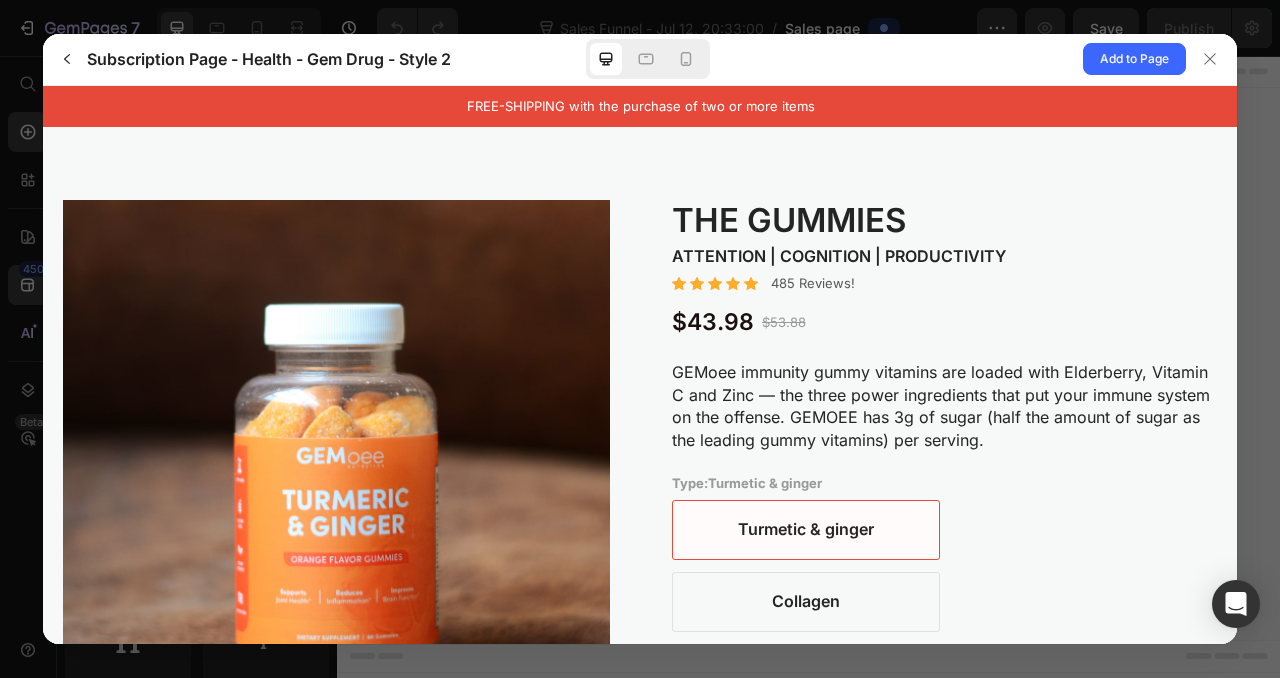 scroll, scrollTop: 0, scrollLeft: 0, axis: both 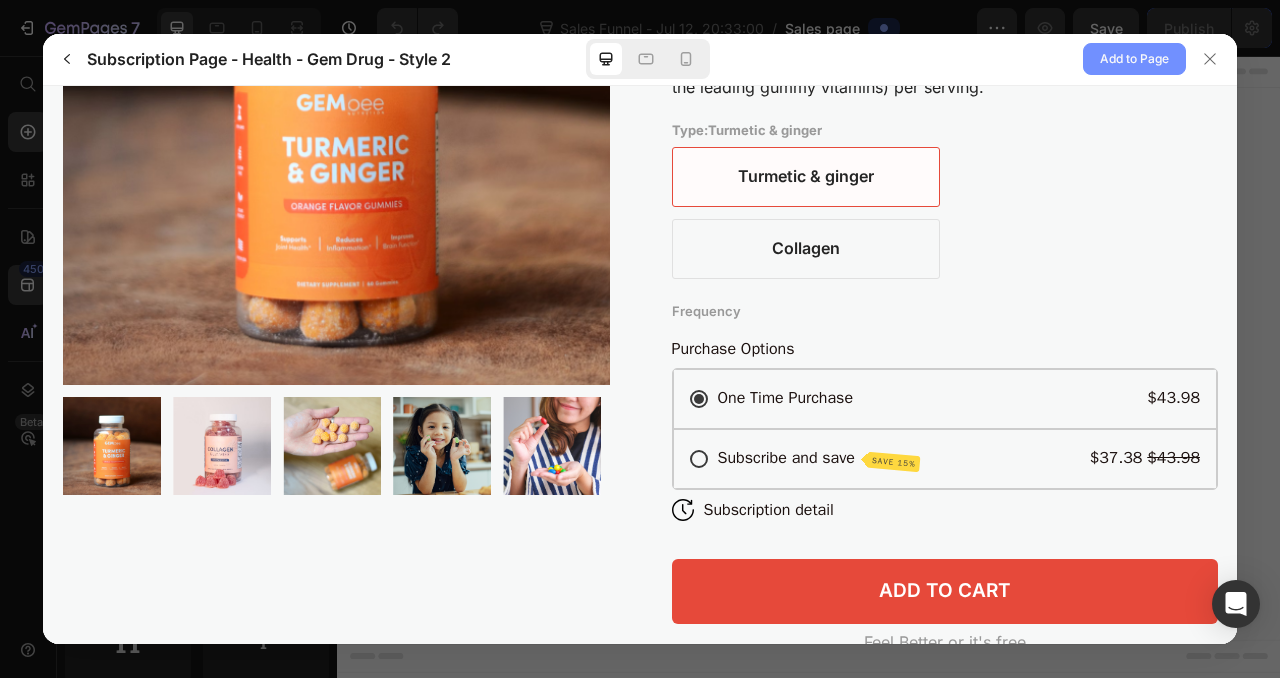 click on "Add to Page" 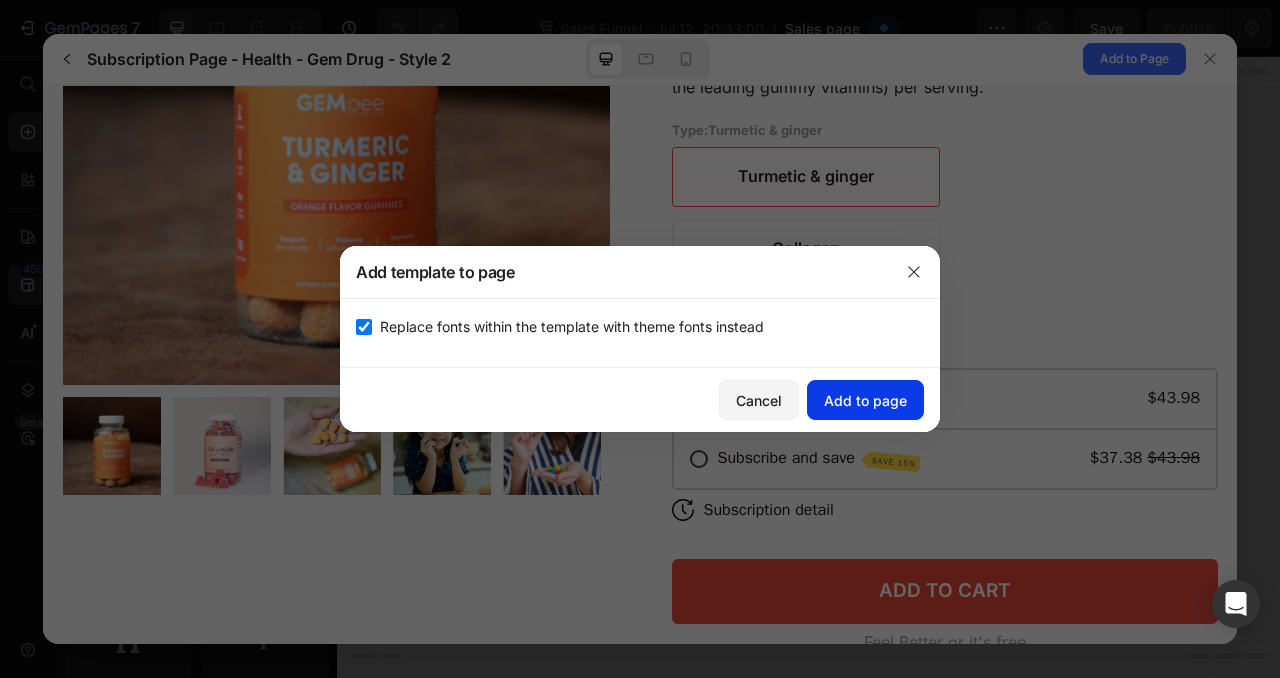 click on "Add to page" 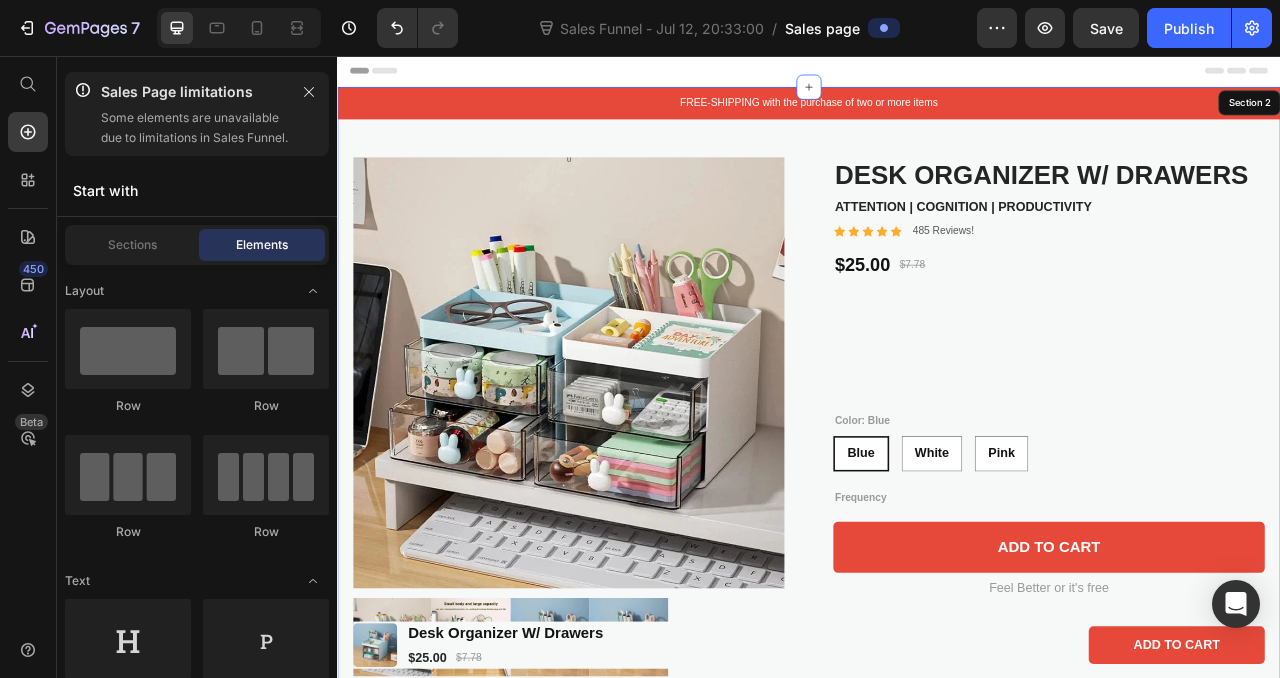 scroll, scrollTop: 41, scrollLeft: 0, axis: vertical 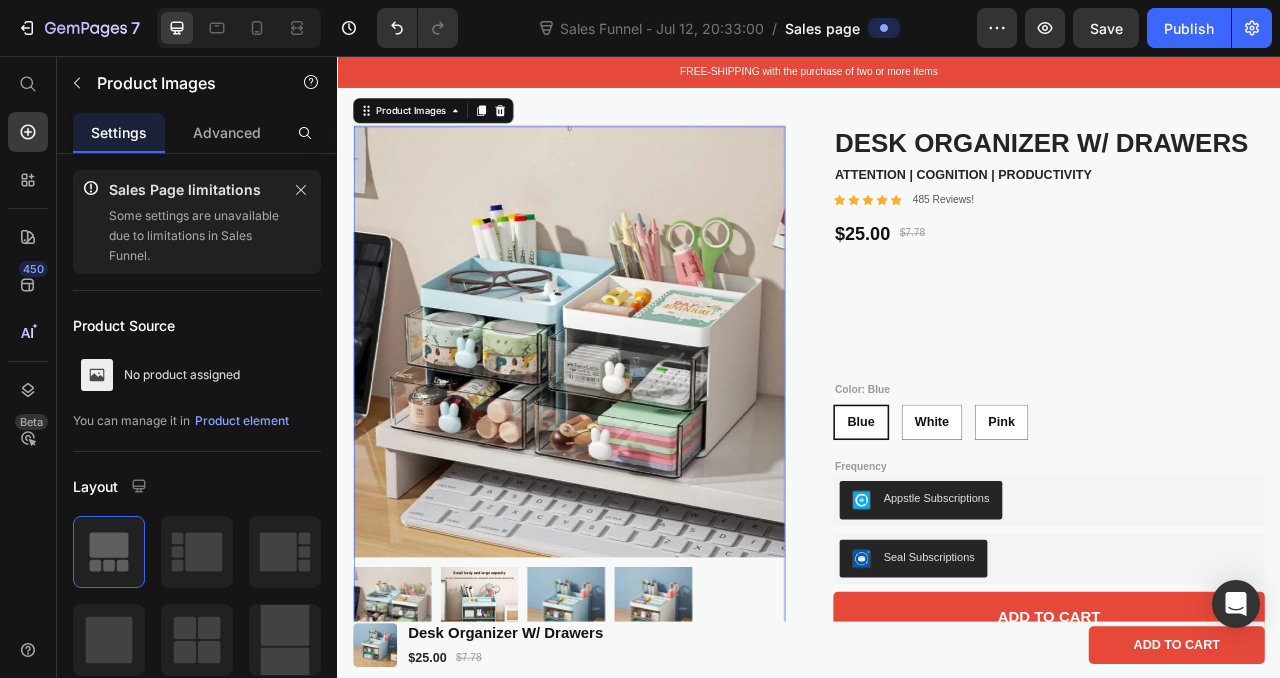 click at bounding box center [631, 419] 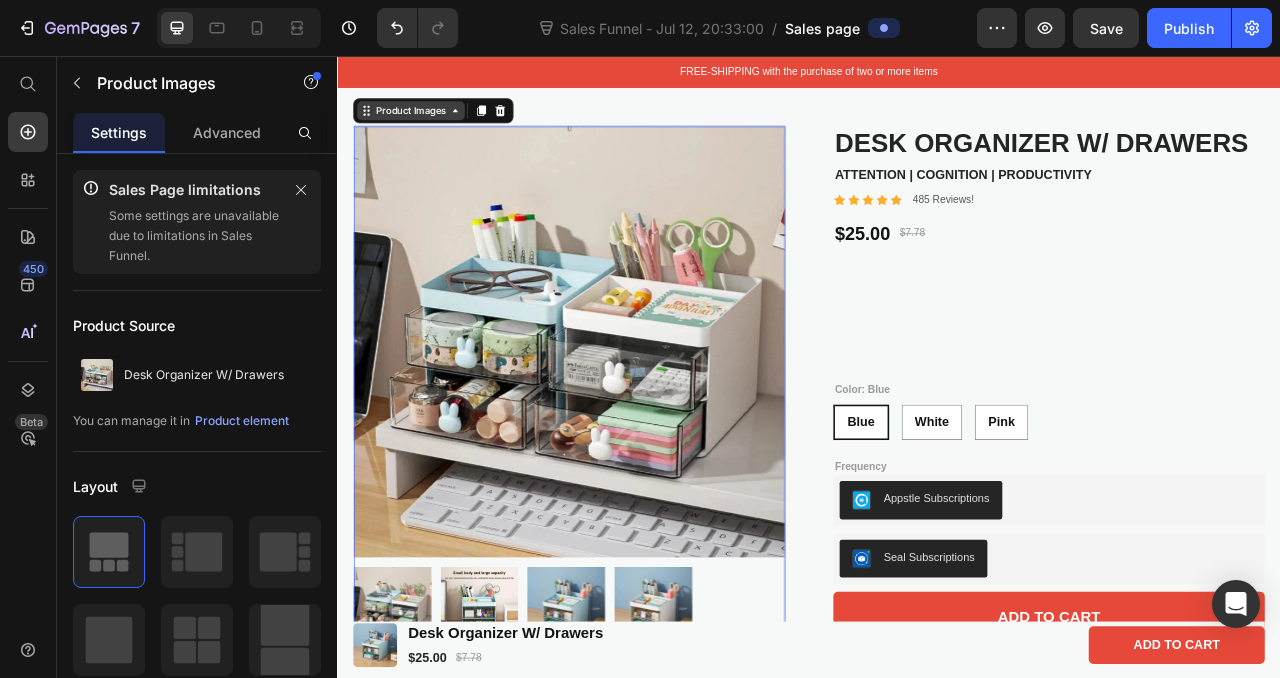 click on "Product Images" at bounding box center (430, 126) 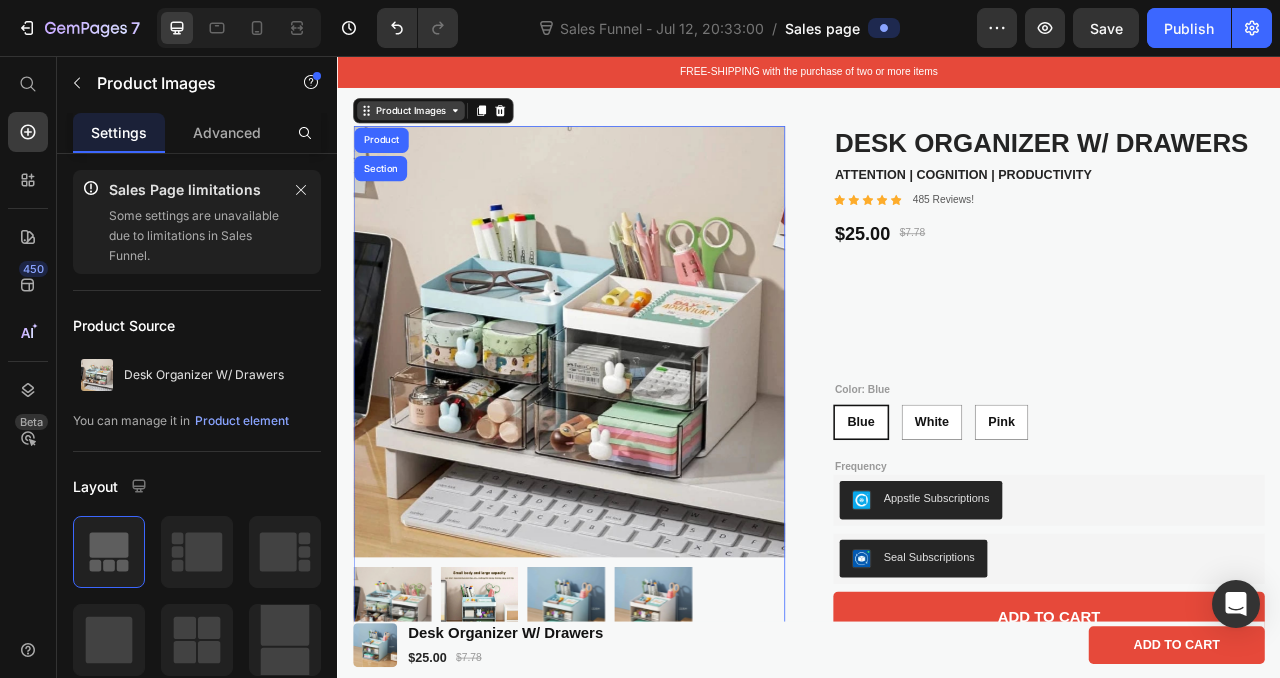 click on "Product Images" at bounding box center [430, 126] 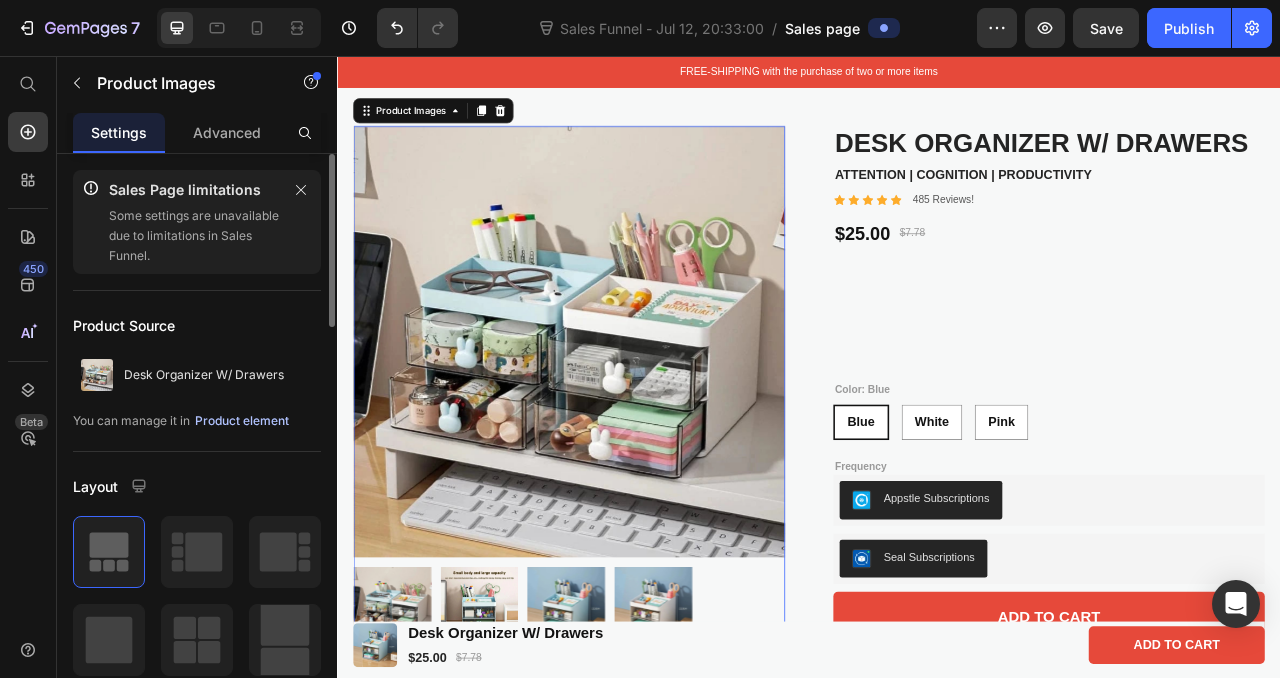 click on "Product element" at bounding box center (242, 421) 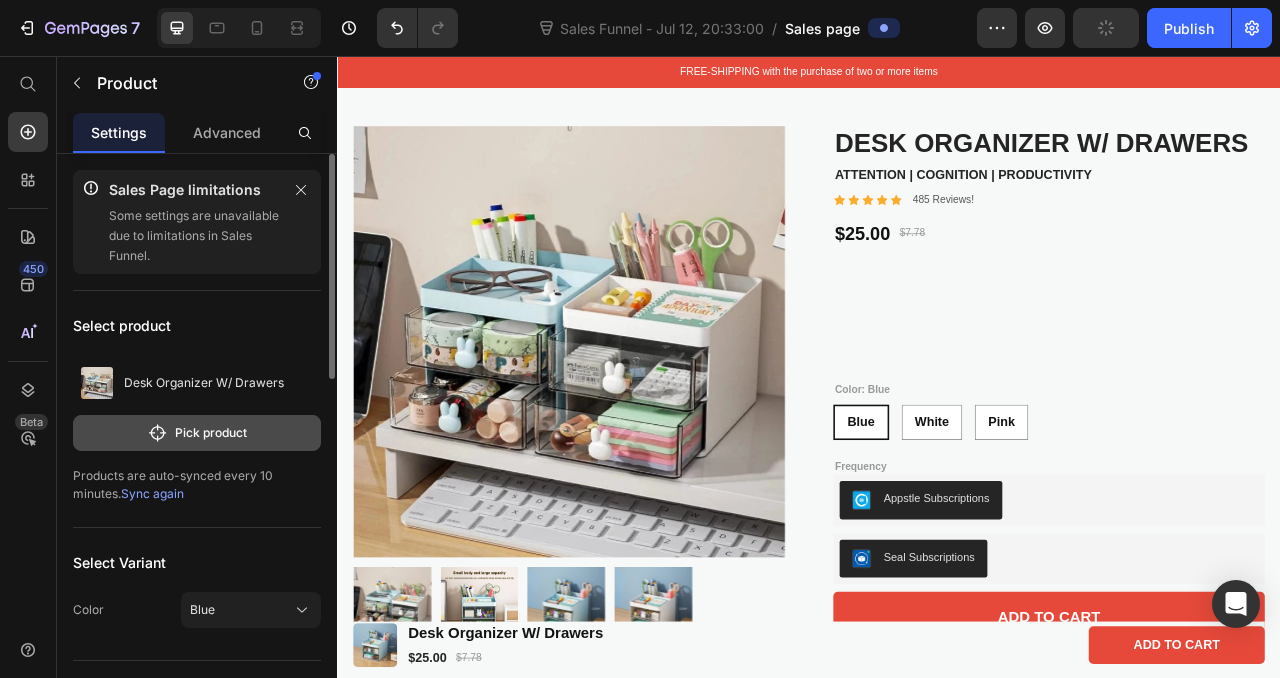 click on "Pick product" at bounding box center (197, 433) 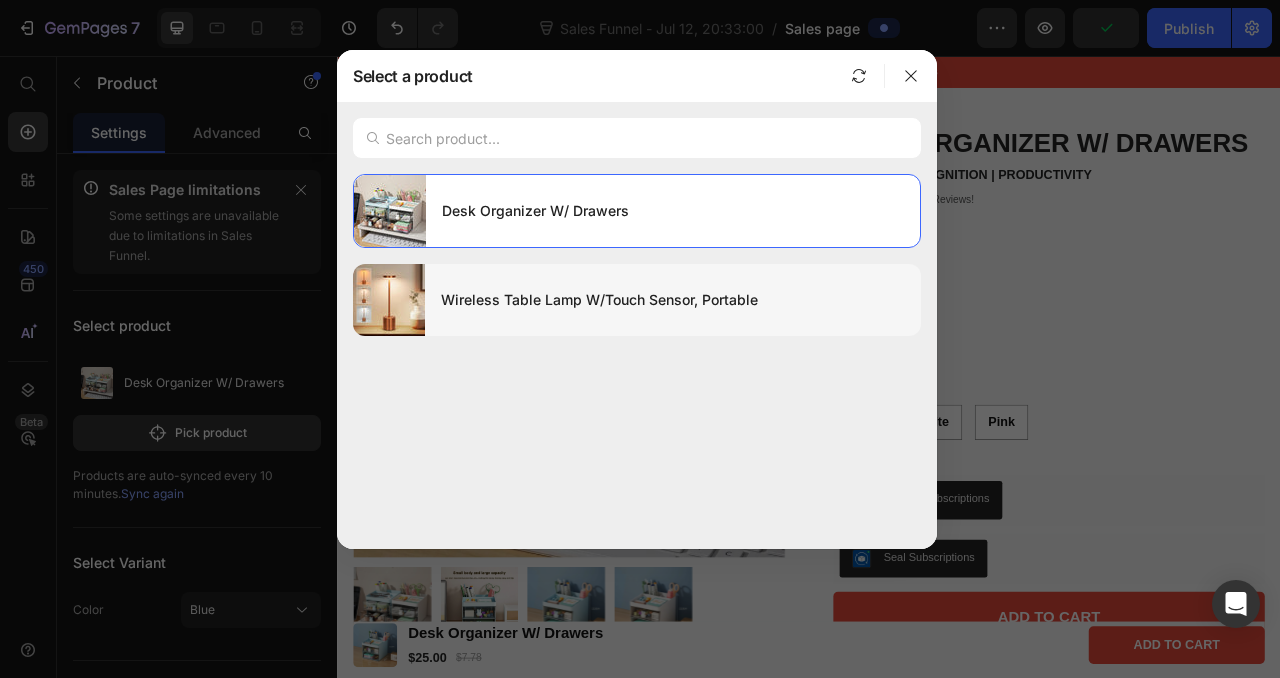 click on "Wireless Table Lamp W/Touch Sensor, Portable" at bounding box center (673, 300) 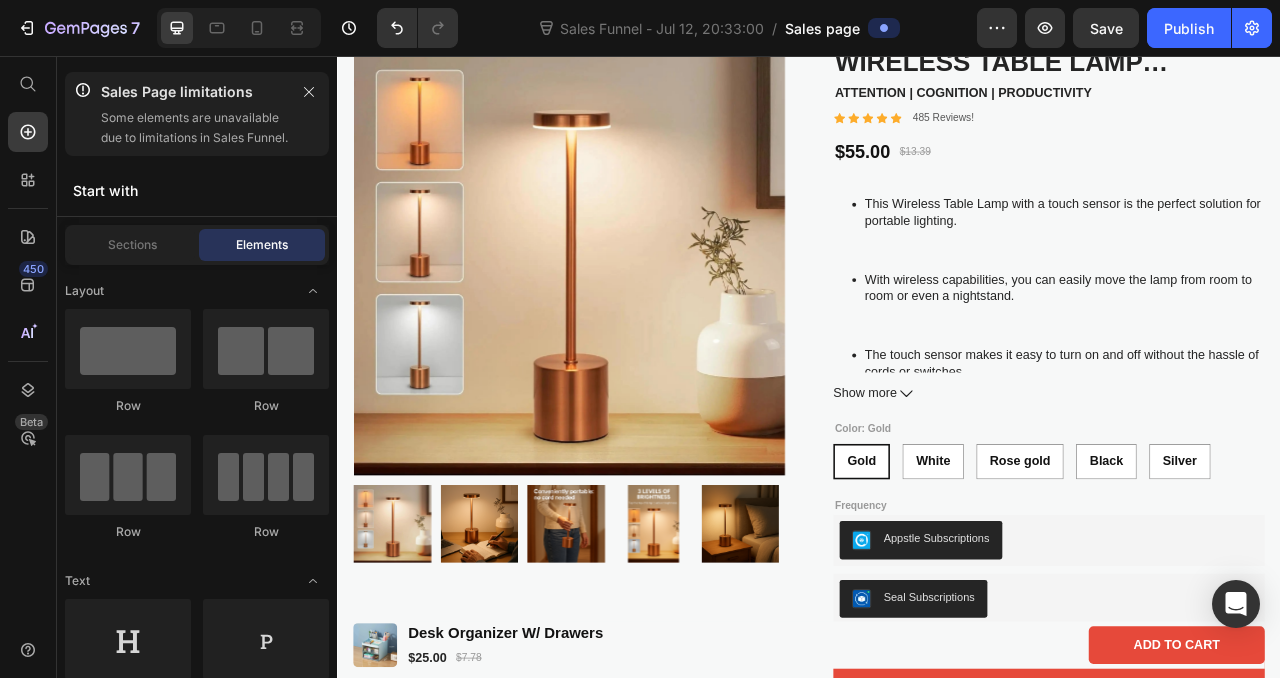 scroll, scrollTop: 156, scrollLeft: 0, axis: vertical 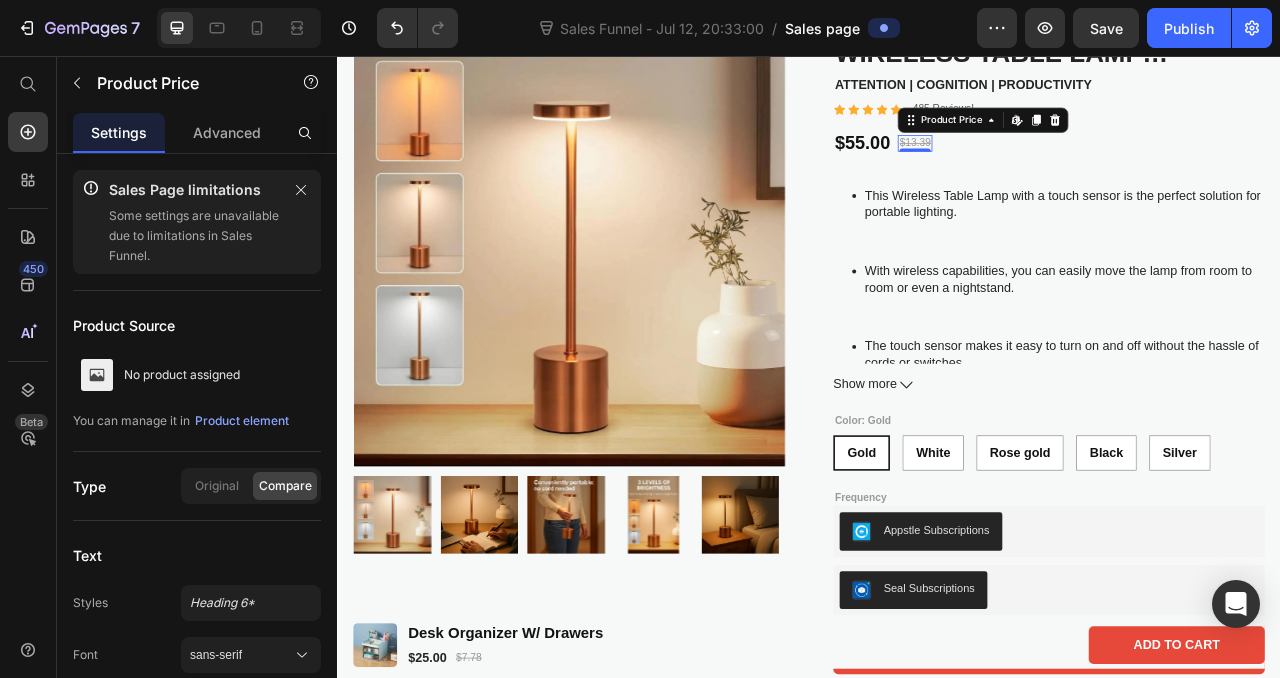 click on "$13.39" at bounding box center [1072, 167] 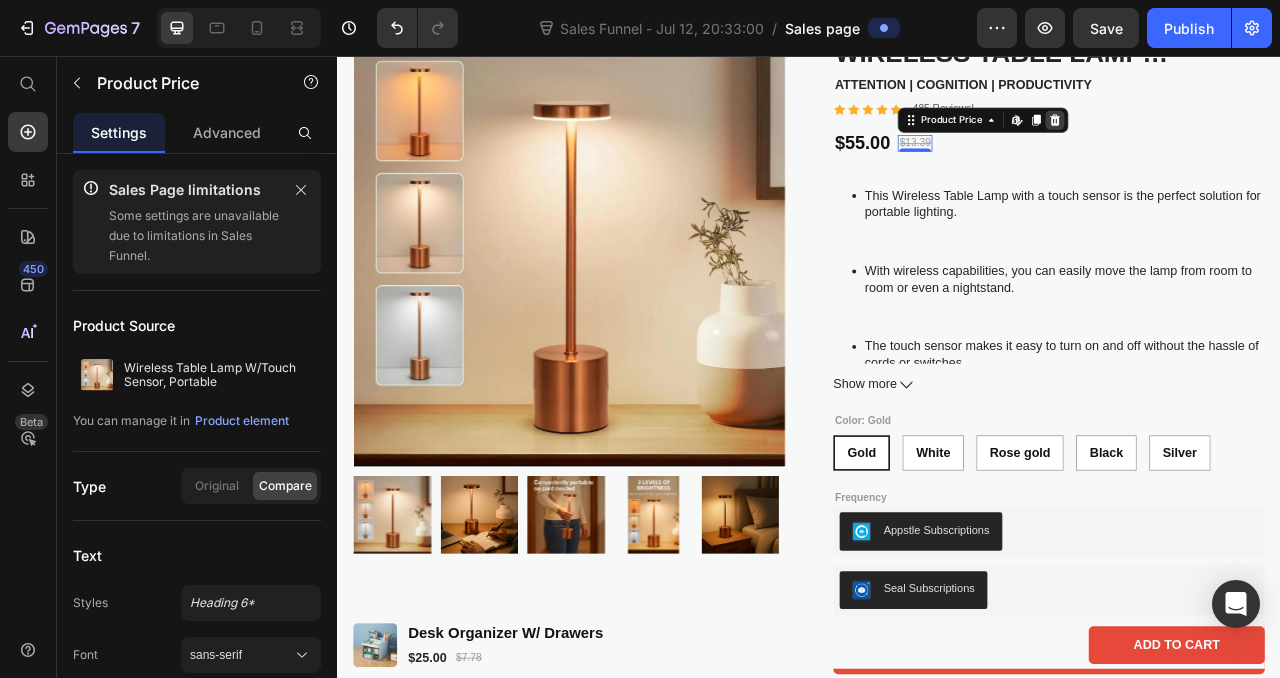 click 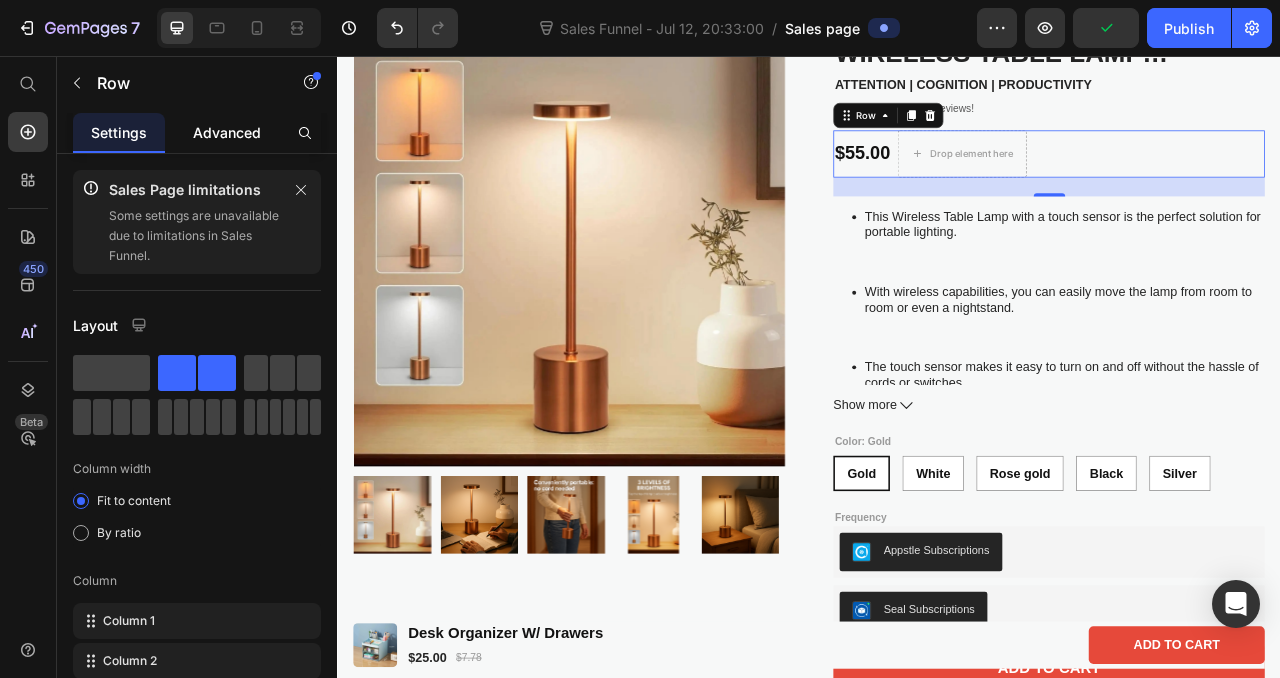 click on "Advanced" 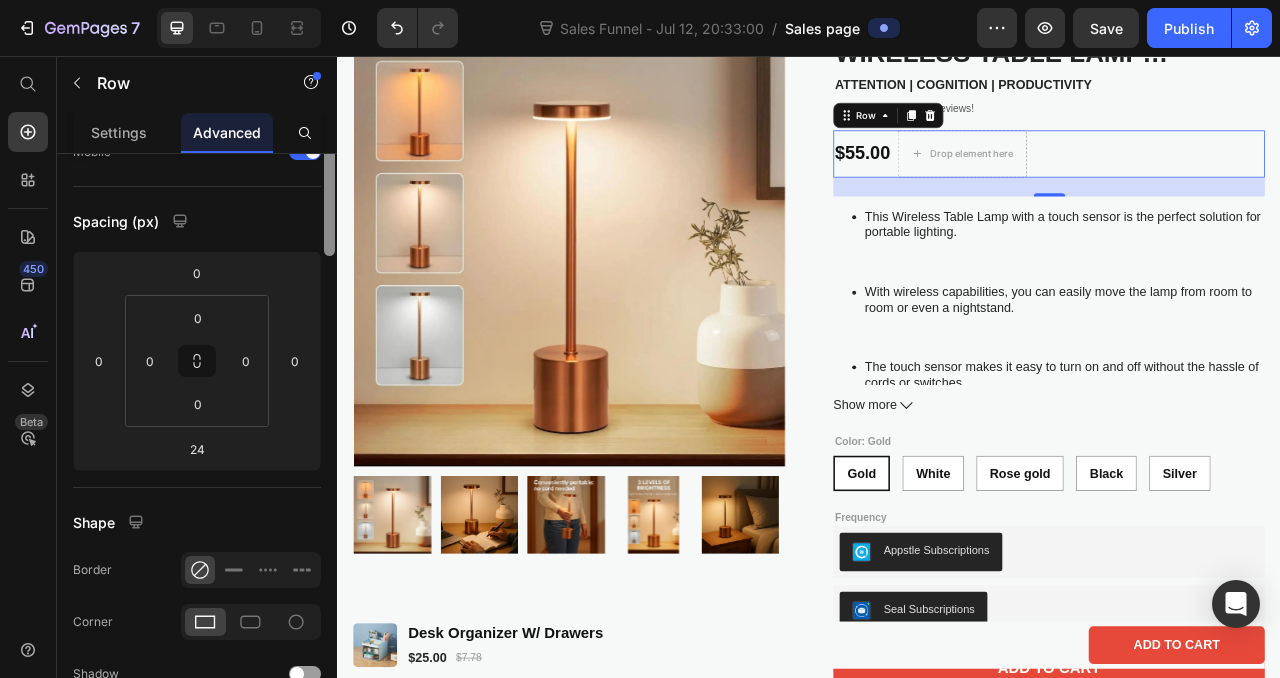 scroll, scrollTop: 0, scrollLeft: 0, axis: both 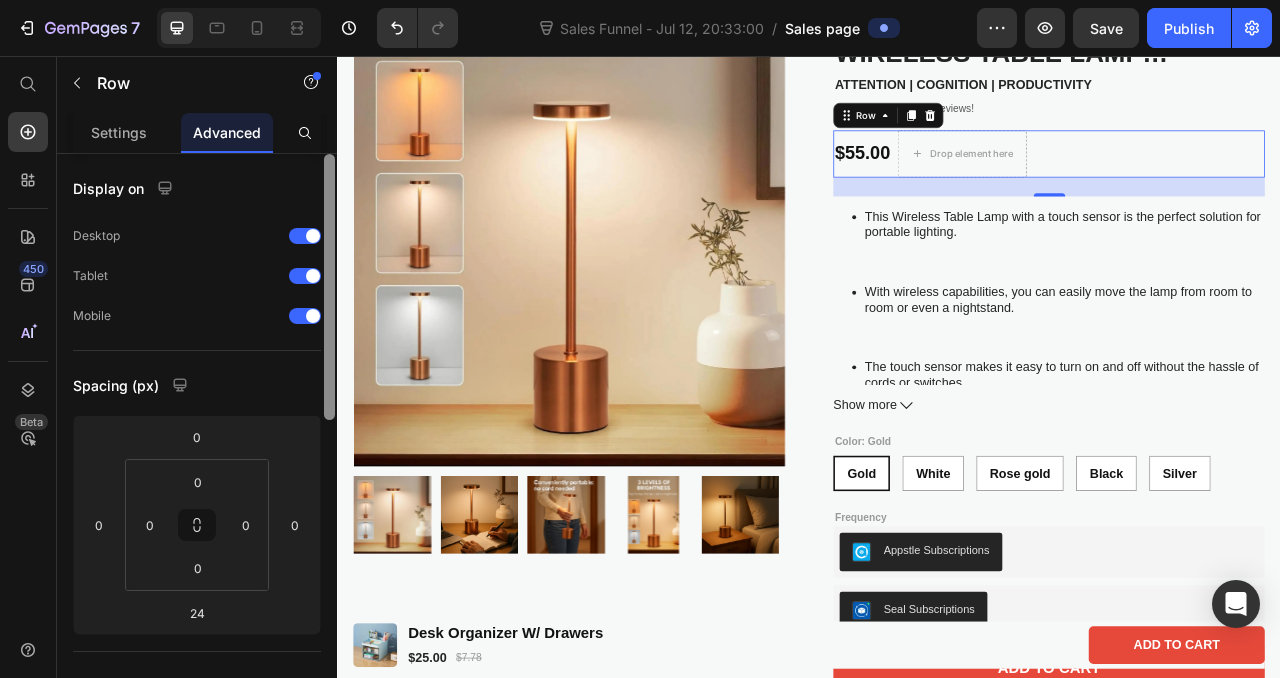 drag, startPoint x: 331, startPoint y: 328, endPoint x: 237, endPoint y: 138, distance: 211.98112 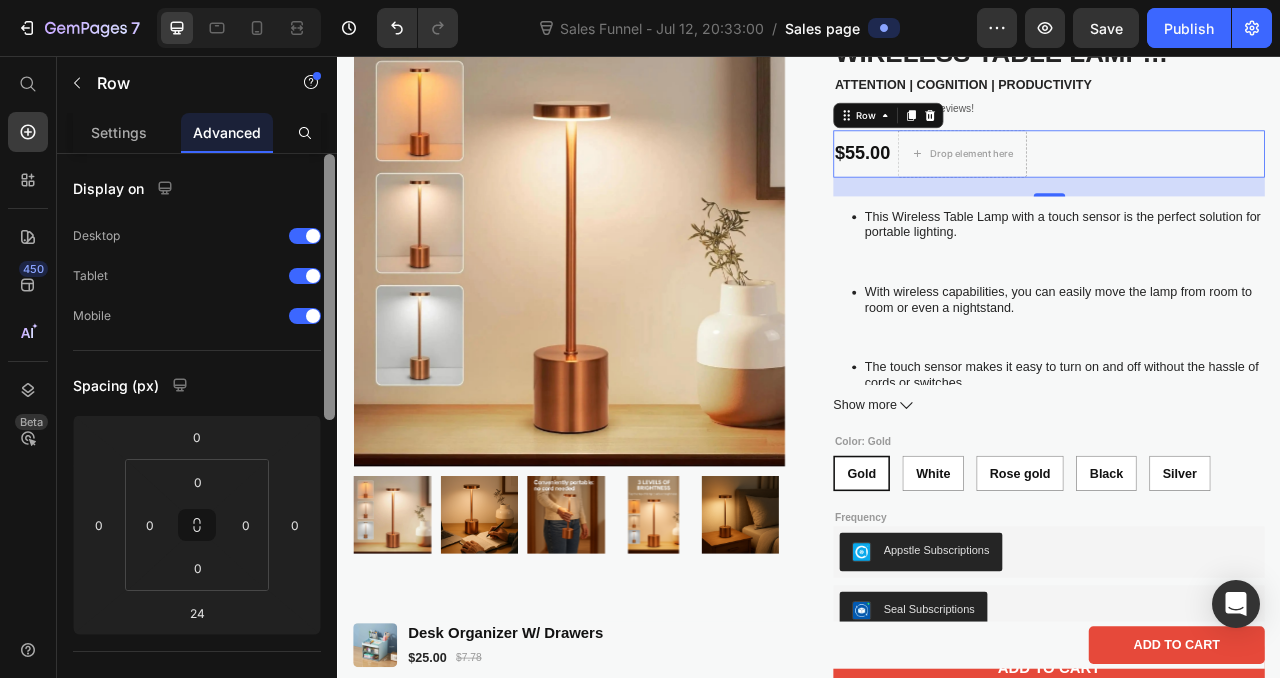 click on "Settings Advanced Display on Desktop Tablet Mobile Spacing (px) 0 0 24 0 0 0 0 0 Shape Border Corner Shadow Position Opacity 100 % Animation Interaction Upgrade to Optimize plan  to unlock Interaction & other premium features. CSS class  Delete element" at bounding box center [197, 424] 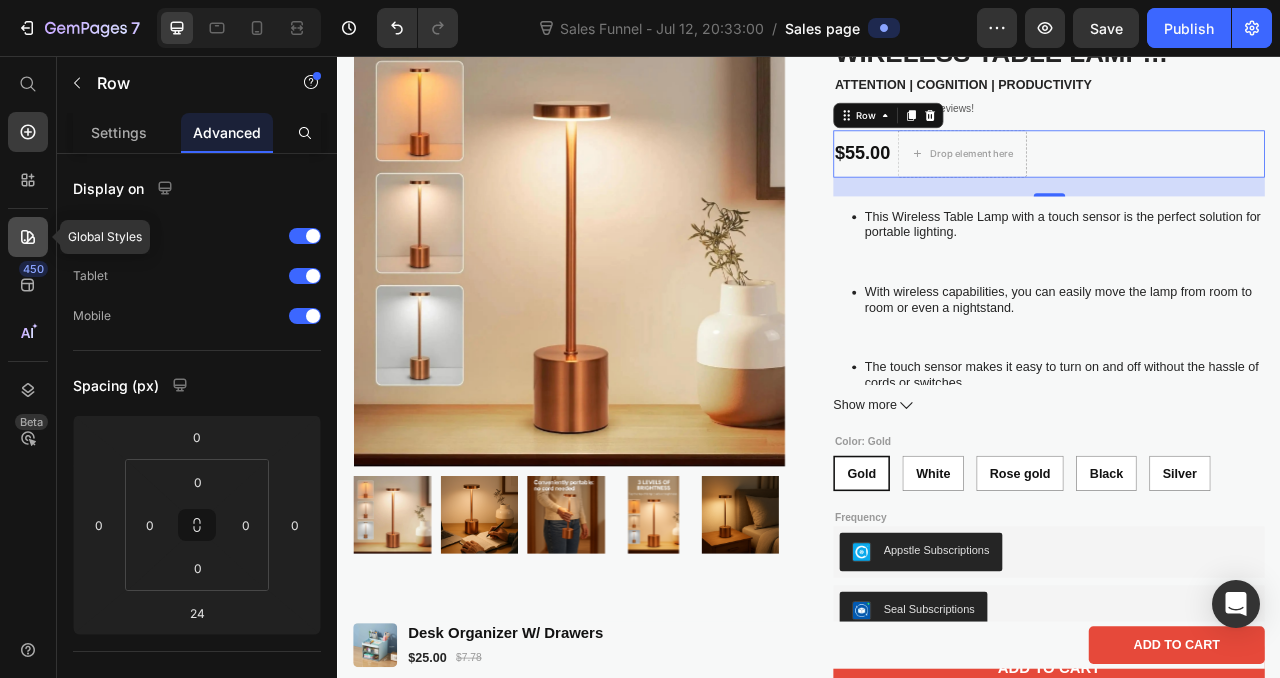 click 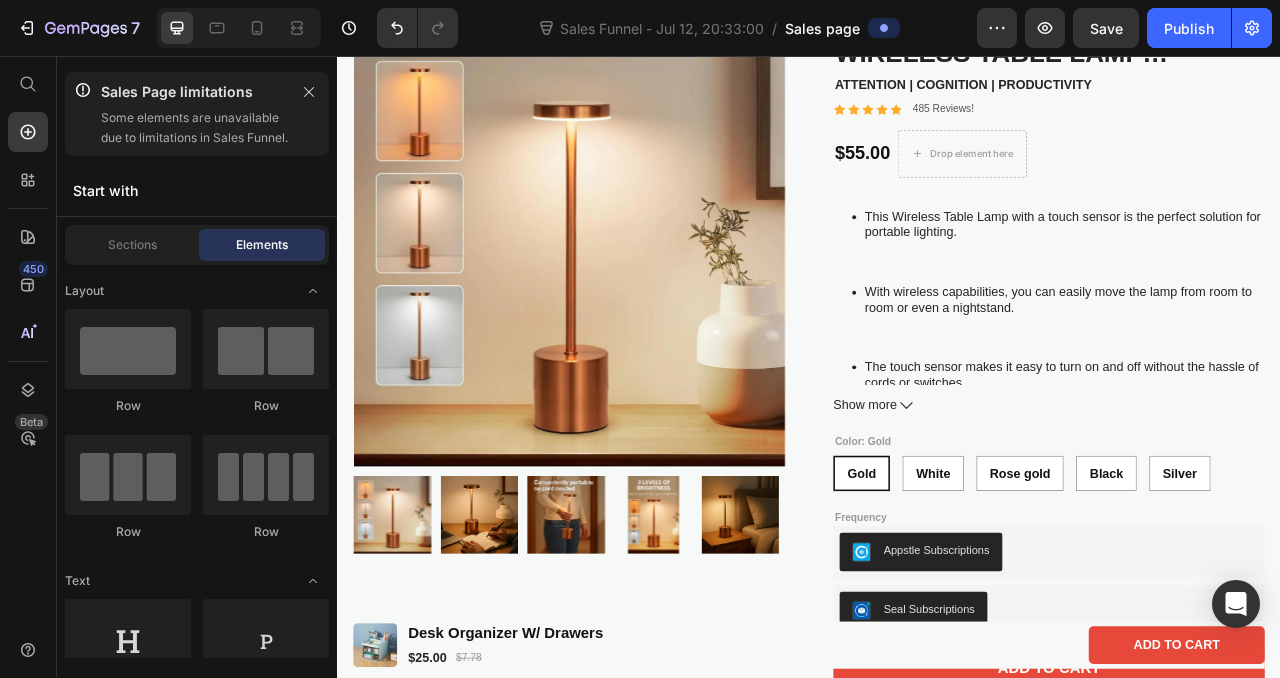 scroll, scrollTop: 0, scrollLeft: 0, axis: both 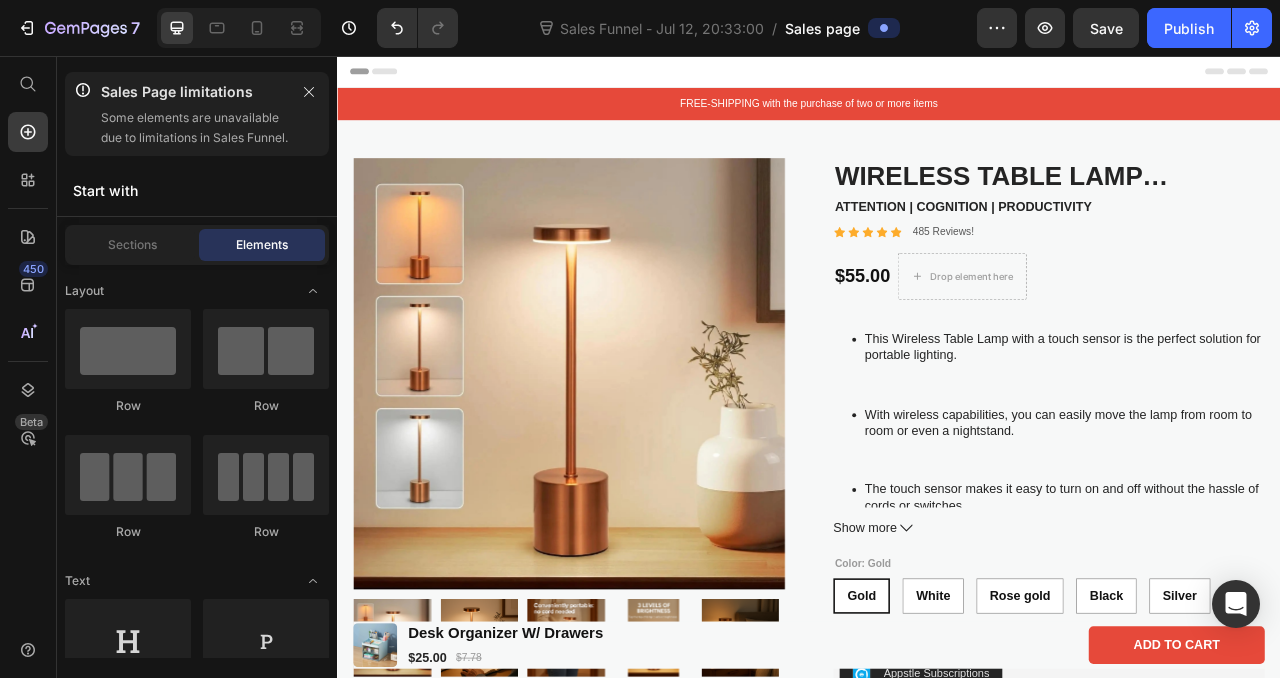 drag, startPoint x: 1532, startPoint y: 152, endPoint x: 1616, endPoint y: 104, distance: 96.74709 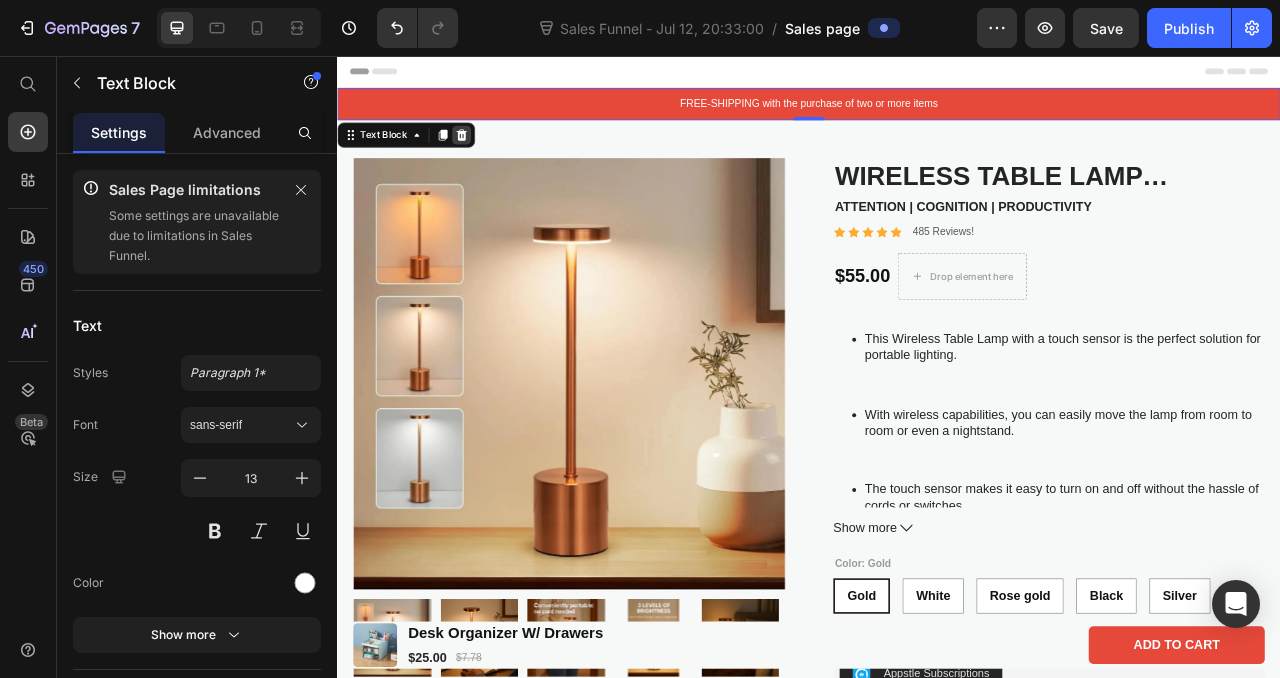 click at bounding box center [495, 157] 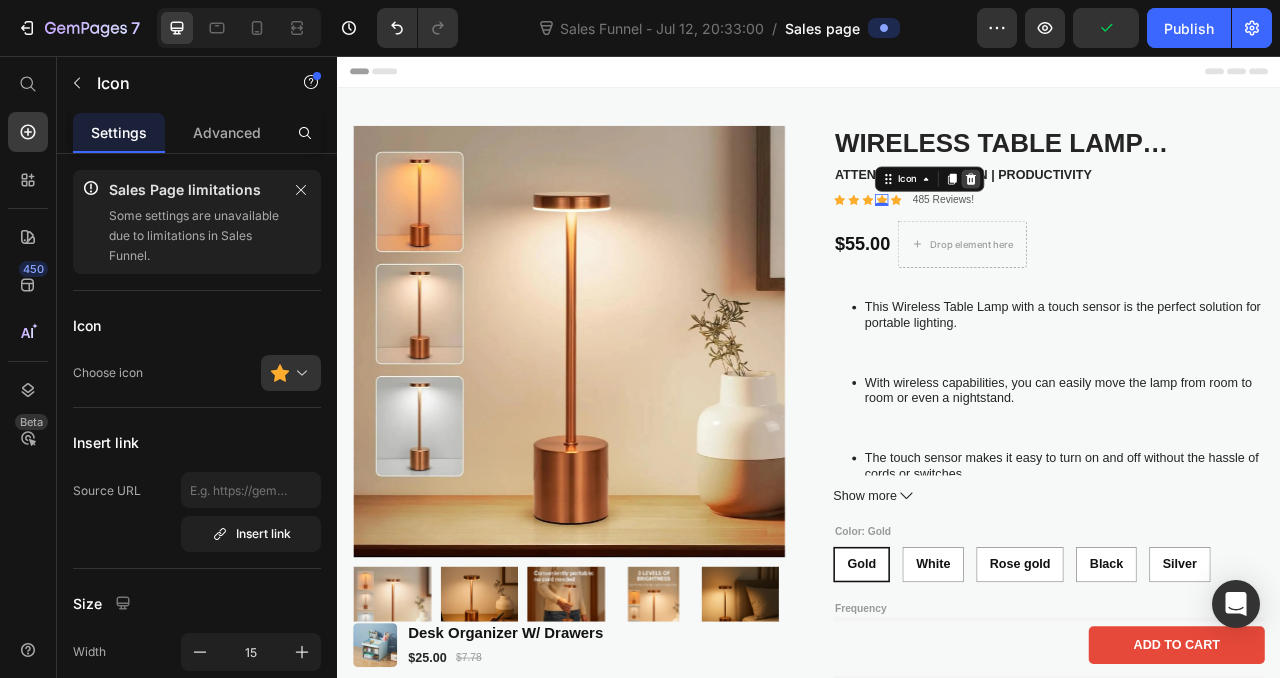 click 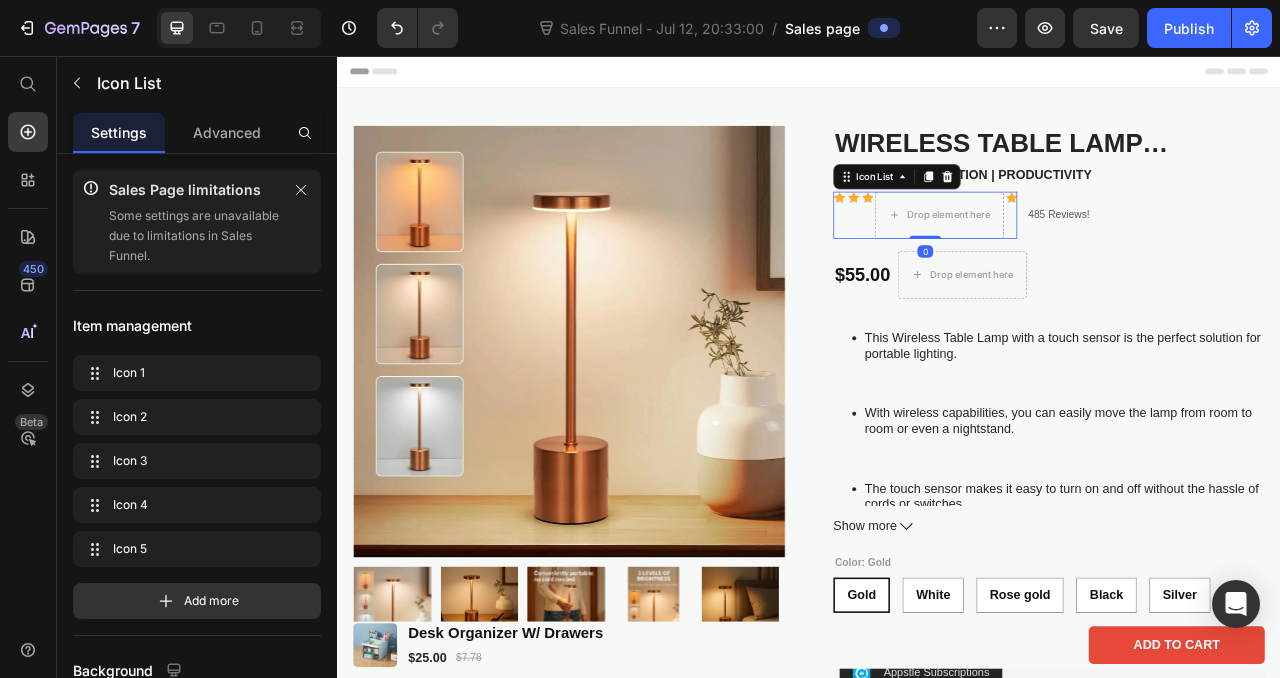 click on "Icon" at bounding box center (1194, 259) 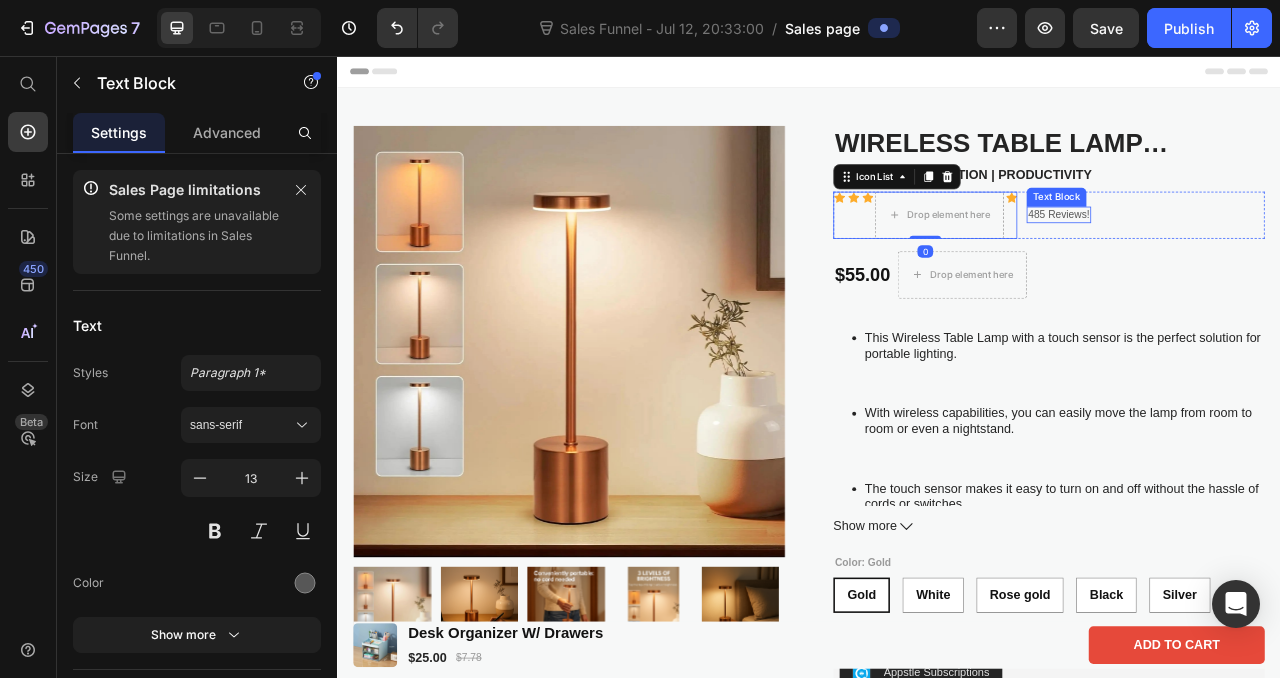 click on "485 Reviews!" at bounding box center (1255, 258) 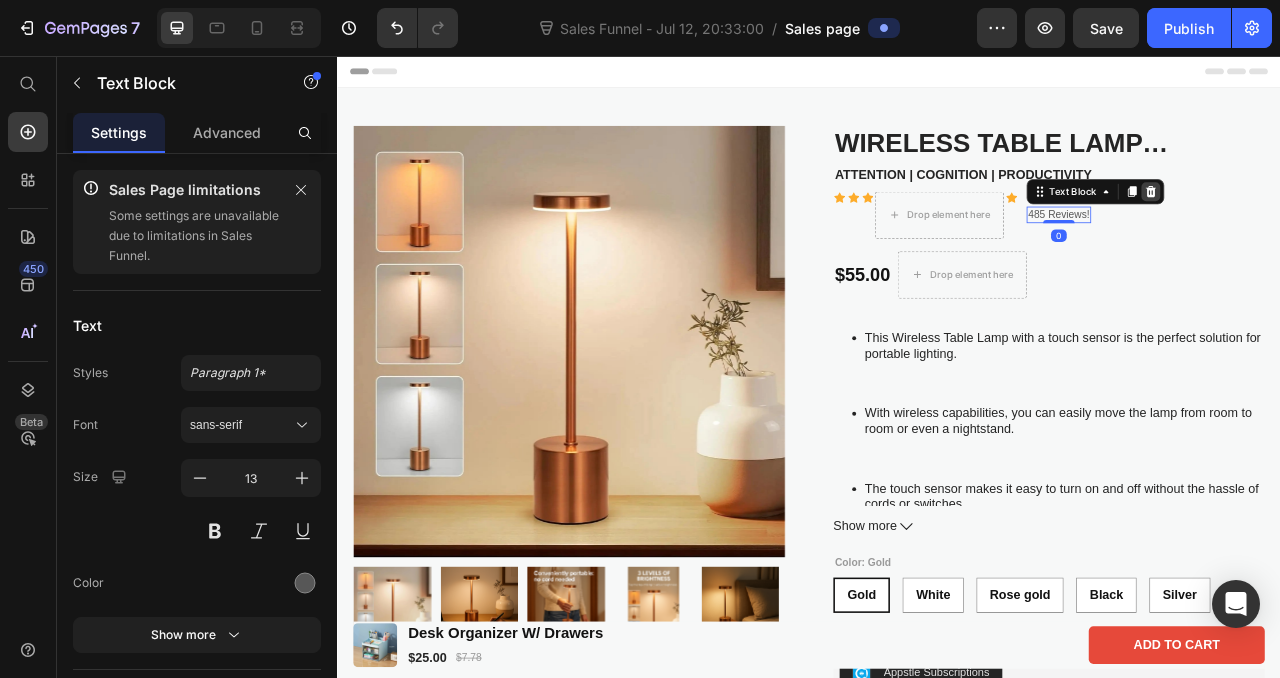 click 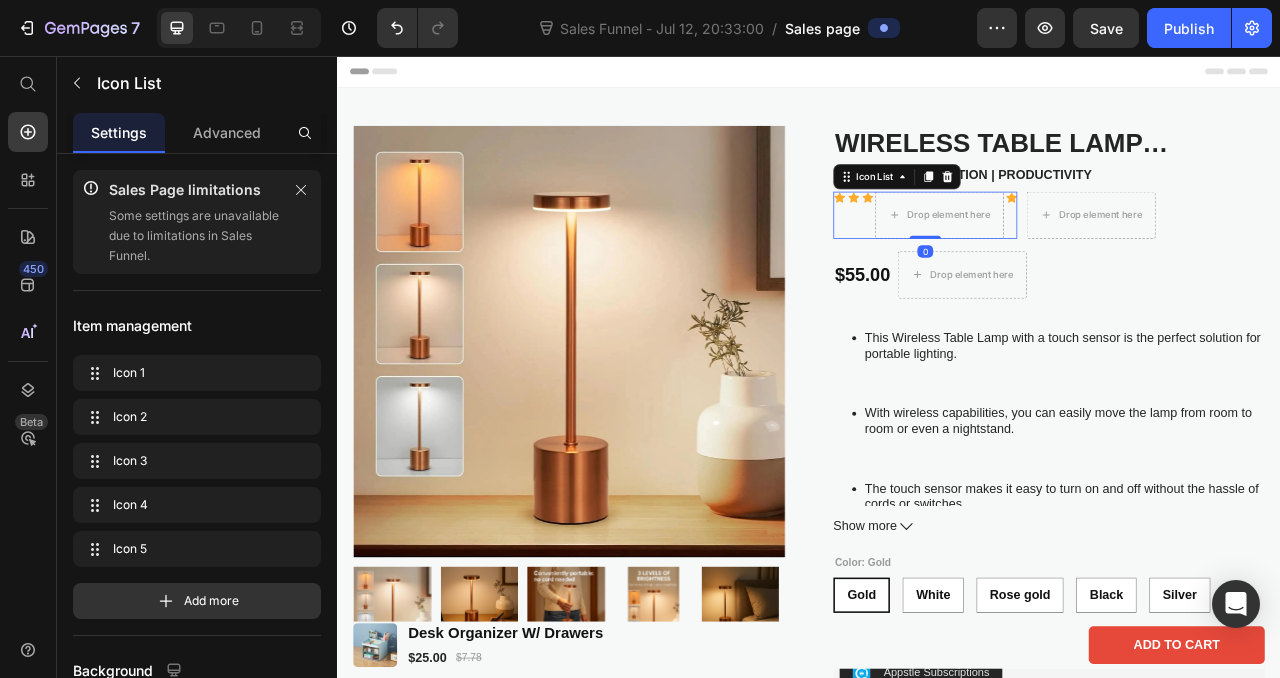 click on "Icon" at bounding box center [1011, 259] 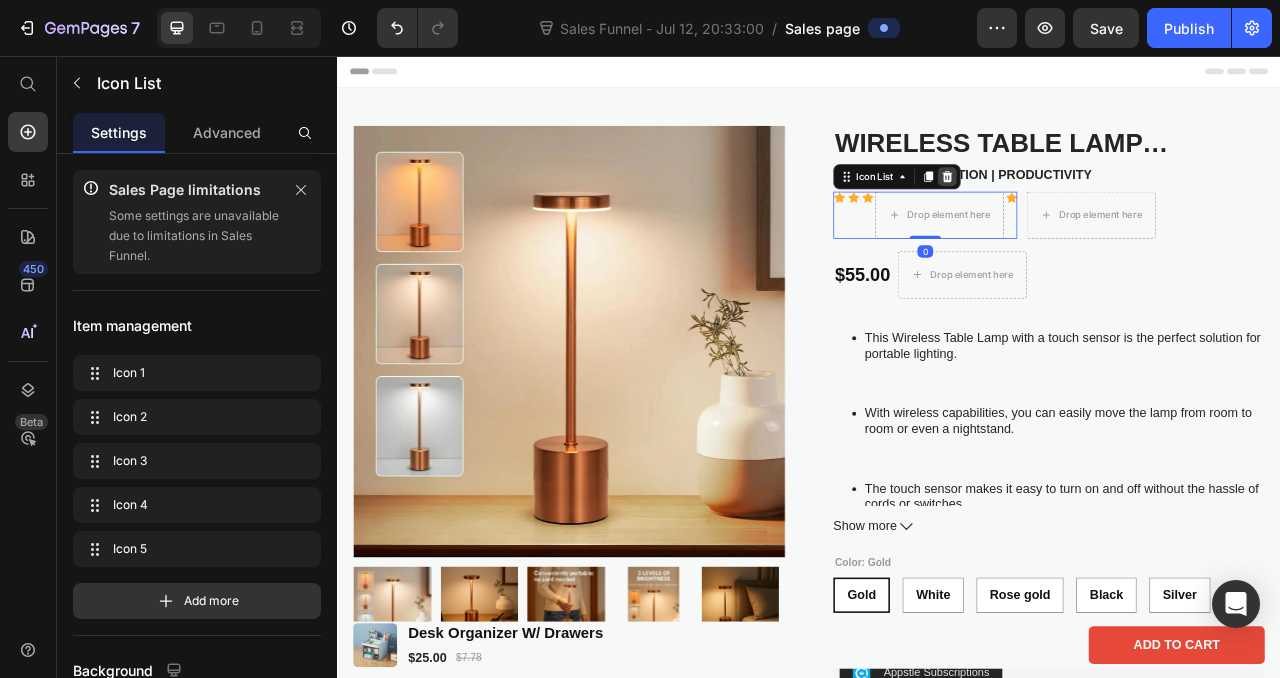 click at bounding box center [1113, 210] 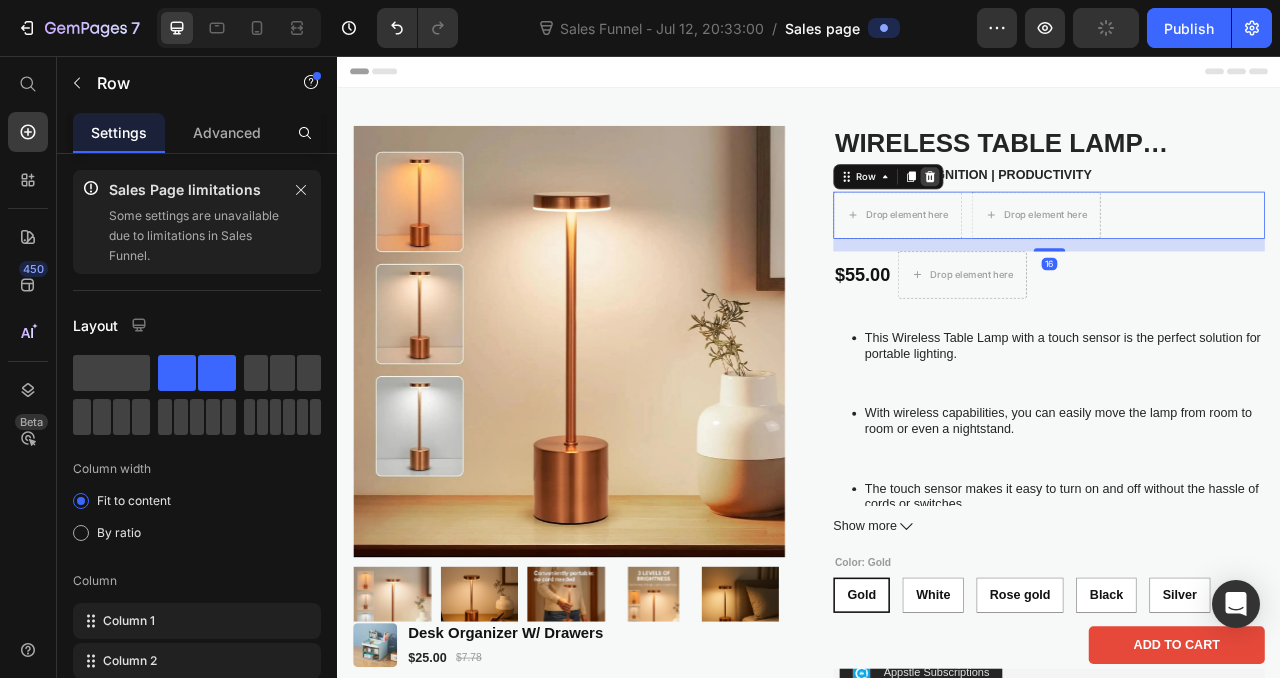 click 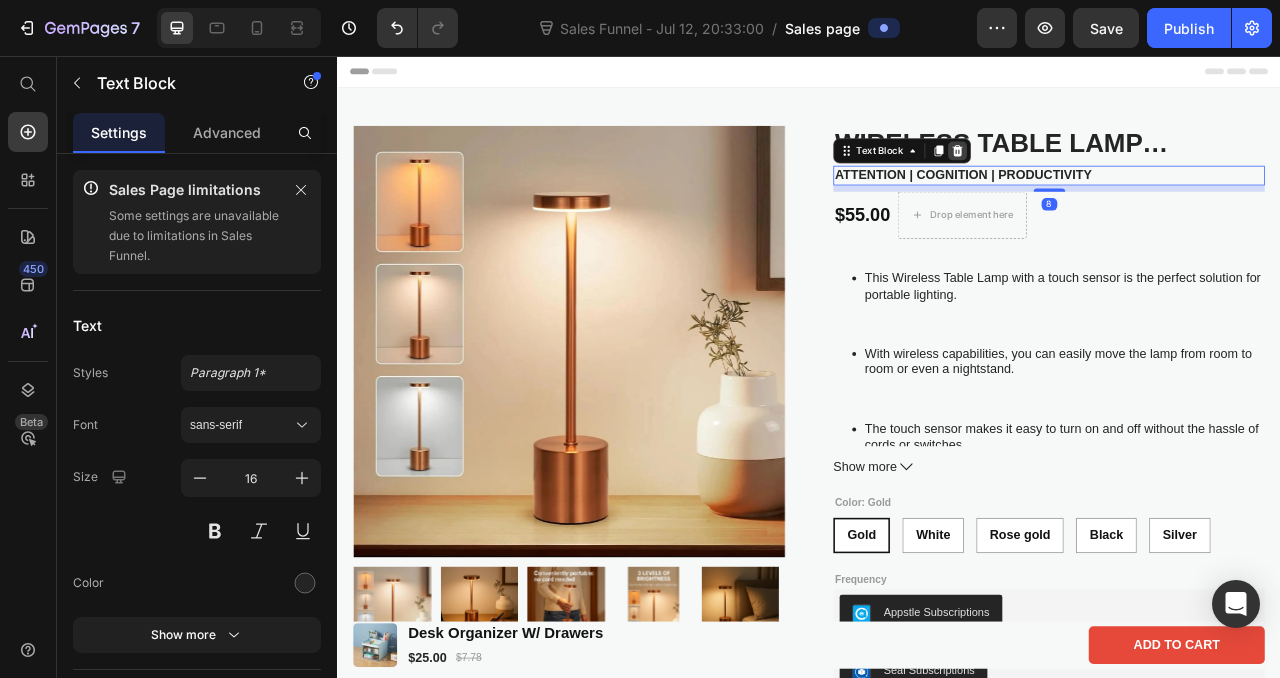 click 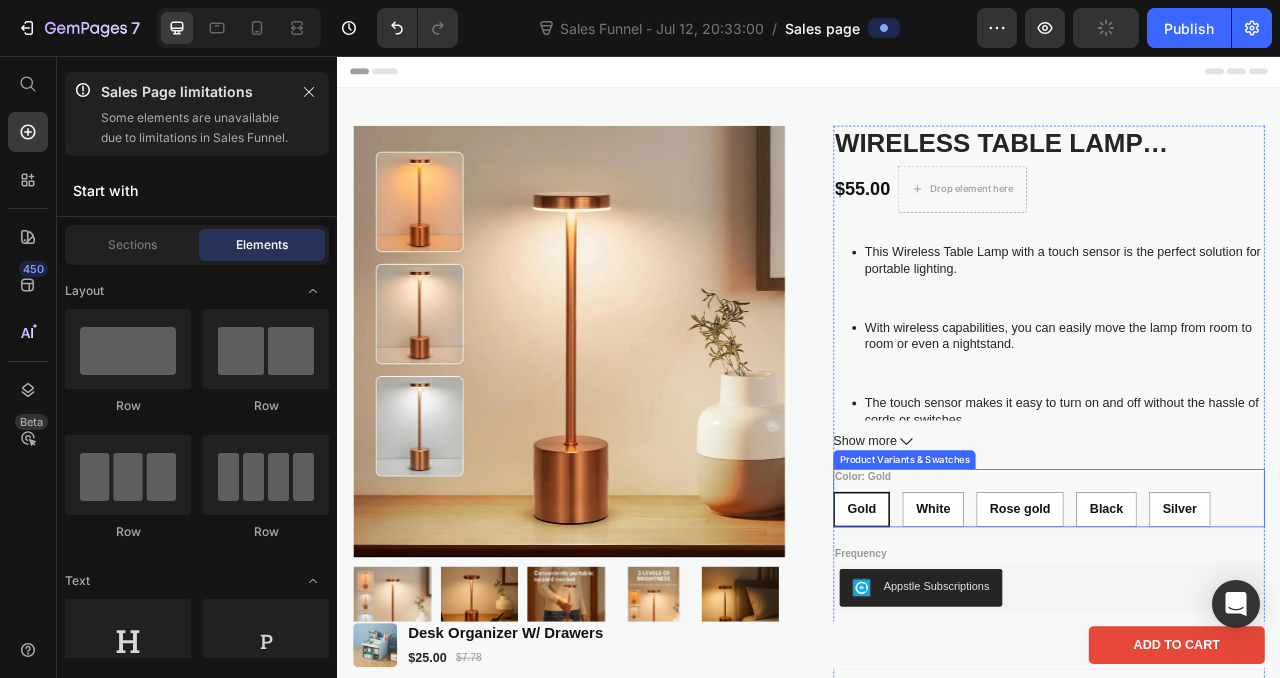 click on "Gold" at bounding box center [1004, 633] 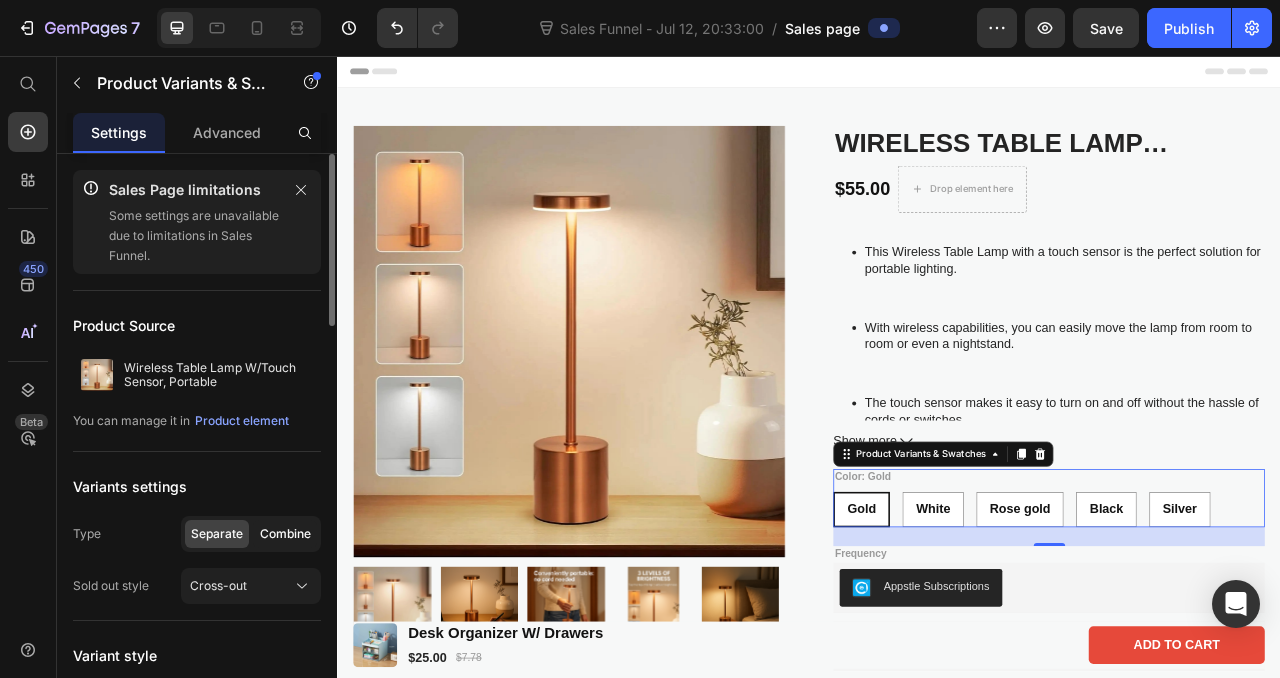 click on "Combine" 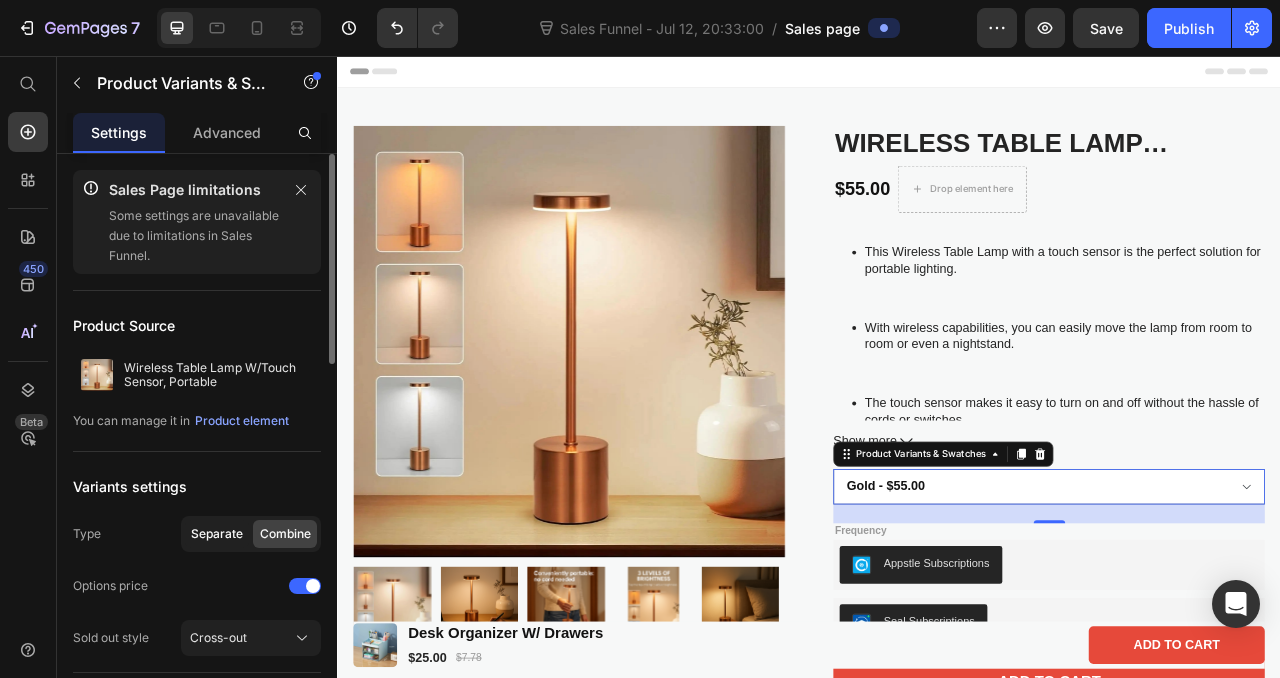 click on "Separate" 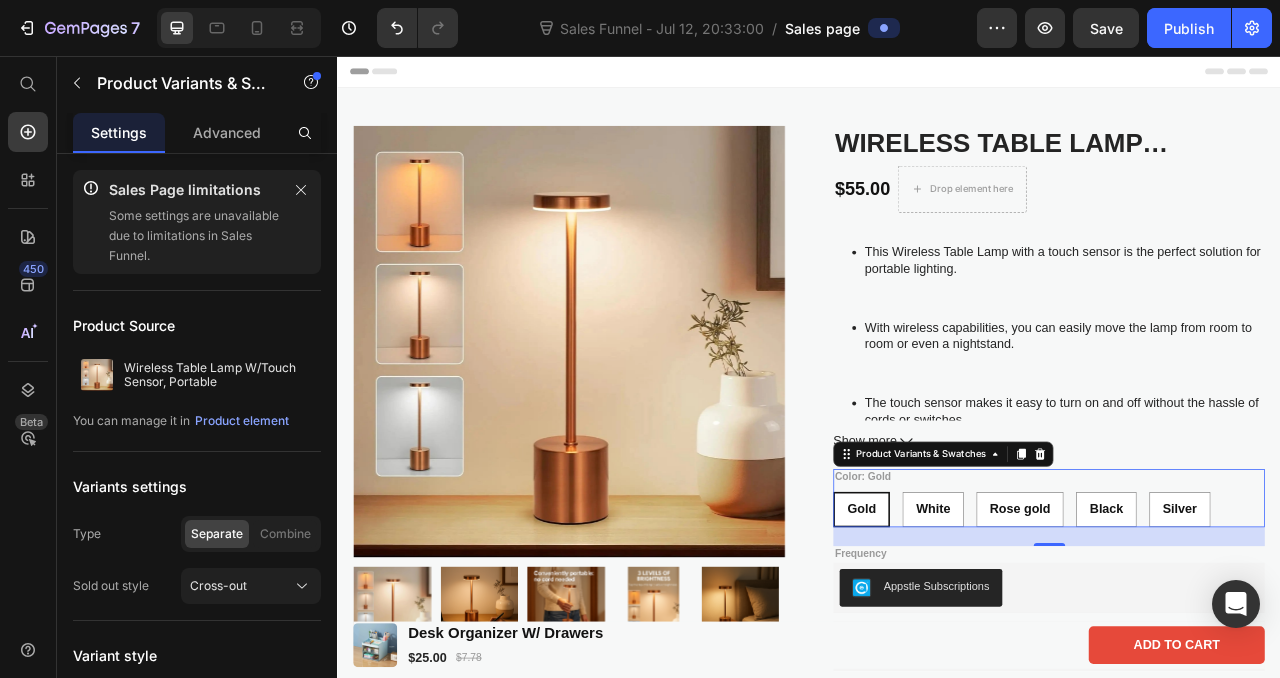 scroll, scrollTop: 581, scrollLeft: 0, axis: vertical 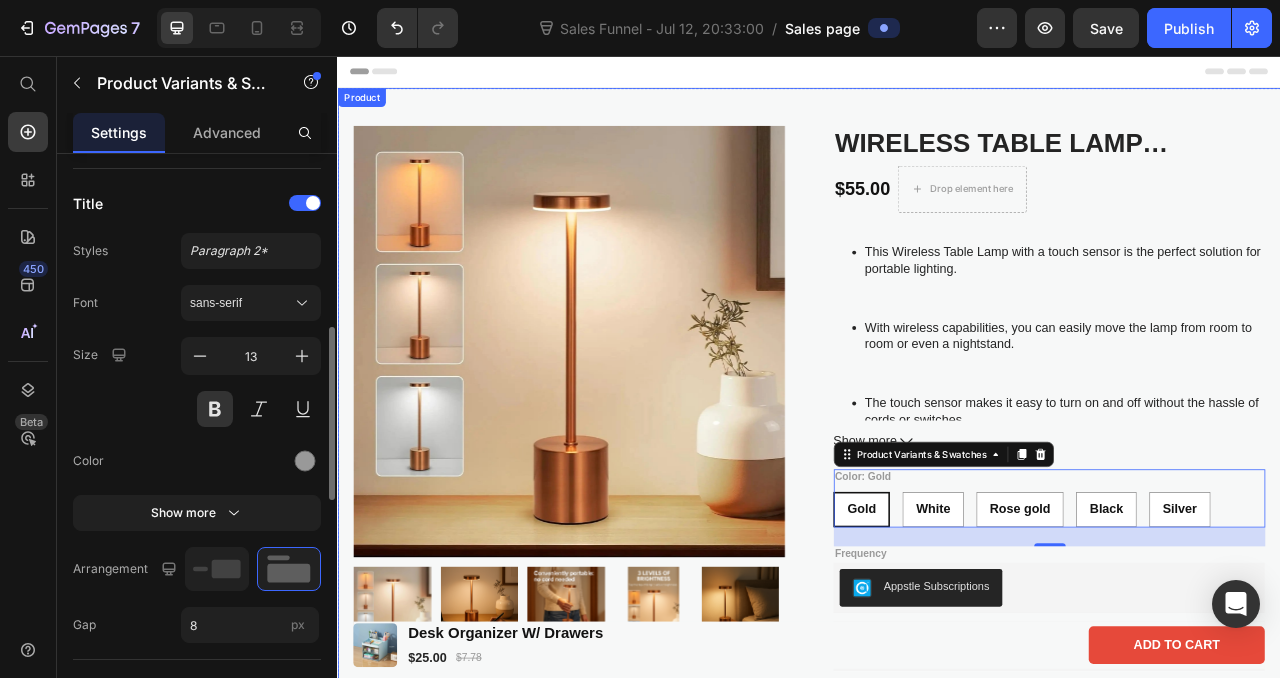 drag, startPoint x: 672, startPoint y: 356, endPoint x: 341, endPoint y: 409, distance: 335.21634 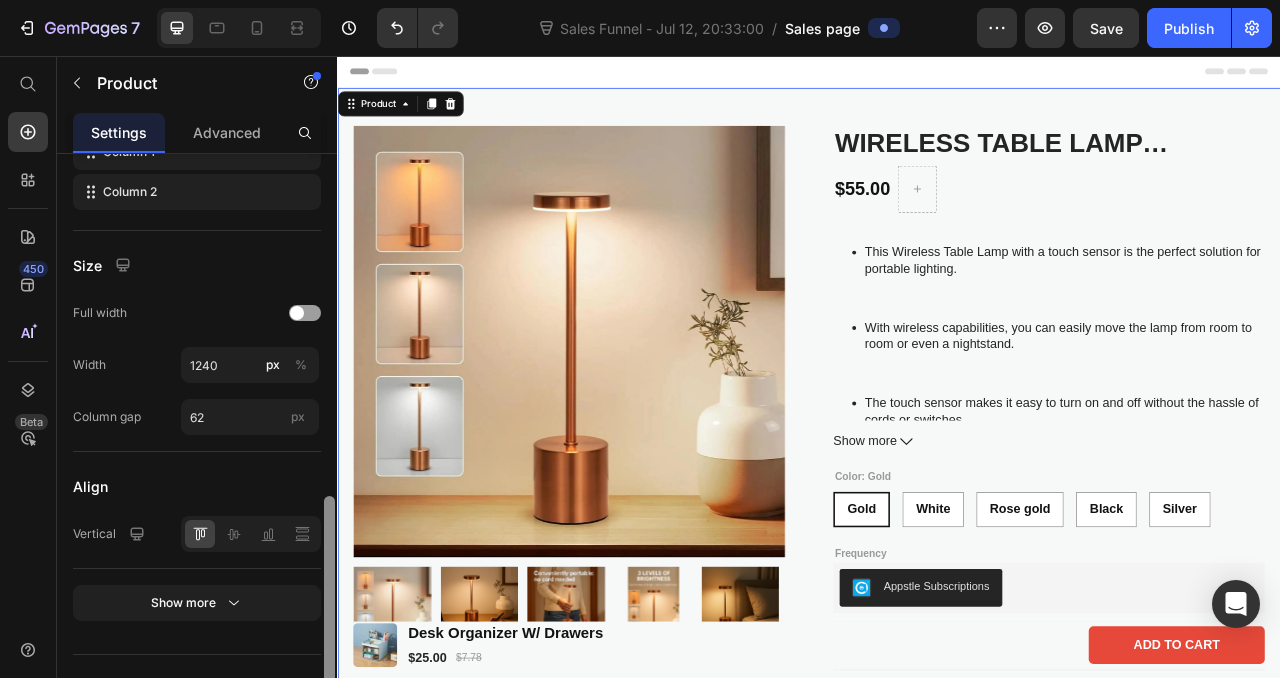 scroll, scrollTop: 884, scrollLeft: 0, axis: vertical 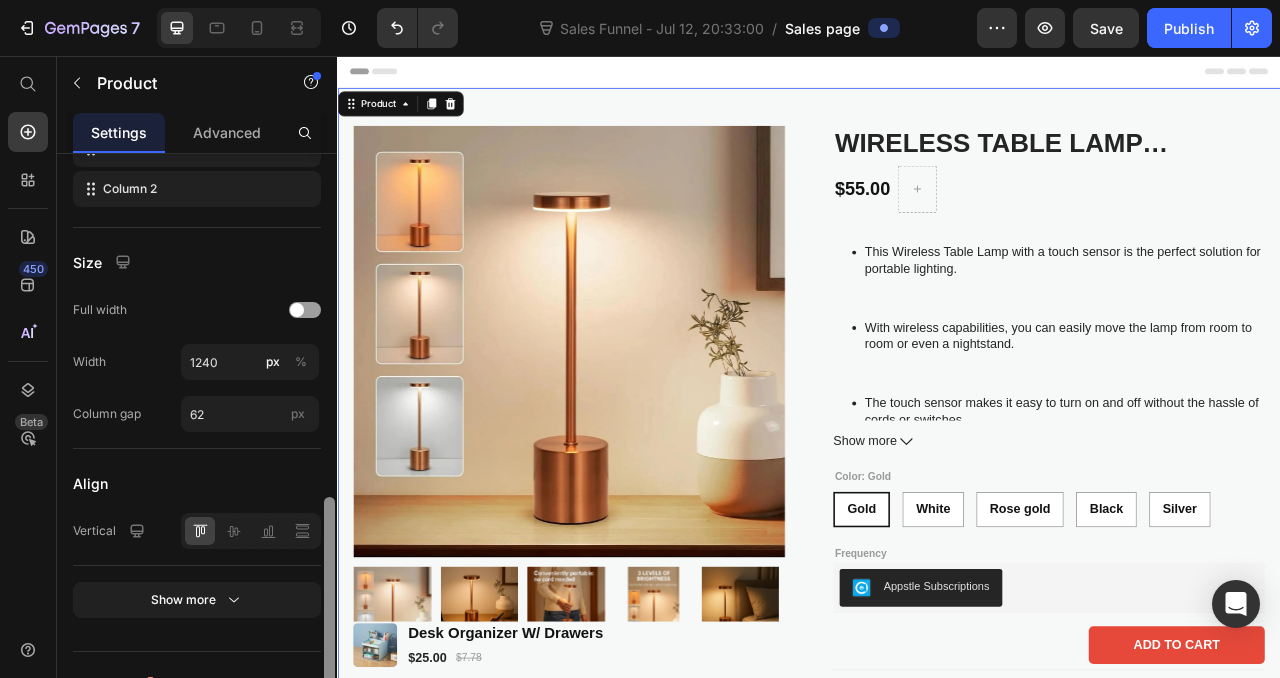 drag, startPoint x: 327, startPoint y: 311, endPoint x: 314, endPoint y: 655, distance: 344.24554 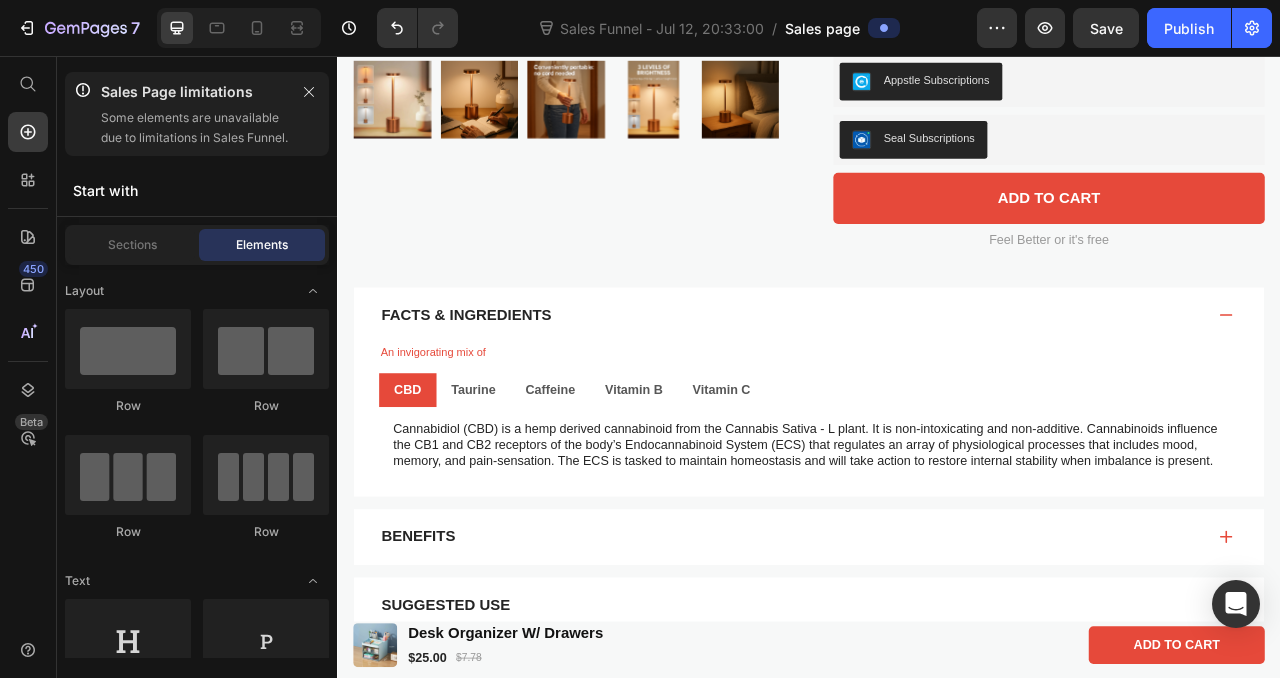 scroll, scrollTop: 623, scrollLeft: 0, axis: vertical 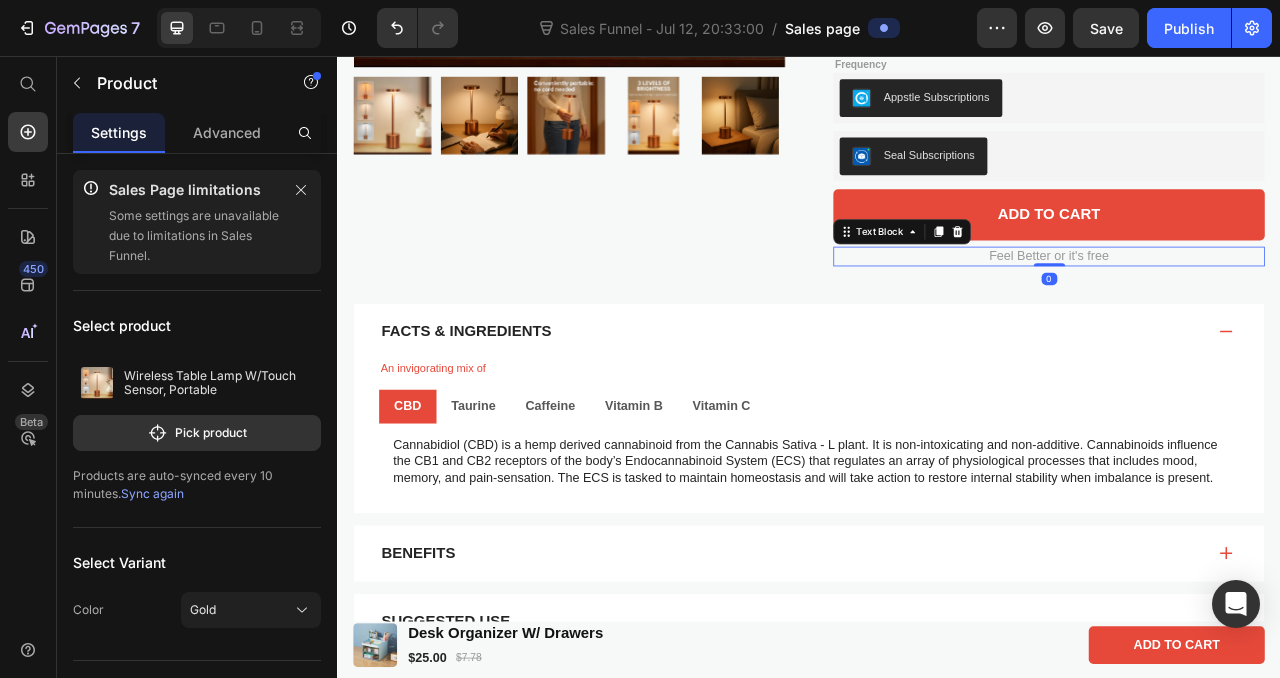 click on "Feel Better or it's free" at bounding box center (1242, 311) 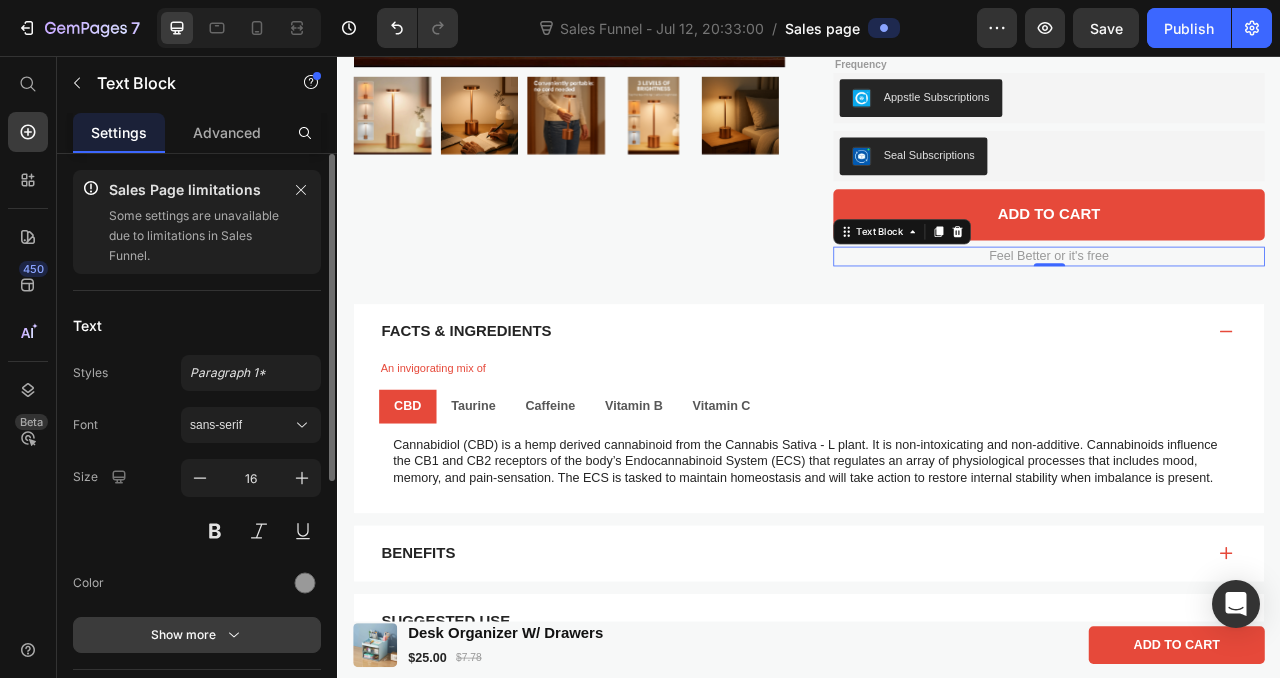click on "Show more" at bounding box center (197, 635) 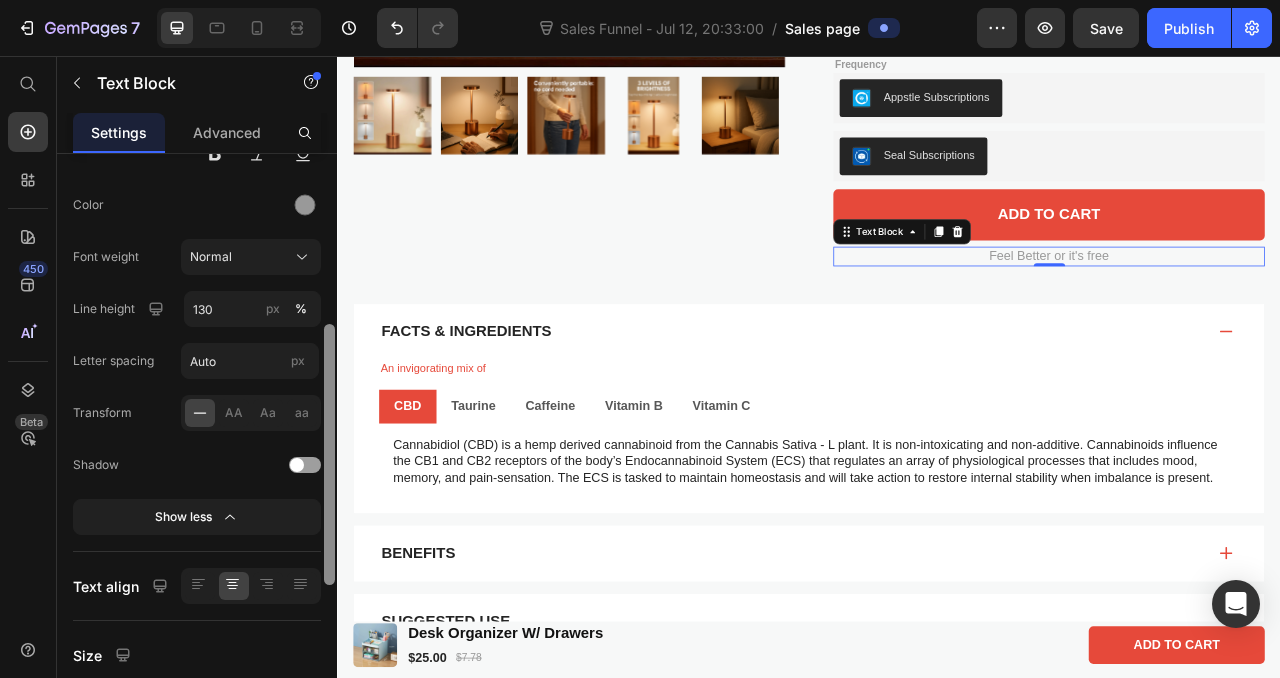 drag, startPoint x: 330, startPoint y: 328, endPoint x: 332, endPoint y: 539, distance: 211.00948 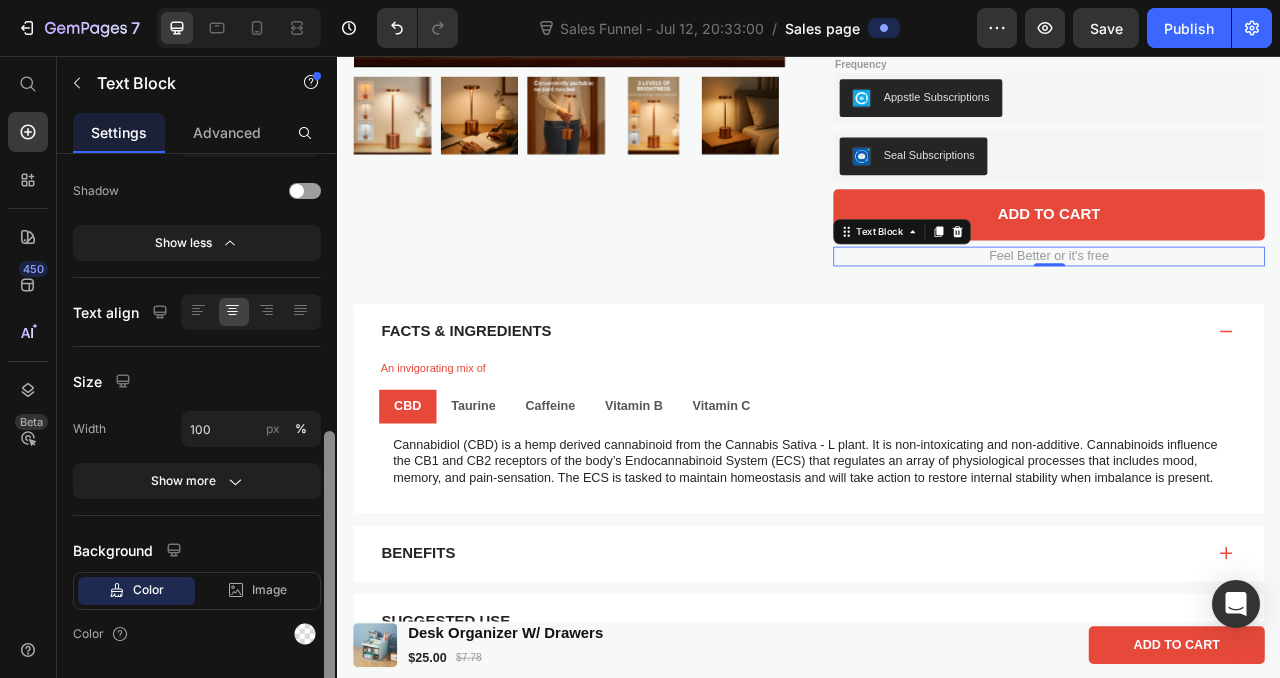 drag, startPoint x: 332, startPoint y: 539, endPoint x: 334, endPoint y: 661, distance: 122.016396 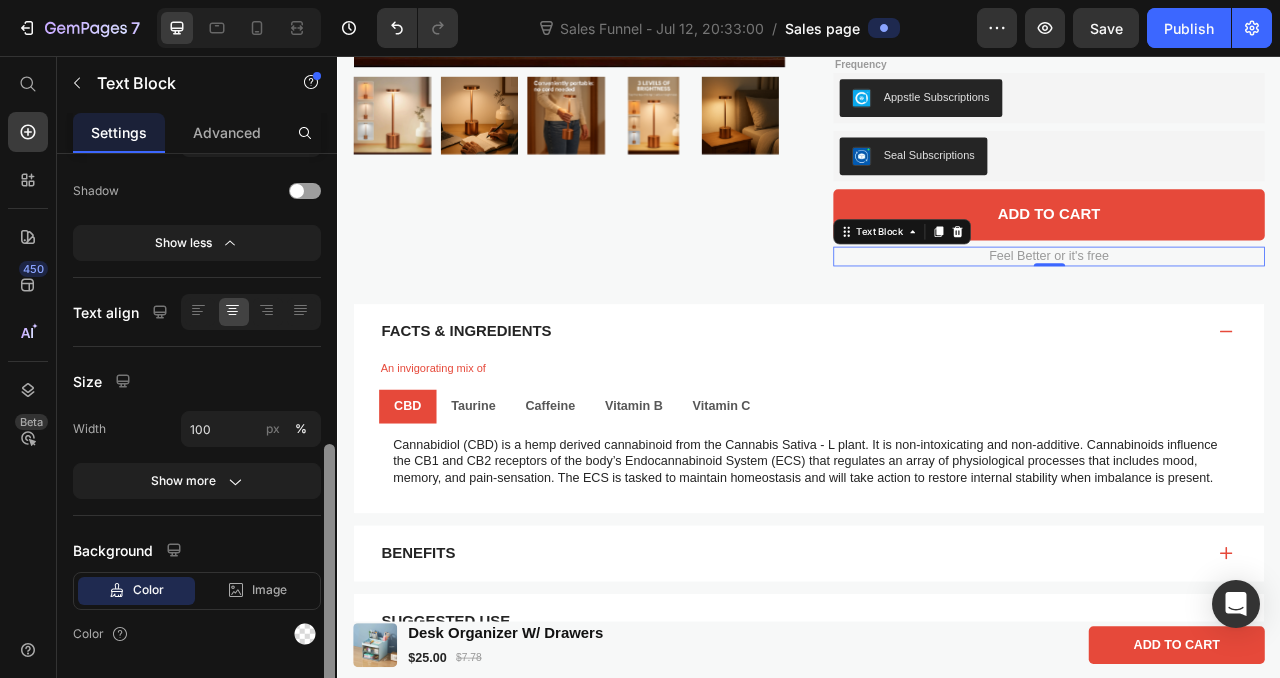 scroll, scrollTop: 650, scrollLeft: 0, axis: vertical 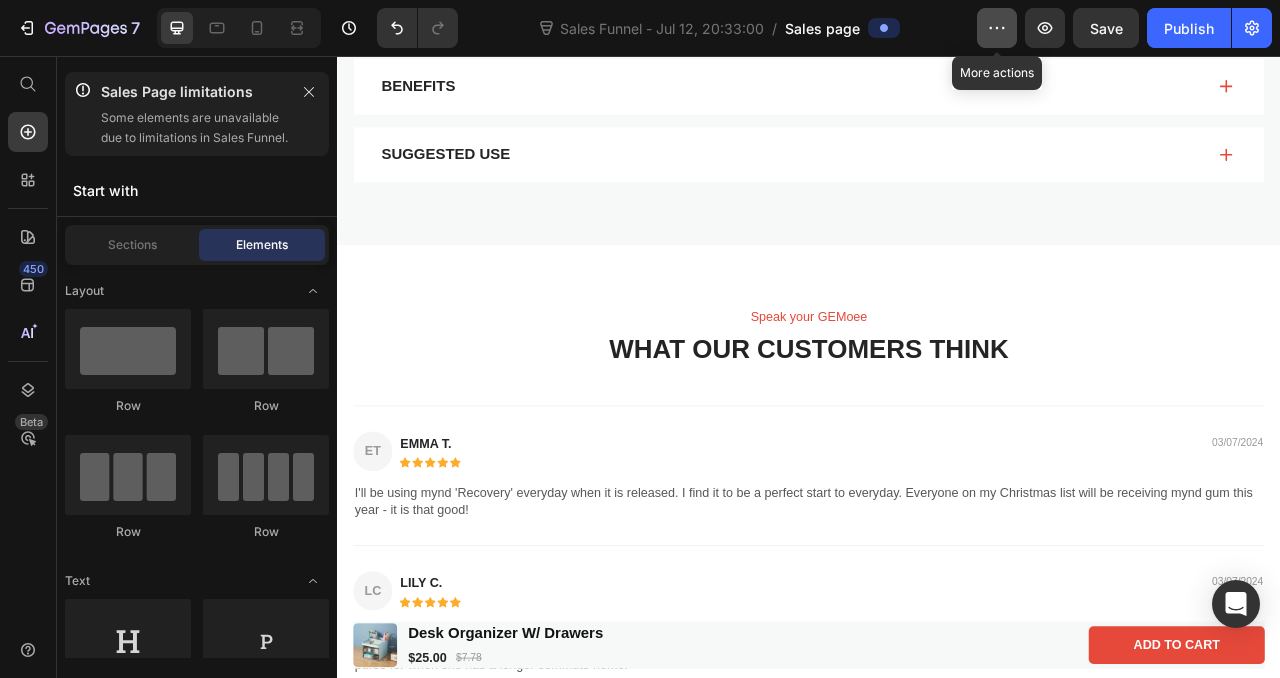 click 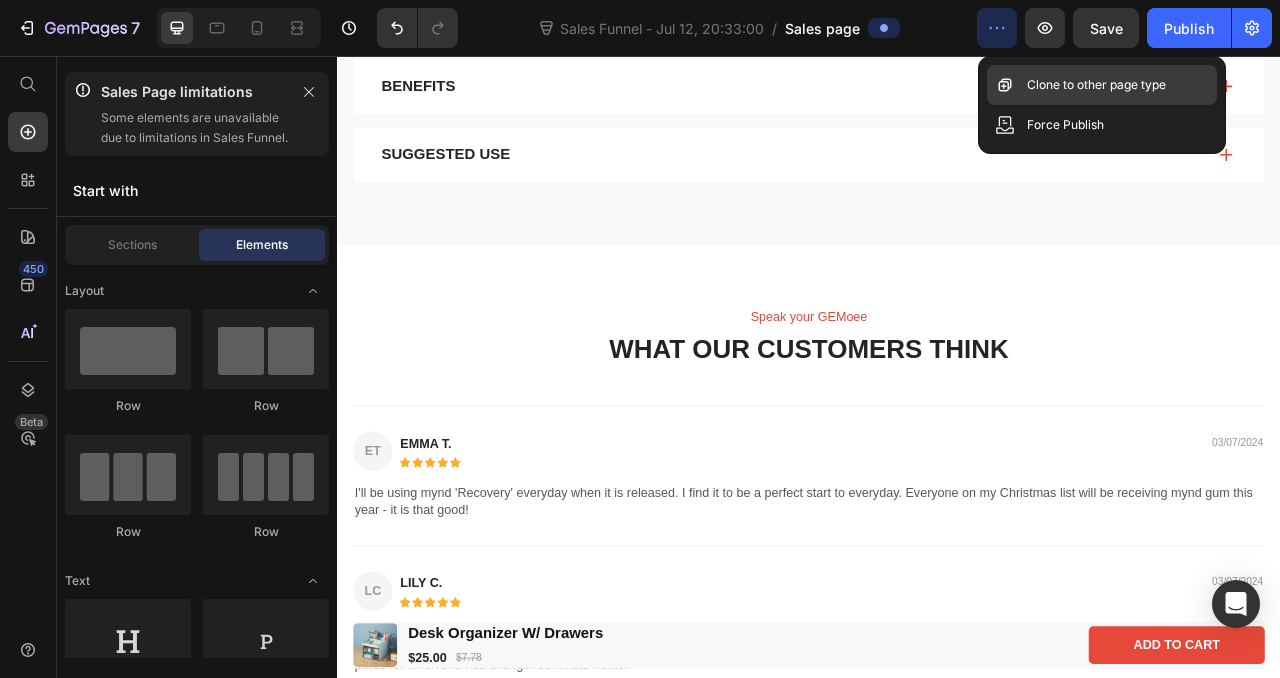 click on "Clone to other page type" at bounding box center [1096, 85] 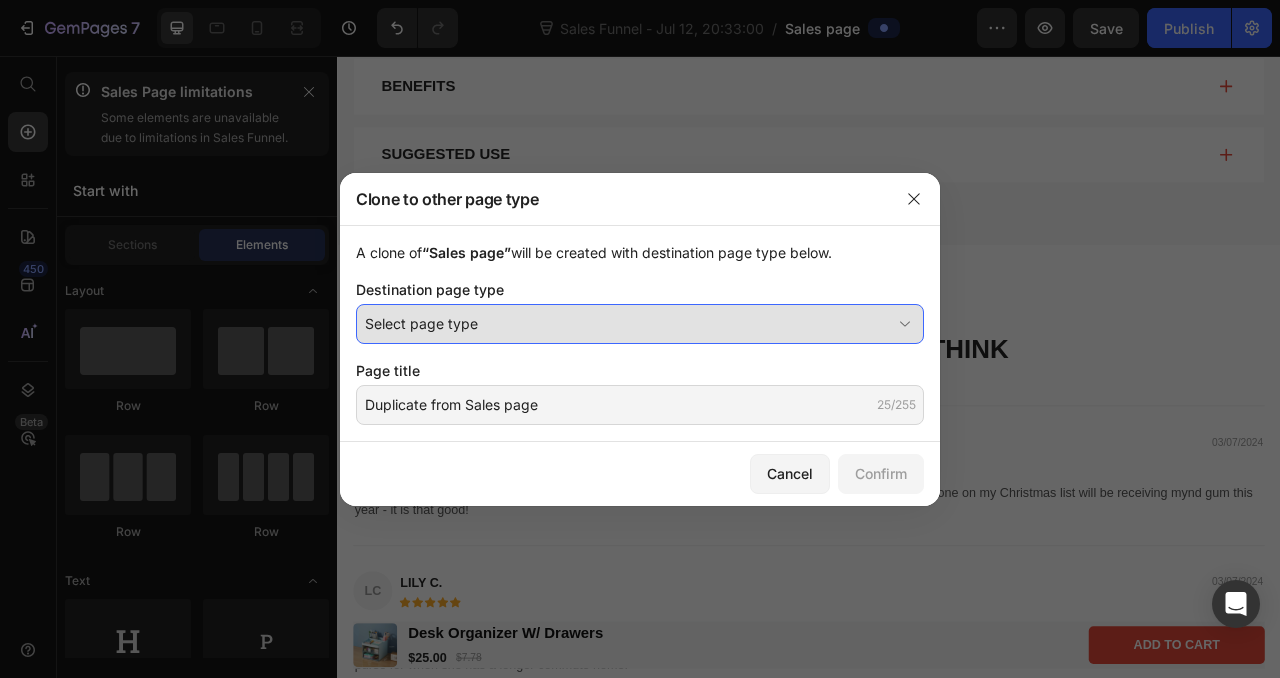 click on "Select page type" at bounding box center (628, 323) 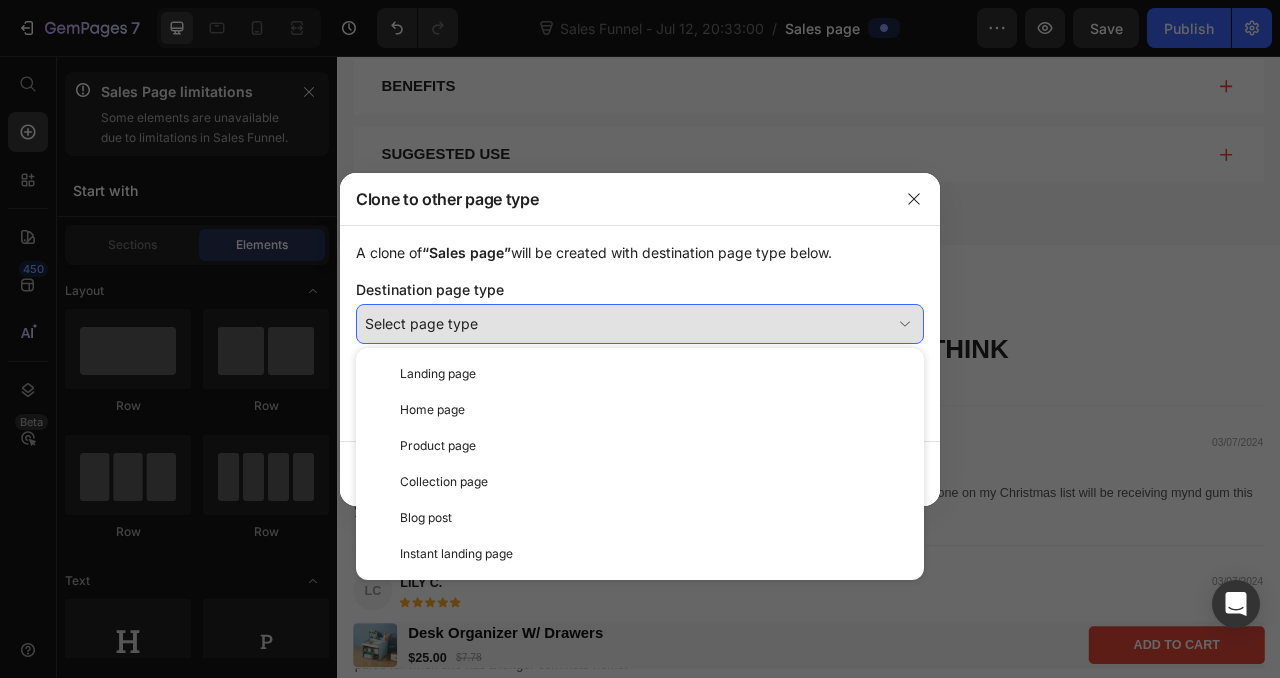 click on "Select page type" at bounding box center [628, 323] 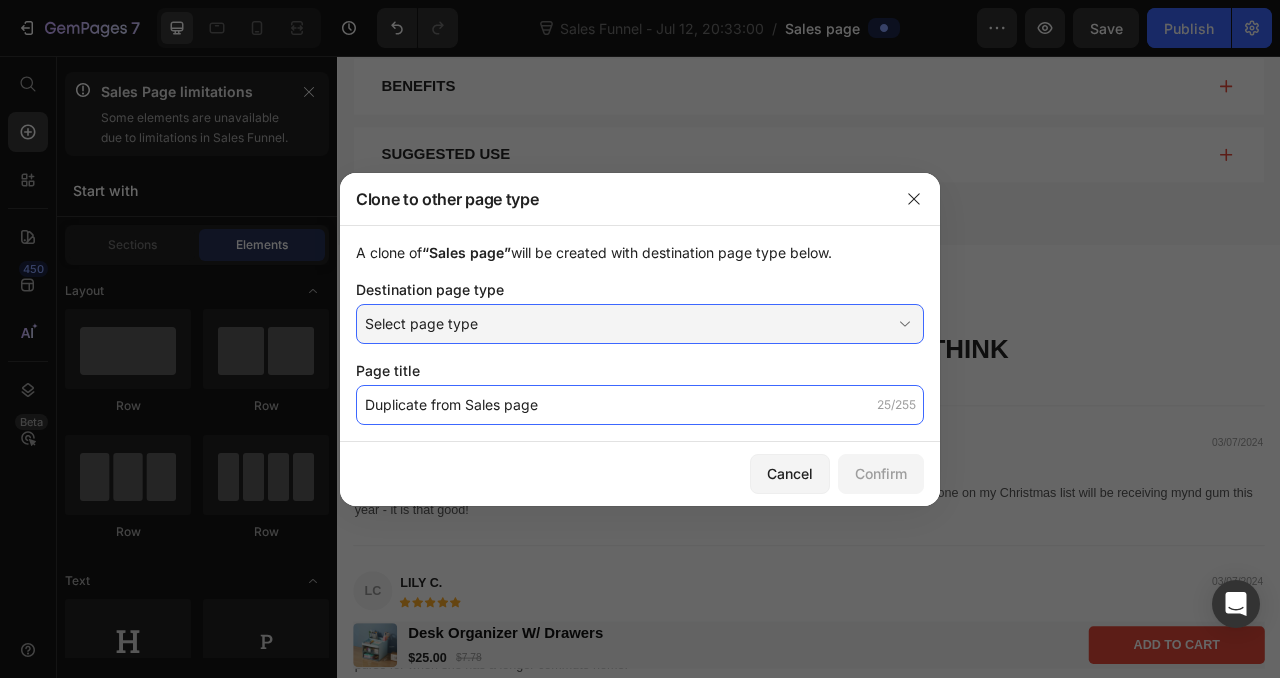 click on "Duplicate from Sales page" 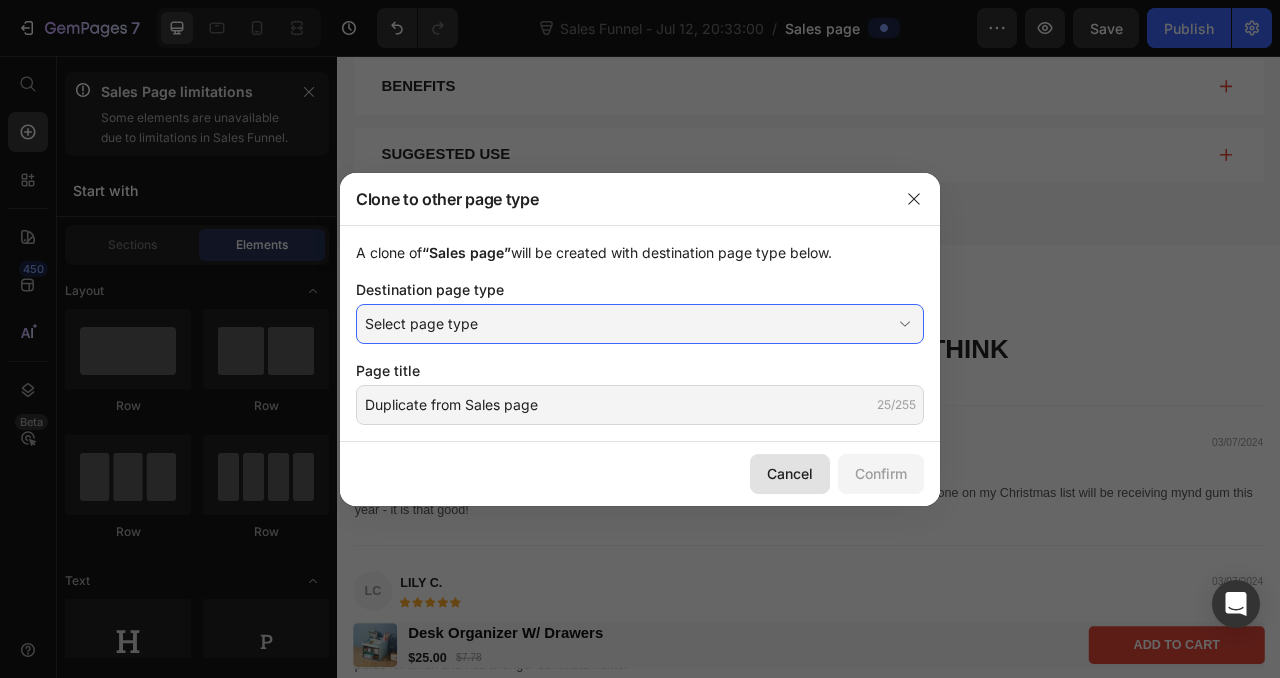 click on "Cancel" at bounding box center [790, 473] 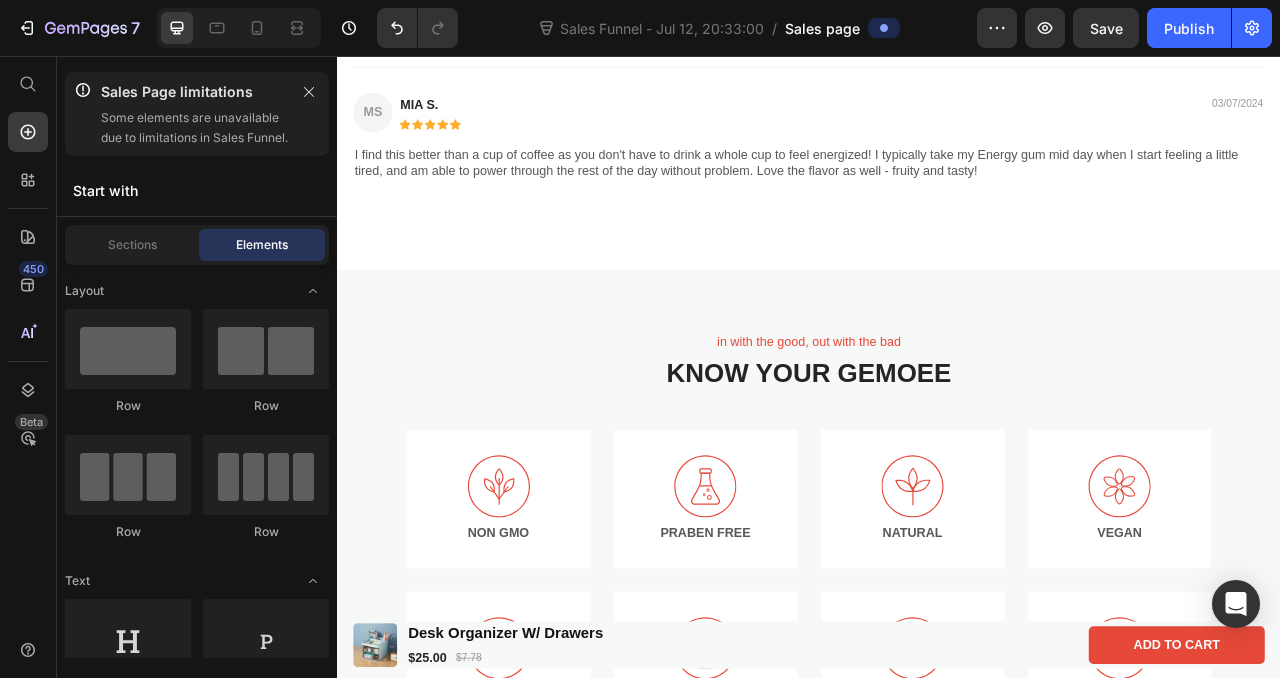 scroll, scrollTop: 2093, scrollLeft: 0, axis: vertical 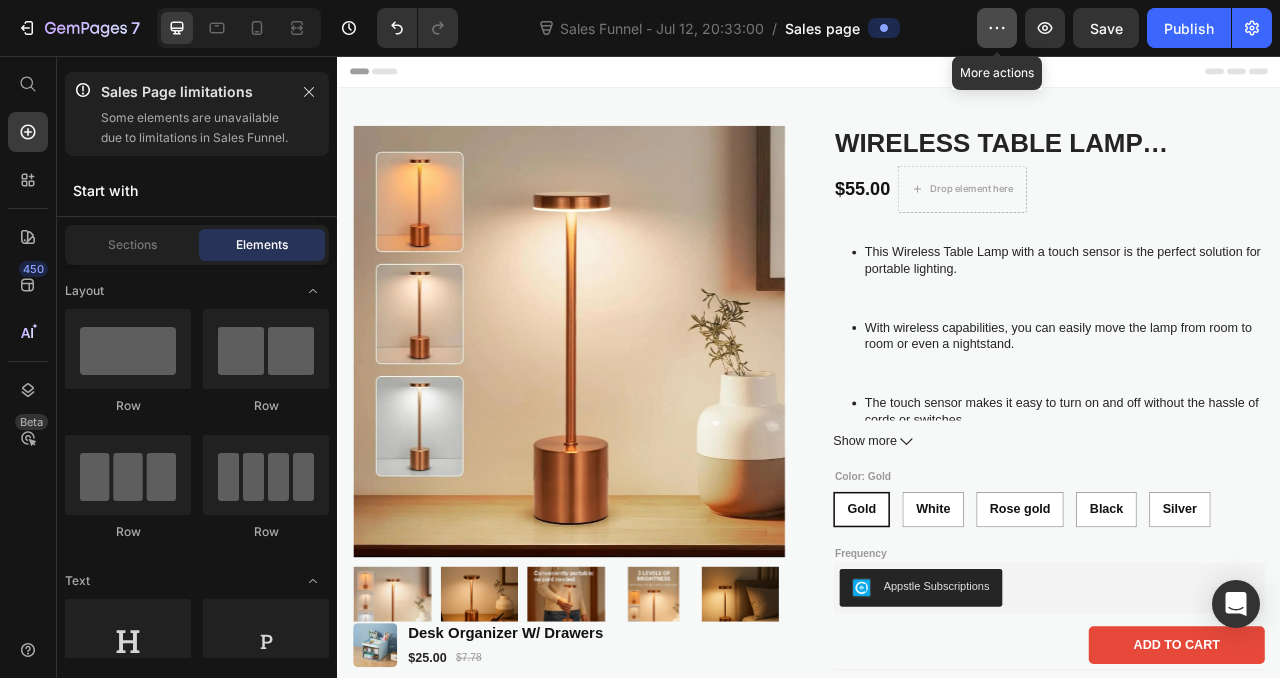 click 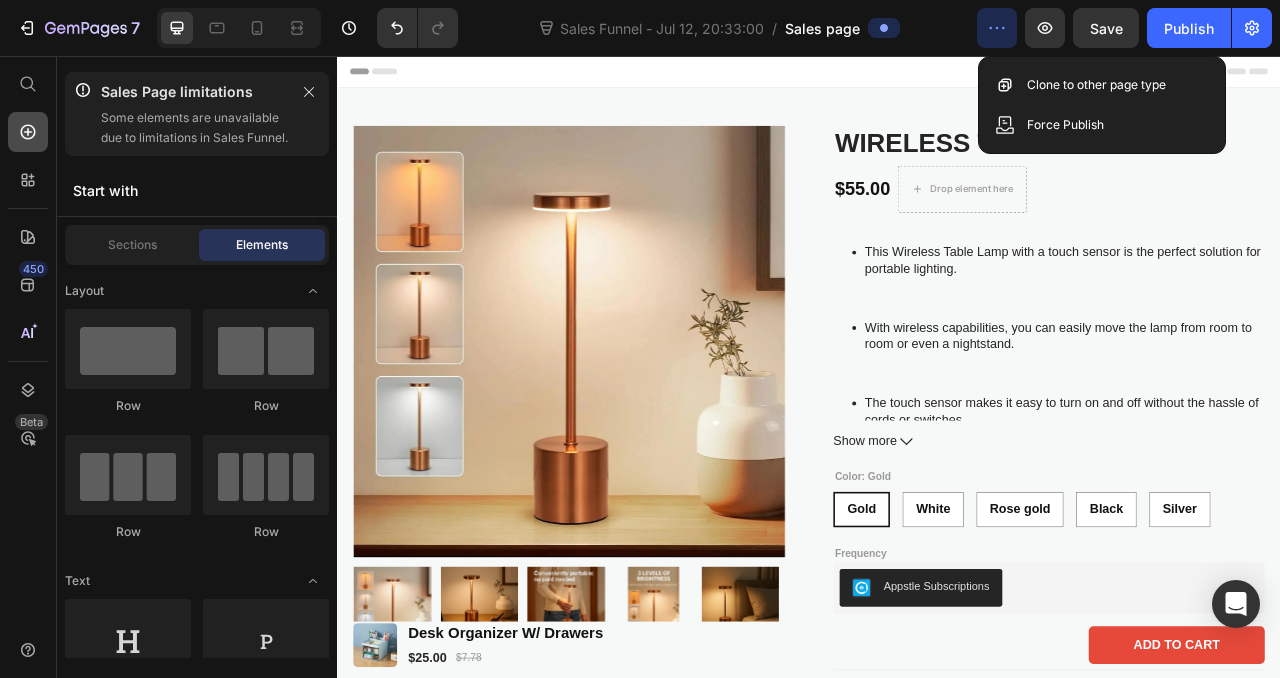 click 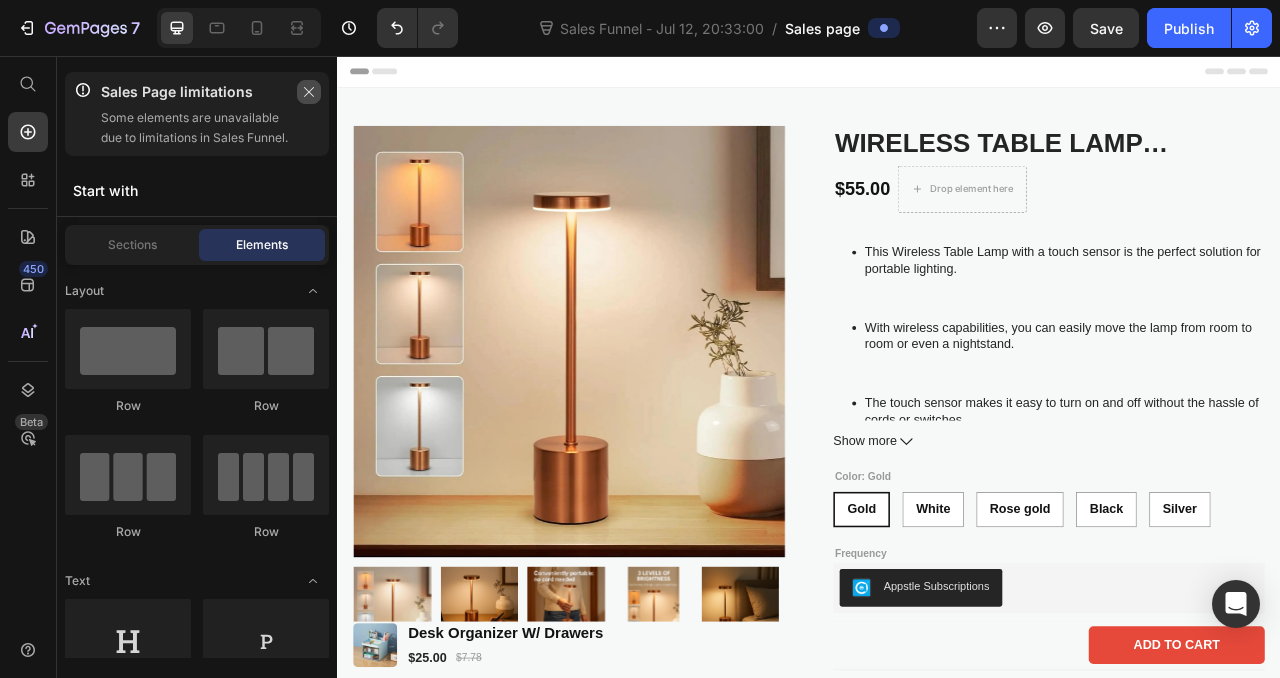 click 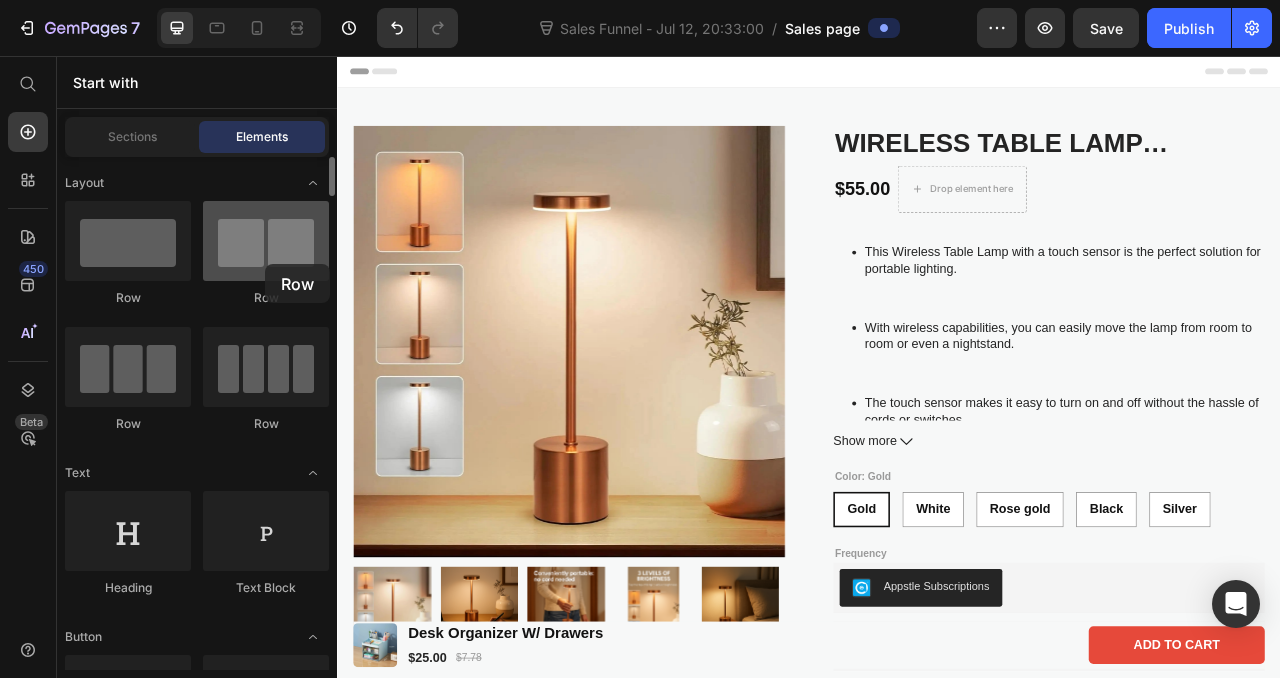 click at bounding box center (266, 241) 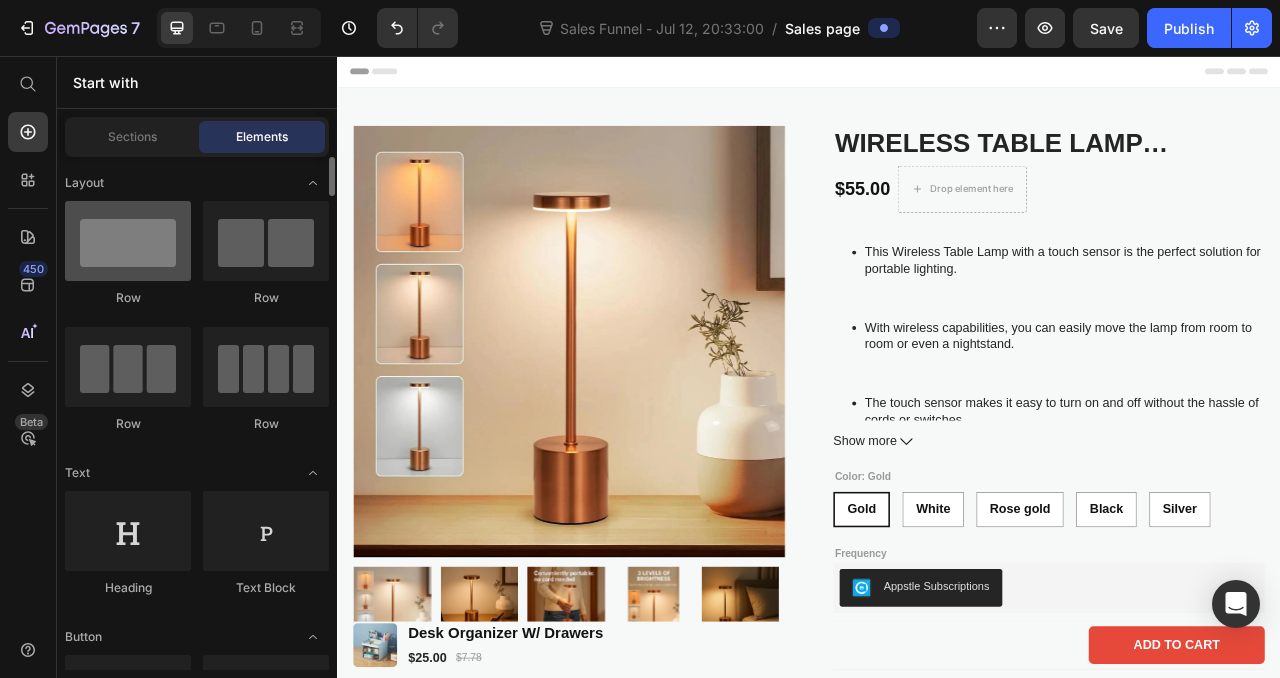 click at bounding box center (128, 241) 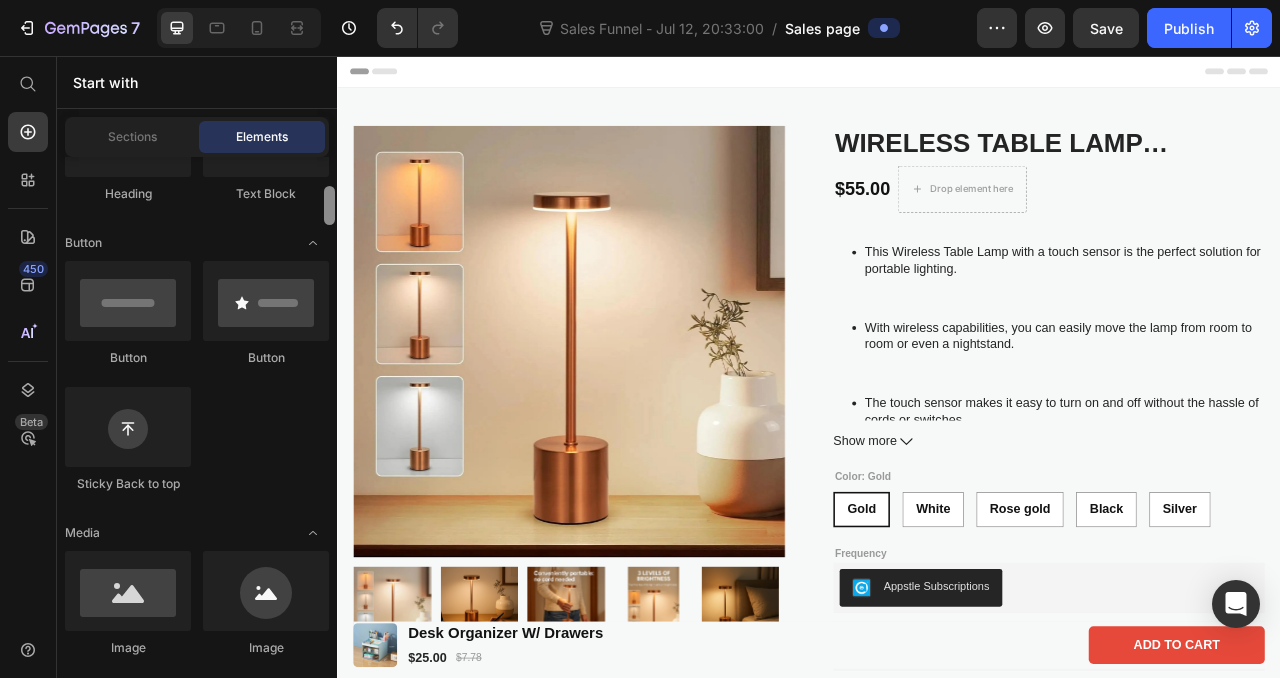 drag, startPoint x: 330, startPoint y: 173, endPoint x: 325, endPoint y: 200, distance: 27.45906 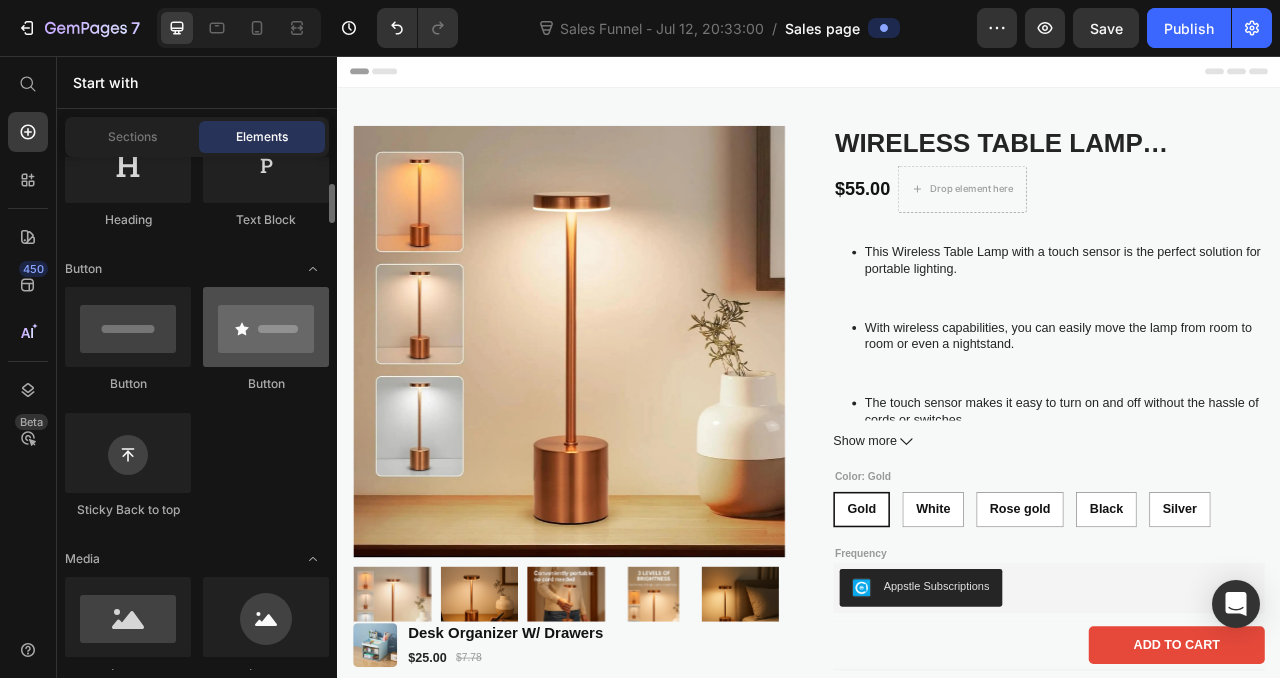 click at bounding box center (266, 327) 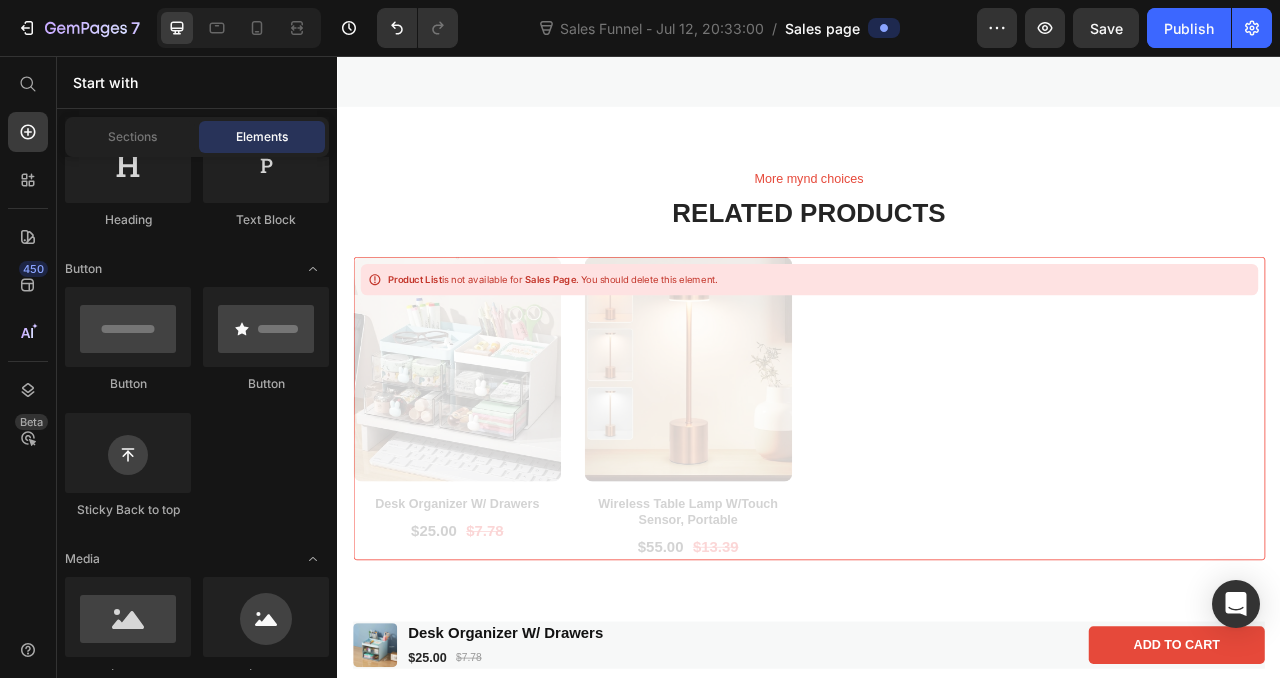 scroll, scrollTop: 4613, scrollLeft: 0, axis: vertical 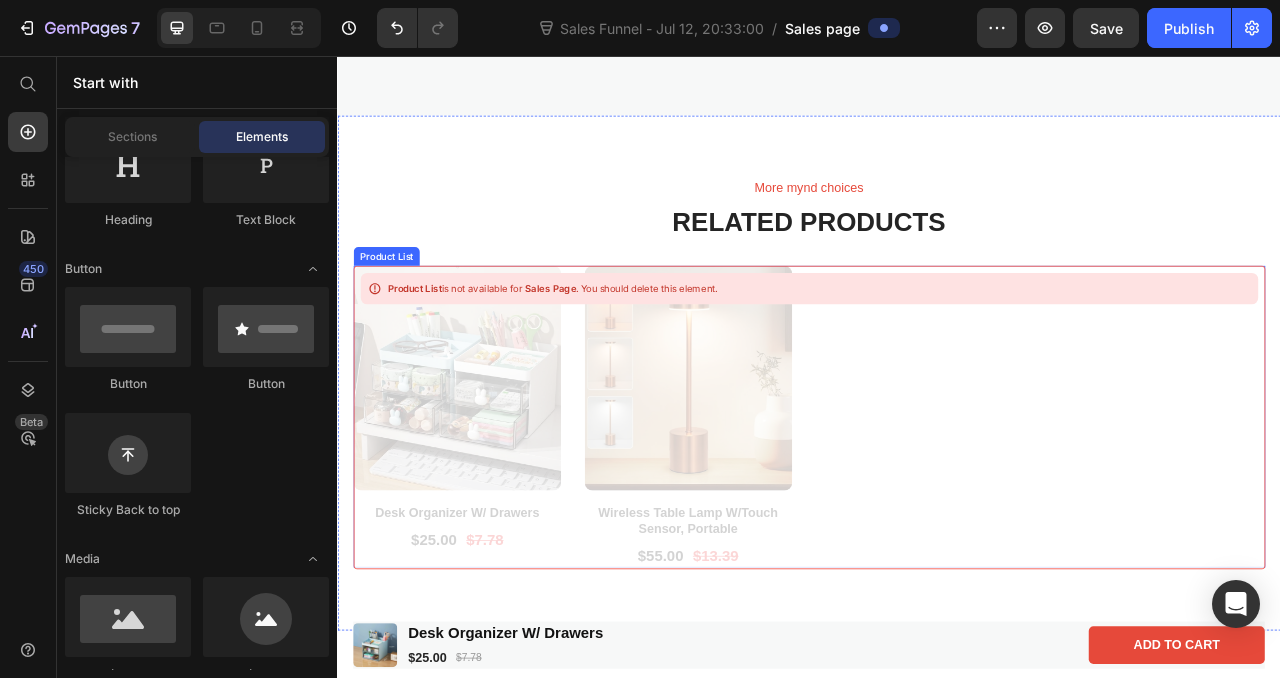 click on "Product List  is not available for   Sales Page . You should delete this element." at bounding box center (937, 516) 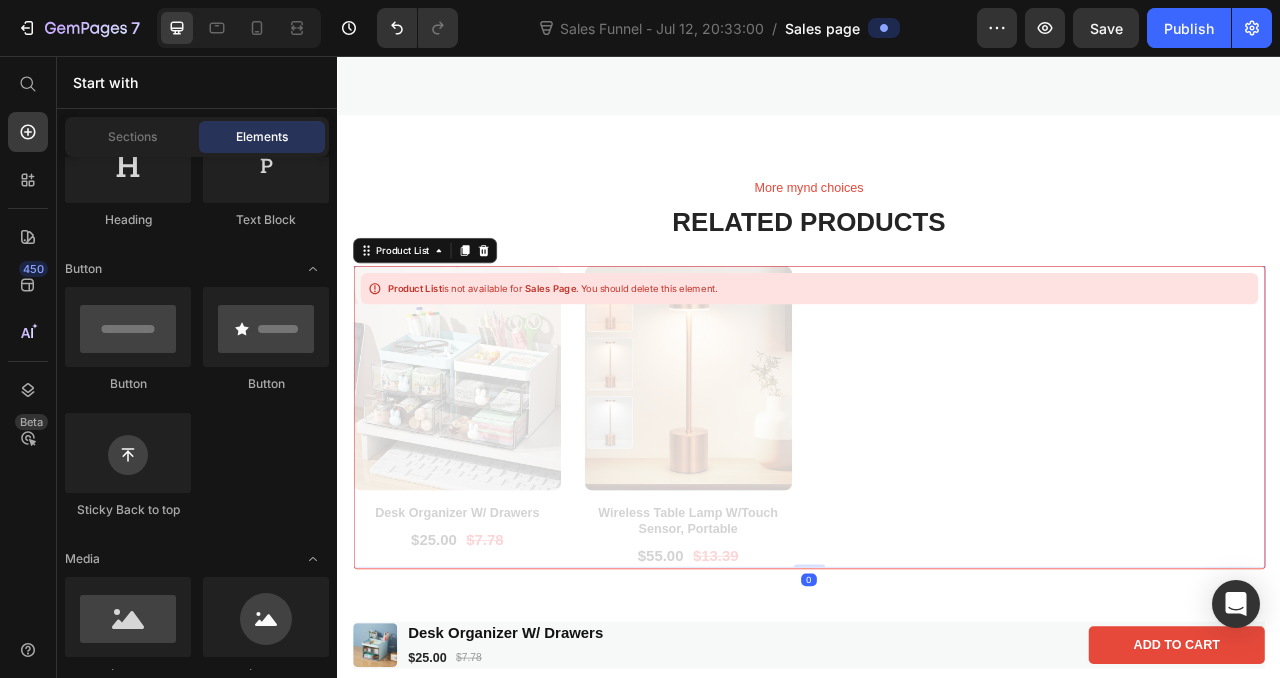scroll, scrollTop: 0, scrollLeft: 0, axis: both 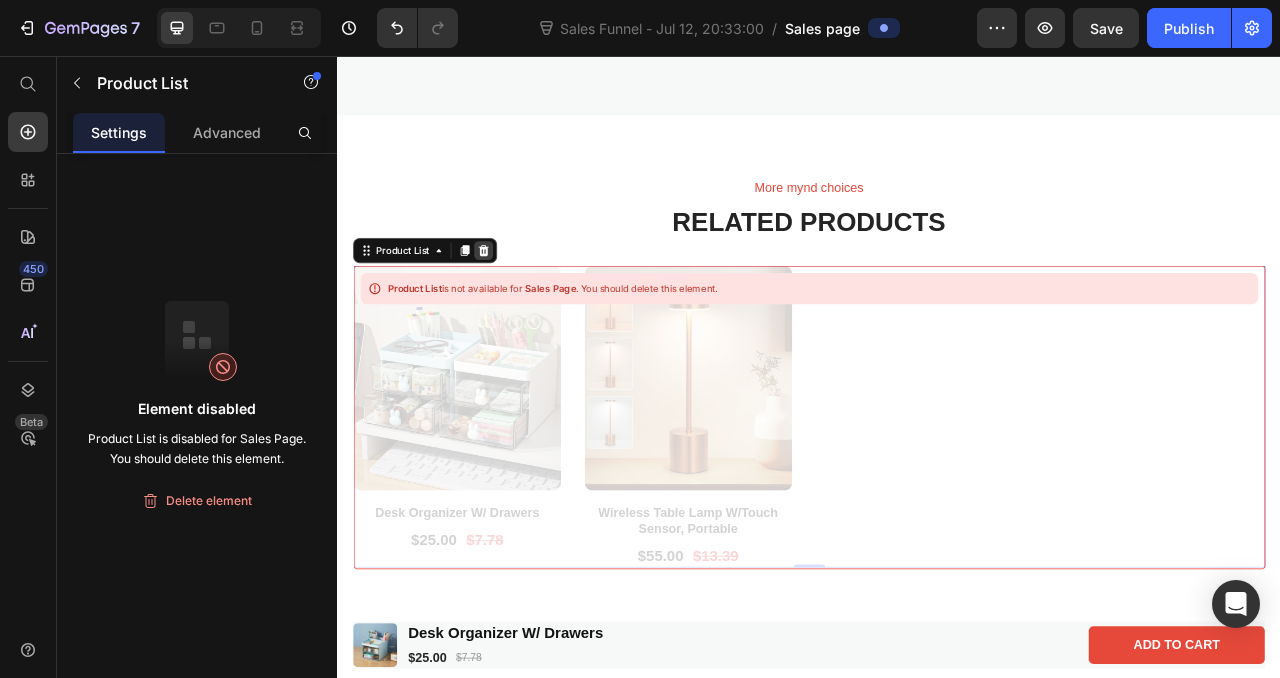 click at bounding box center (523, 304) 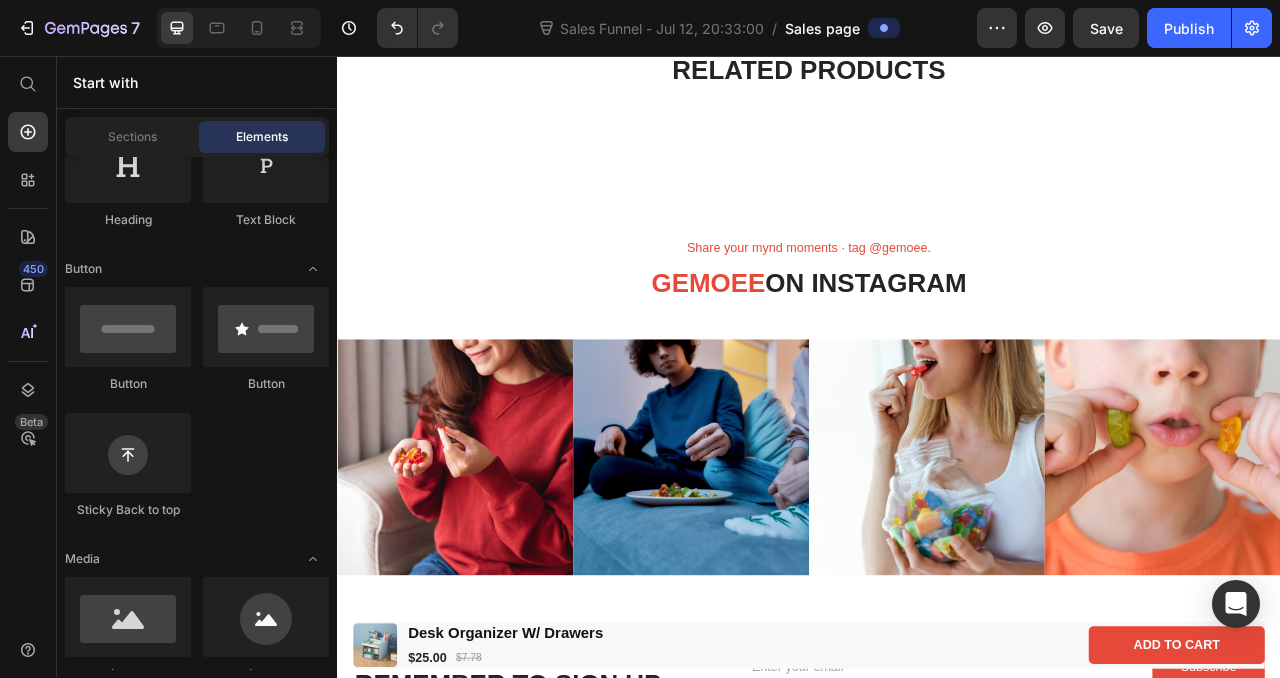 scroll, scrollTop: 4791, scrollLeft: 0, axis: vertical 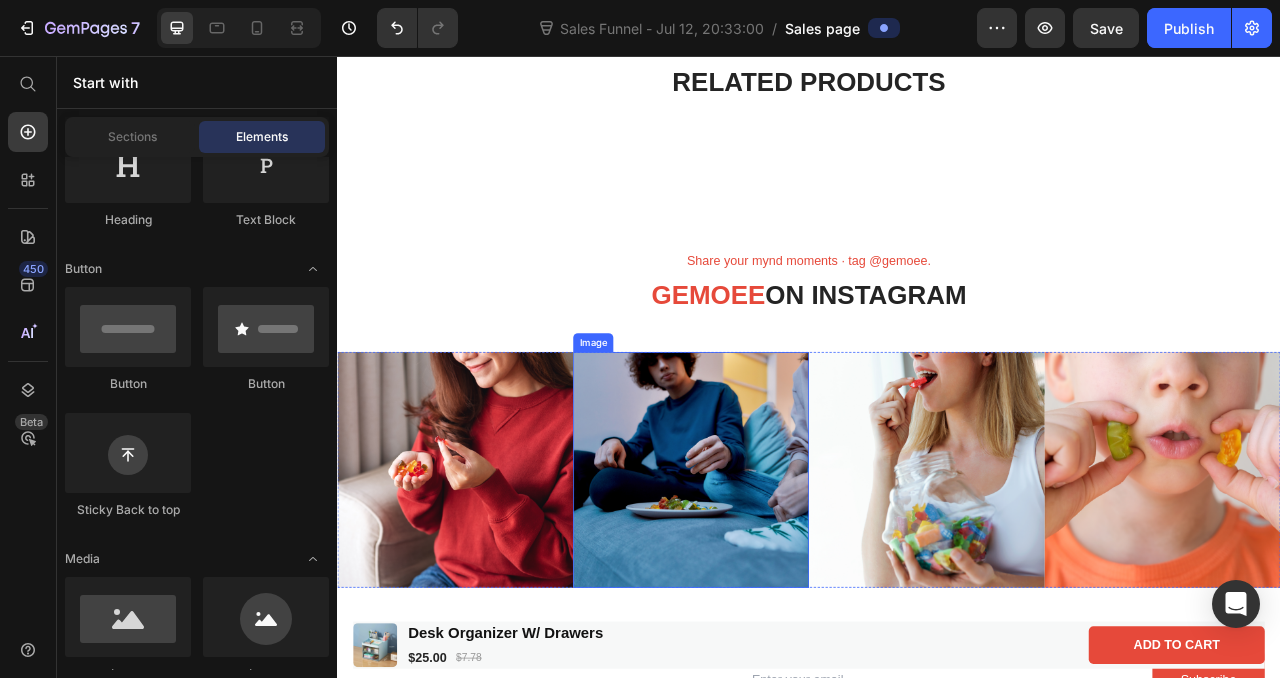 click at bounding box center (787, 583) 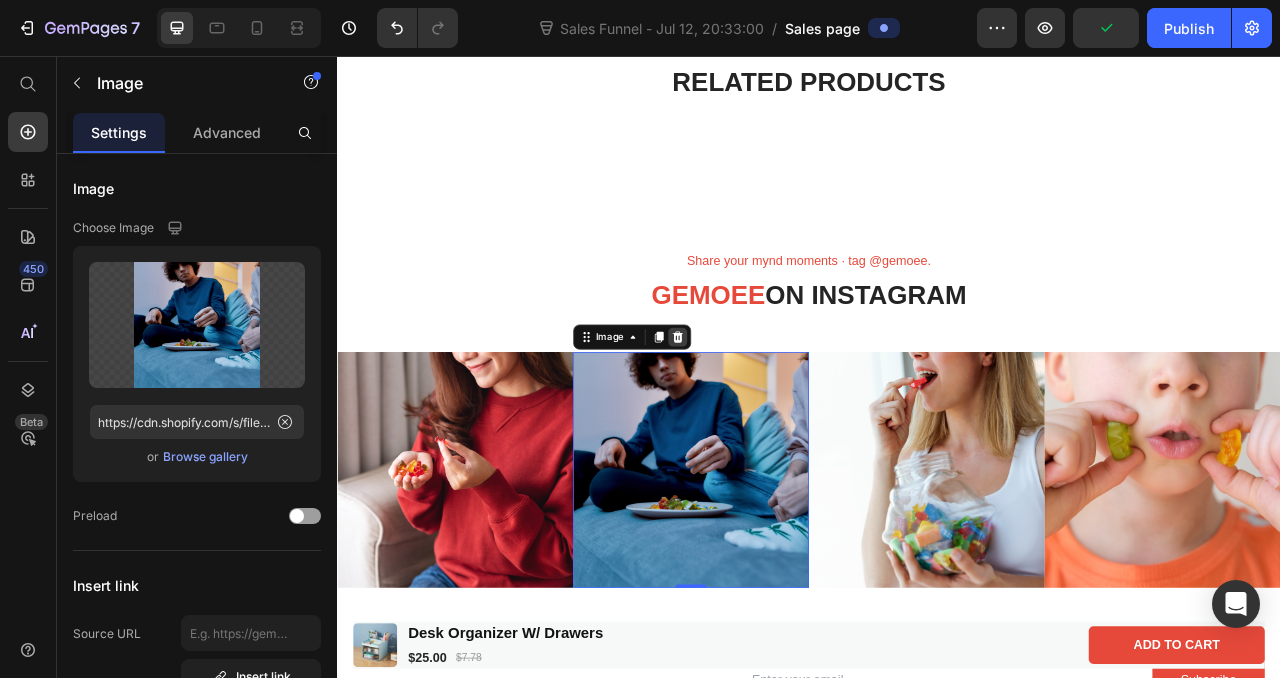 click 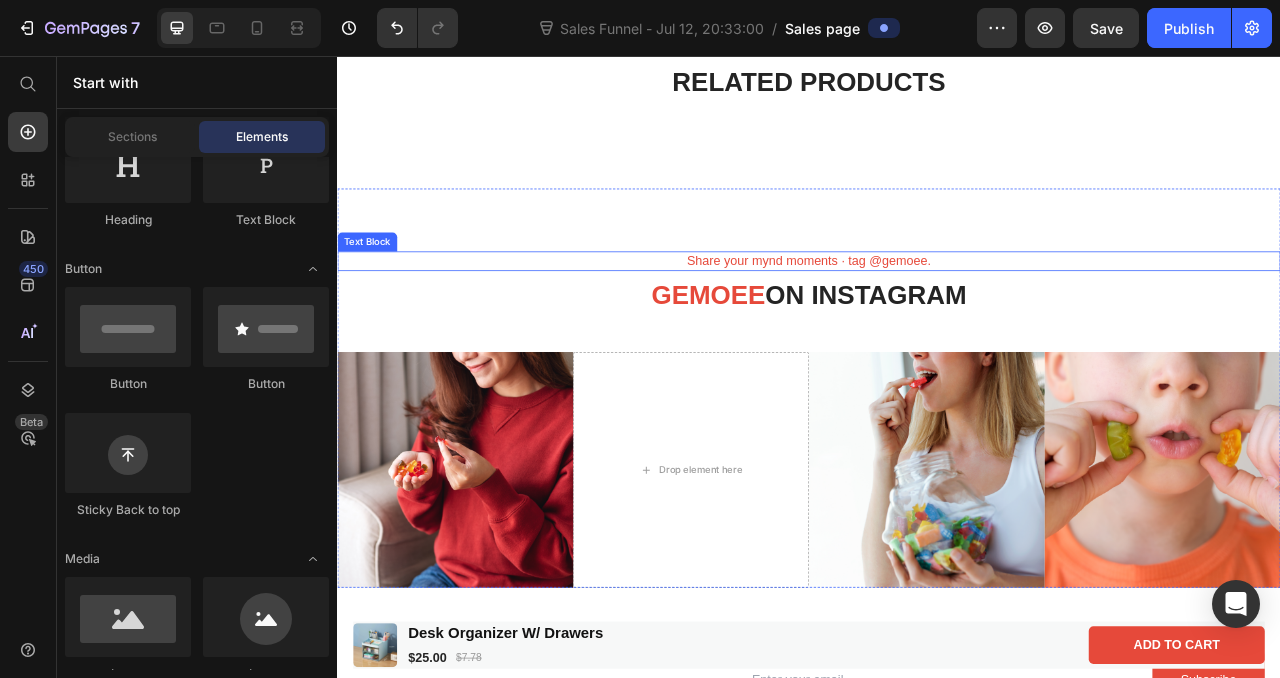 click on "Share your mynd moments ∙ tag @gemoee." at bounding box center (937, 317) 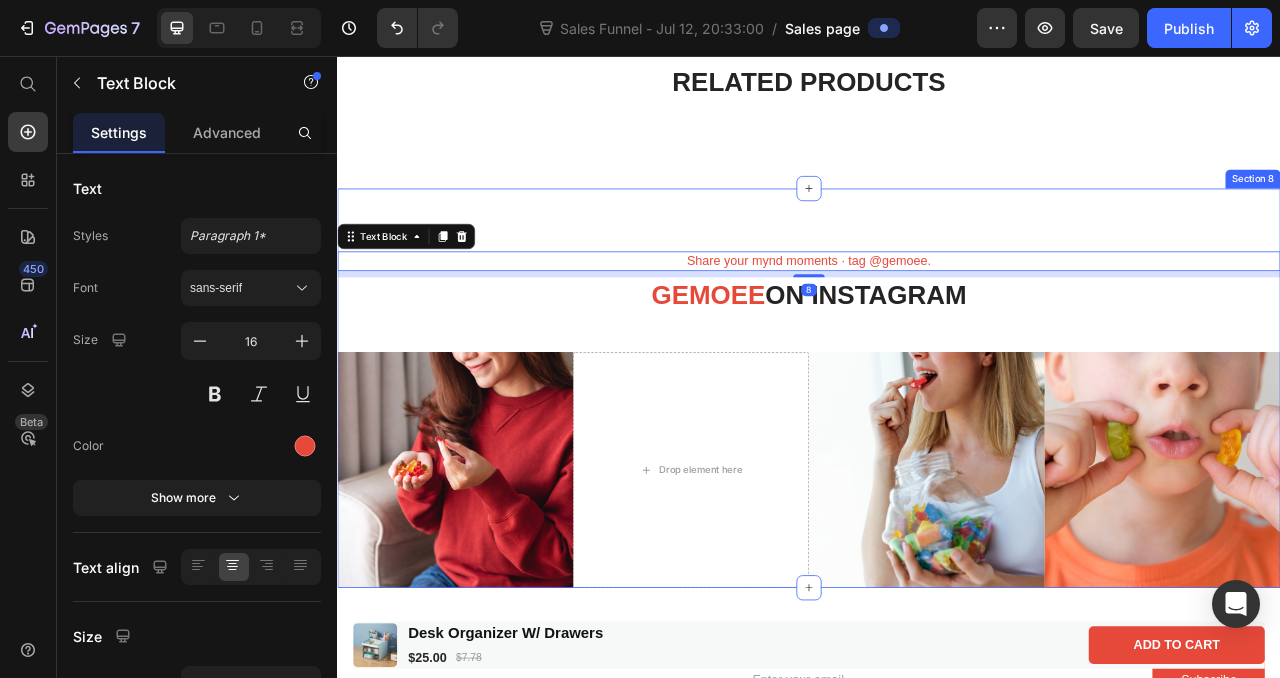 click at bounding box center (1387, 583) 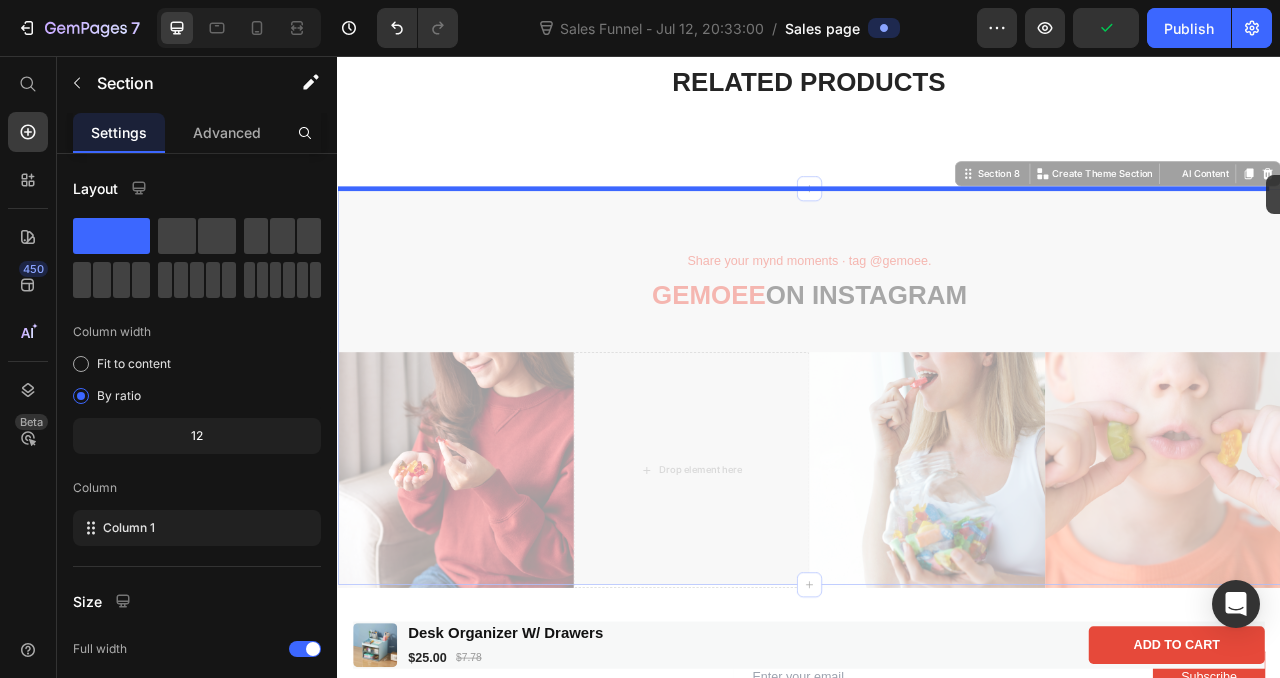 click on "Header Product Images Desk Organizer W/ Drawers Product Title $25.00 Product Price $7.78 Product Price Row Row Add to cart Button Product Sticky The Who, What, Why, When, Where and How. Text Block Frequently Asked Questions Heading
Who can use GEMoee gum? You, your friends and family. Your co-workers, teammates, and neighbors. Anyone over 18. Text Block
What is GEMoee gum?
Why use GEMoee gum?
When can I use GEMoee gum?
Where can I chew GEMoee gum? Accordion Image Row Section 6 More mynd choices Text Block Related products Heading Section 7 Share your mynd moments ∙ tag @gemoee. Text Block Gemoee  ON INSTAGRAM Heading Image
Image Image Row Section 8   You can create reusable sections Create Theme Section AI Content Write with GemAI What would you like to describe here? Tone and Voice Persuasive Product Desk Organizer W/ Drawers Show more Generate Share your mynd moments ∙ tag @gemoee. Text Block Gemoee  ON INSTAGRAM Heading Image
Drop element here Row" at bounding box center [937, -1520] 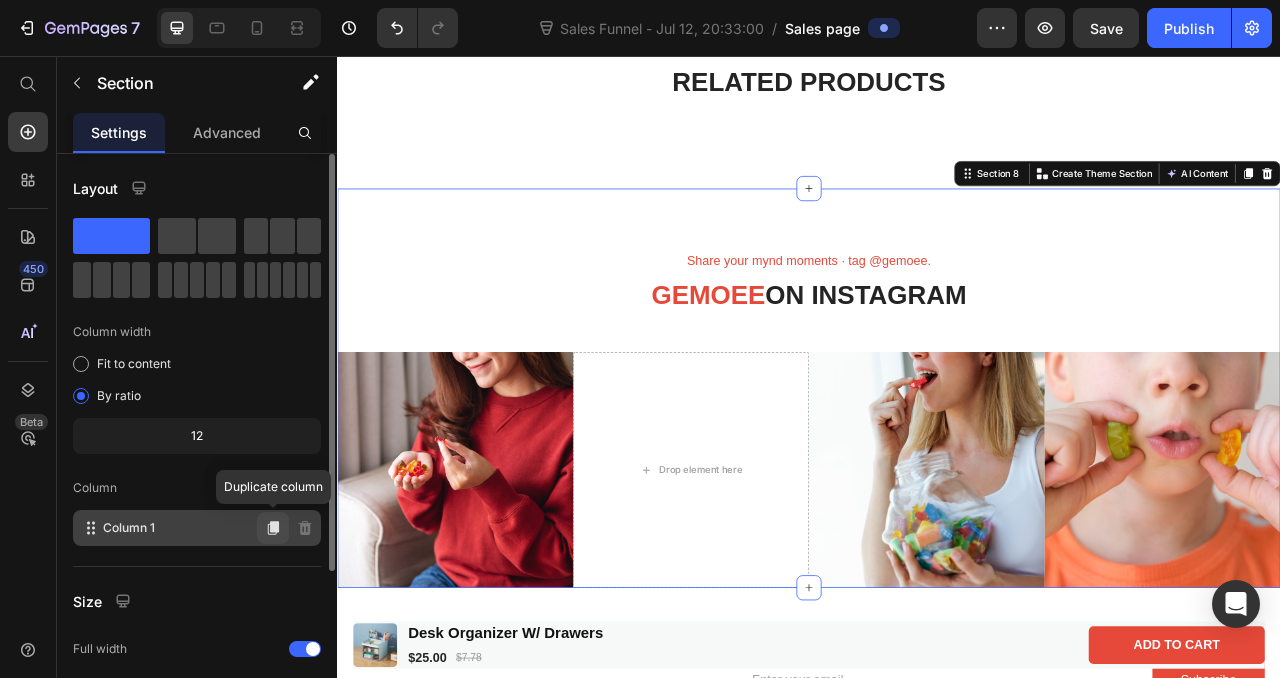 click 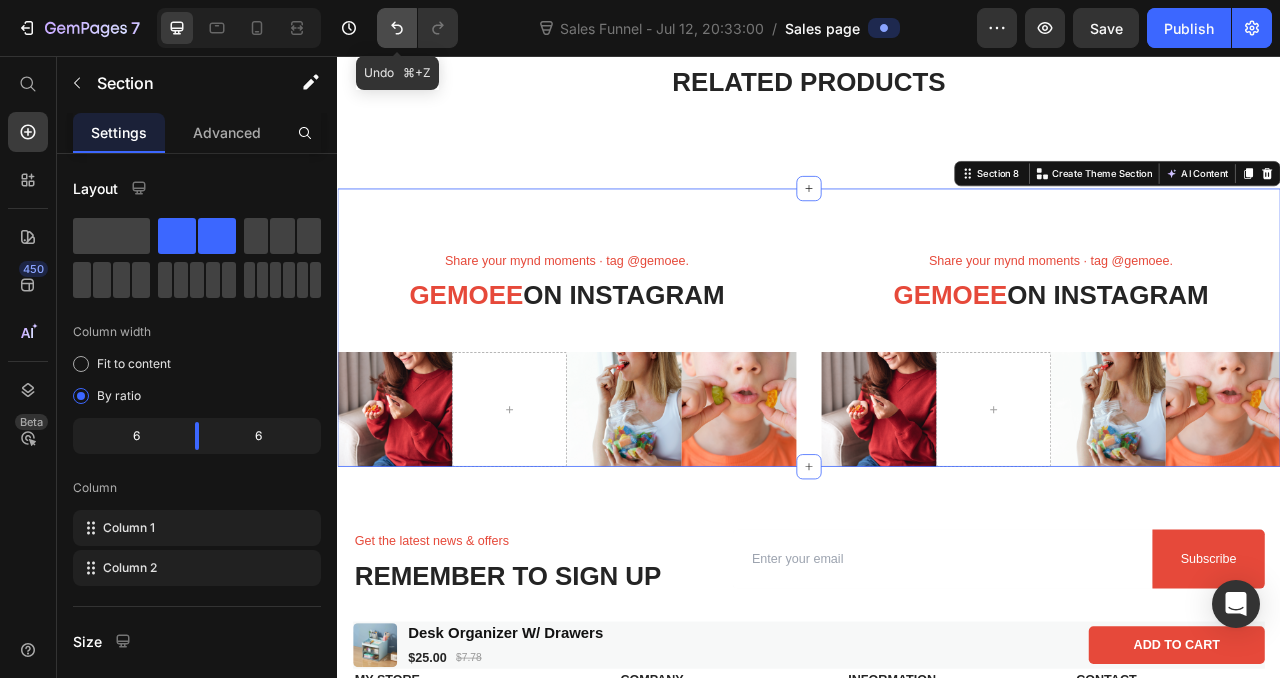 click 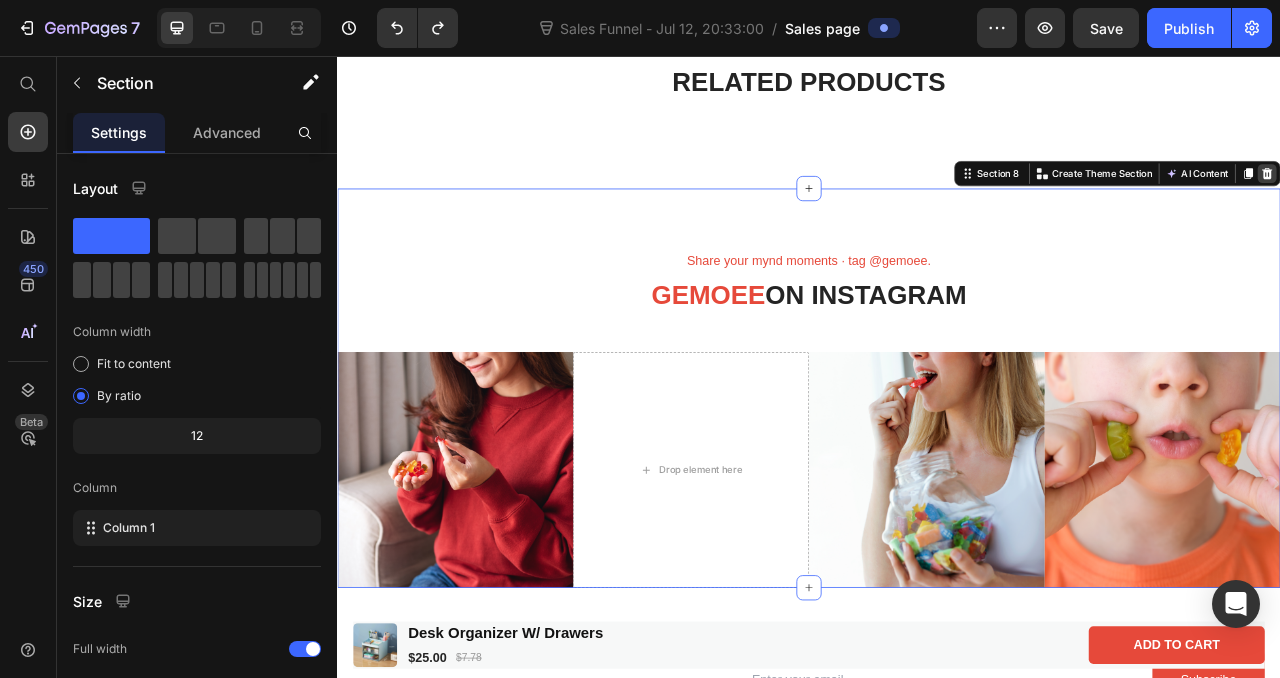 click 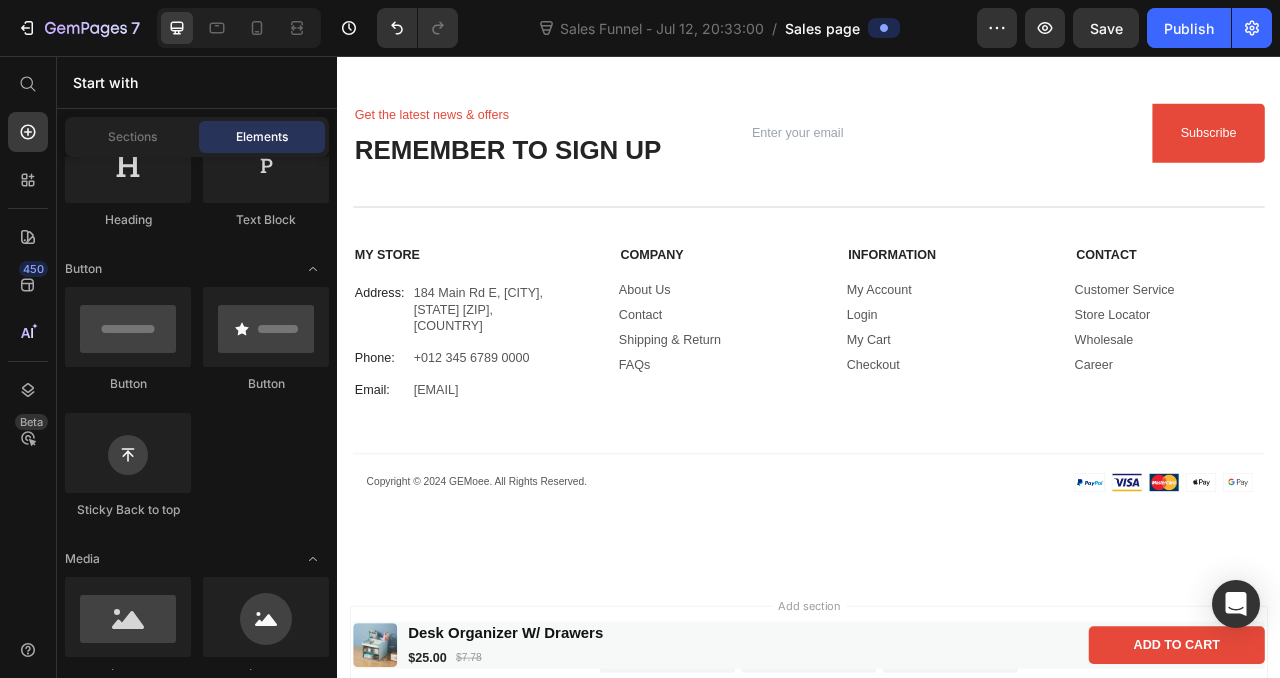scroll, scrollTop: 4937, scrollLeft: 0, axis: vertical 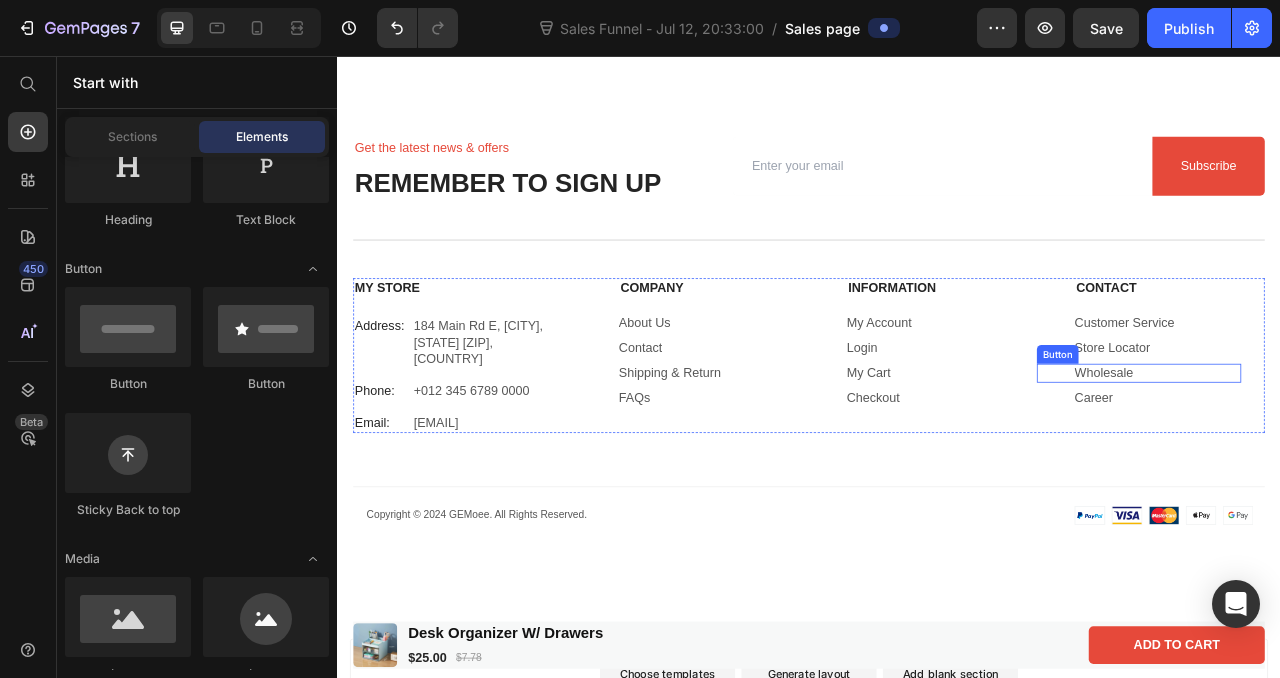click on "Wholesale Button" at bounding box center (1357, 460) 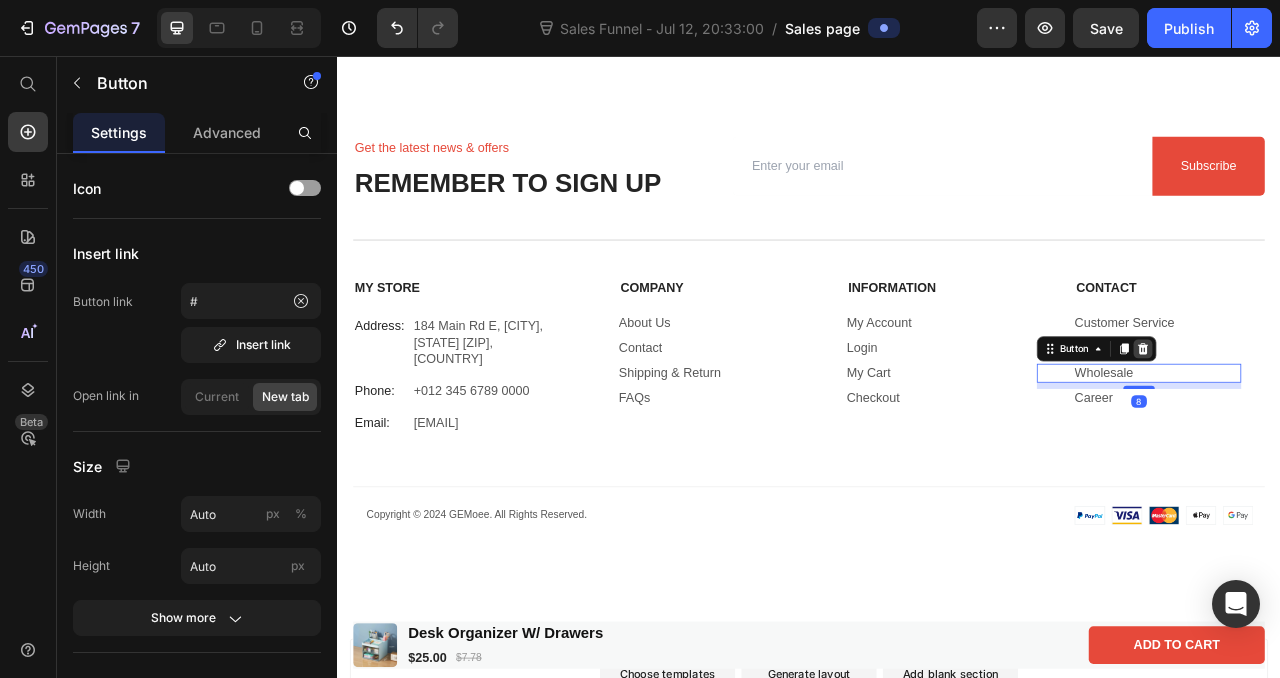 click 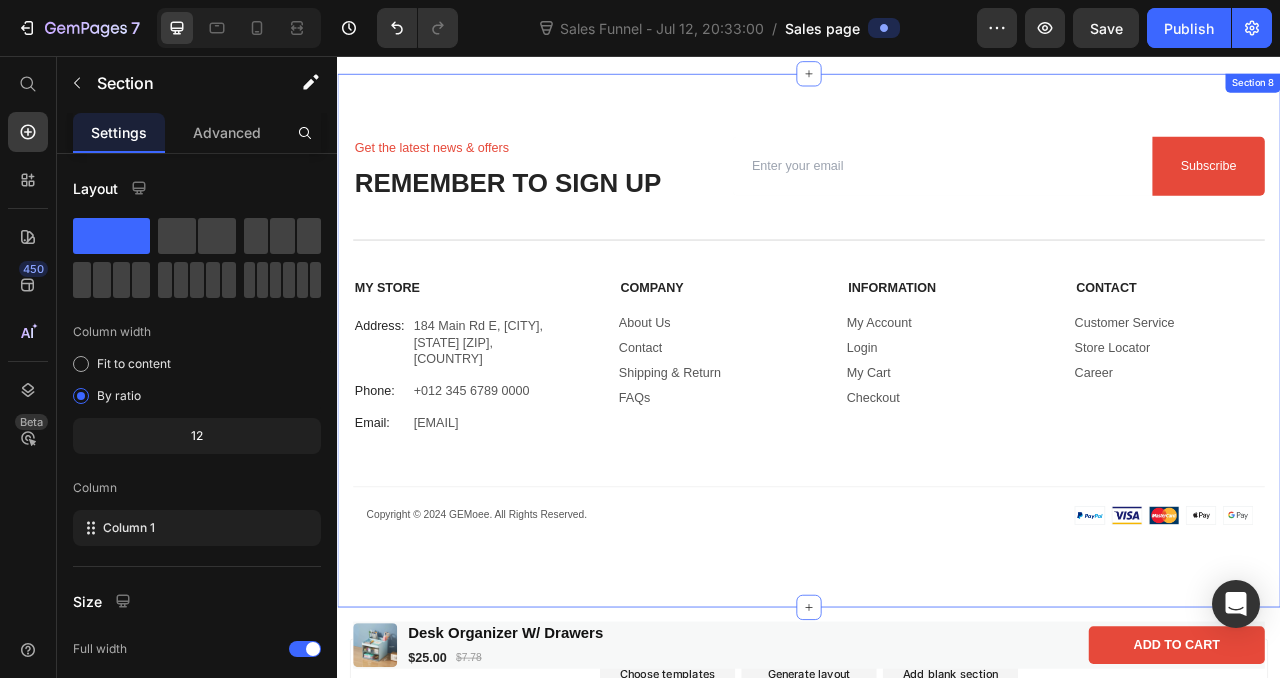 click on "Get the latest news & offers Text Block REMEMBER TO SIGN UP Heading Email Field Subscribe Submit Button Row Newsletter Row                Title Line My Store Text Block Address: Text Block 184 Main Rd E, St Albans VIC 3021, Australia Text Block Row Phone: Text Block +012 345 6789 0000 Text Block Row Email: Text Block gemoee@gmail.com Text Block Row Company Text Block About Us Button Contact Button Shipping   & Return Button FAQs Button Information Text Block My Account Button Login Button My Cart Button Checkout Button Contact Text Block Customer Service Button Store Locator Button Career Button Row Copyright © 2024 GEMoee. All Rights Reserved. Text Block Image Image Image Image Image Row Row" at bounding box center (937, 418) 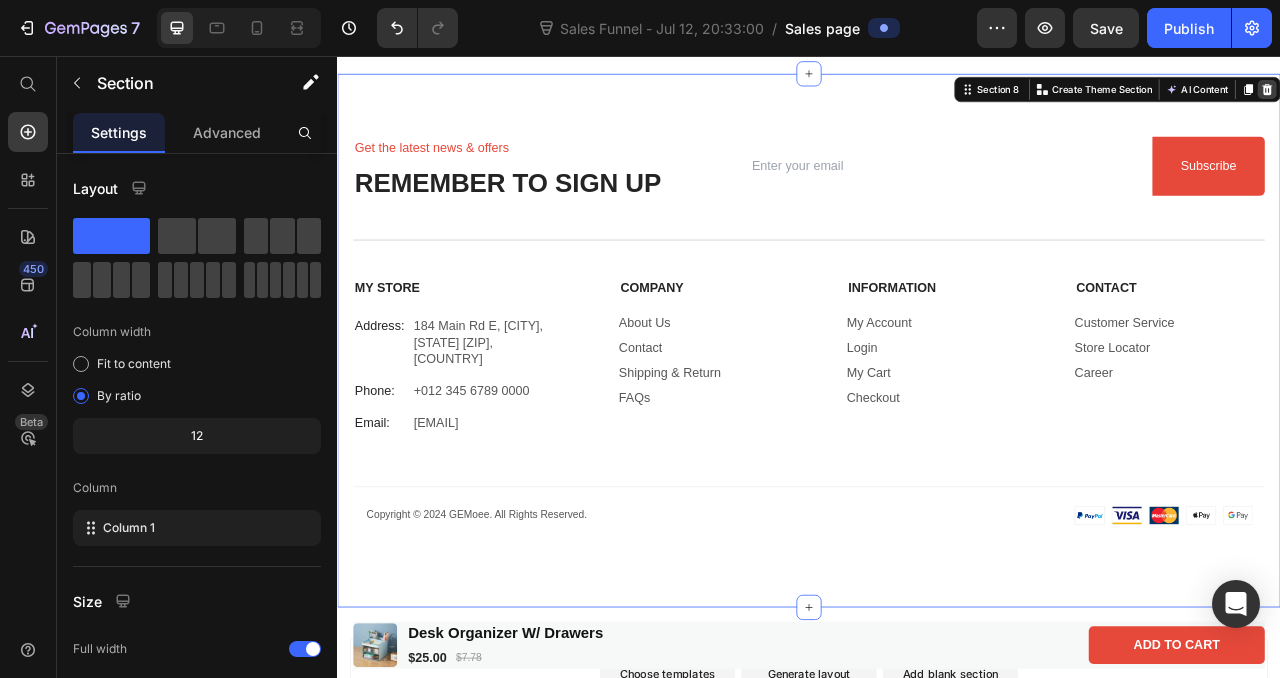 click 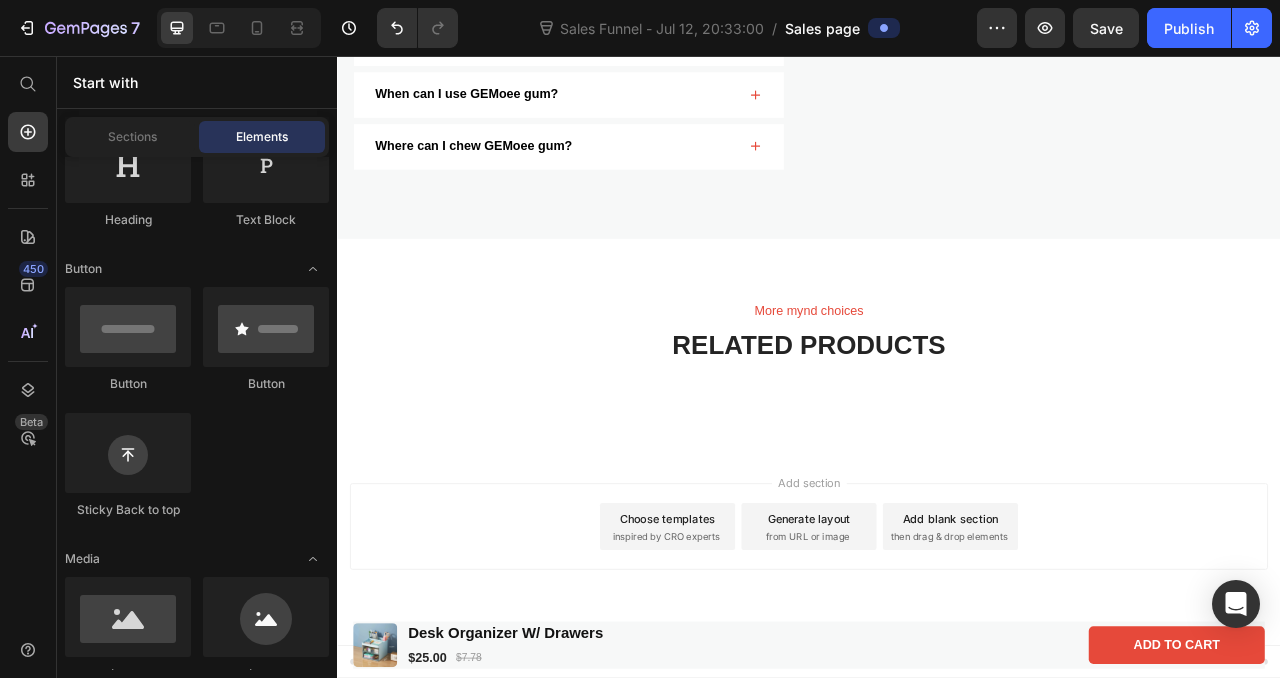 click on "Add section Choose templates inspired by CRO experts Generate layout from URL or image Add blank section then drag & drop elements" at bounding box center [937, 683] 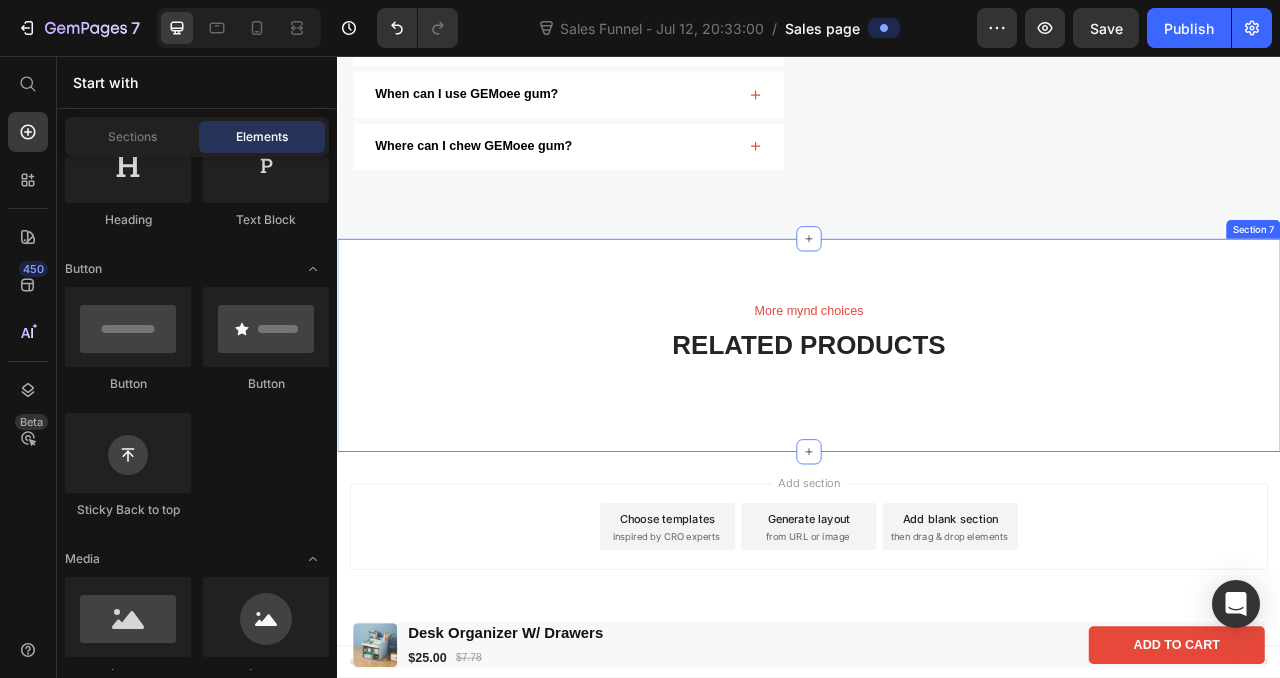 click on "More mynd choices Text Block Related products Heading" at bounding box center (937, 425) 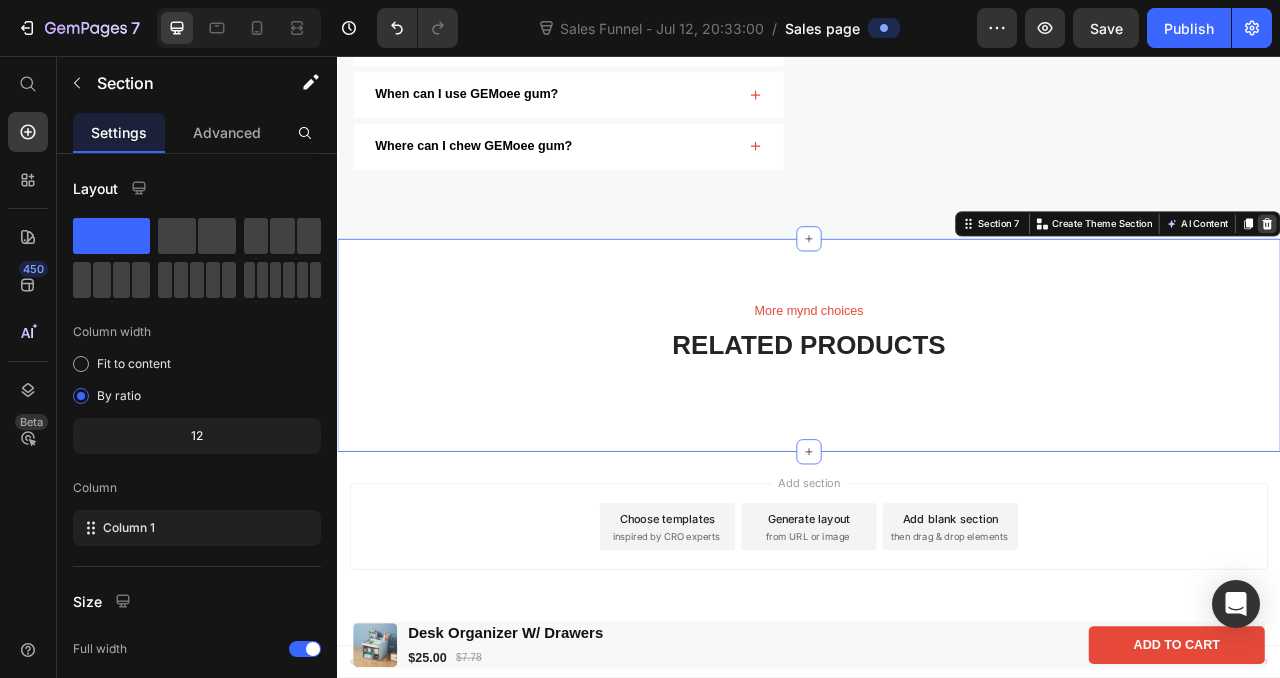 click 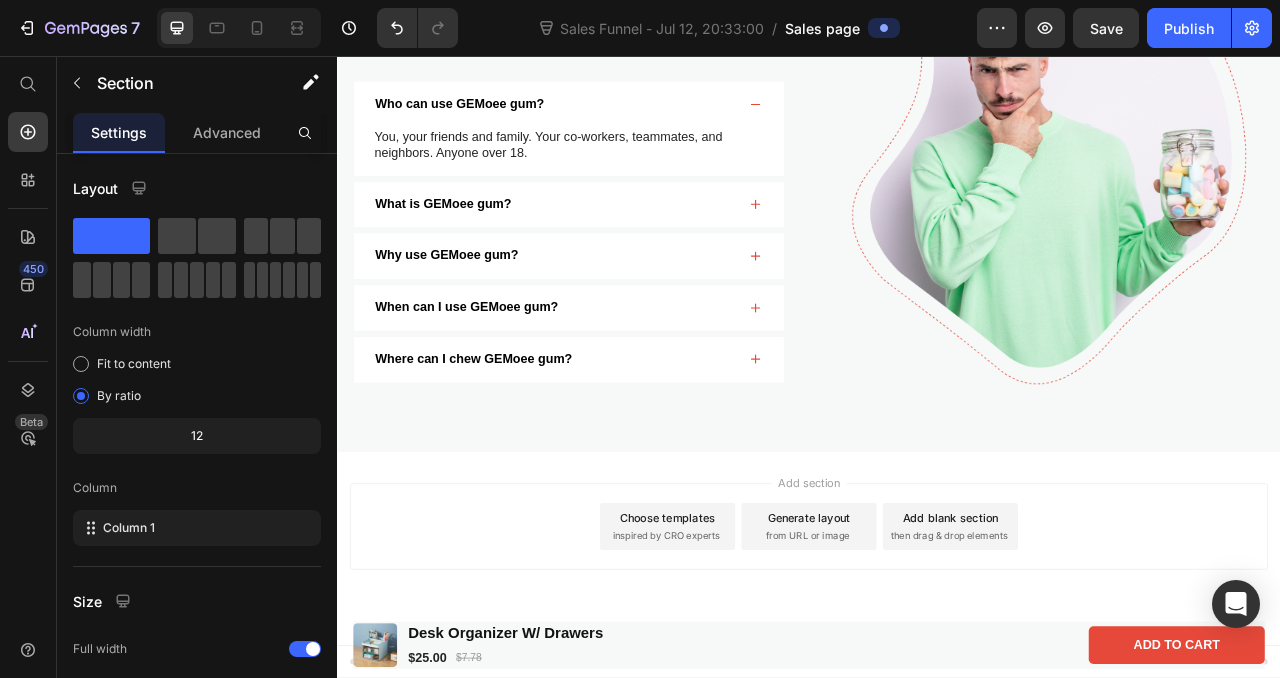 scroll, scrollTop: 4185, scrollLeft: 0, axis: vertical 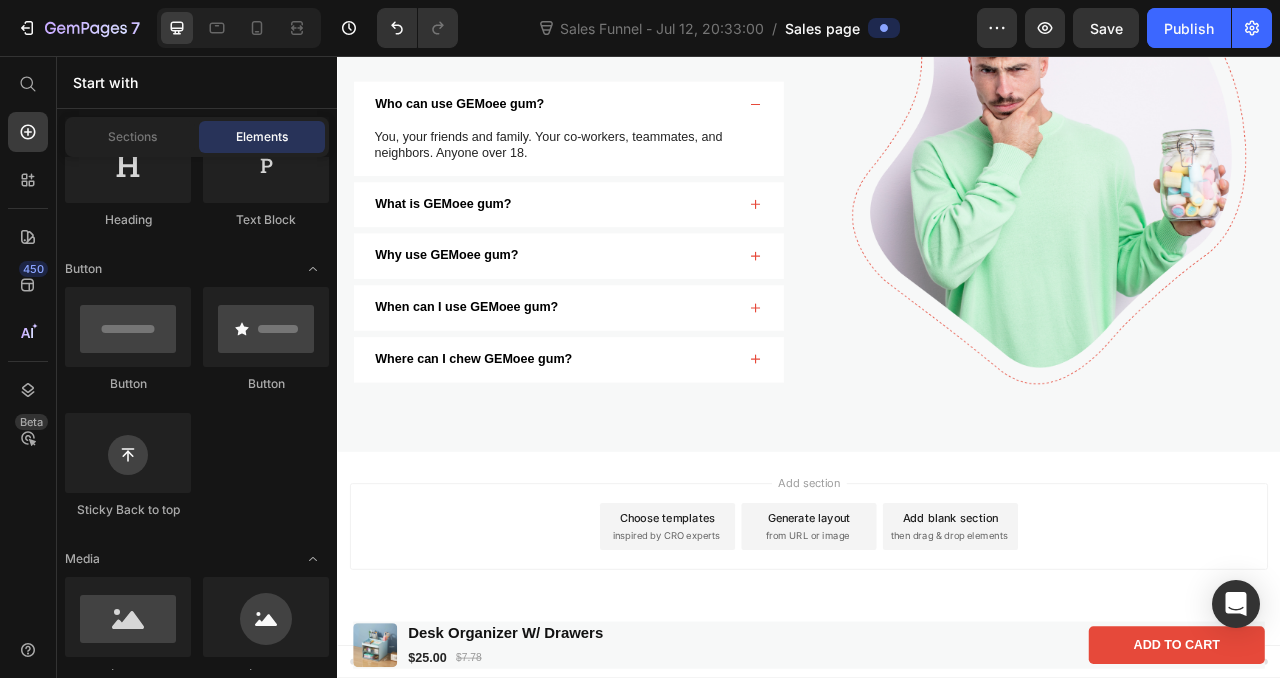 click on "Add section Choose templates inspired by CRO experts Generate layout from URL or image Add blank section then drag & drop elements" at bounding box center (937, 655) 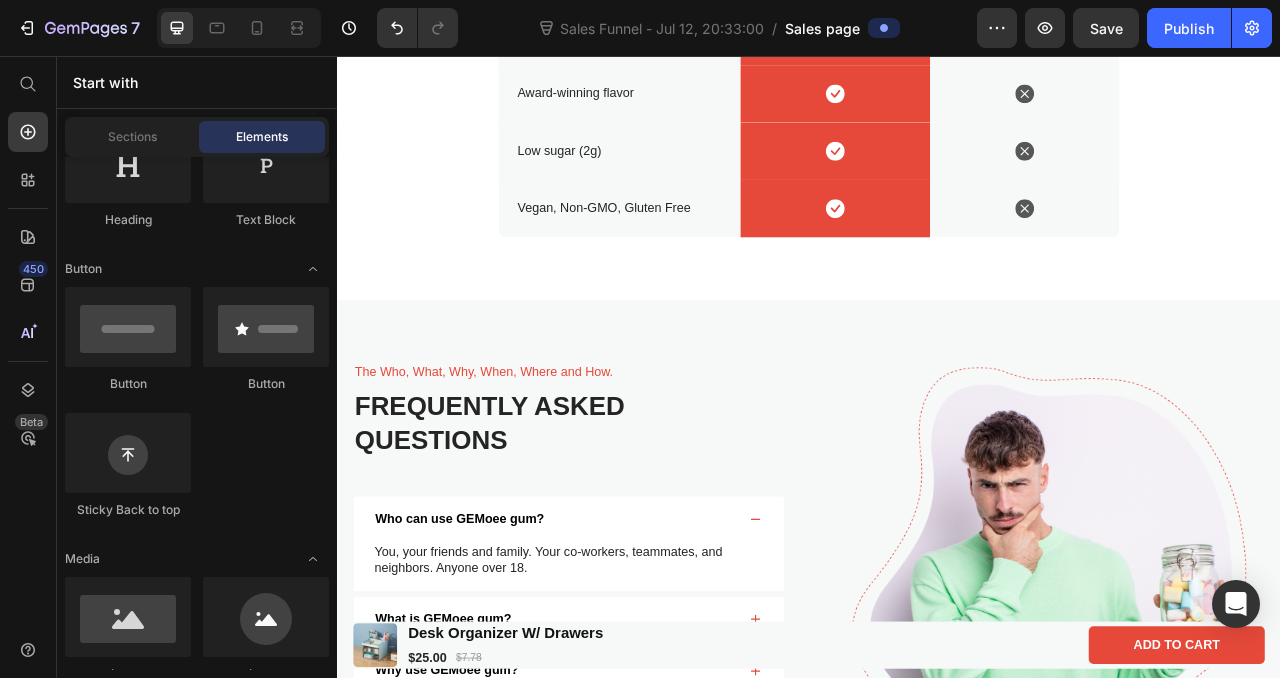 scroll, scrollTop: 3654, scrollLeft: 0, axis: vertical 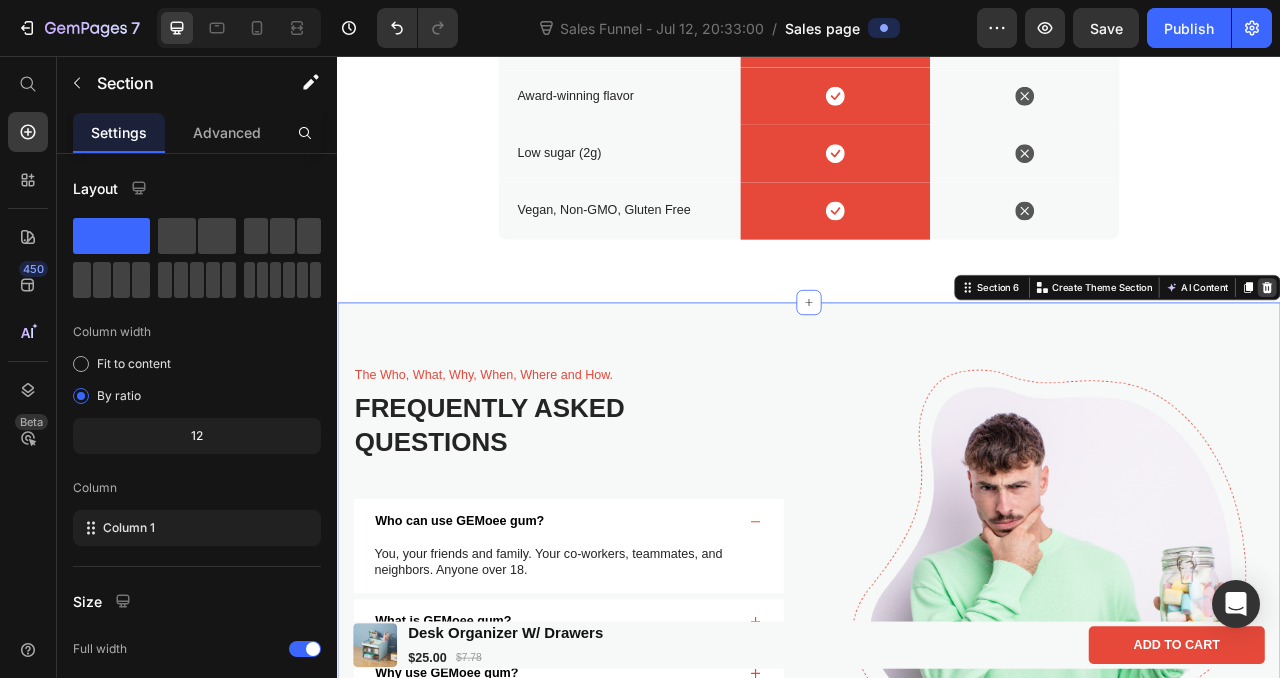 click 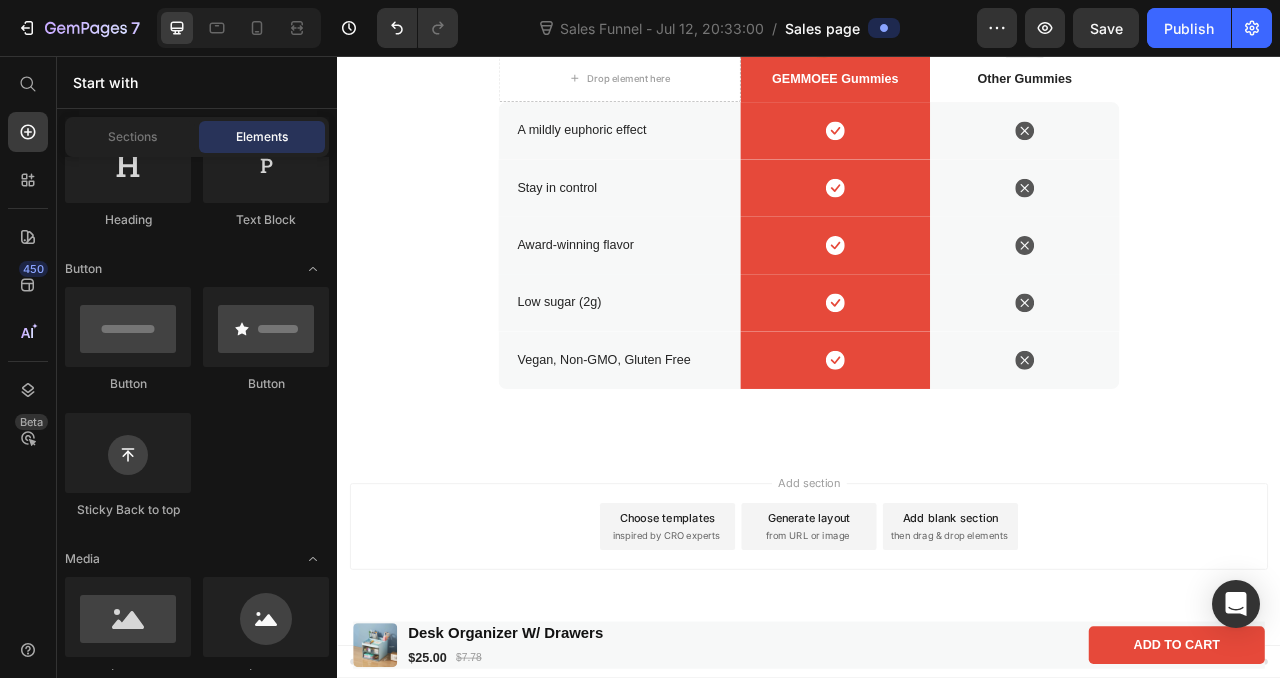scroll, scrollTop: 3464, scrollLeft: 0, axis: vertical 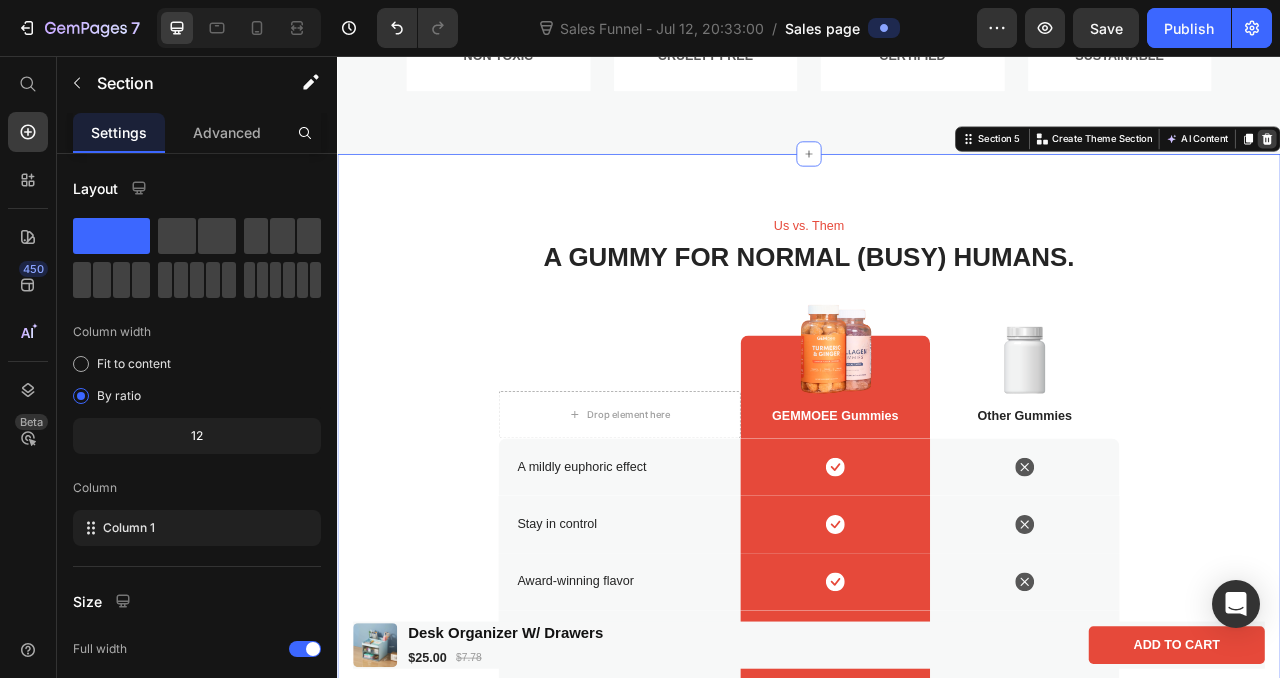 click 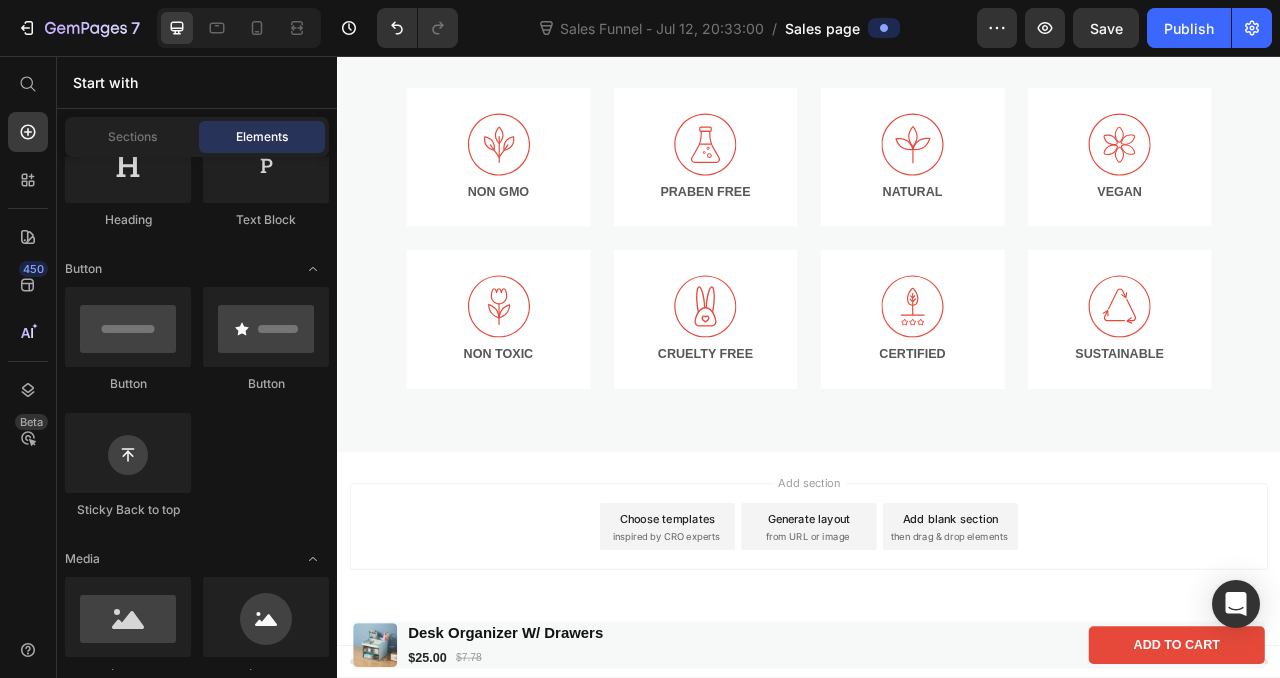 scroll, scrollTop: 2657, scrollLeft: 0, axis: vertical 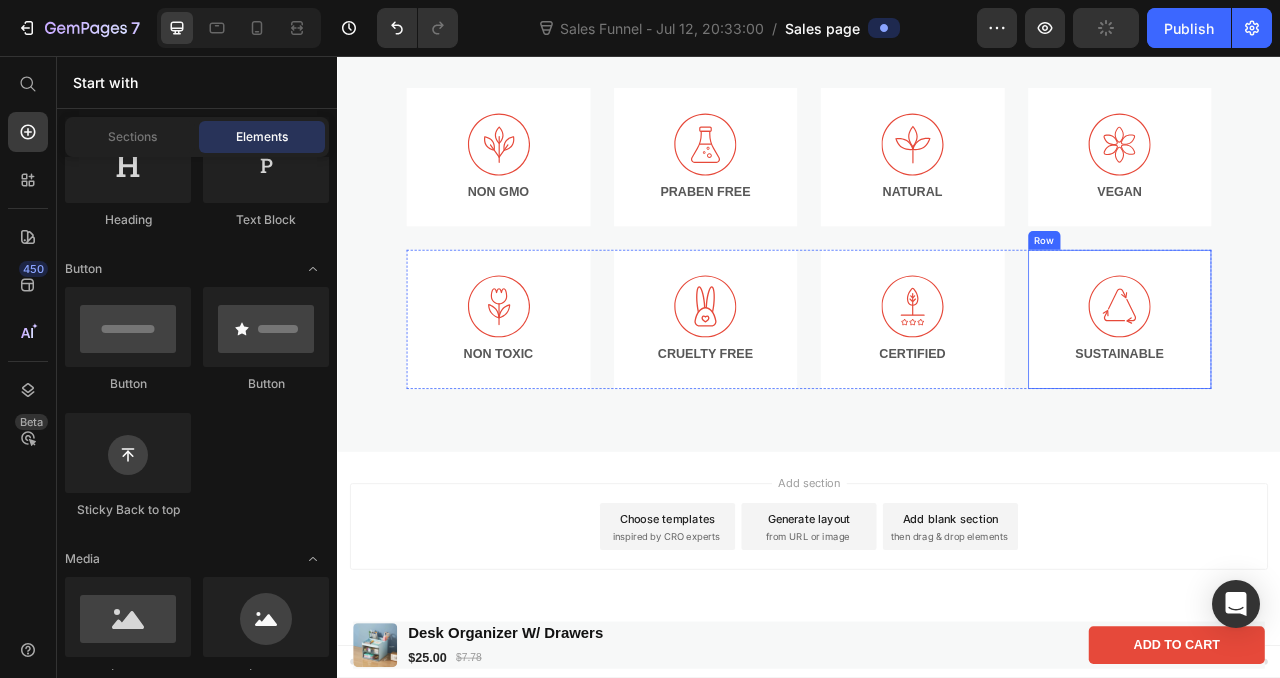 click on "Icon SUSTAINABLE Text Block Row" at bounding box center [1333, 391] 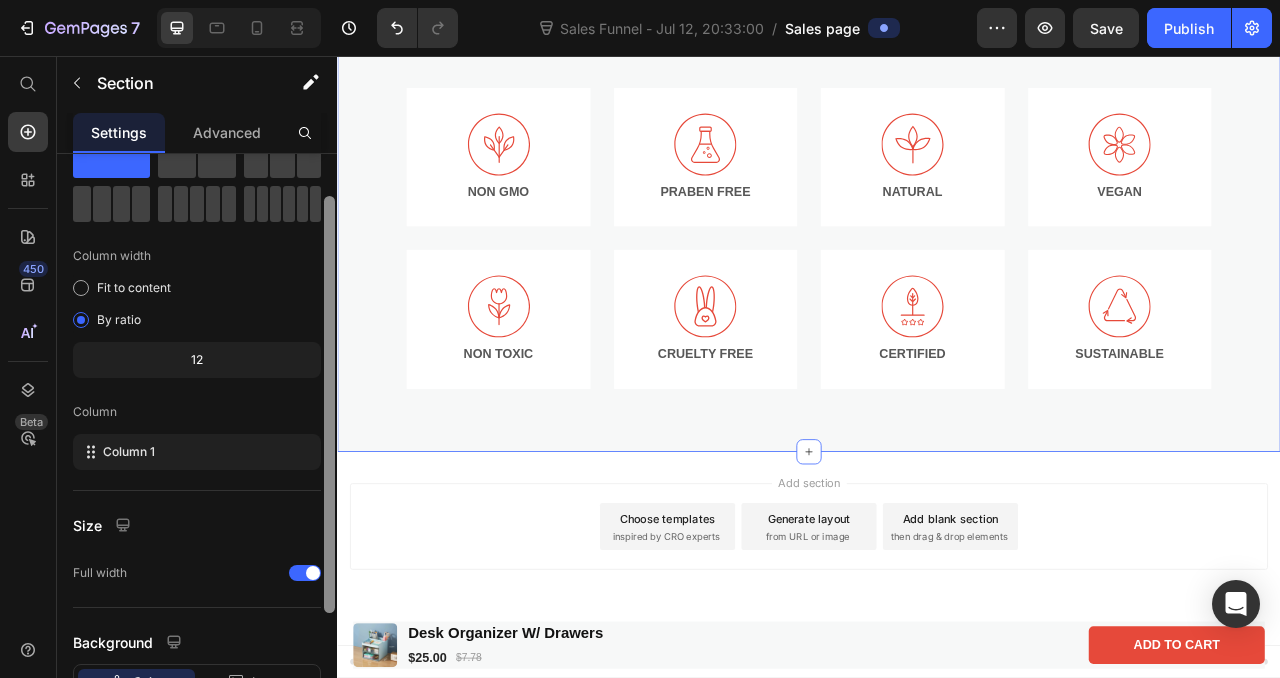 scroll, scrollTop: 57, scrollLeft: 0, axis: vertical 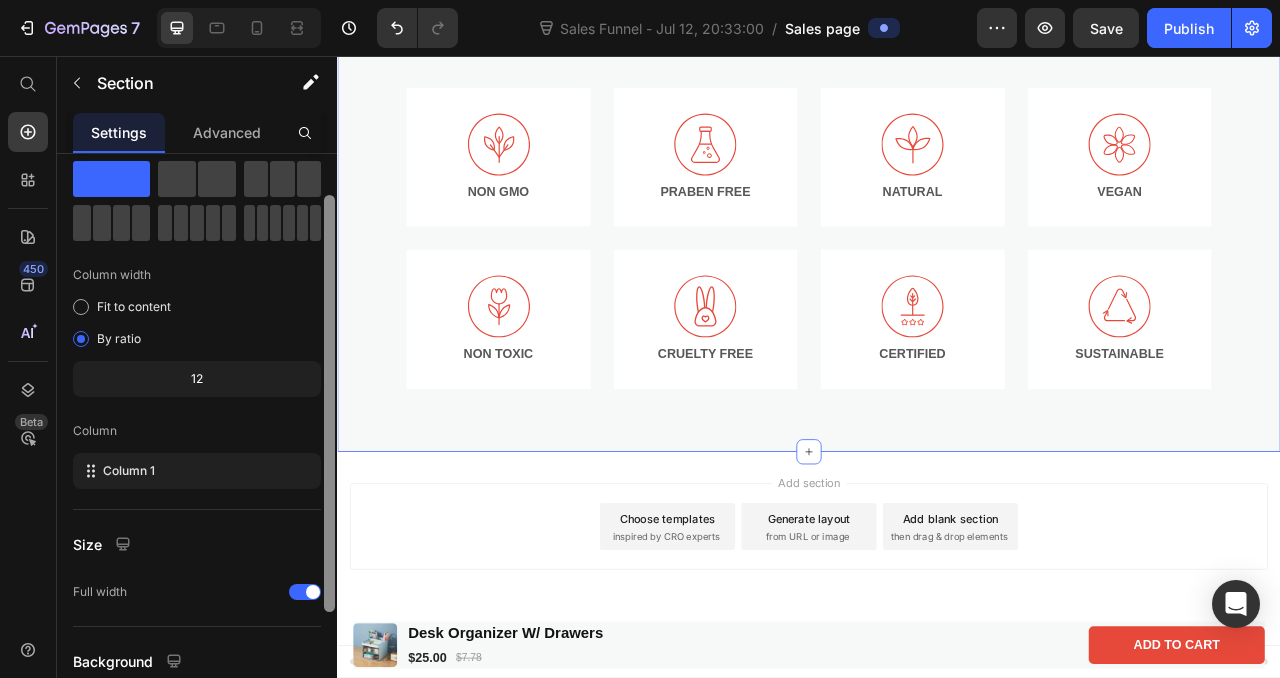 drag, startPoint x: 665, startPoint y: 364, endPoint x: 343, endPoint y: 403, distance: 324.3532 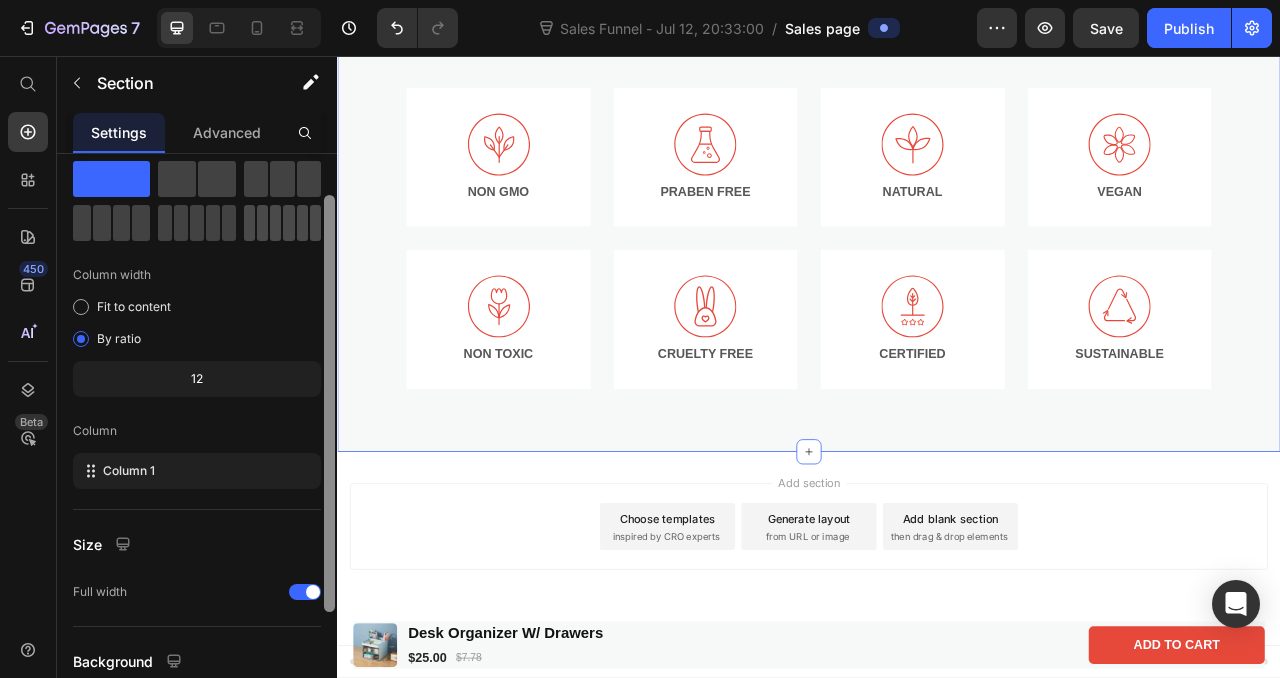 scroll, scrollTop: 0, scrollLeft: 0, axis: both 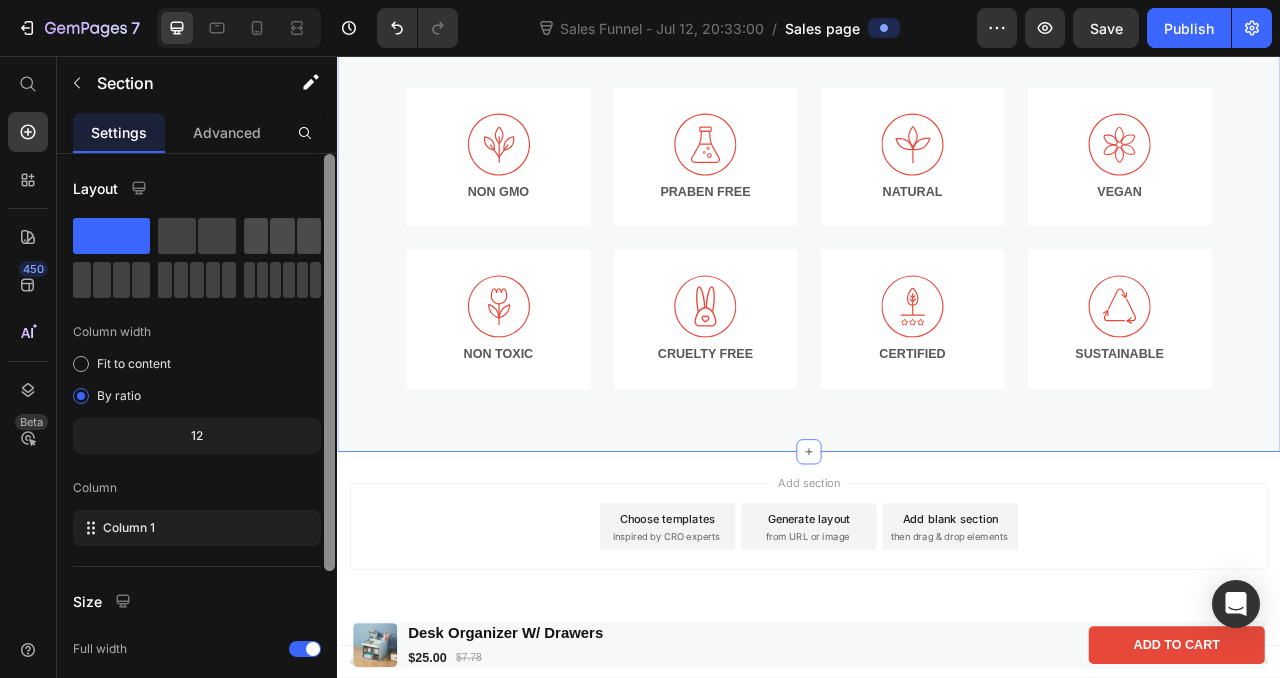 click 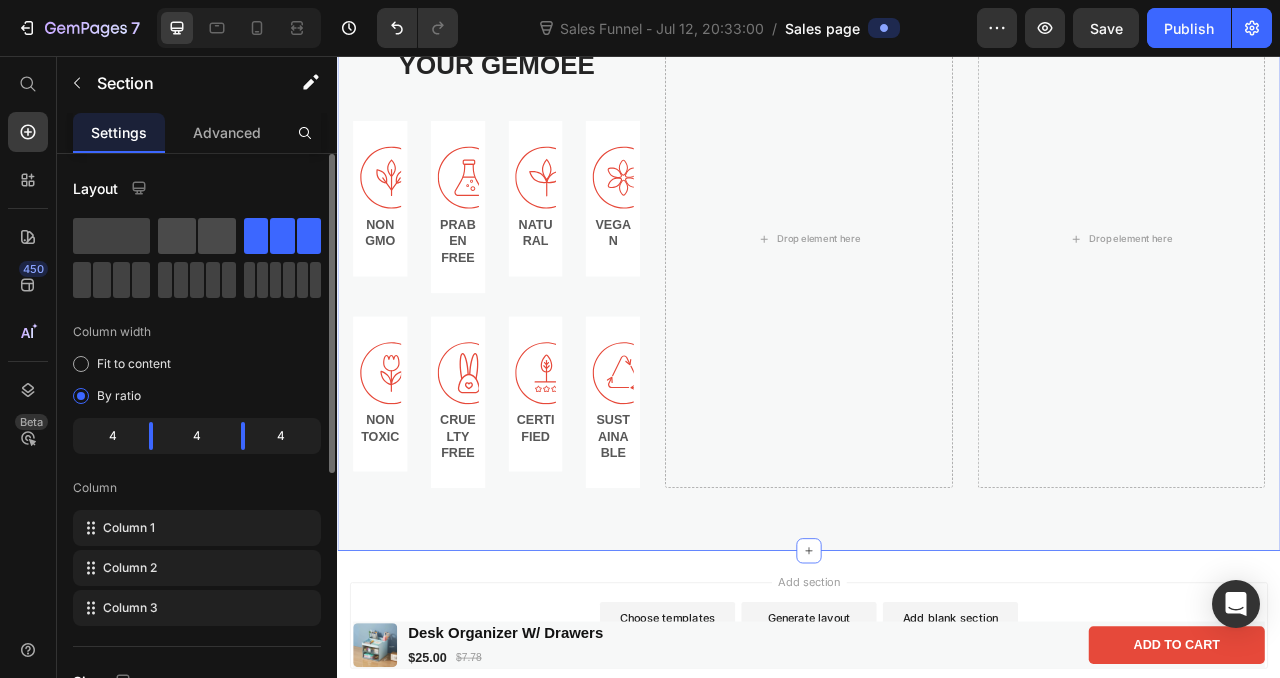 click 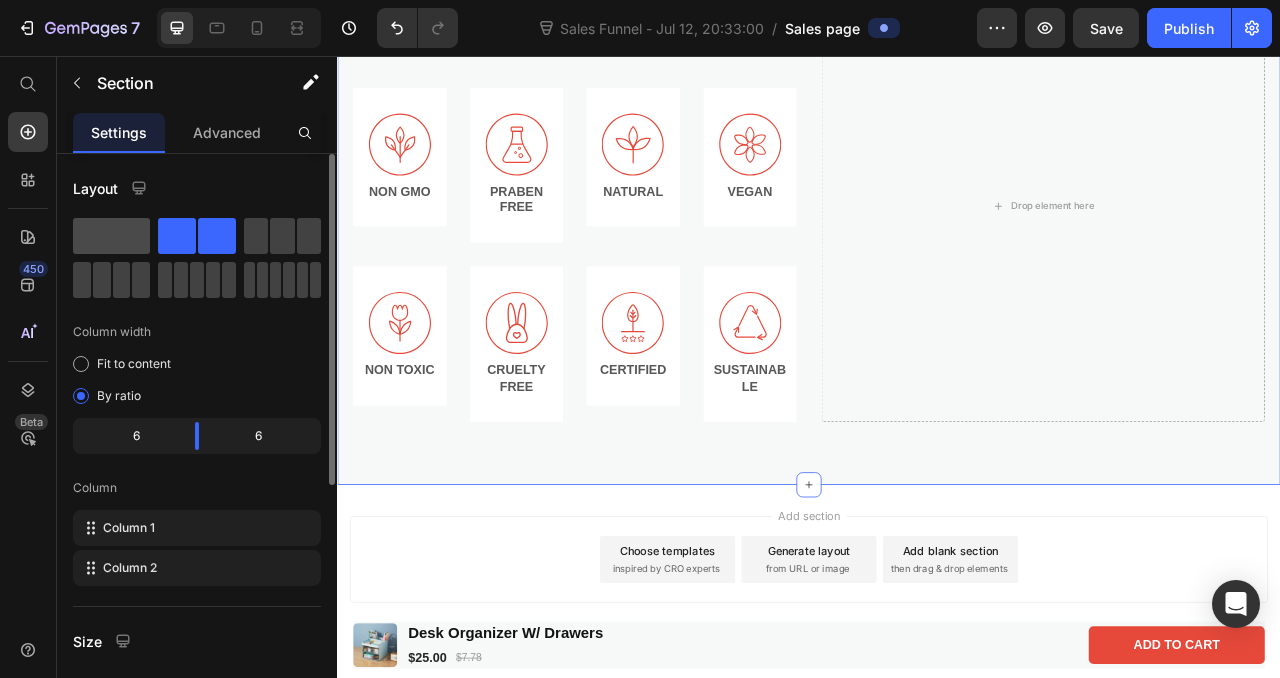 click 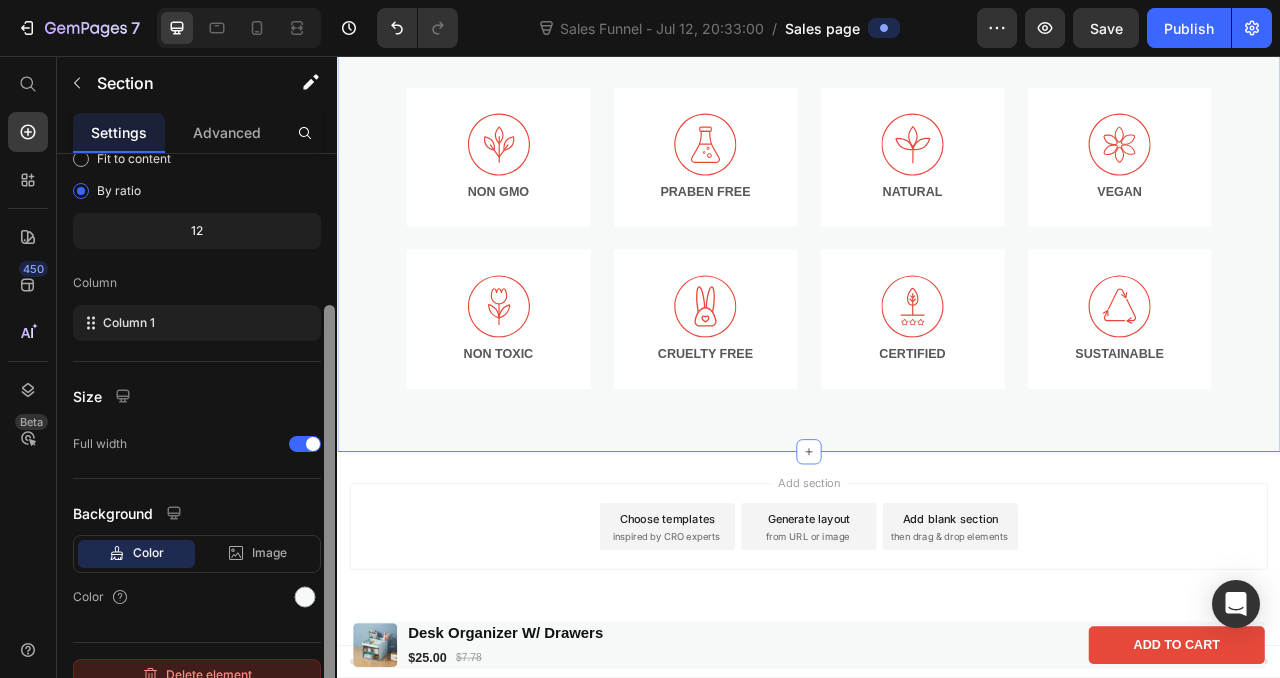 scroll, scrollTop: 227, scrollLeft: 0, axis: vertical 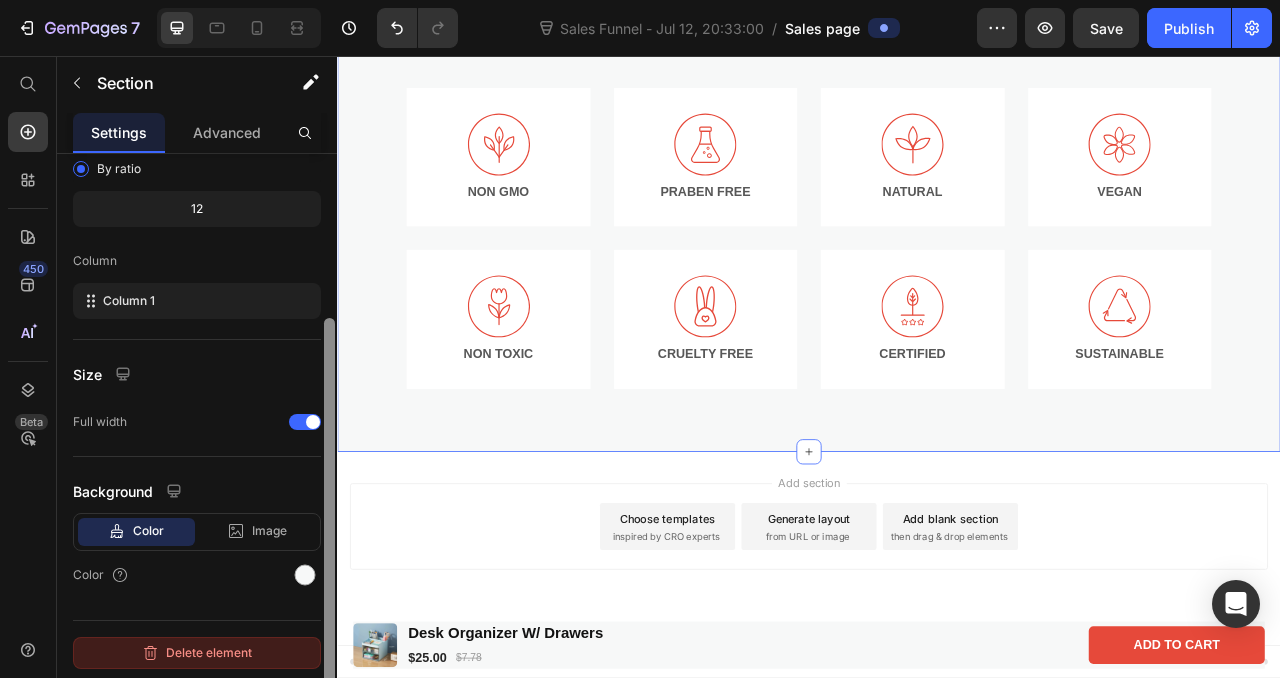 drag, startPoint x: 331, startPoint y: 475, endPoint x: 311, endPoint y: 657, distance: 183.0956 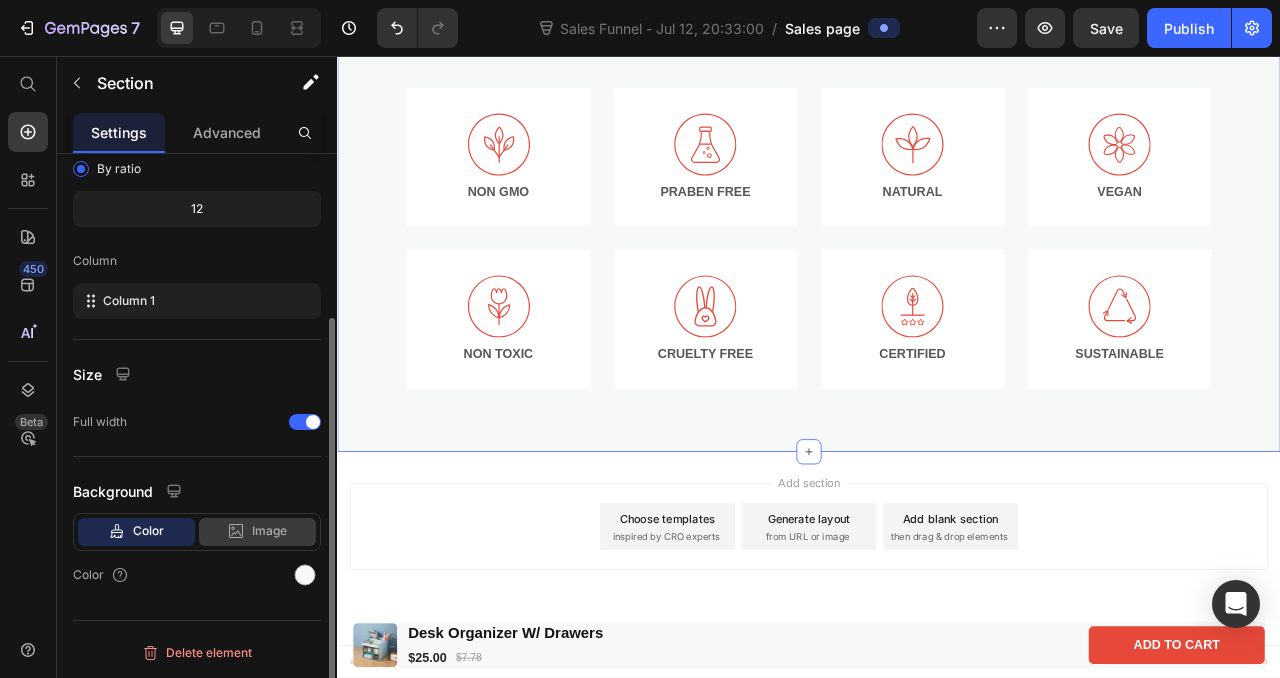 click on "Image" 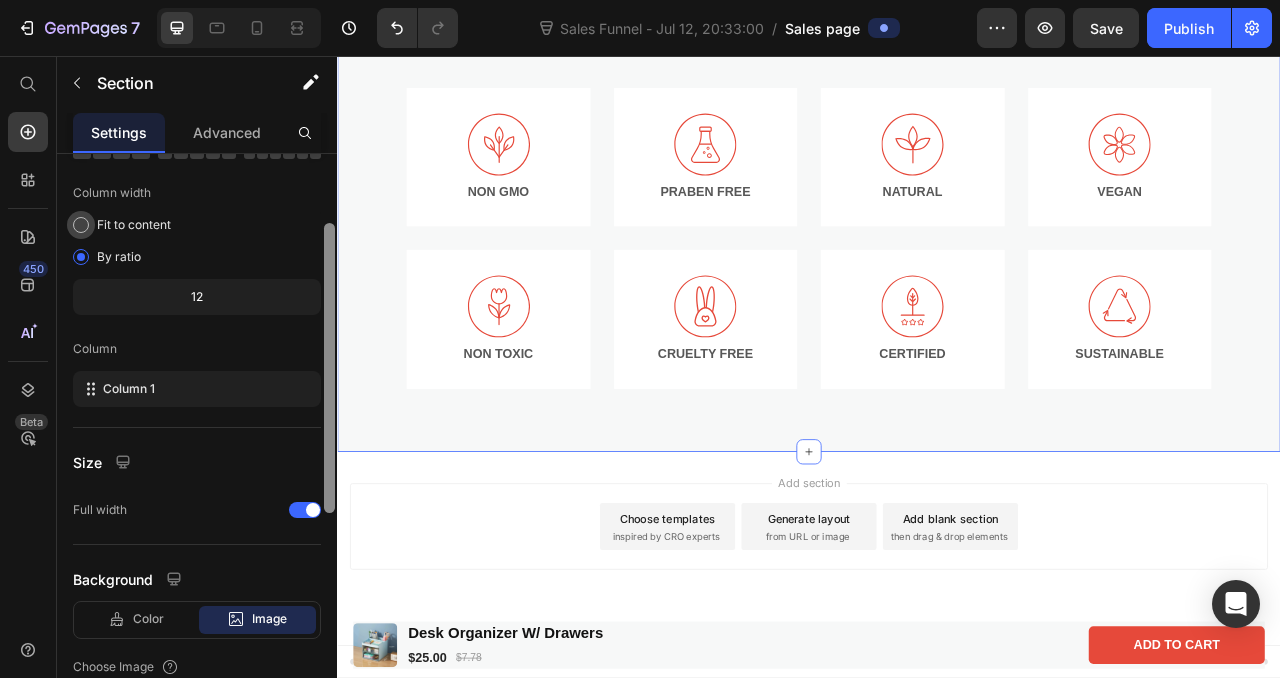 scroll, scrollTop: 0, scrollLeft: 0, axis: both 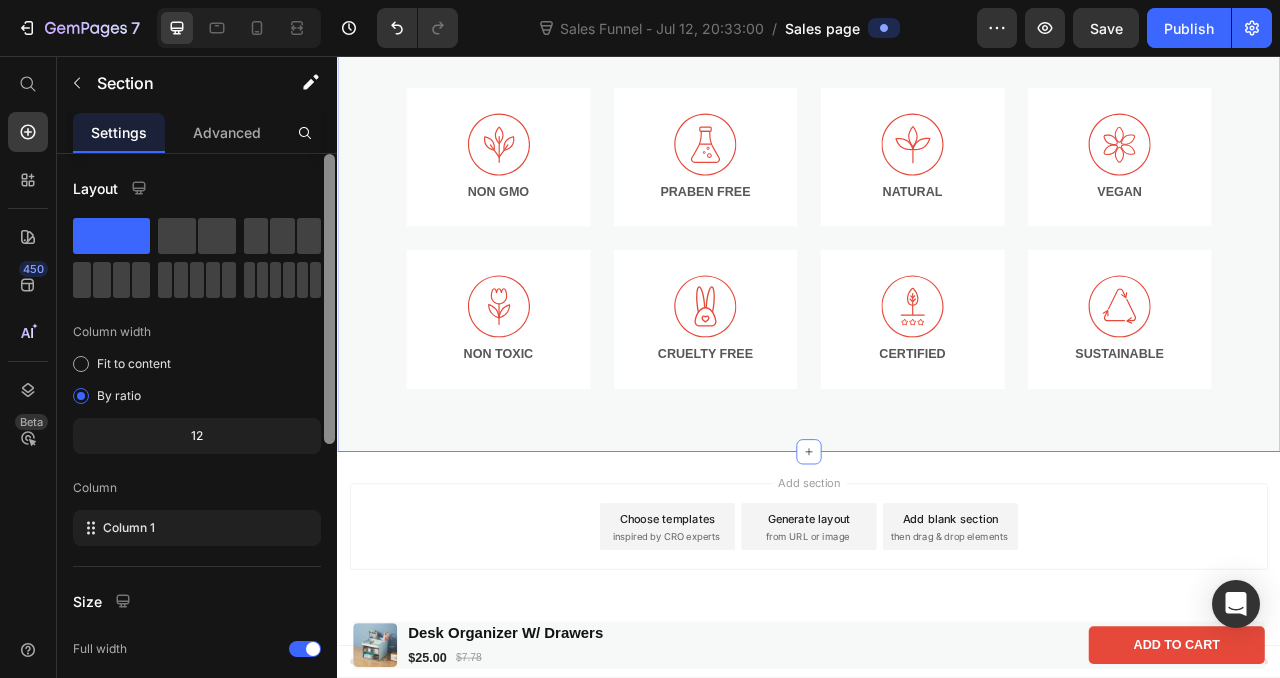 drag, startPoint x: 328, startPoint y: 487, endPoint x: 318, endPoint y: 298, distance: 189.26436 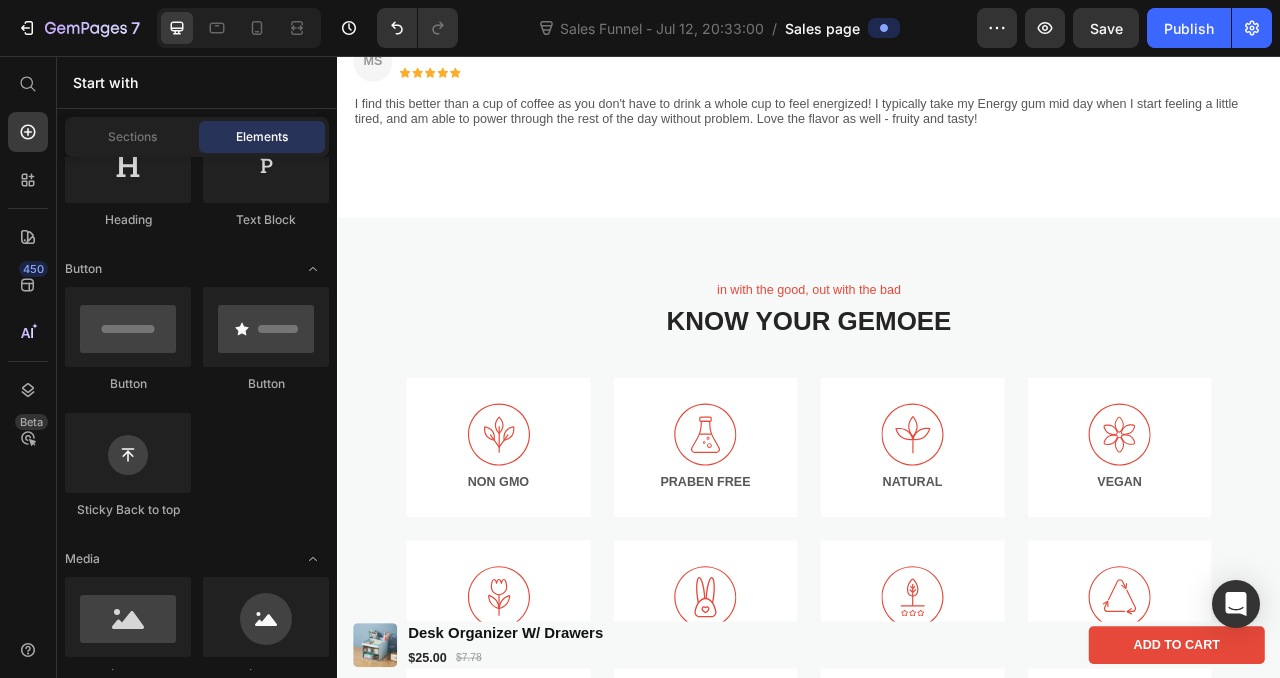 scroll, scrollTop: 2086, scrollLeft: 0, axis: vertical 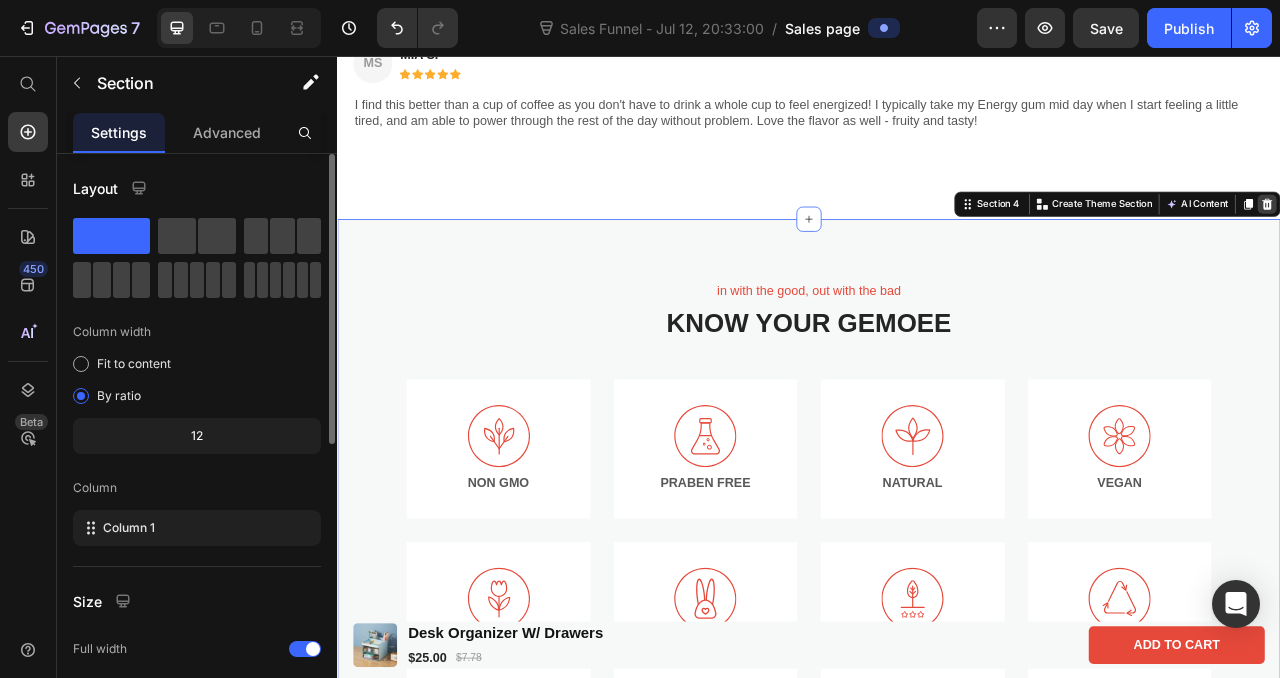 click at bounding box center [1520, 245] 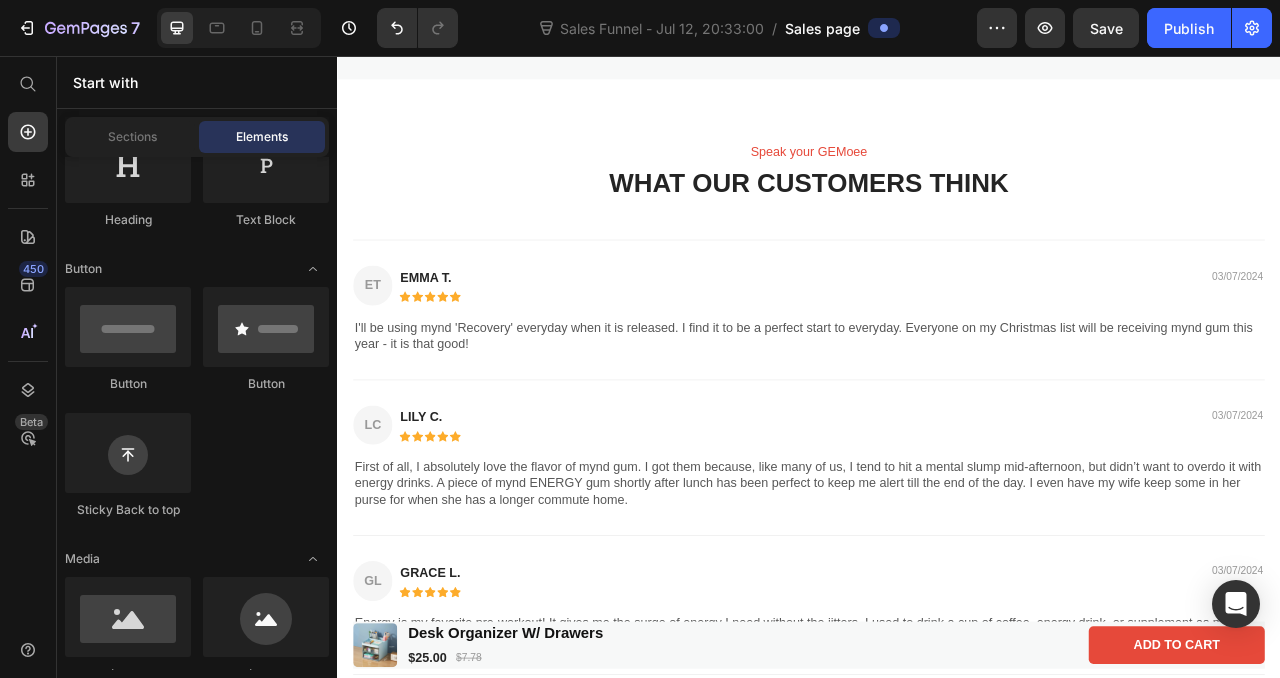 scroll, scrollTop: 1424, scrollLeft: 0, axis: vertical 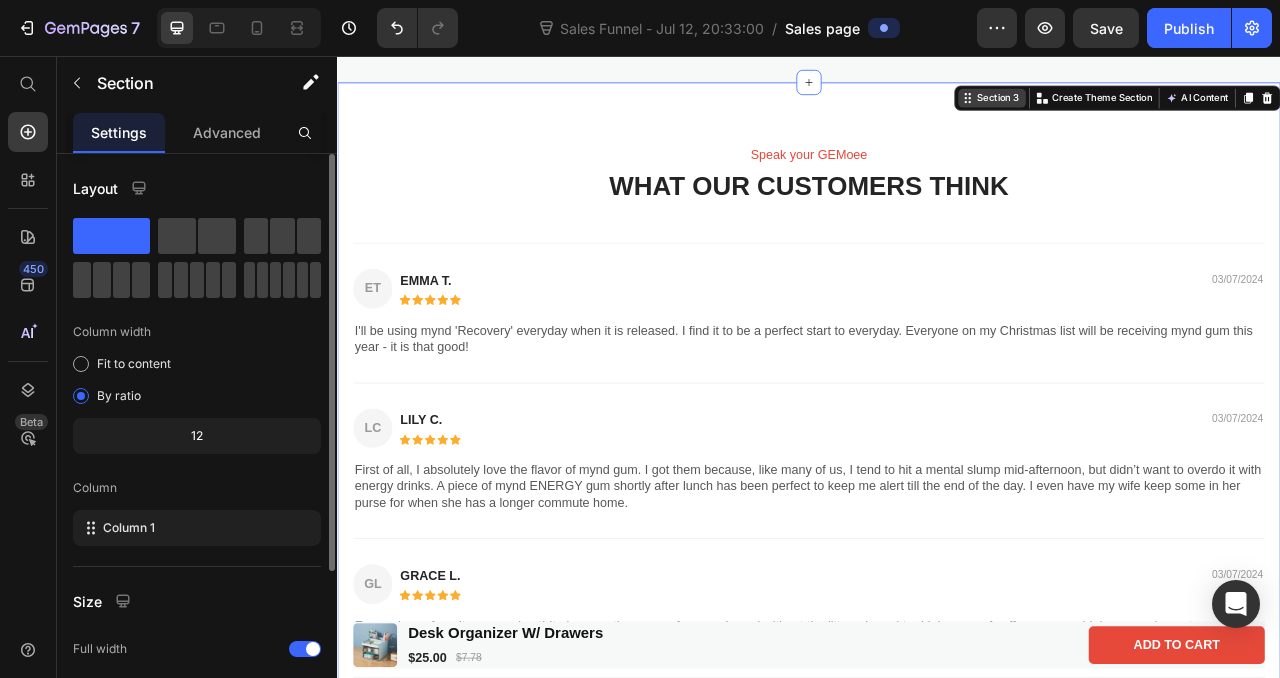 click on "Section 3   You can create reusable sections Create Theme Section AI Content Write with GemAI What would you like to describe here? Tone and Voice Persuasive Product Desk Organizer W/ Drawers Show more Generate" at bounding box center (1329, 110) 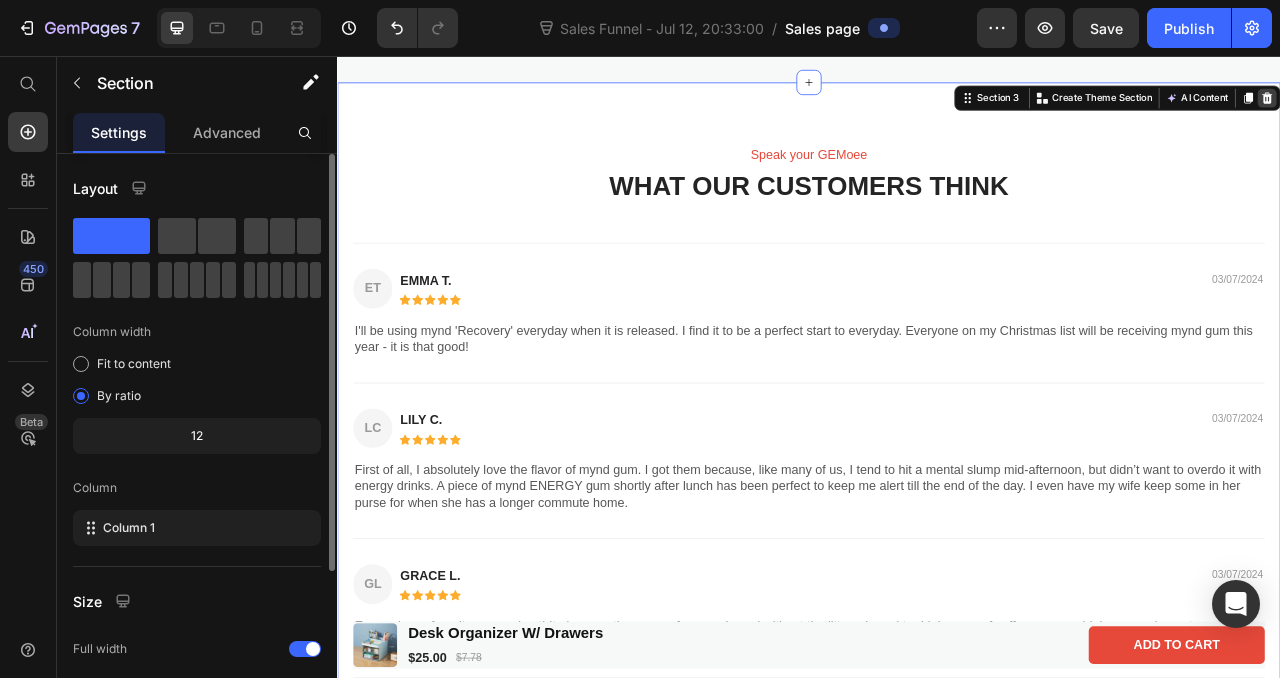 click 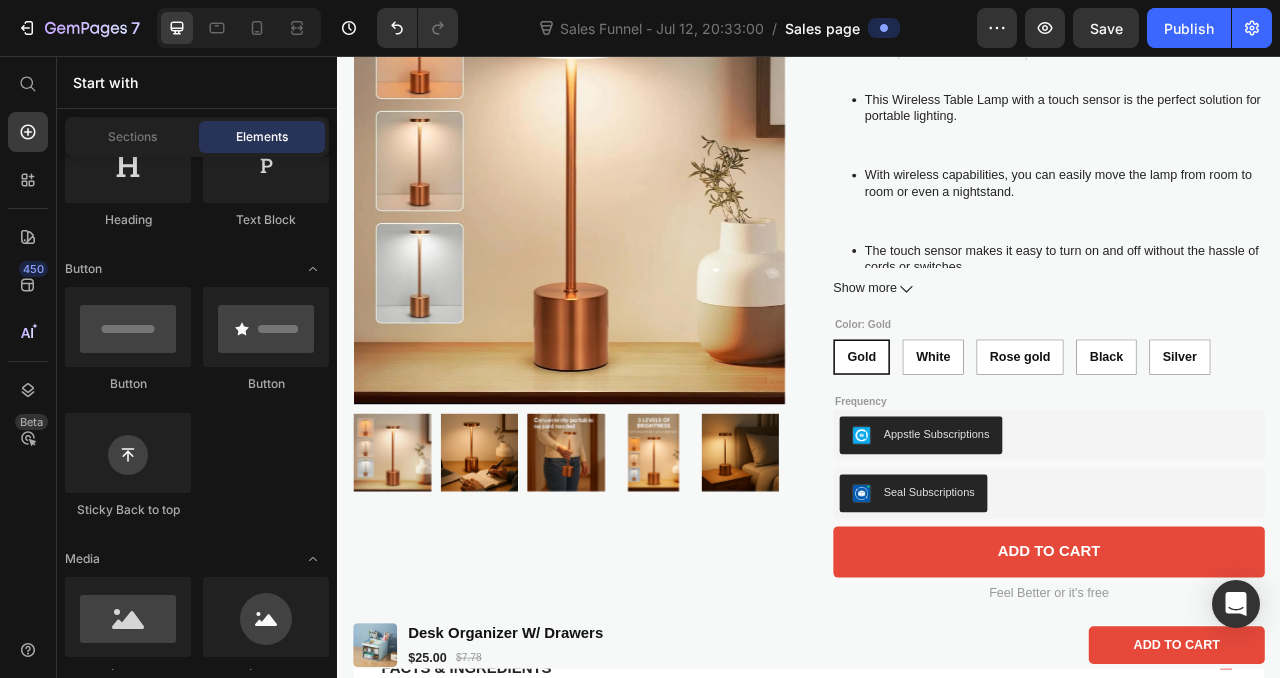 scroll, scrollTop: 208, scrollLeft: 0, axis: vertical 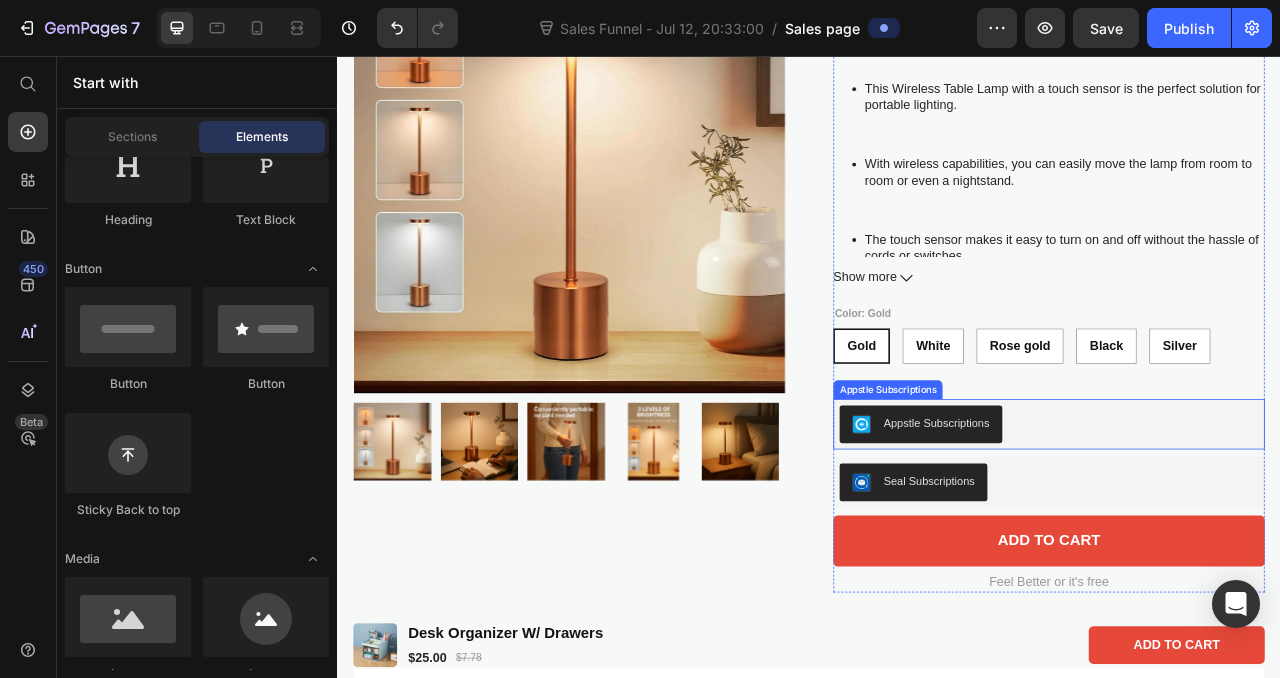 click on "Appstle Subscriptions" at bounding box center (1242, 525) 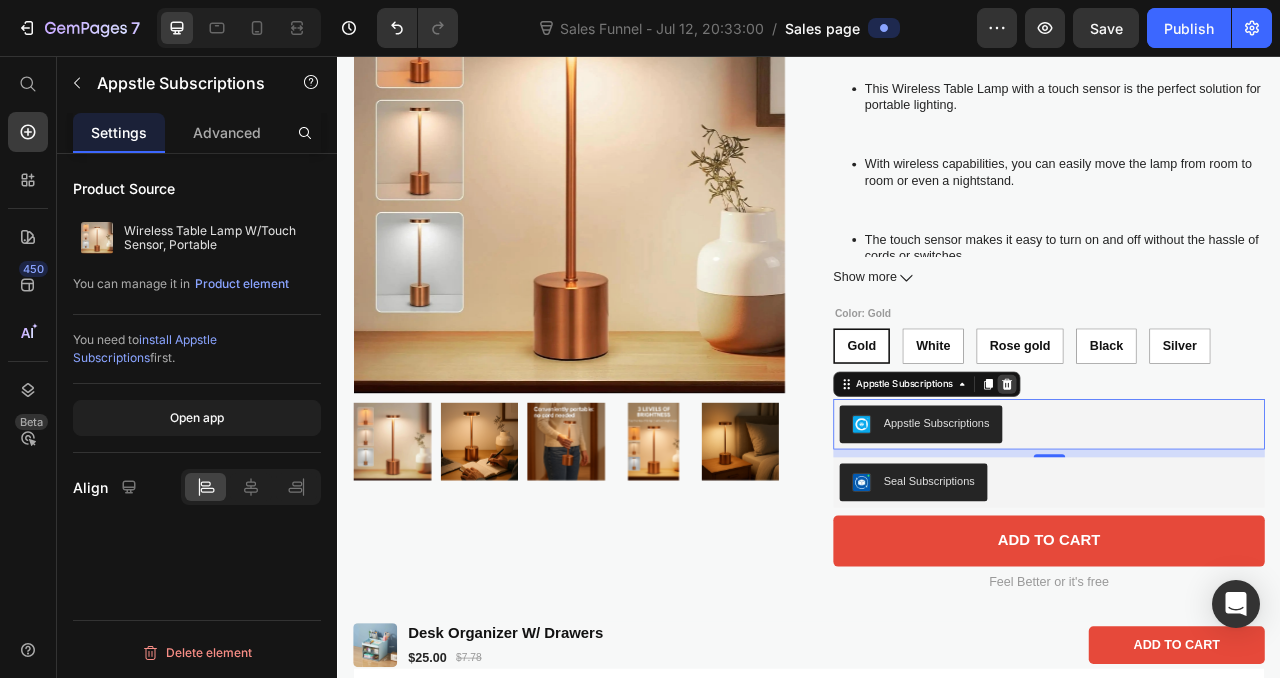 click at bounding box center [1189, 474] 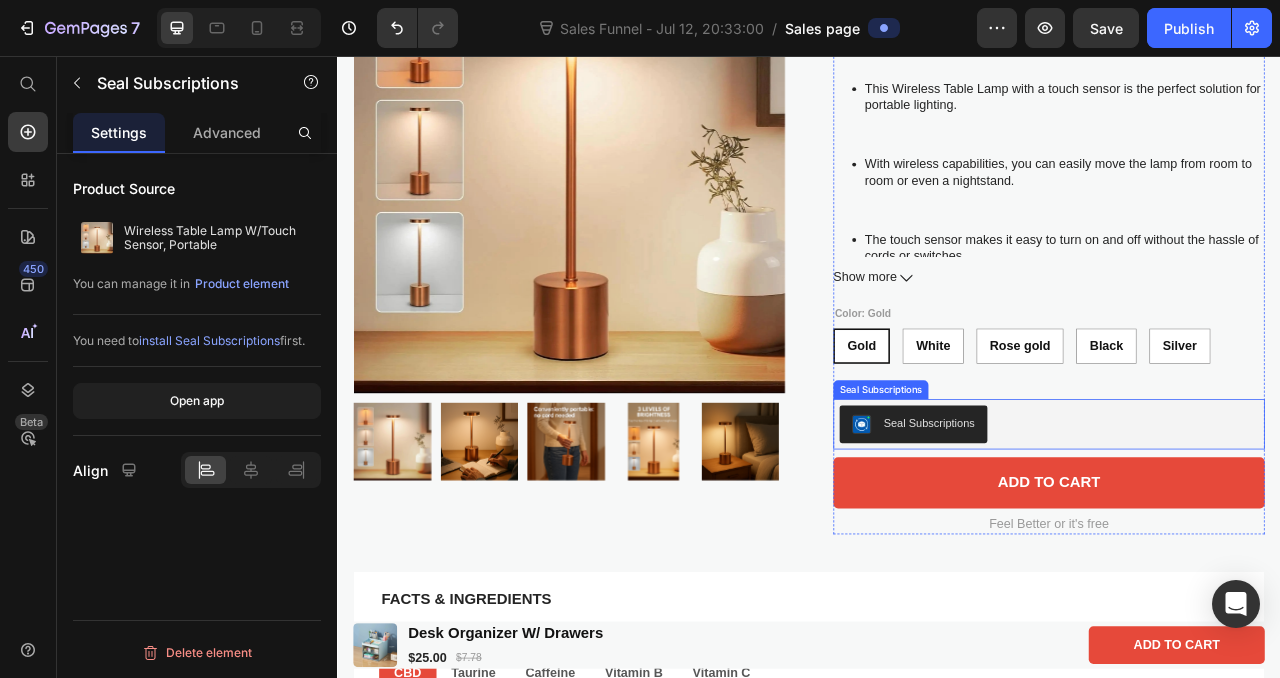 click on "Seal Subscriptions" at bounding box center [1242, 525] 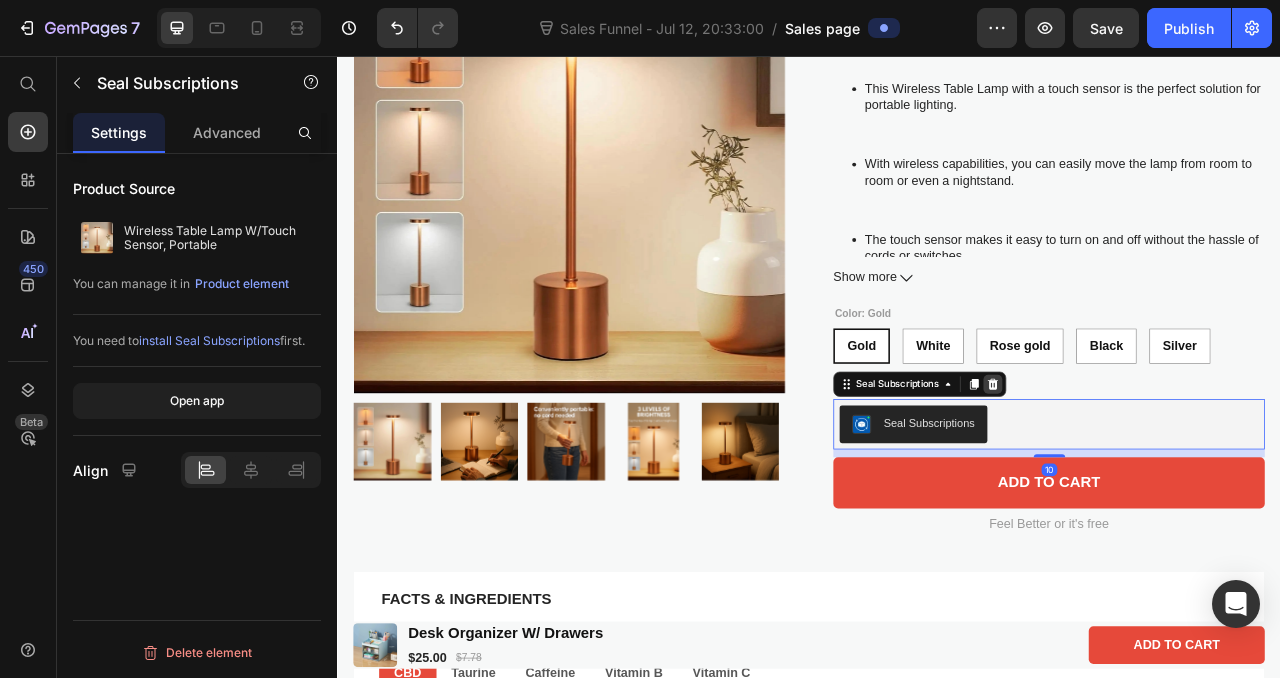 click 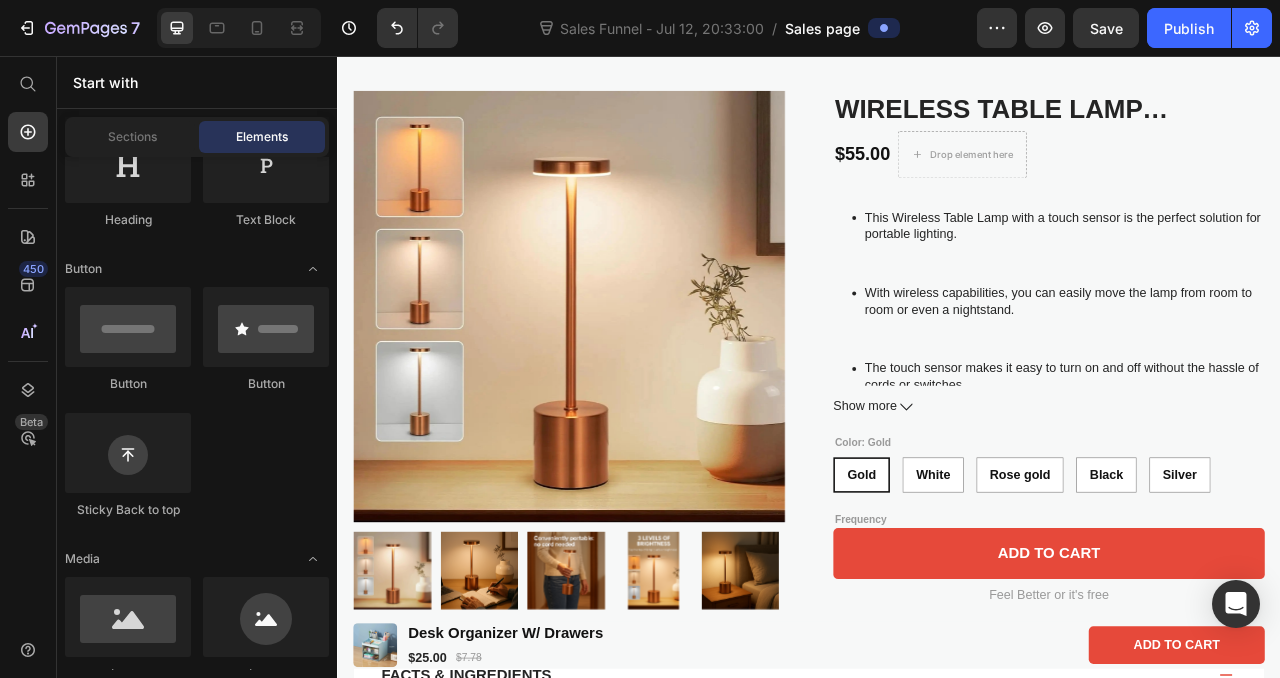 scroll, scrollTop: 43, scrollLeft: 0, axis: vertical 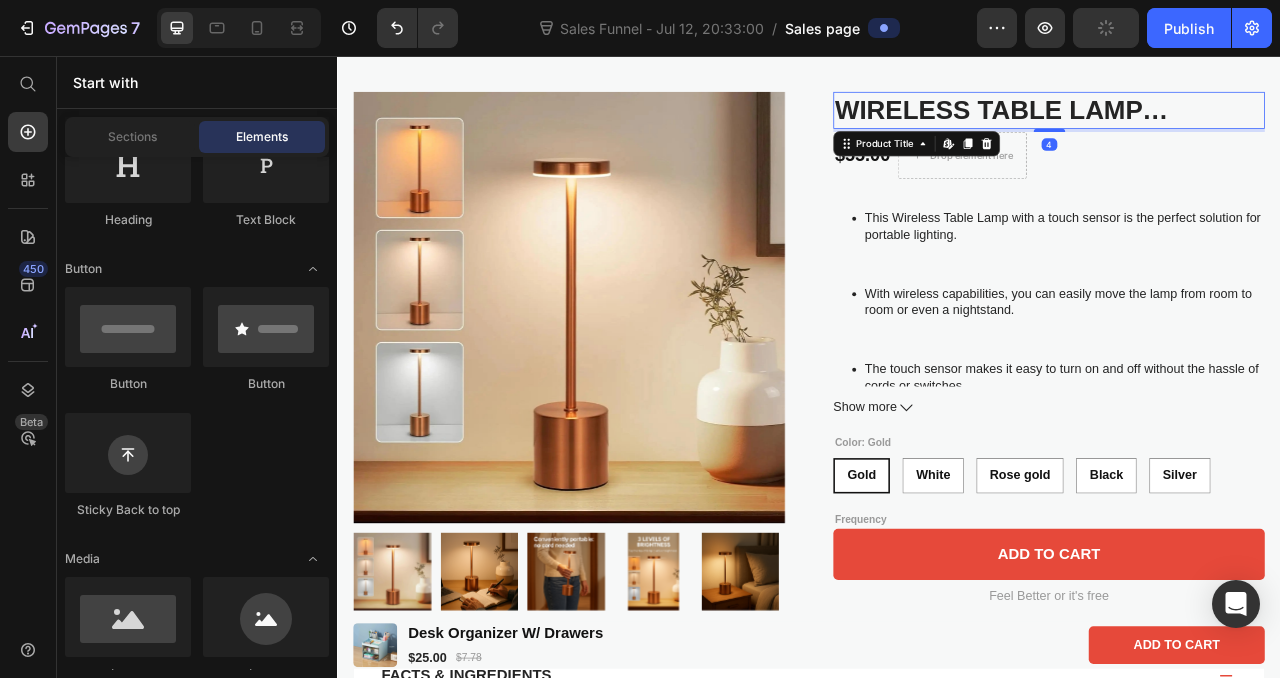 click on "Wireless Table Lamp W/Touch Sensor, Portable" at bounding box center [1242, 125] 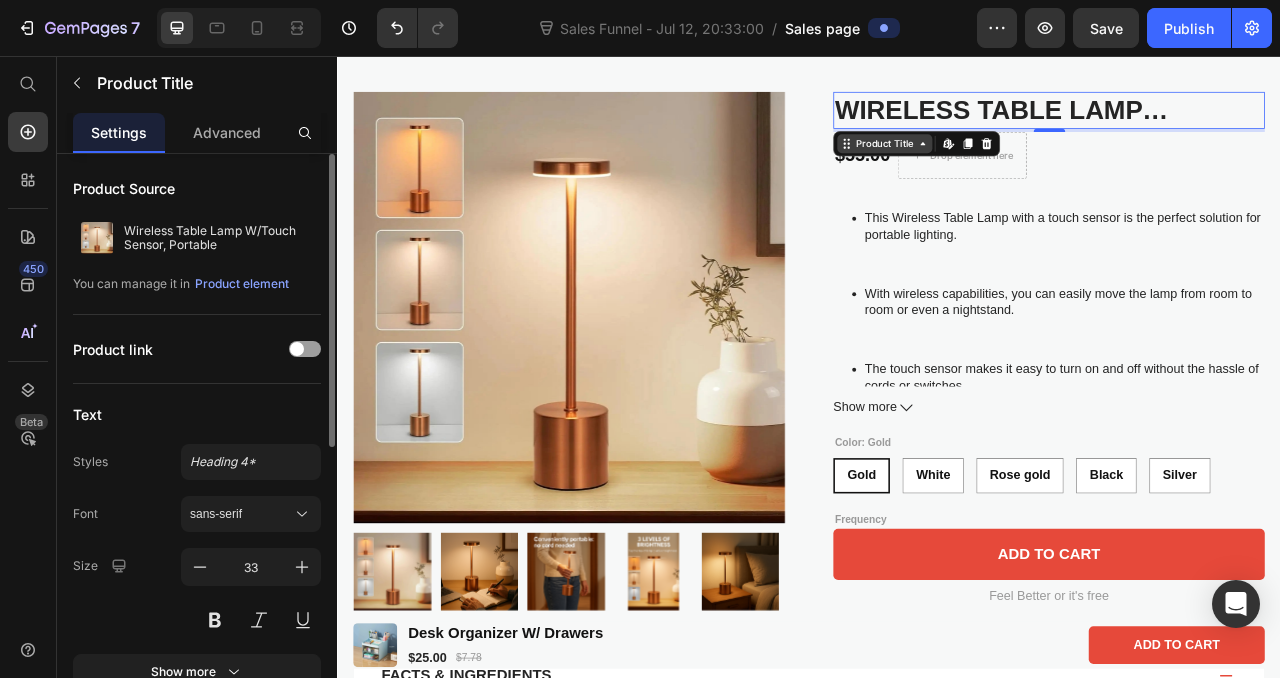 click on "Product Title" at bounding box center (1033, 168) 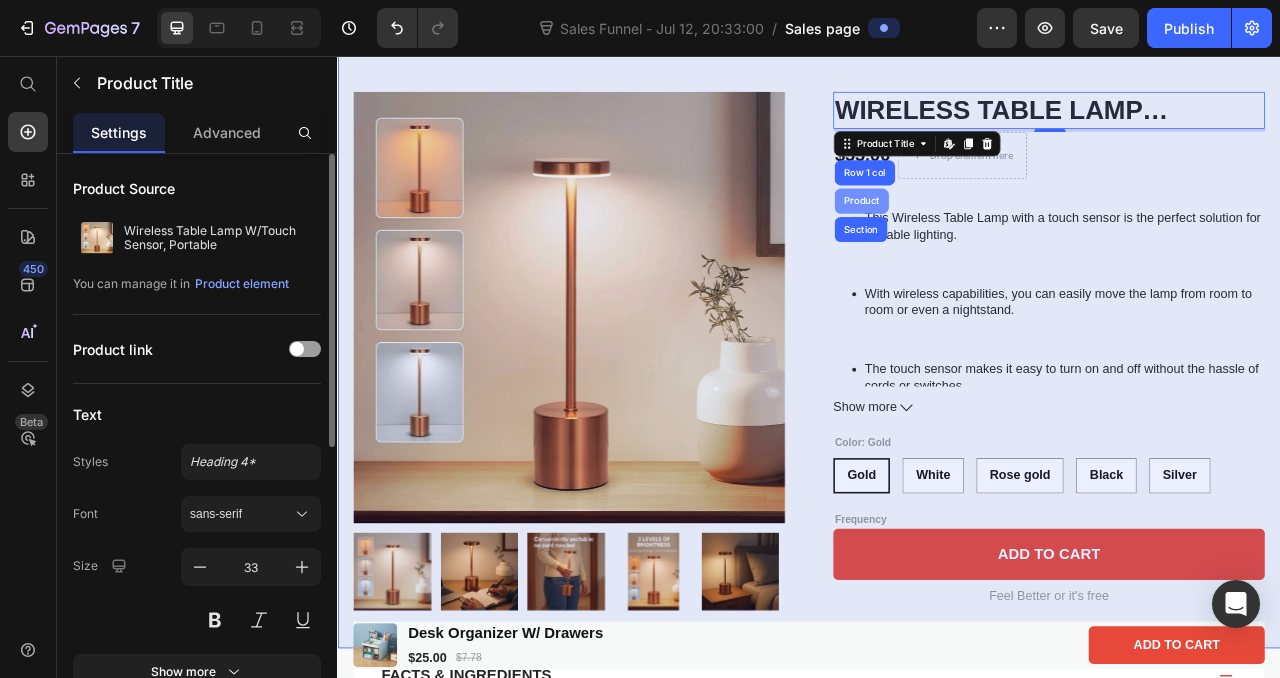 click on "Product" at bounding box center [1003, 241] 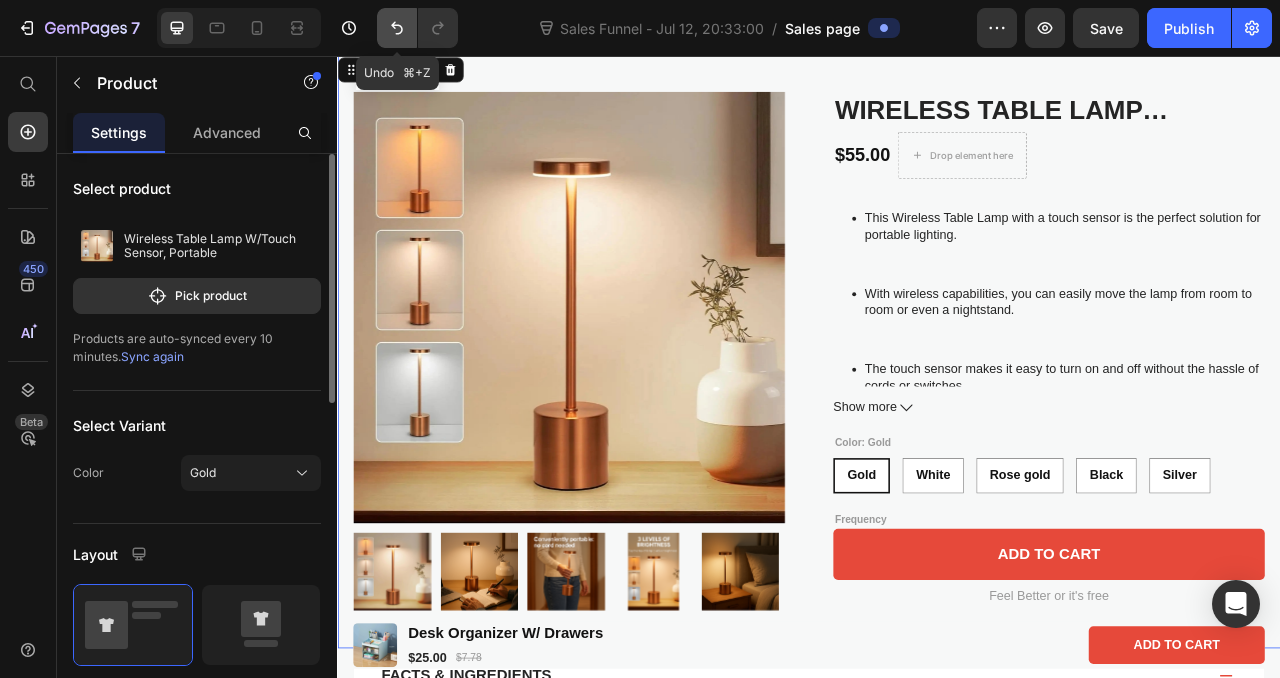 click 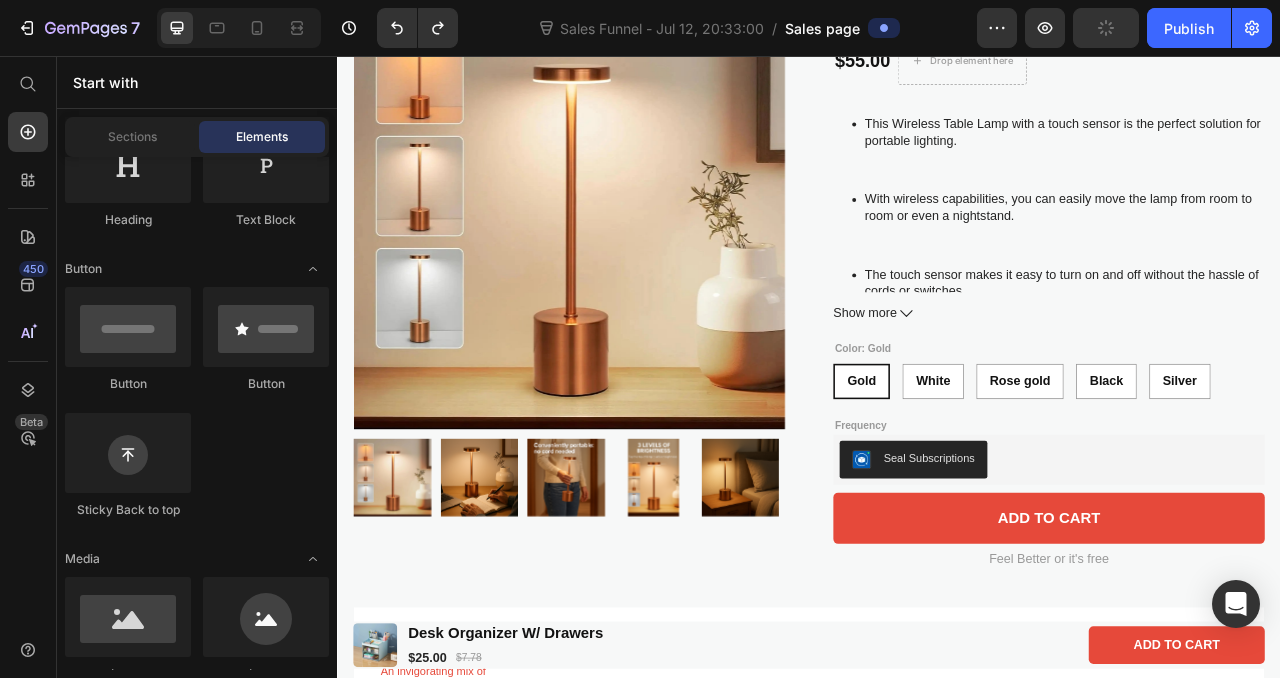 scroll, scrollTop: 165, scrollLeft: 0, axis: vertical 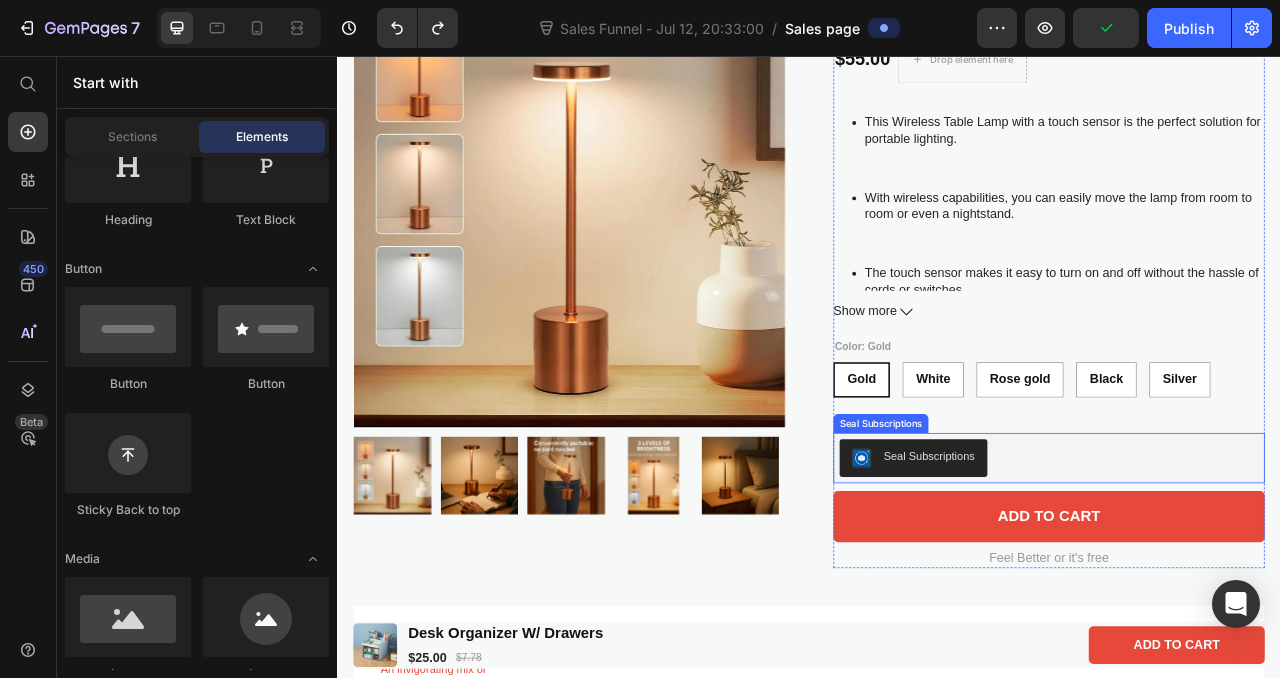 click on "Seal Subscriptions" at bounding box center [1090, 566] 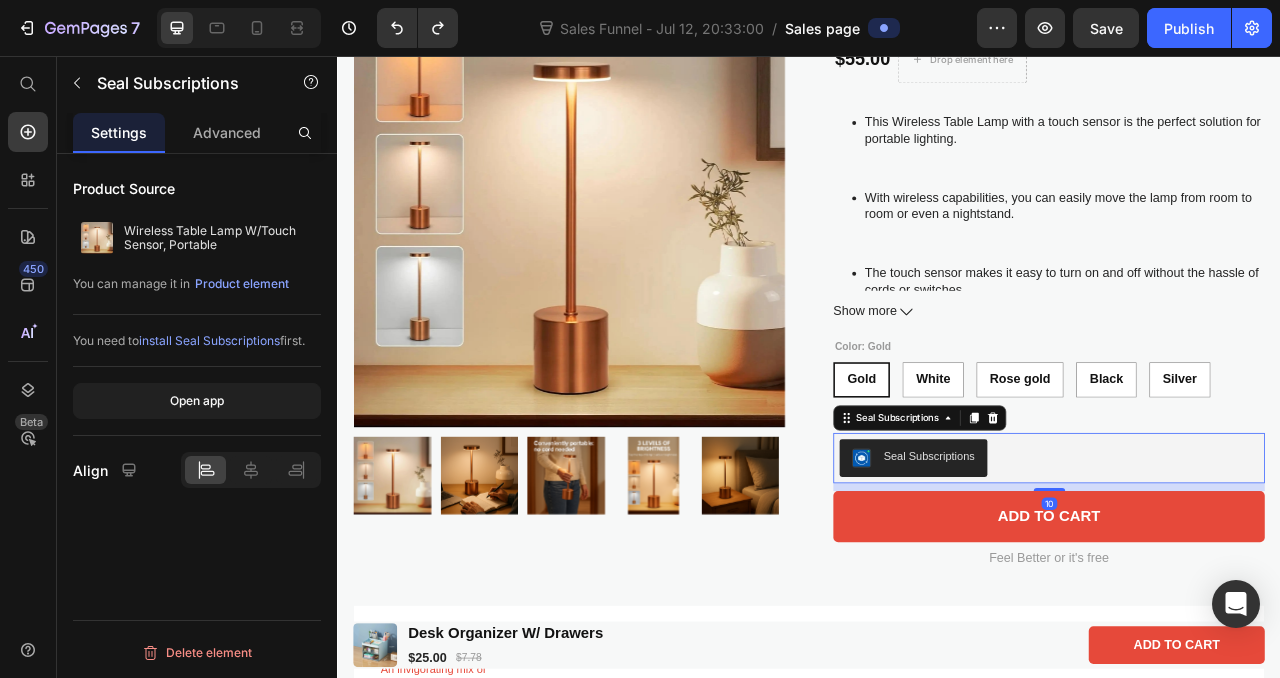 click on "Seal Subscriptions" at bounding box center [1078, 517] 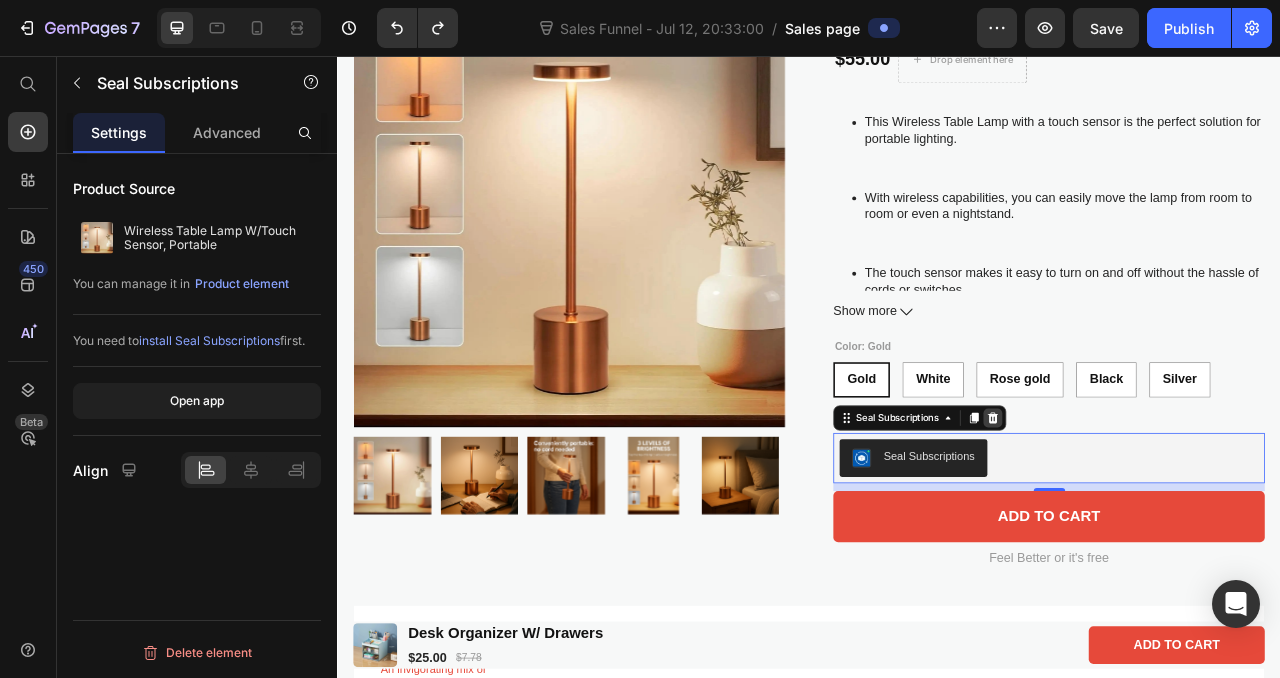 click 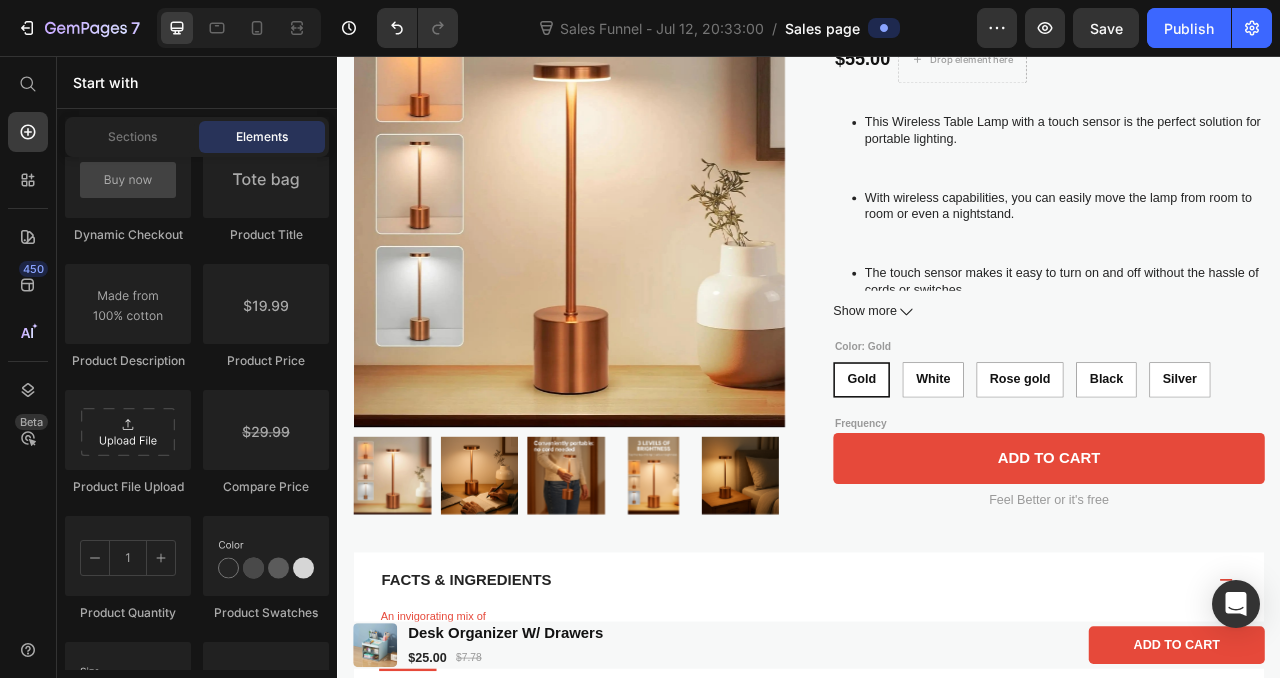 scroll, scrollTop: 3050, scrollLeft: 0, axis: vertical 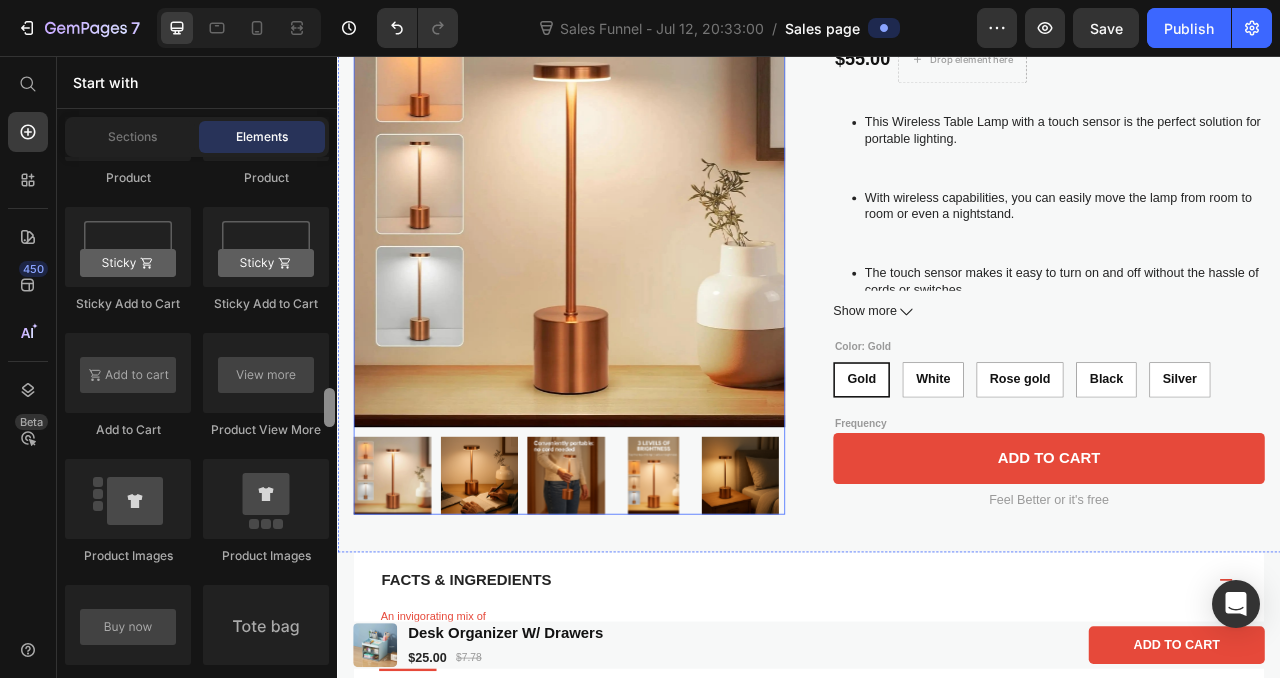 drag, startPoint x: 666, startPoint y: 263, endPoint x: 375, endPoint y: 300, distance: 293.3428 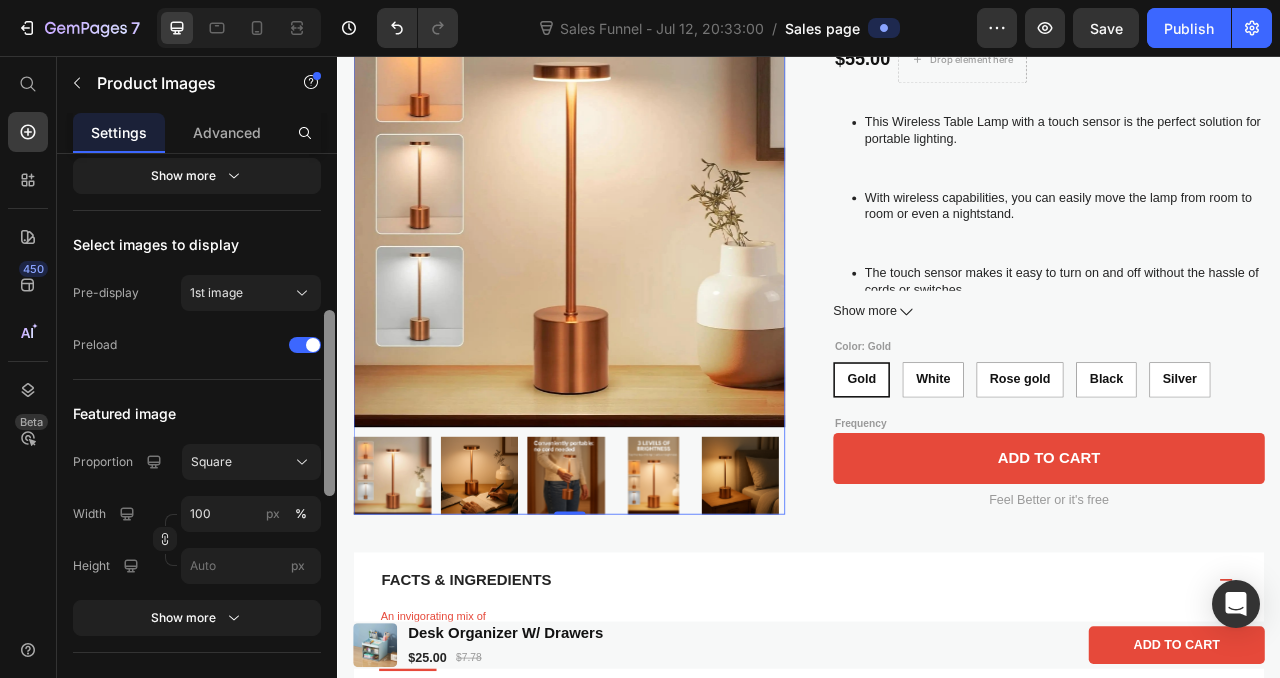 drag, startPoint x: 329, startPoint y: 287, endPoint x: 331, endPoint y: 422, distance: 135.01482 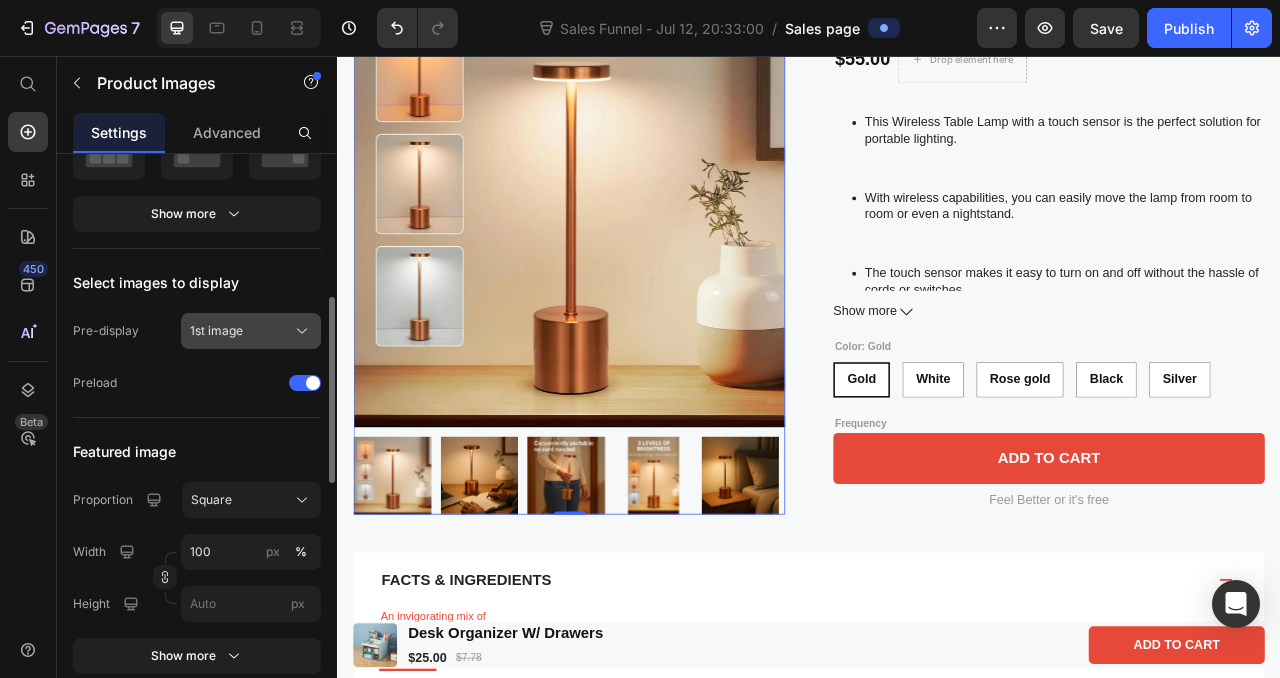 click on "1st image" 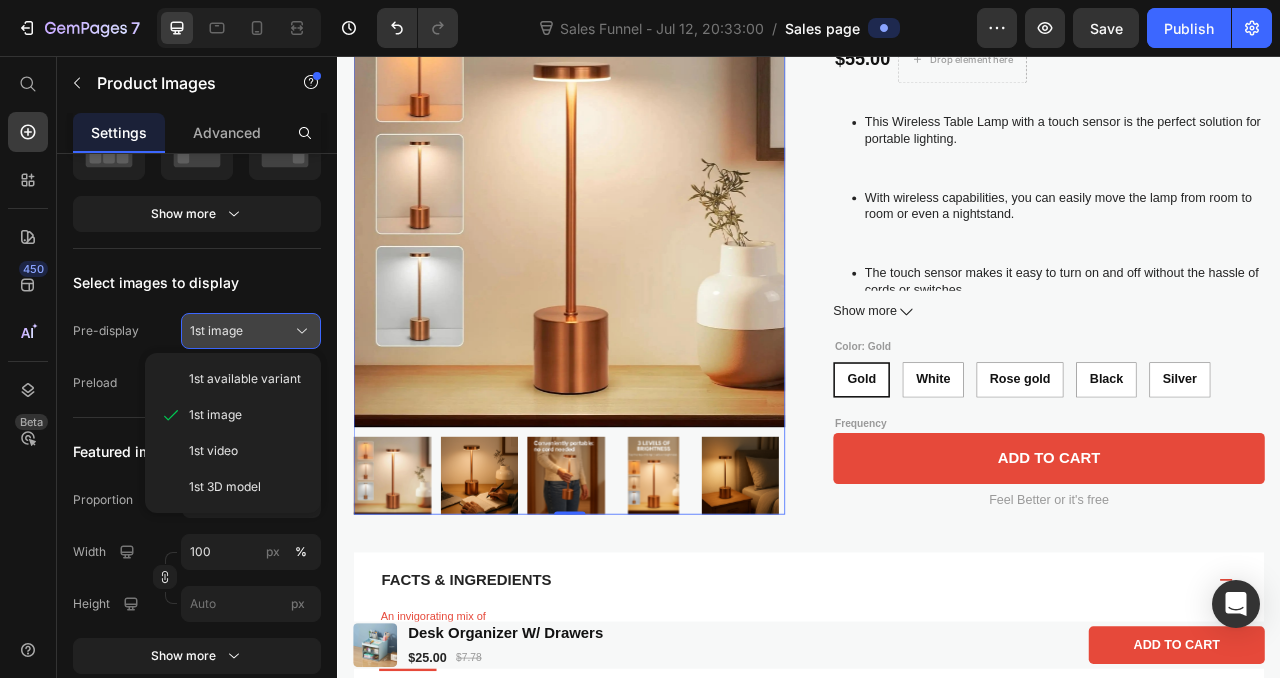 click on "1st image" 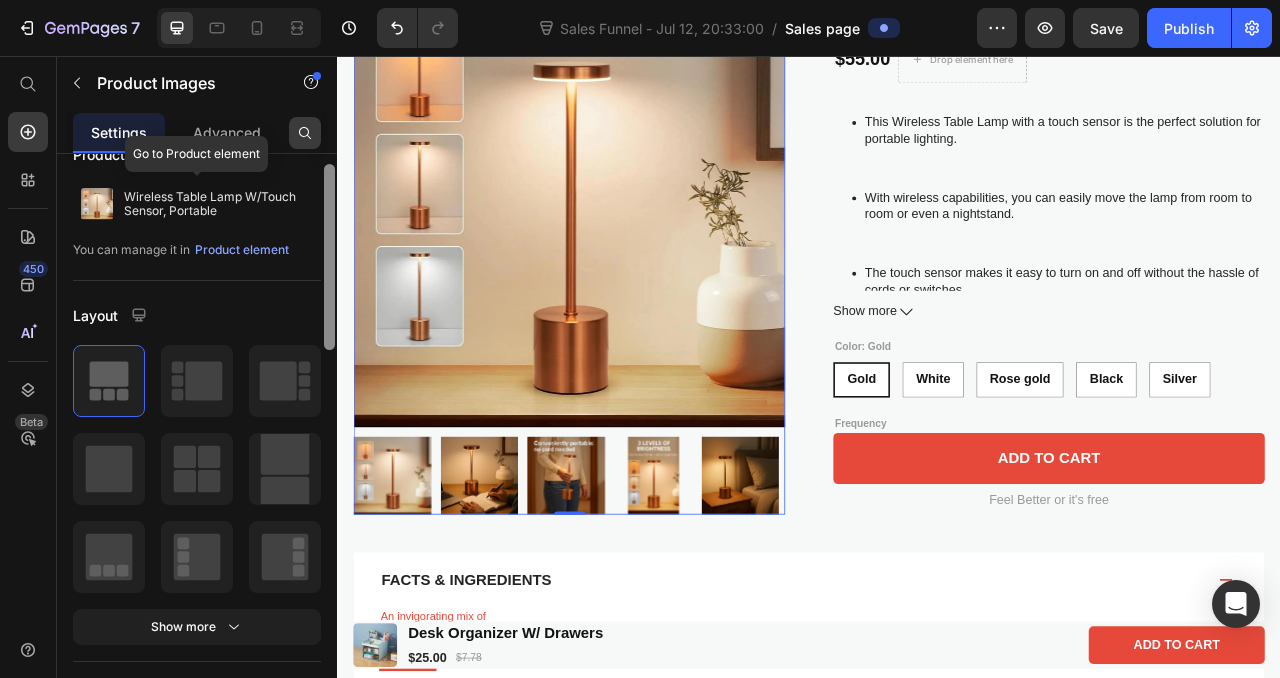 scroll, scrollTop: 0, scrollLeft: 0, axis: both 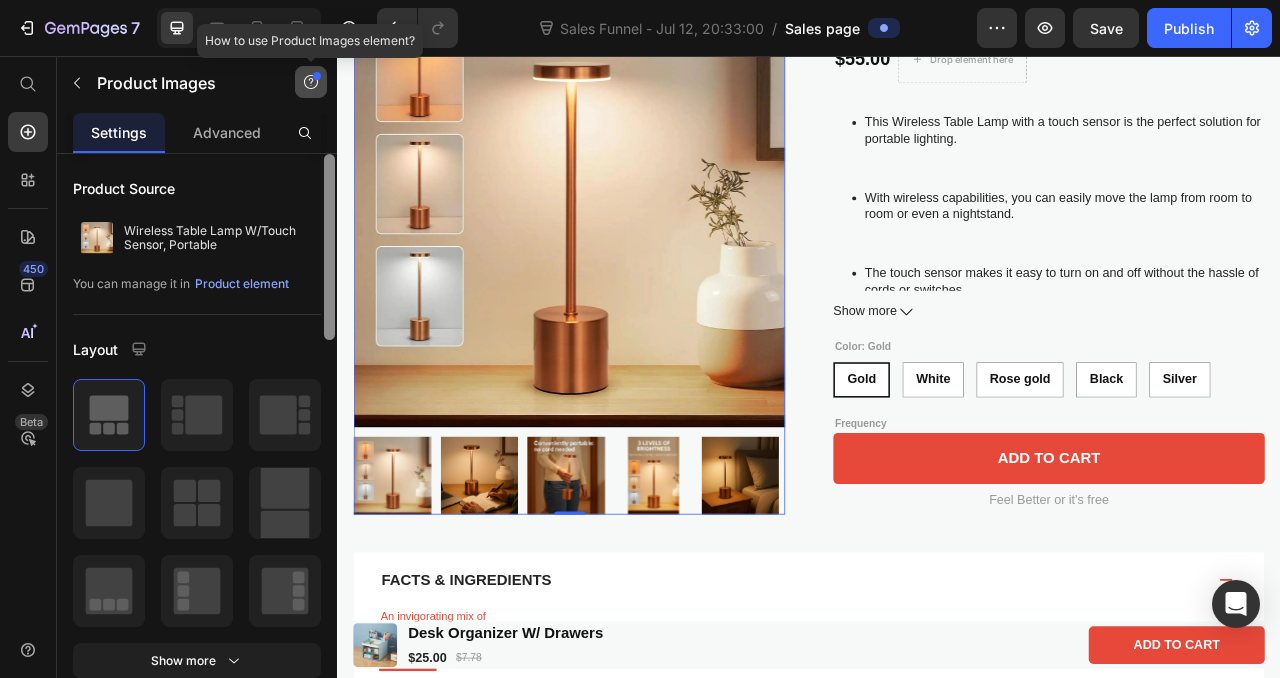 drag, startPoint x: 330, startPoint y: 325, endPoint x: 320, endPoint y: 70, distance: 255.196 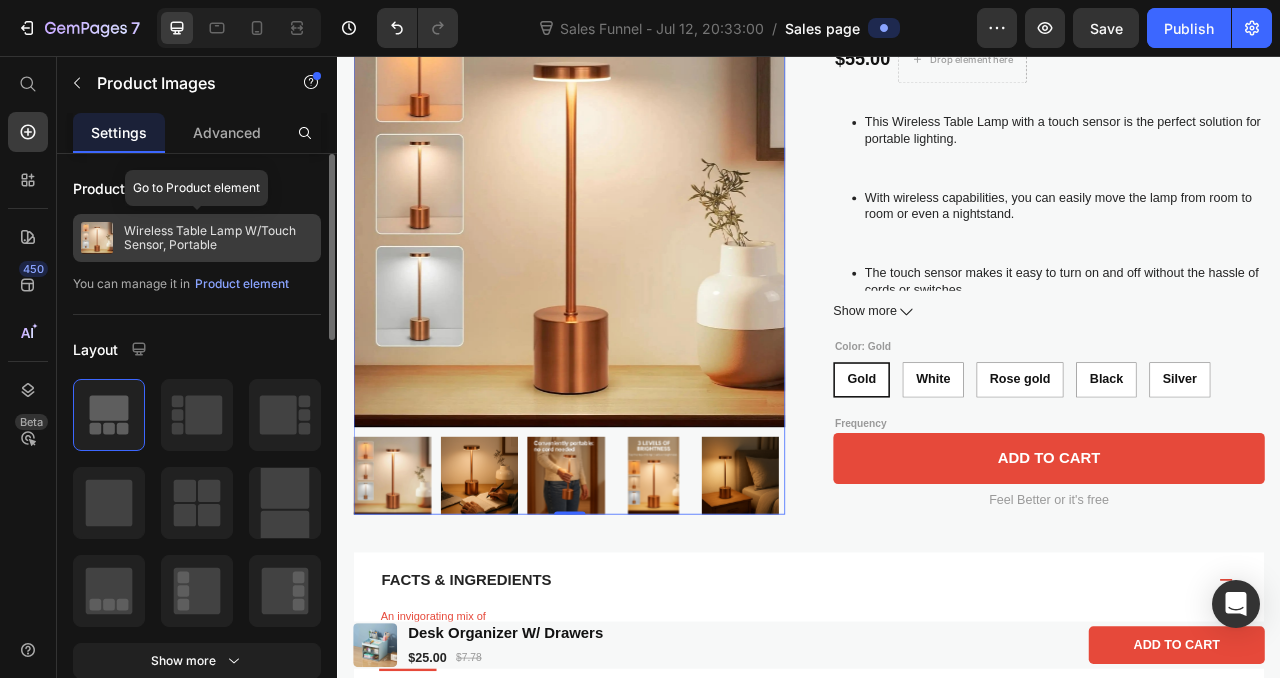 click on "Wireless Table Lamp W/Touch Sensor, Portable" 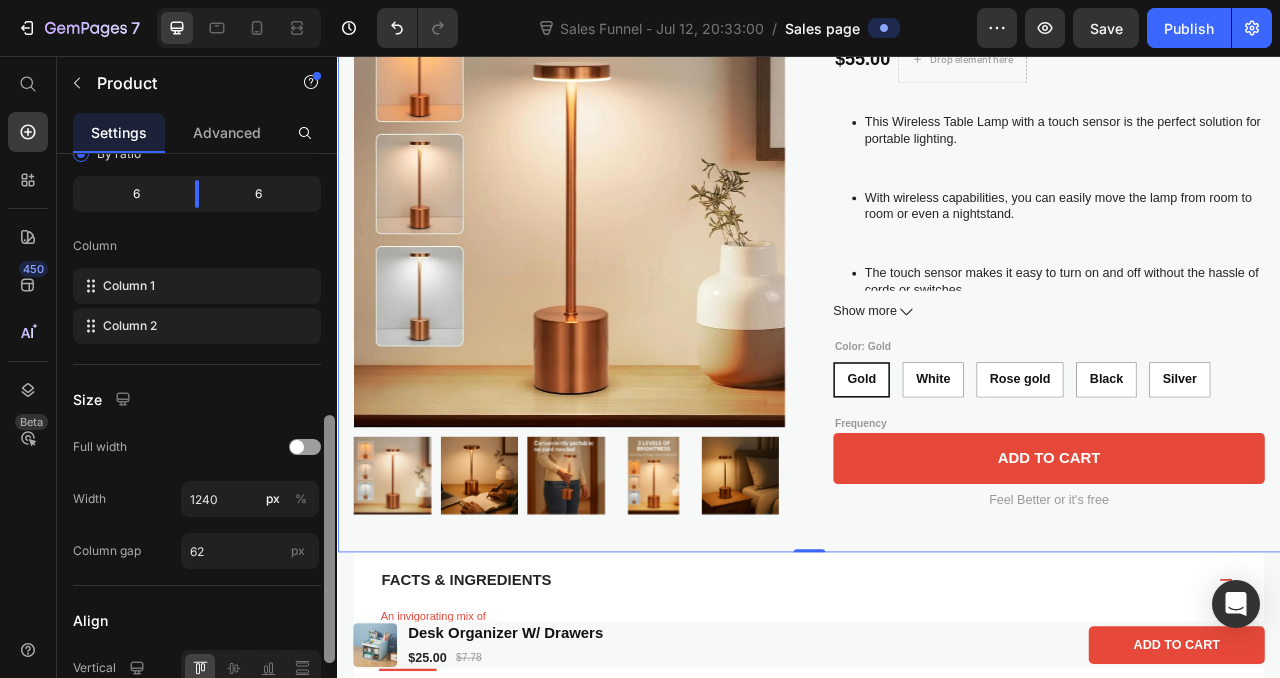 scroll, scrollTop: 420, scrollLeft: 0, axis: vertical 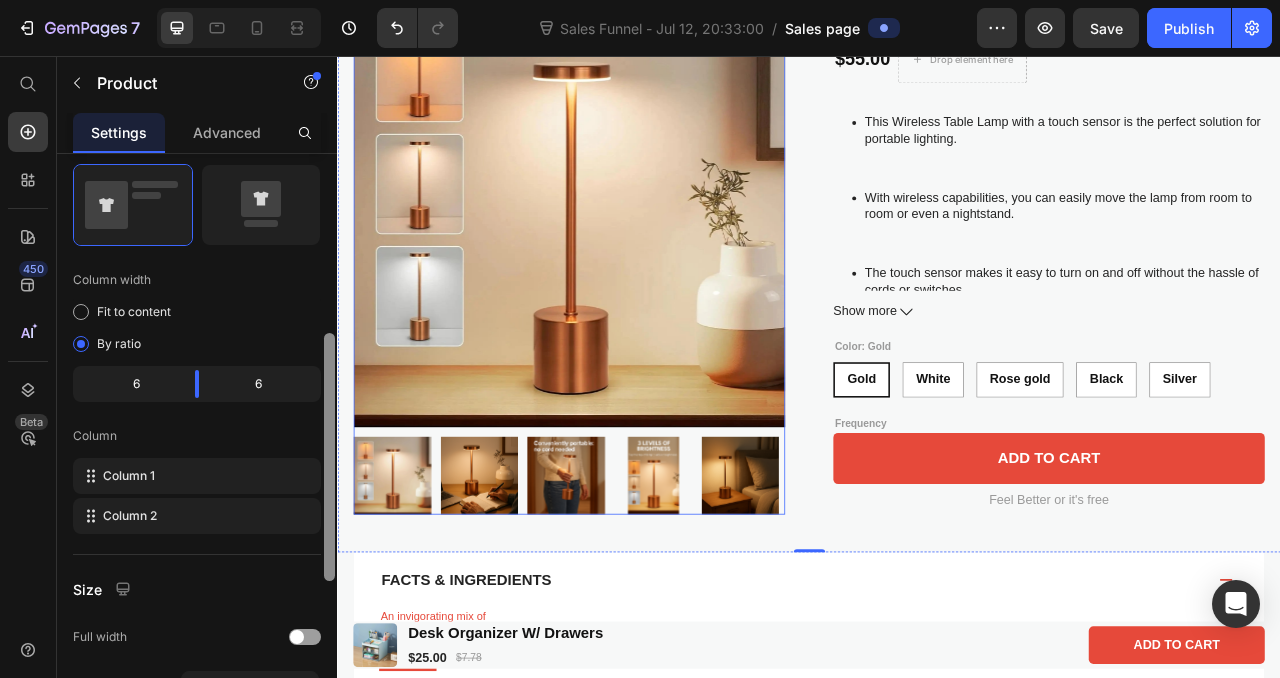 drag, startPoint x: 667, startPoint y: 321, endPoint x: 481, endPoint y: 129, distance: 267.32004 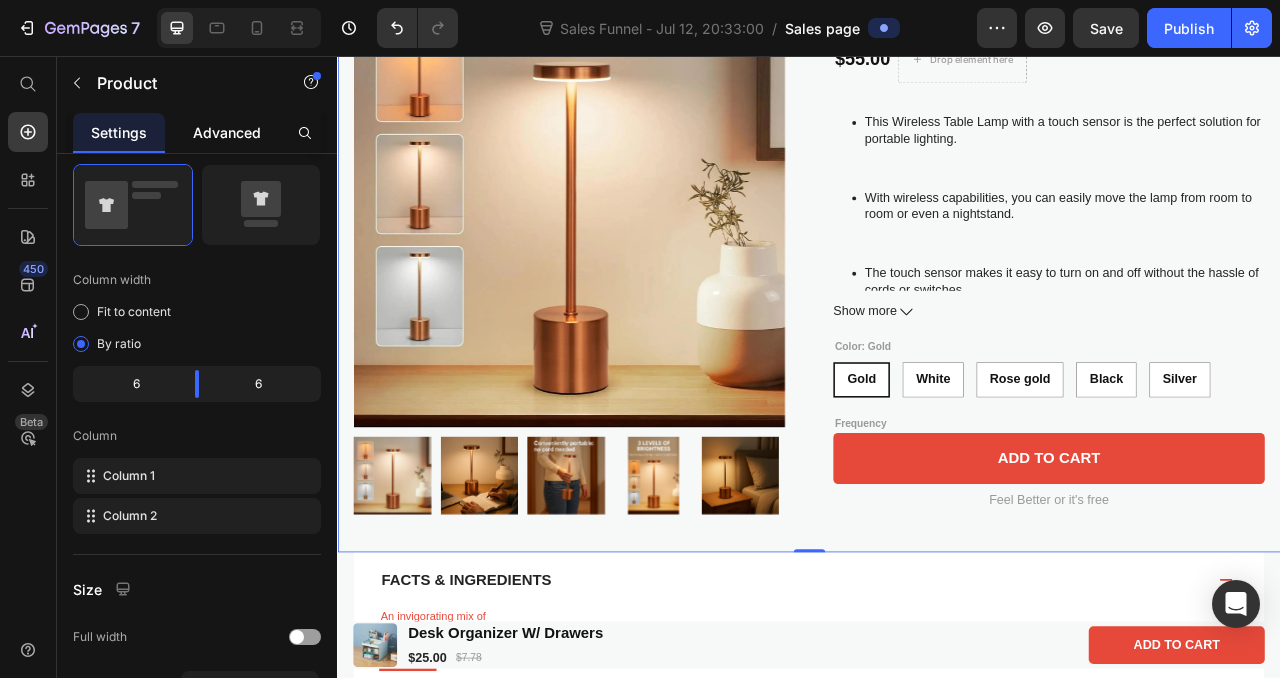 scroll, scrollTop: 0, scrollLeft: 0, axis: both 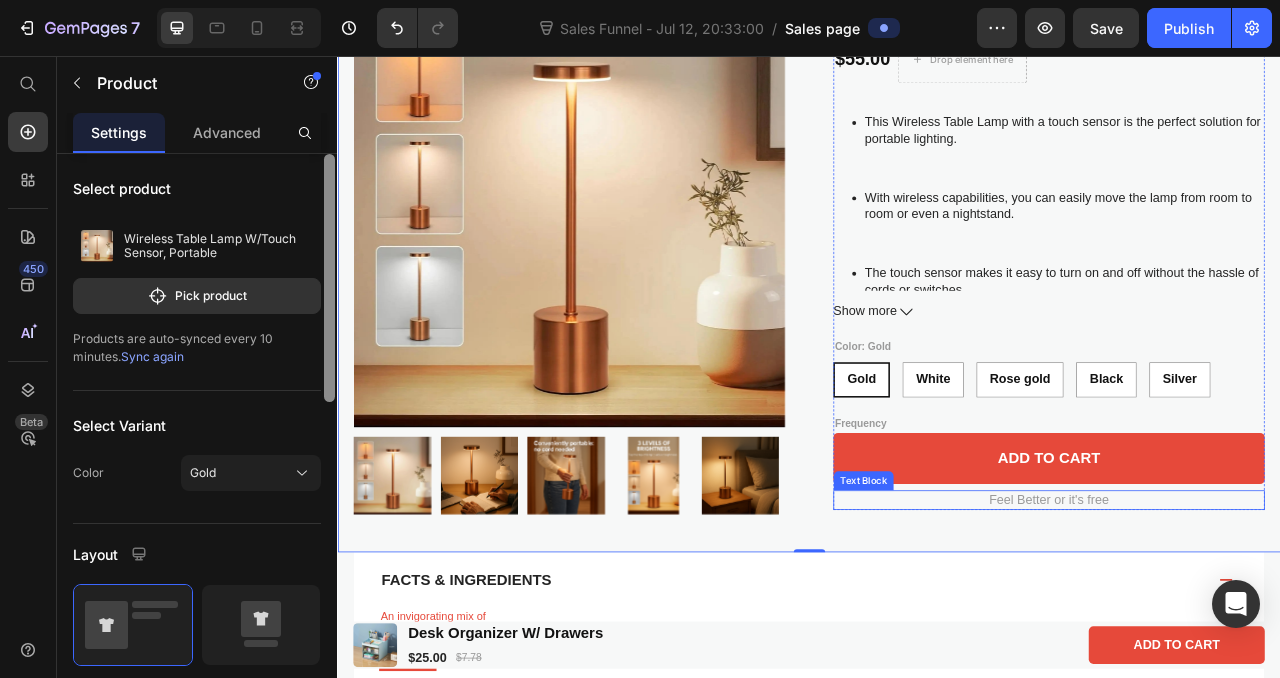click on "Feel Better or it's free" at bounding box center [1242, 621] 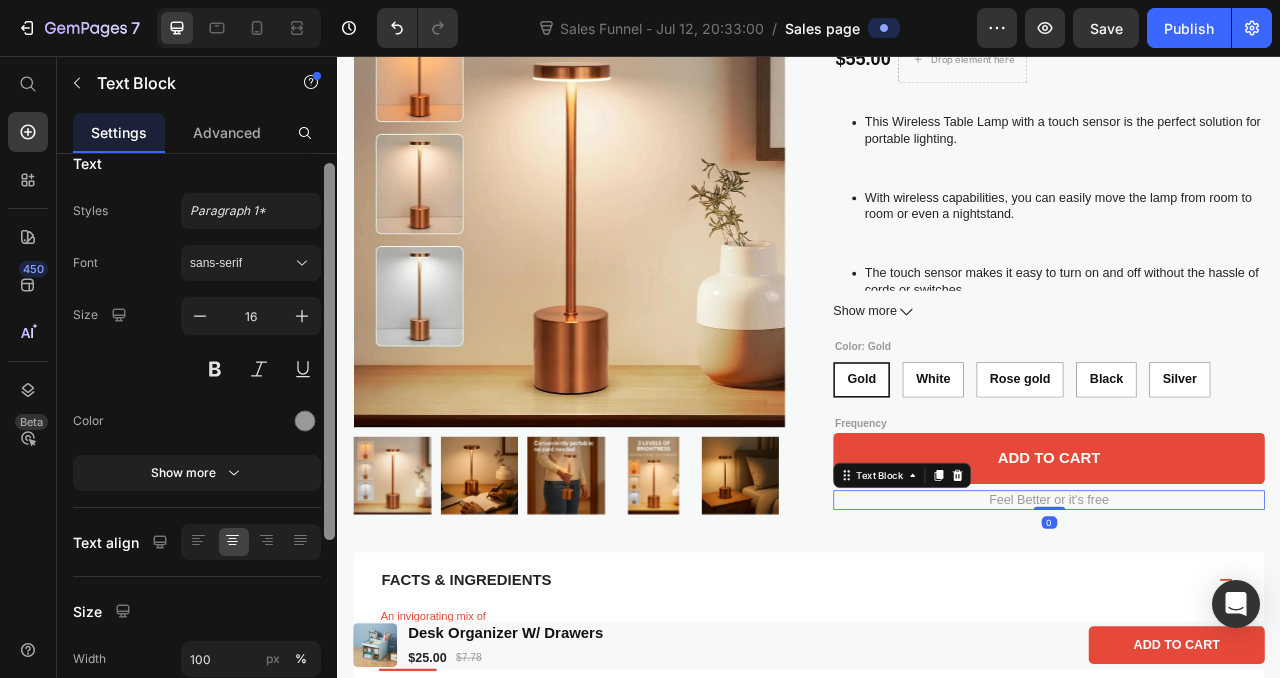 scroll, scrollTop: 0, scrollLeft: 0, axis: both 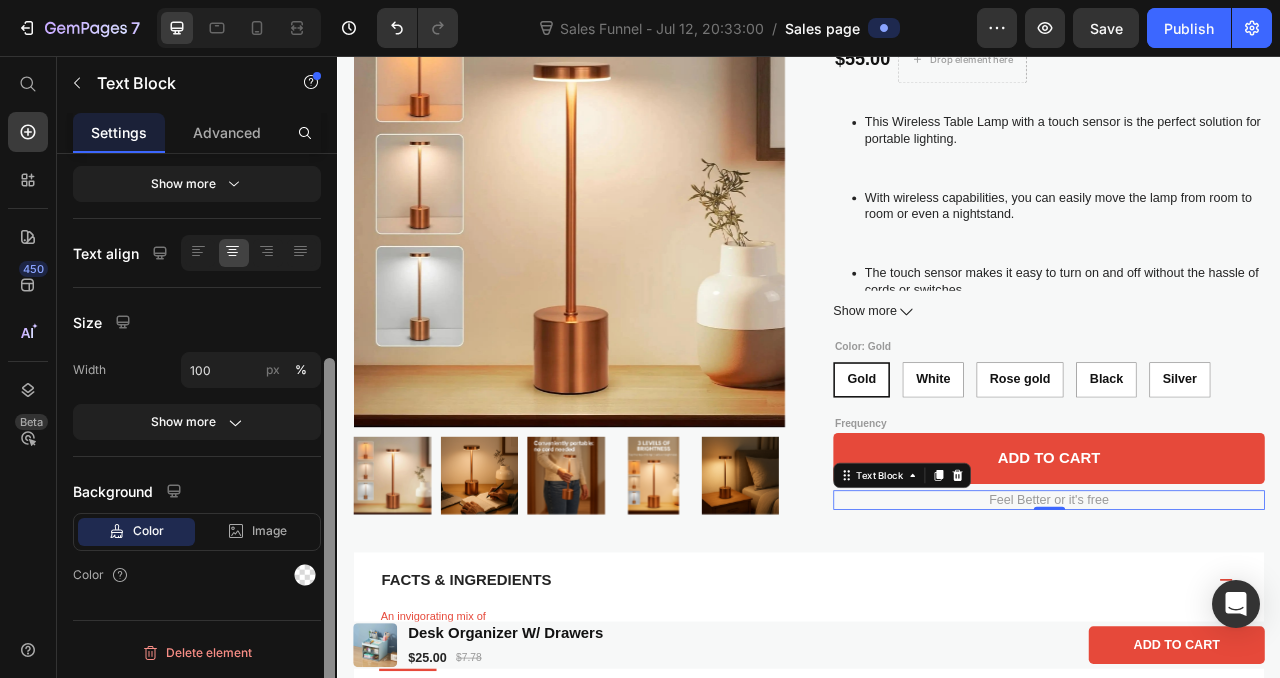 drag, startPoint x: 325, startPoint y: 263, endPoint x: 319, endPoint y: 522, distance: 259.0695 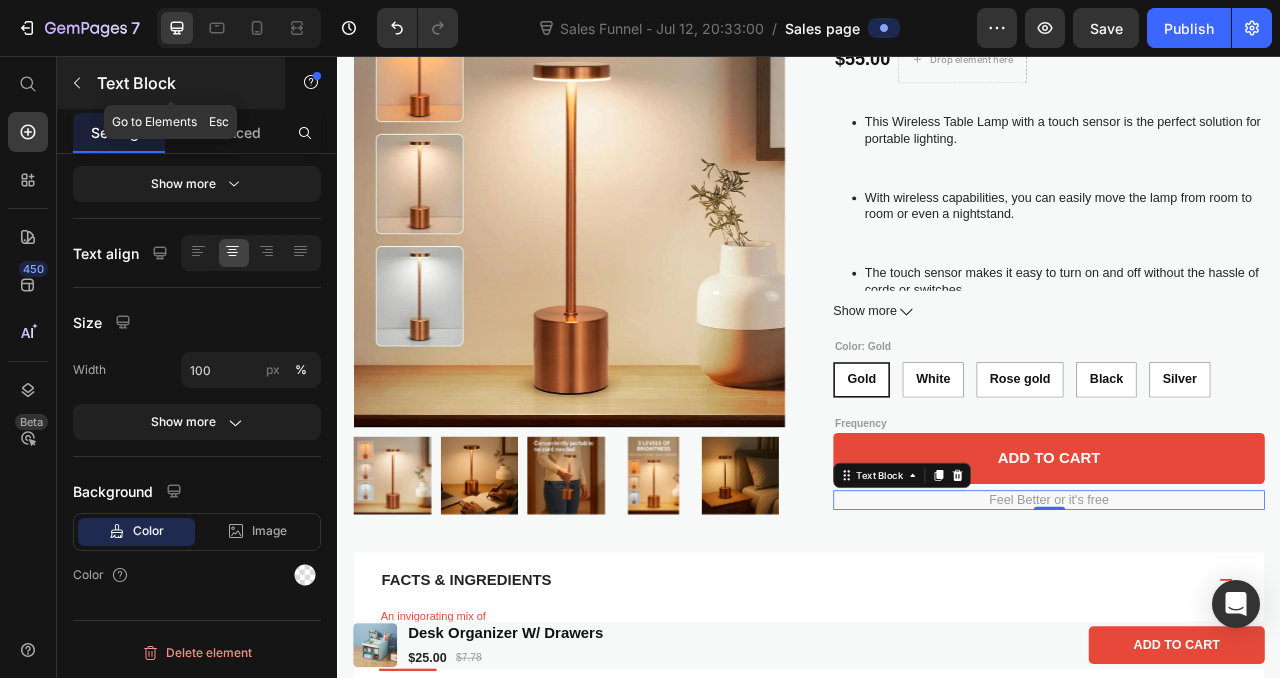 click 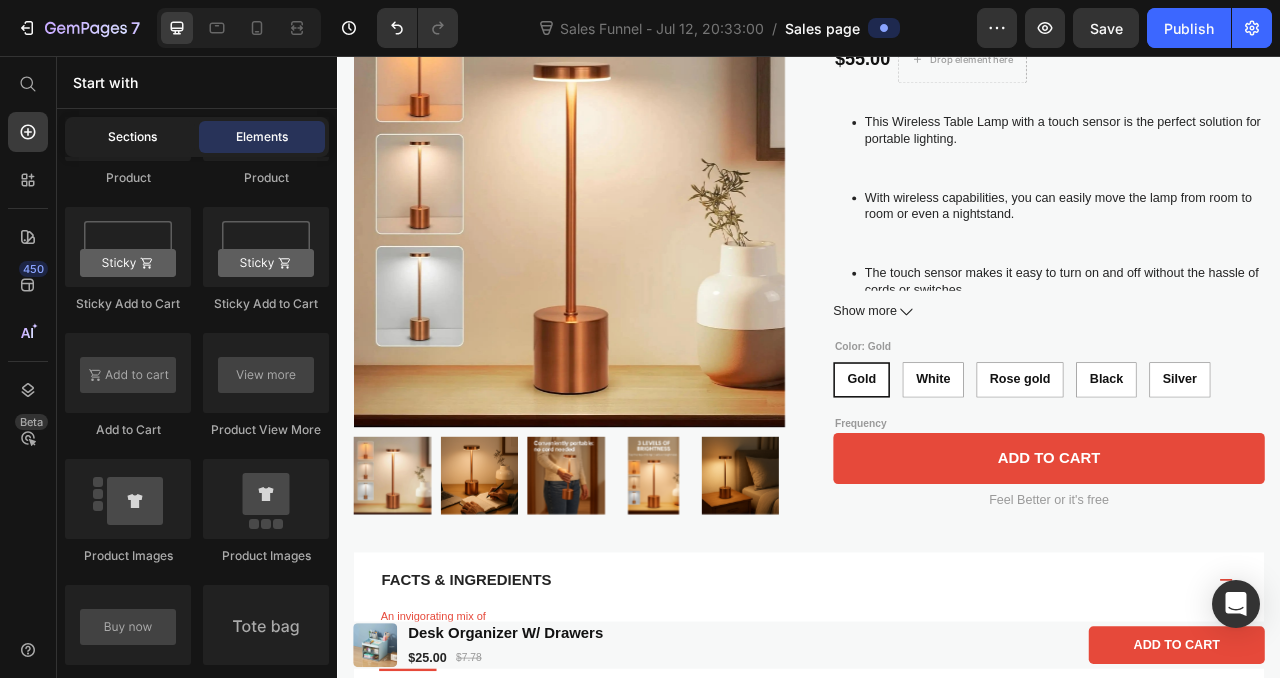 click on "Sections" 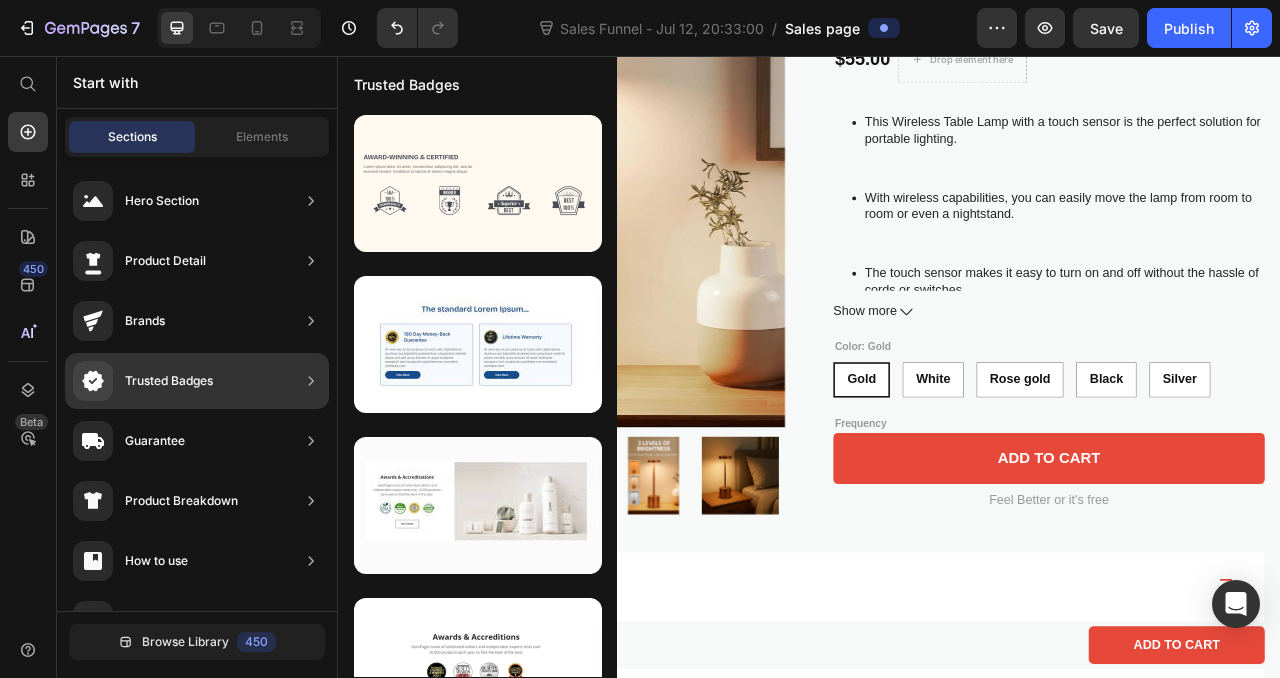 click on "Trusted Badges" 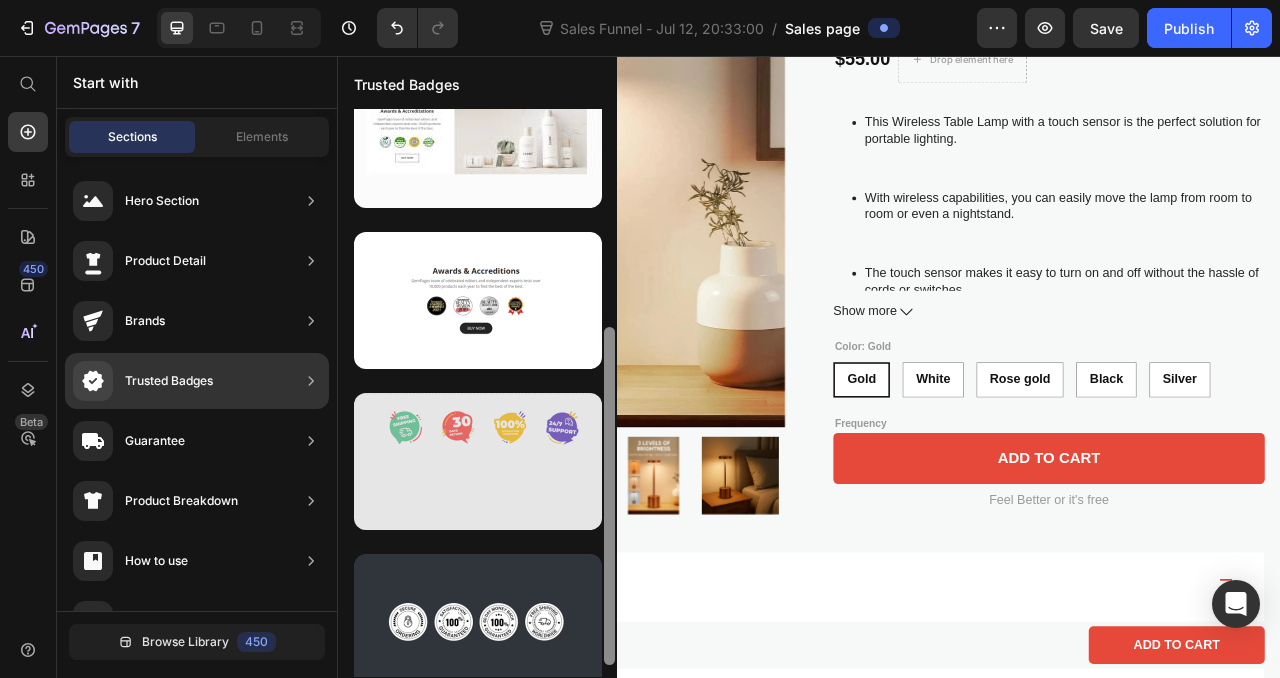 scroll, scrollTop: 367, scrollLeft: 0, axis: vertical 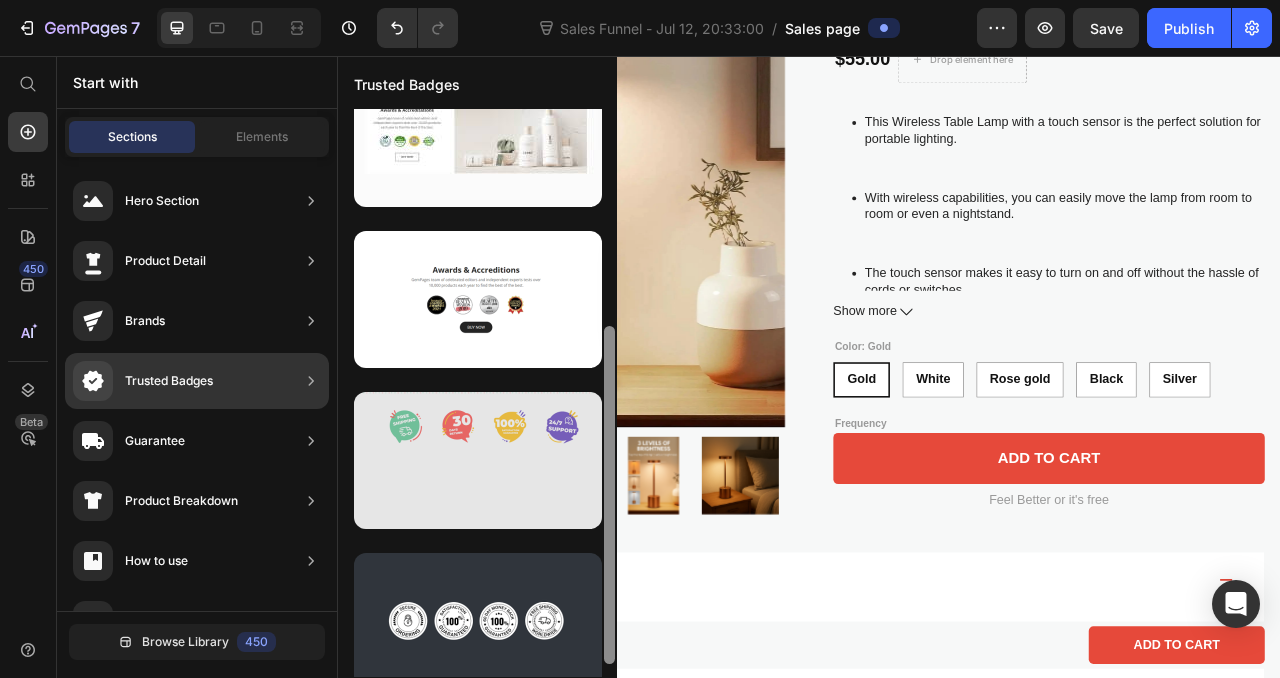 drag, startPoint x: 607, startPoint y: 189, endPoint x: 542, endPoint y: 408, distance: 228.44255 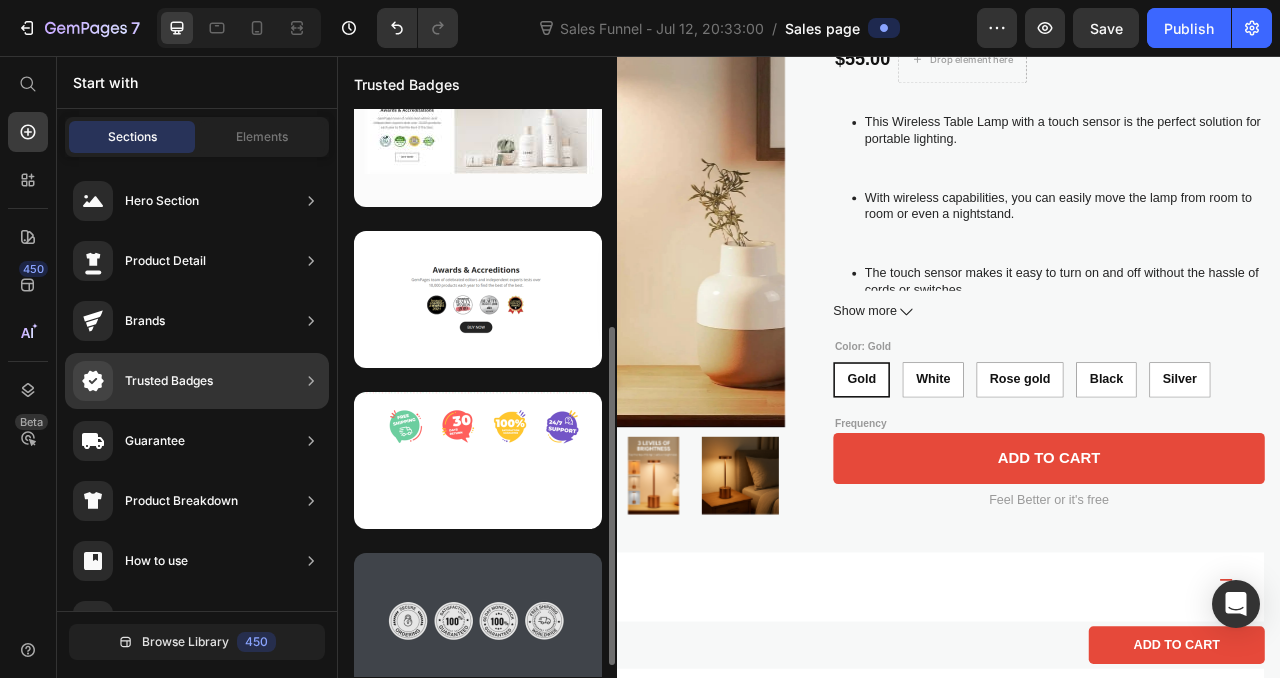 click at bounding box center (478, 621) 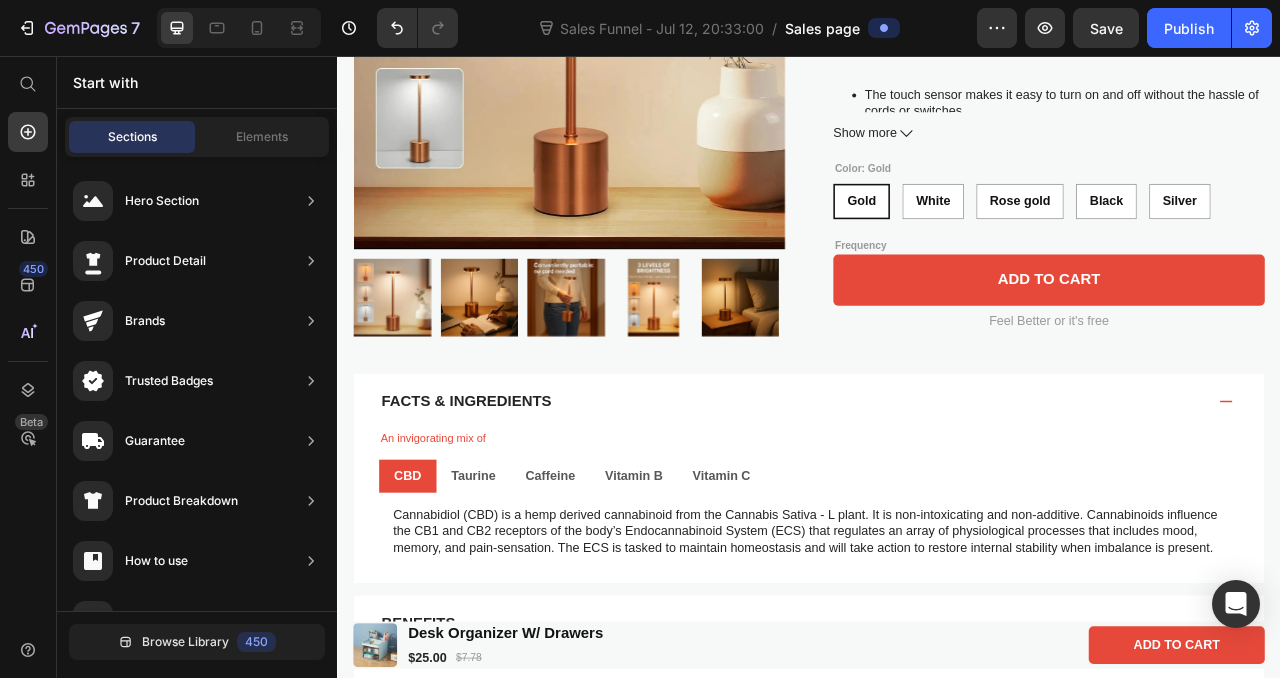 scroll, scrollTop: 382, scrollLeft: 0, axis: vertical 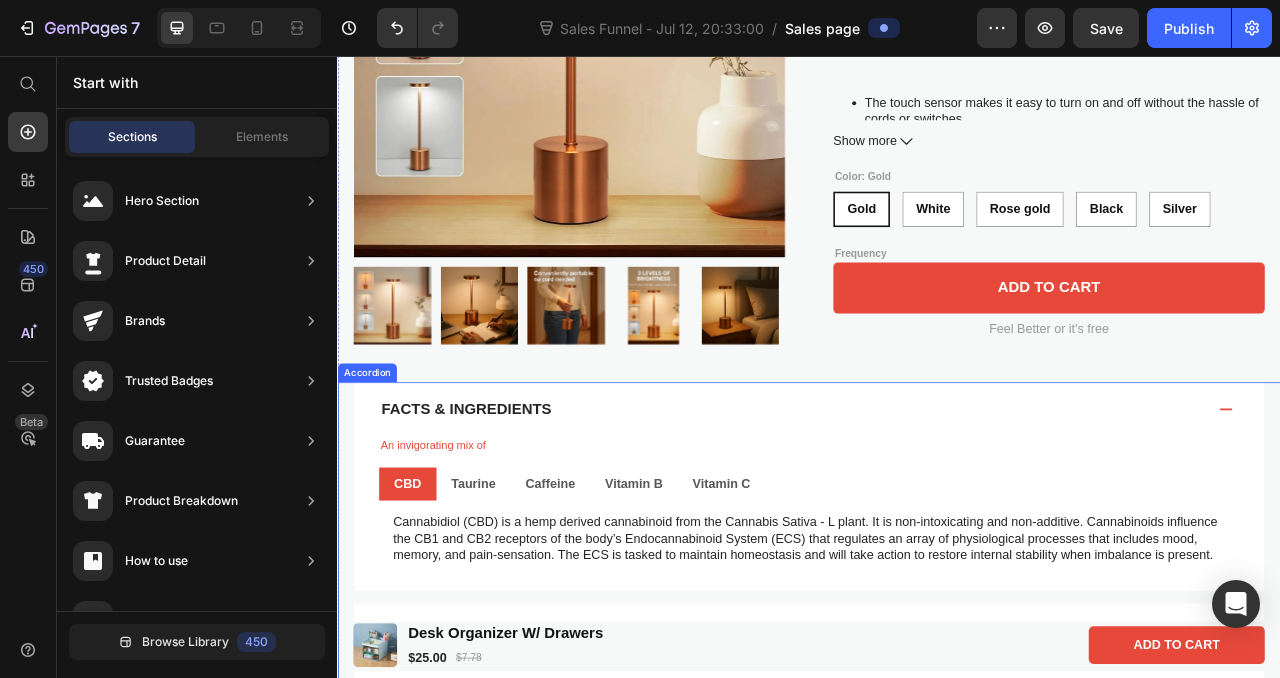 click on "Facts & Ingredients" at bounding box center [937, 506] 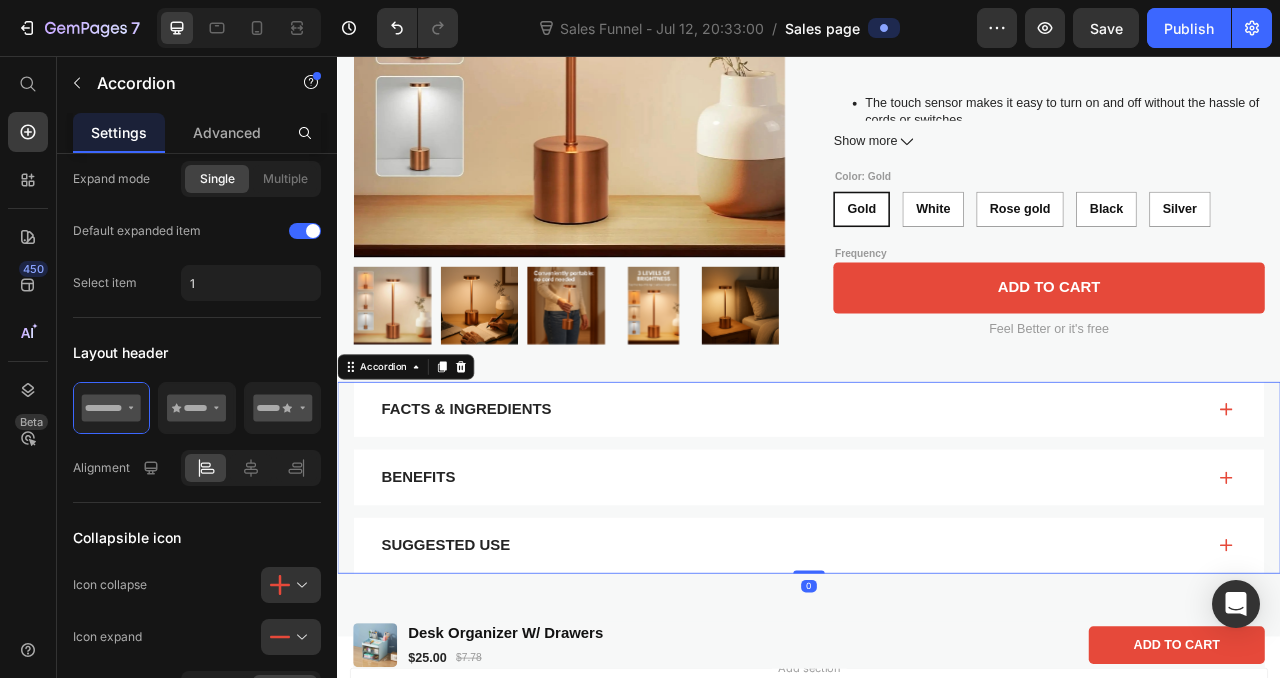 scroll, scrollTop: 0, scrollLeft: 0, axis: both 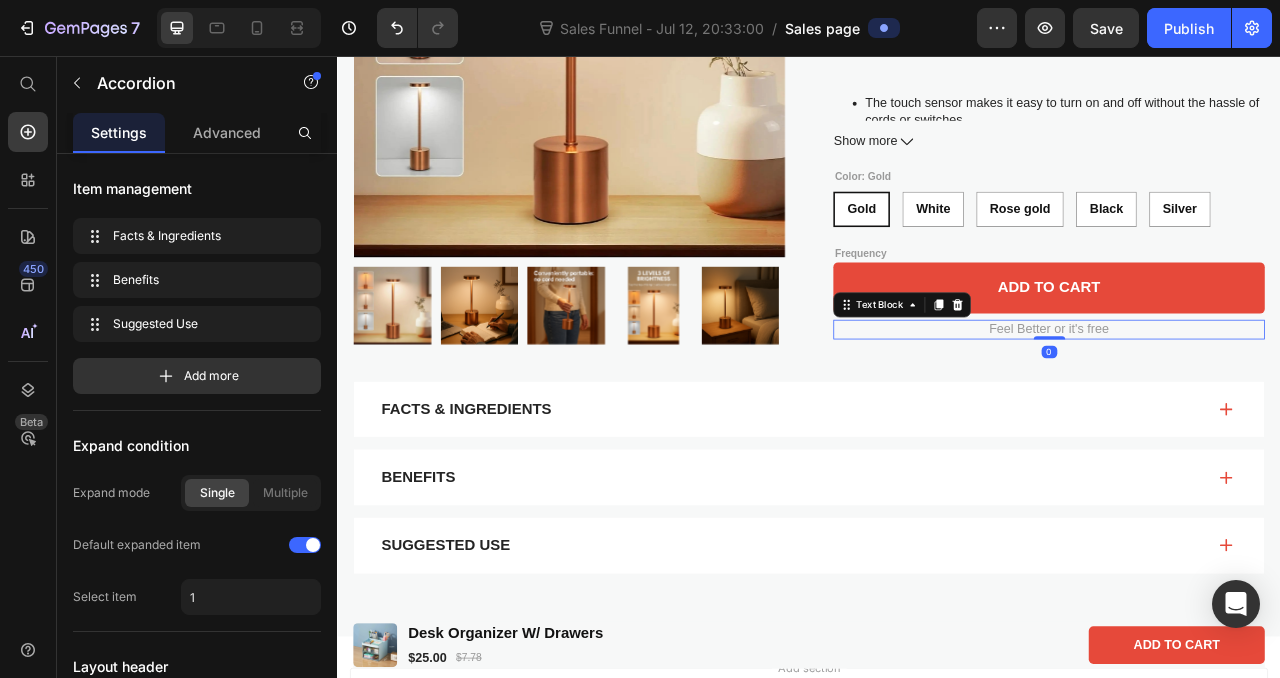 click on "Feel Better or it's free" at bounding box center (1242, 404) 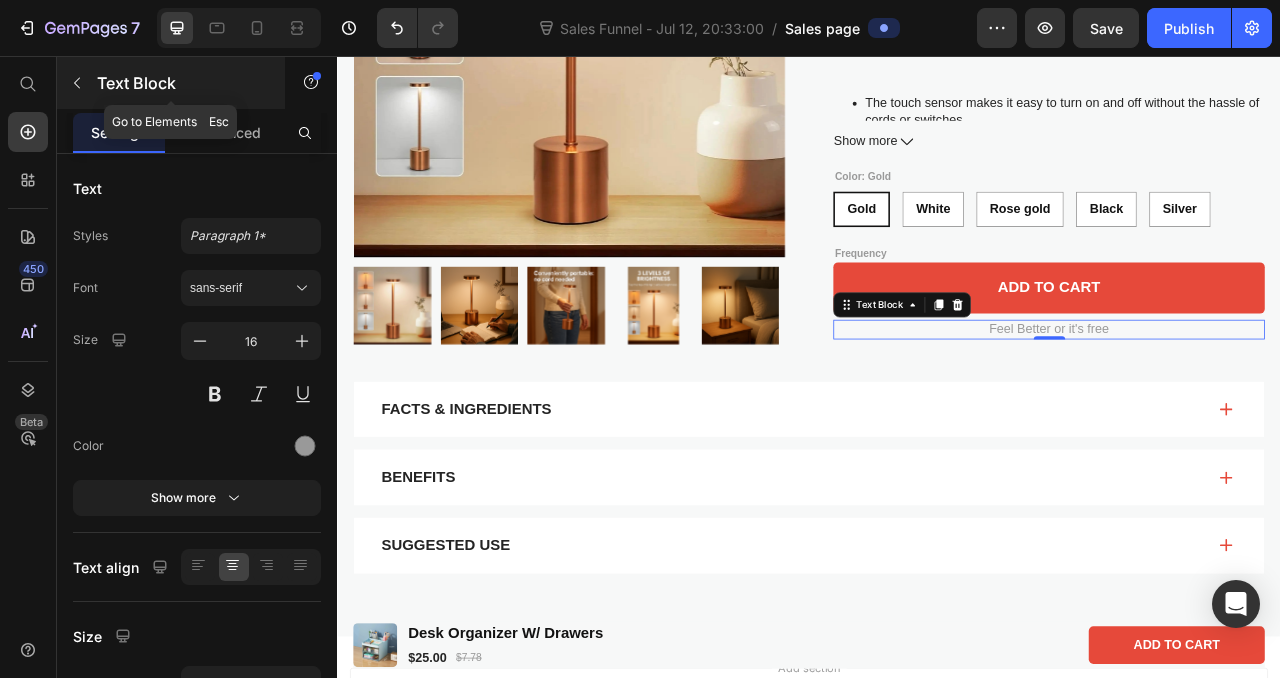 click 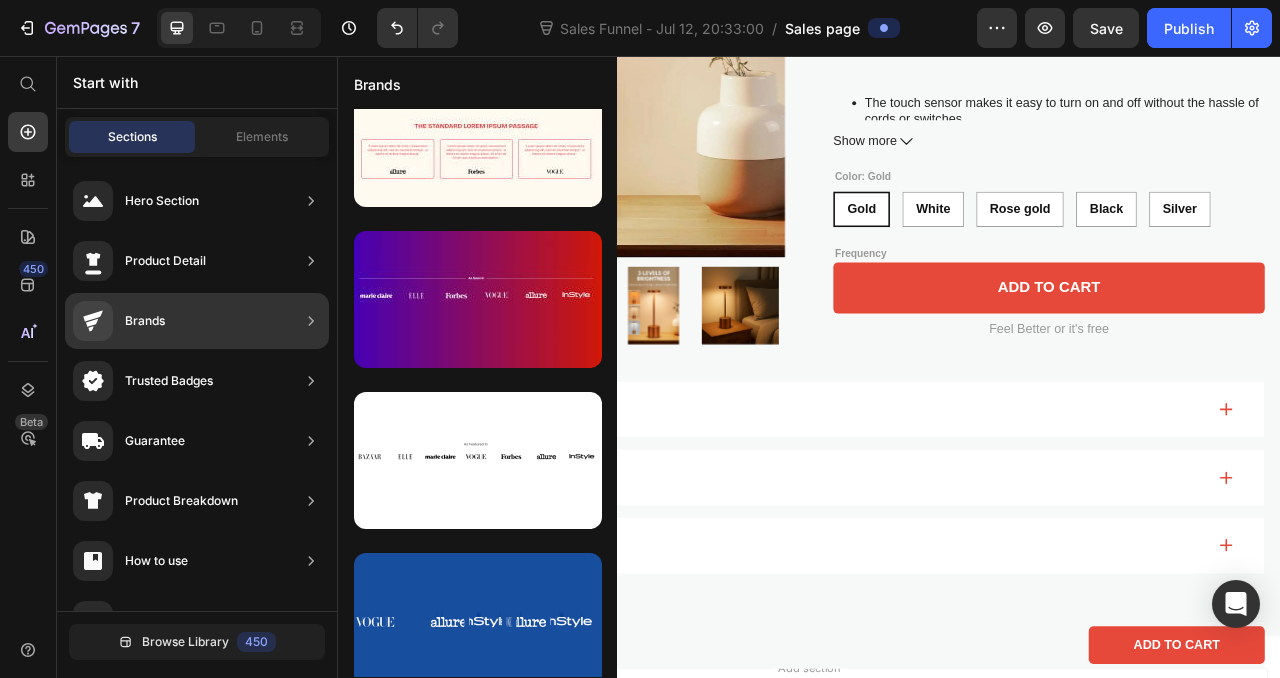 click on "Brands" 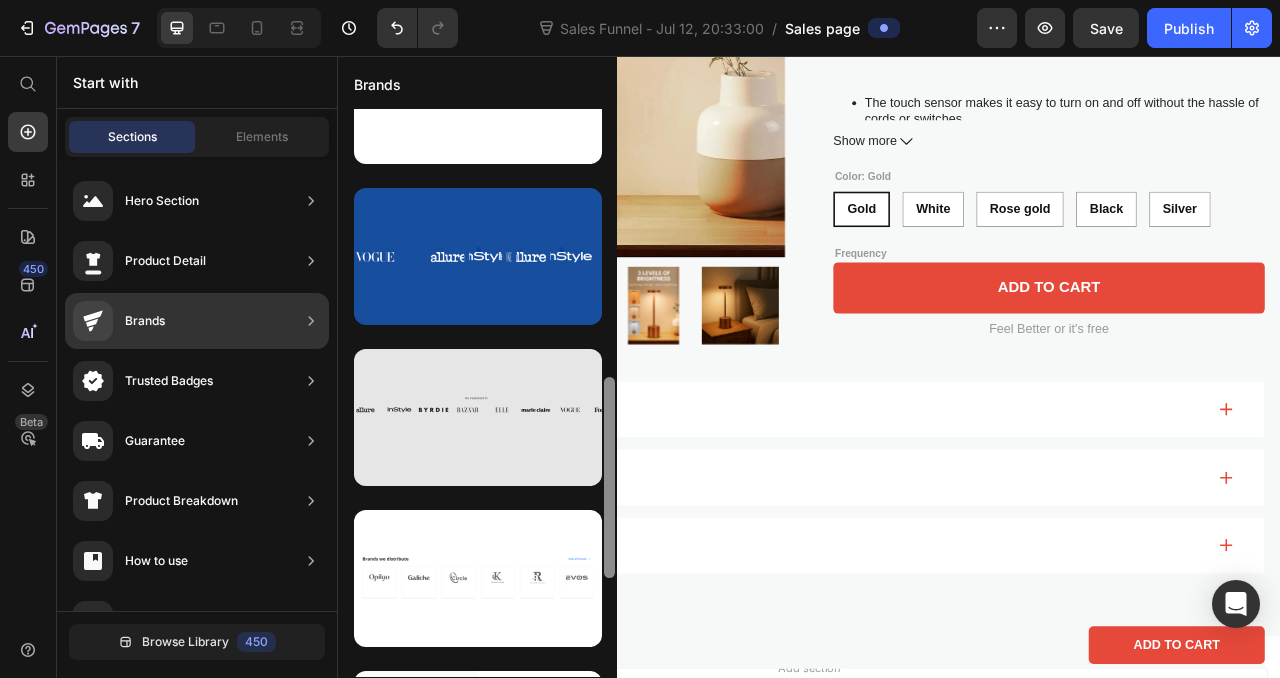 drag, startPoint x: 613, startPoint y: 332, endPoint x: 524, endPoint y: 461, distance: 156.72269 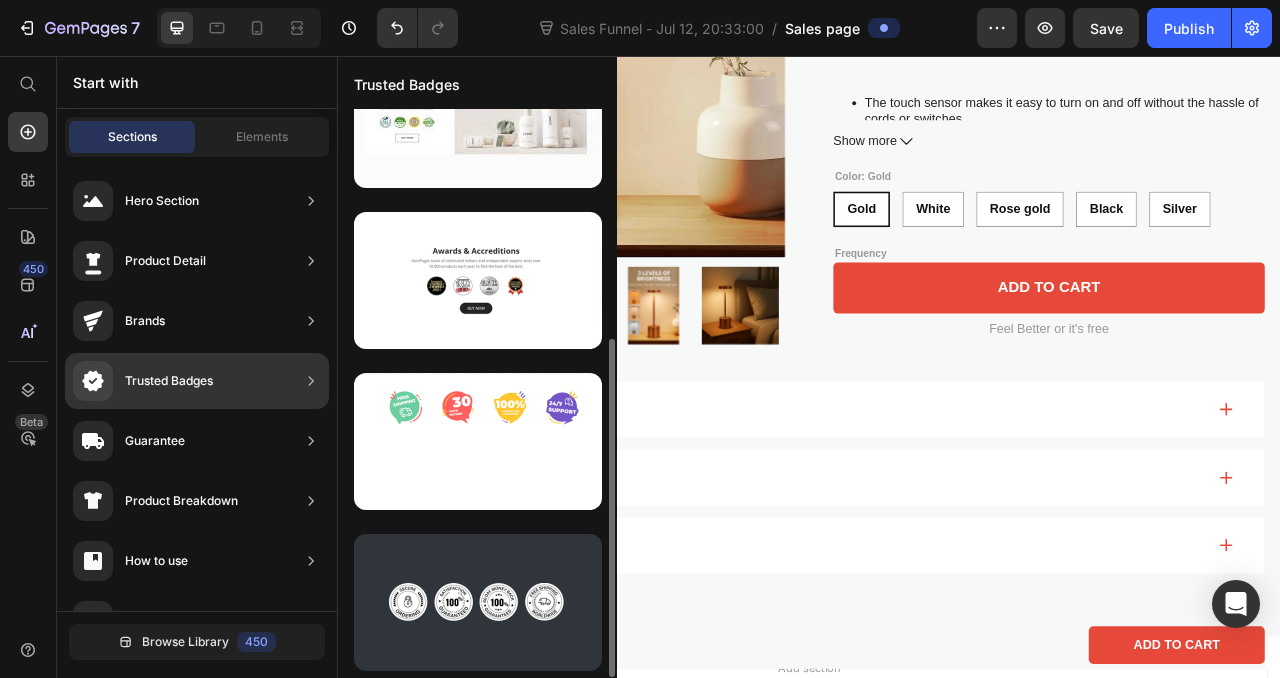 scroll, scrollTop: 386, scrollLeft: 0, axis: vertical 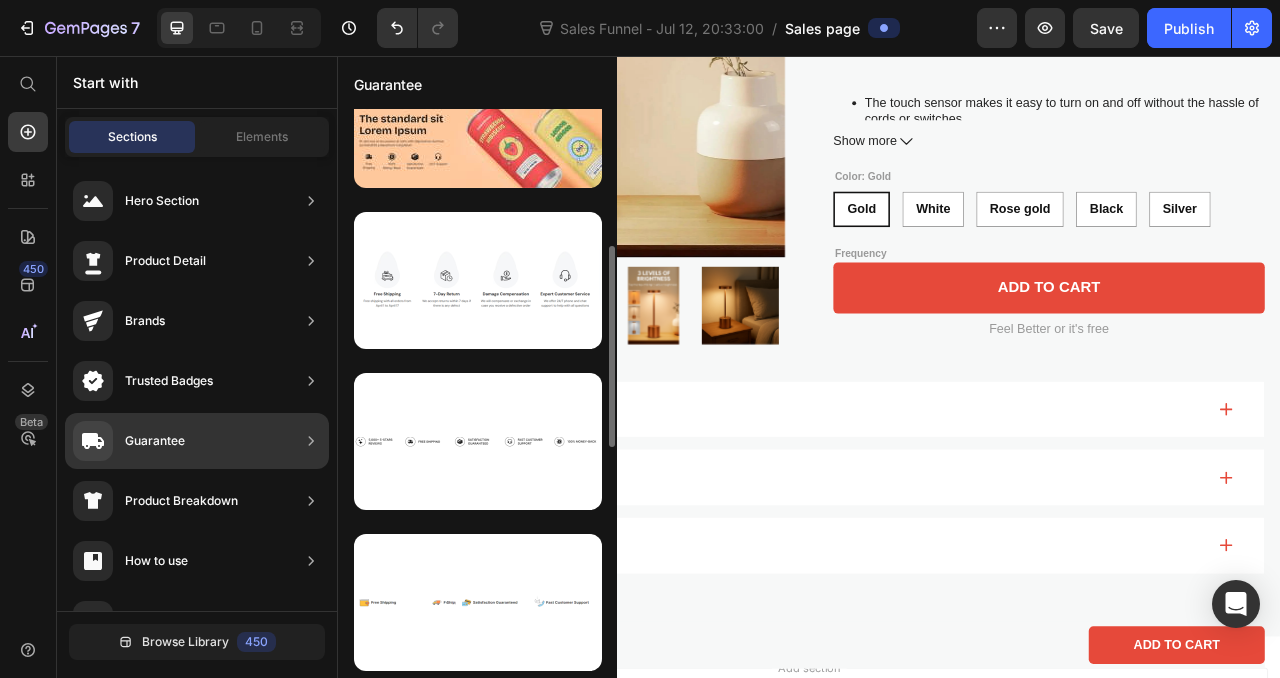 click on "Guarantee" 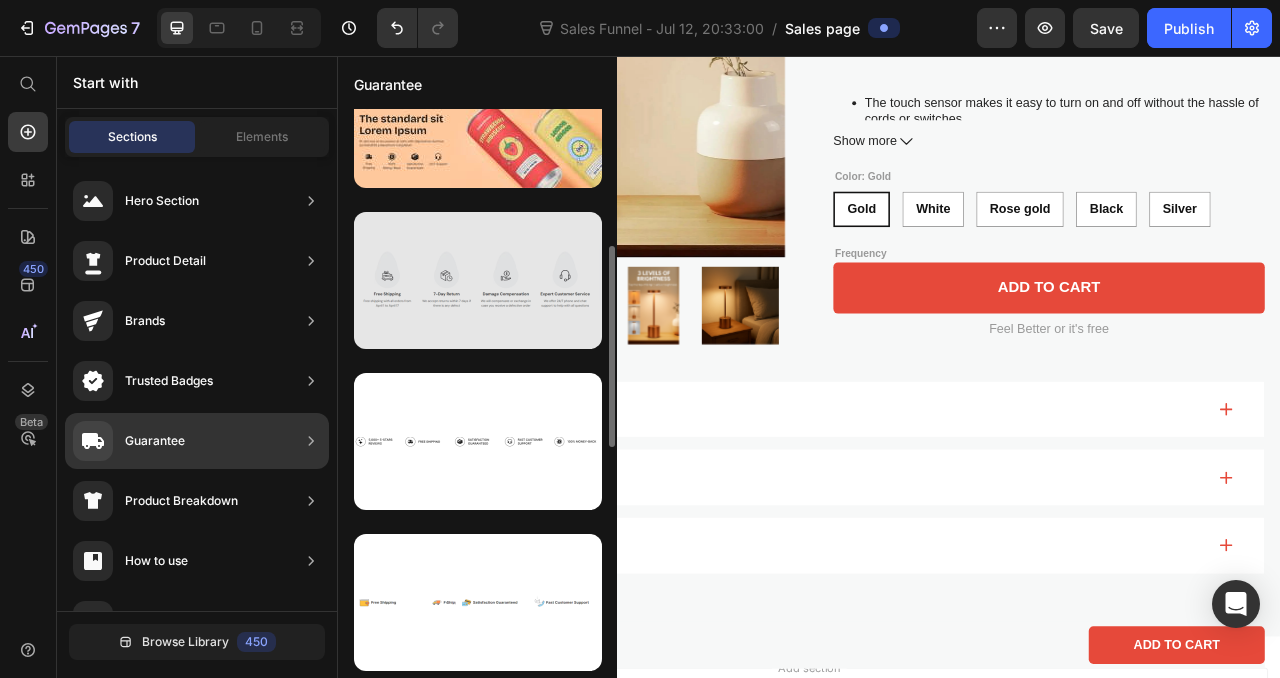 click at bounding box center (478, 280) 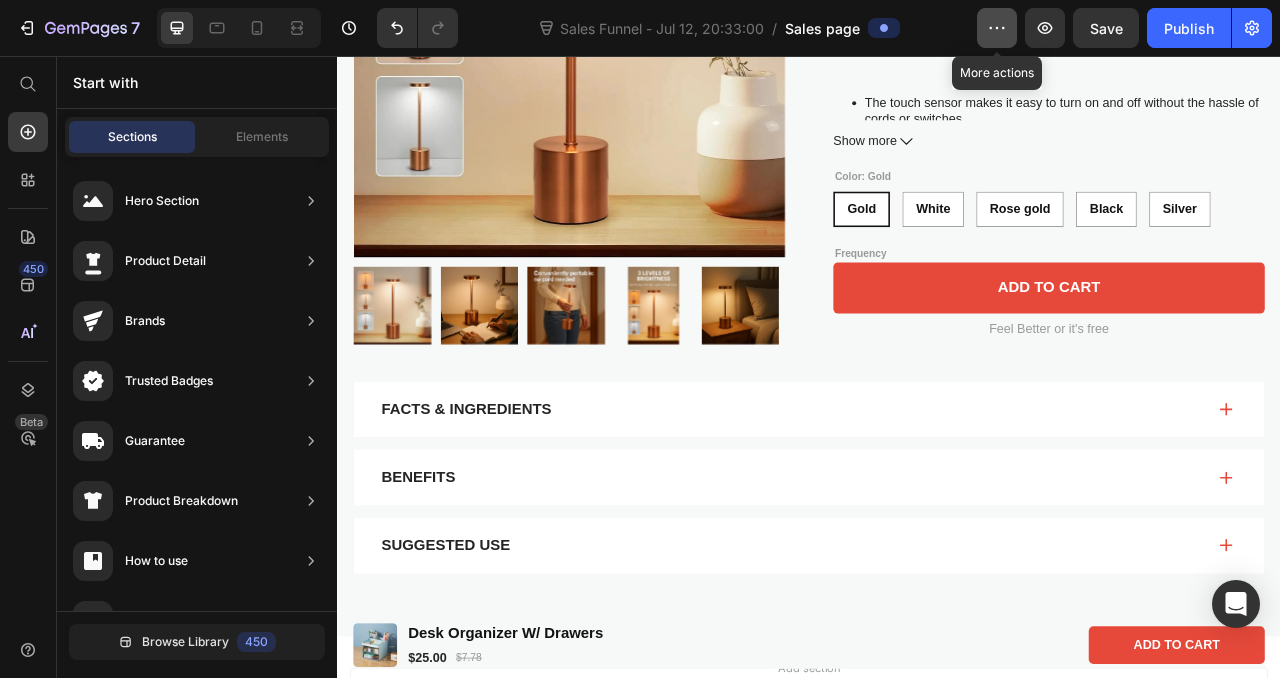 click 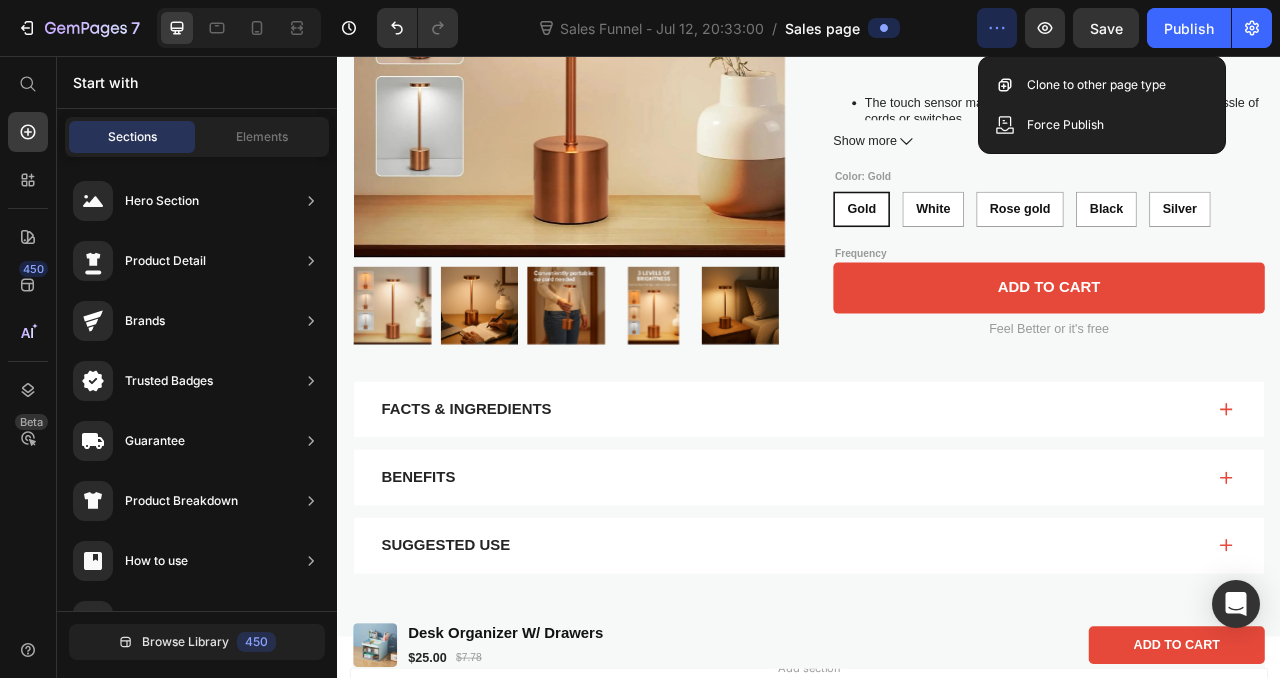 click 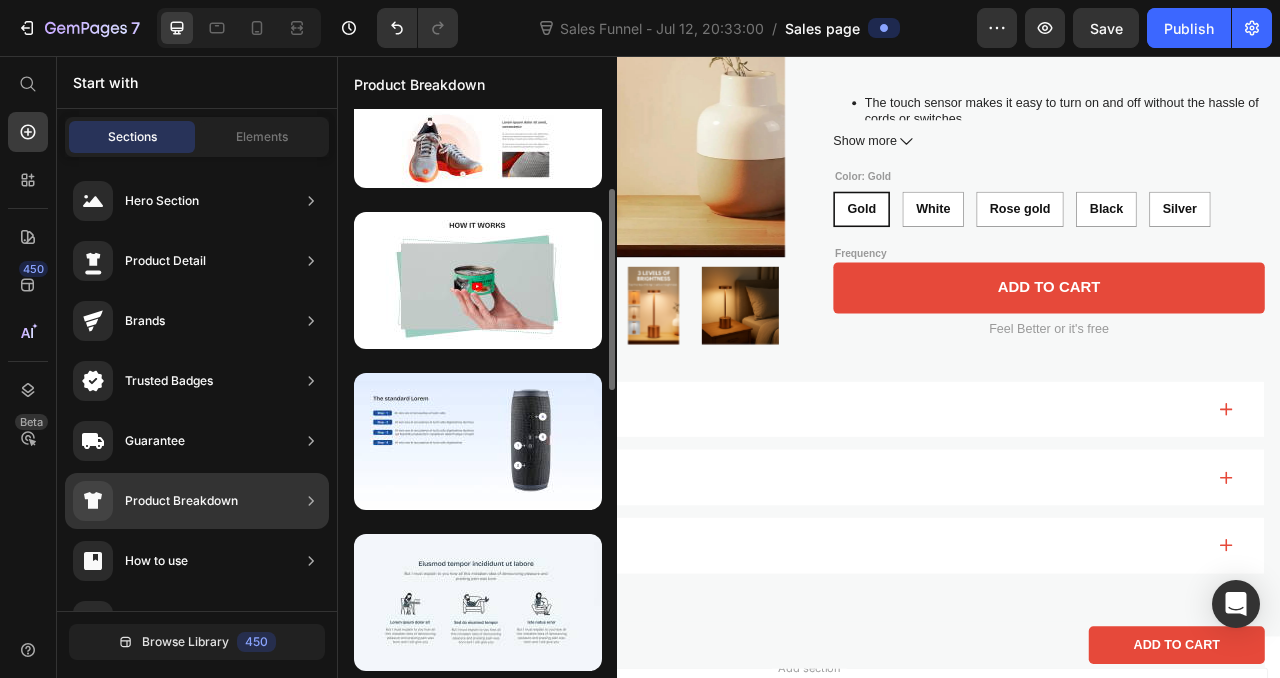 scroll, scrollTop: 64, scrollLeft: 0, axis: vertical 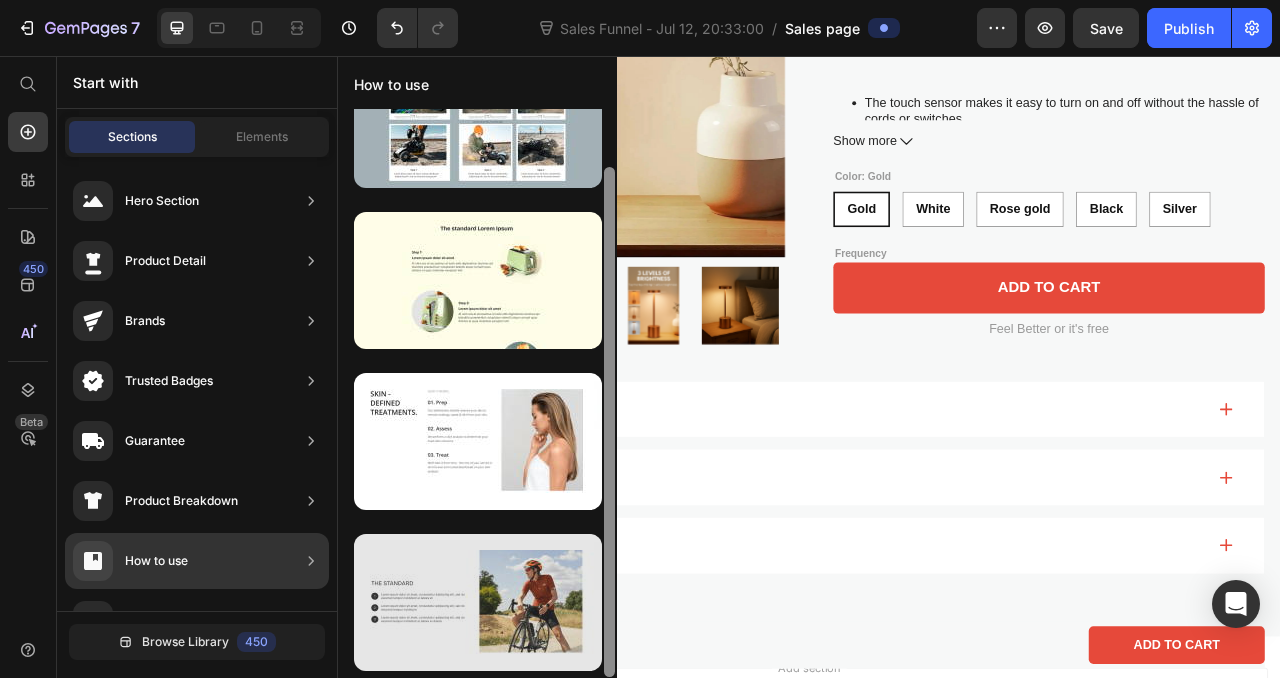 drag, startPoint x: 612, startPoint y: 353, endPoint x: 567, endPoint y: 550, distance: 202.07425 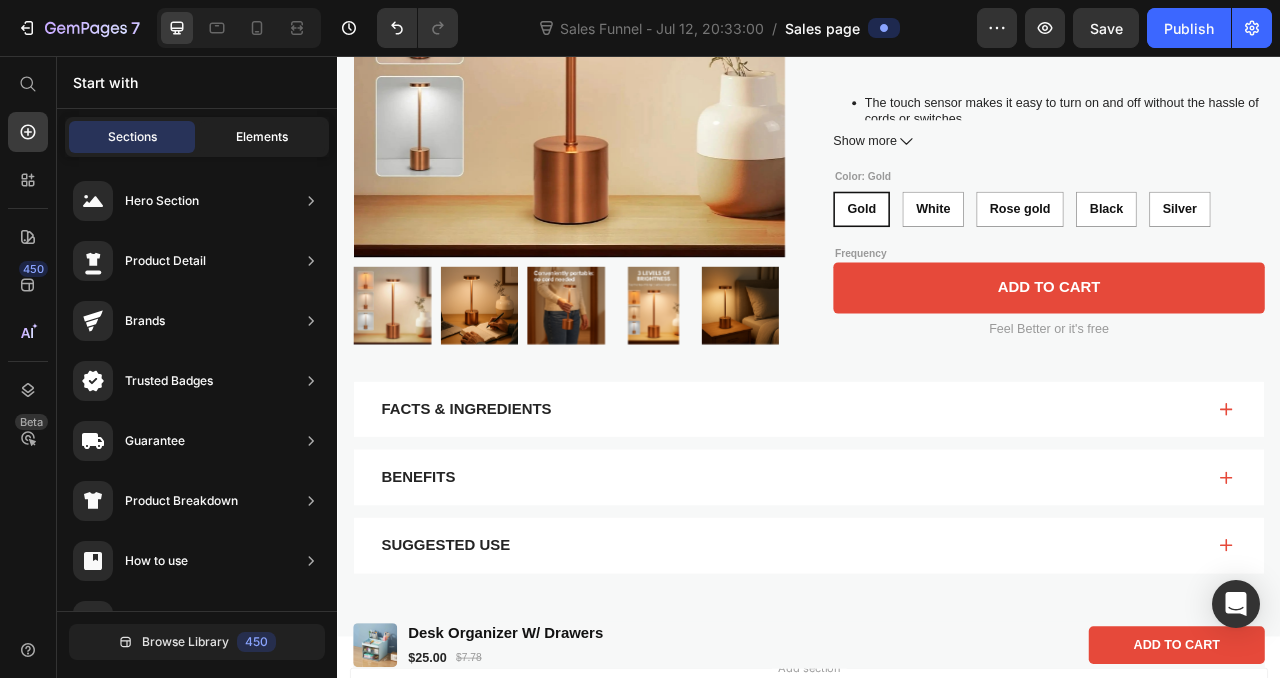 click on "Elements" at bounding box center [262, 137] 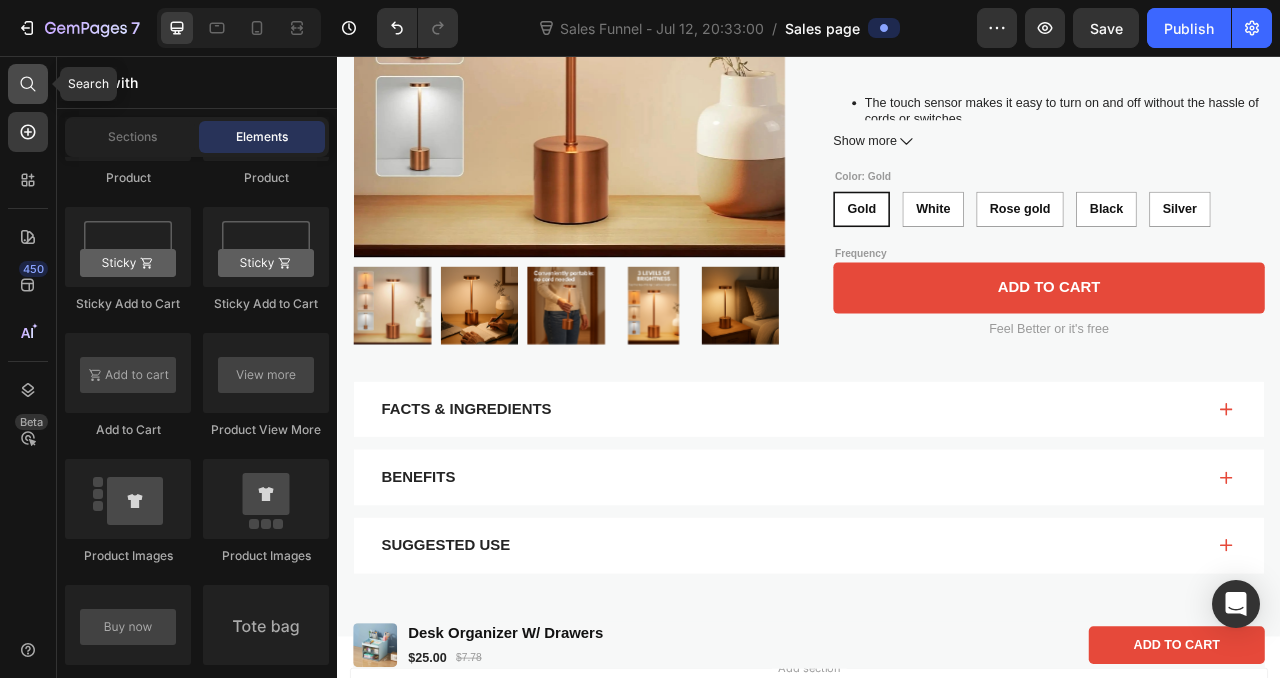 click 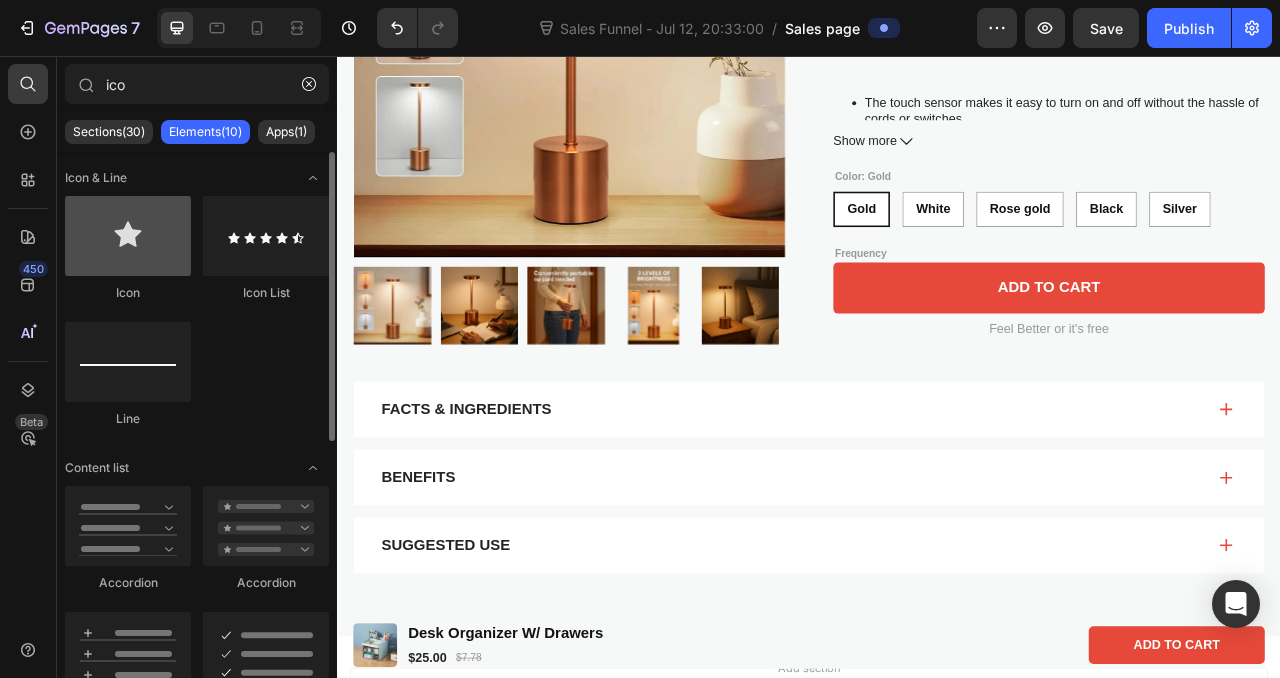 type on "ico" 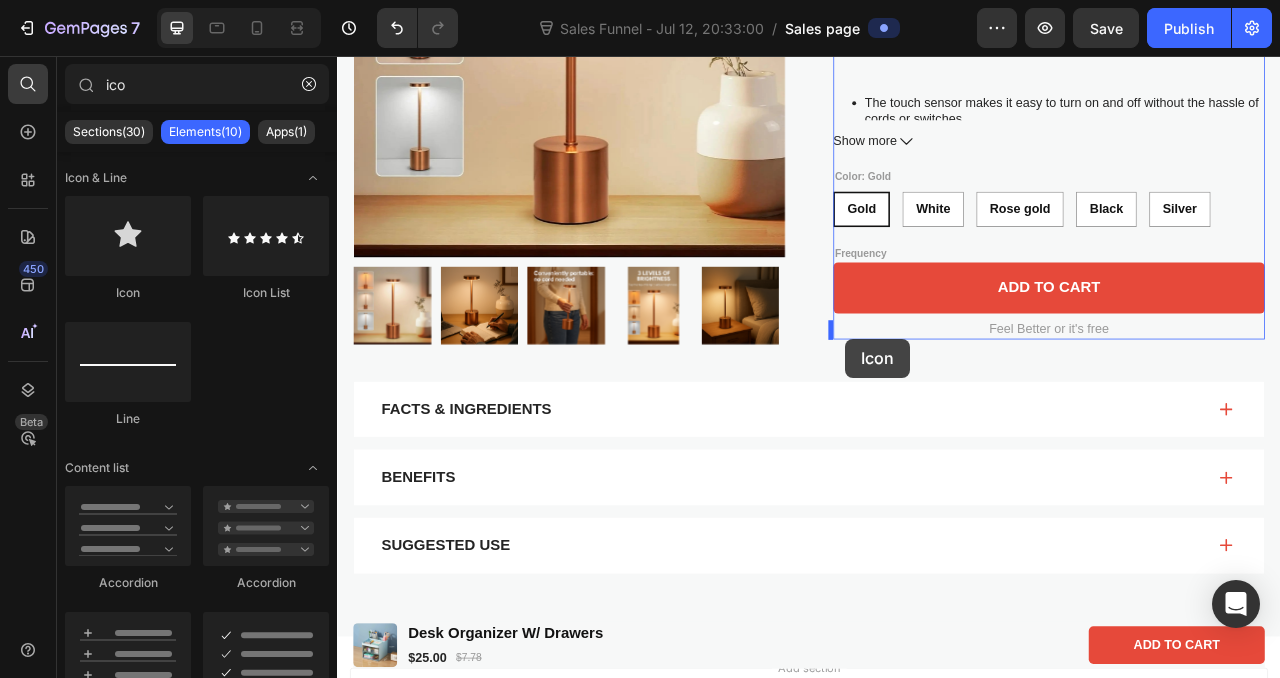 drag, startPoint x: 481, startPoint y: 278, endPoint x: 983, endPoint y: 414, distance: 520.0961 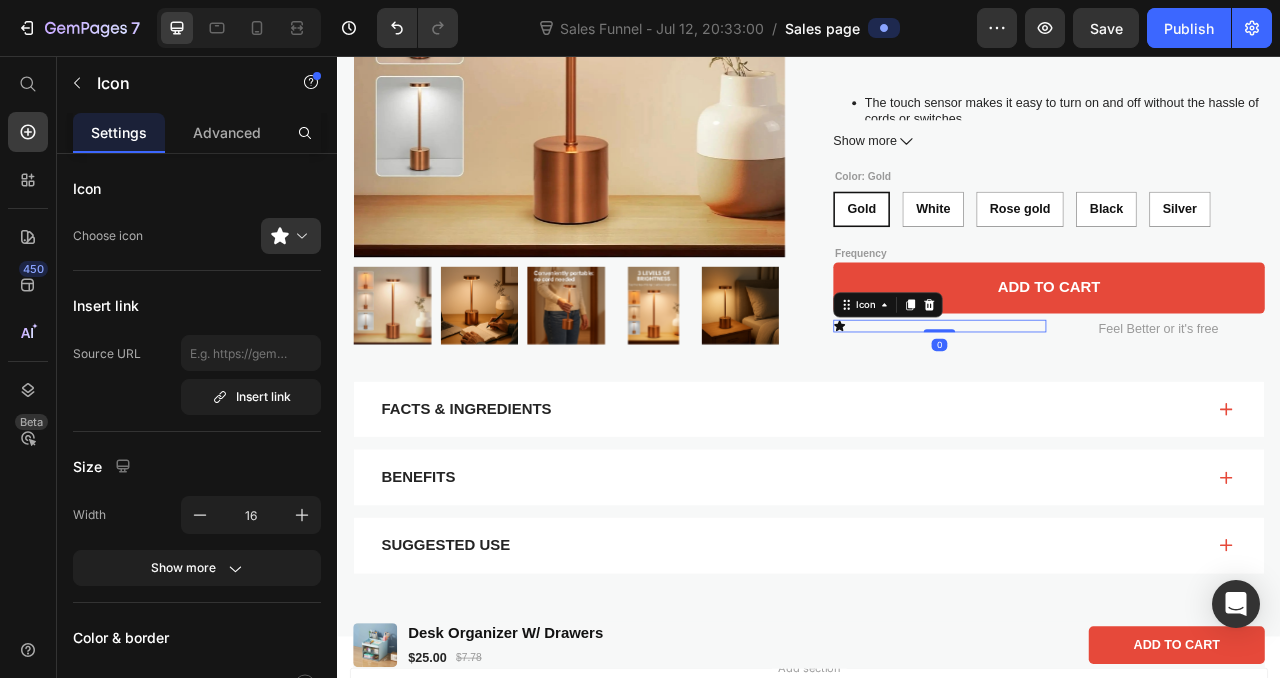 click on "Icon   0" at bounding box center (1103, 400) 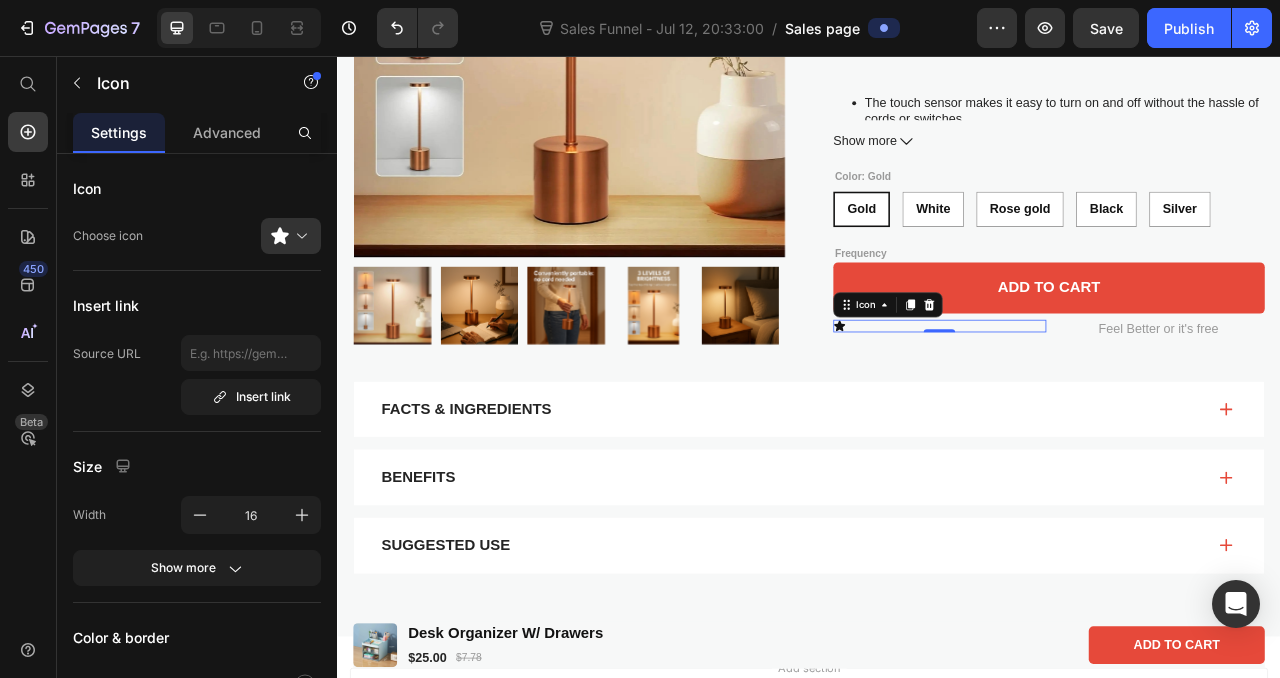 click on "Icon   0" at bounding box center (1103, 400) 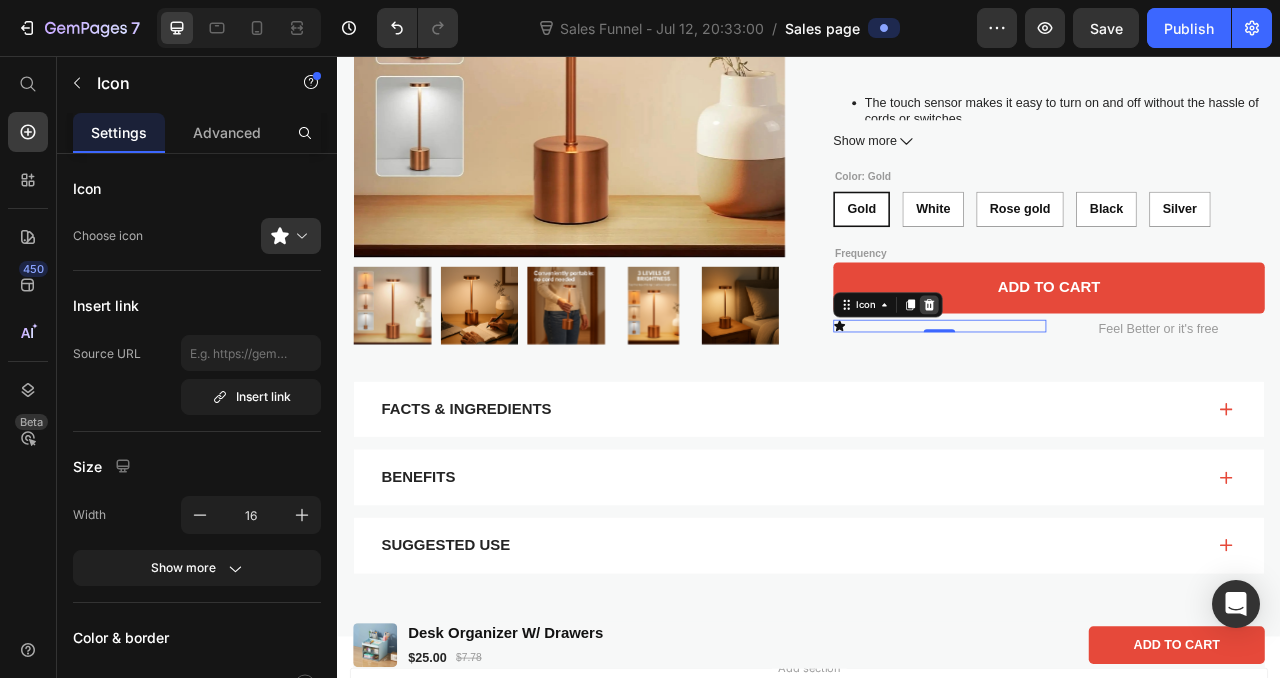 click at bounding box center (1090, 373) 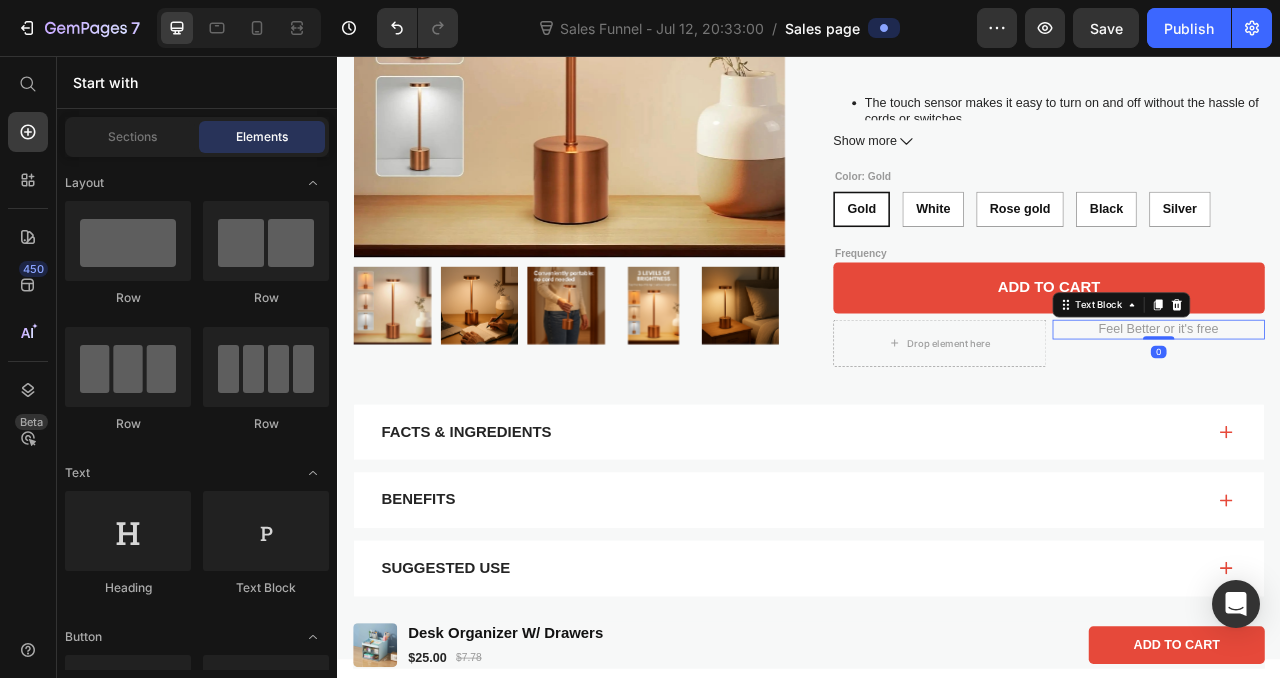 click on "Feel Better or it's free" at bounding box center (1382, 404) 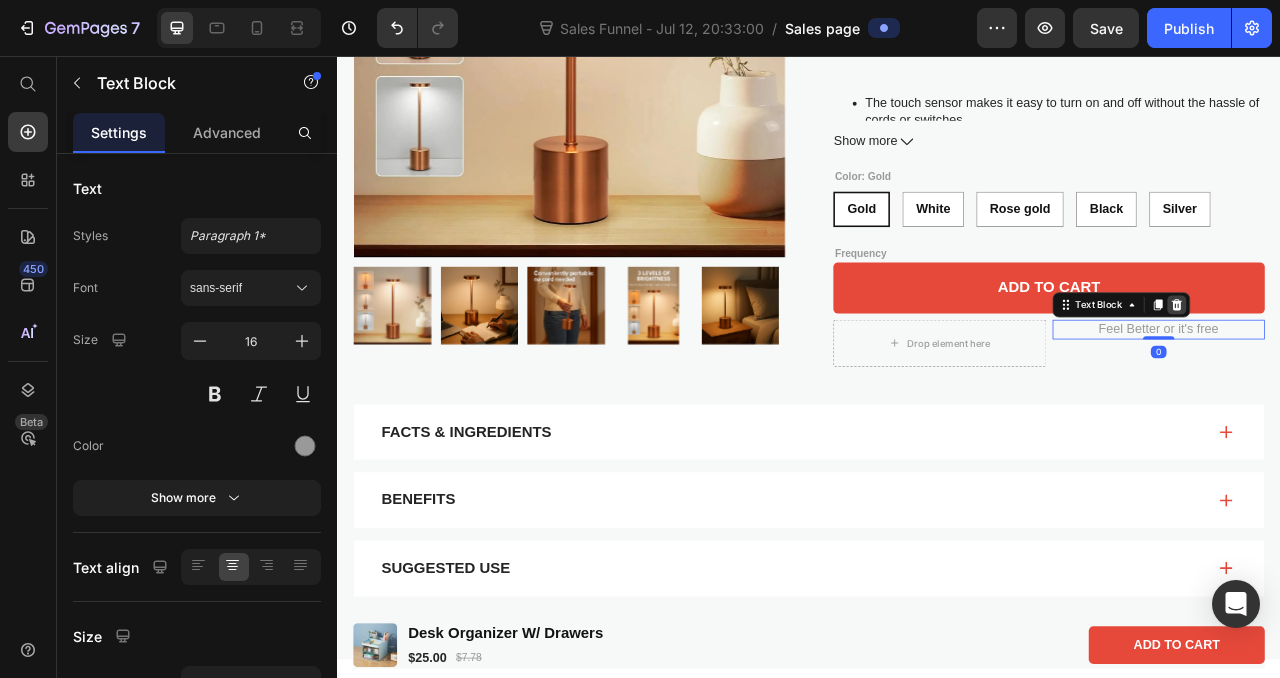 click 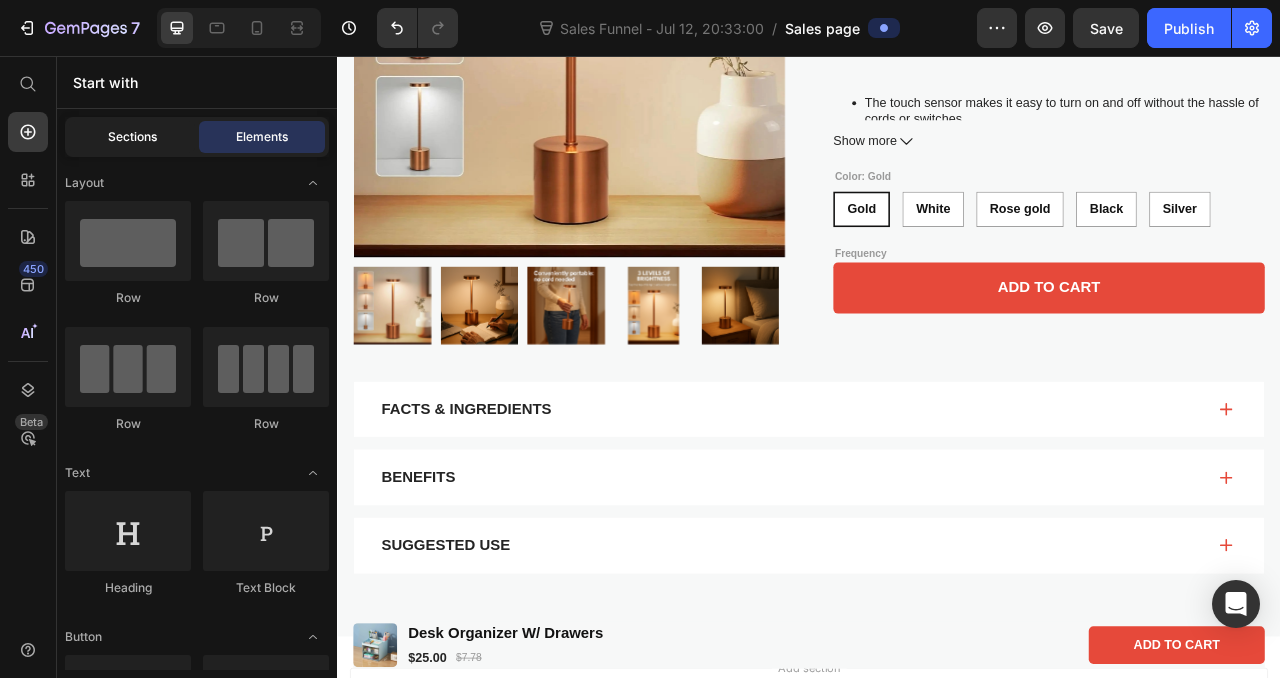 click on "Sections" 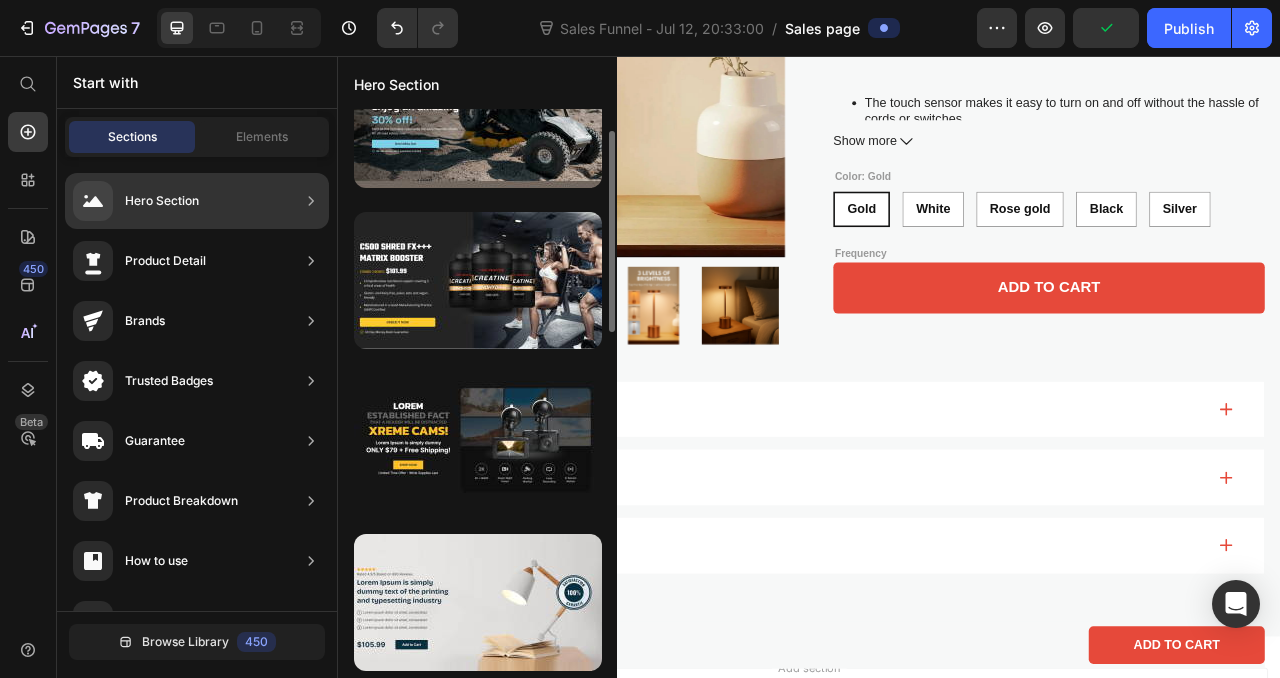 click on "Trusted Badges" 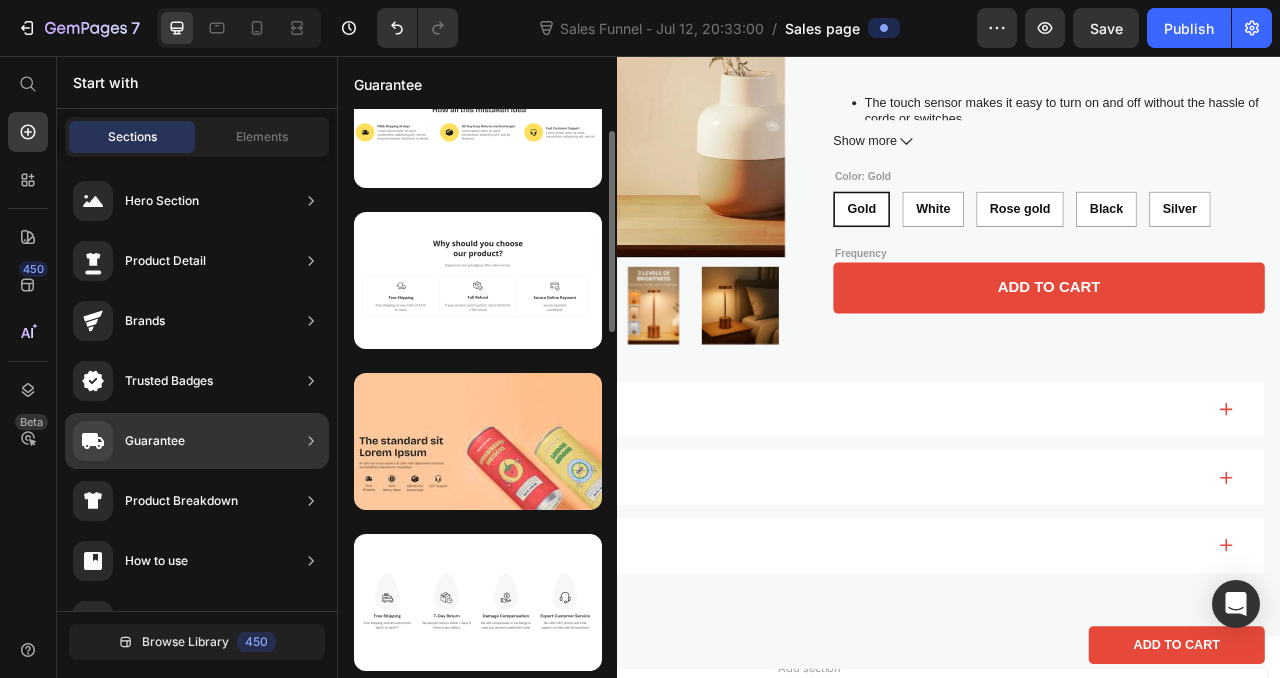click on "Guarantee" 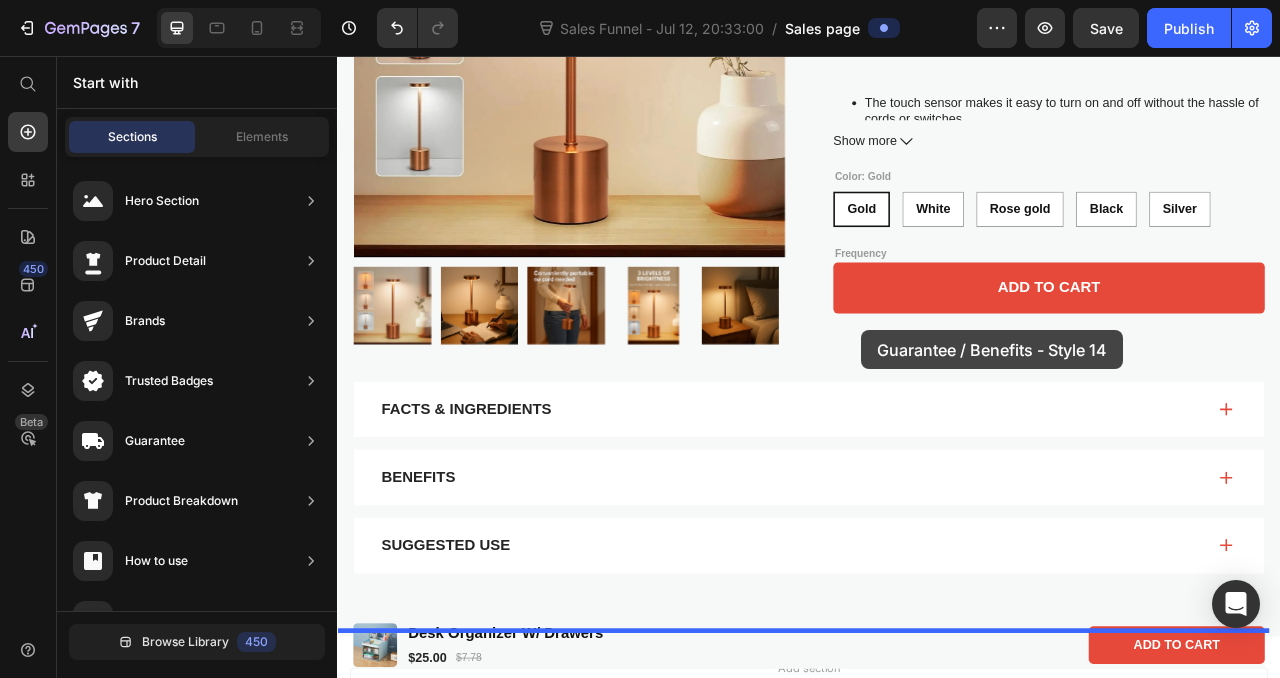 drag, startPoint x: 826, startPoint y: 681, endPoint x: 997, endPoint y: 404, distance: 325.53033 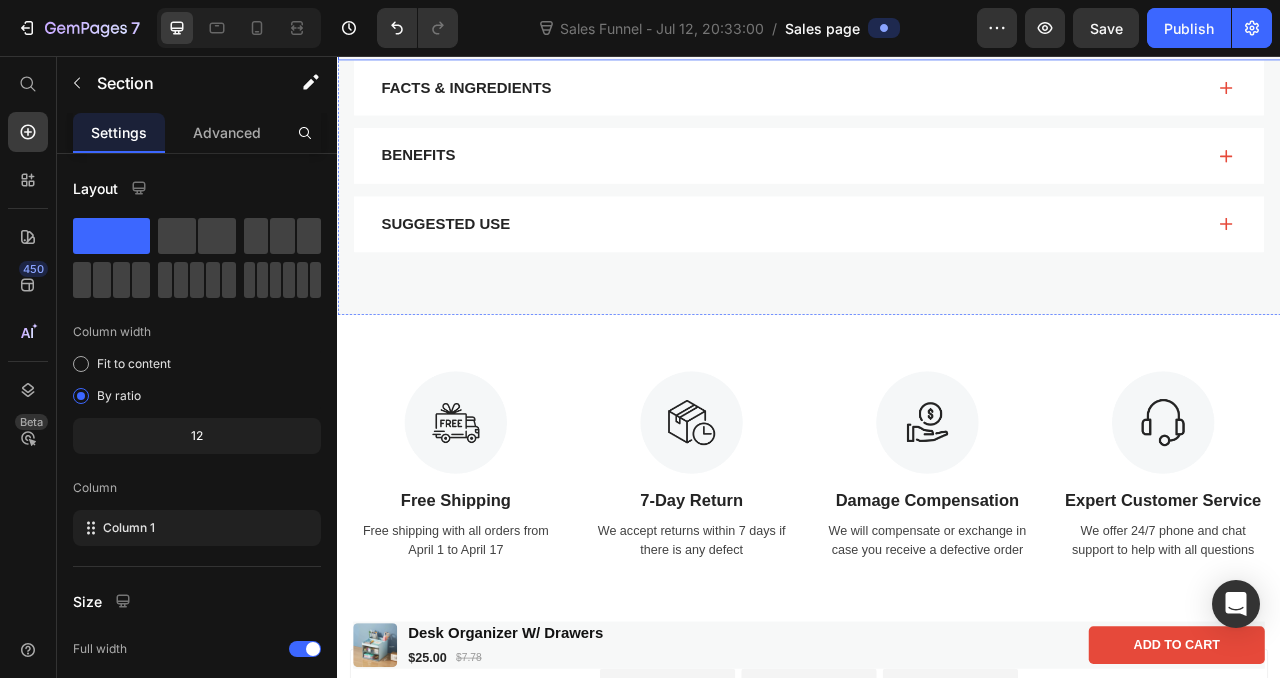 scroll, scrollTop: 995, scrollLeft: 0, axis: vertical 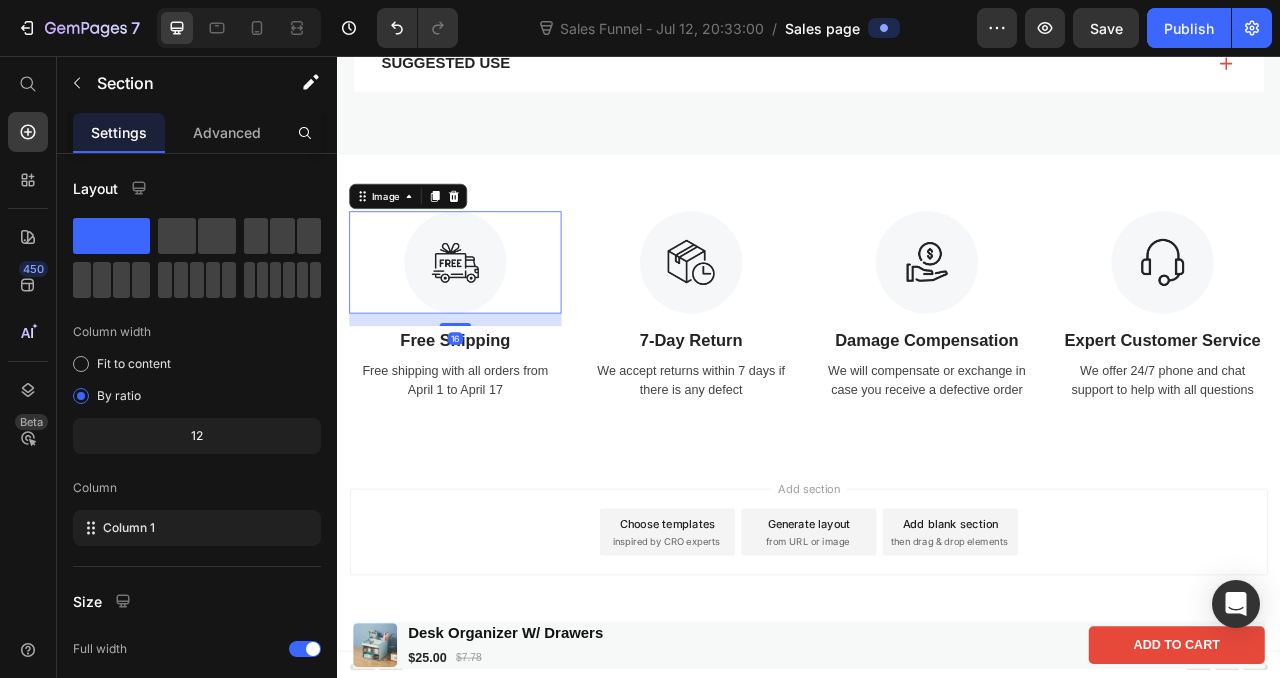 click at bounding box center [487, 319] 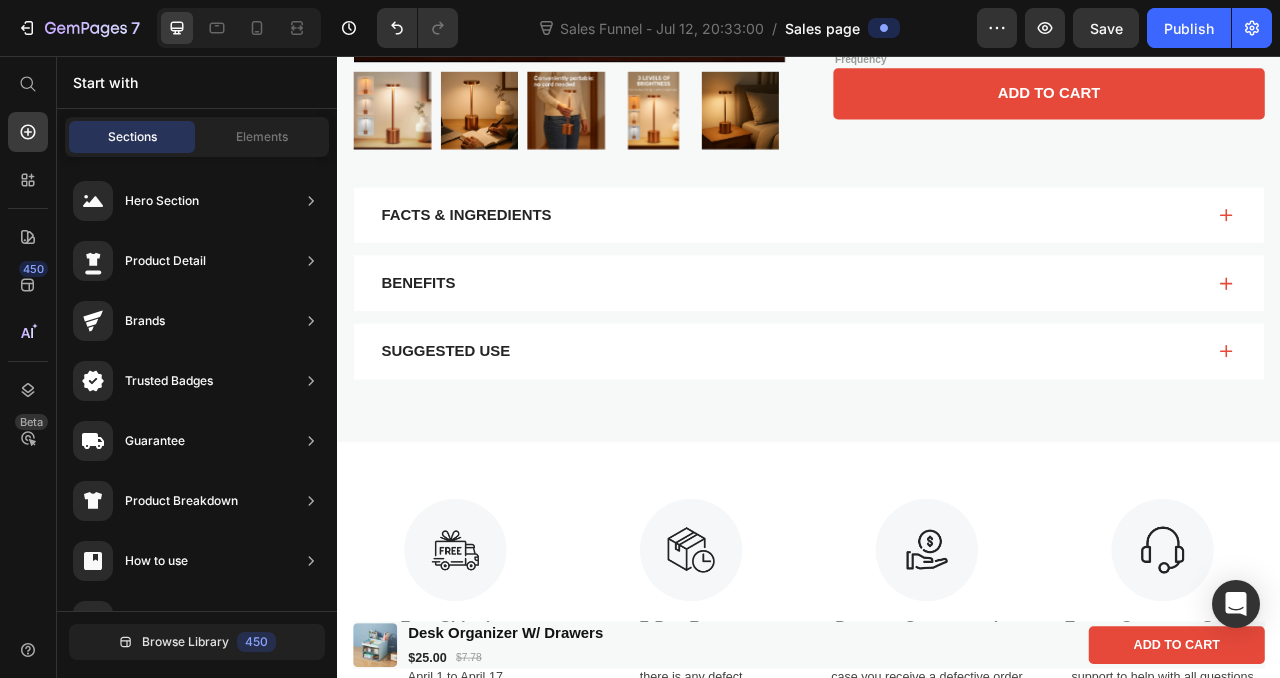 scroll, scrollTop: 627, scrollLeft: 0, axis: vertical 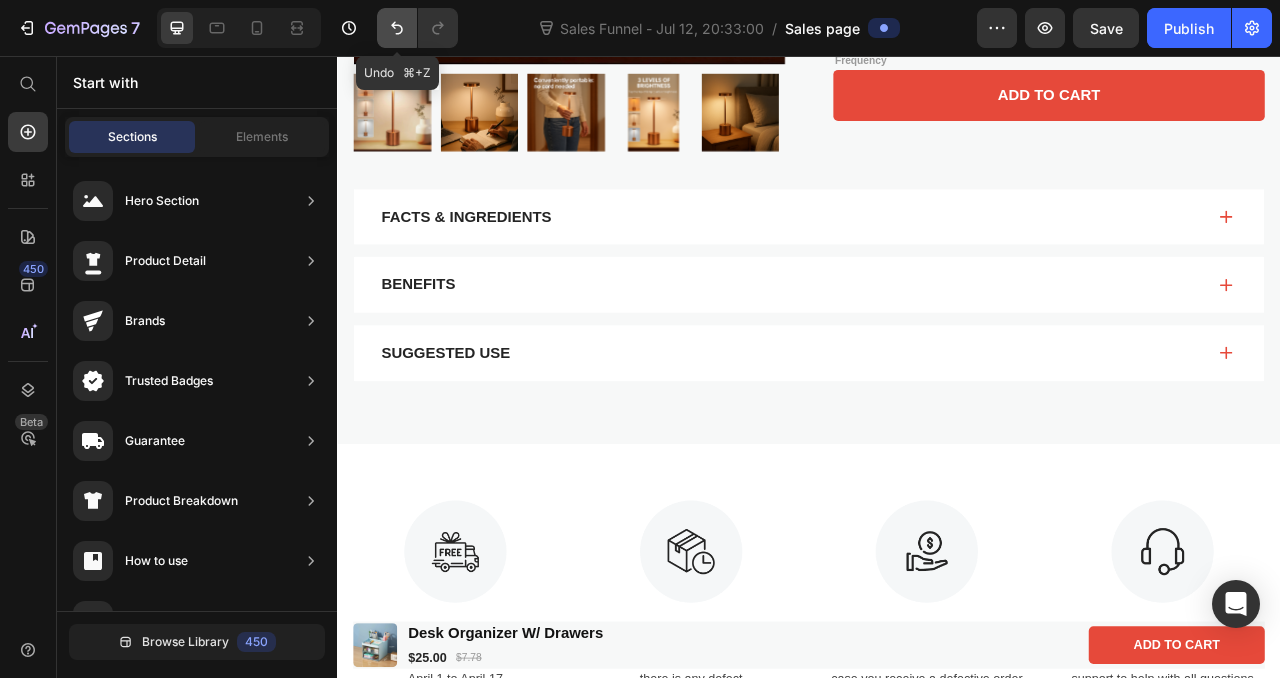 click 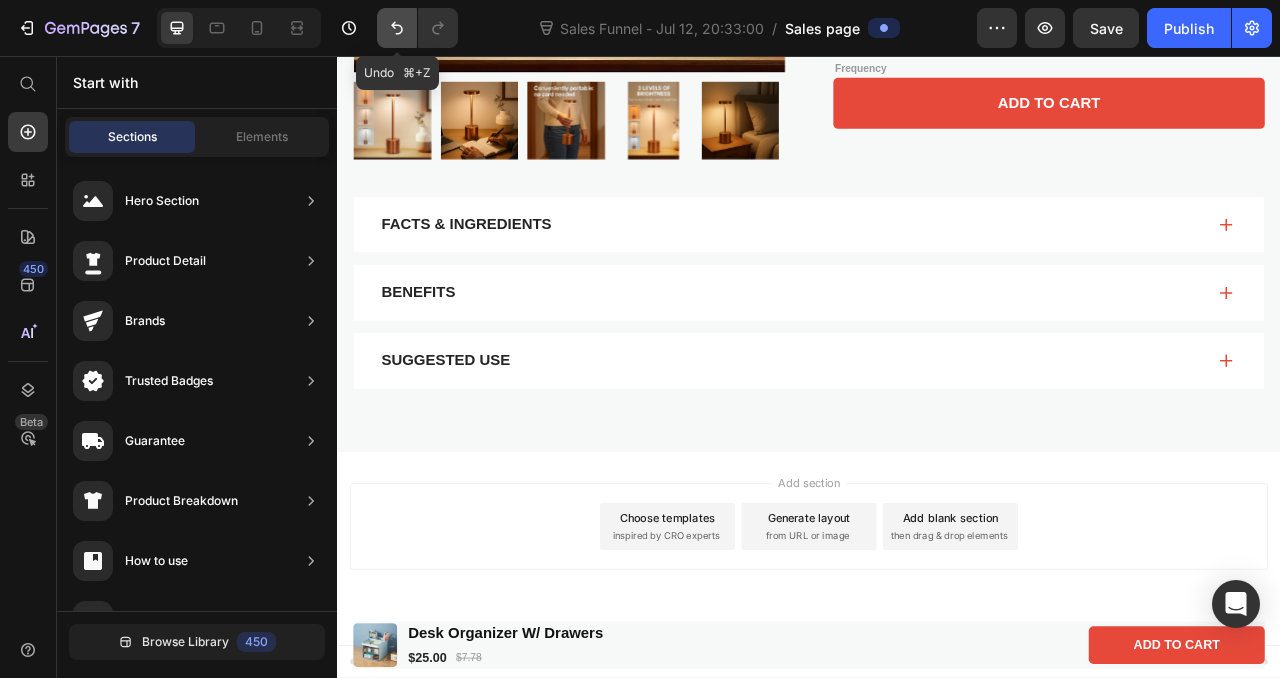 scroll, scrollTop: 610, scrollLeft: 0, axis: vertical 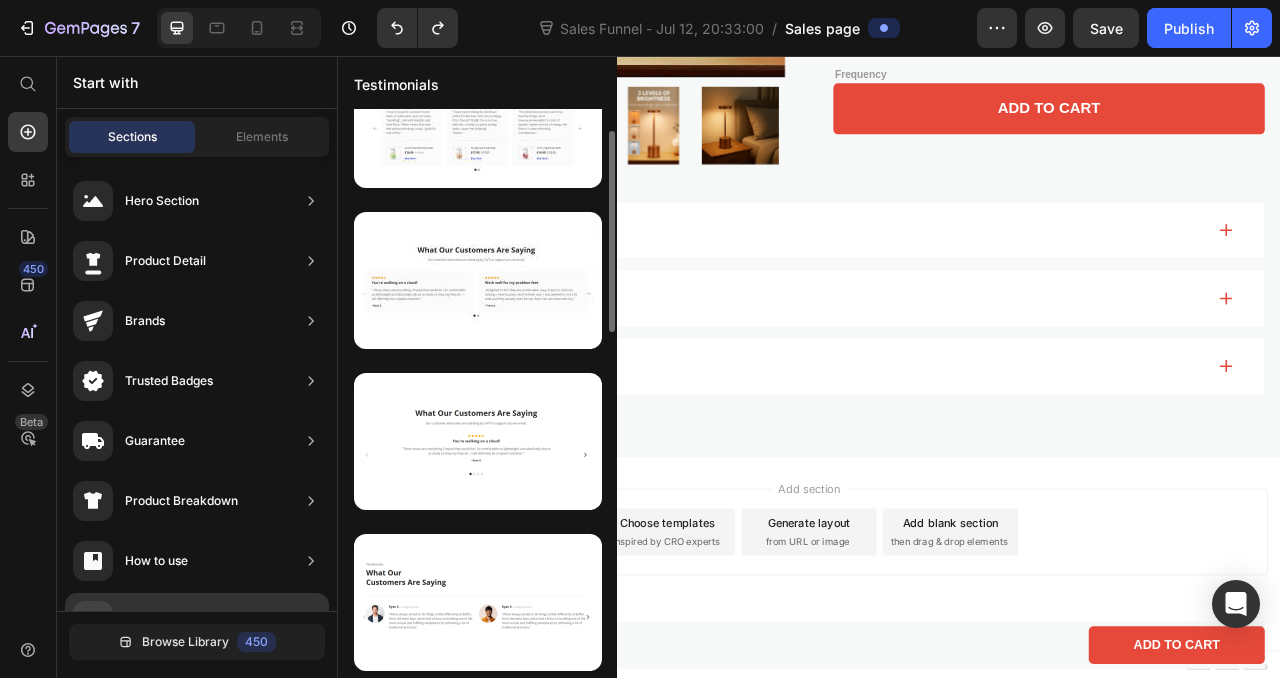 click on "Testimonials" 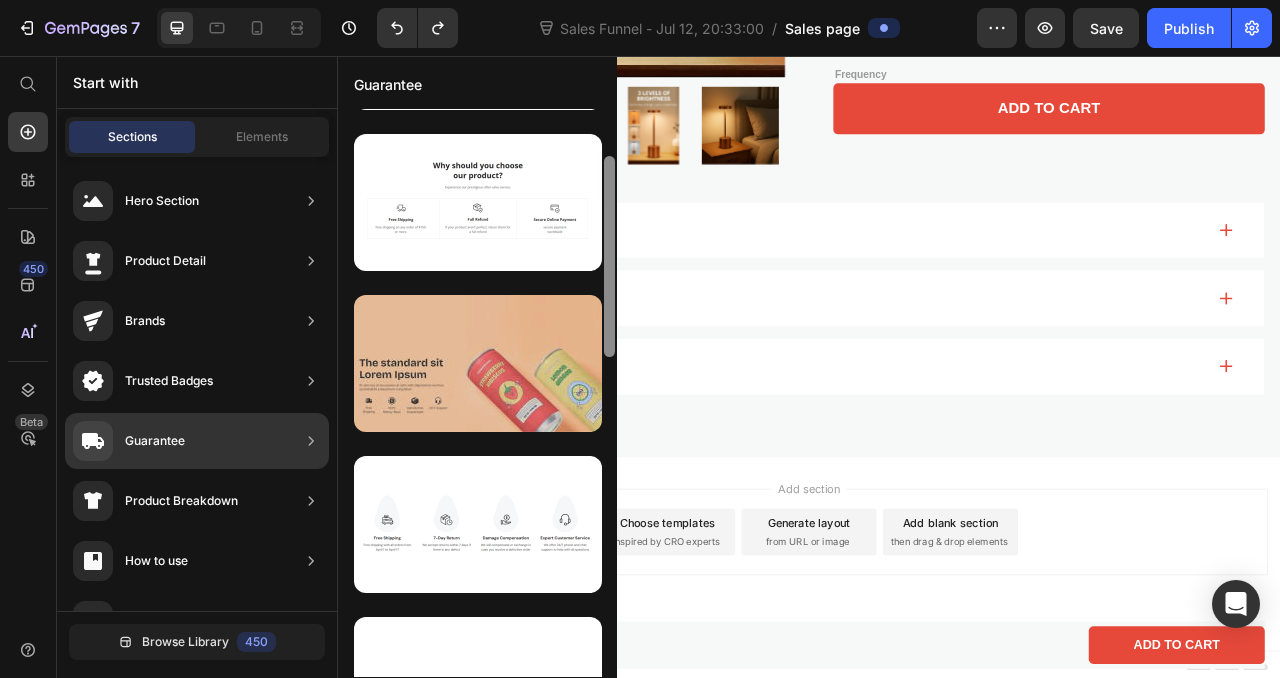 scroll, scrollTop: 137, scrollLeft: 0, axis: vertical 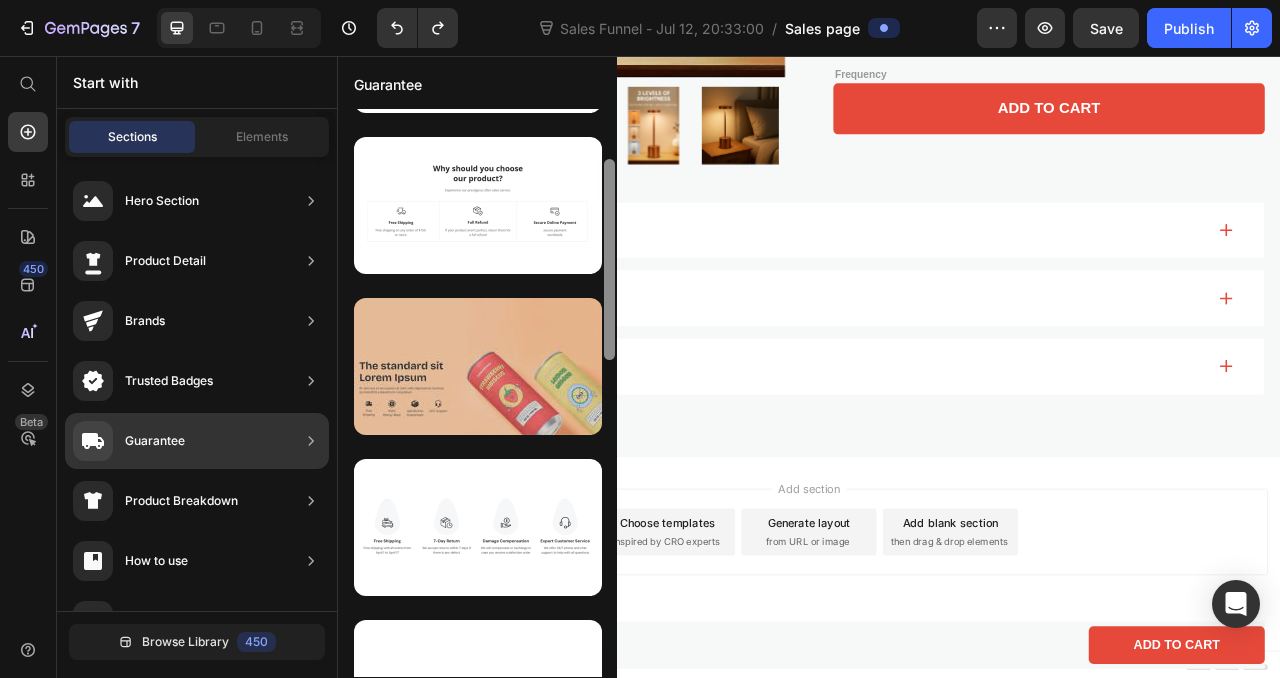 drag, startPoint x: 608, startPoint y: 279, endPoint x: 485, endPoint y: 305, distance: 125.71794 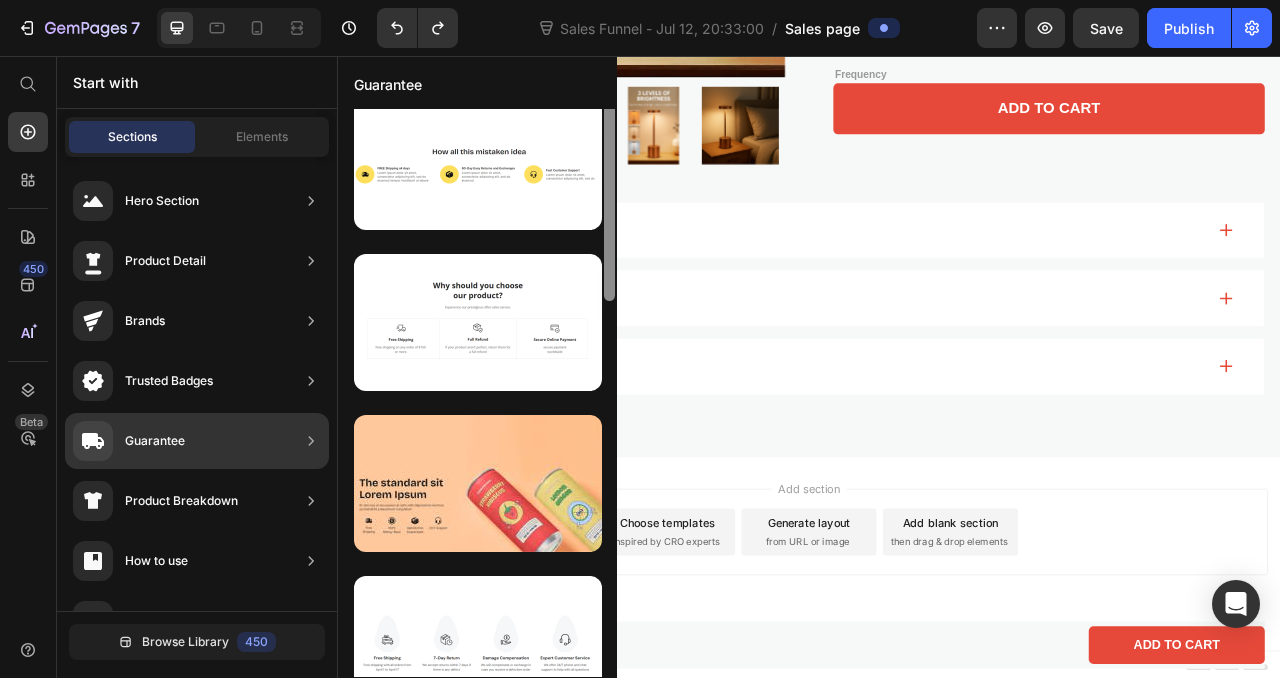 scroll, scrollTop: 0, scrollLeft: 0, axis: both 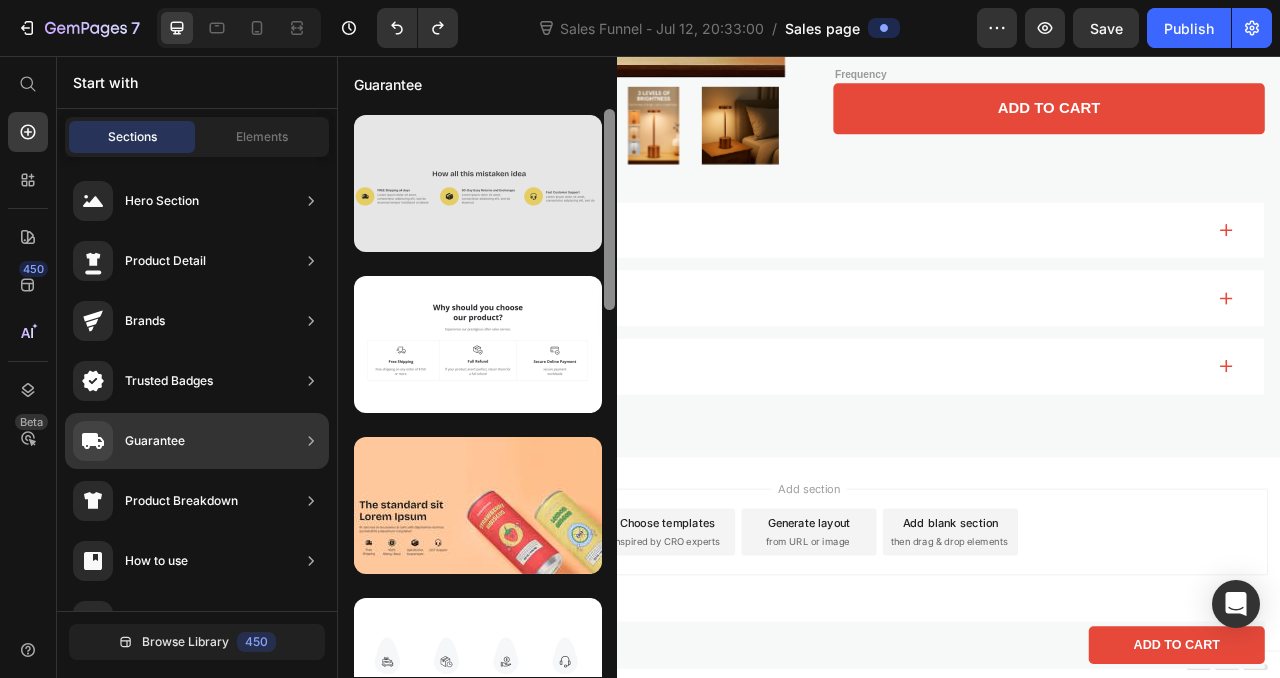 drag, startPoint x: 606, startPoint y: 233, endPoint x: 598, endPoint y: 171, distance: 62.514 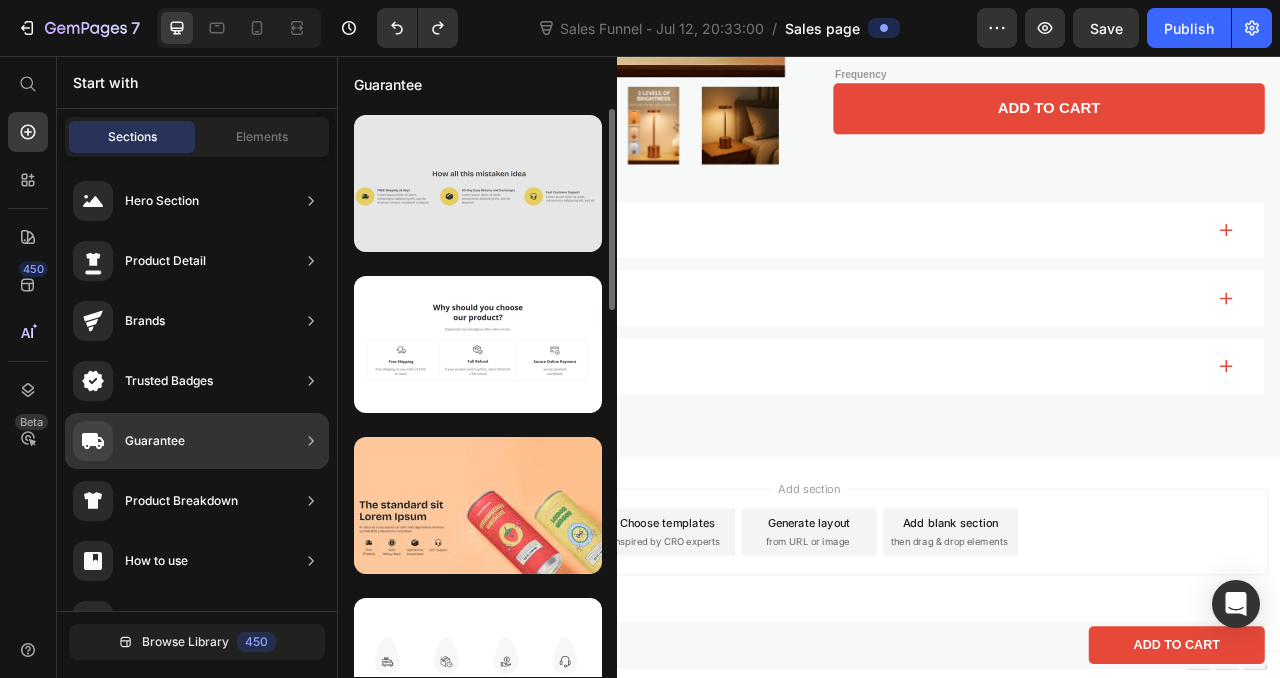 click at bounding box center (478, 183) 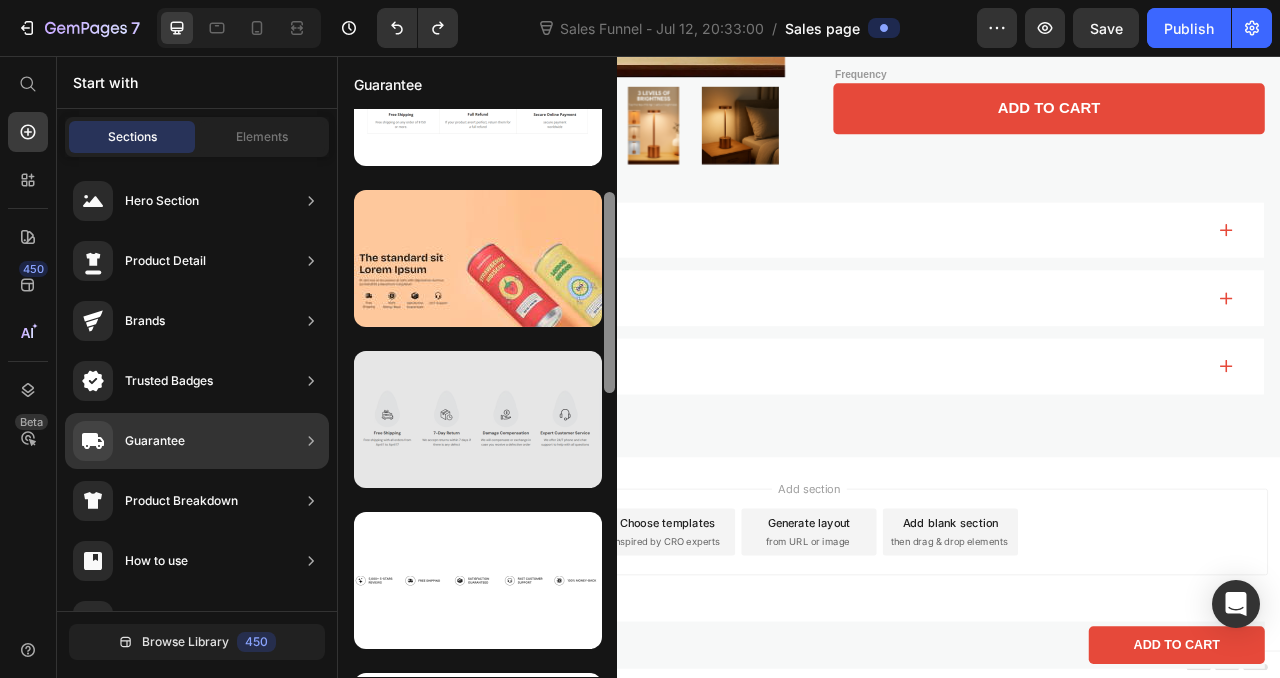 scroll, scrollTop: 247, scrollLeft: 0, axis: vertical 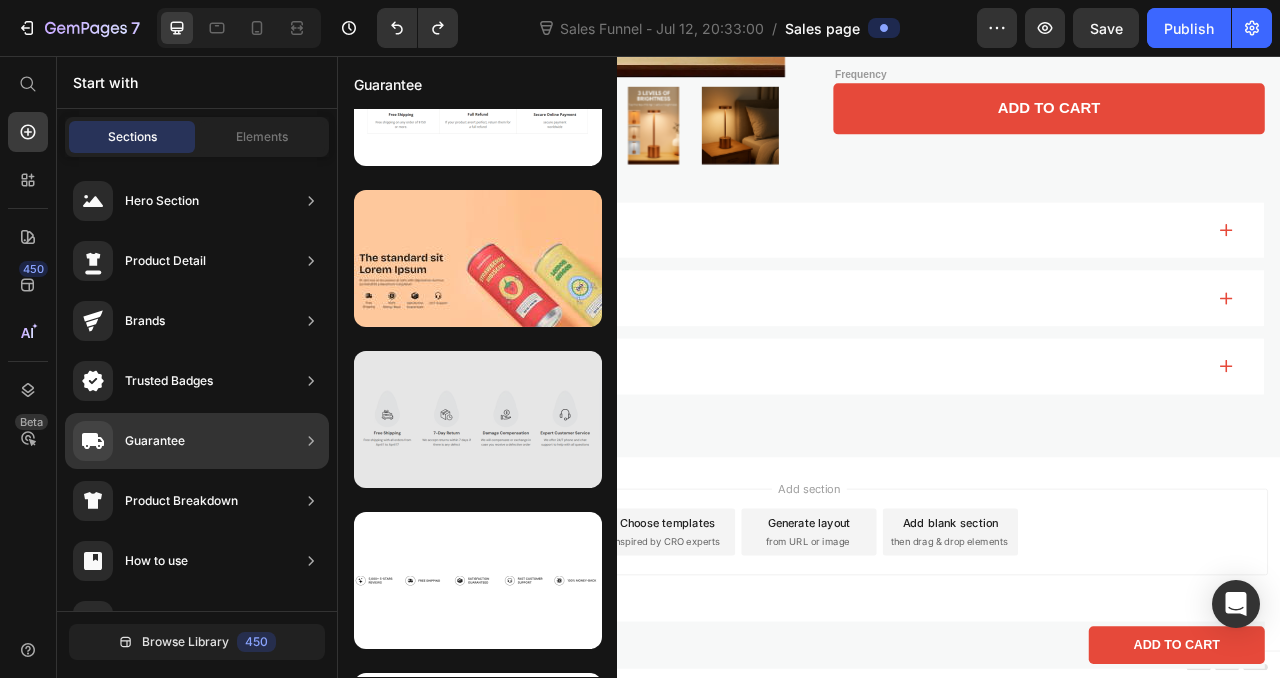 click at bounding box center [478, 419] 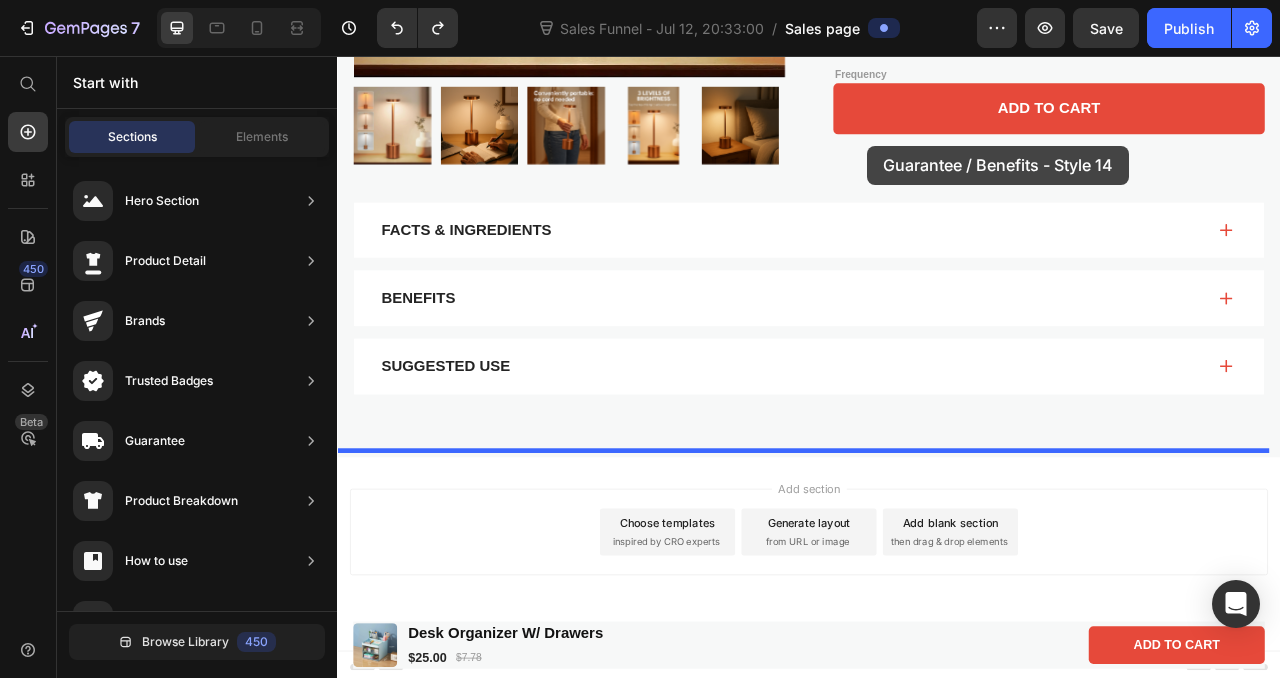 drag, startPoint x: 831, startPoint y: 513, endPoint x: 1009, endPoint y: 161, distance: 394.44644 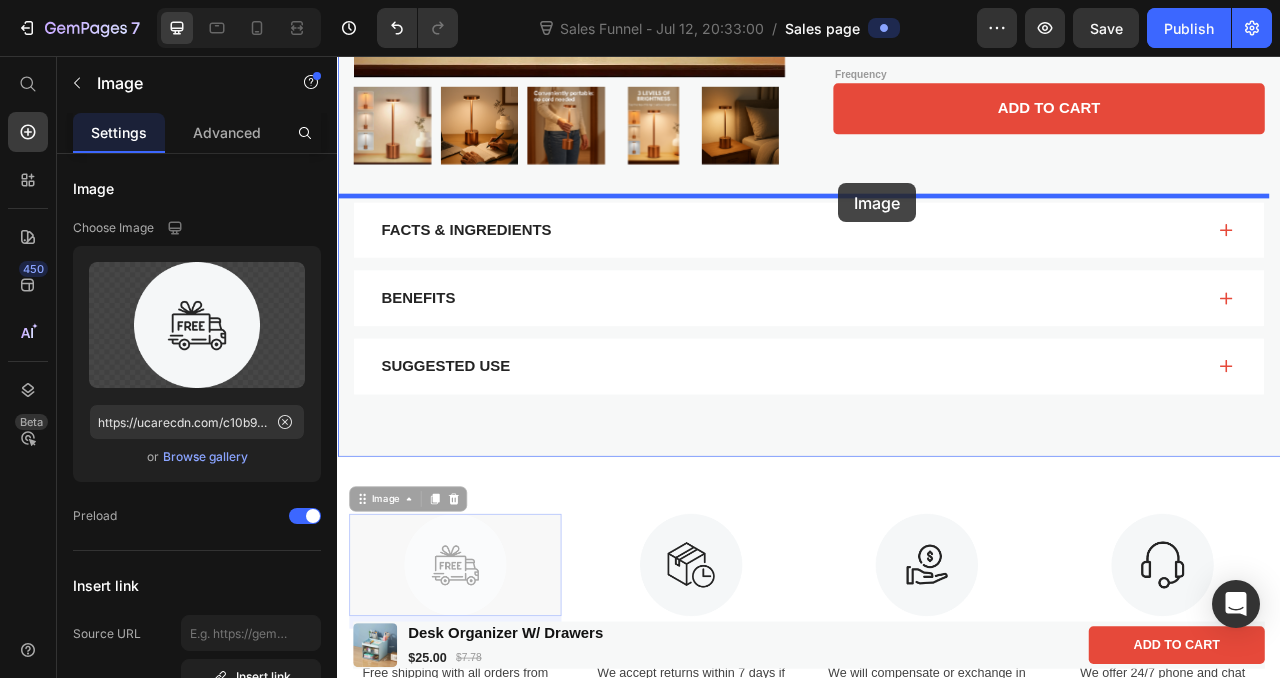 drag, startPoint x: 508, startPoint y: 691, endPoint x: 975, endPoint y: 218, distance: 664.6939 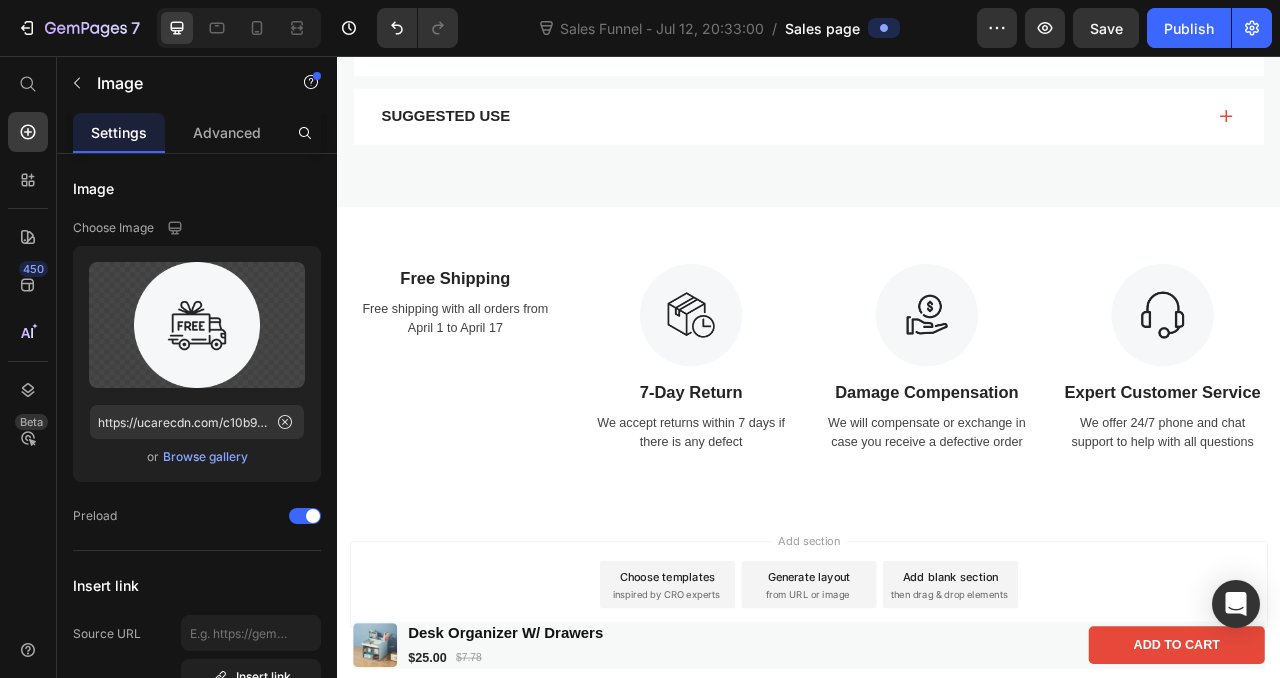 scroll, scrollTop: 1125, scrollLeft: 0, axis: vertical 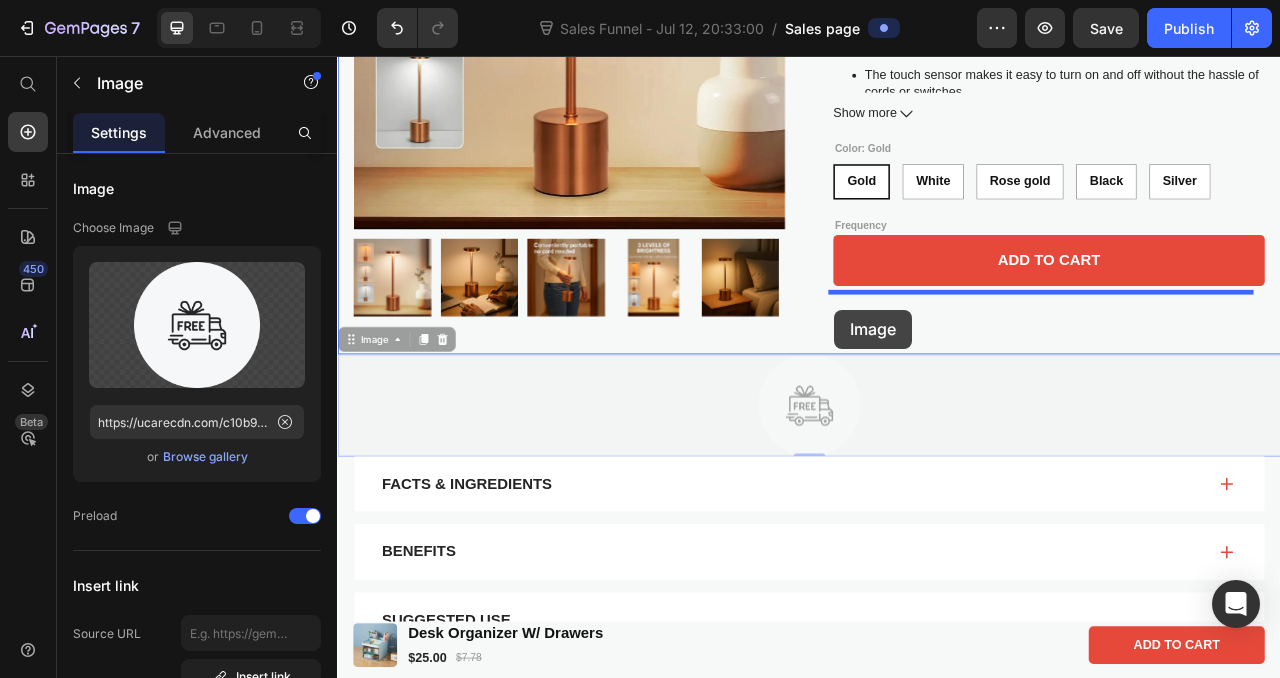 drag, startPoint x: 923, startPoint y: 493, endPoint x: 969, endPoint y: 378, distance: 123.85879 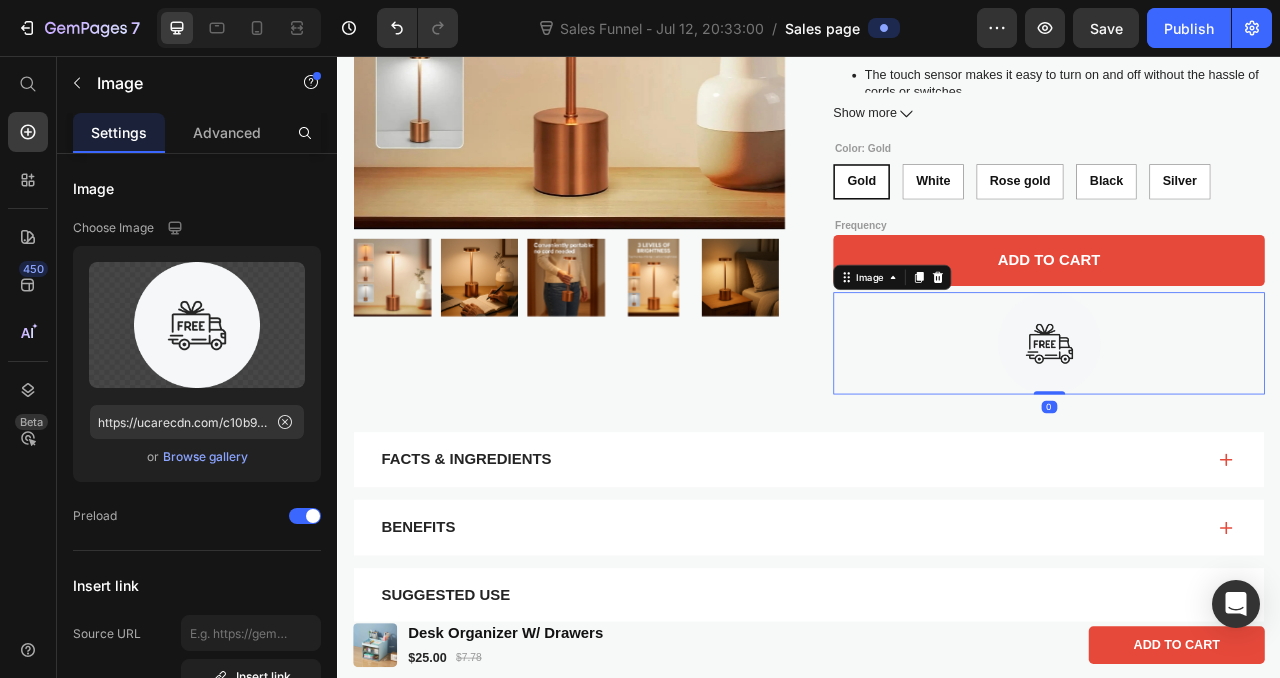 click at bounding box center [1242, 422] 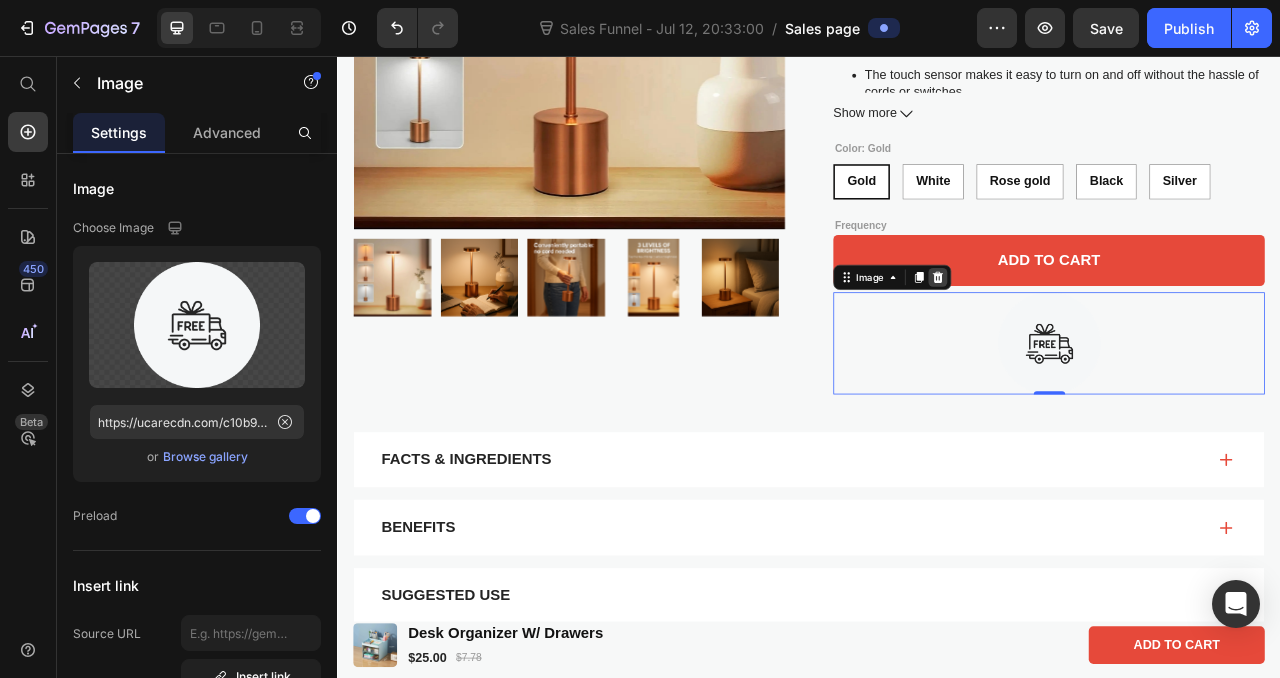 click 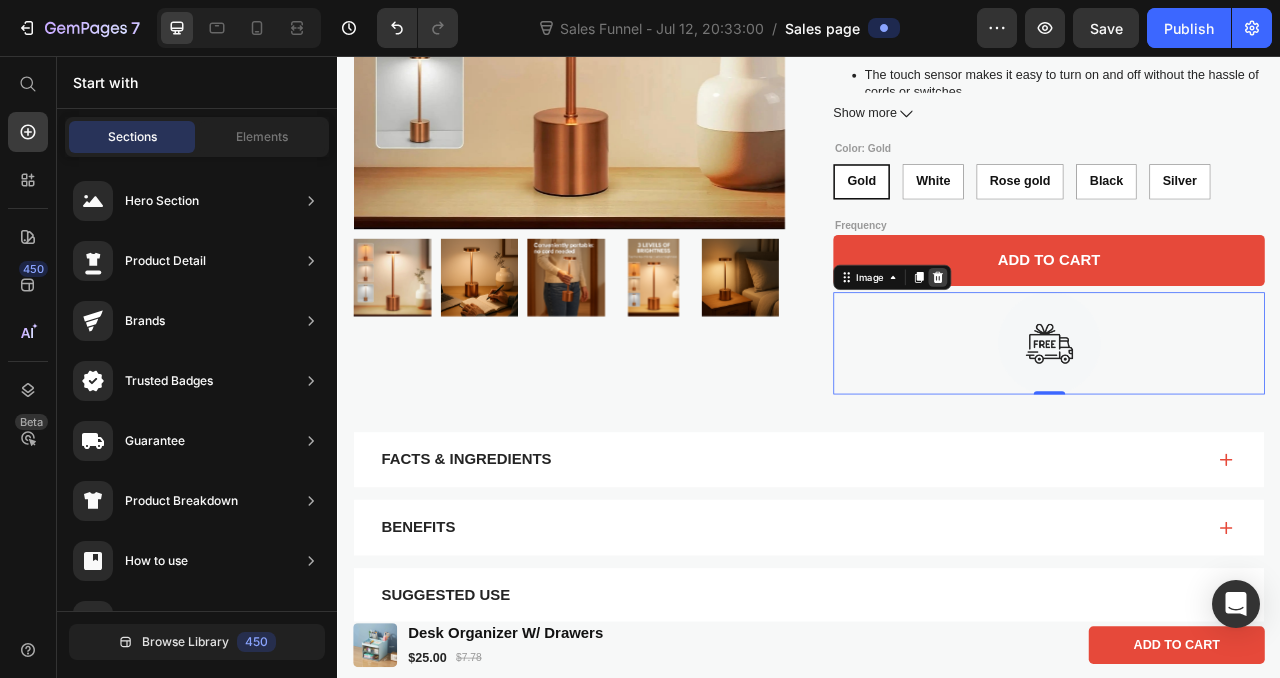 scroll, scrollTop: 310, scrollLeft: 0, axis: vertical 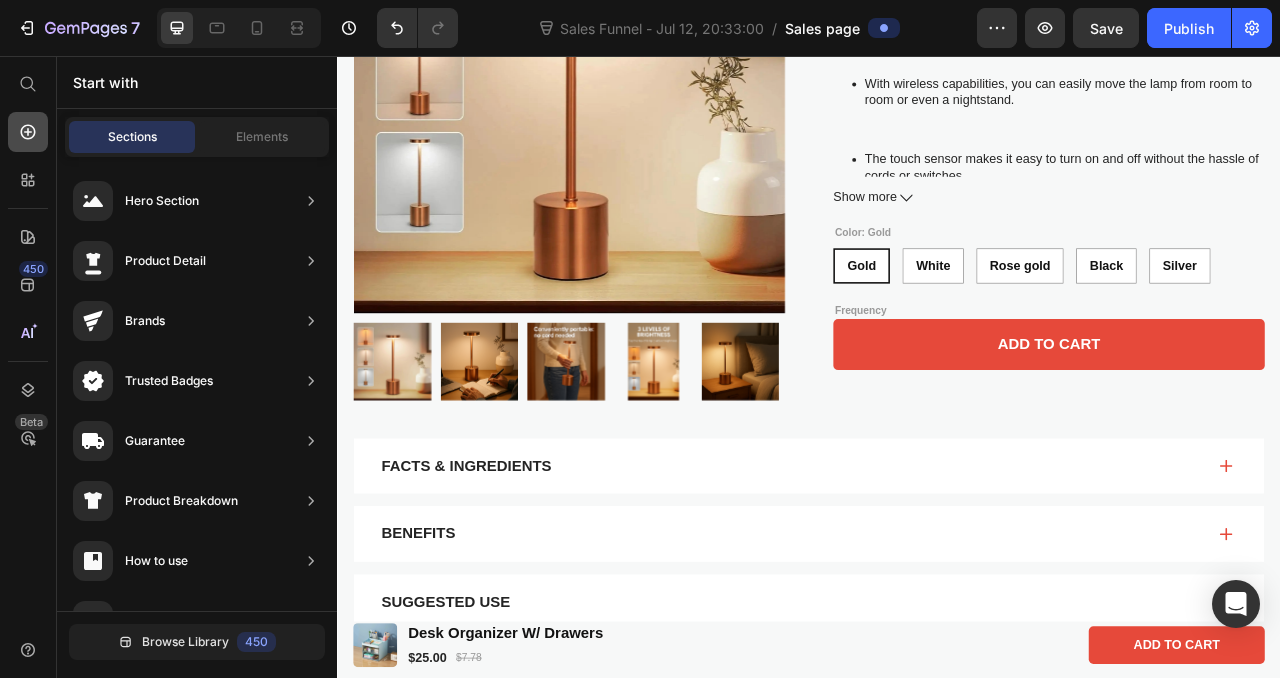 click 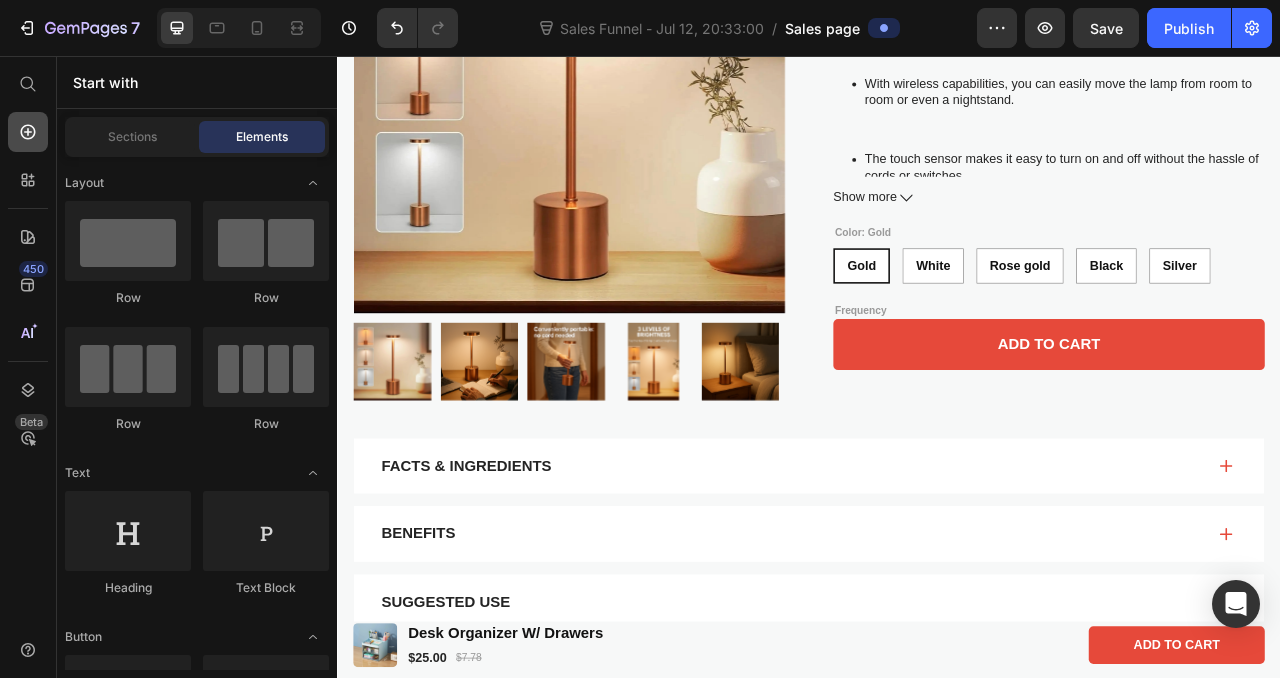 click 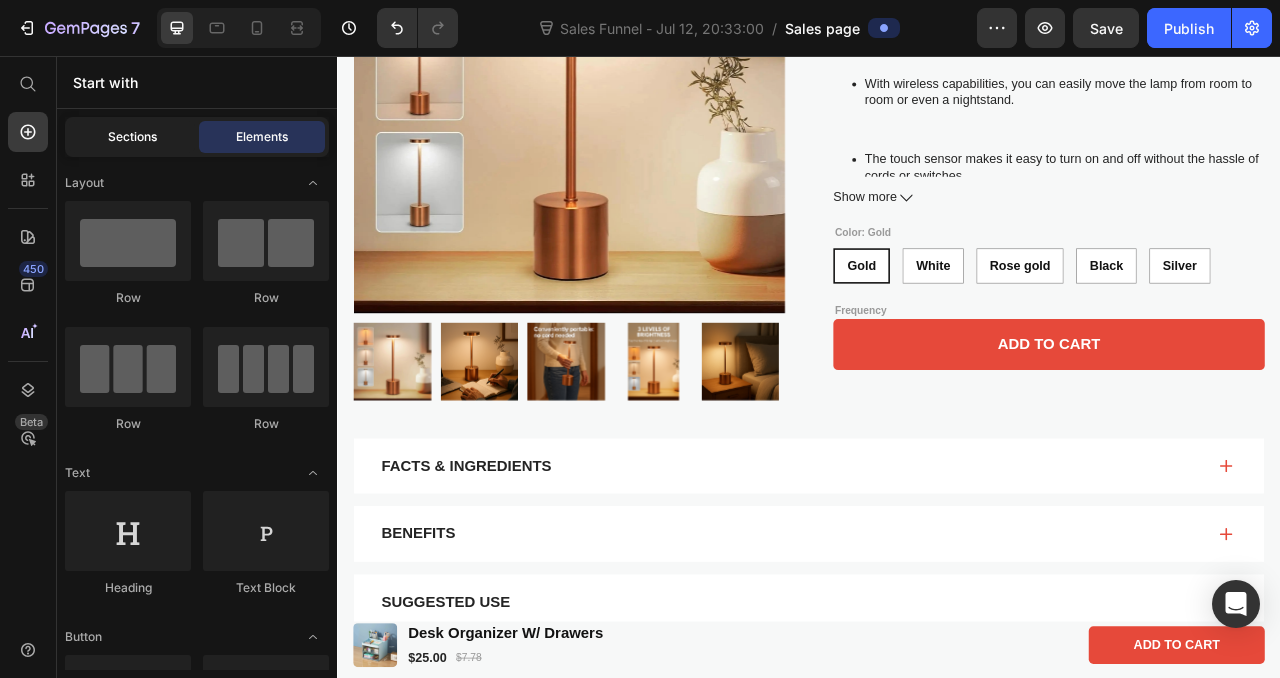 click on "Sections" at bounding box center (132, 137) 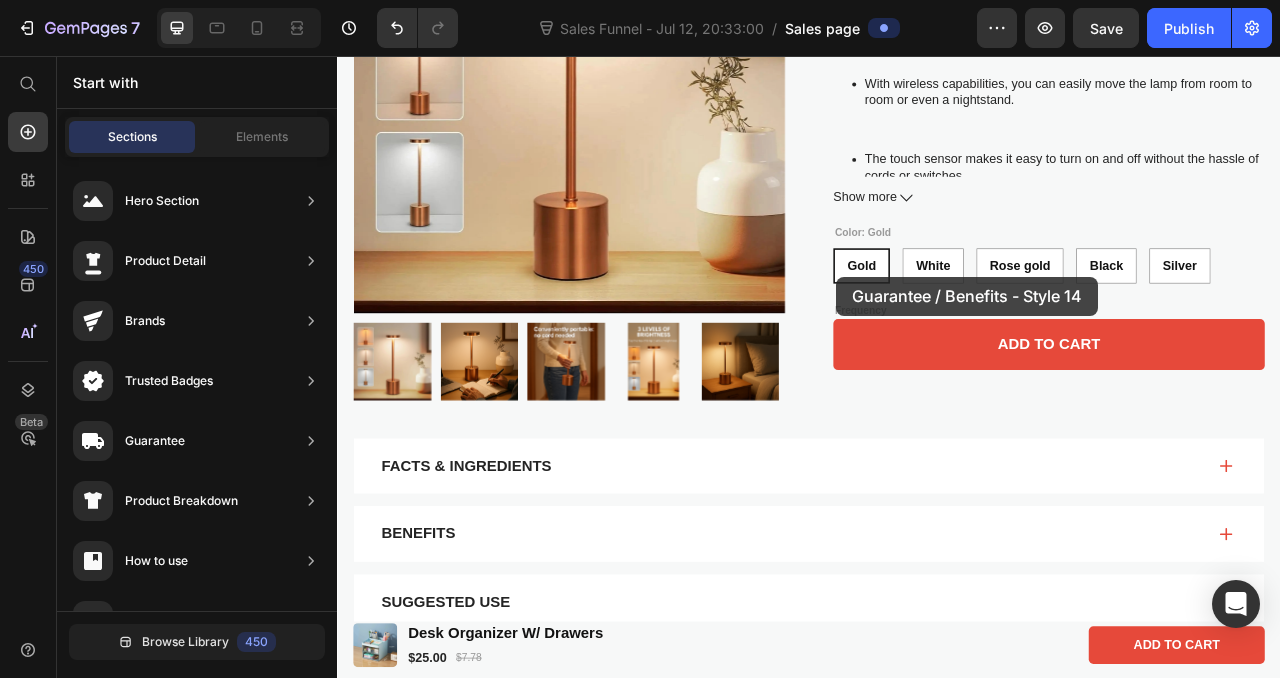 drag, startPoint x: 829, startPoint y: 483, endPoint x: 972, endPoint y: 337, distance: 204.36487 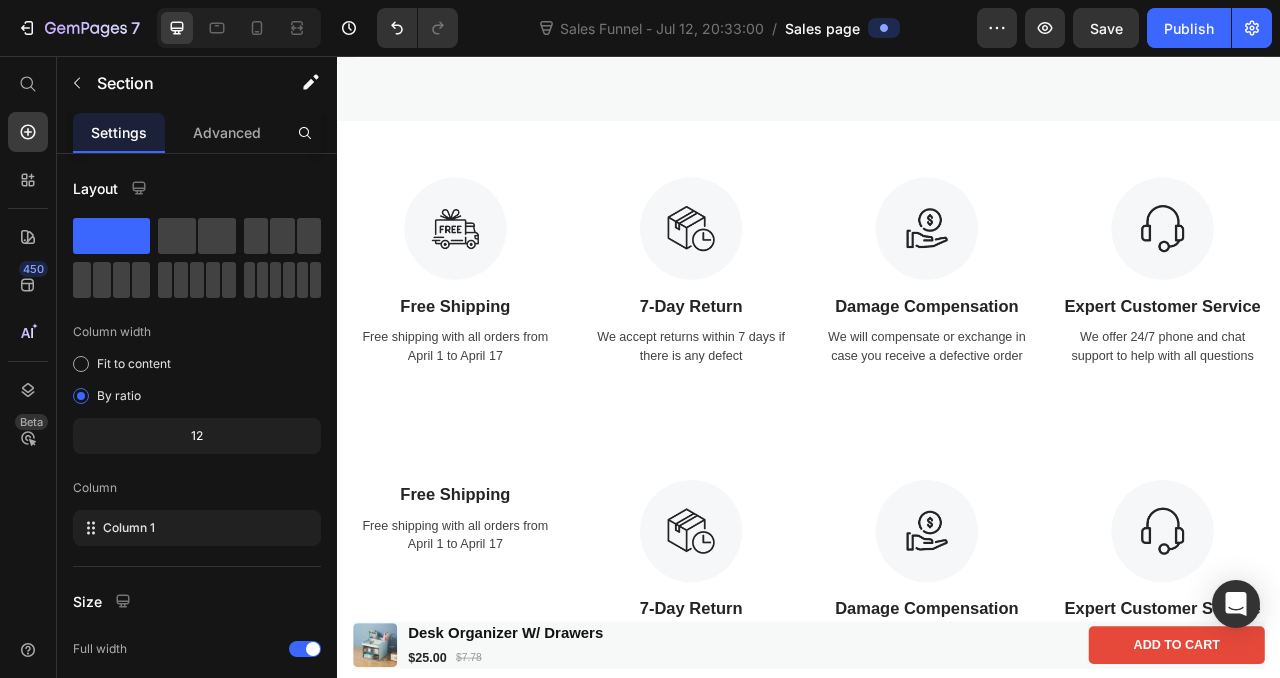 scroll, scrollTop: 1043, scrollLeft: 0, axis: vertical 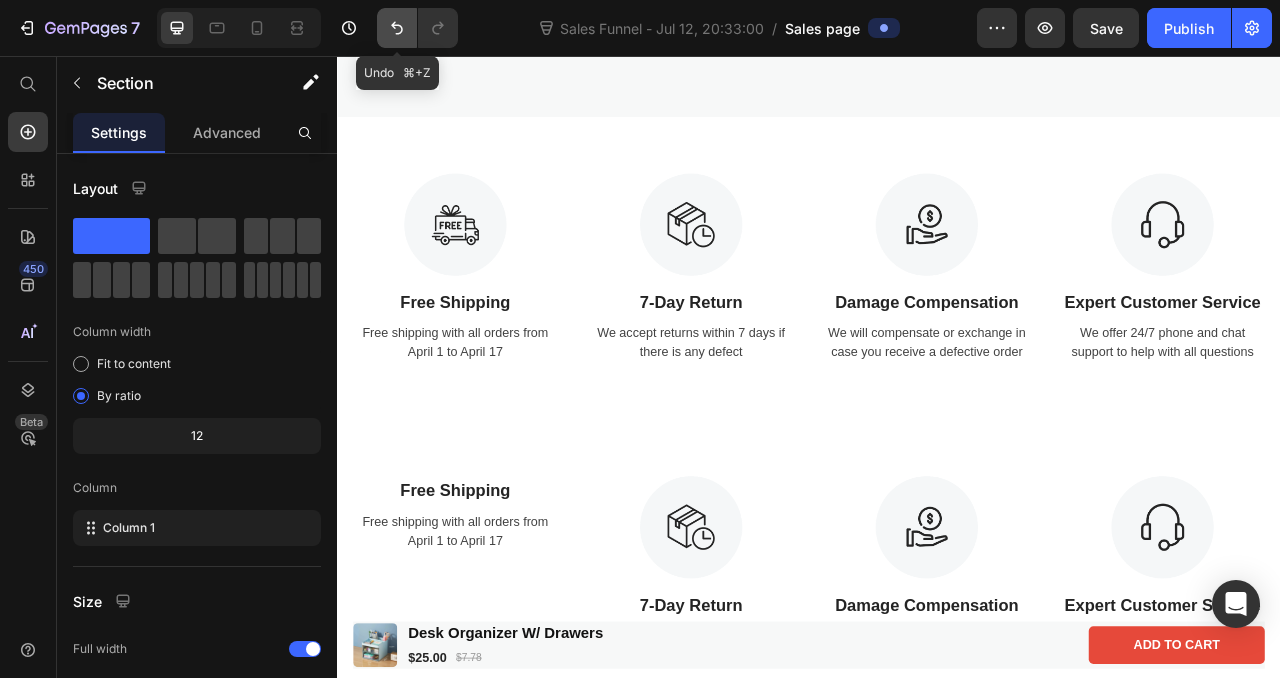 click 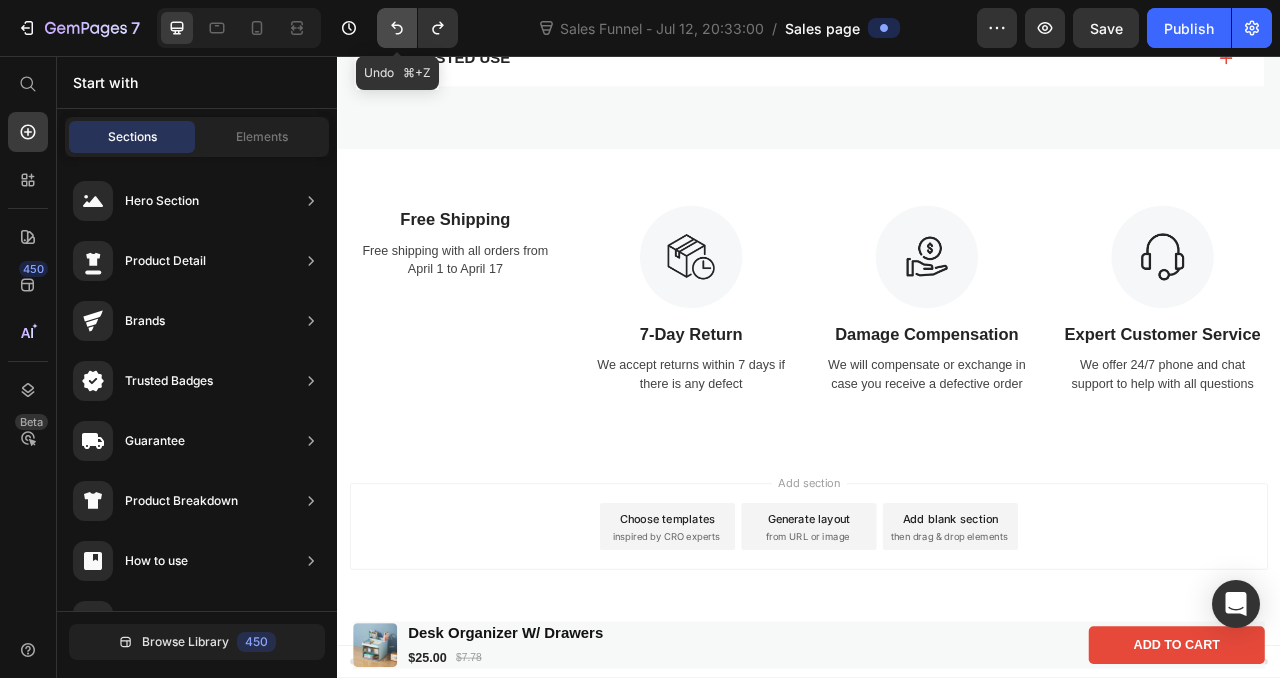 scroll, scrollTop: 995, scrollLeft: 0, axis: vertical 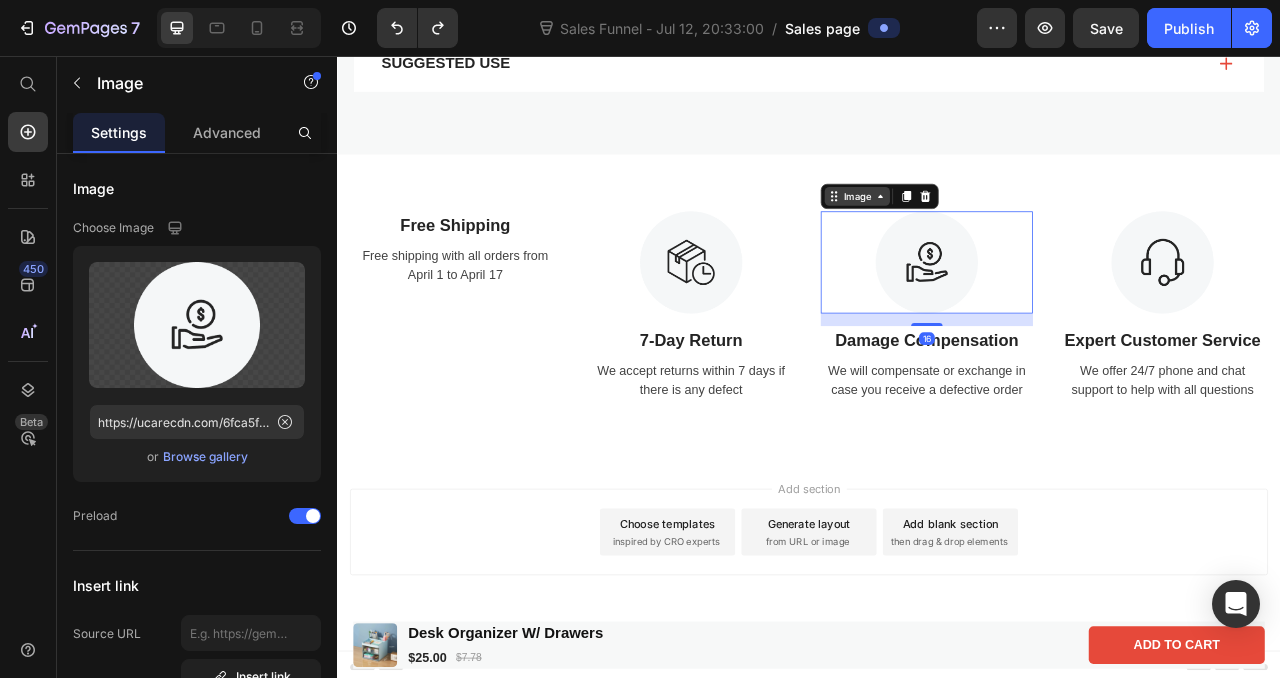 click on "Image" at bounding box center [998, 235] 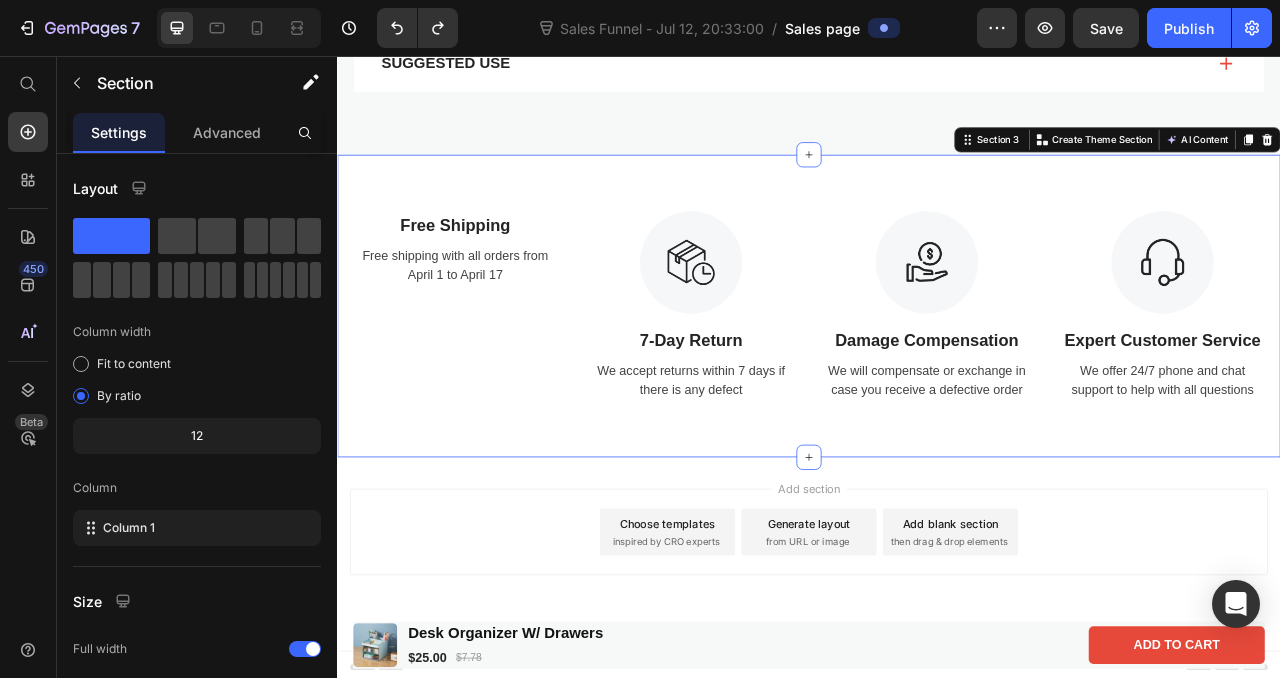 click on "Free Shipping Text Block Free shipping with all orders
from April 1 to April 17 Text Image 7-Day Return Text Block We accept returns within 7 days
if there is any defect Text Image Damage Compensation Text Block We will compensate or exchange in case you receive a defective order Text Image Expert Customer Service Text Block We offer 24/7 phone and chat support to help with all questions Text Row Section 3   You can create reusable sections Create Theme Section AI Content Write with GemAI What would you like to describe here? Tone and Voice Persuasive Product Desk Organizer W/ Drawers Show more Generate" at bounding box center (937, 375) 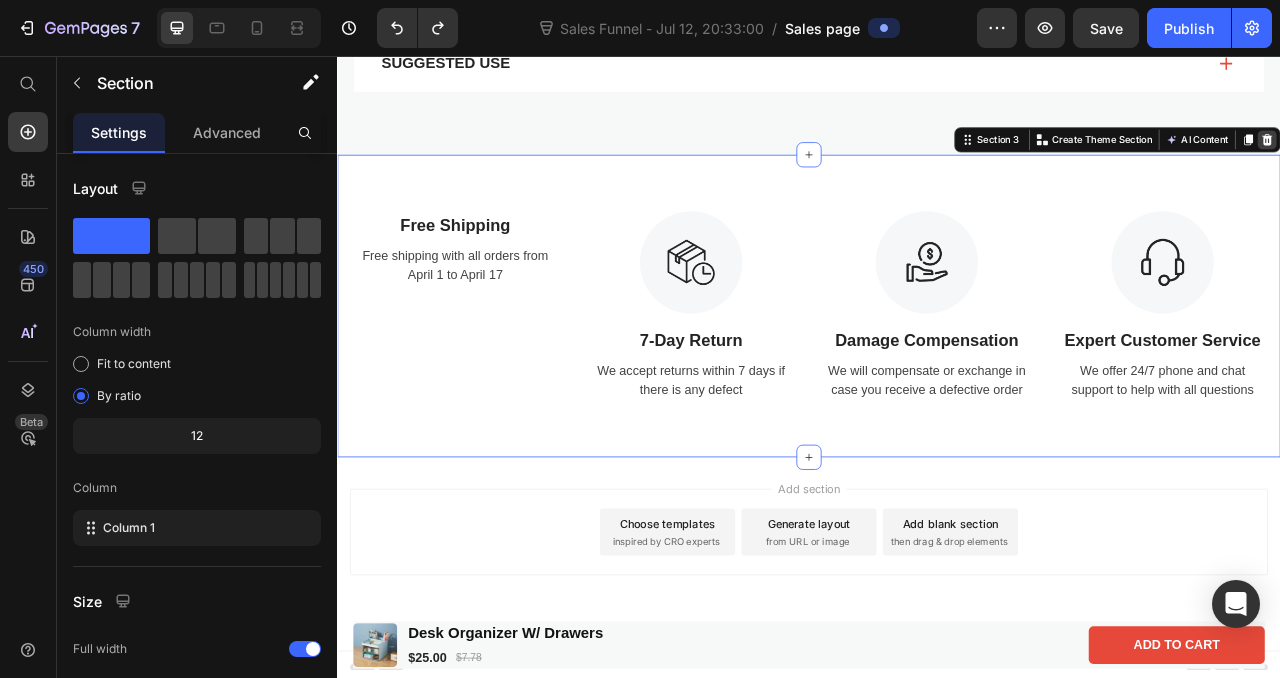 click at bounding box center [1520, 163] 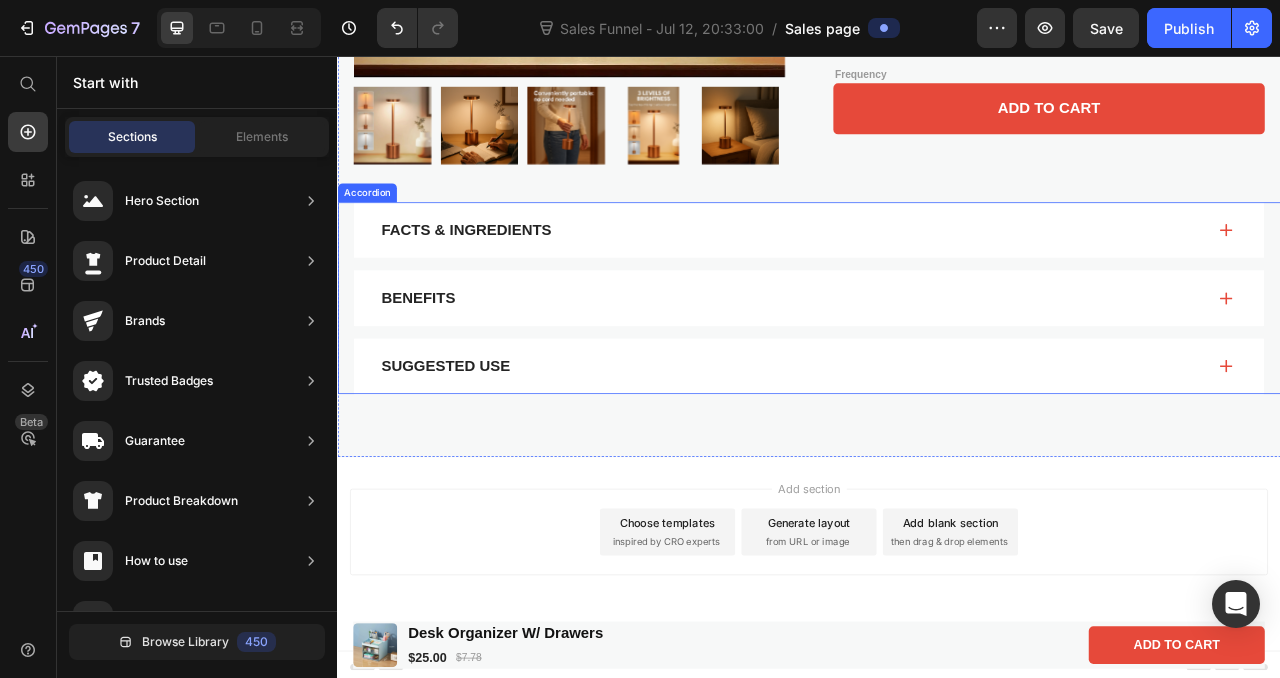 click on "Suggested Use" at bounding box center [937, 451] 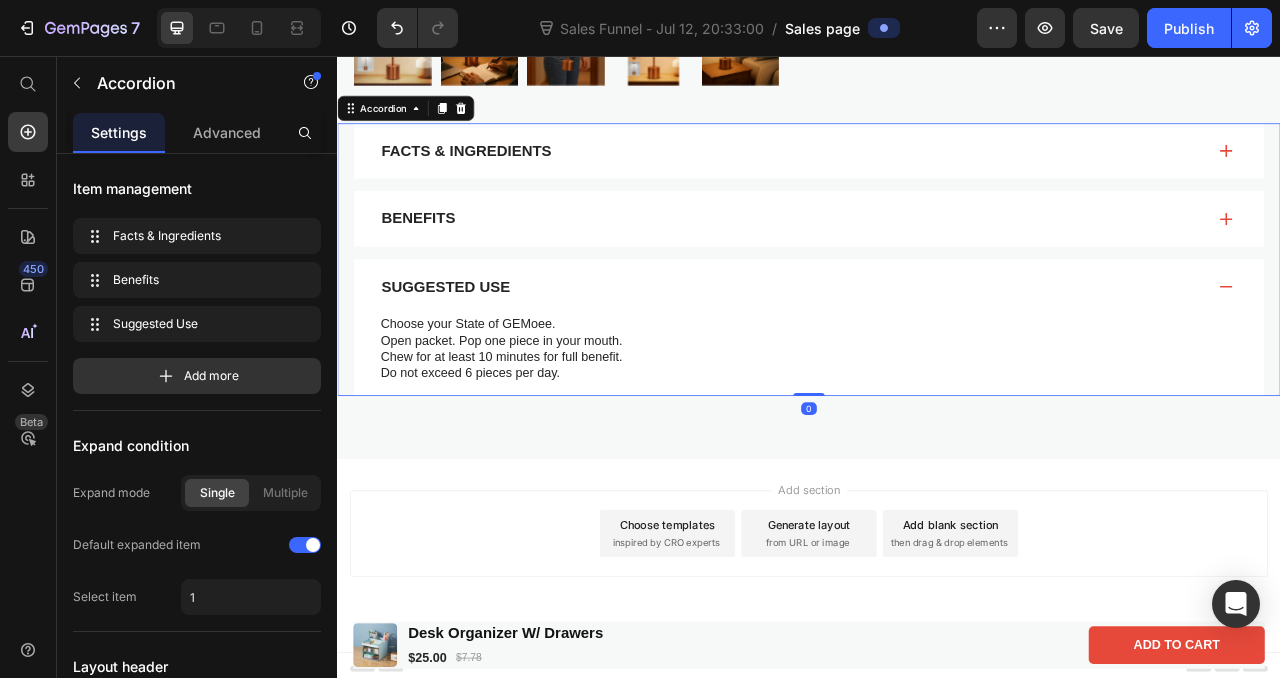 scroll, scrollTop: 713, scrollLeft: 0, axis: vertical 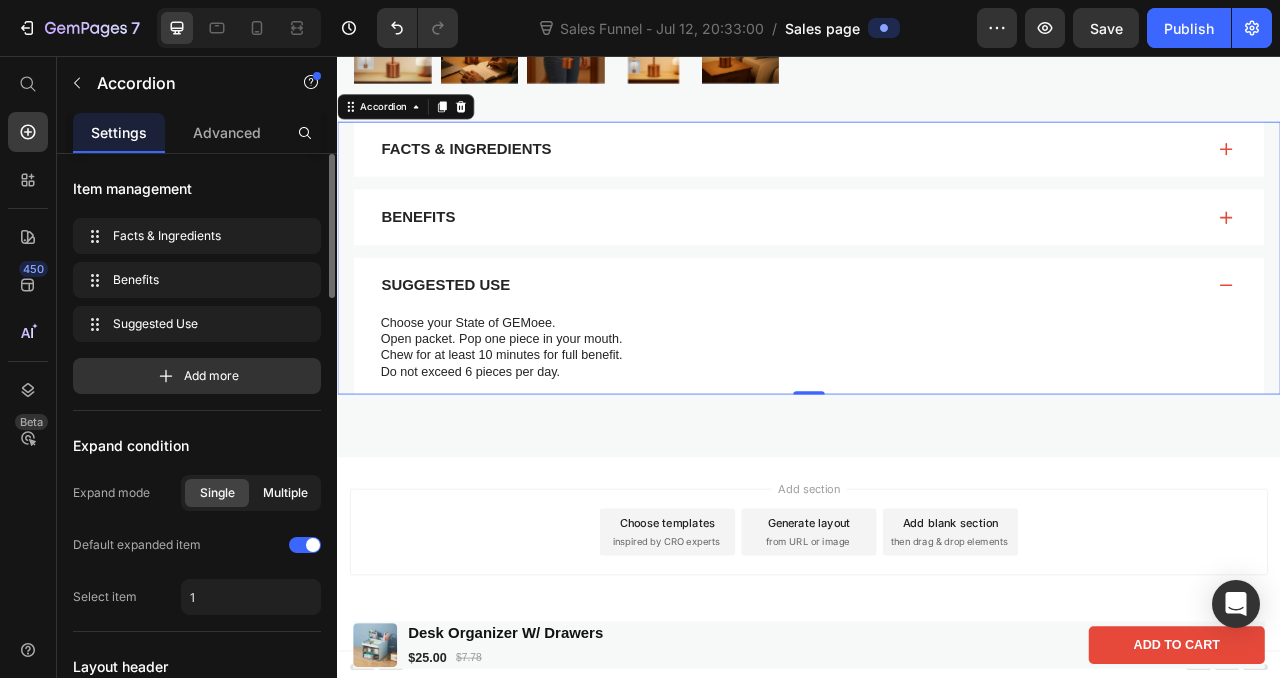 click on "Multiple" 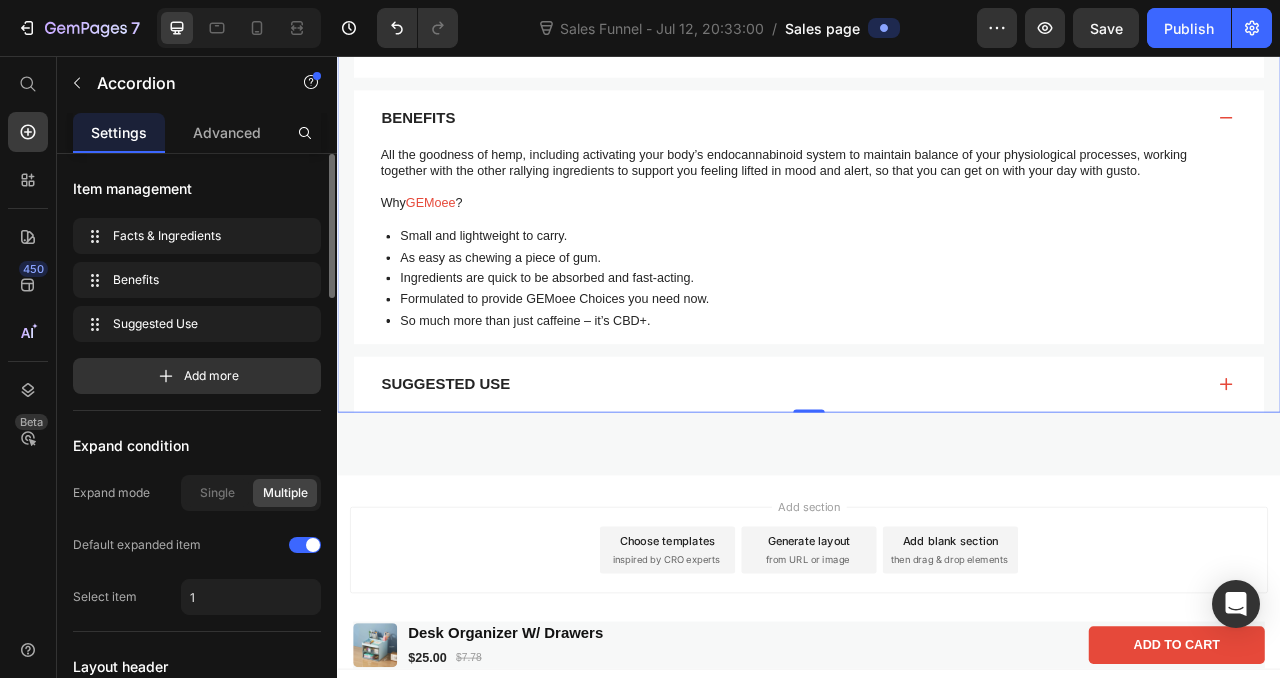 scroll, scrollTop: 1043, scrollLeft: 0, axis: vertical 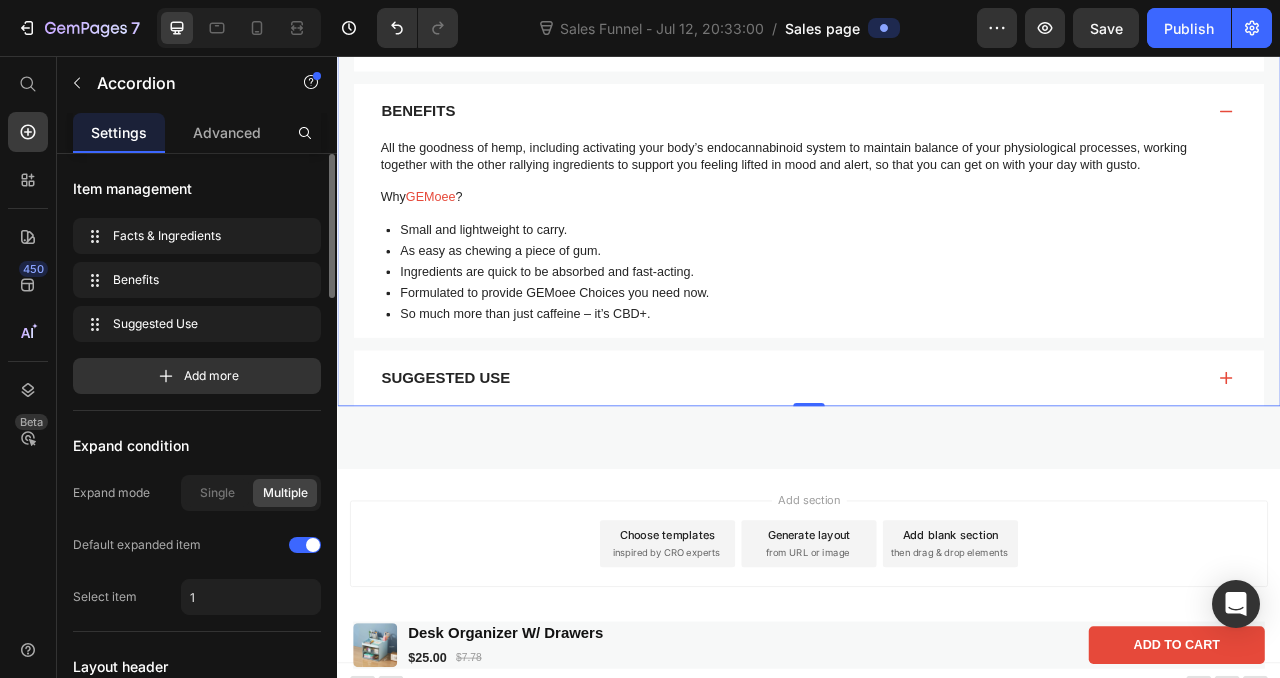 click on "Multiple" 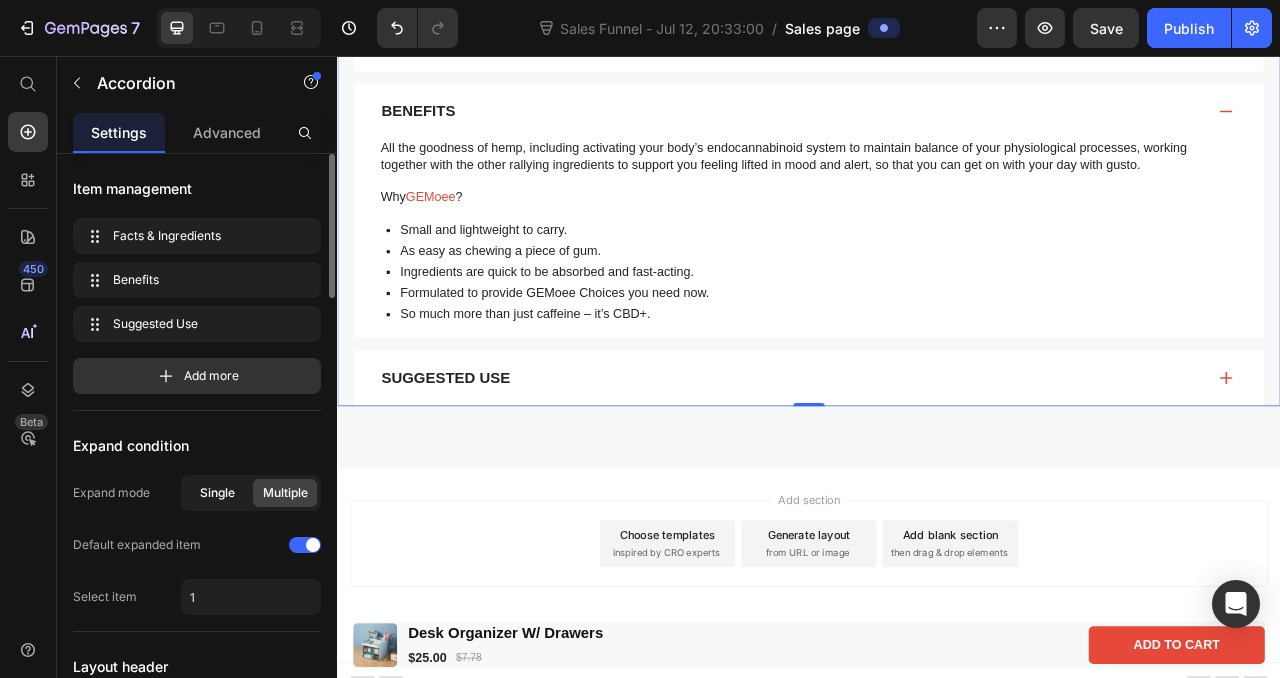 click on "Single" 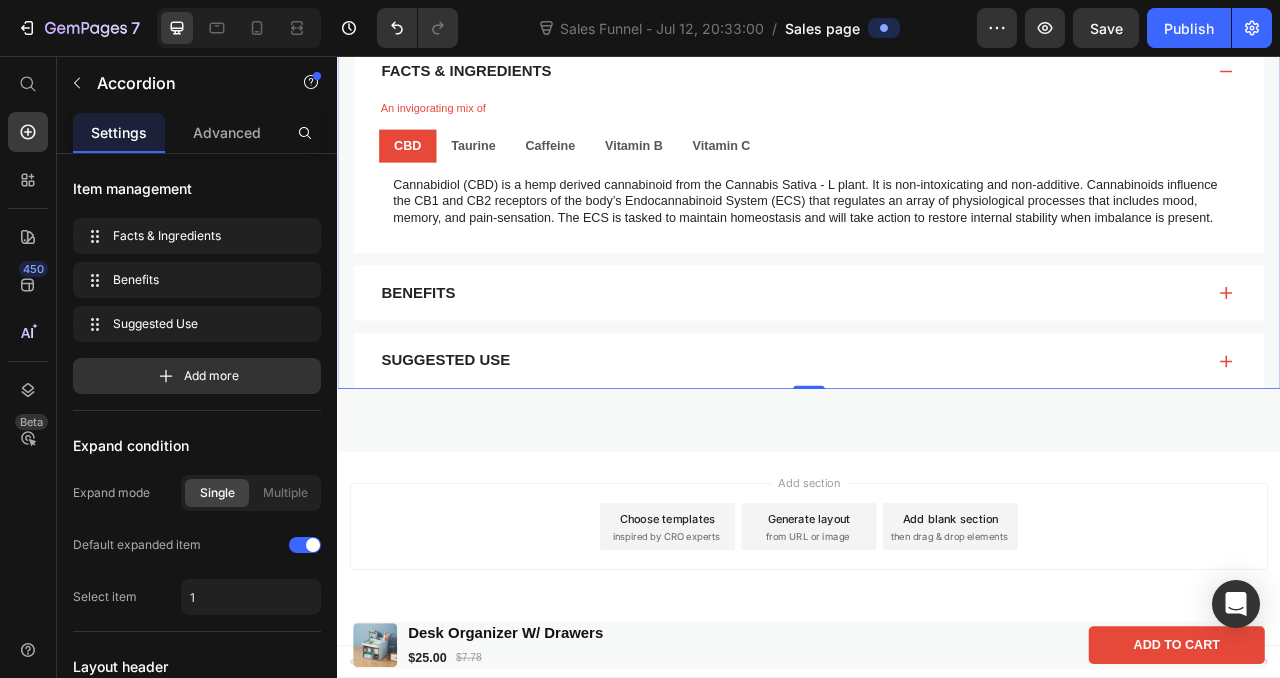 scroll, scrollTop: 826, scrollLeft: 0, axis: vertical 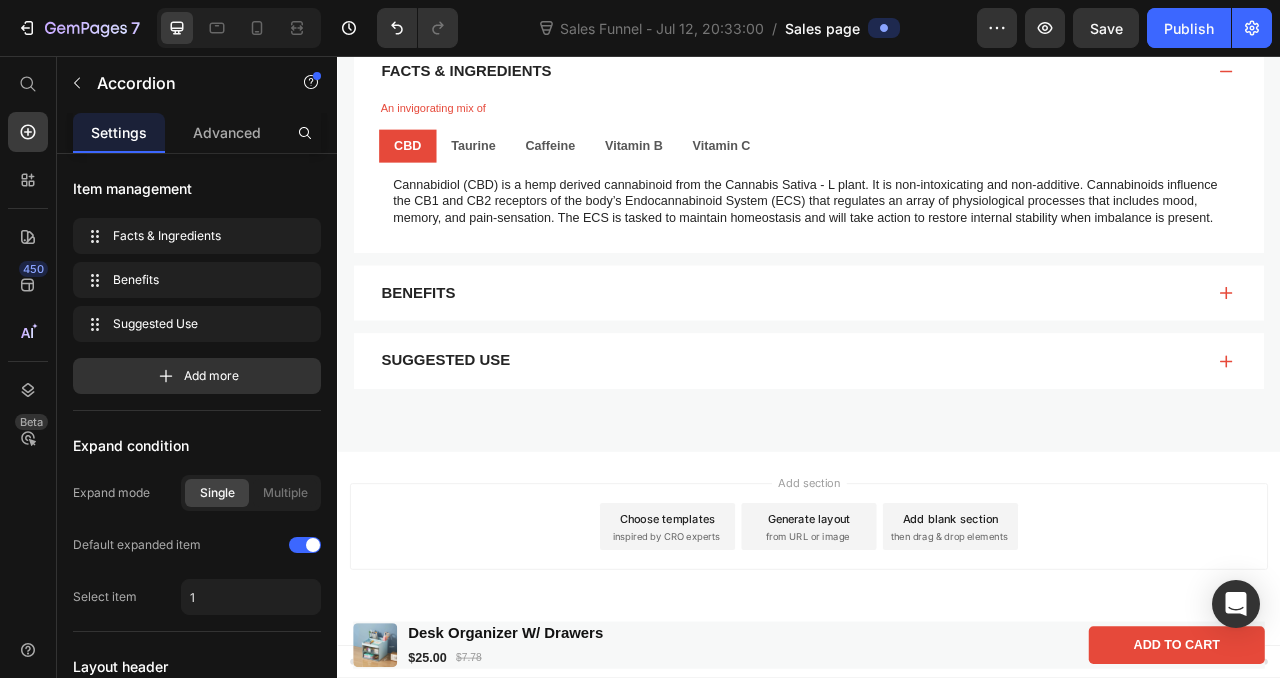 click on "Add section Choose templates inspired by CRO experts Generate layout from URL or image Add blank section then drag & drop elements" at bounding box center (937, 683) 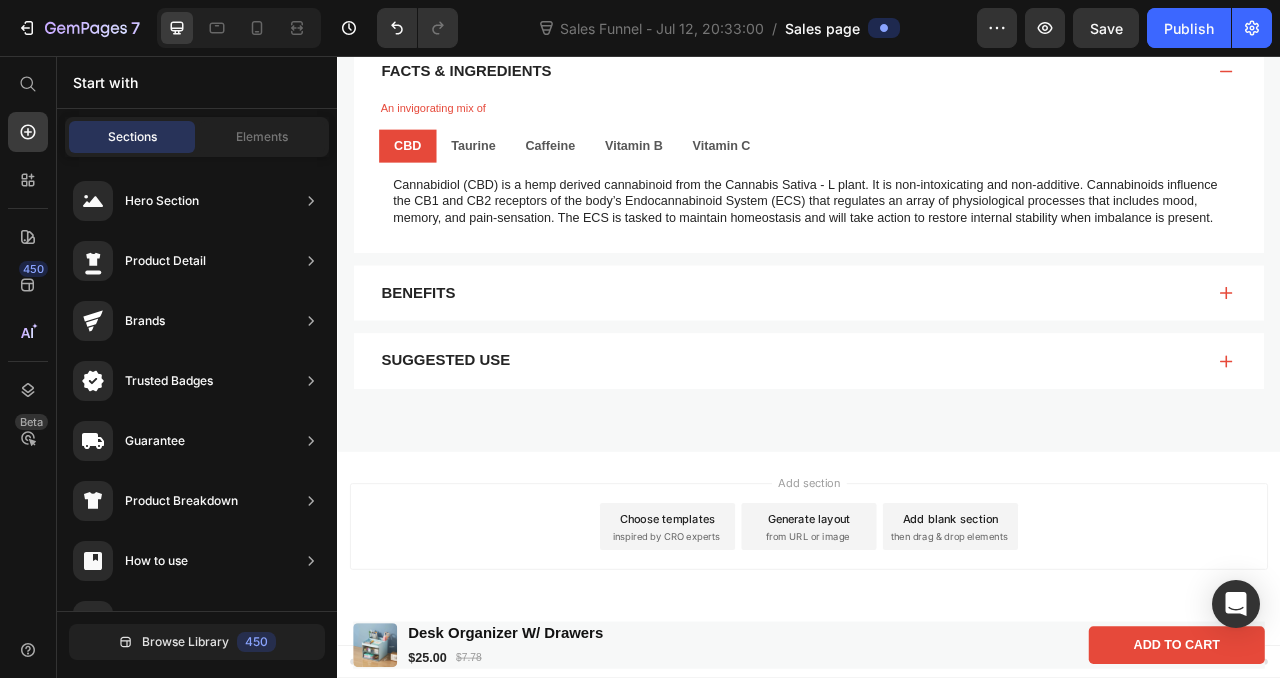click on "Add section Choose templates inspired by CRO experts Generate layout from URL or image Add blank section then drag & drop elements" at bounding box center [937, 655] 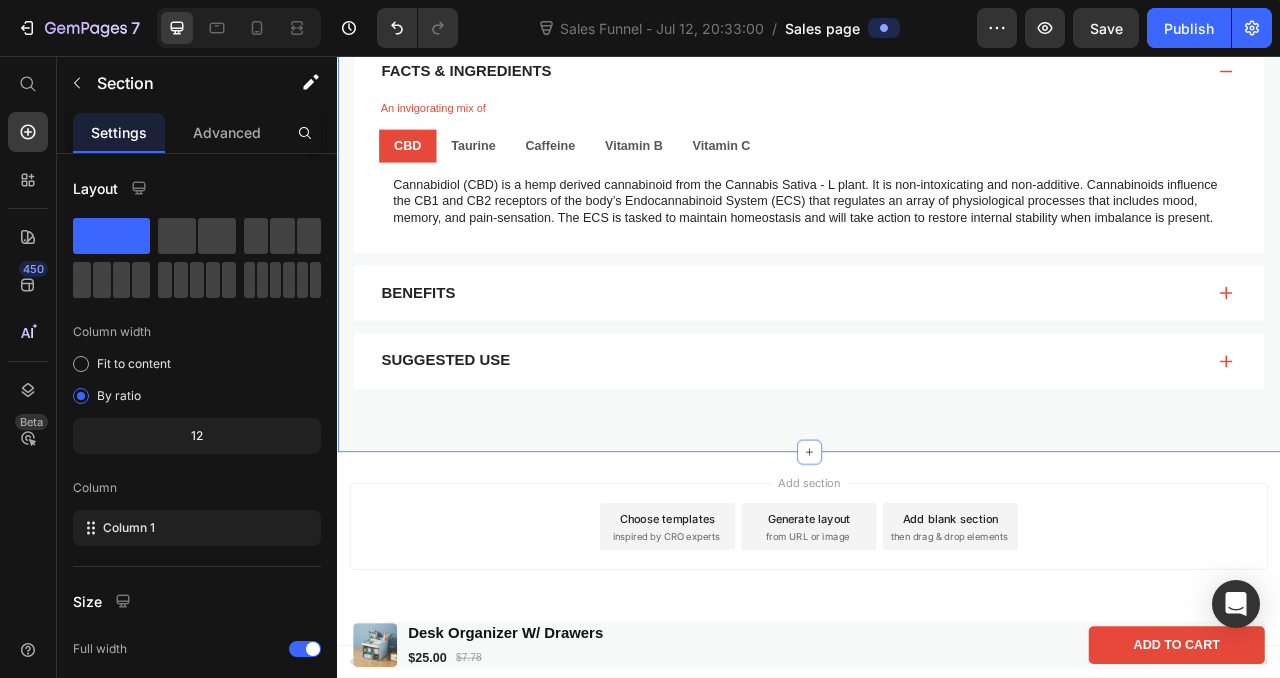click on "Product Images Wireless Table Lamp W/Touch Sensor, Portable Product Title $55.00 Product Price
Drop element here Row
This Wireless Table Lamp with a touch sensor is the perfect solution for portable lighting.
With wireless capabilities, you can easily move the lamp from room to room or even a nightstand.
The touch sensor makes it easy to turn on and off without the hassle of cords or switches.
Enjoy the convenience of wireless lighting with this stylish, functional, and simple-to-use lamp.
This table lamp will work perfect as a desk lamp or as a bedside lamp on a bedside table.
Show more Product Description  Color: Gold Gold Gold Gold White White White Rose gold Rose gold Rose gold Black Black Black Silver Silver Silver Product Variants & Swatches Frequency Text Block Add to cart Add to Cart Row Product
Facts & Ingredients An invigorating mix of Text Block CBD Taurine Caffeine Vitamin B Vitamin C Text Block Text Block Text Block" at bounding box center (937, -78) 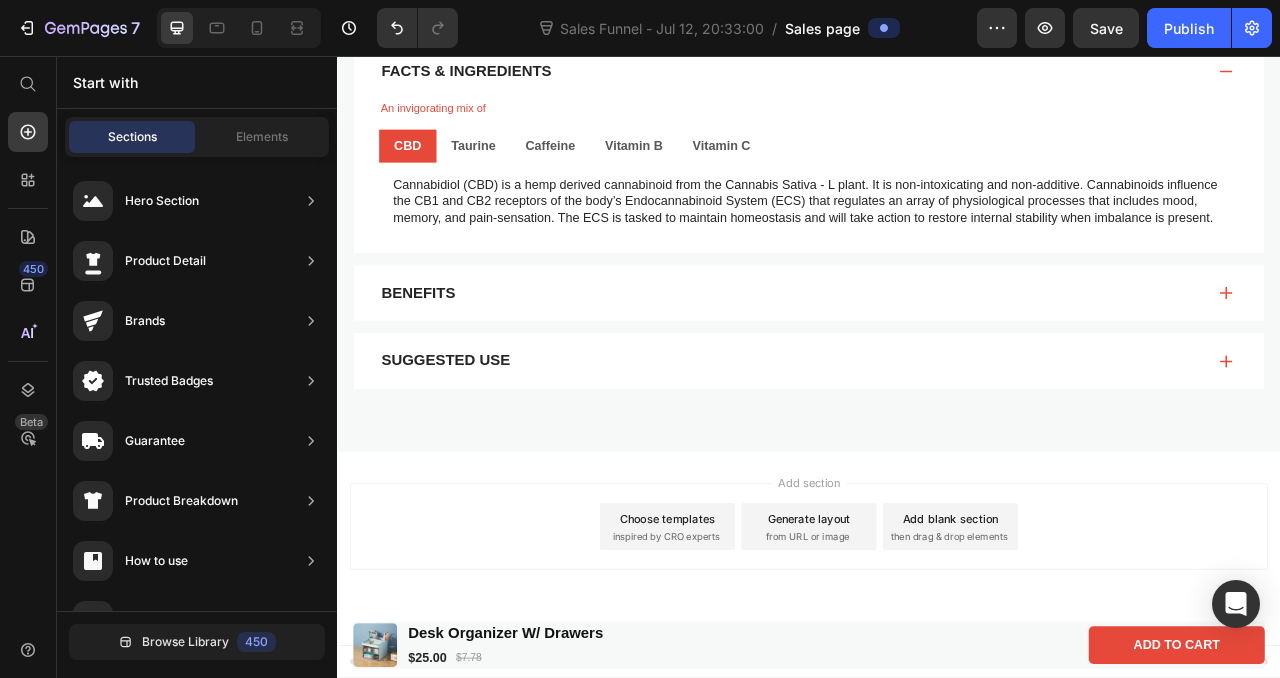 click on "Add section Choose templates inspired by CRO experts Generate layout from URL or image Add blank section then drag & drop elements" at bounding box center [937, 683] 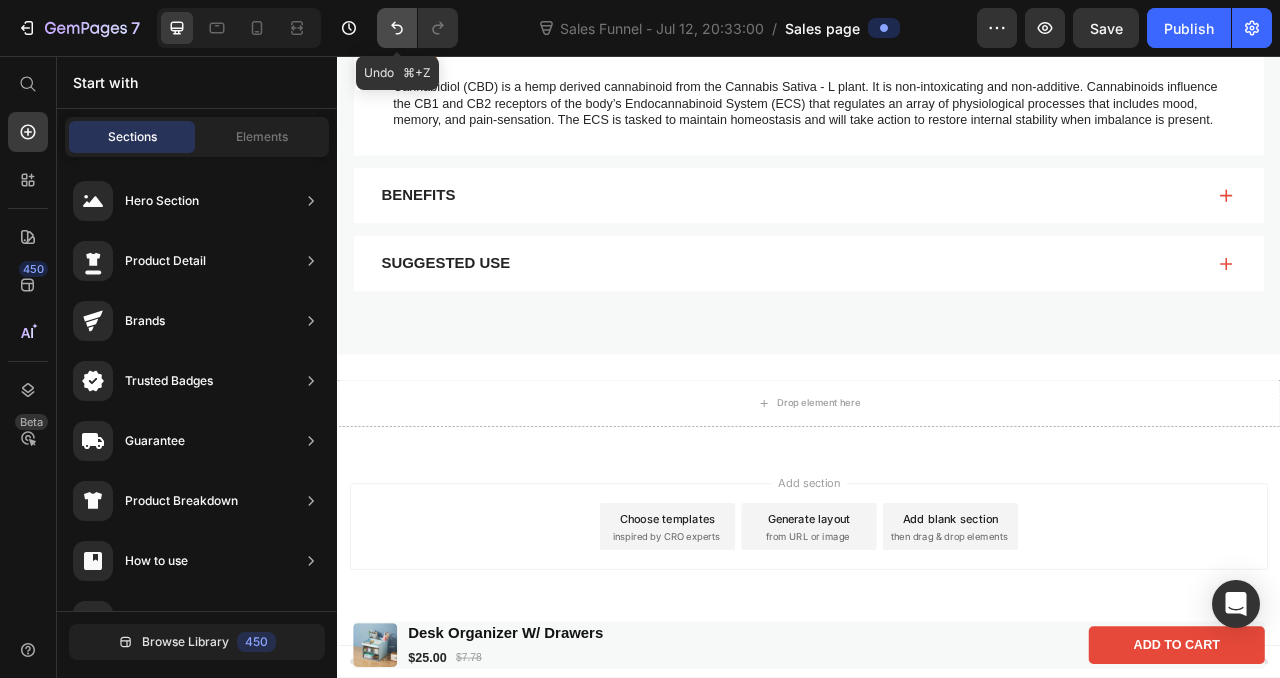 drag, startPoint x: 400, startPoint y: 25, endPoint x: 379, endPoint y: 40, distance: 25.806976 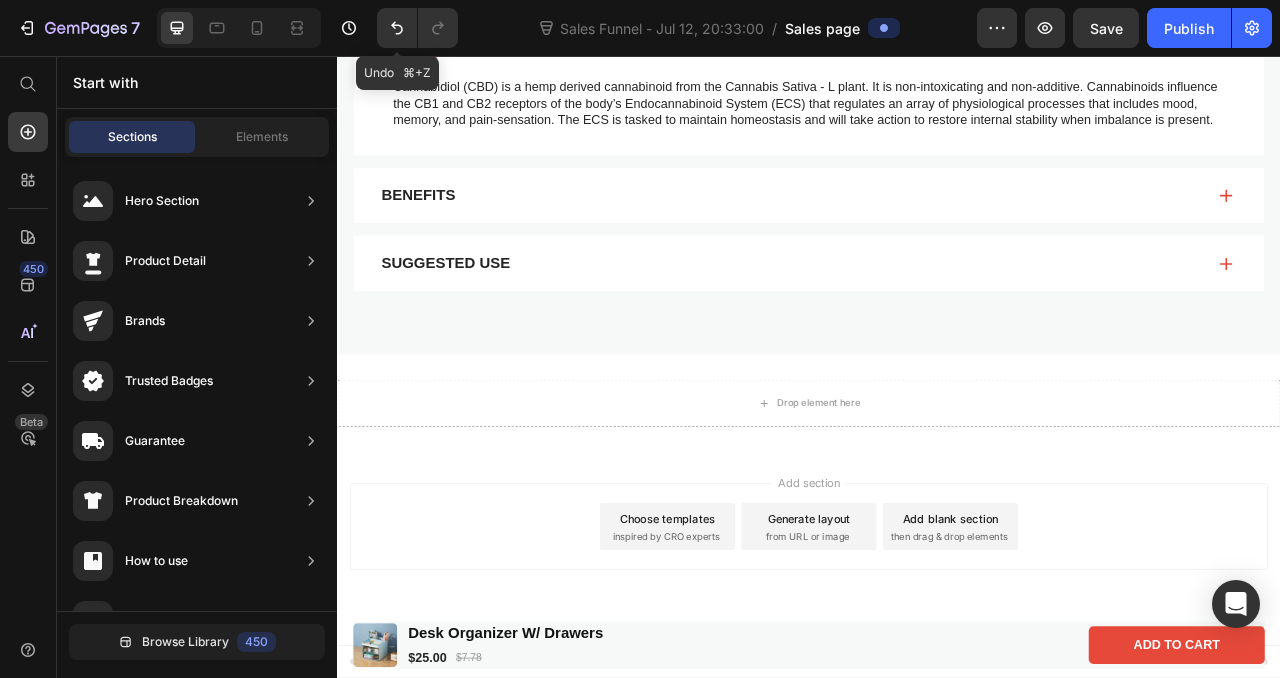 scroll, scrollTop: 826, scrollLeft: 0, axis: vertical 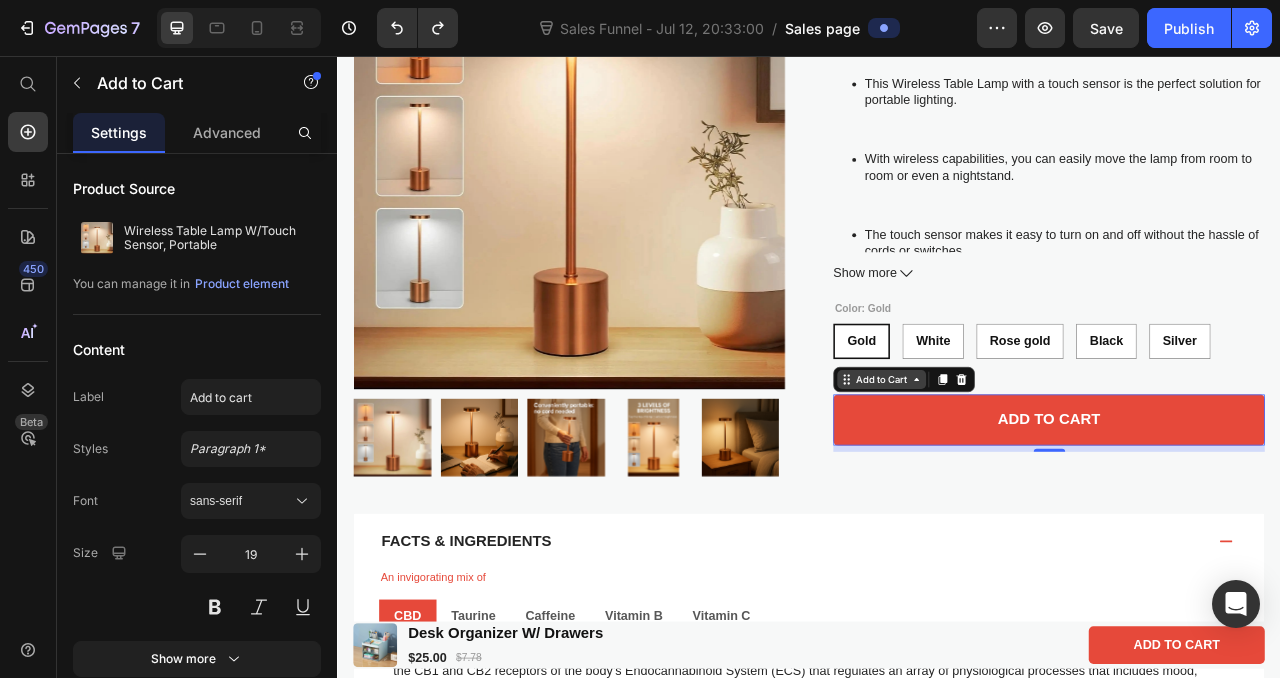 click on "Add to Cart" at bounding box center [1029, 468] 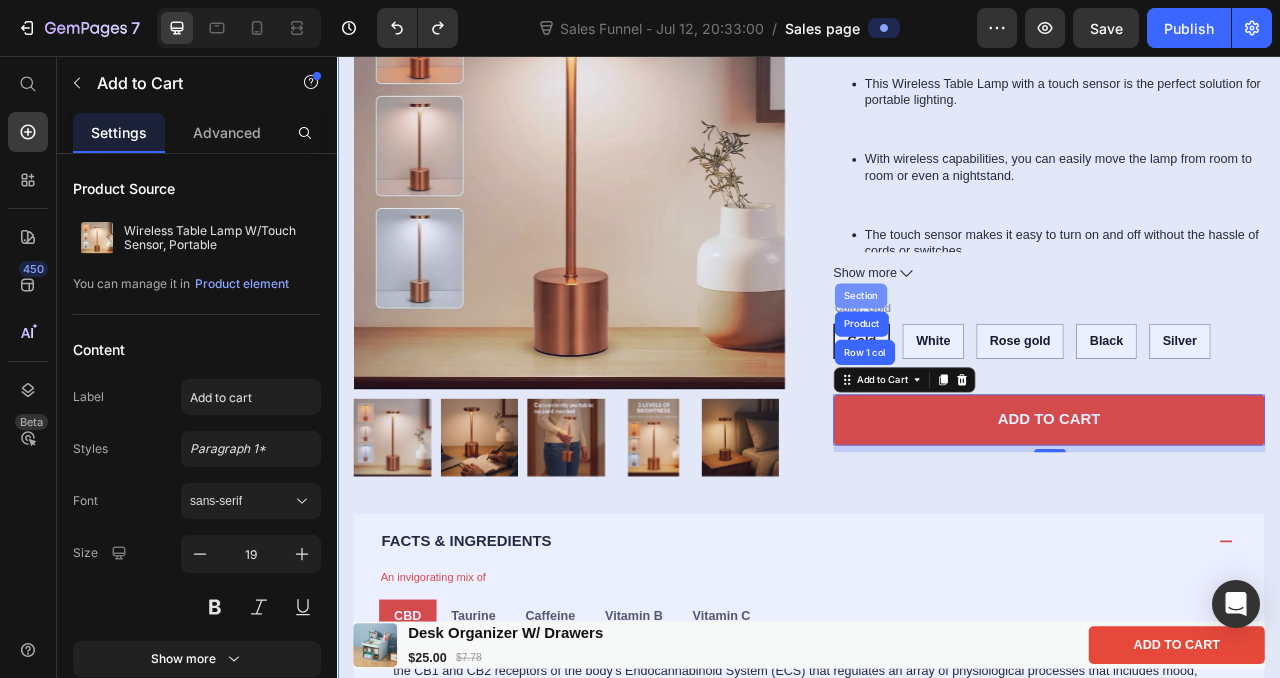 click on "Section" at bounding box center (1002, 361) 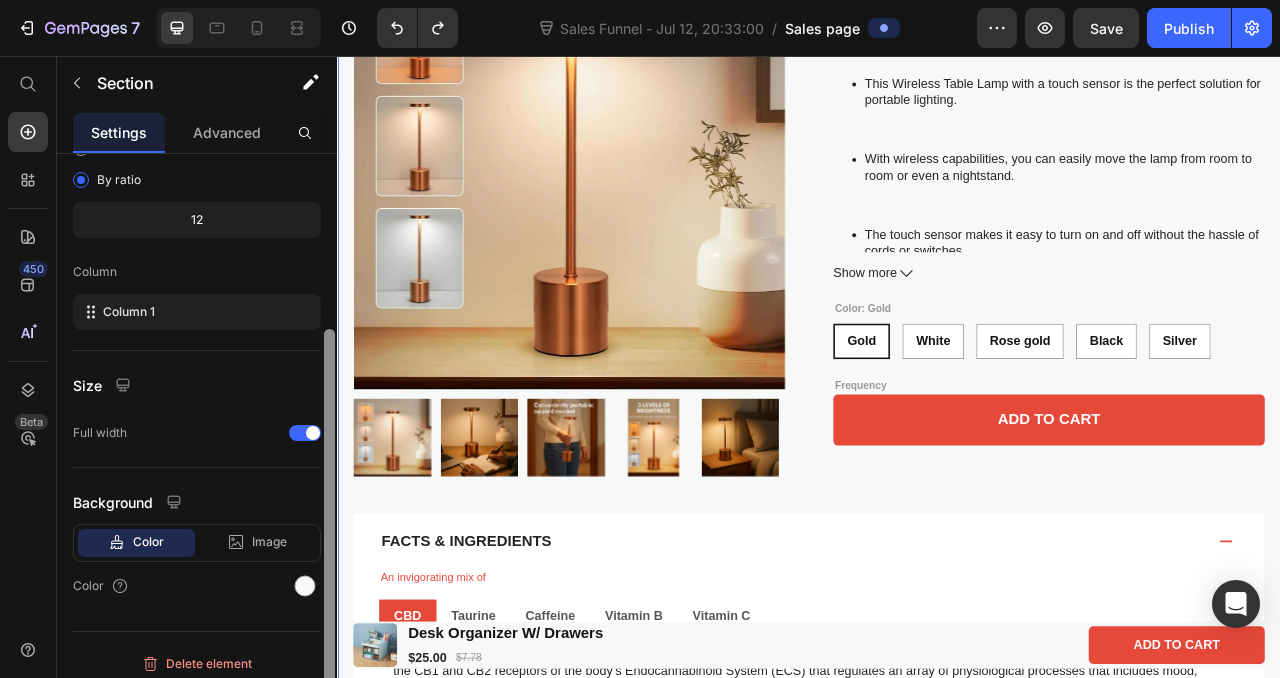 scroll, scrollTop: 227, scrollLeft: 0, axis: vertical 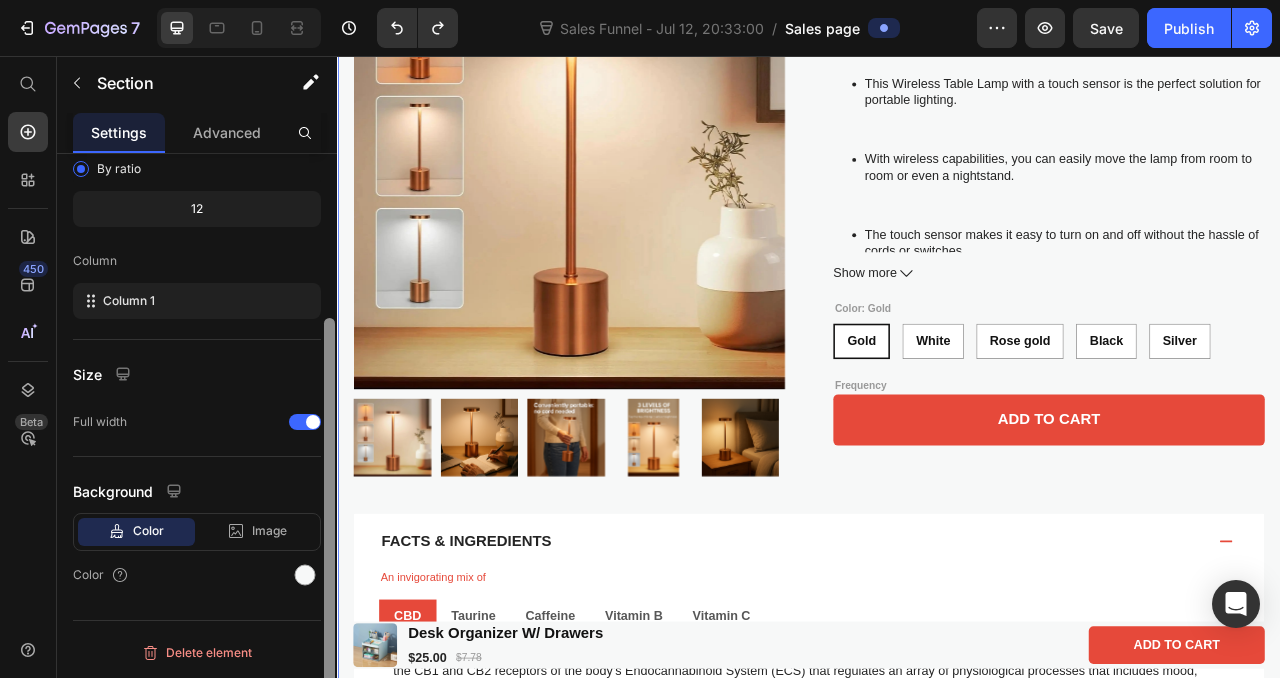 drag, startPoint x: 329, startPoint y: 303, endPoint x: 308, endPoint y: 481, distance: 179.23448 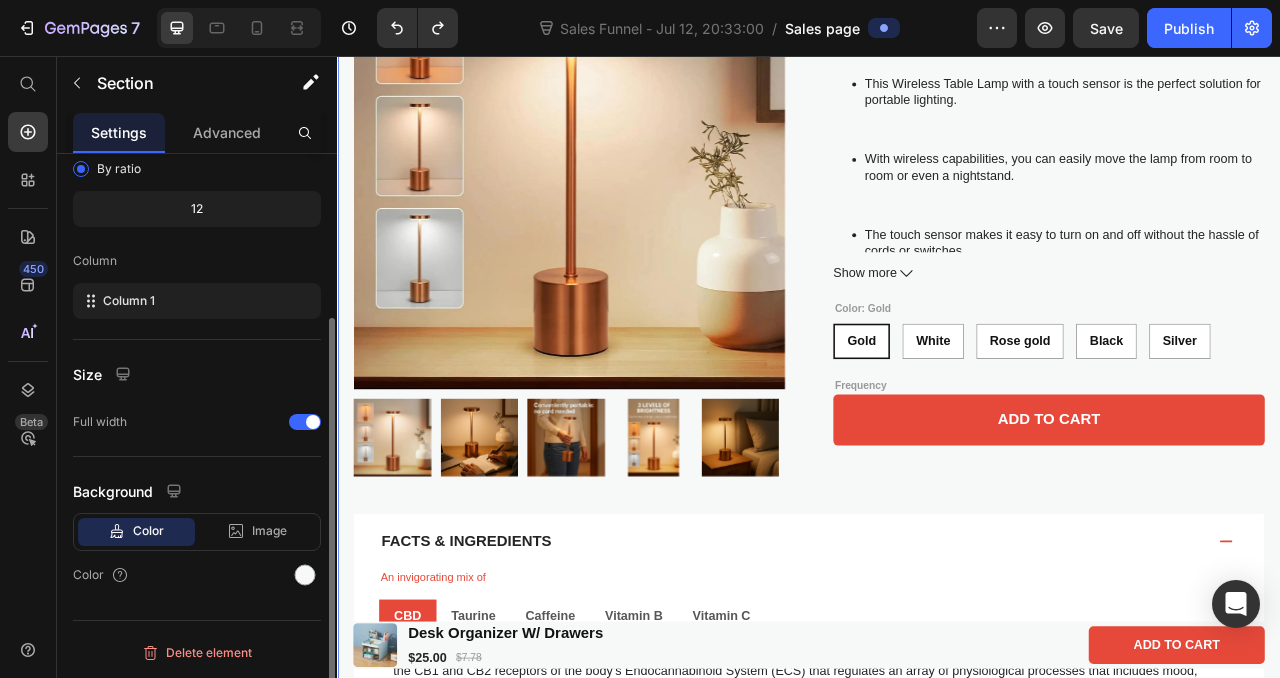 click on "Color" at bounding box center [148, 531] 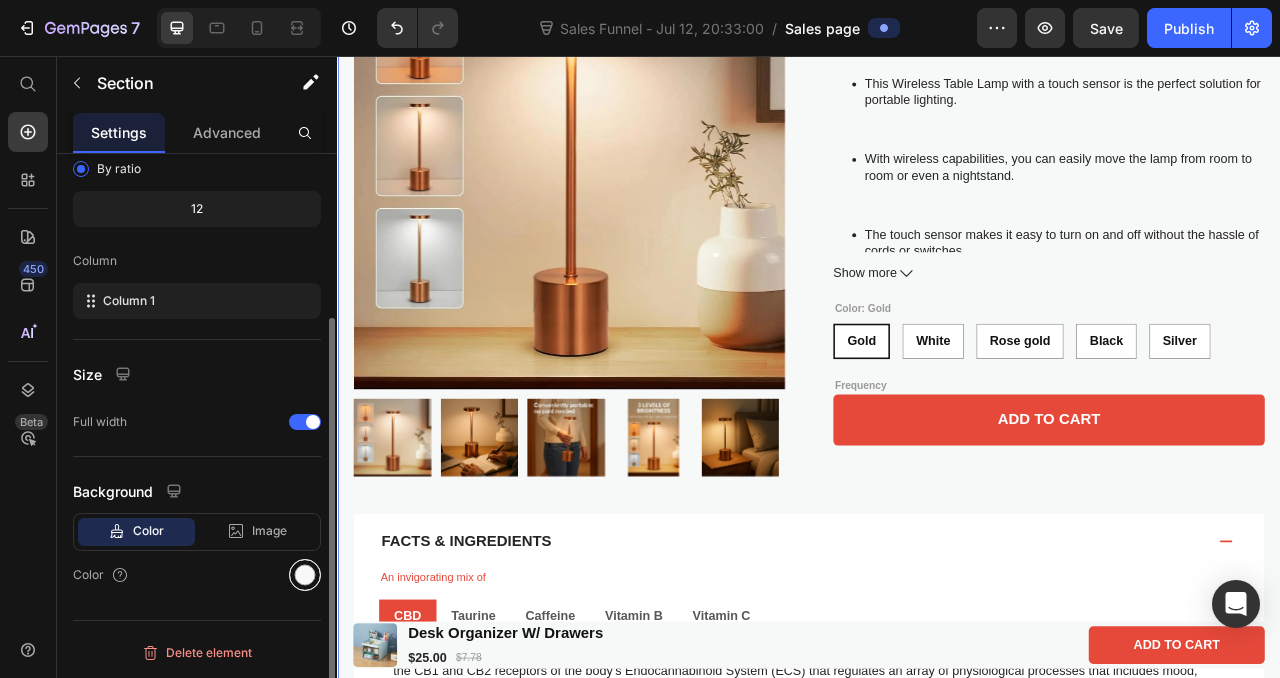 click at bounding box center [305, 575] 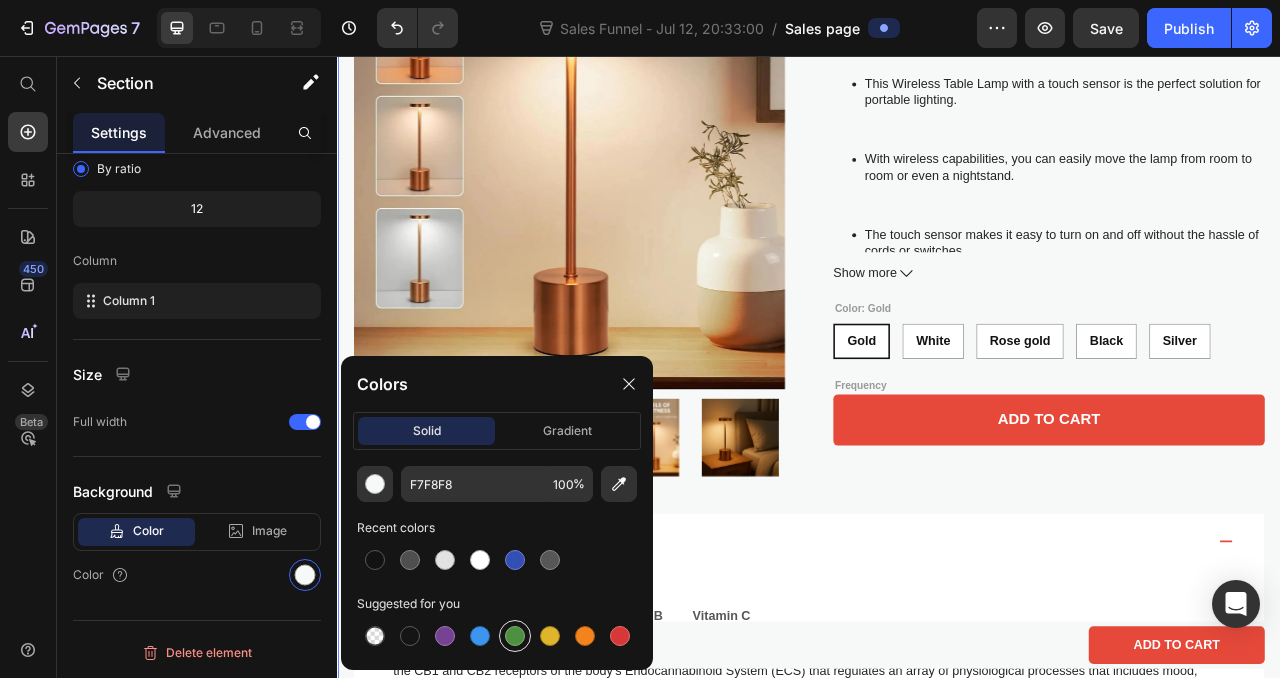 click at bounding box center [515, 636] 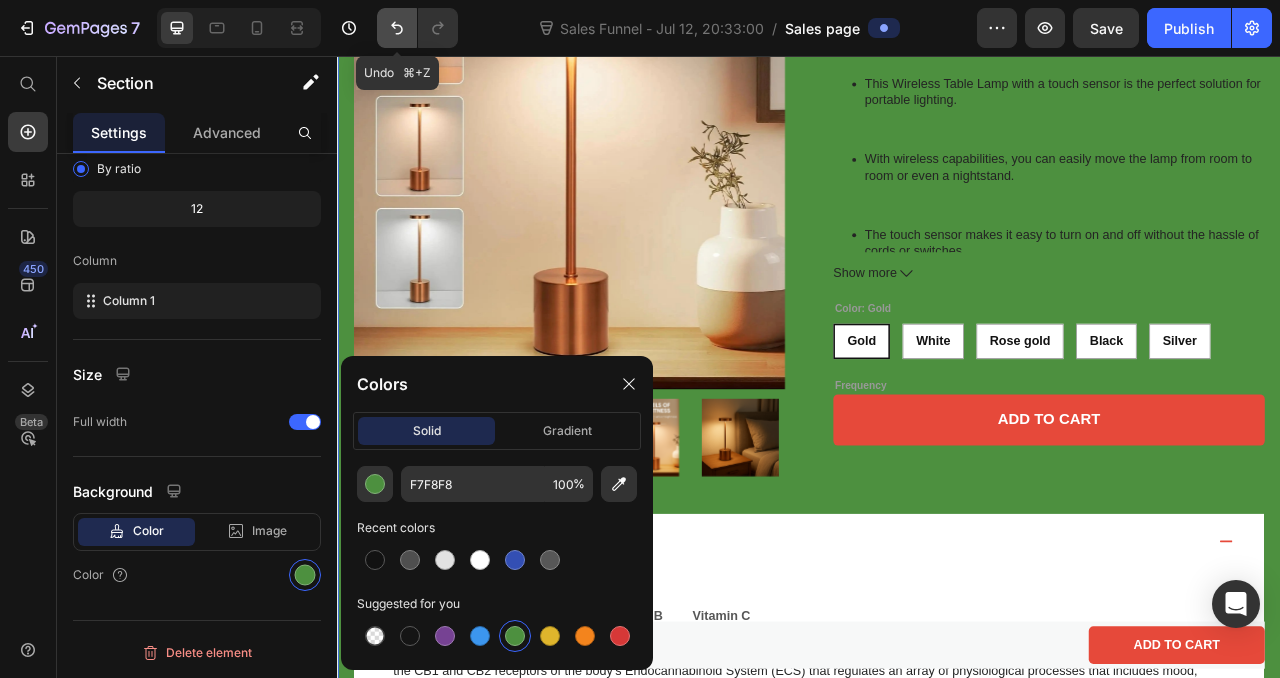 click 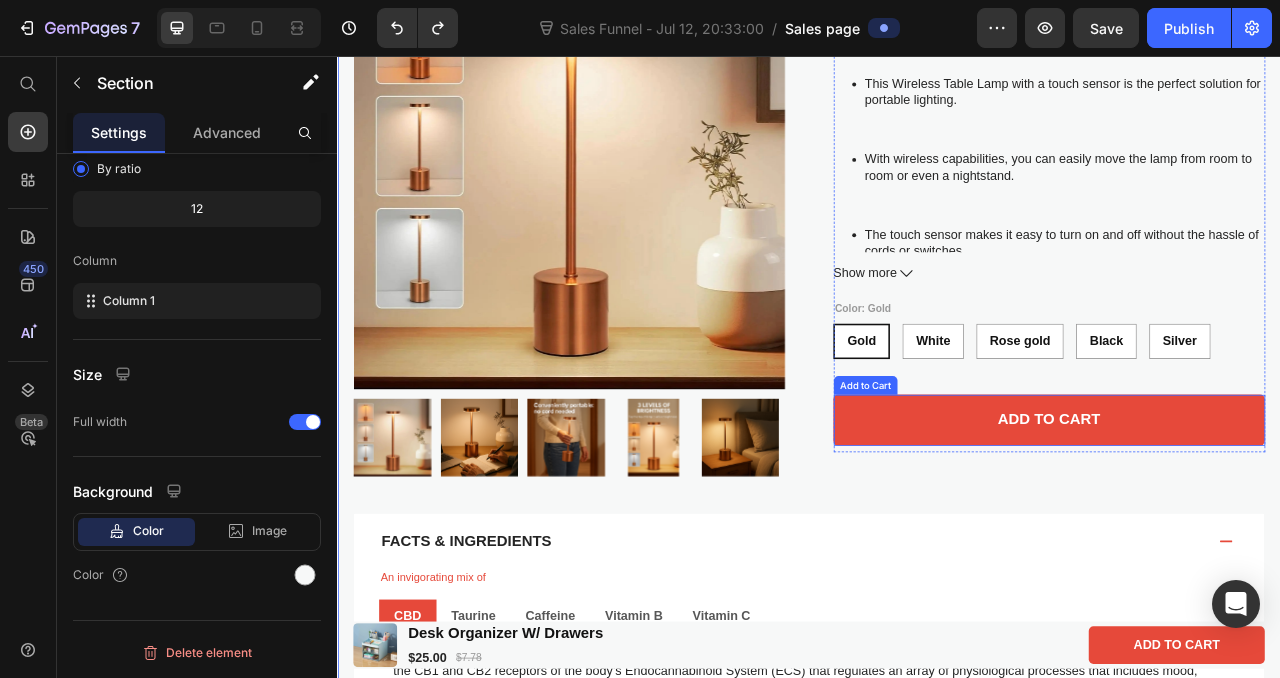 click on "Add to Cart" at bounding box center [1008, 475] 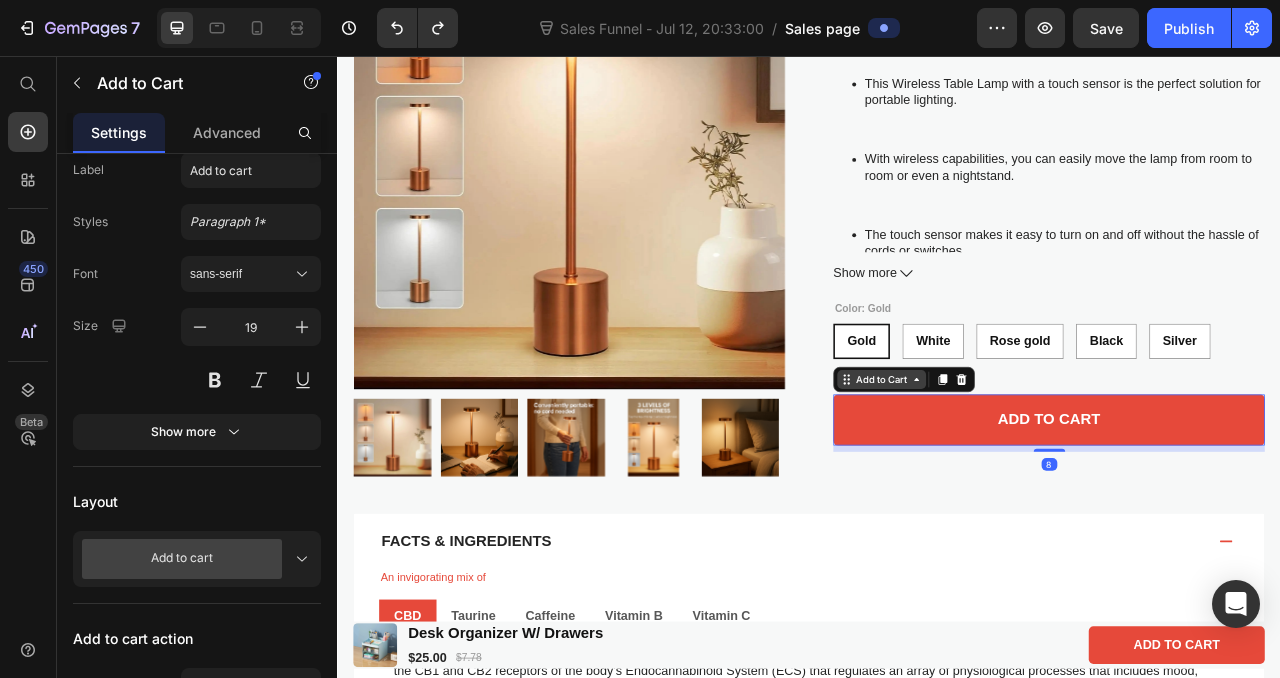scroll, scrollTop: 0, scrollLeft: 0, axis: both 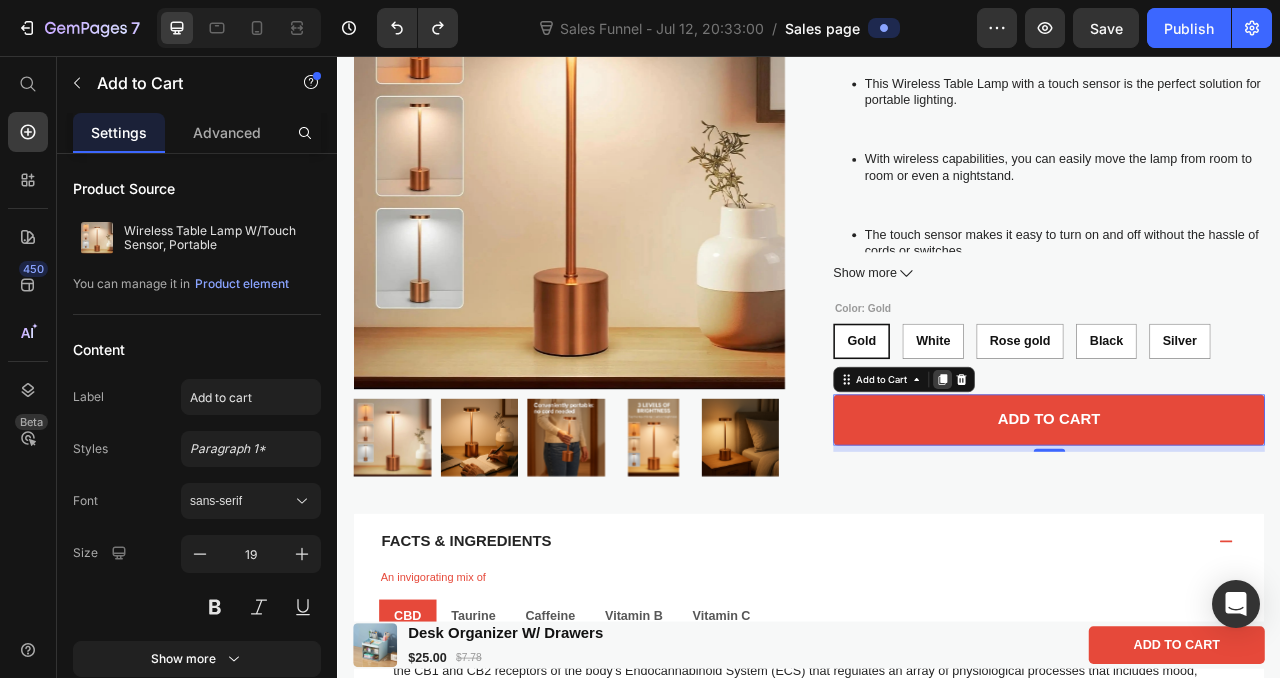 click 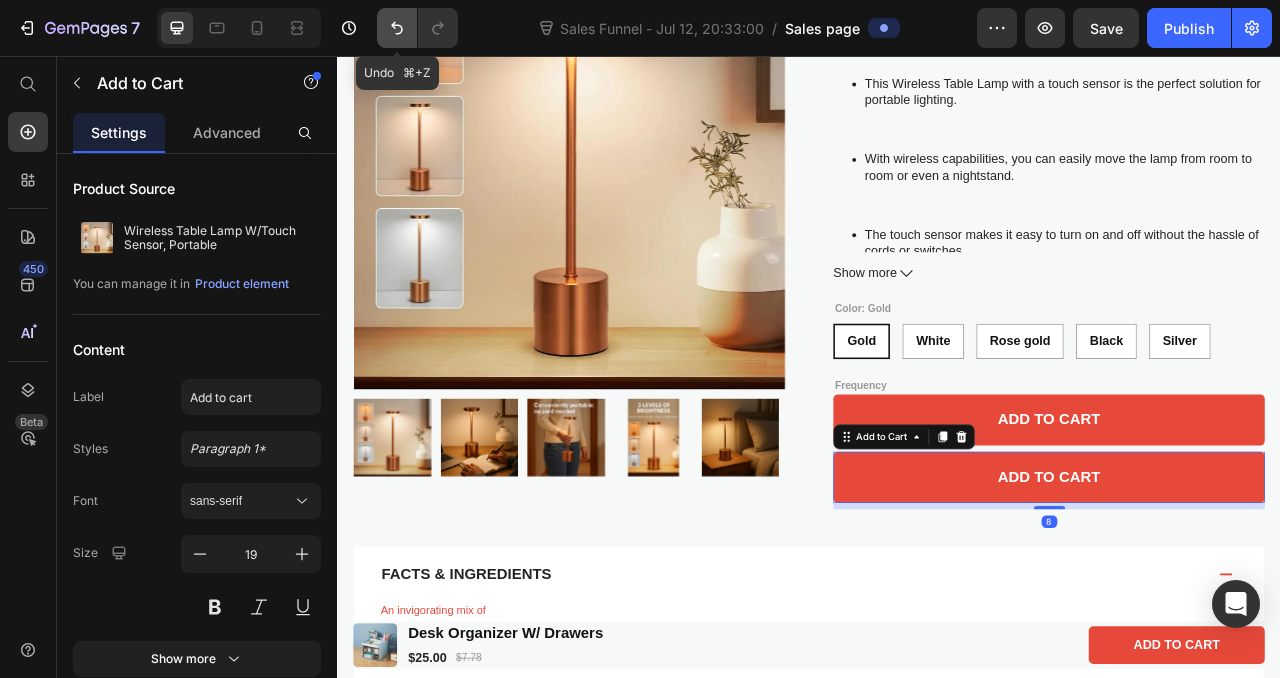 click 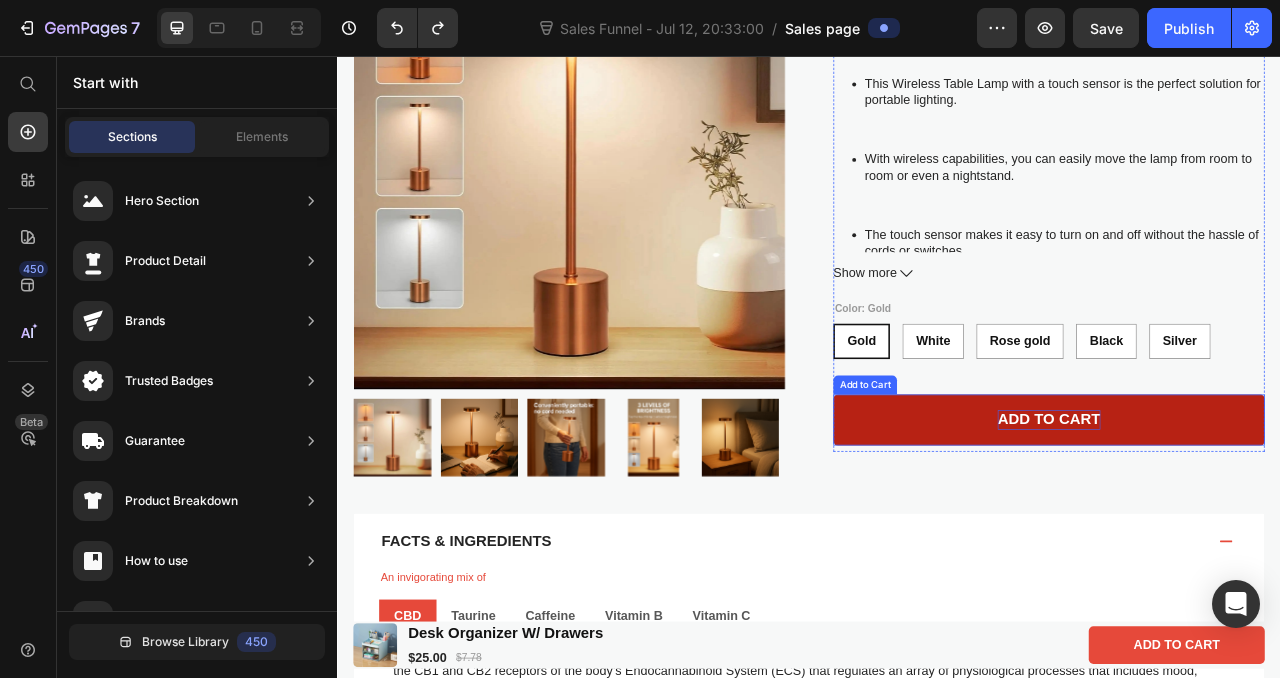 click on "Add to cart" at bounding box center (1242, 519) 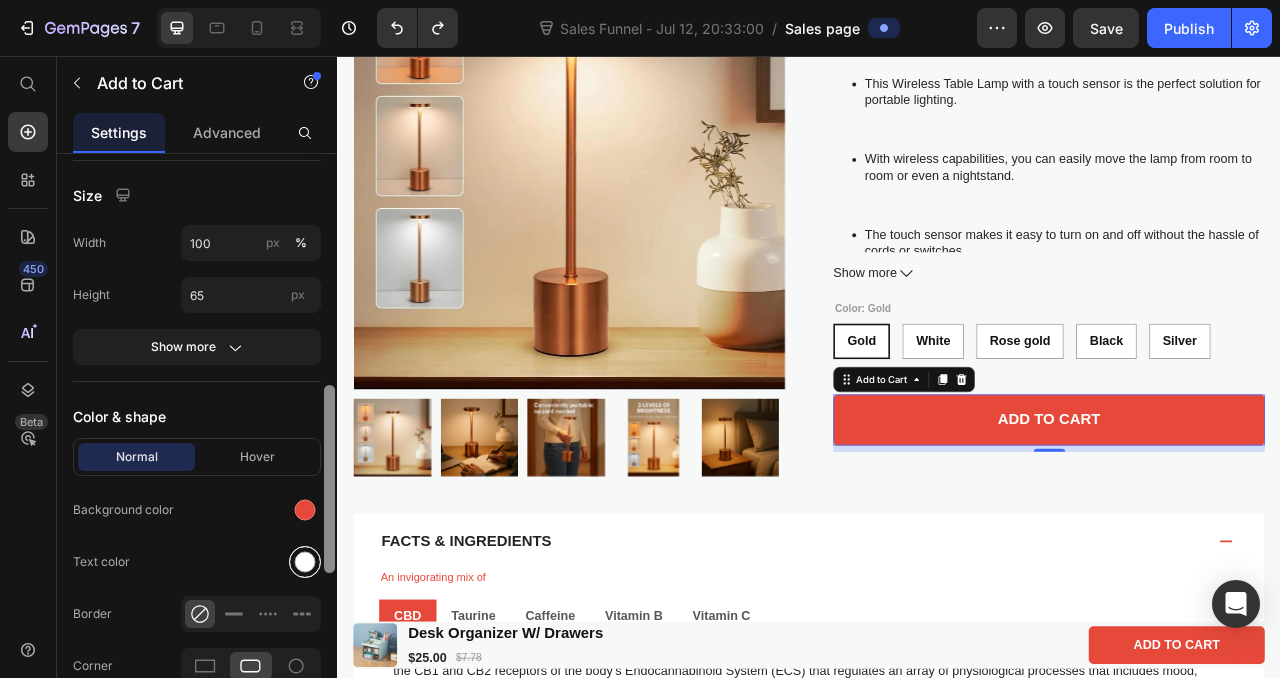 scroll, scrollTop: 793, scrollLeft: 0, axis: vertical 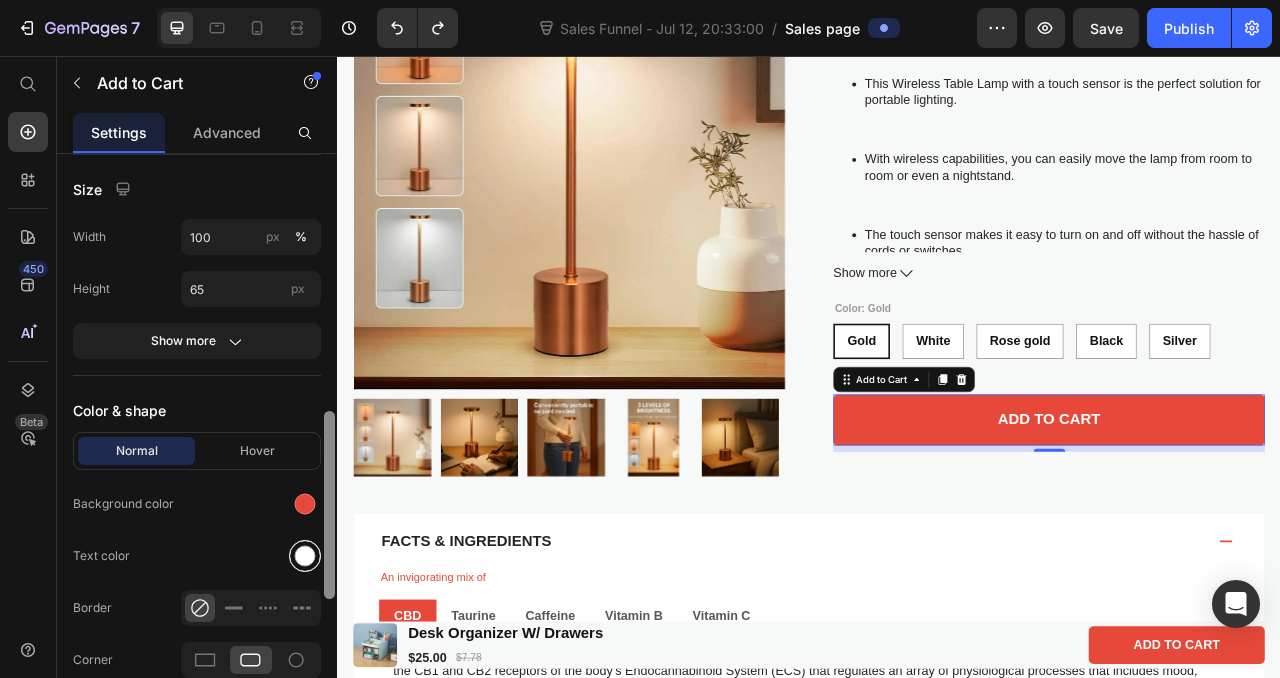 drag, startPoint x: 327, startPoint y: 308, endPoint x: 306, endPoint y: 565, distance: 257.85654 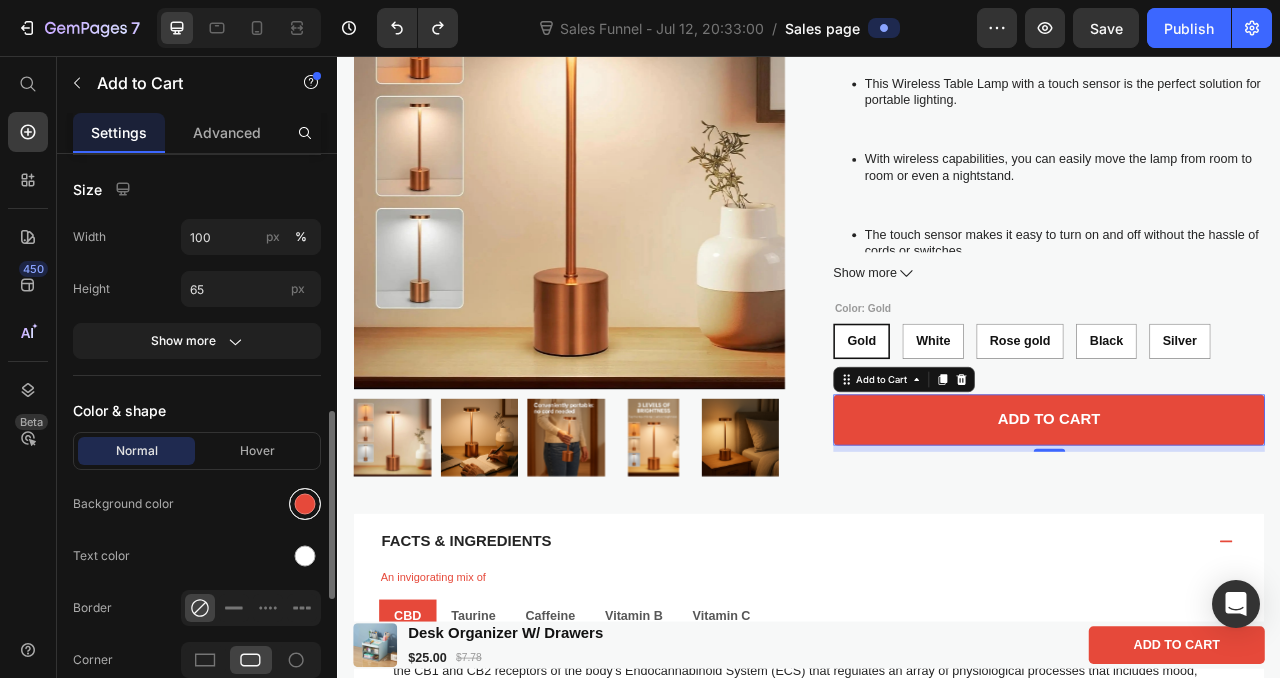 click at bounding box center (305, 504) 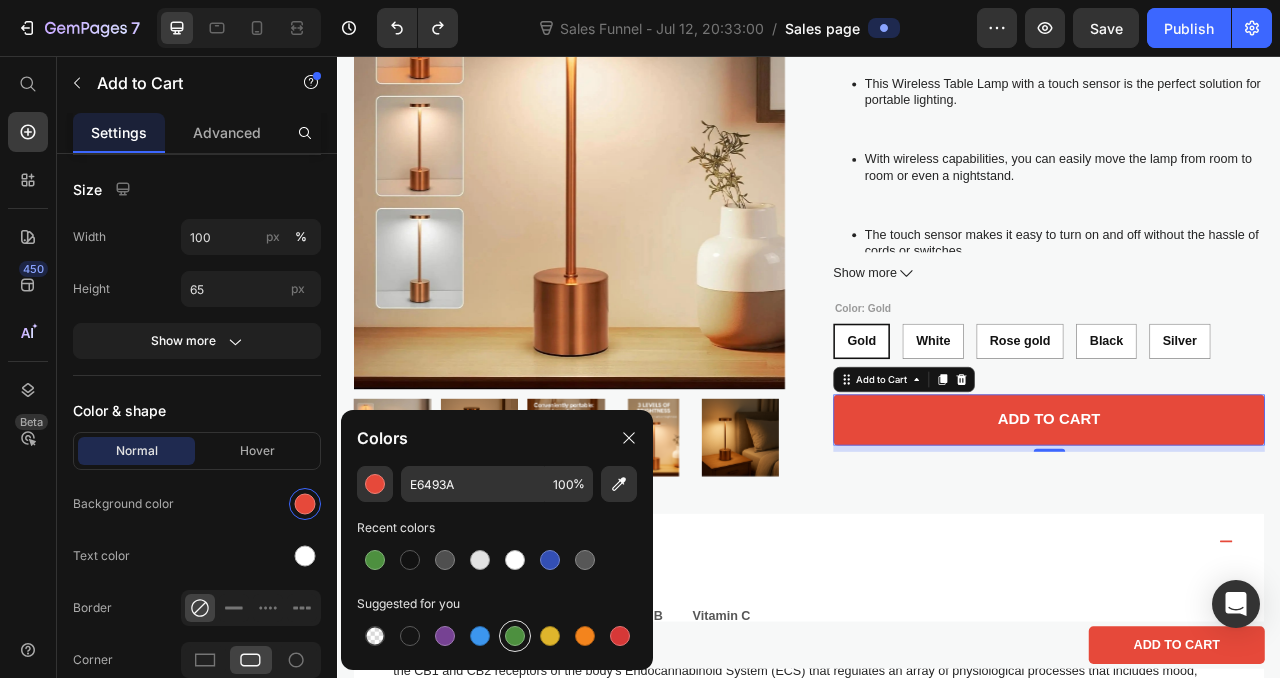 click at bounding box center [515, 636] 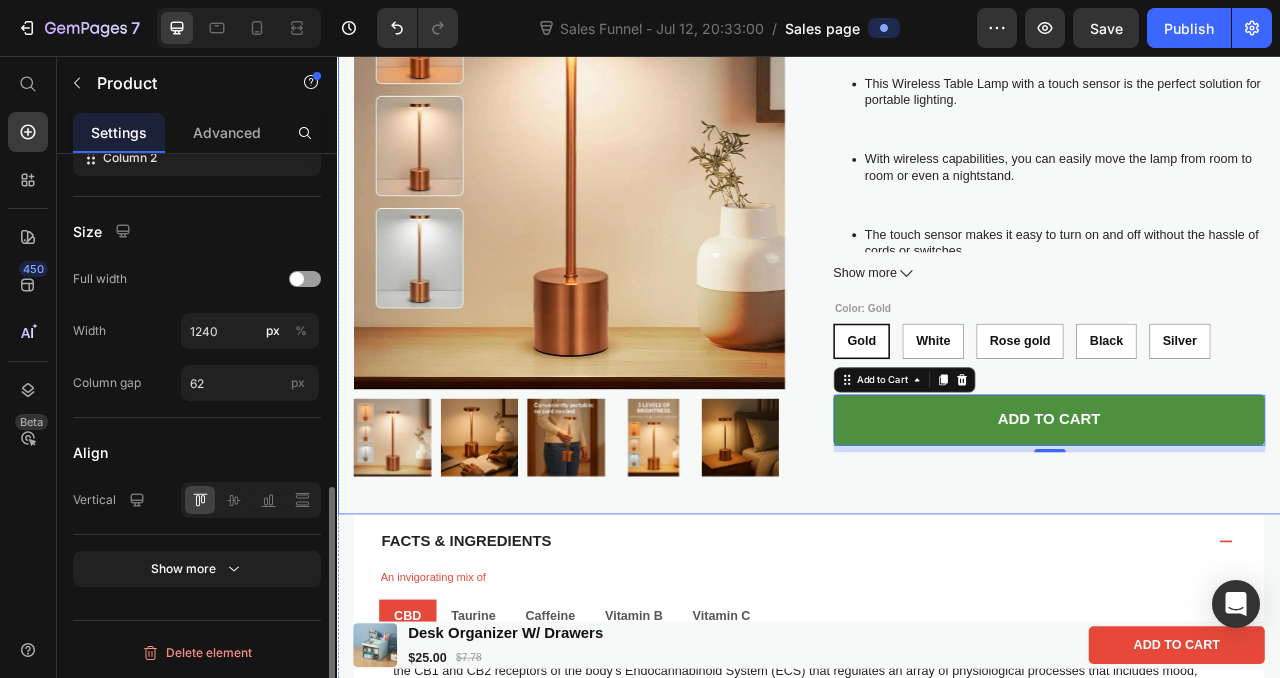 scroll, scrollTop: 0, scrollLeft: 0, axis: both 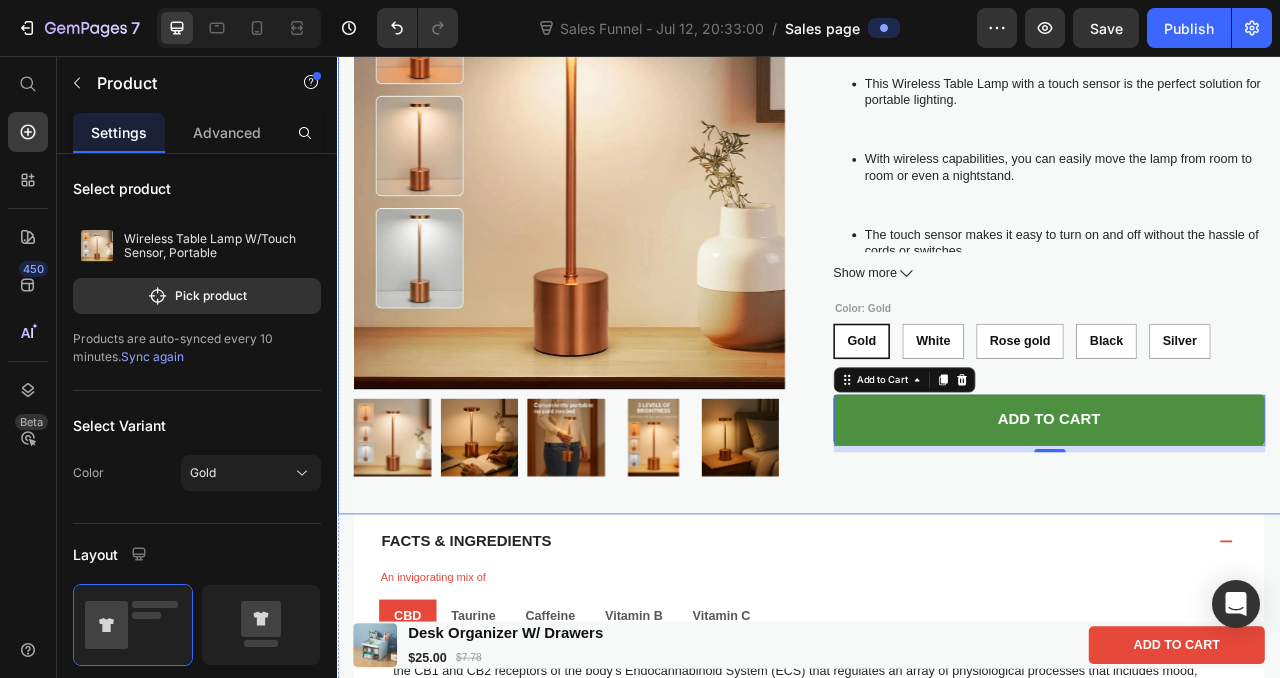 click on "Product Images Wireless Table Lamp W/Touch Sensor, Portable Product Title $55.00 Product Price
Drop element here Row
This Wireless Table Lamp with a touch sensor is the perfect solution for portable lighting.
With wireless capabilities, you can easily move the lamp from room to room or even a nightstand.
The touch sensor makes it easy to turn on and off without the hassle of cords or switches.
Enjoy the convenience of wireless lighting with this stylish, functional, and simple-to-use lamp.
This table lamp will work perfect as a desk lamp or as a bedside lamp on a bedside table.
Show more Product Description  Color: Gold Gold Gold Gold White White White Rose gold Rose gold Rose gold Black Black Black Silver Silver Silver Product Variants & Swatches Frequency Text Block Add to cart Add to Cart   8 Row Product" at bounding box center [937, 261] 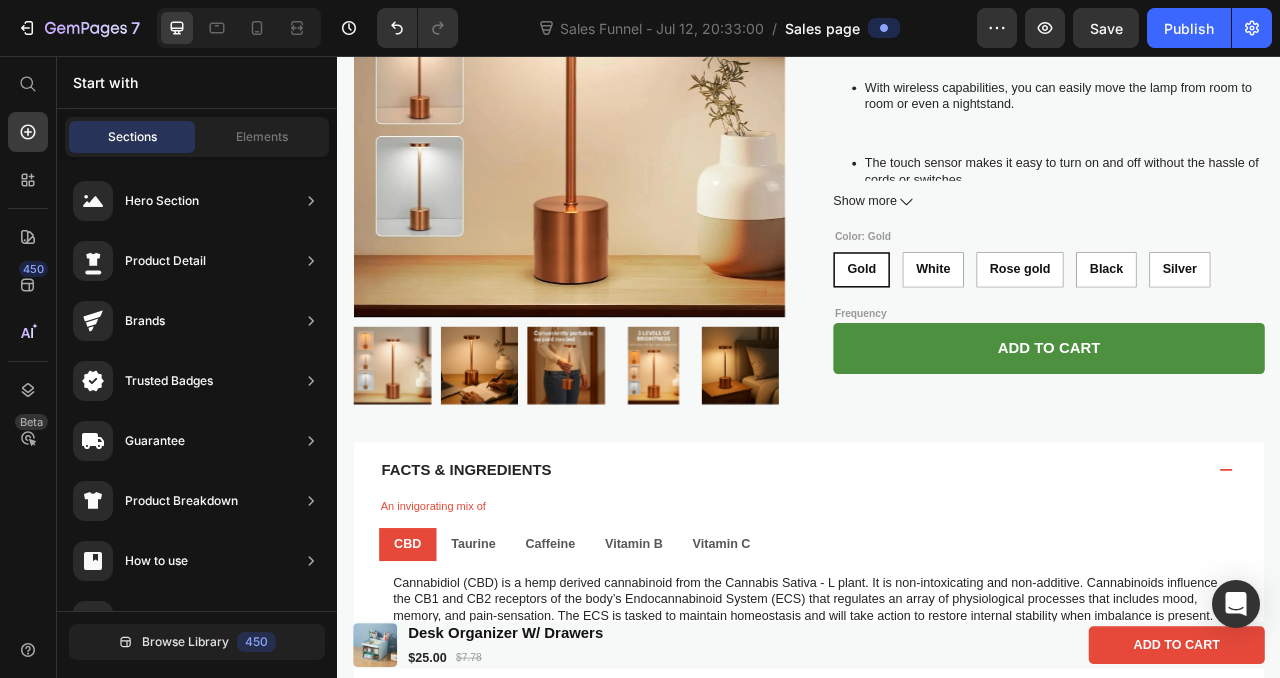 scroll, scrollTop: 301, scrollLeft: 0, axis: vertical 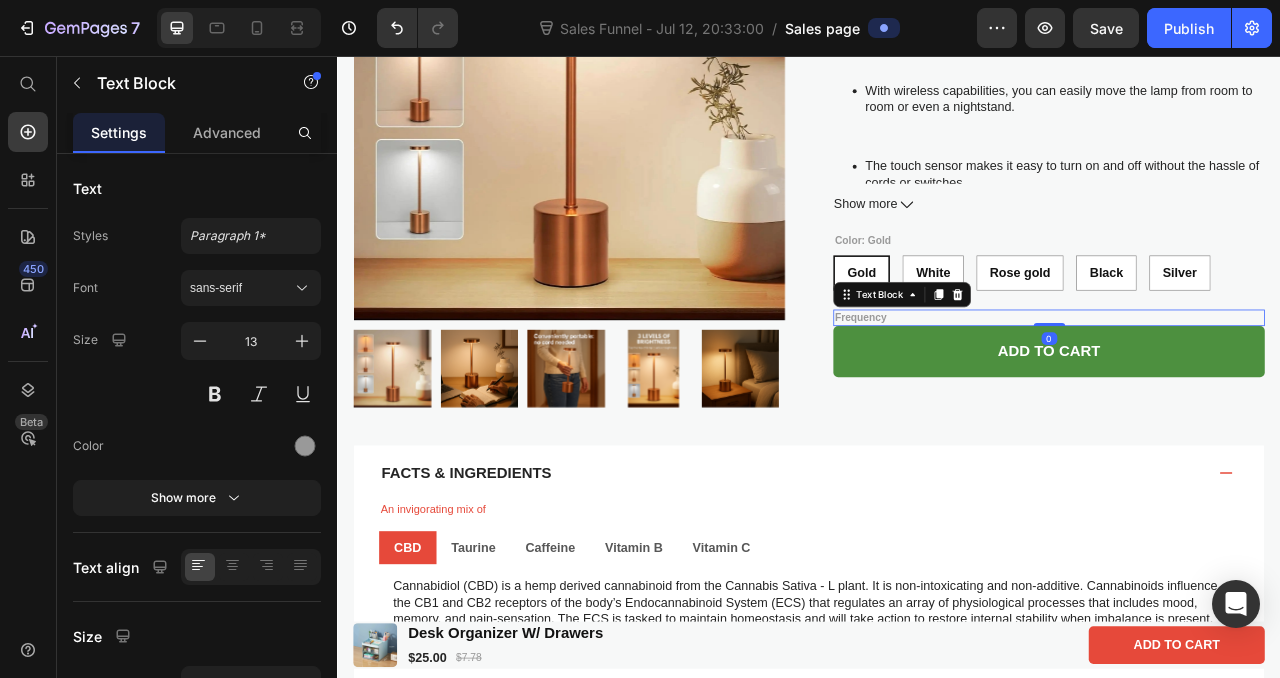 click on "Frequency" at bounding box center [1242, 389] 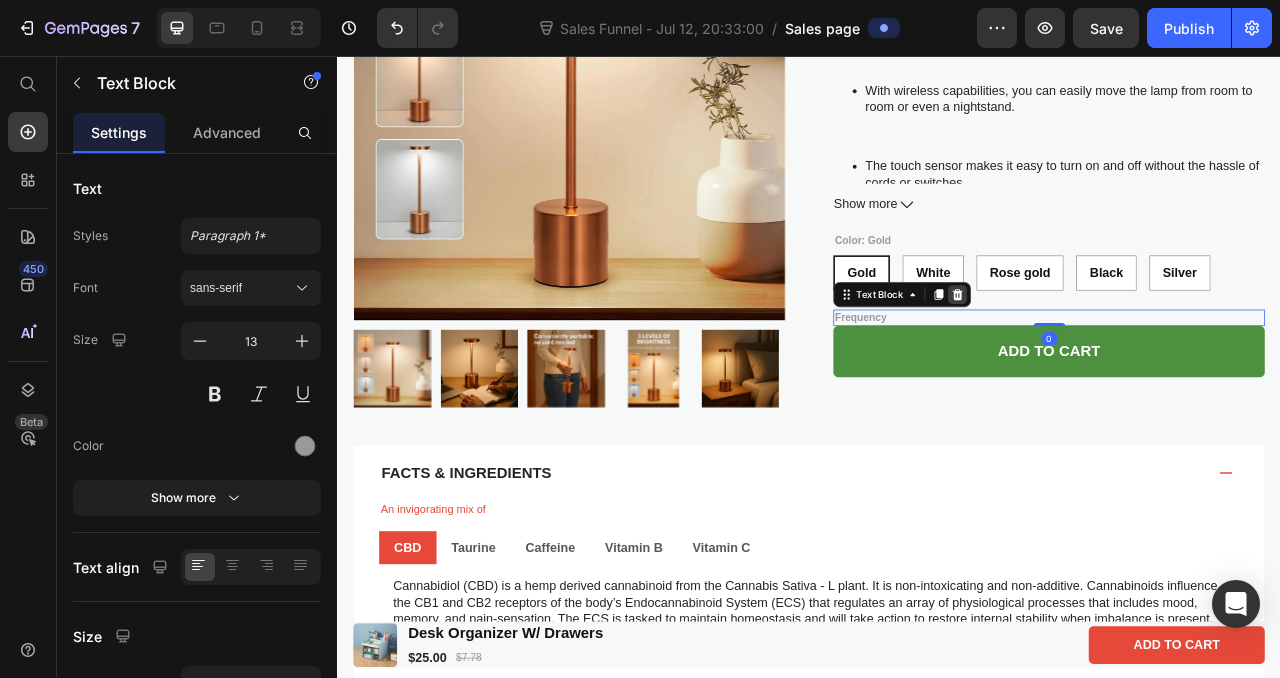 click at bounding box center [1126, 360] 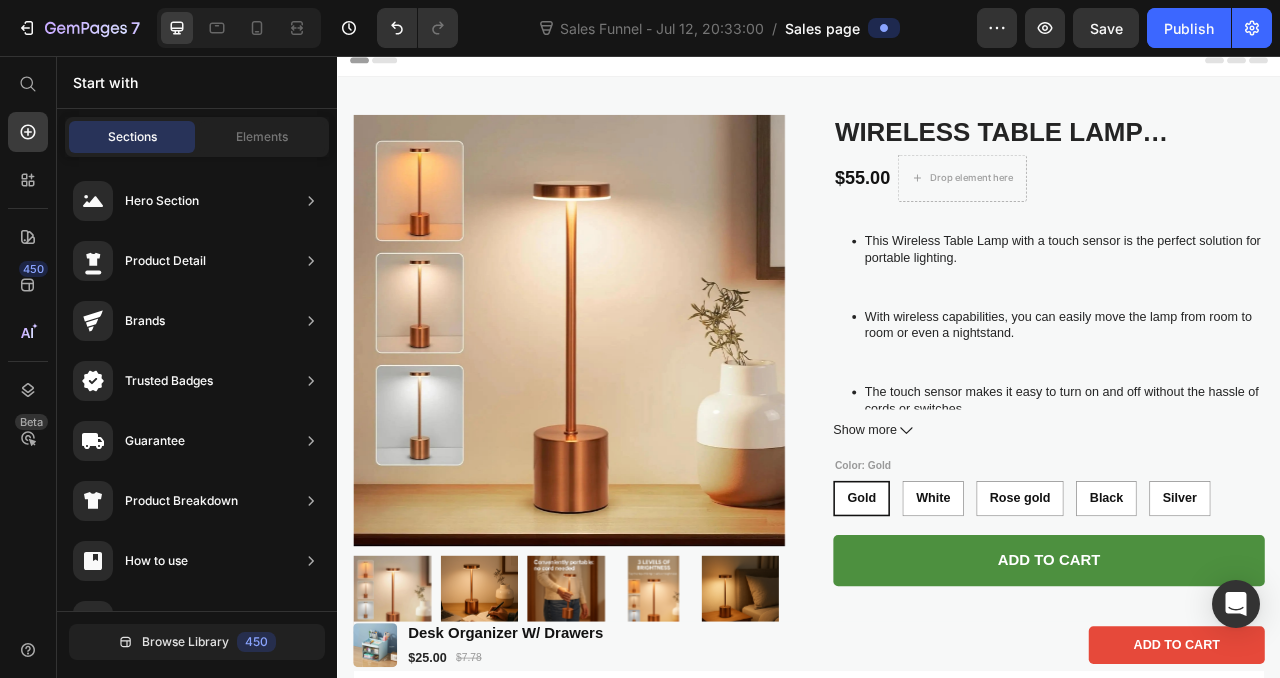 scroll, scrollTop: 0, scrollLeft: 0, axis: both 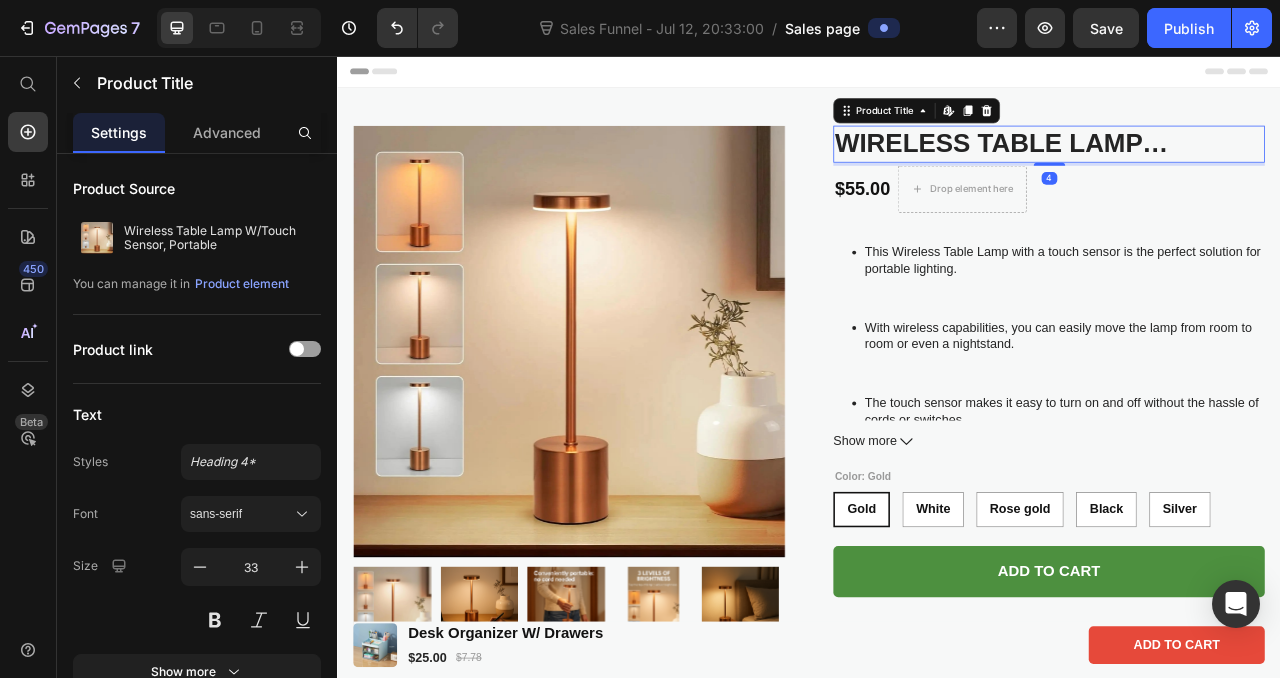 click on "Wireless Table Lamp W/Touch Sensor, Portable" at bounding box center [1242, 168] 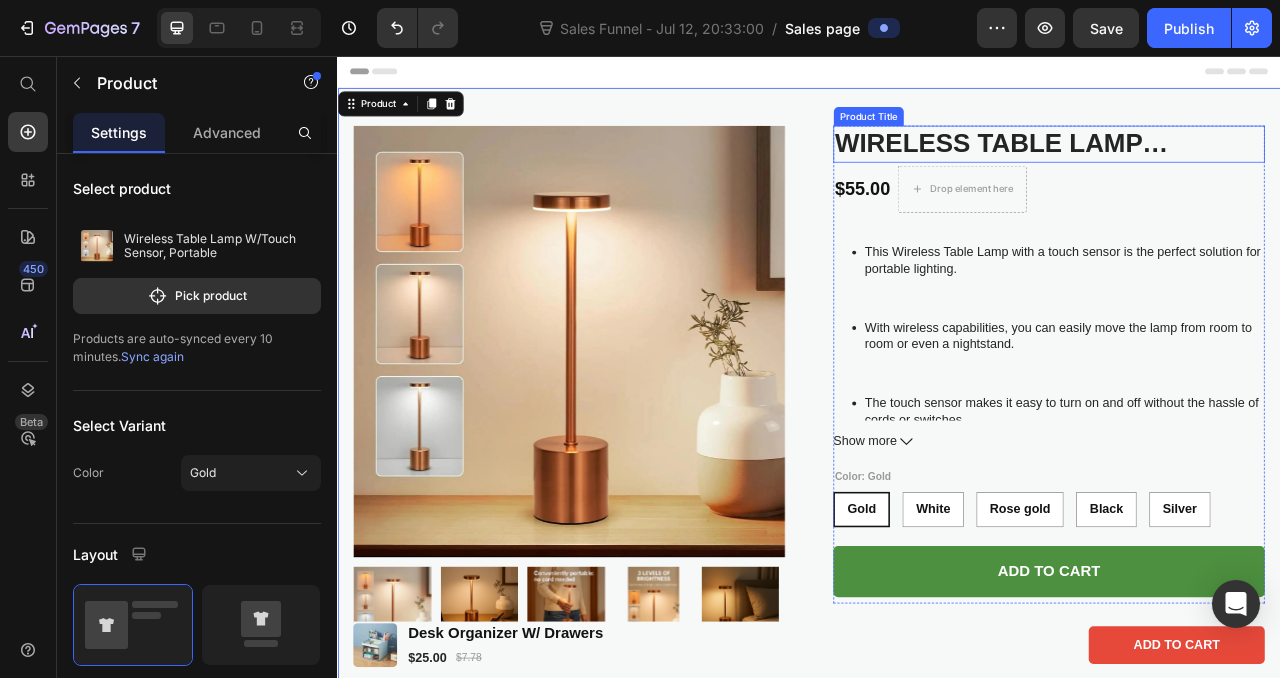 click on "Wireless Table Lamp W/Touch Sensor, Portable" at bounding box center [1242, 168] 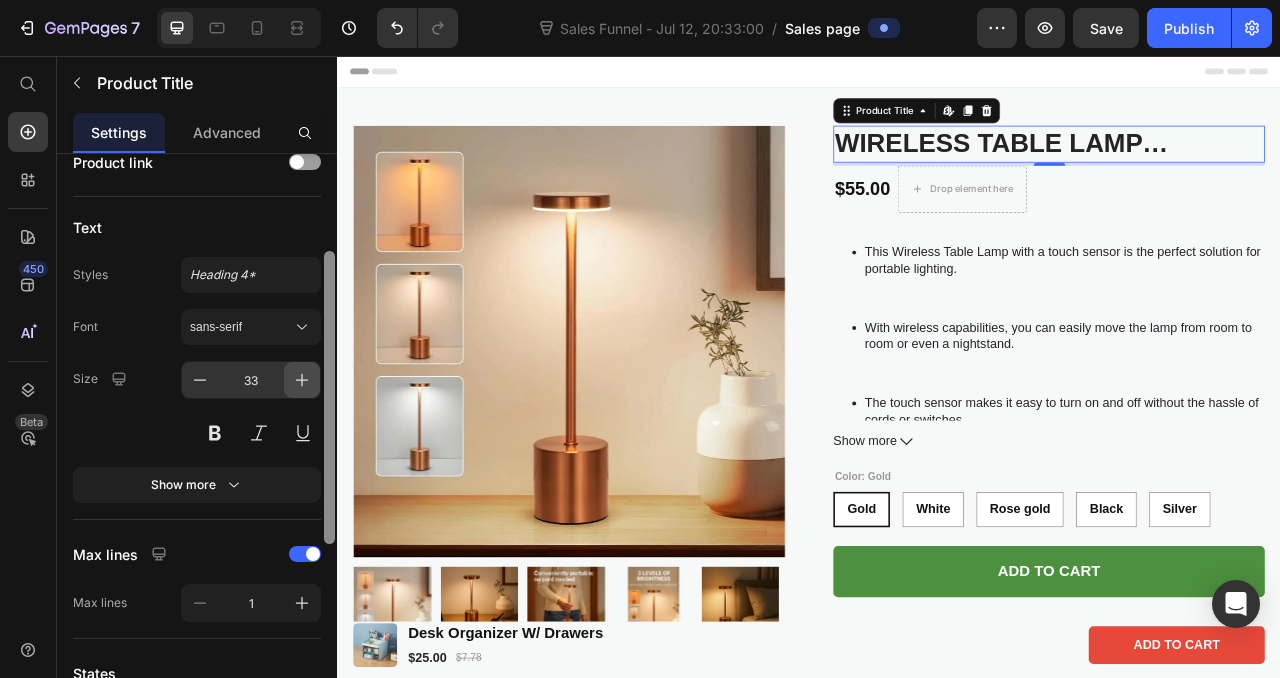 drag, startPoint x: 327, startPoint y: 277, endPoint x: 307, endPoint y: 370, distance: 95.12623 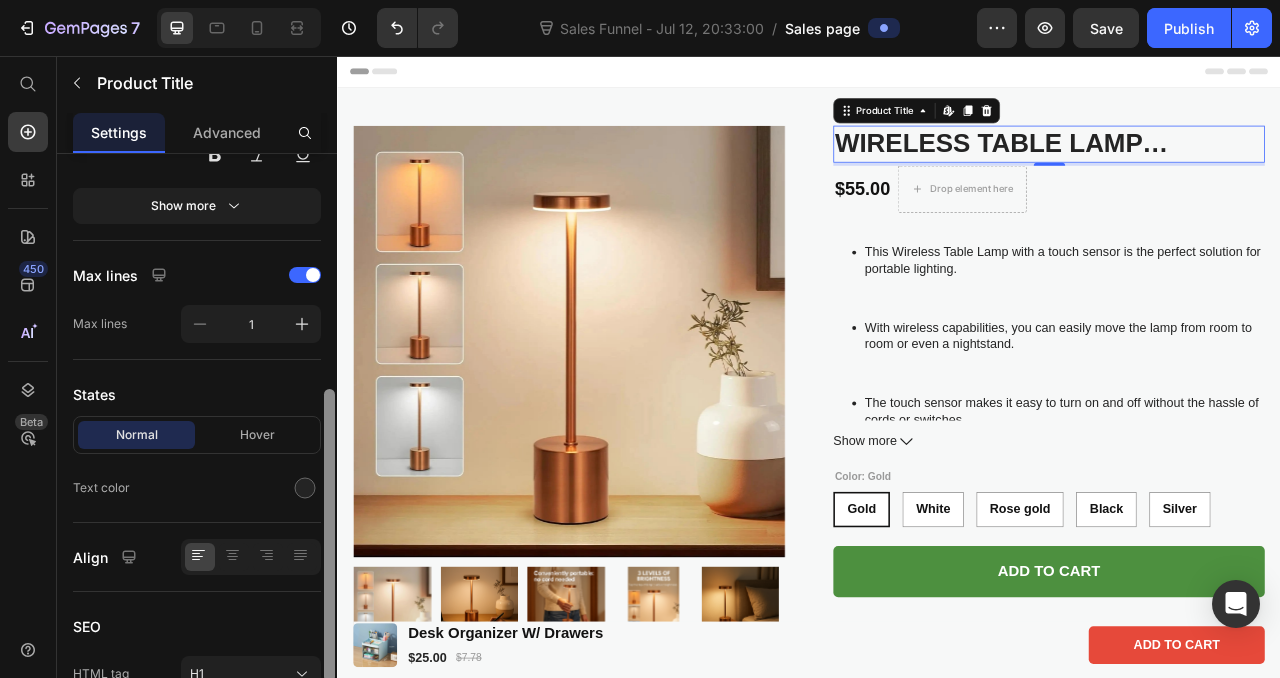 drag, startPoint x: 327, startPoint y: 448, endPoint x: 256, endPoint y: 595, distance: 163.24828 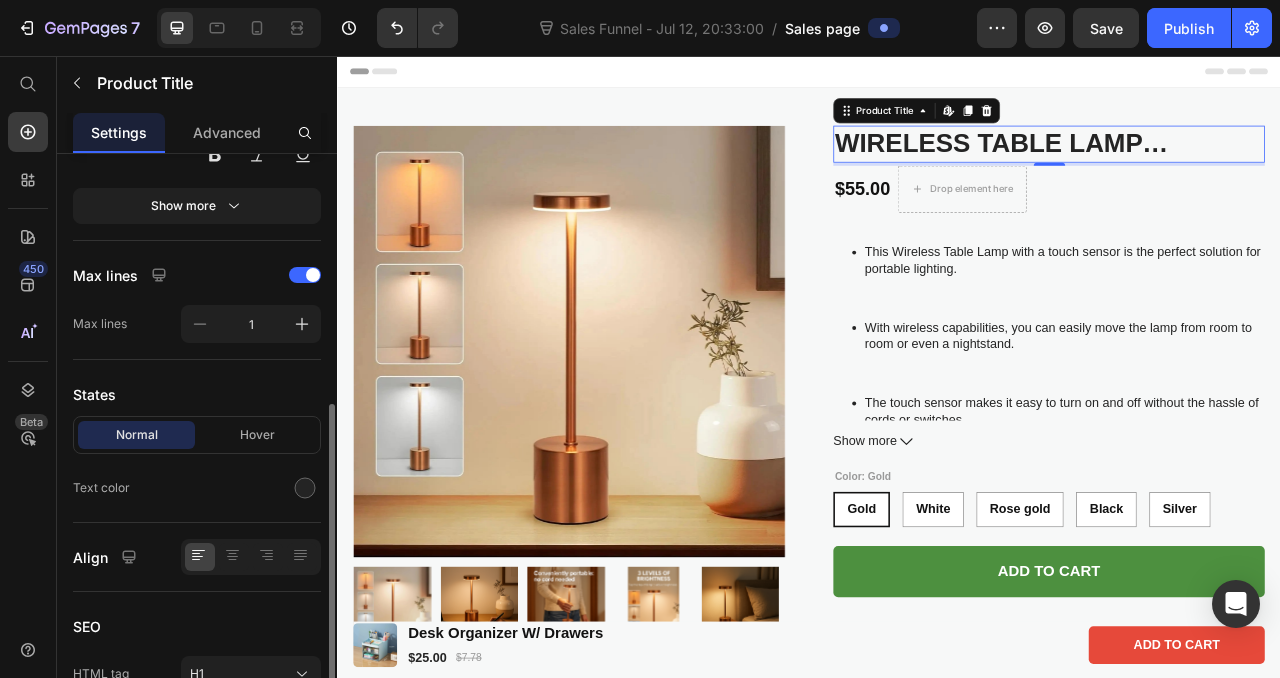 scroll, scrollTop: 476, scrollLeft: 0, axis: vertical 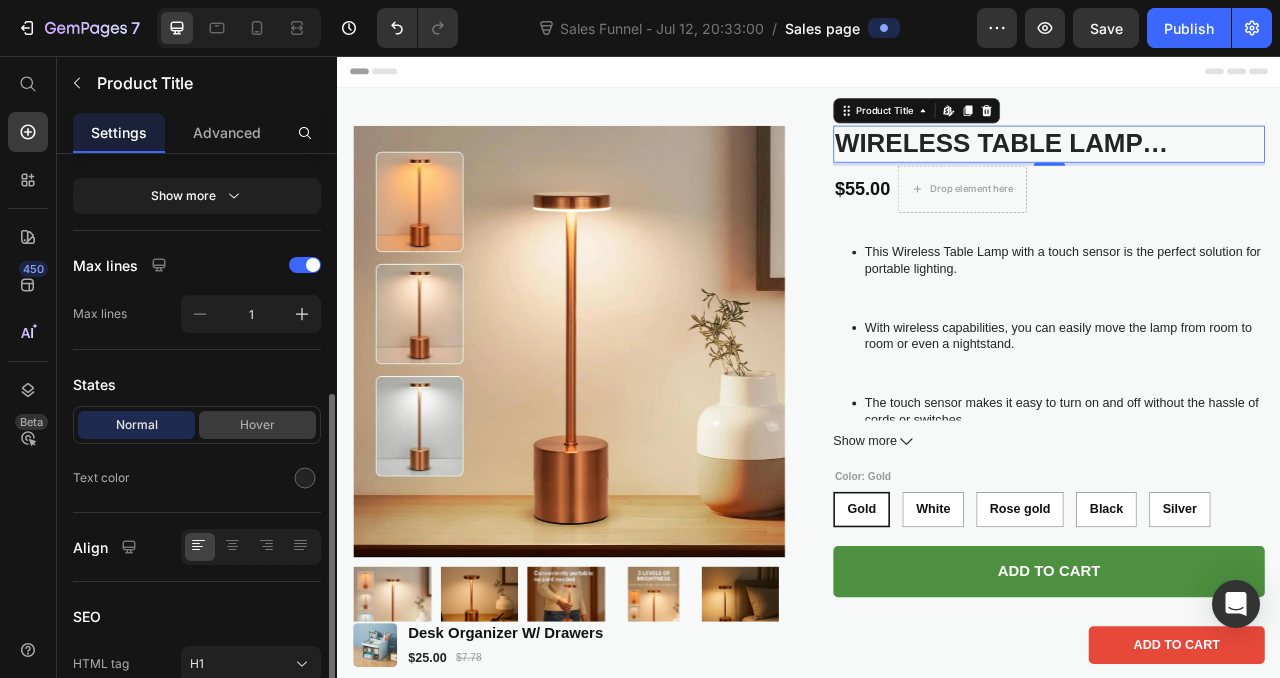 click on "Hover" at bounding box center [257, 425] 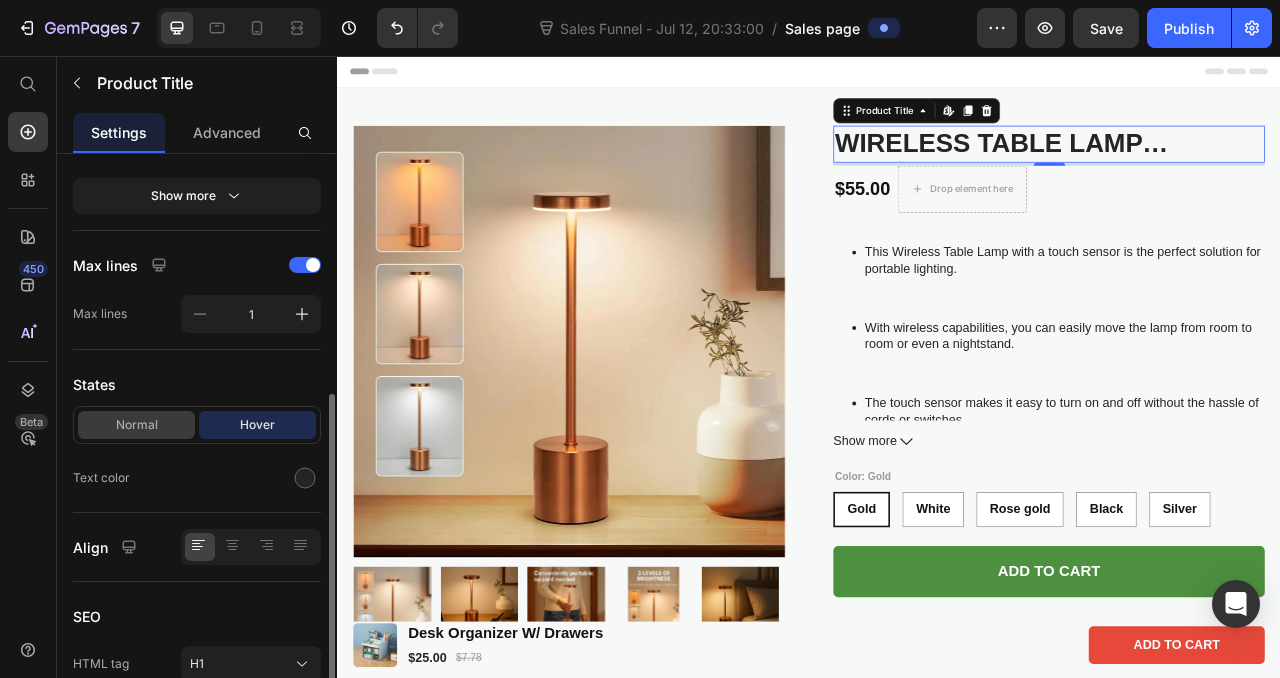 click on "Normal" at bounding box center [136, 425] 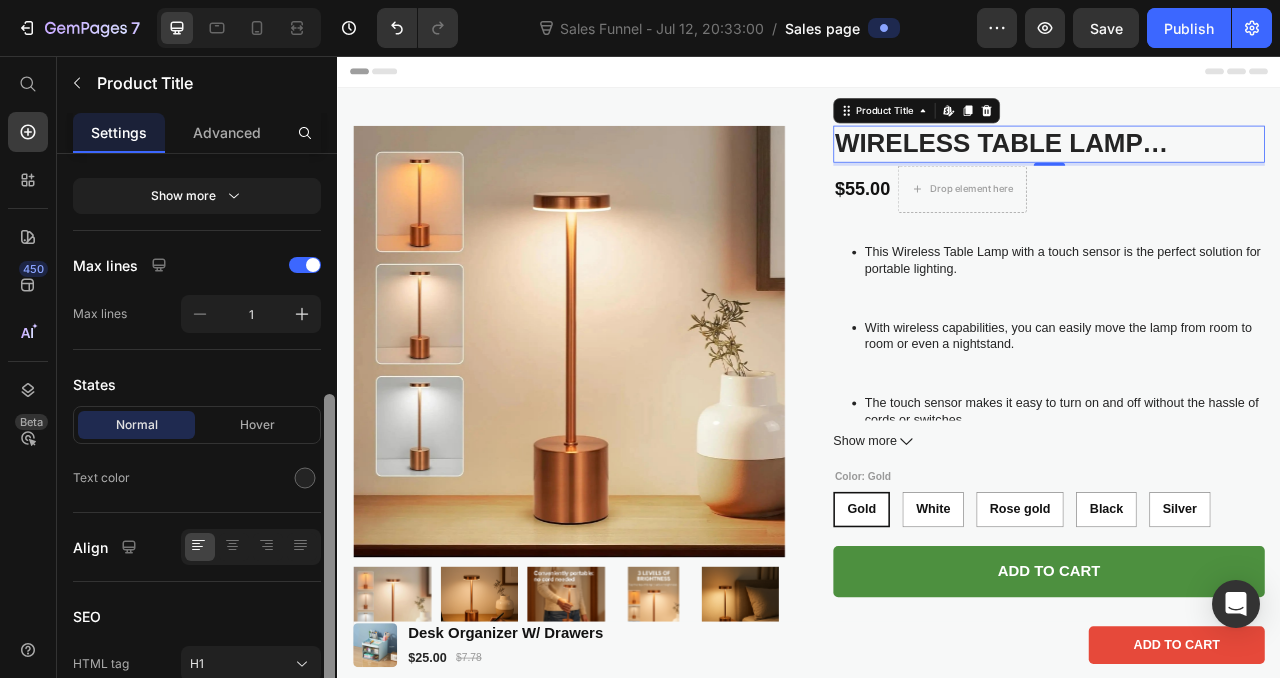 scroll, scrollTop: 571, scrollLeft: 0, axis: vertical 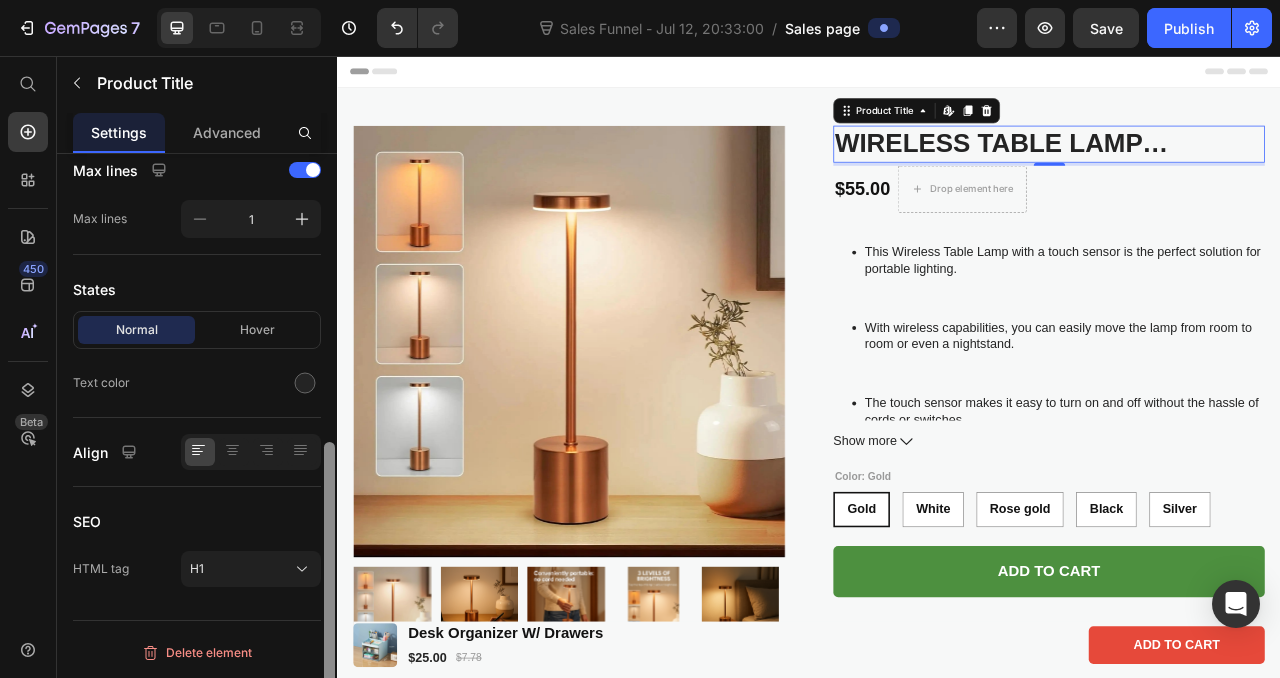 drag, startPoint x: 325, startPoint y: 414, endPoint x: 316, endPoint y: 587, distance: 173.23395 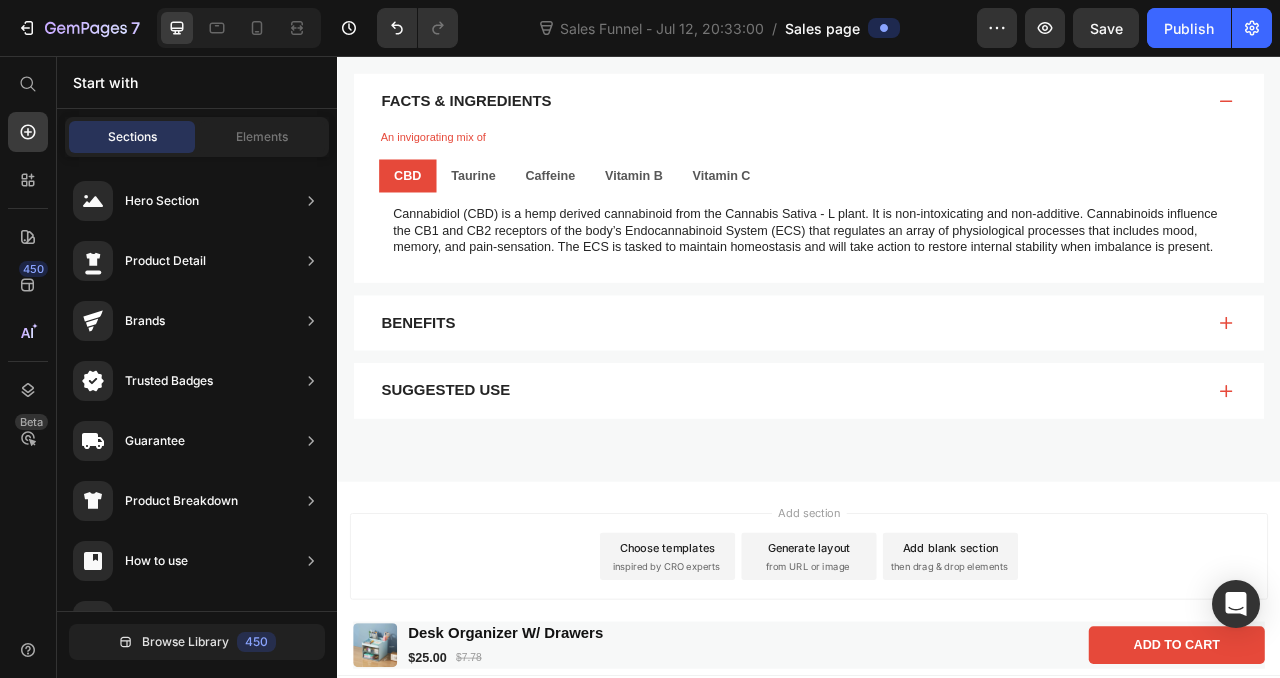 scroll, scrollTop: 759, scrollLeft: 0, axis: vertical 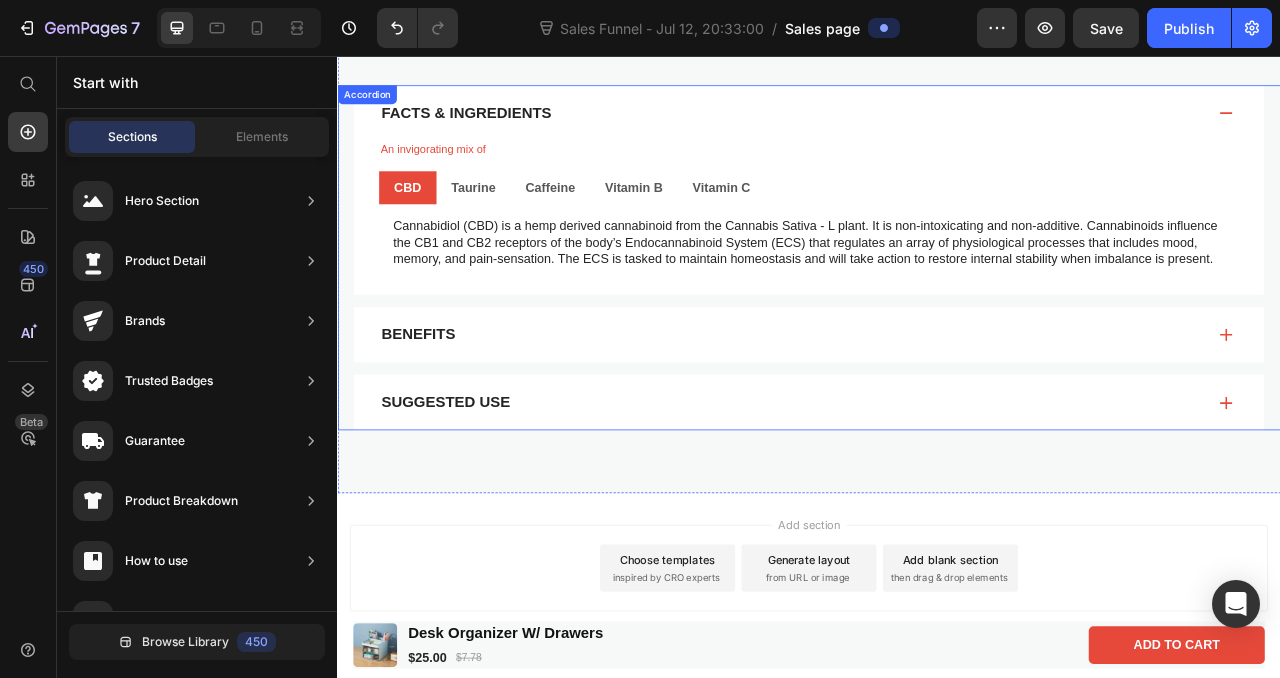 click on "Accordion" at bounding box center [374, 106] 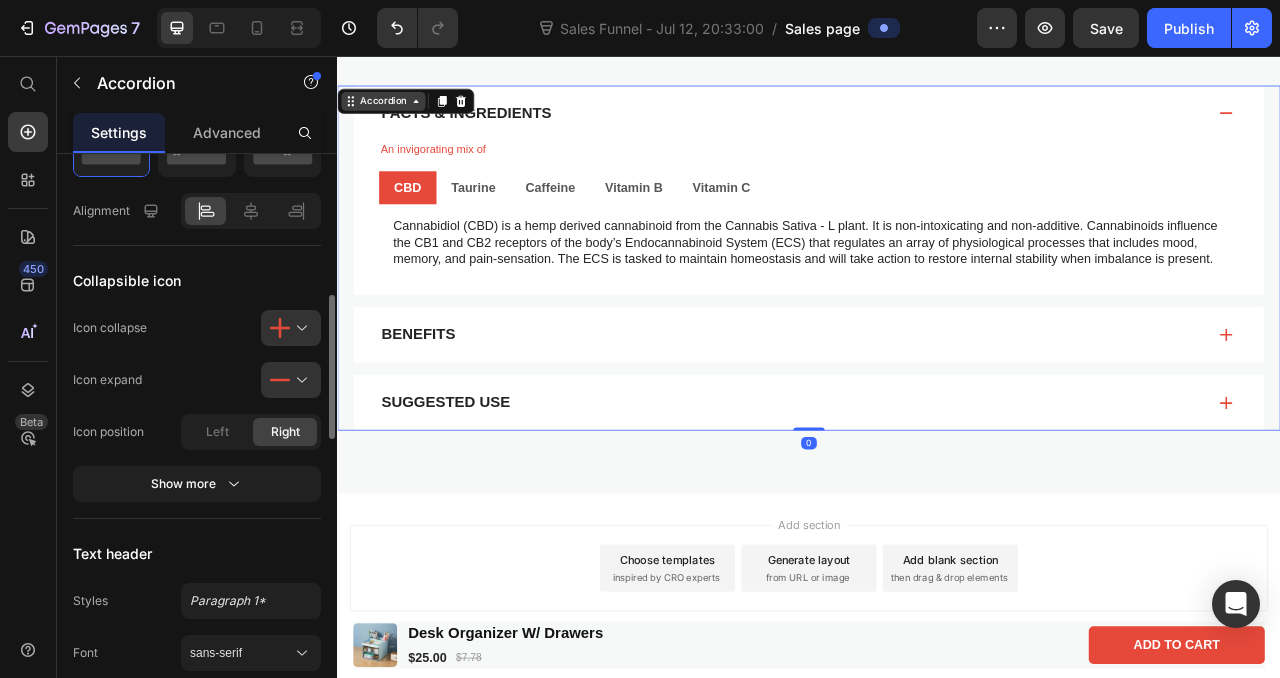 scroll, scrollTop: 0, scrollLeft: 0, axis: both 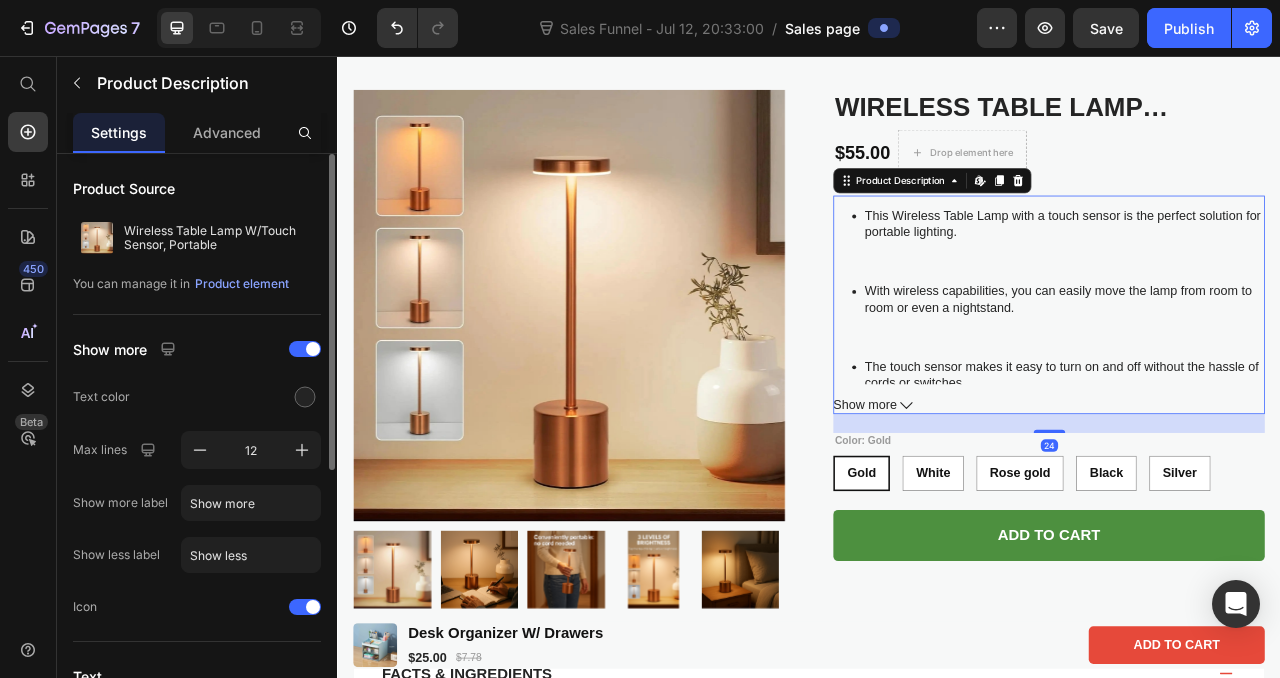 click on "Show more" at bounding box center (1242, 500) 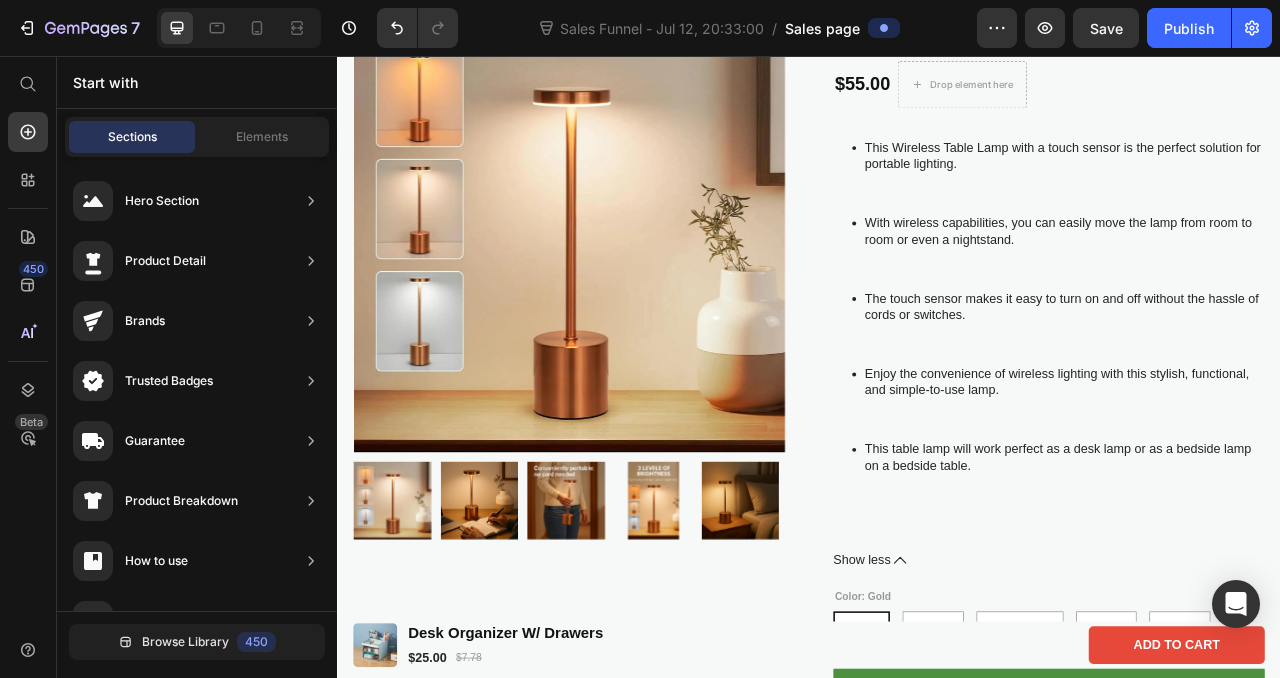 scroll, scrollTop: 0, scrollLeft: 0, axis: both 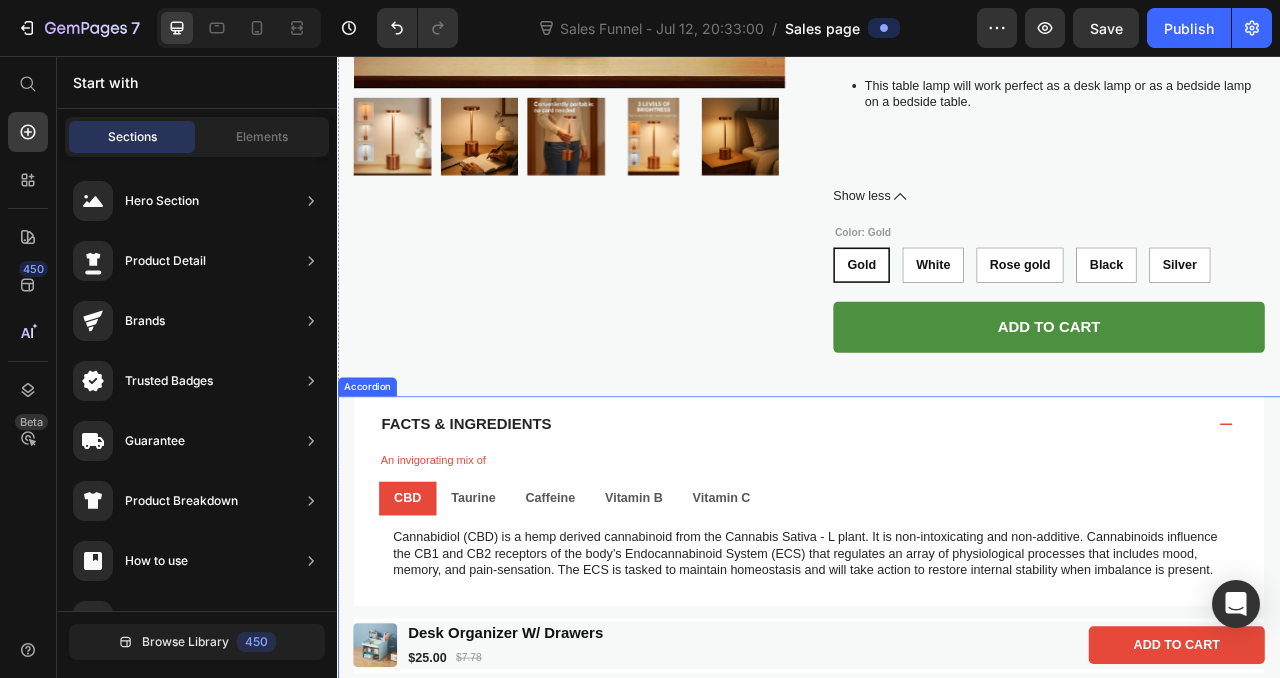 click on "Facts & Ingredients" at bounding box center [937, 525] 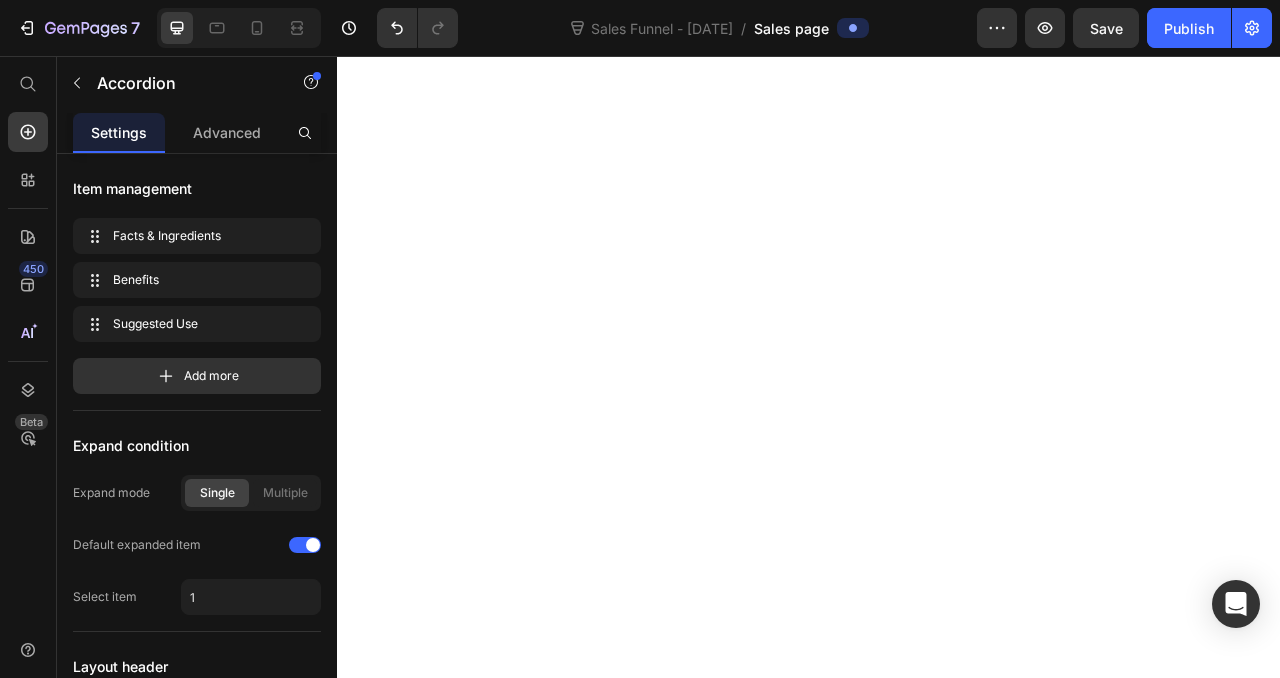 scroll, scrollTop: 0, scrollLeft: 0, axis: both 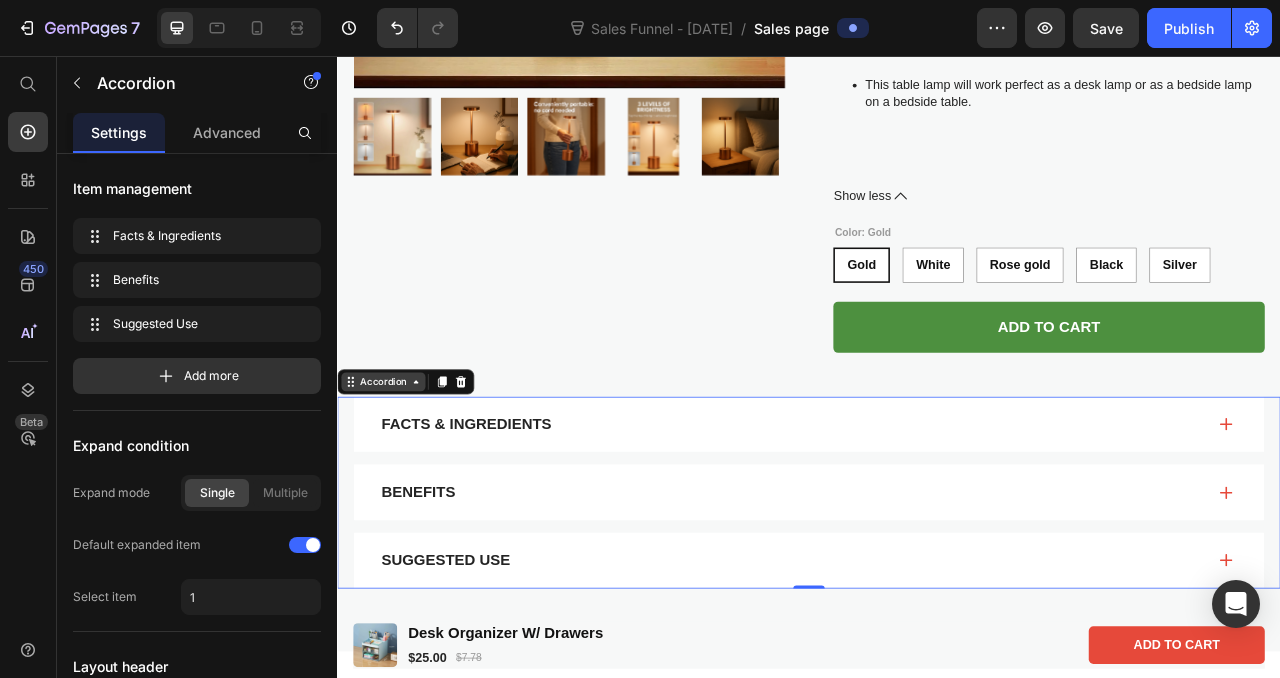 click on "Accordion" at bounding box center (395, 471) 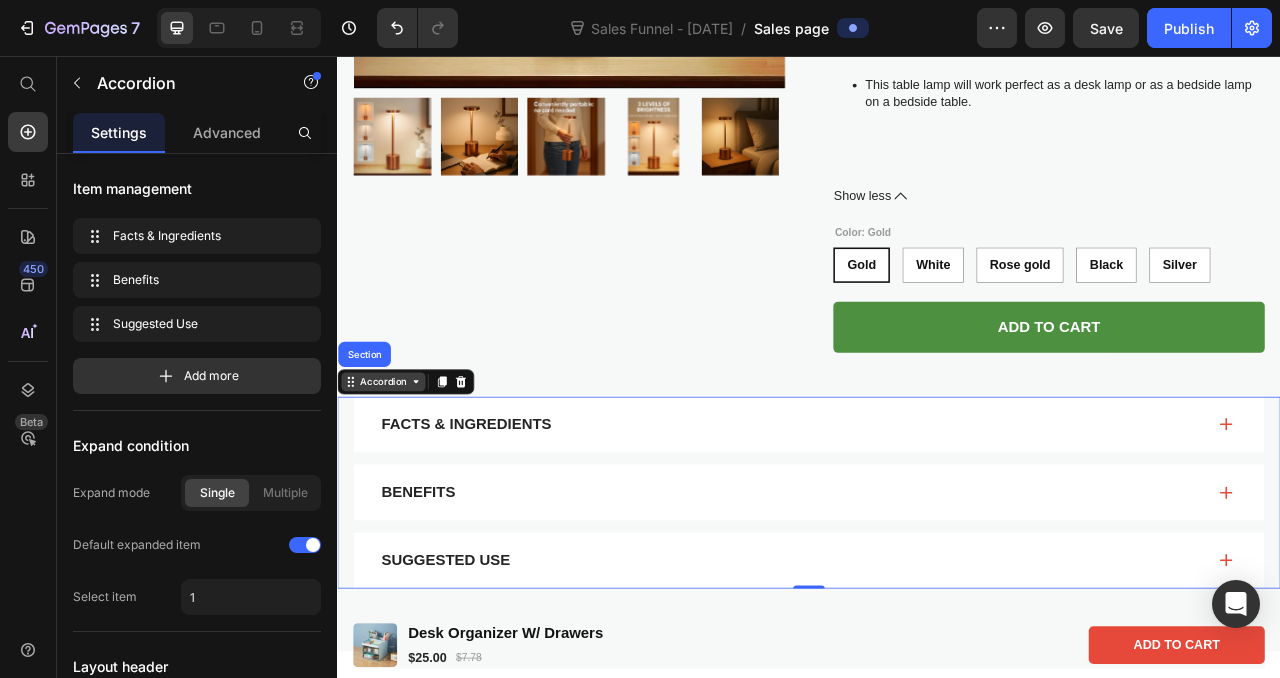 click on "Accordion" at bounding box center (395, 471) 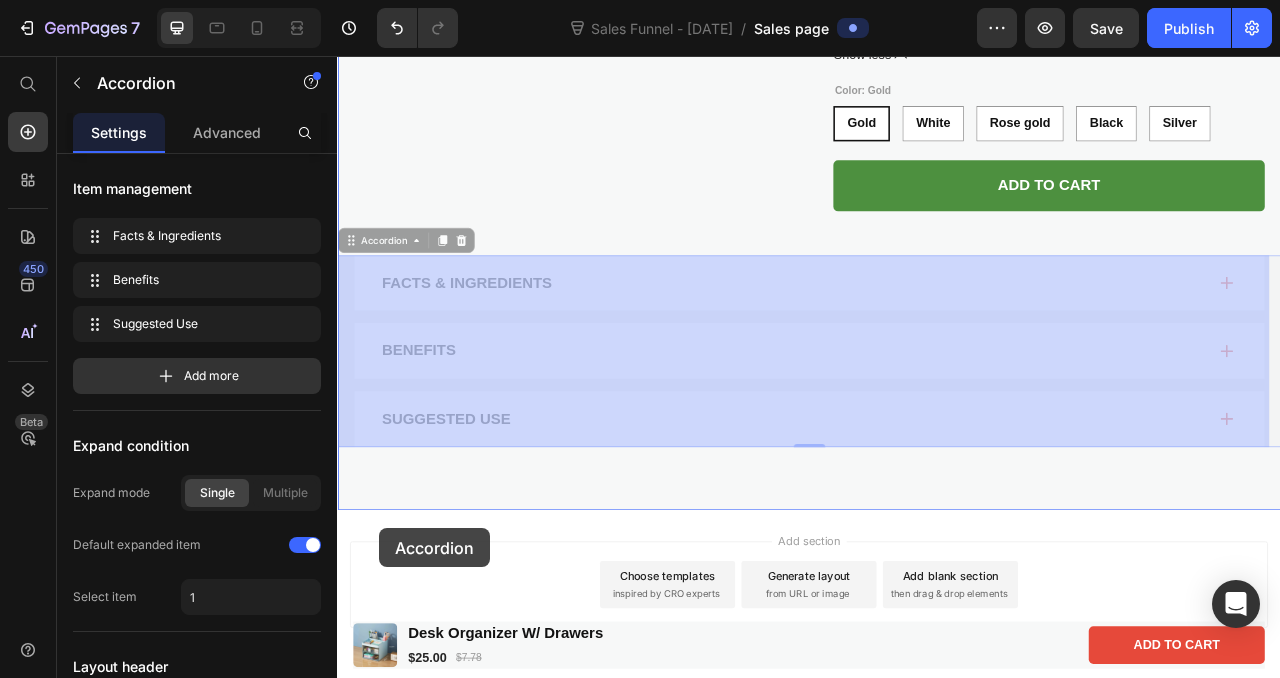 scroll, scrollTop: 850, scrollLeft: 0, axis: vertical 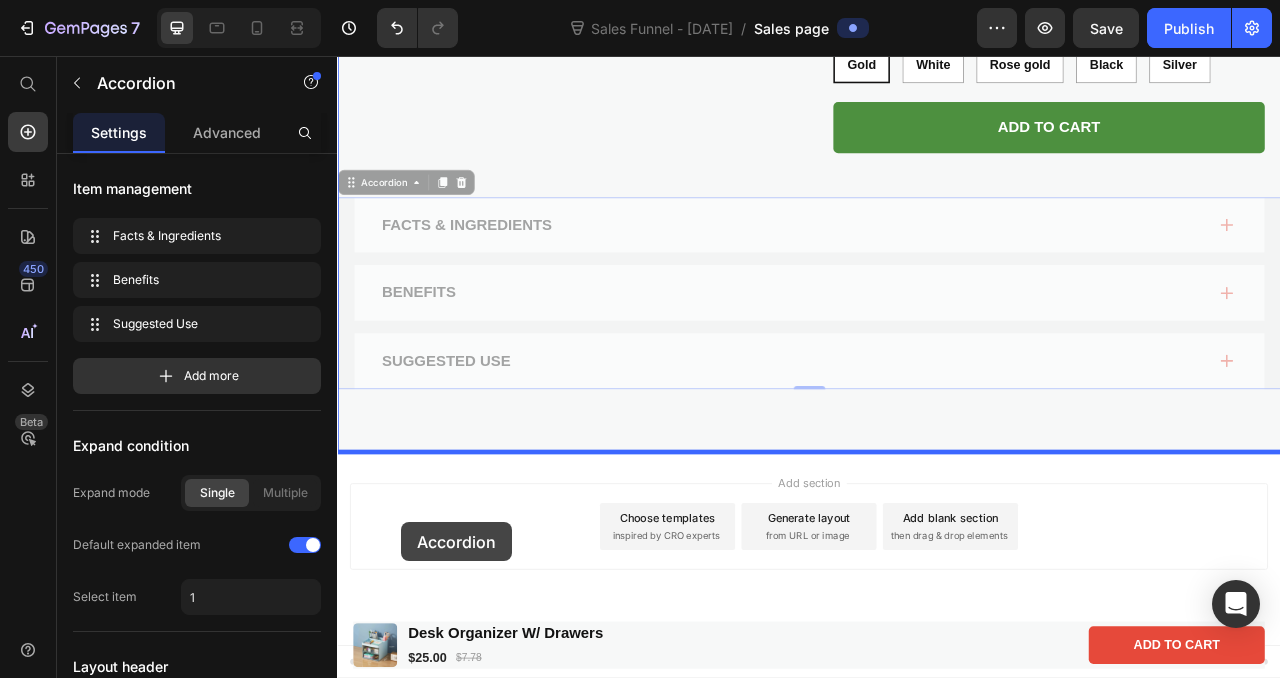 drag, startPoint x: 354, startPoint y: 470, endPoint x: 418, endPoint y: 646, distance: 187.27519 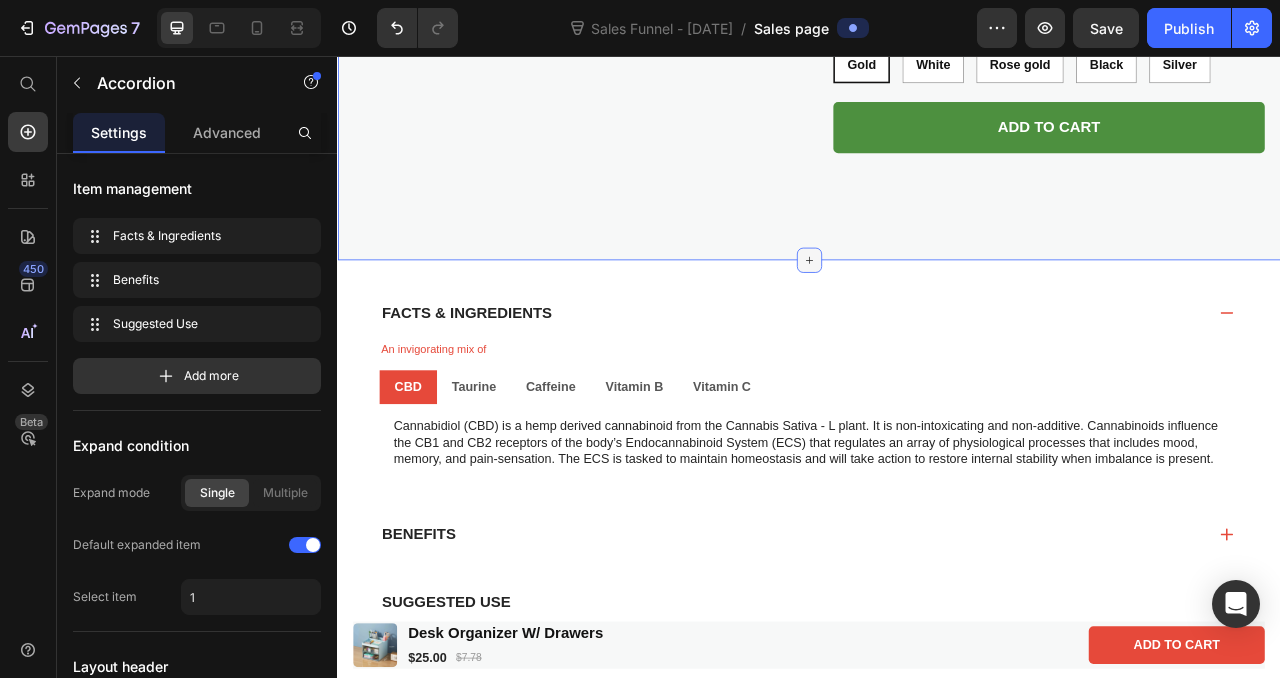 click 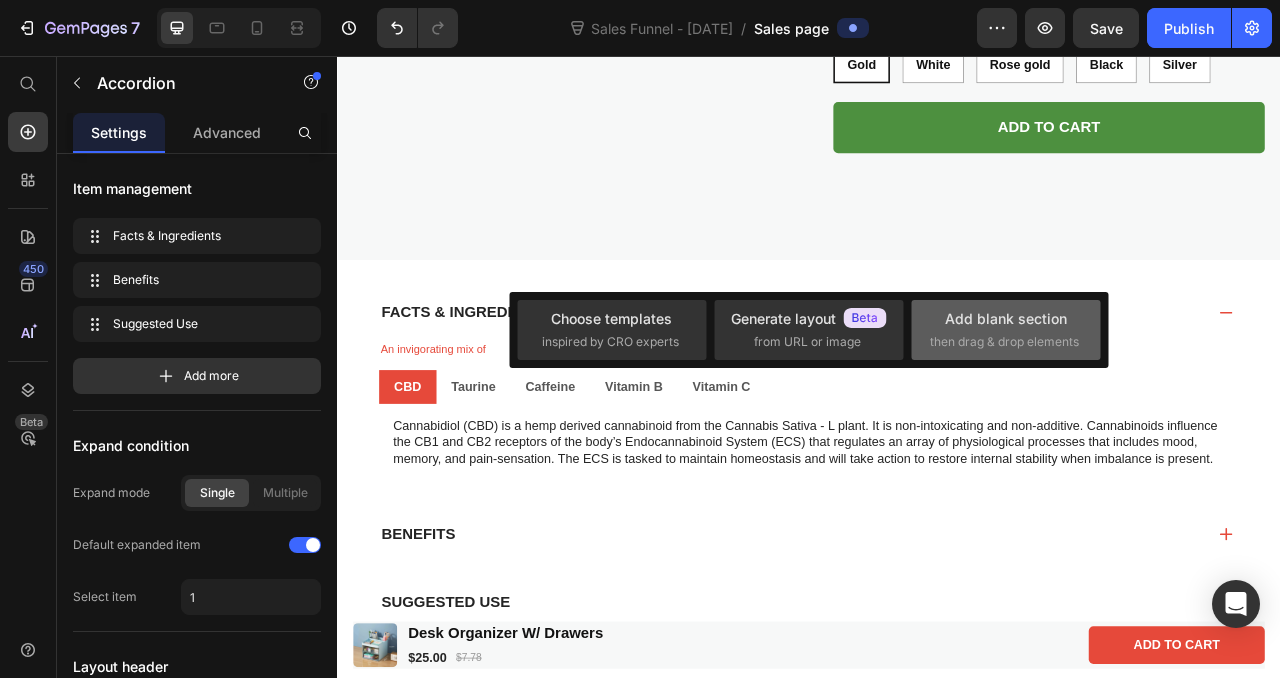 click on "Add blank section" at bounding box center (1006, 318) 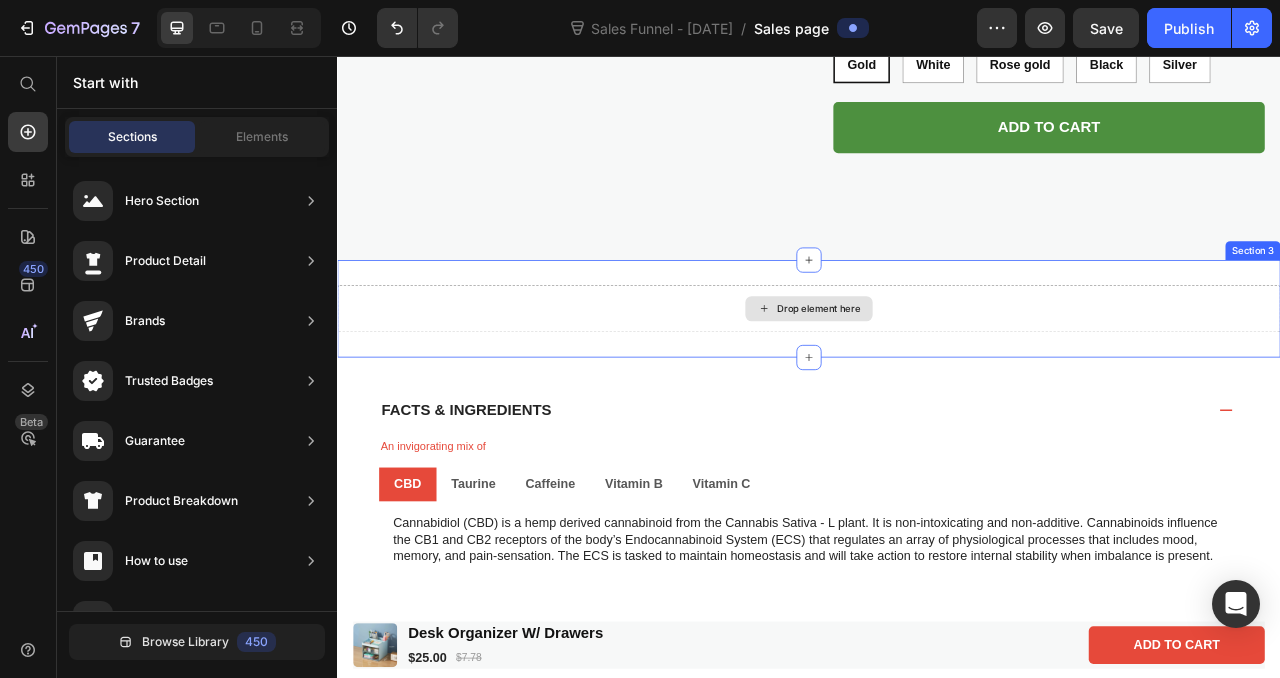 click on "Drop element here" at bounding box center (949, 378) 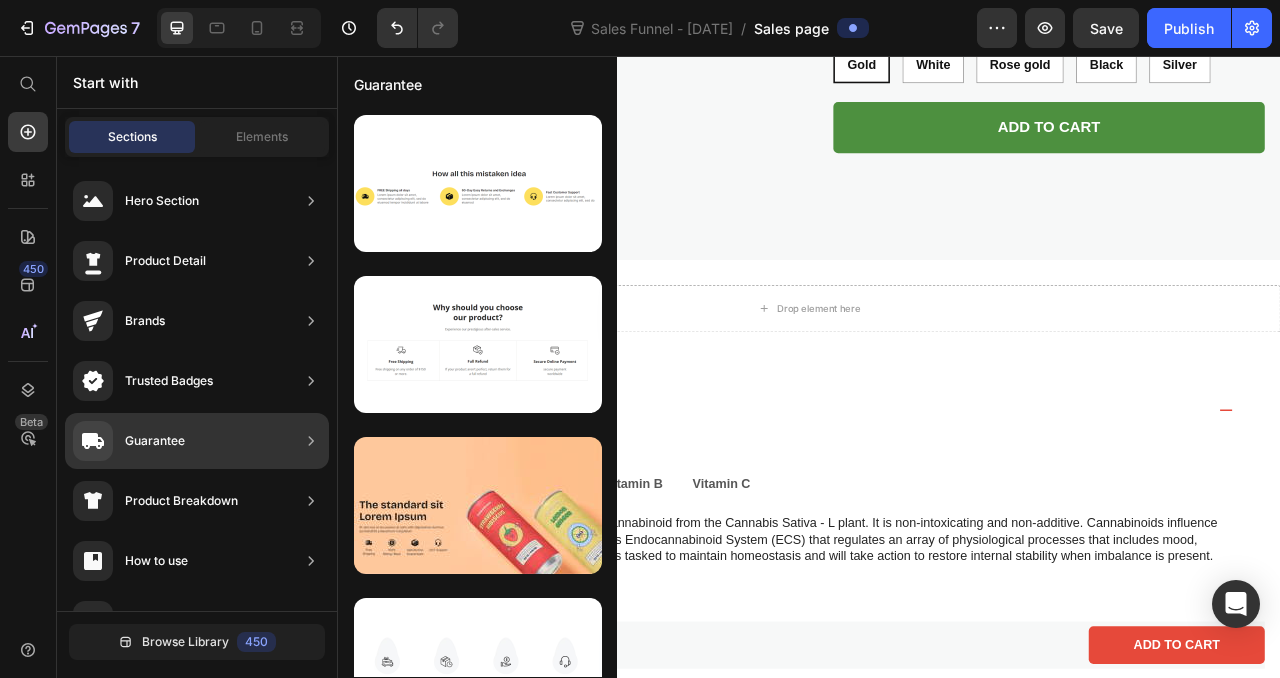 click on "Guarantee" 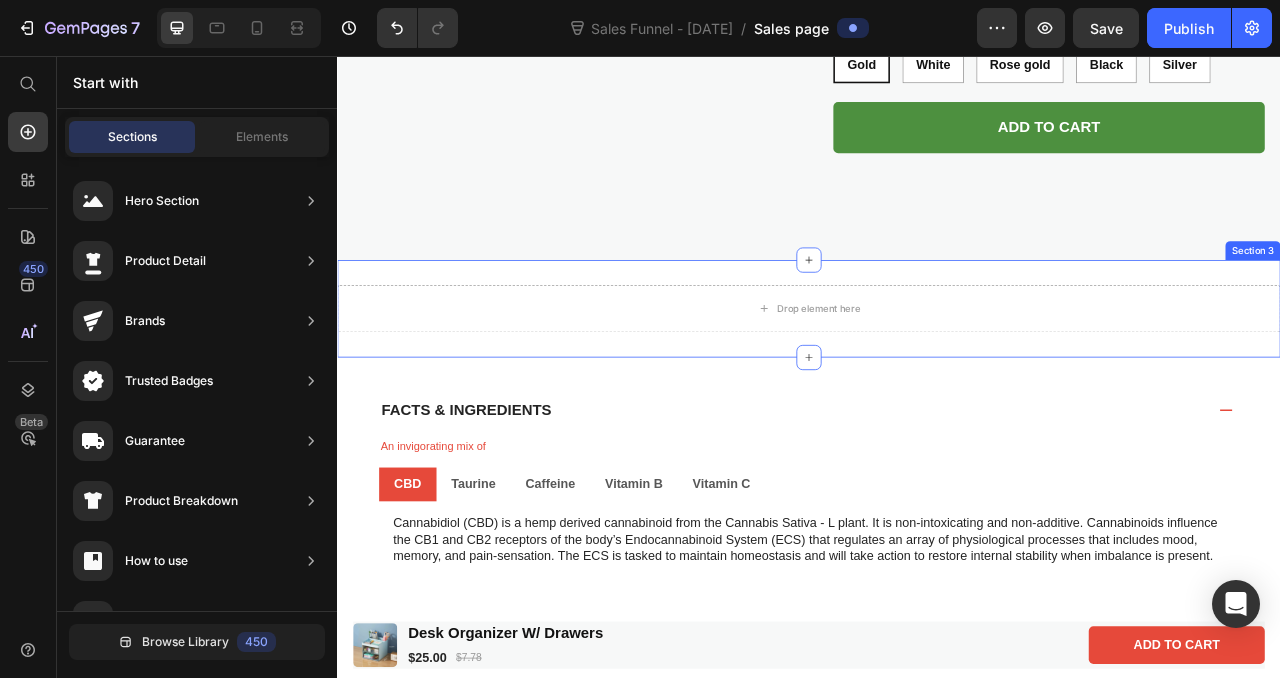 drag, startPoint x: 588, startPoint y: 493, endPoint x: 634, endPoint y: 402, distance: 101.96568 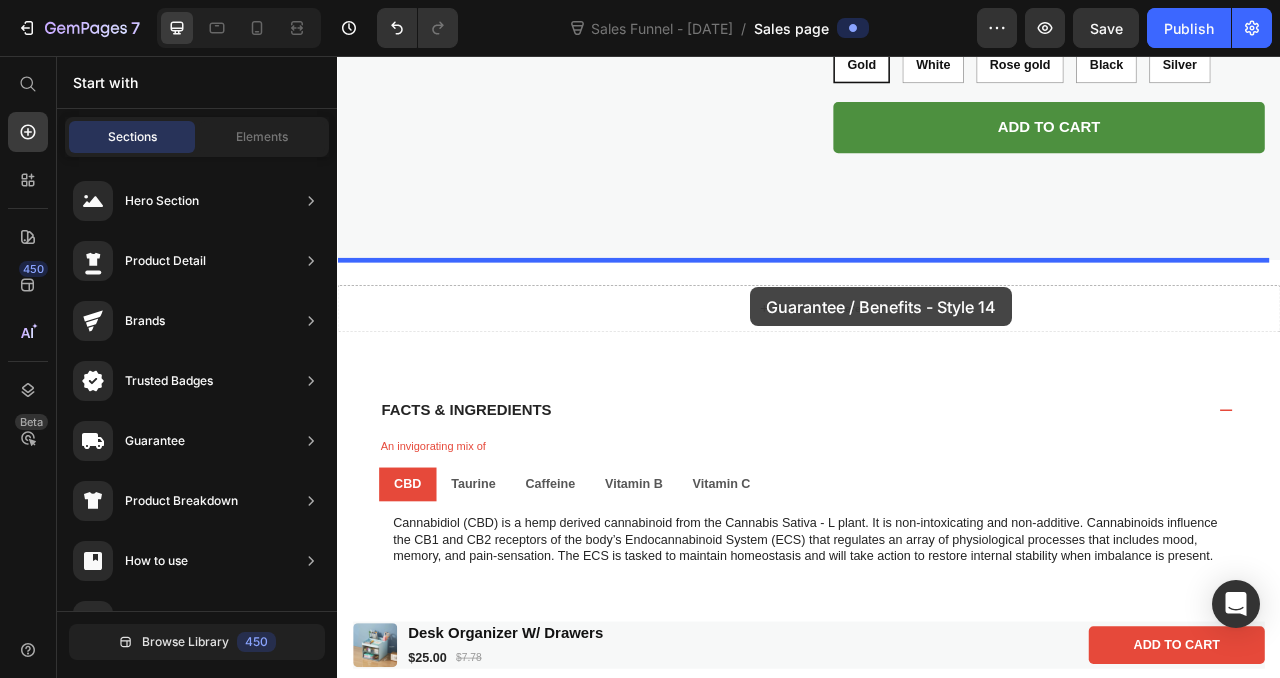 drag, startPoint x: 780, startPoint y: 470, endPoint x: 862, endPoint y: 350, distance: 145.34097 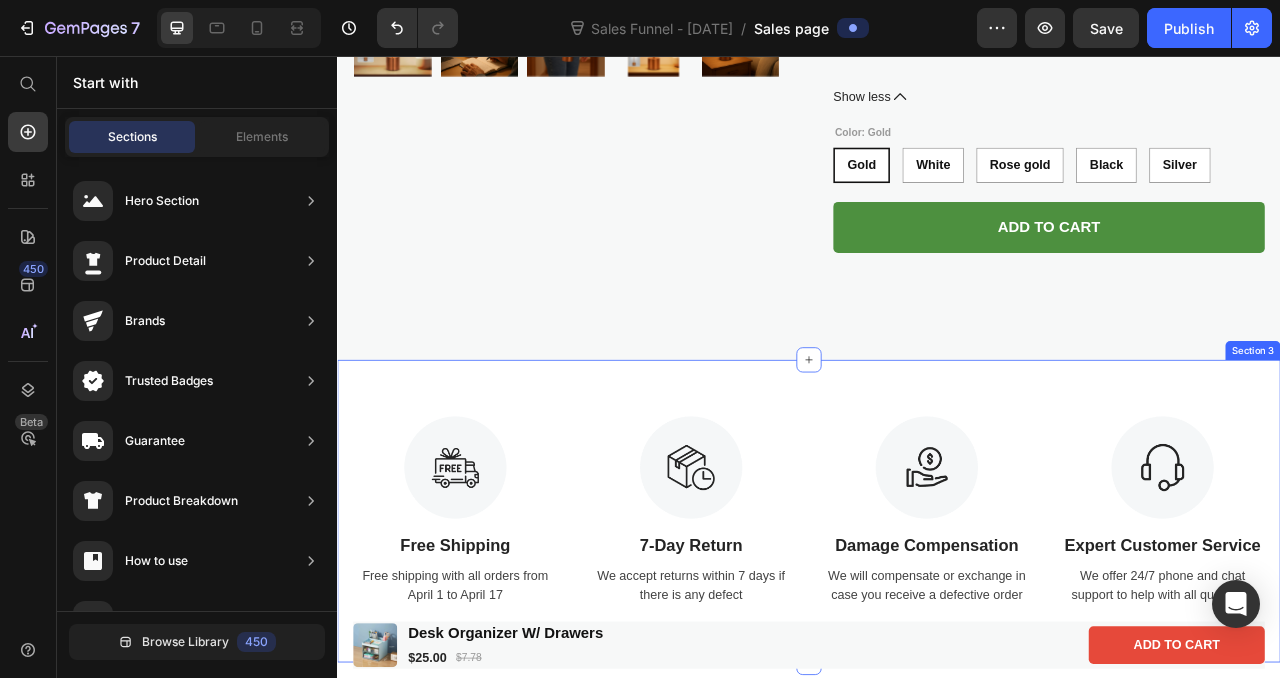 scroll, scrollTop: 727, scrollLeft: 0, axis: vertical 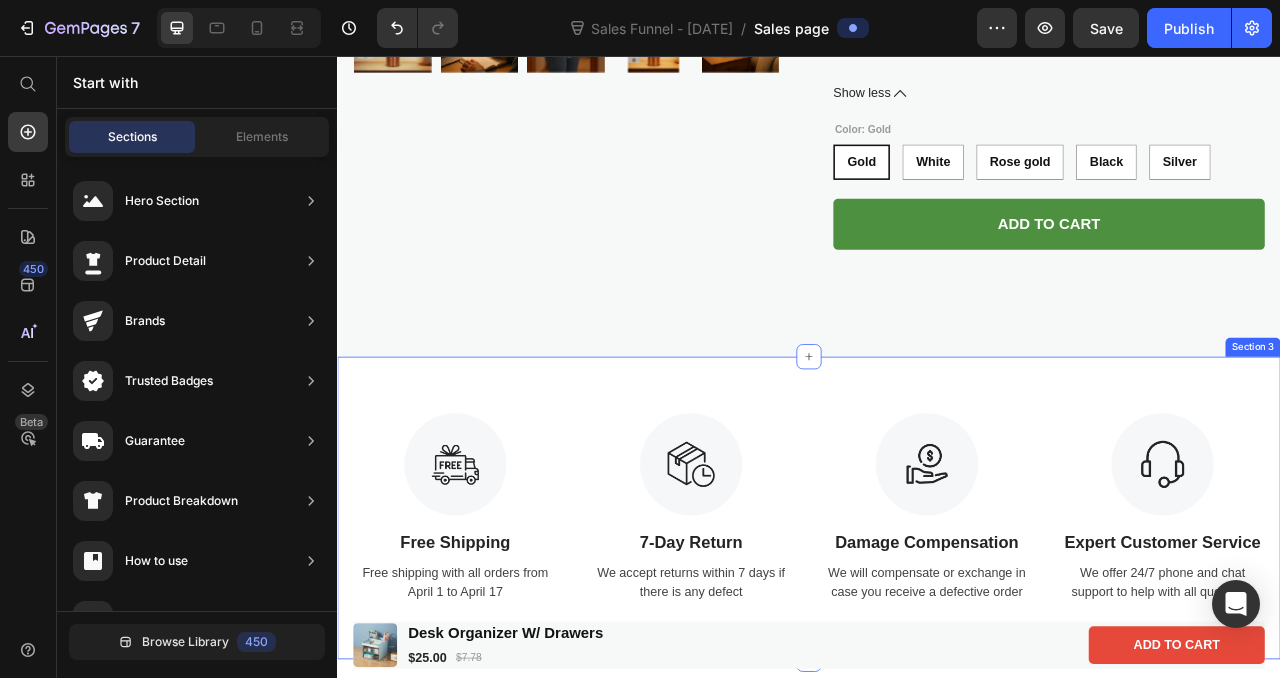 drag, startPoint x: 1536, startPoint y: 468, endPoint x: 1506, endPoint y: 428, distance: 50 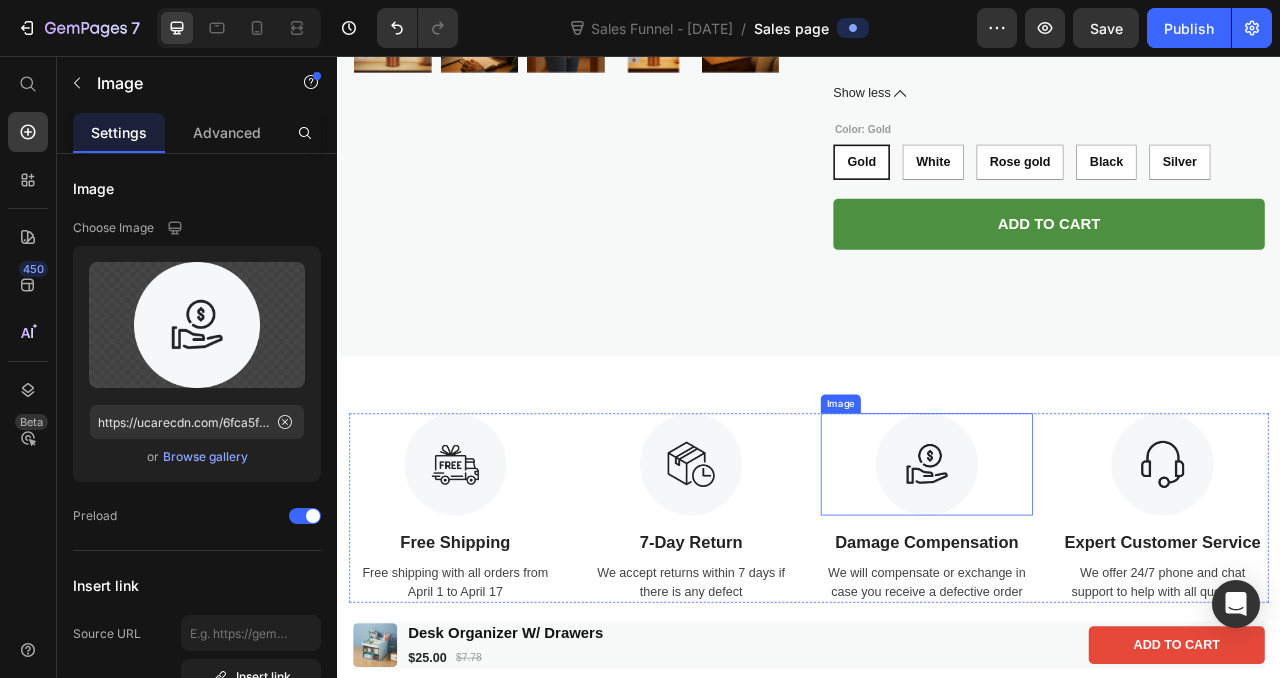 click at bounding box center (1087, 576) 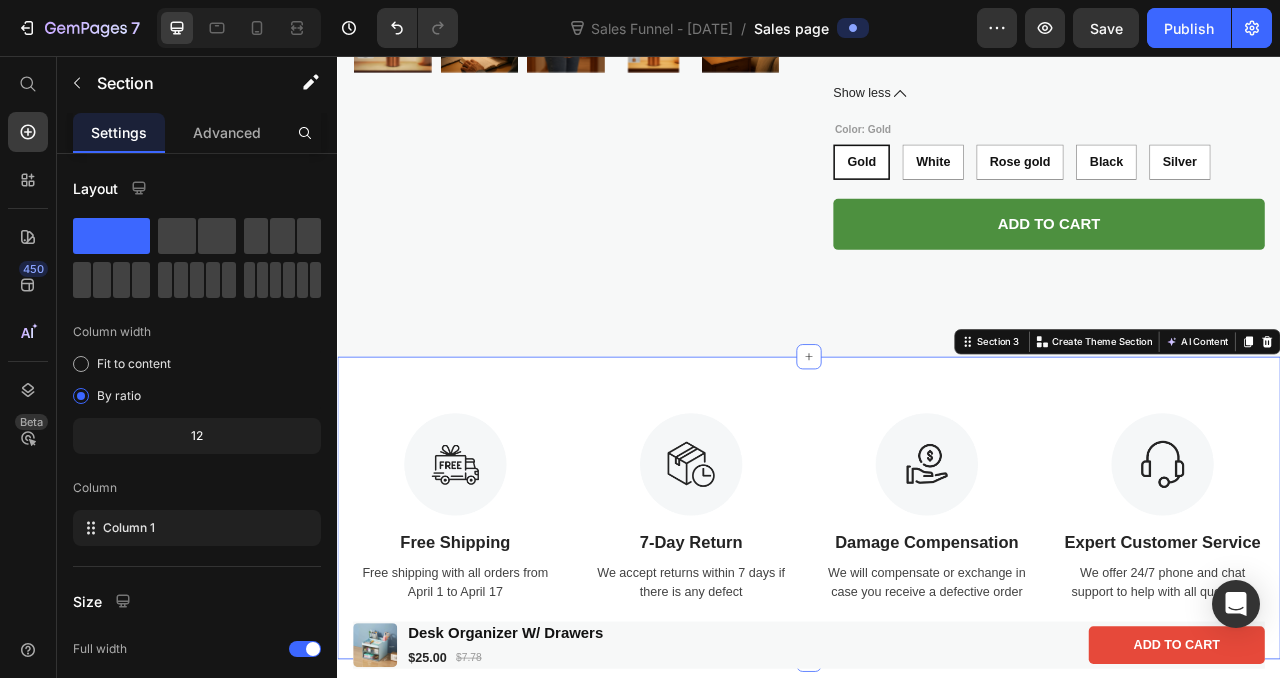 click on "Image Free Shipping Text Block Free shipping with all orders
from April 1 to April 17 Text Image 7-Day Return Text Block We accept returns within 7 days
if there is any defect Text Image Damage Compensation Text Block We will compensate or exchange in case you receive a defective order Text Image Expert Customer Service Text Block We offer 24/7 phone and chat support to help with all questions Text Row Section 3   You can create reusable sections Create Theme Section AI Content Write with GemAI What would you like to describe here? Tone and Voice Persuasive Product Desk Organizer W/ Drawers Show more Generate" at bounding box center (937, 632) 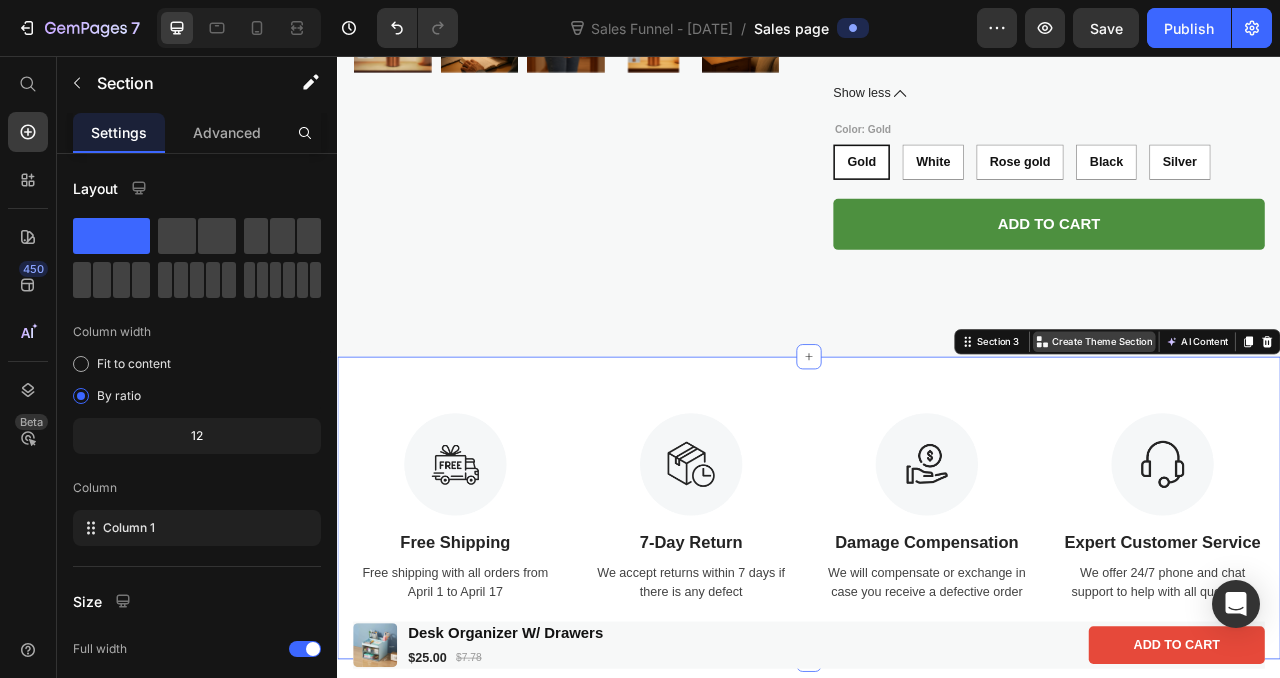 click on "Create Theme Section" at bounding box center (1310, 420) 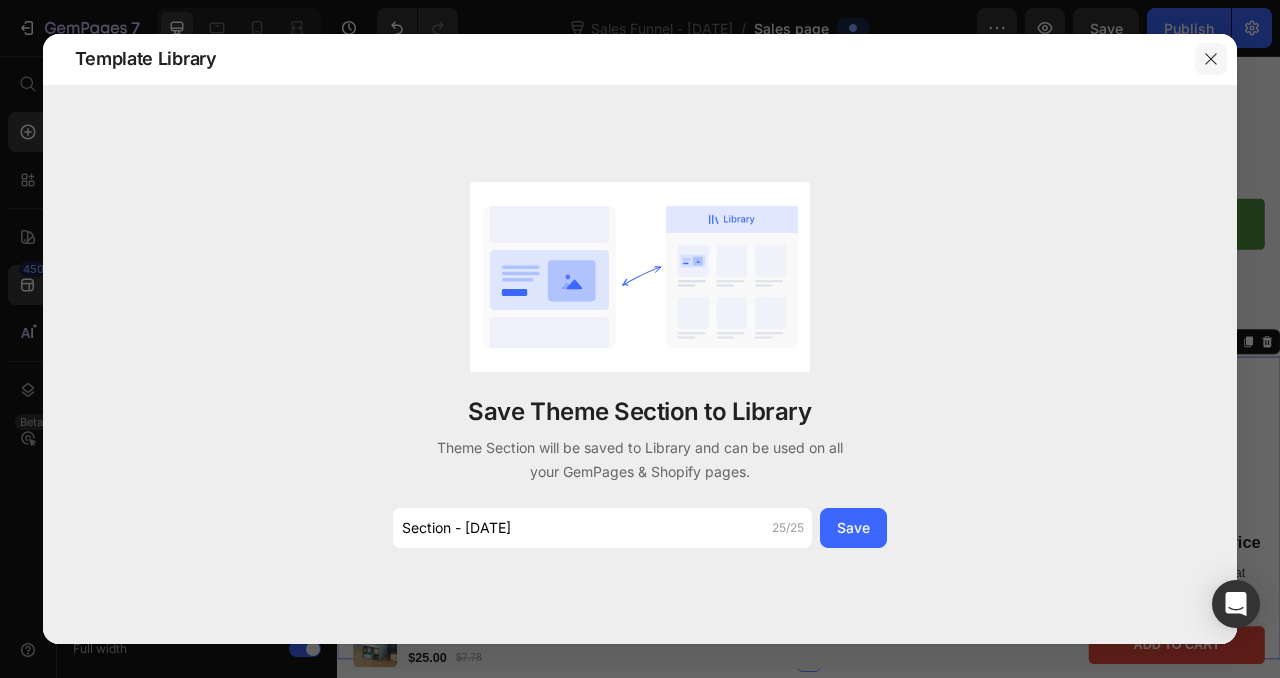 click at bounding box center (1211, 59) 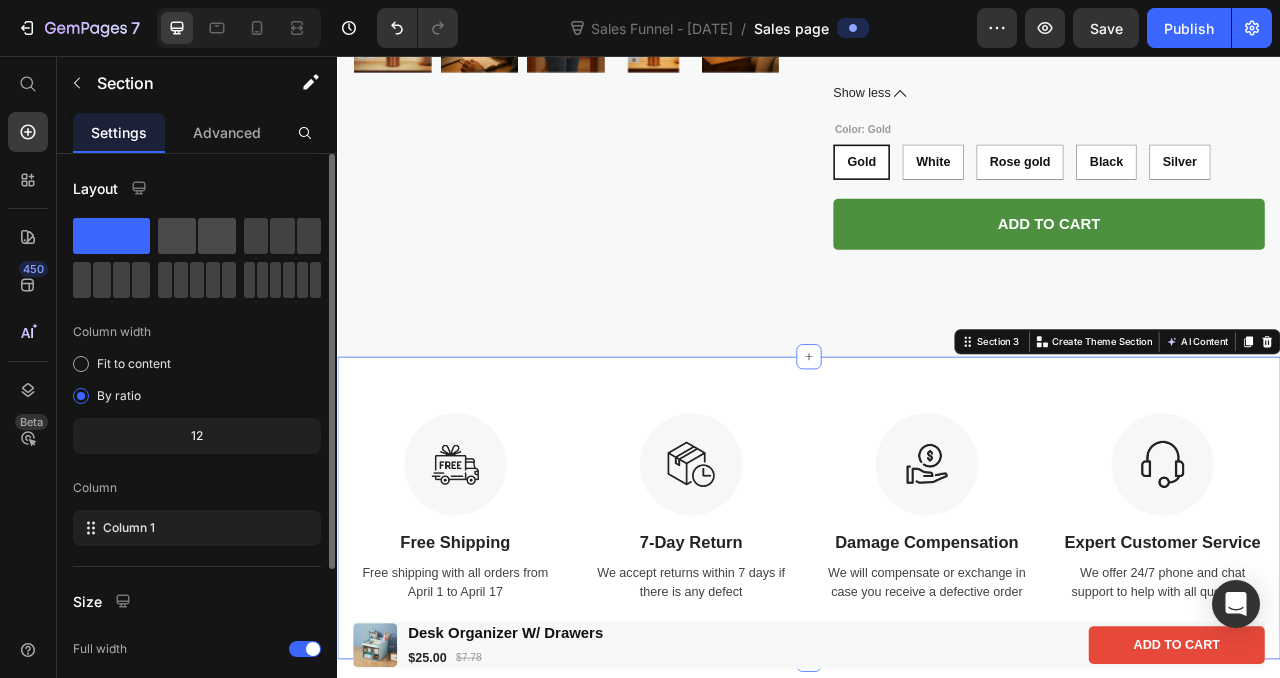 click 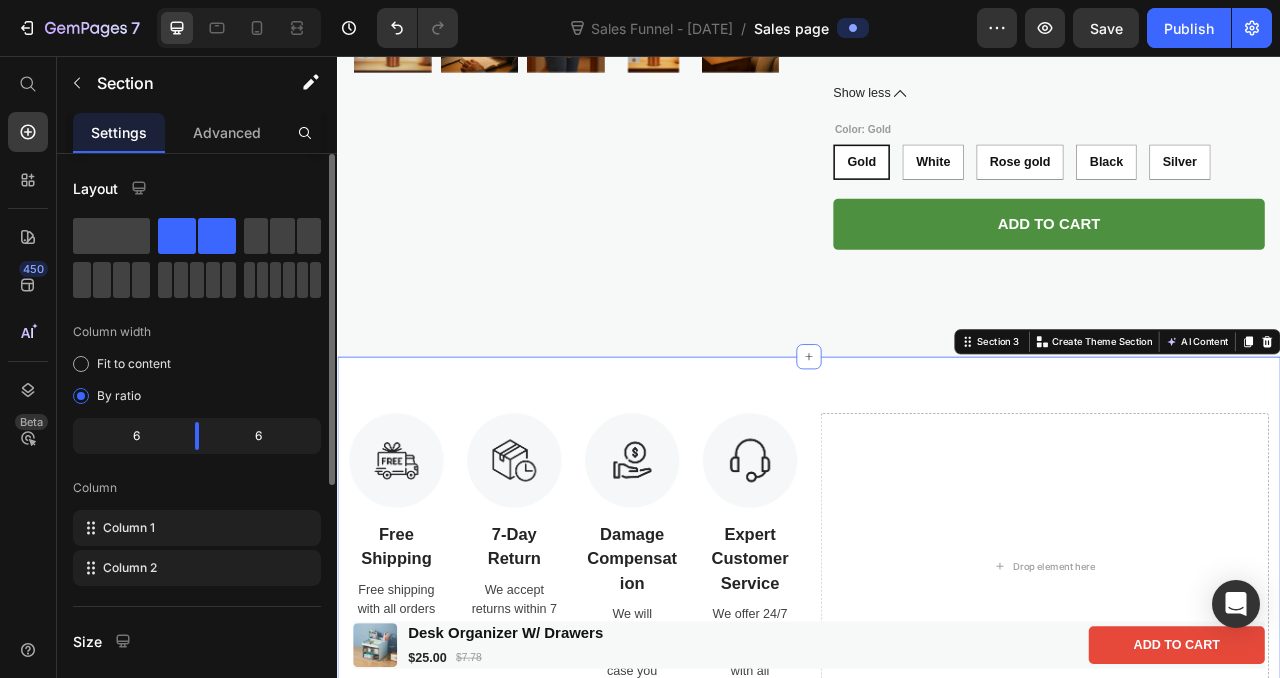 click 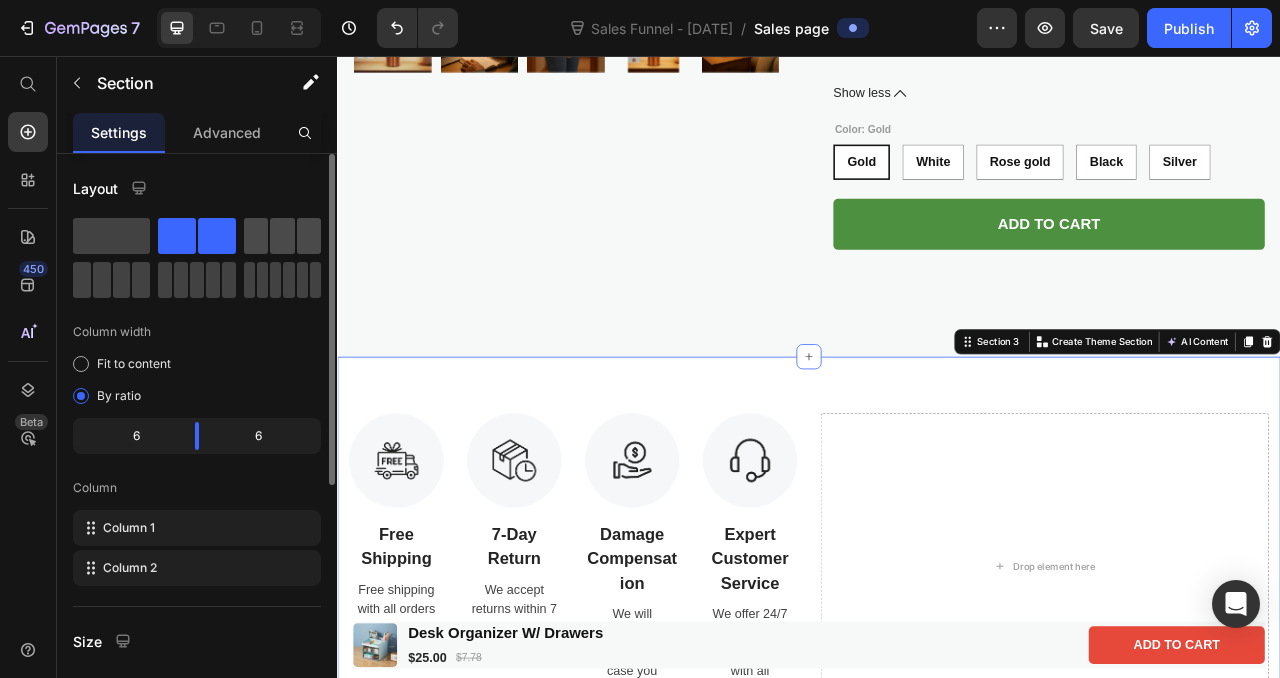click 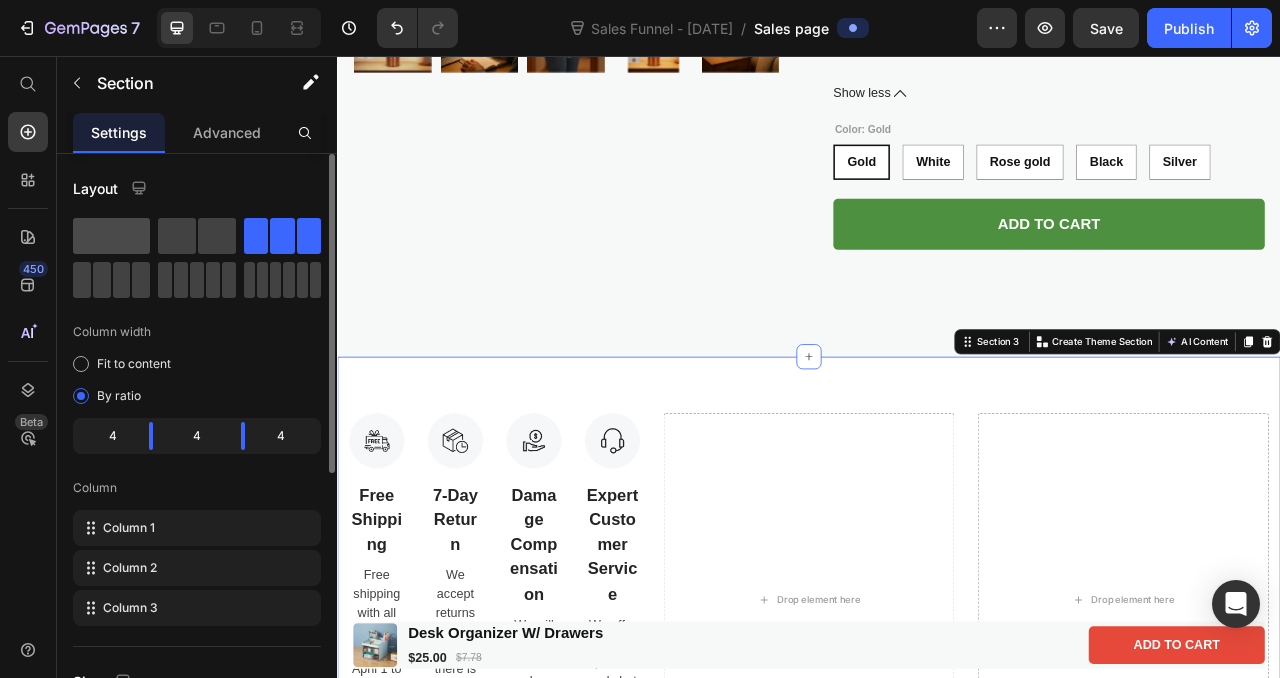 click 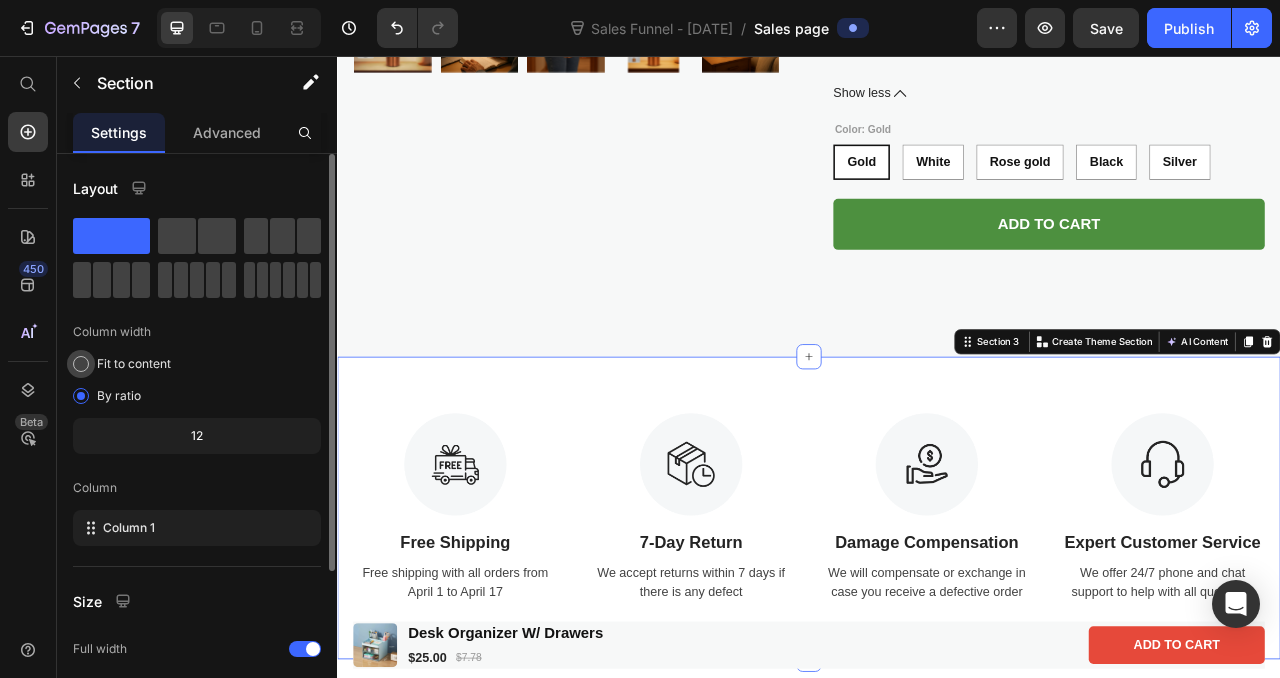 click at bounding box center (81, 364) 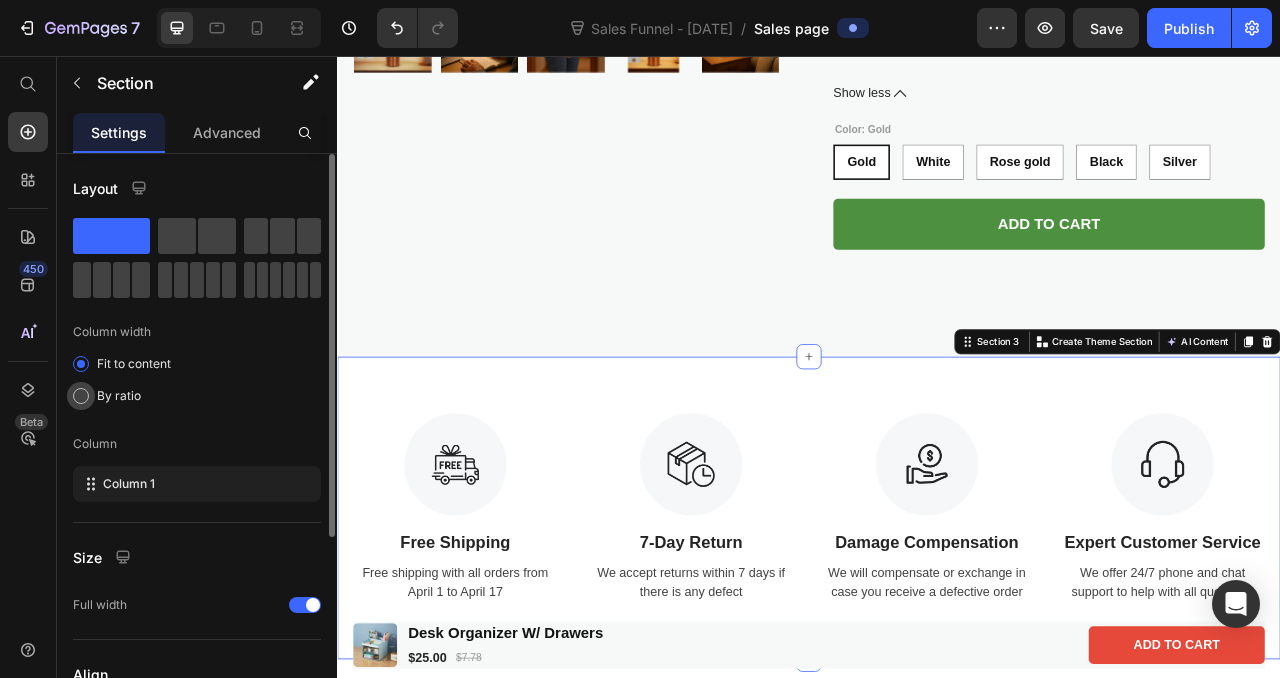 click on "By ratio" 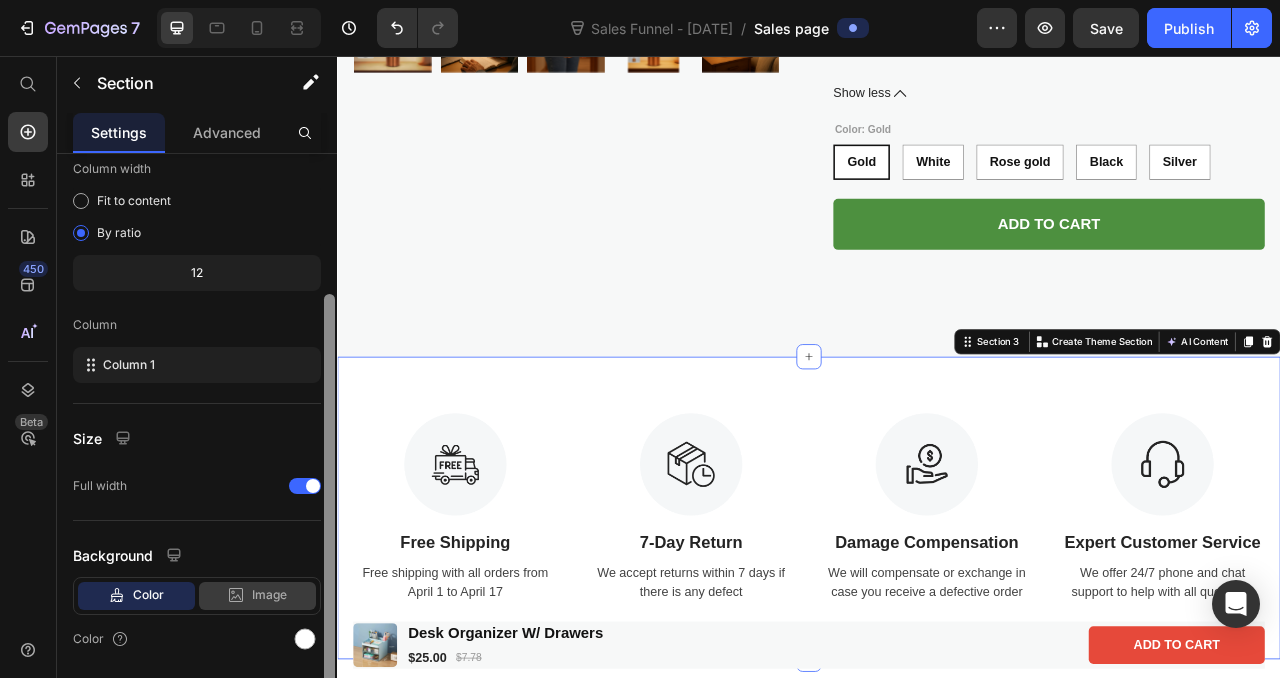 scroll, scrollTop: 227, scrollLeft: 0, axis: vertical 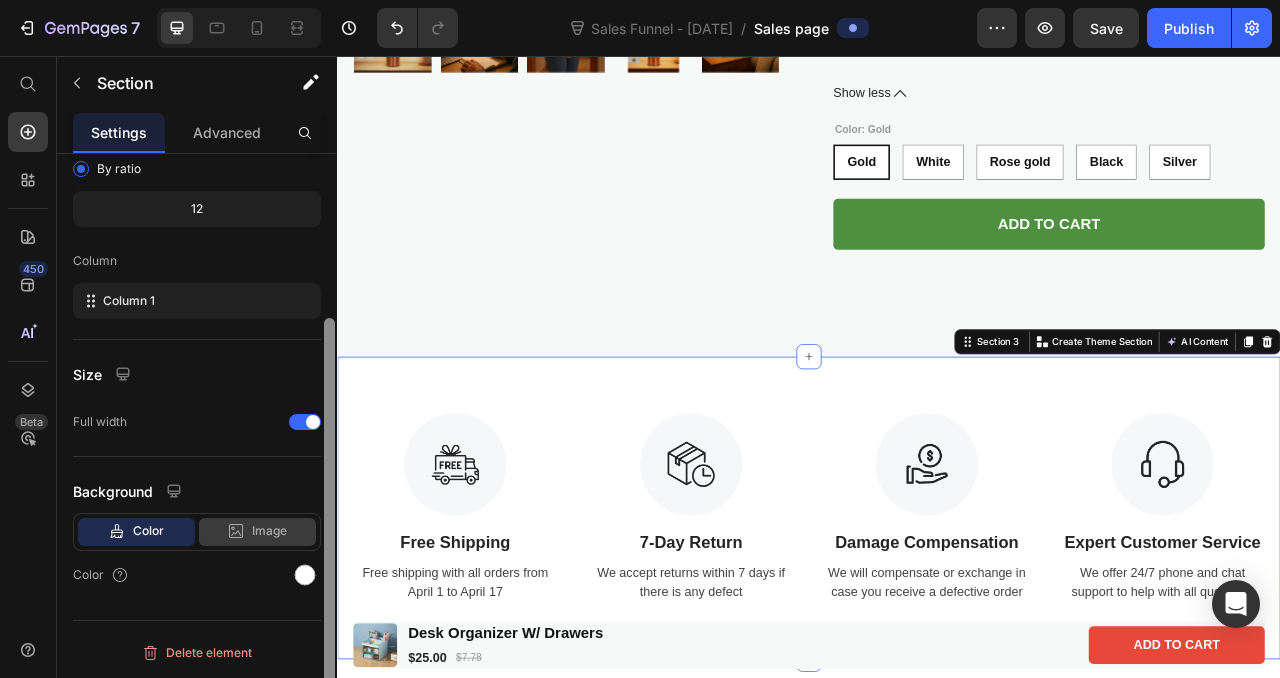 drag, startPoint x: 331, startPoint y: 350, endPoint x: 309, endPoint y: 527, distance: 178.36198 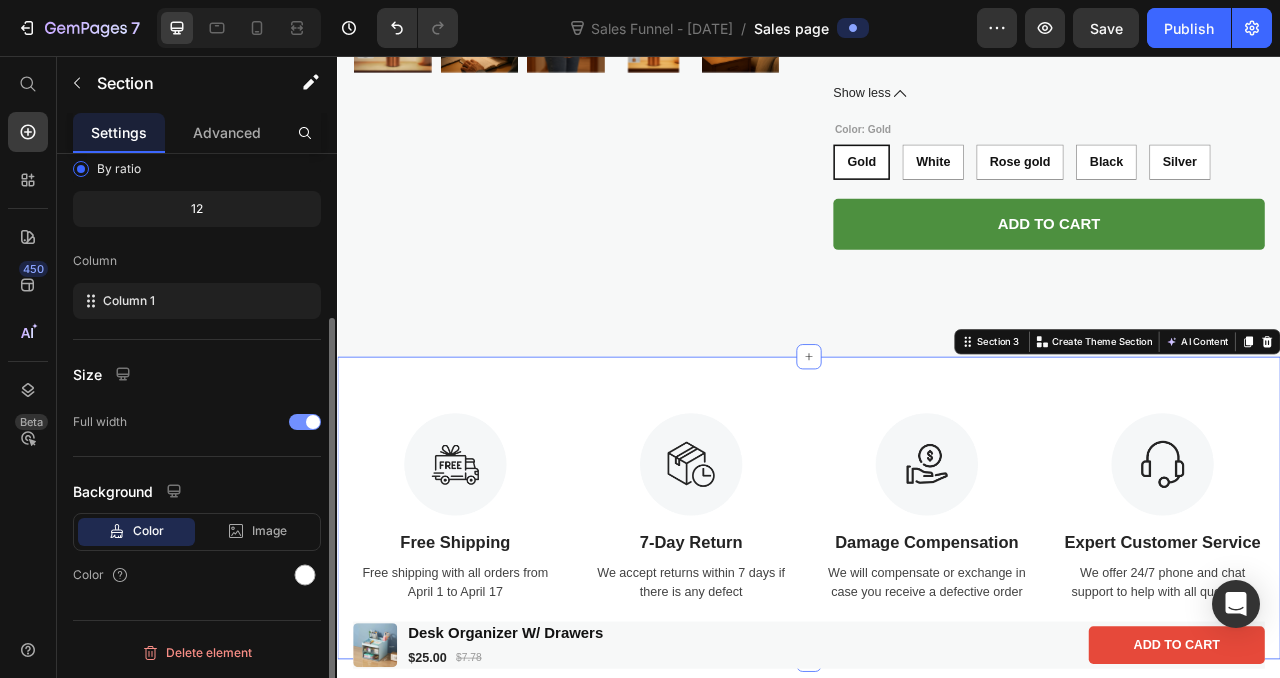 click at bounding box center (313, 422) 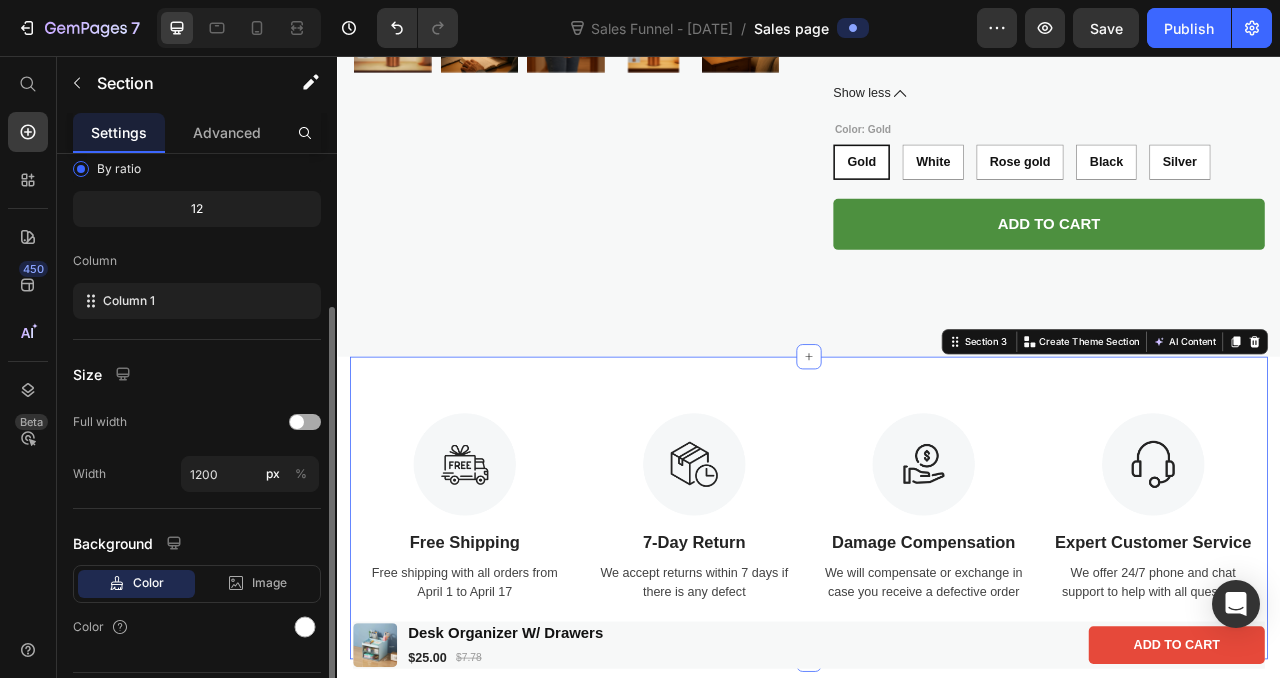 click at bounding box center [305, 422] 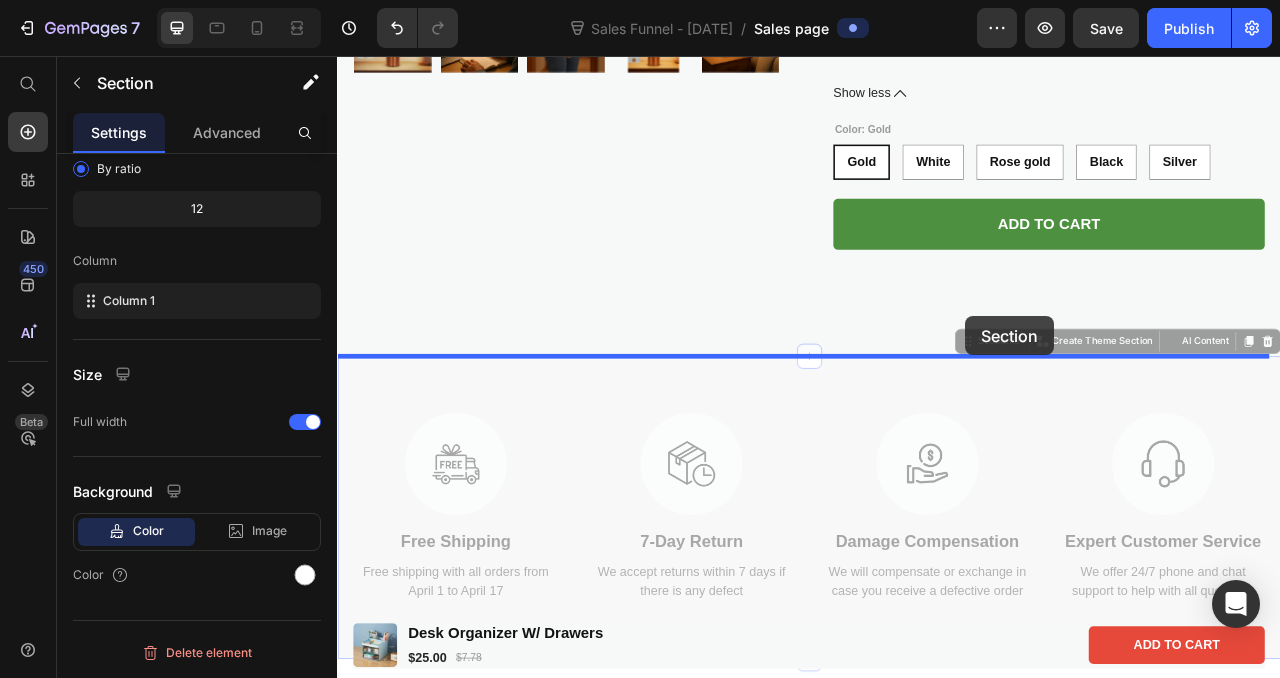 drag, startPoint x: 1125, startPoint y: 434, endPoint x: 1136, endPoint y: 387, distance: 48.270073 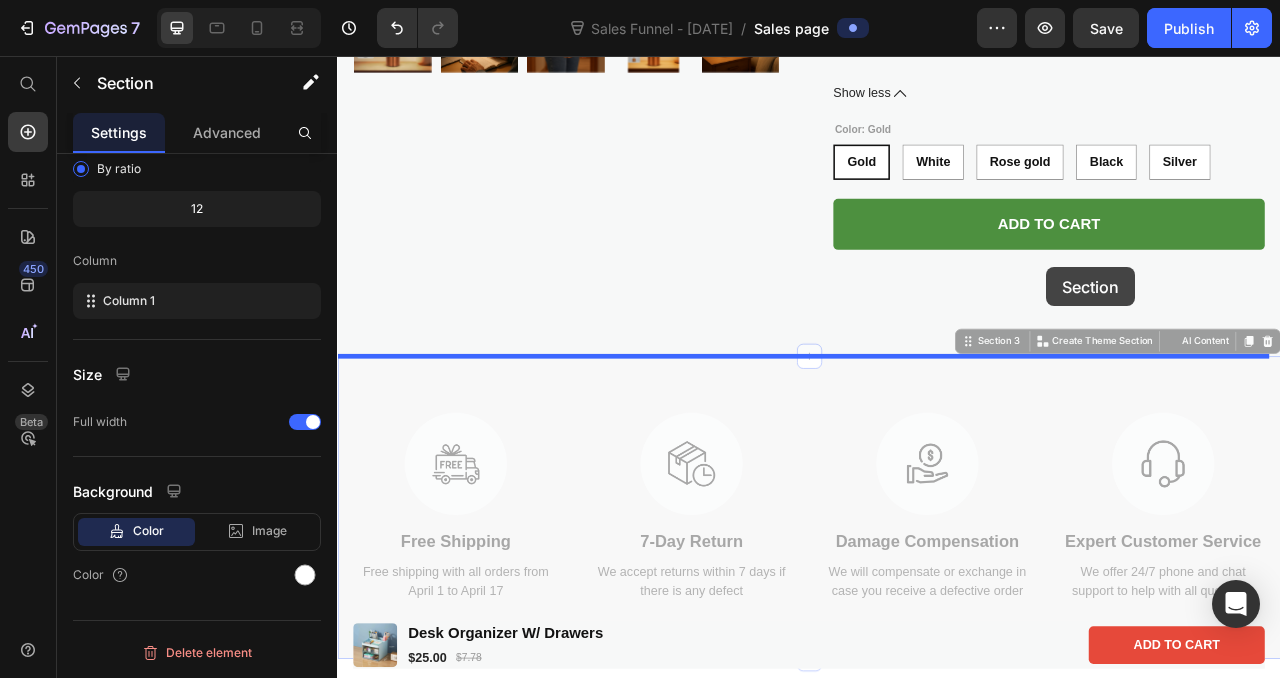 drag, startPoint x: 1152, startPoint y: 424, endPoint x: 1240, endPoint y: 322, distance: 134.71451 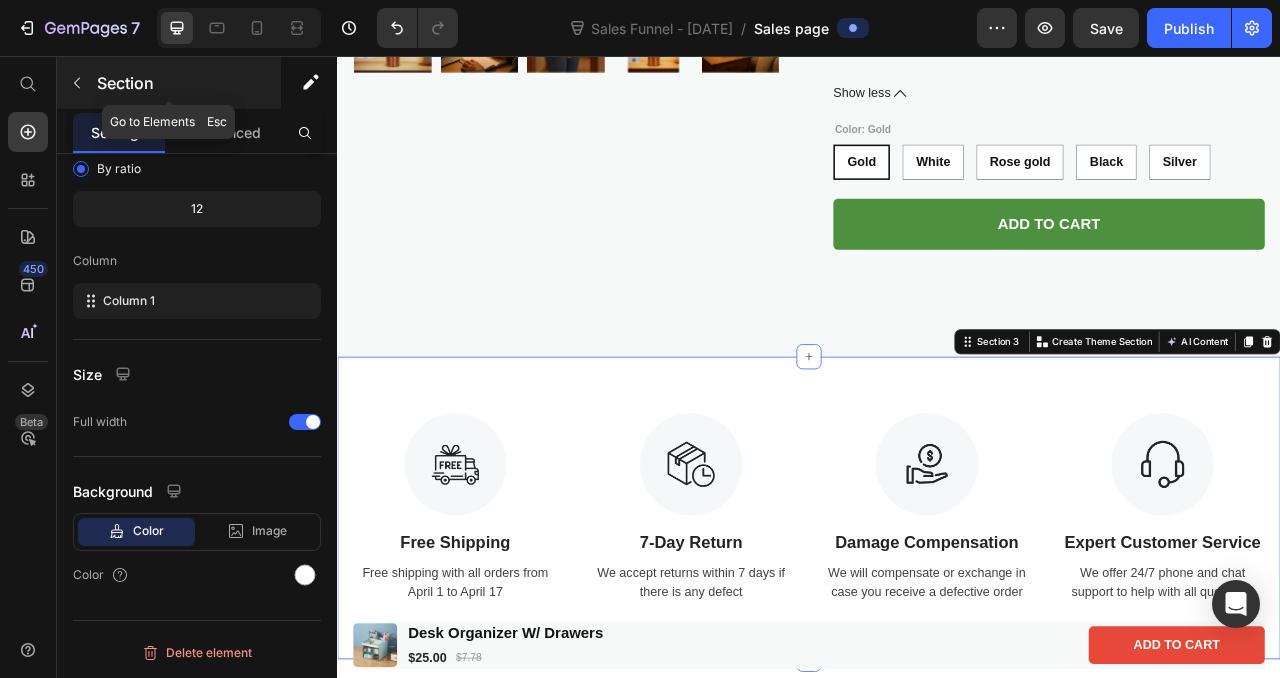click at bounding box center [77, 83] 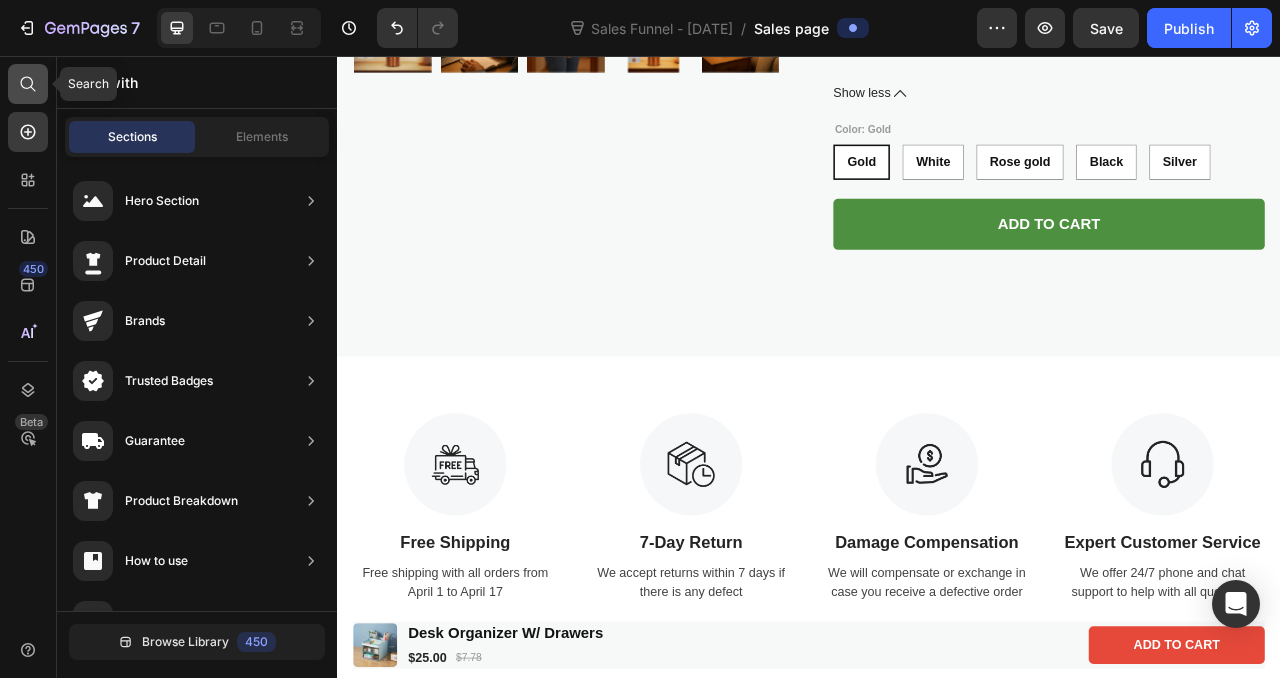 click 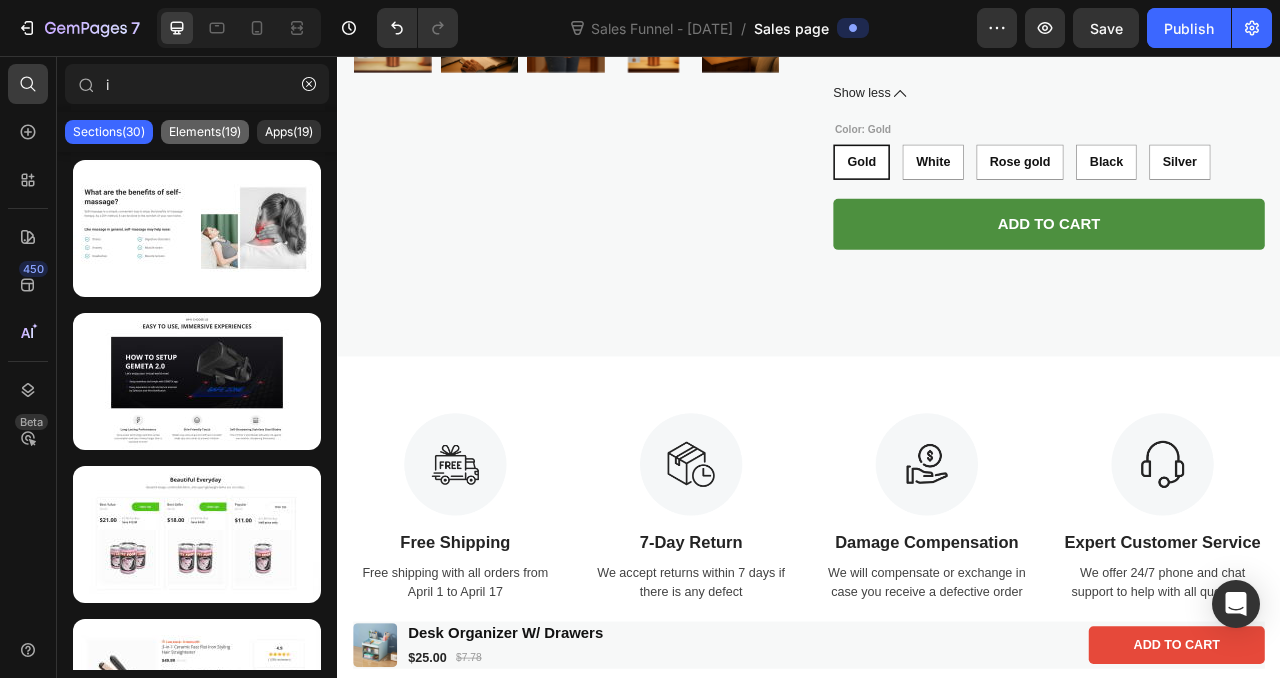 click on "Elements(19)" at bounding box center [205, 132] 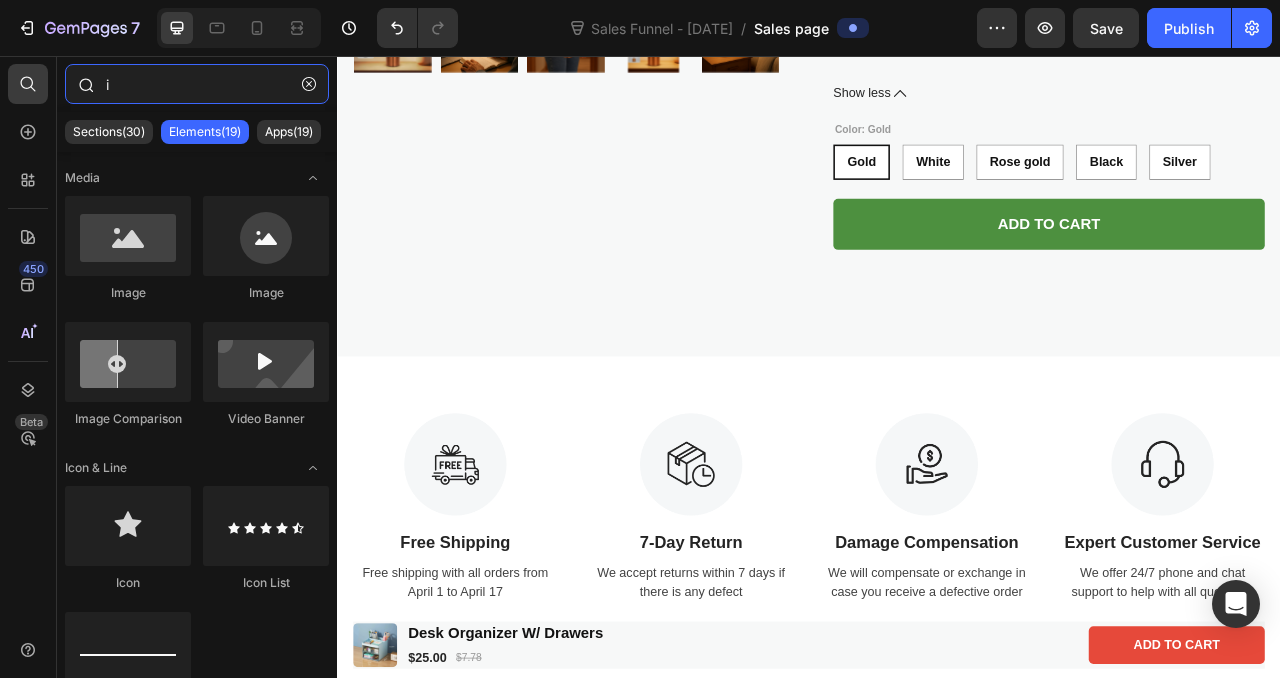 click on "i" at bounding box center [197, 84] 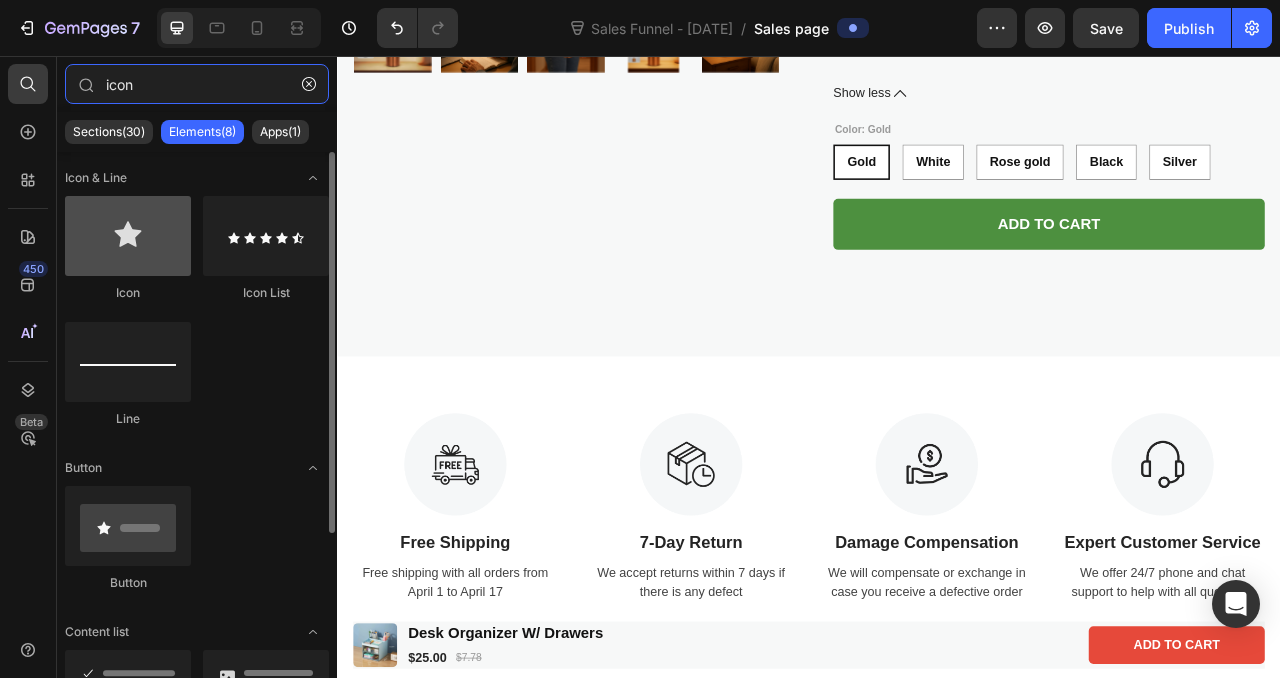 type on "icon" 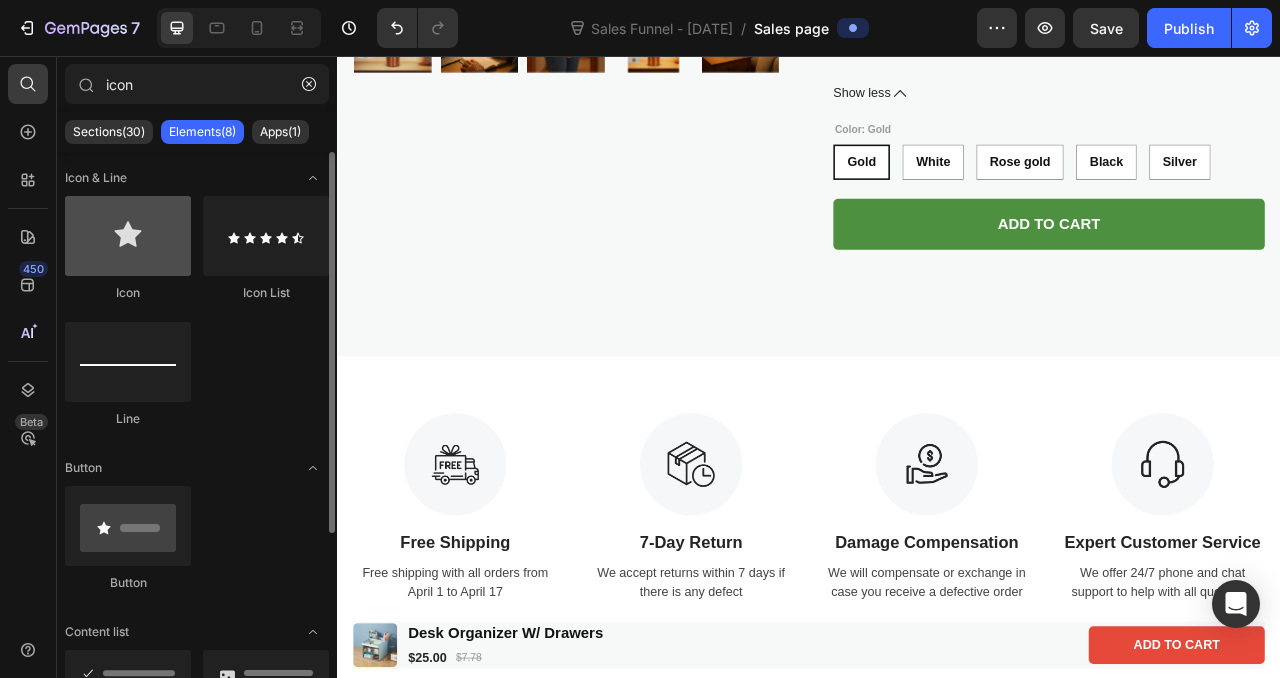 click at bounding box center (128, 236) 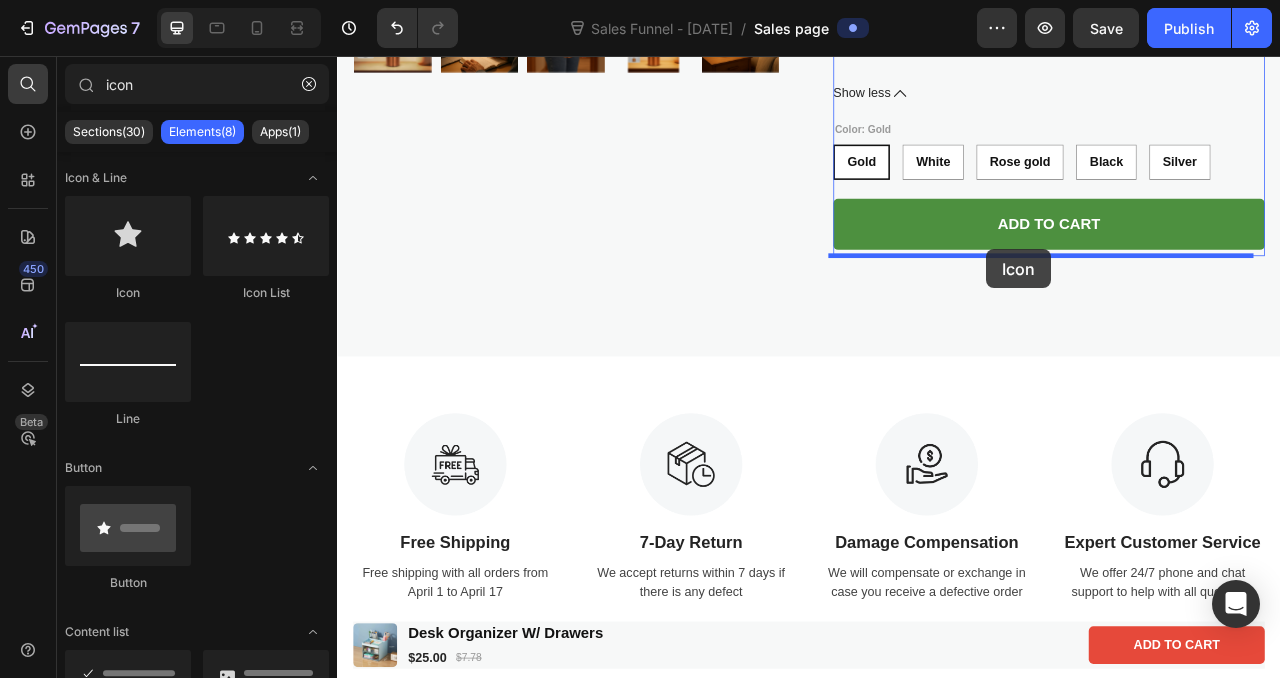 drag, startPoint x: 499, startPoint y: 292, endPoint x: 1158, endPoint y: 299, distance: 659.0372 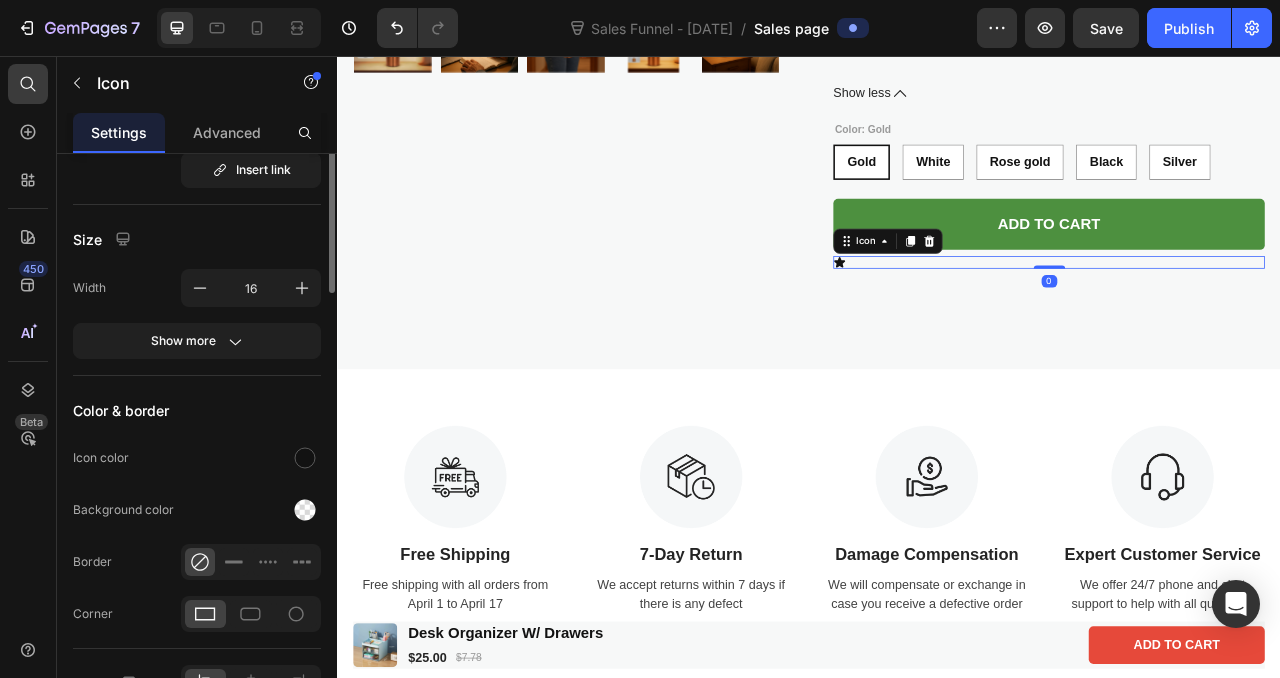 scroll, scrollTop: 0, scrollLeft: 0, axis: both 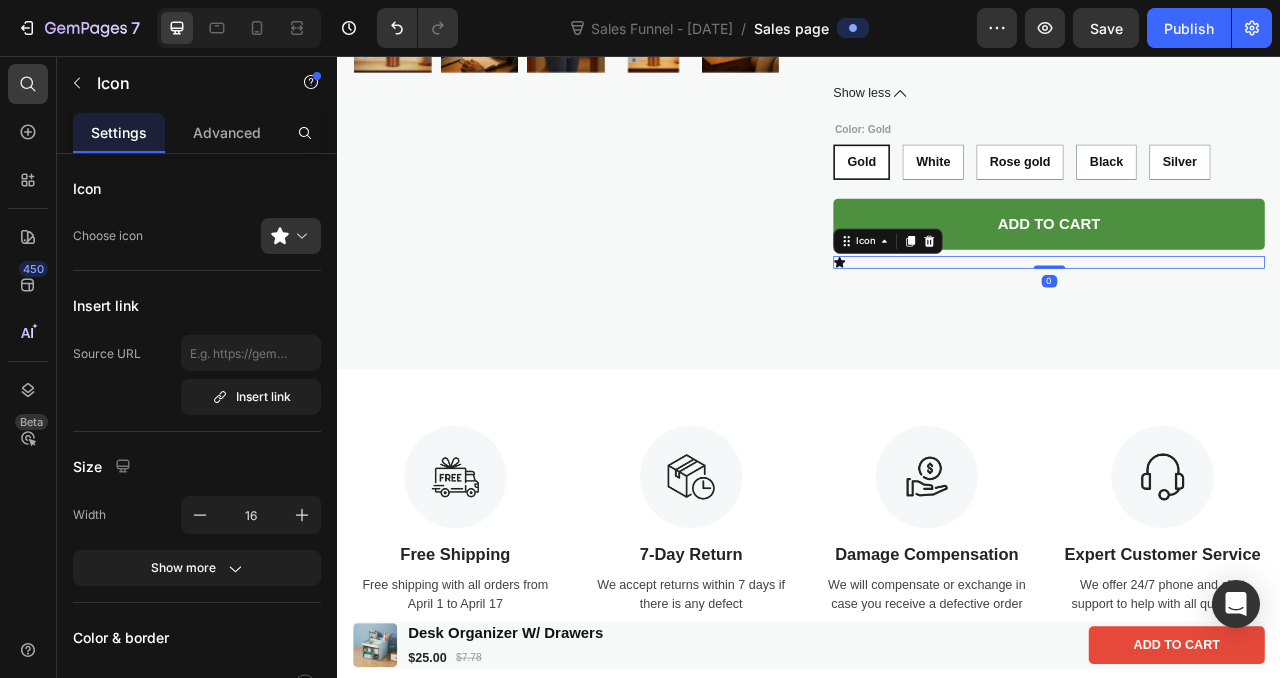 click on "Icon   0" at bounding box center [1242, 319] 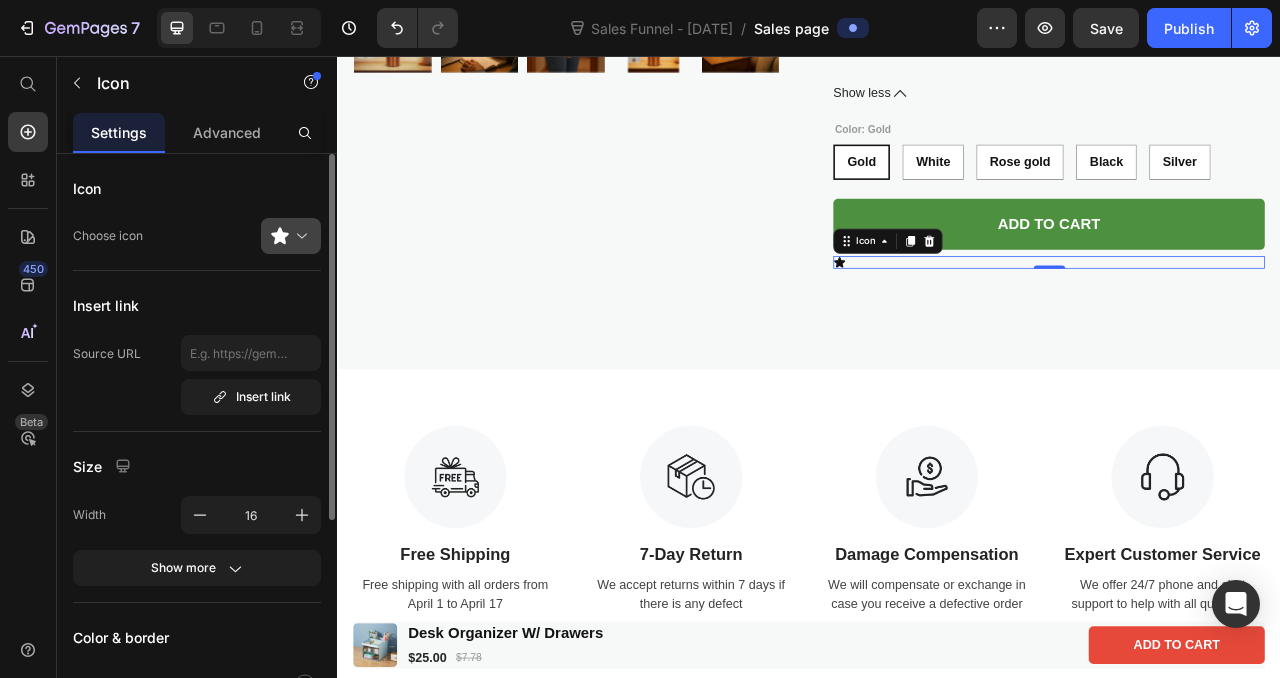 click 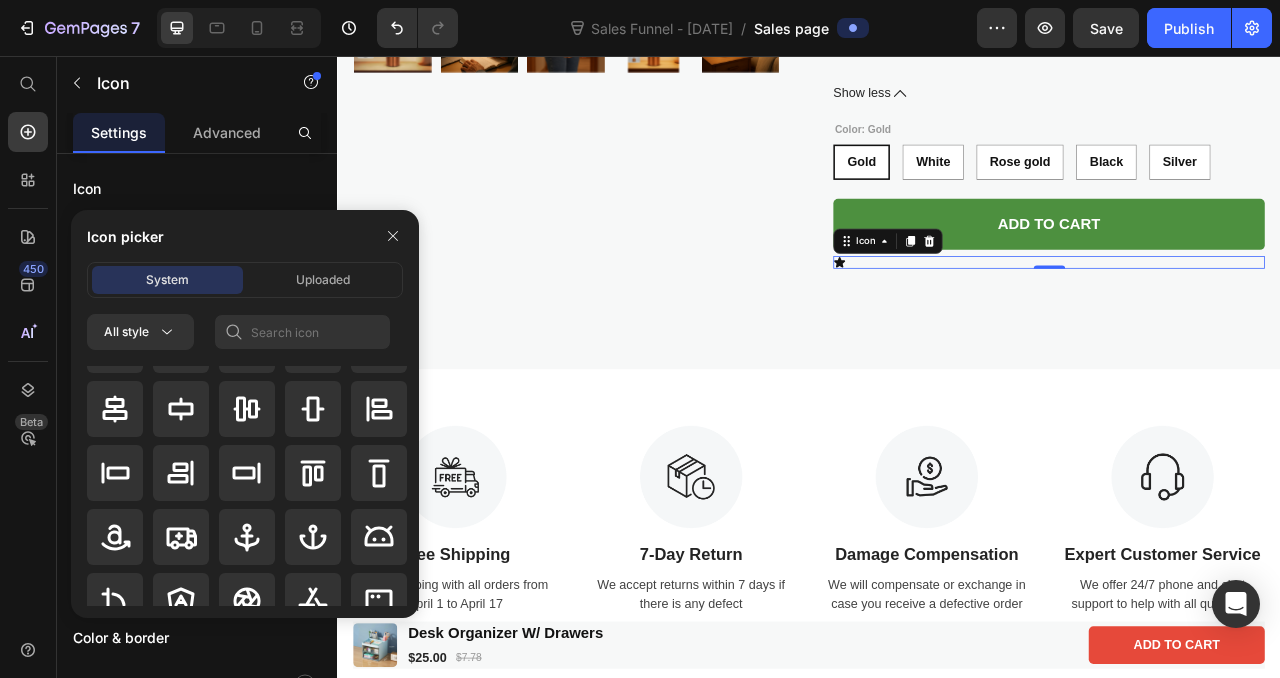 scroll, scrollTop: 130, scrollLeft: 0, axis: vertical 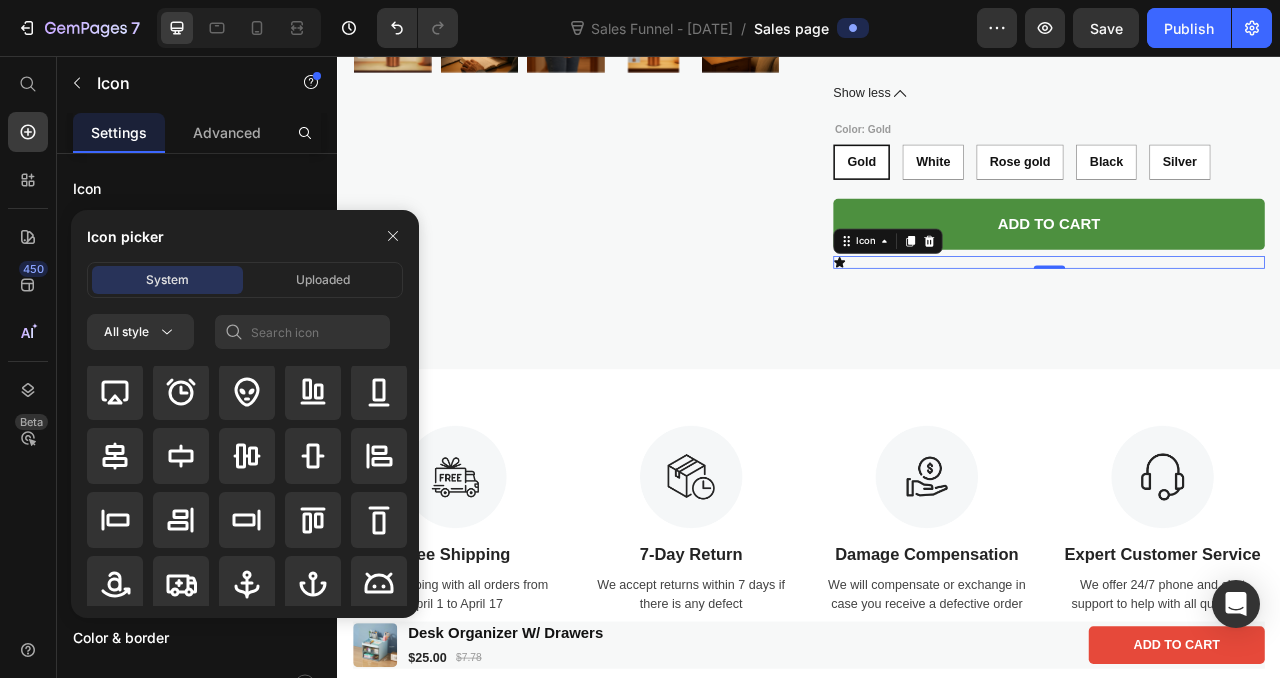 click on "System Uploaded" 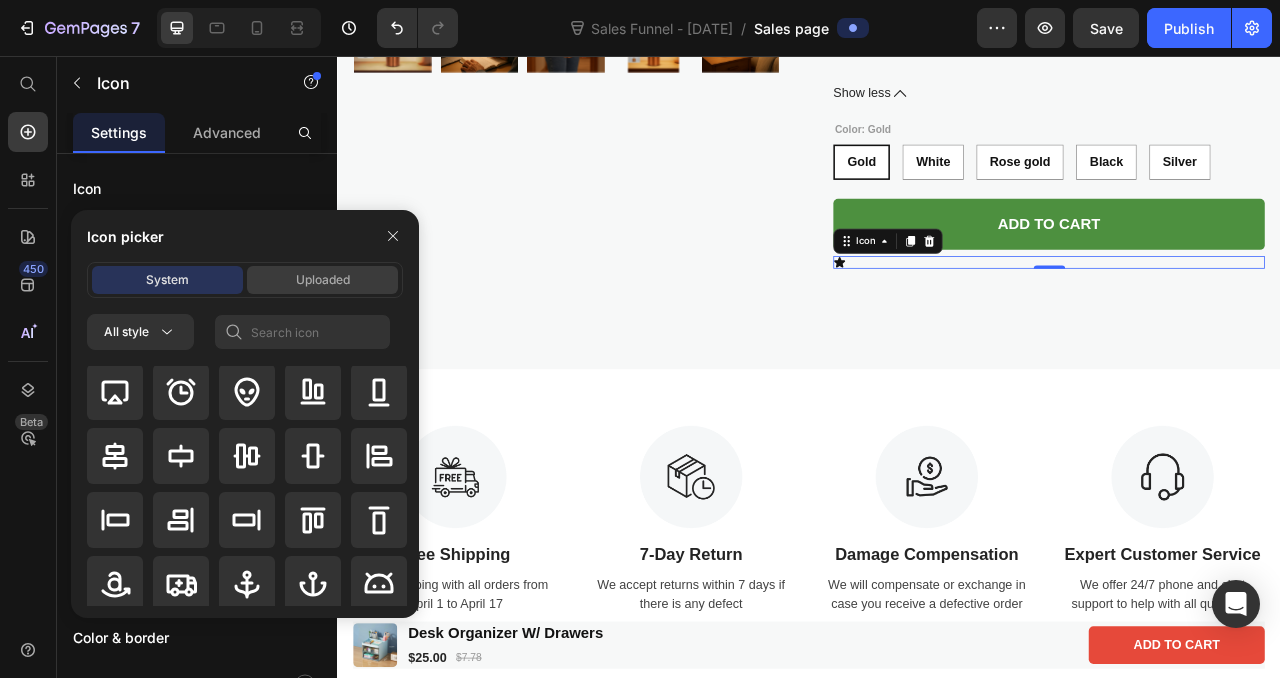 click on "Uploaded" at bounding box center [323, 280] 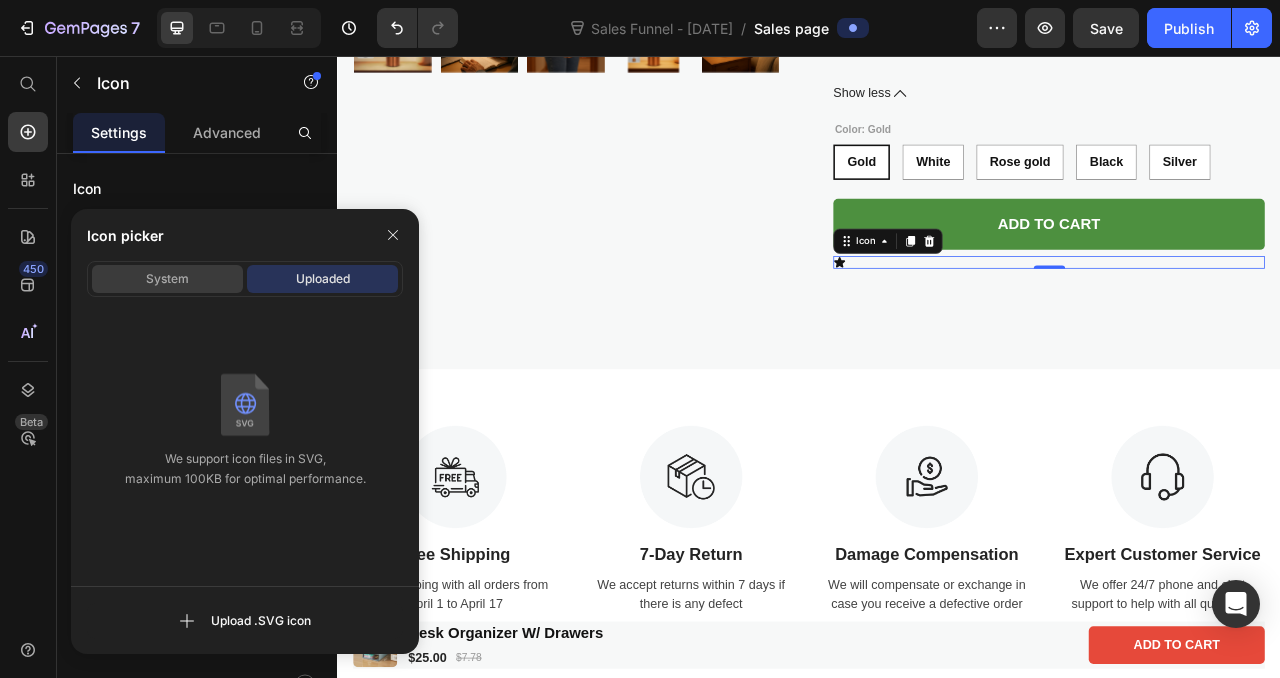 click on "System" at bounding box center (167, 279) 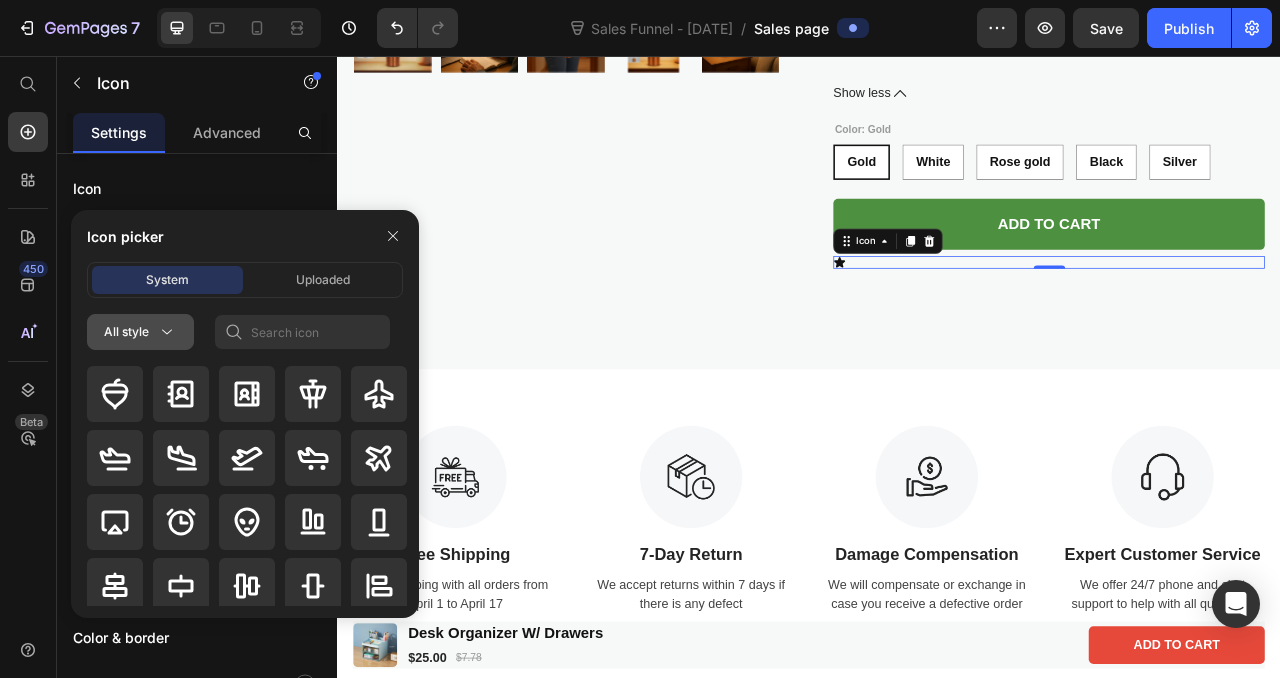 click 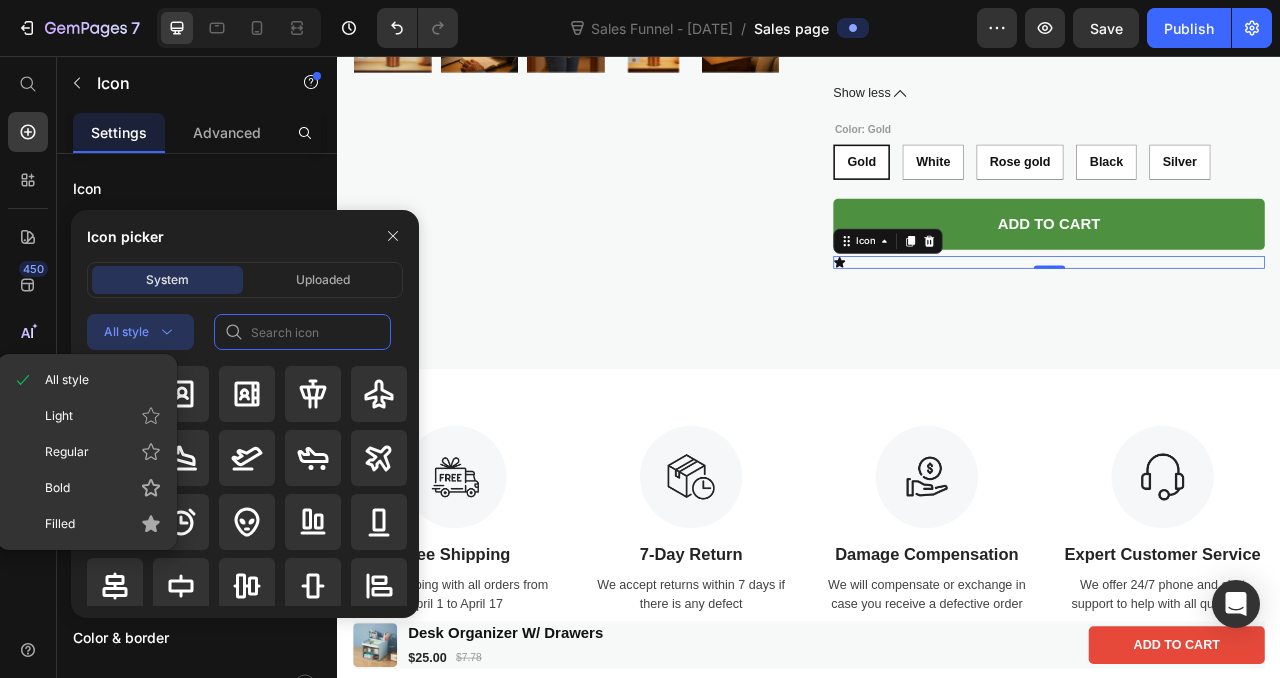 click 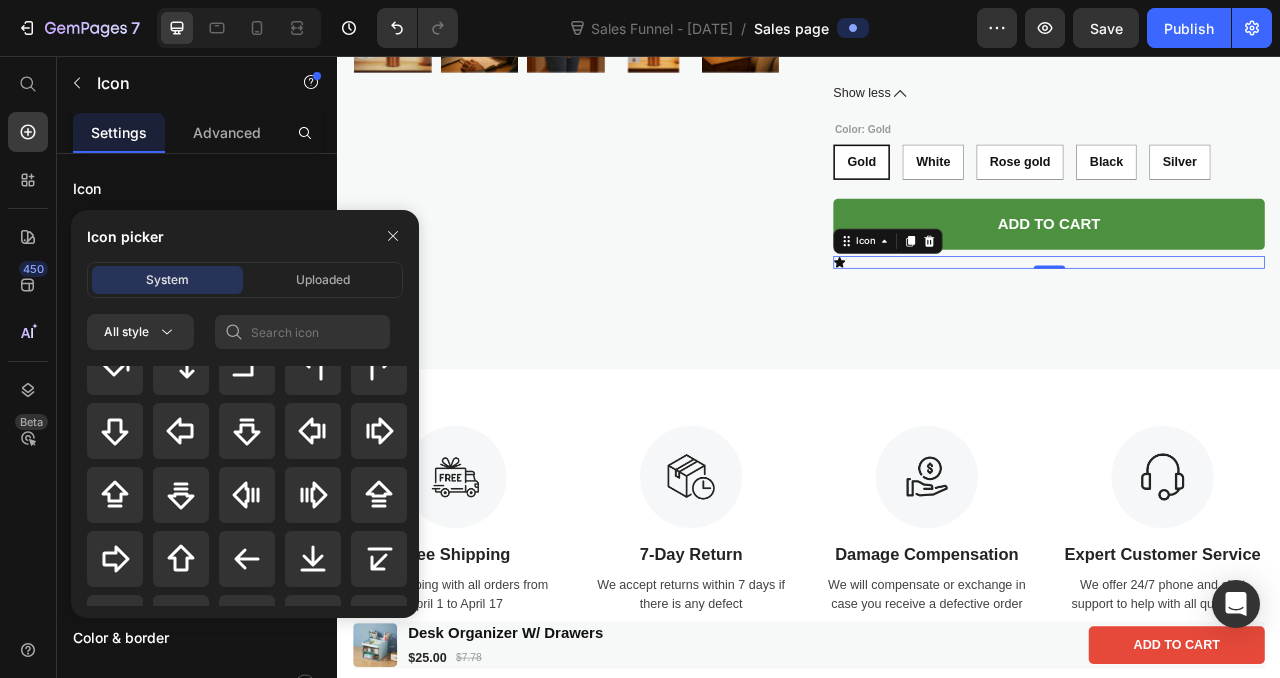scroll, scrollTop: 823, scrollLeft: 0, axis: vertical 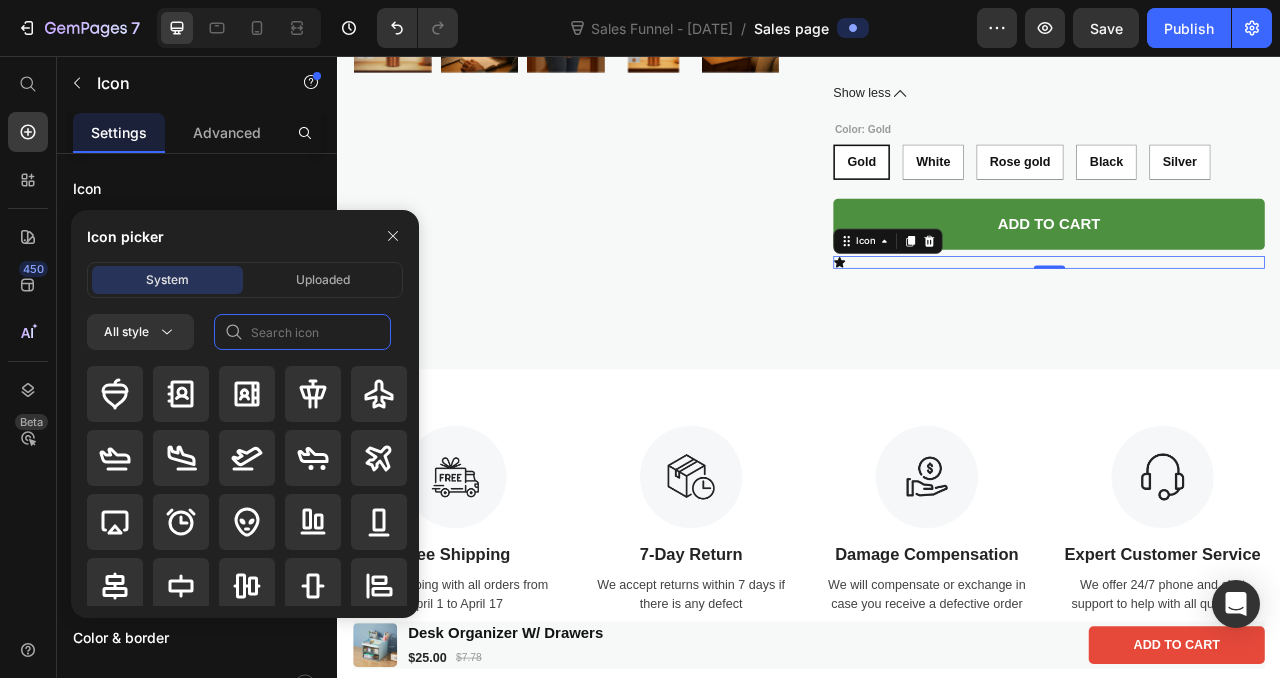 click 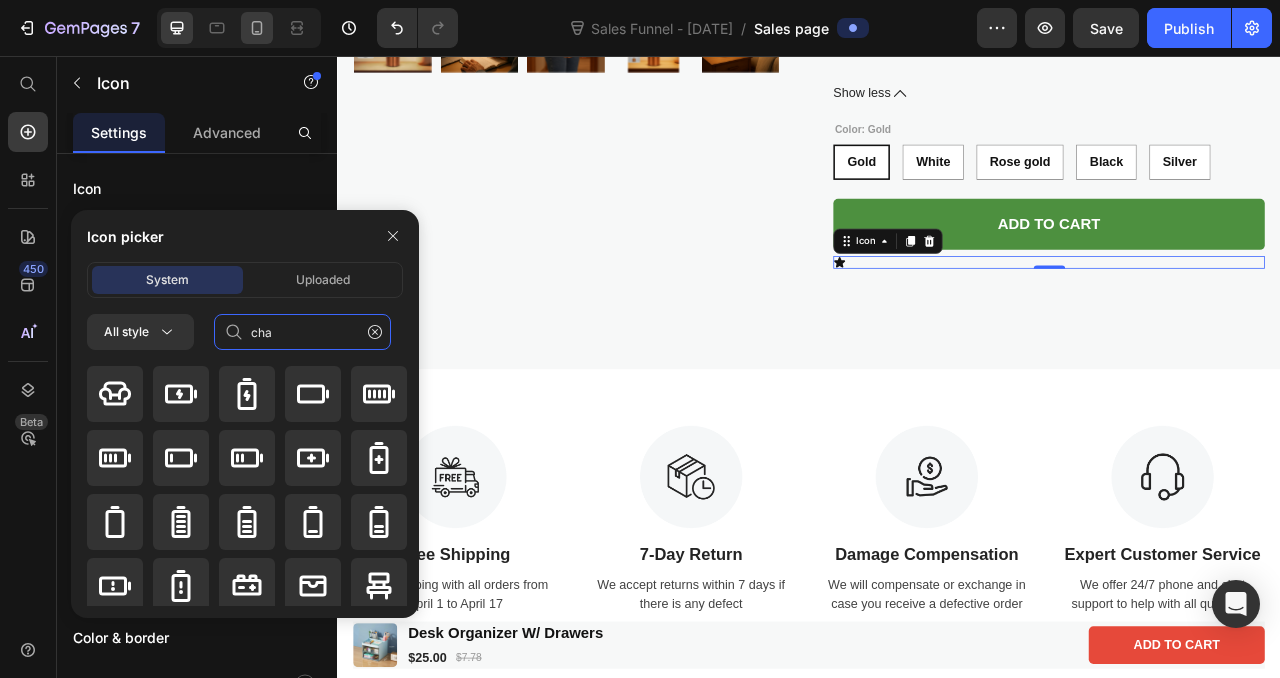 type on "cha" 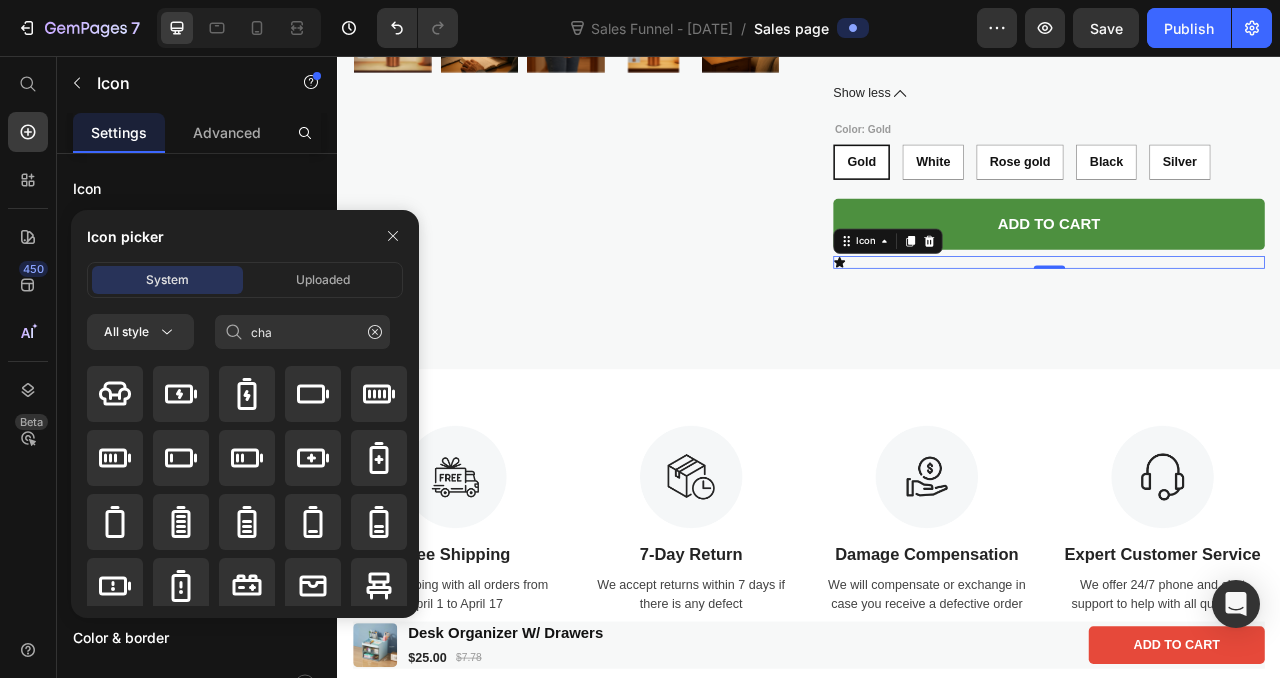 scroll, scrollTop: 725, scrollLeft: 0, axis: vertical 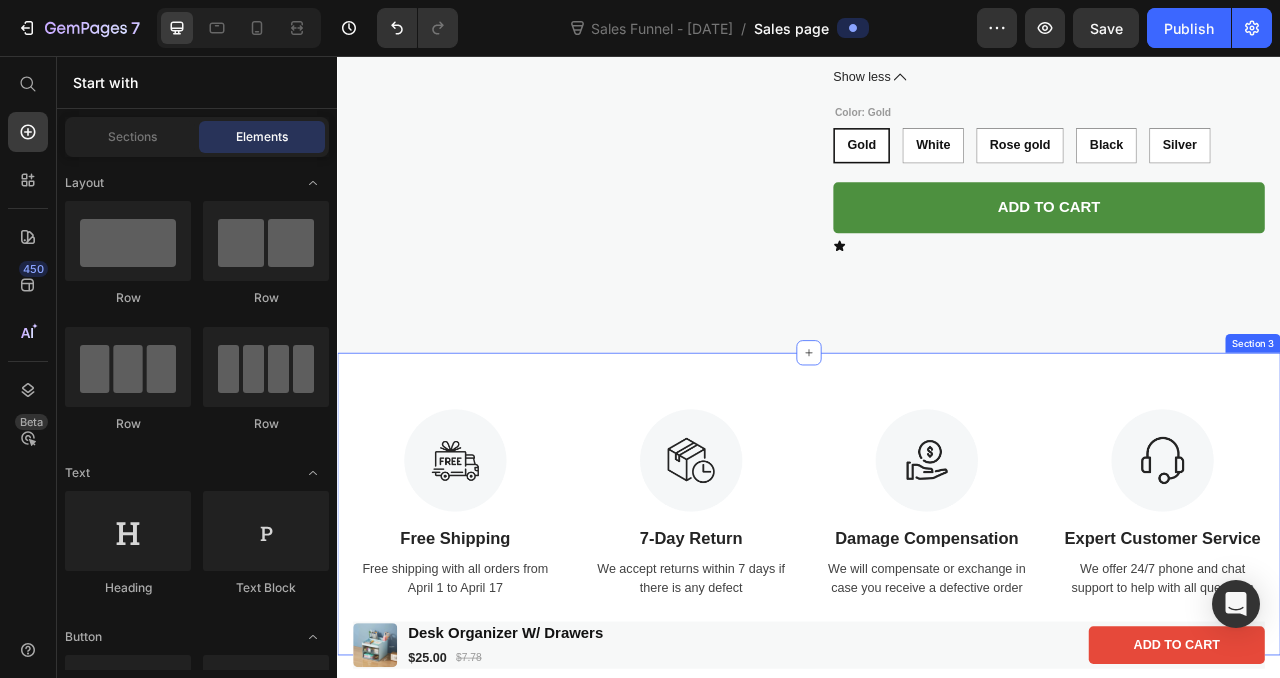 click on "Image Free Shipping Text Block Free shipping with all orders
from April 1 to April 17 Text Image 7-Day Return Text Block We accept returns within 7 days
if there is any defect Text Image Damage Compensation Text Block We will compensate or exchange in case you receive a defective order Text Image Expert Customer Service Text Block We offer 24/7 phone and chat support to help with all questions Text Row Section 3" at bounding box center (937, 627) 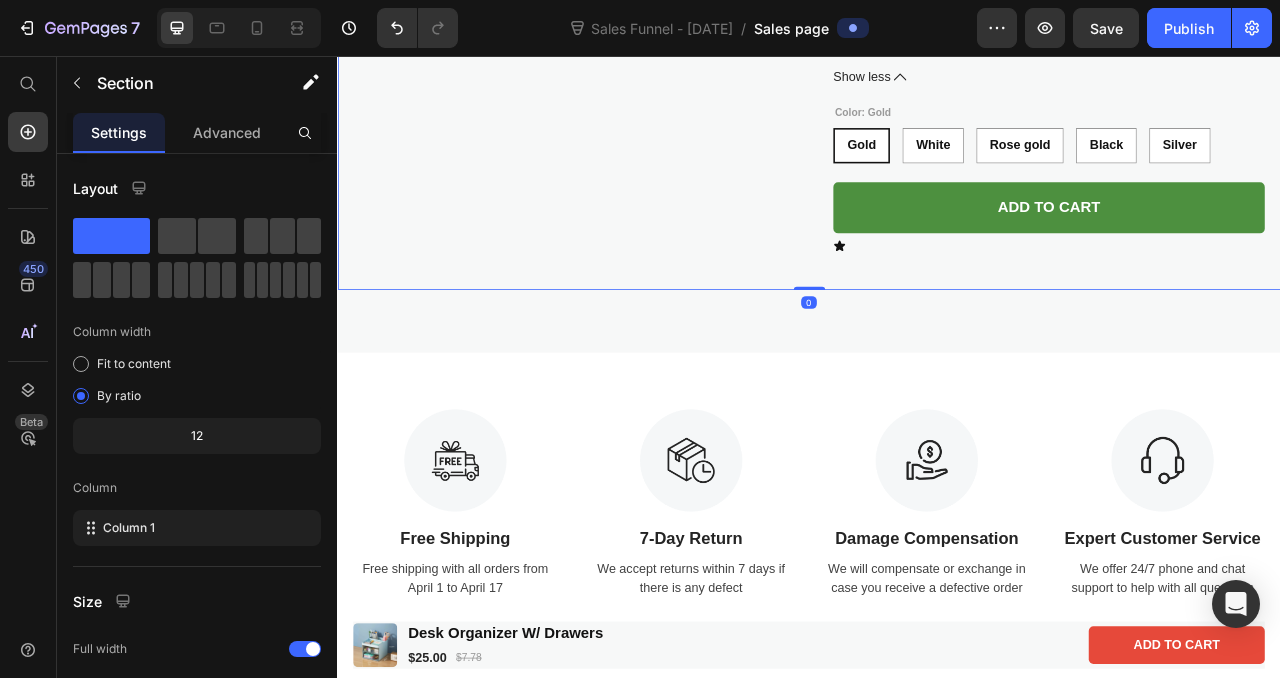 click on "Product Images Wireless Table Lamp W/Touch Sensor, Portable Product Title $55.00 Product Price
Drop element here Row
This Wireless Table Lamp with a touch sensor is the perfect solution for portable lighting.
With wireless capabilities, you can easily move the lamp from room to room or even a nightstand.
The touch sensor makes it easy to turn on and off without the hassle of cords or switches.
Enjoy the convenience of wireless lighting with this stylish, functional, and simple-to-use lamp.
This table lamp will work perfect as a desk lamp or as a bedside lamp on a bedside table.
Show less Product Description  Color: Gold Gold Gold Gold White White White Rose gold Rose gold Rose gold Black Black Black Silver Silver Silver Product Variants & Swatches Add to cart Add to Cart
Icon Row Product   0" at bounding box center [937, -149] 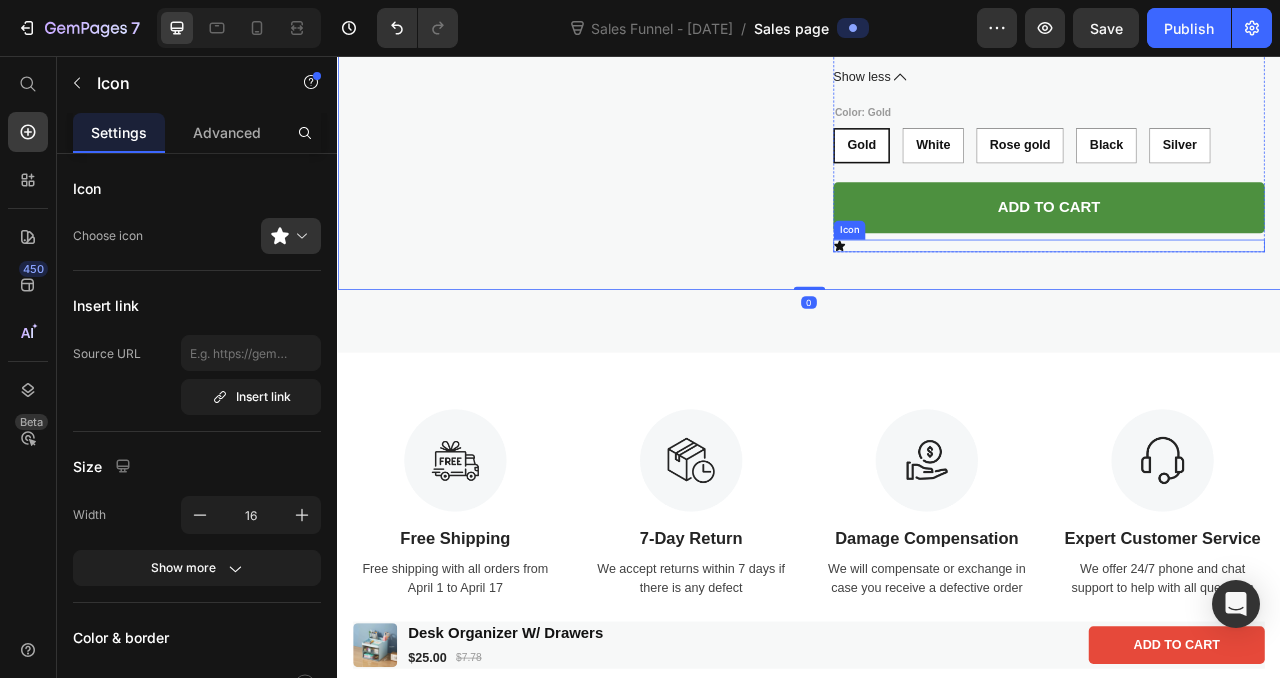 click on "Icon" at bounding box center [1242, 298] 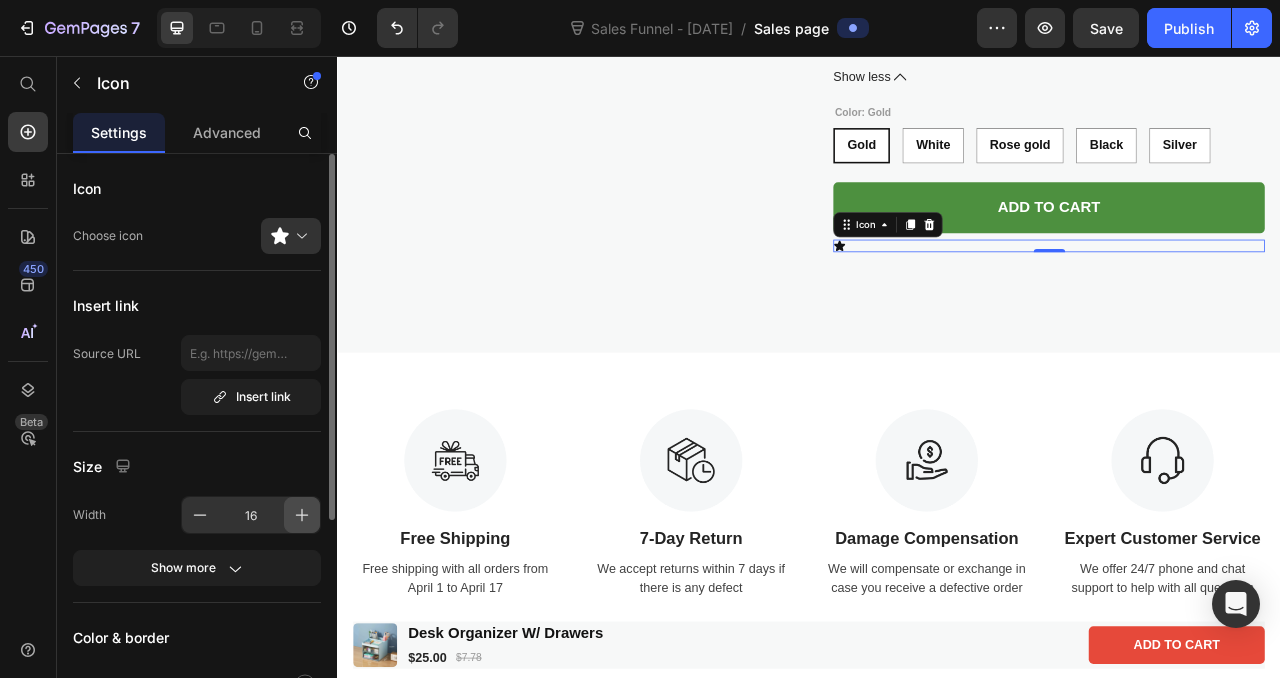 click 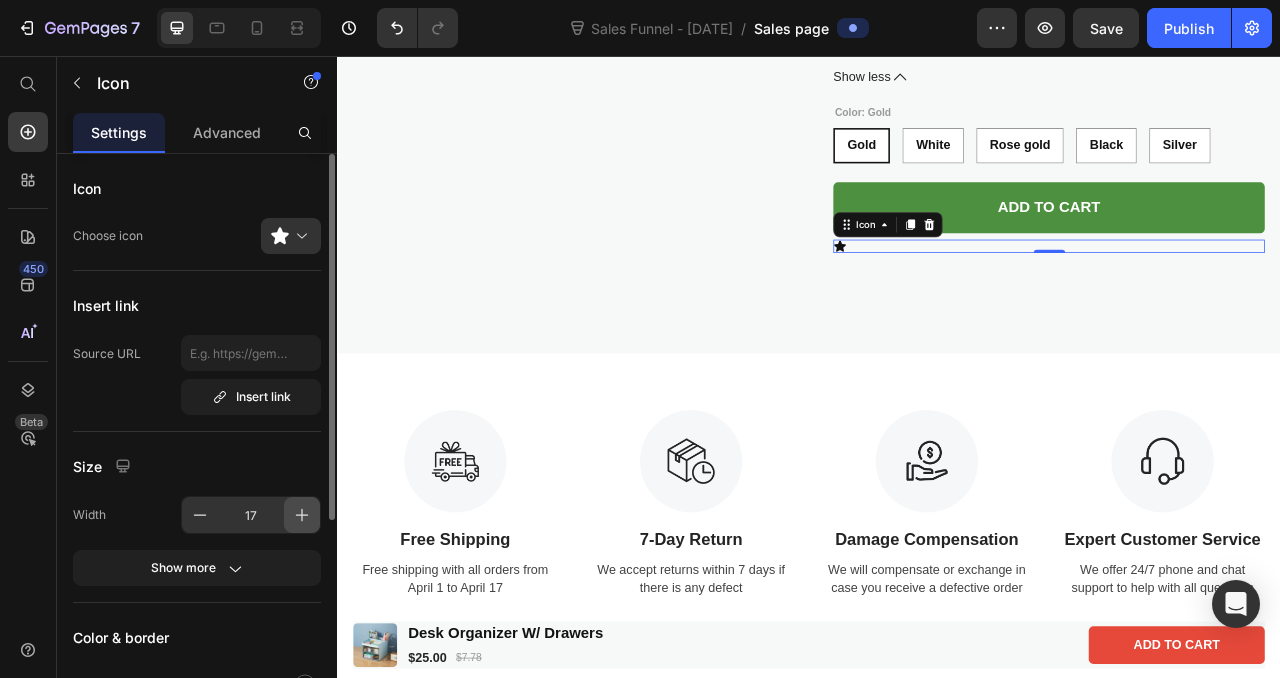 click 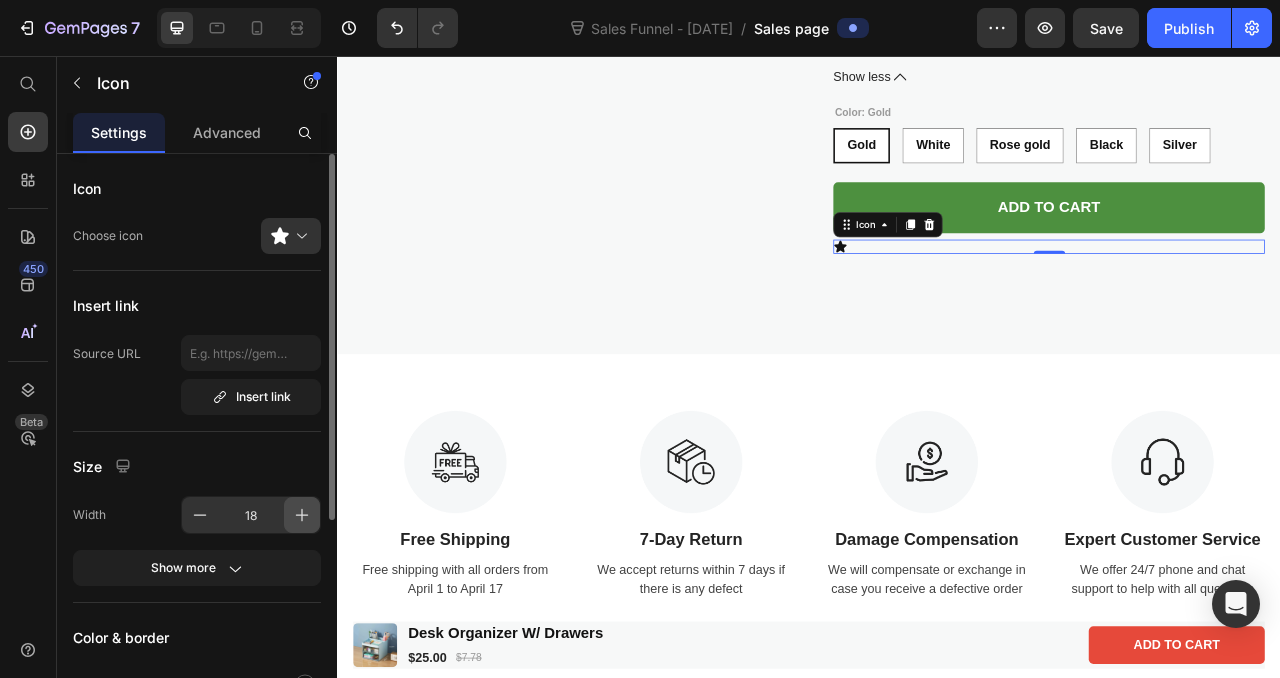 click 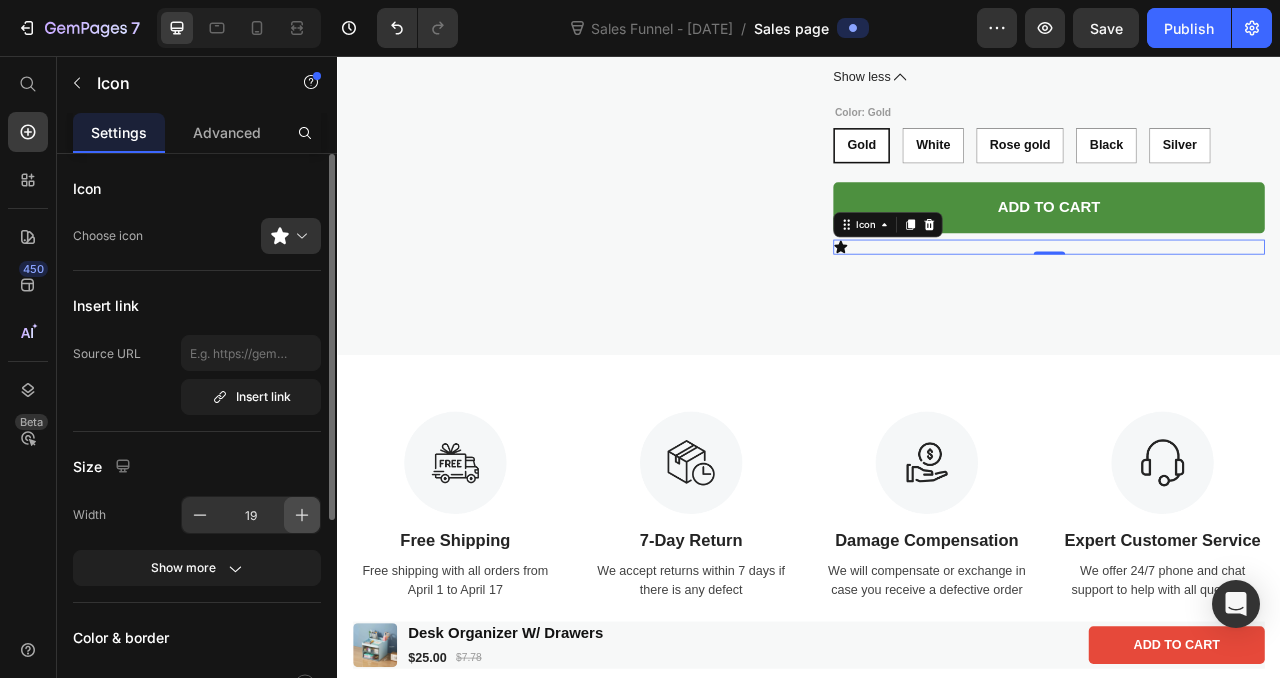 click 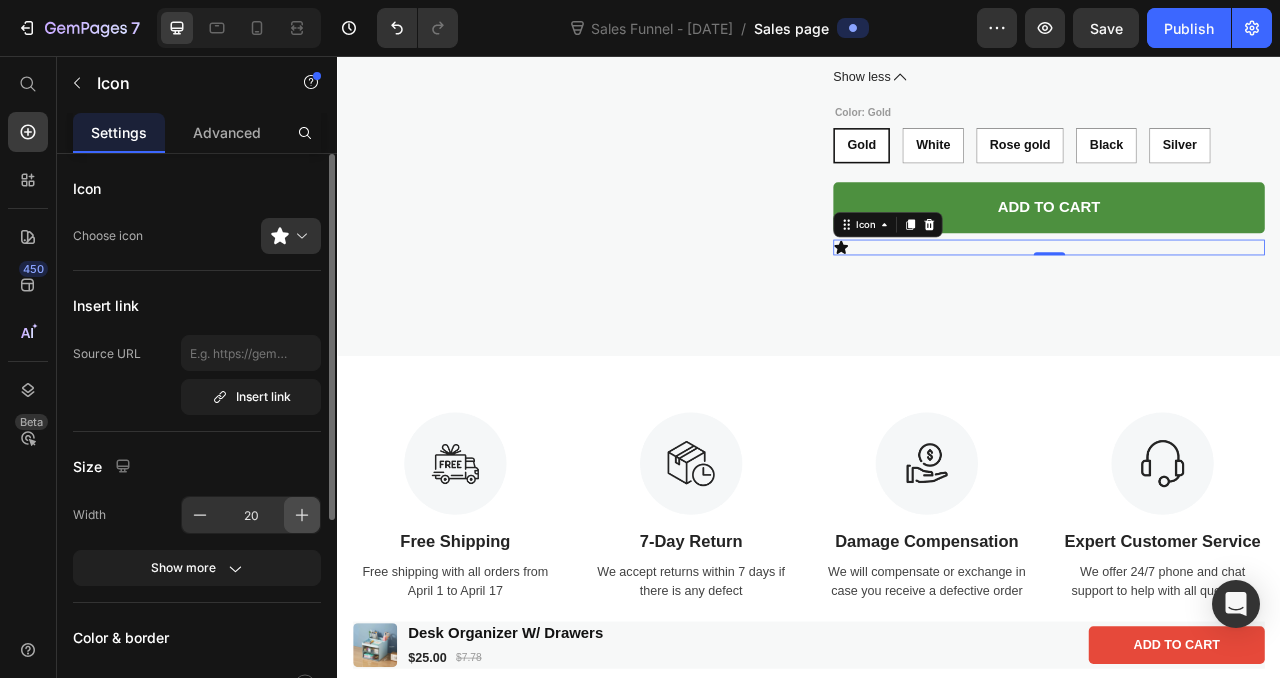 click 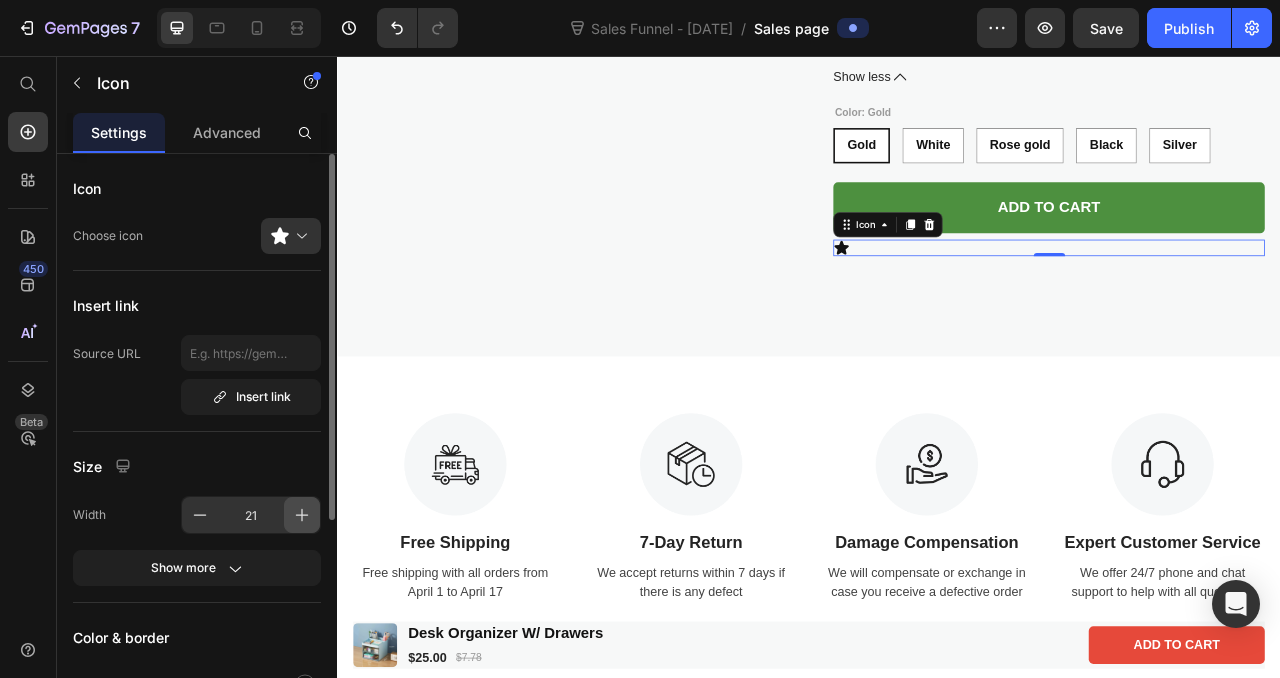 click 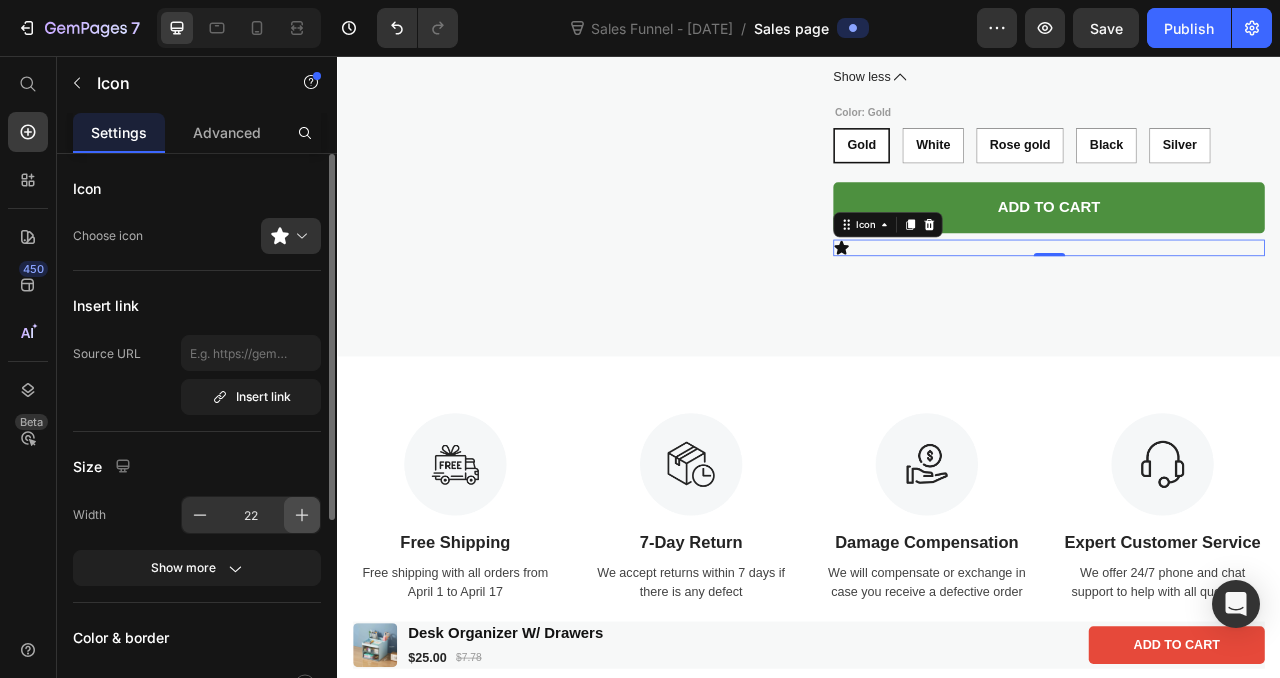click 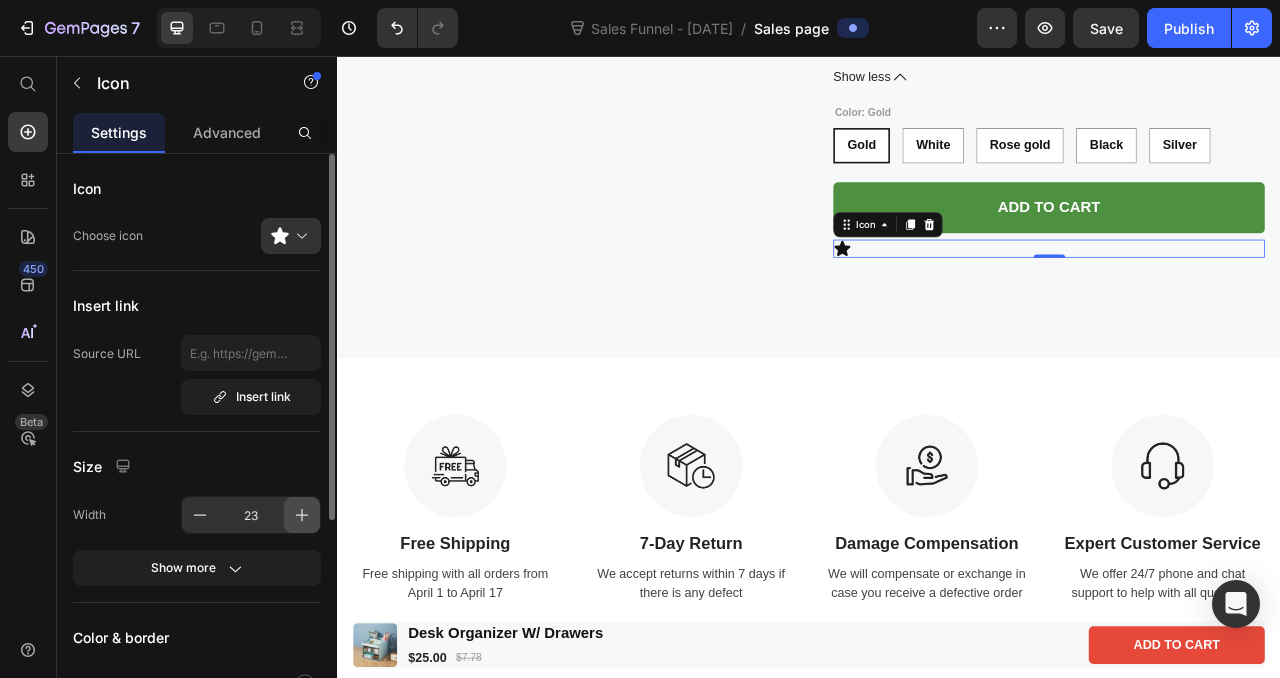 click 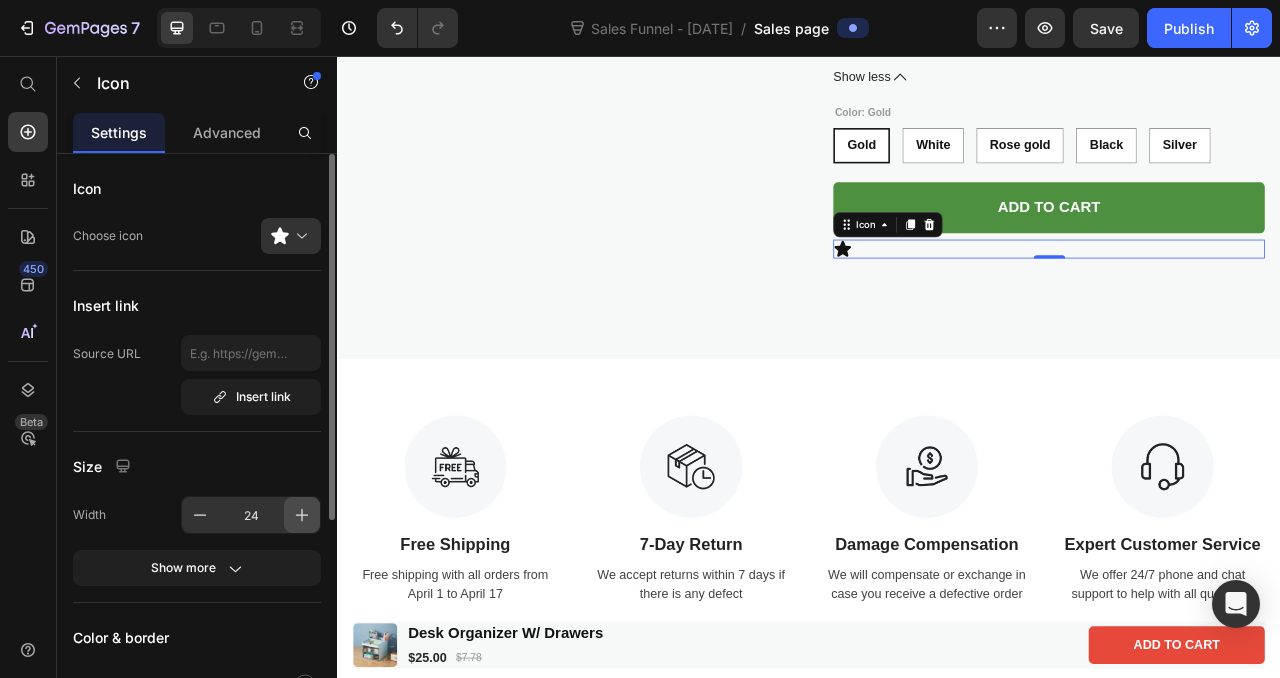 click 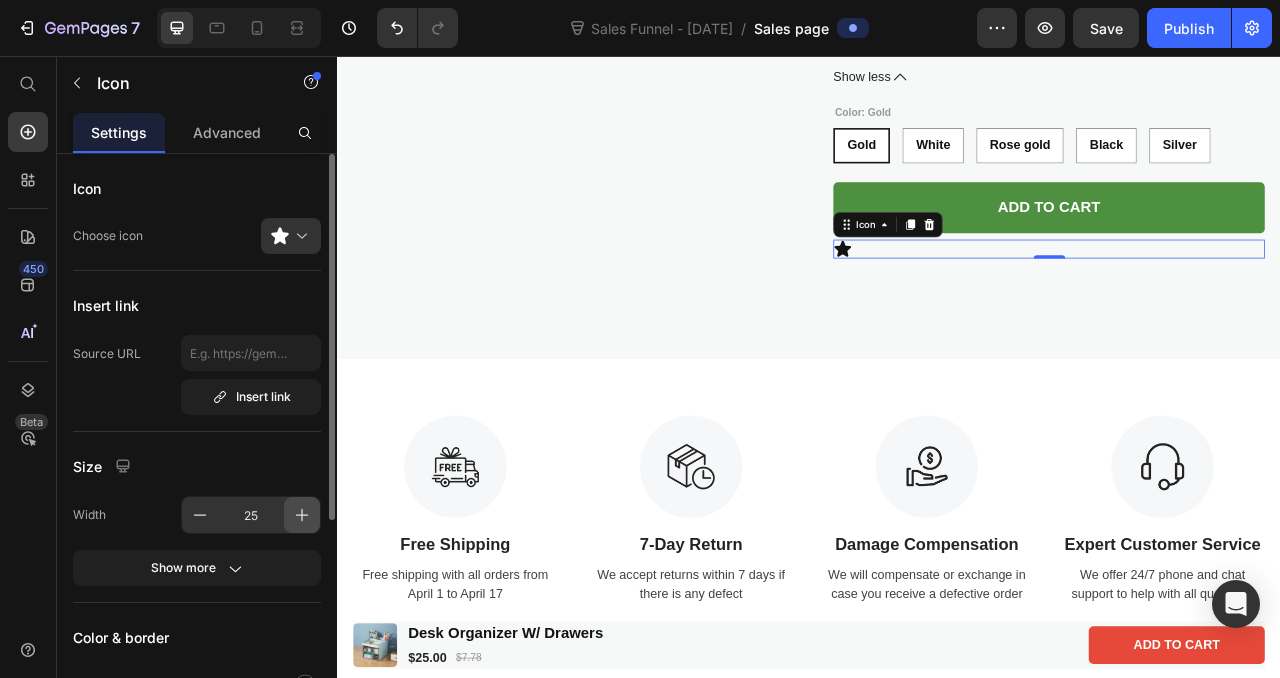 click 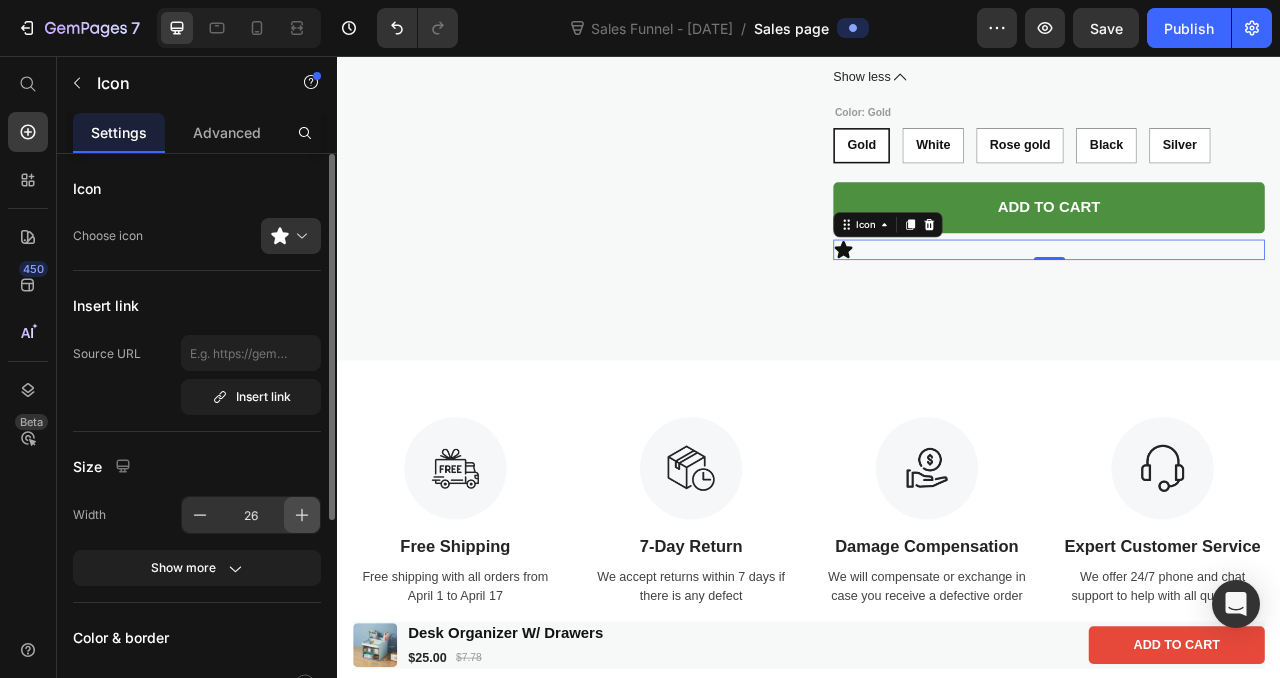 click 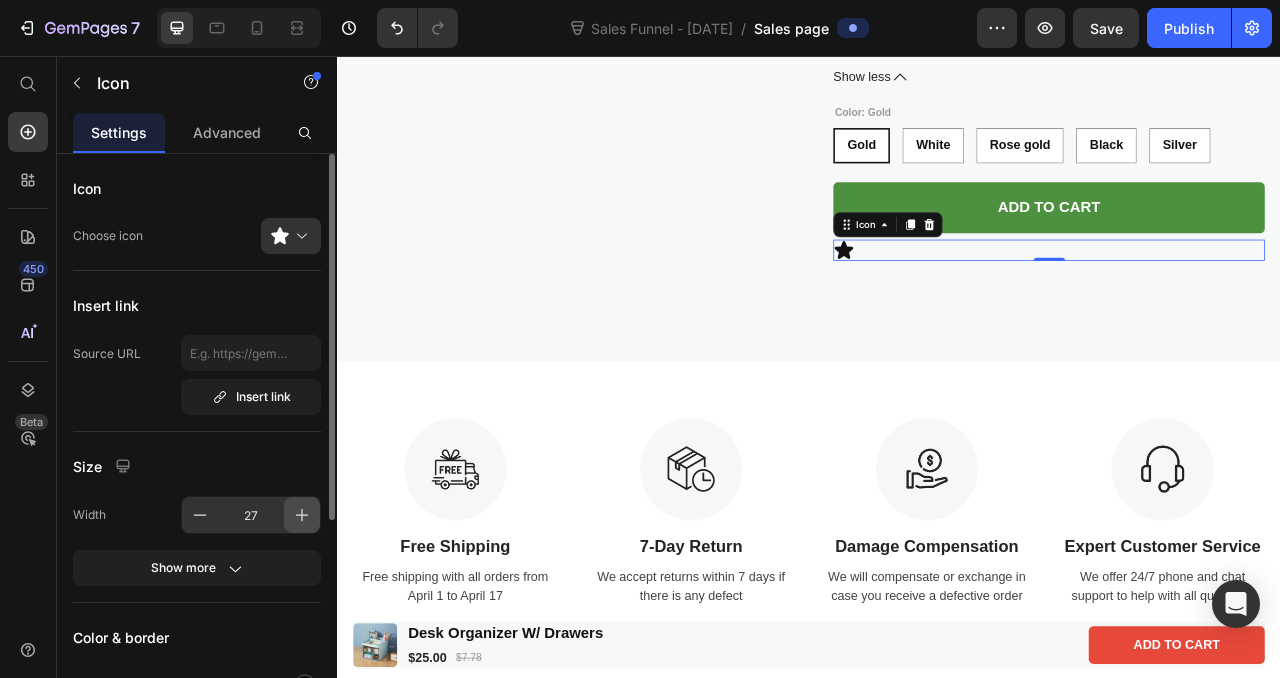click 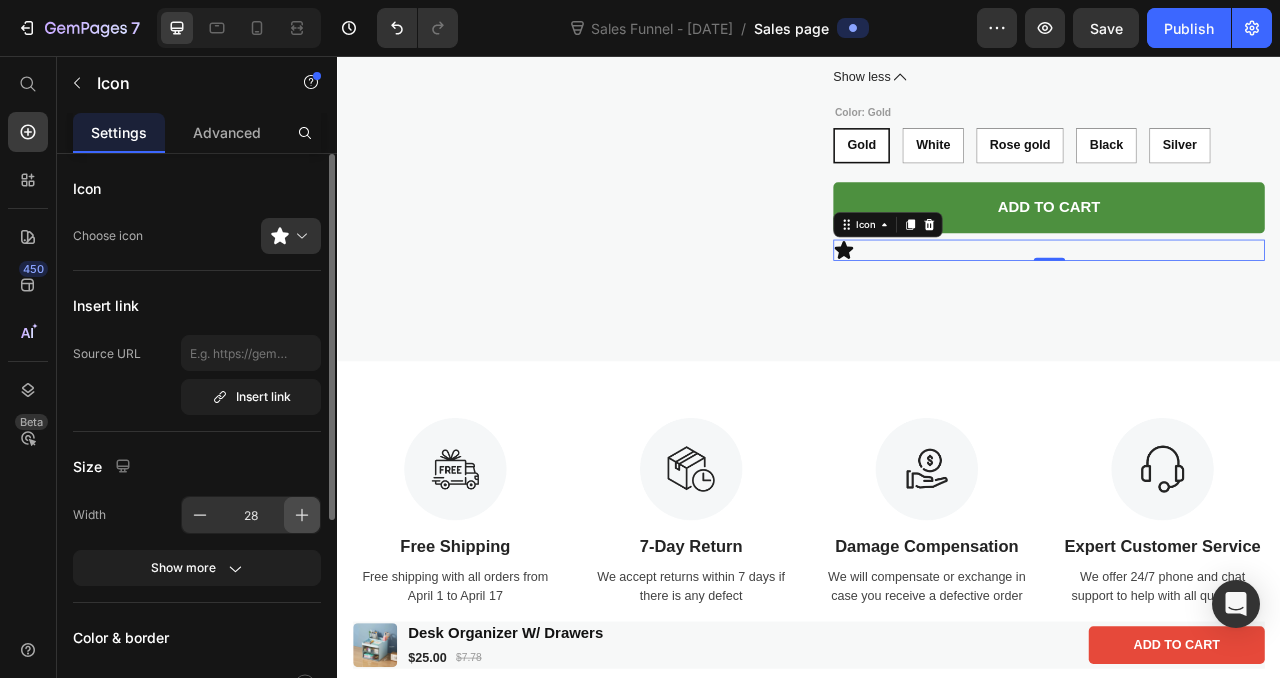 click 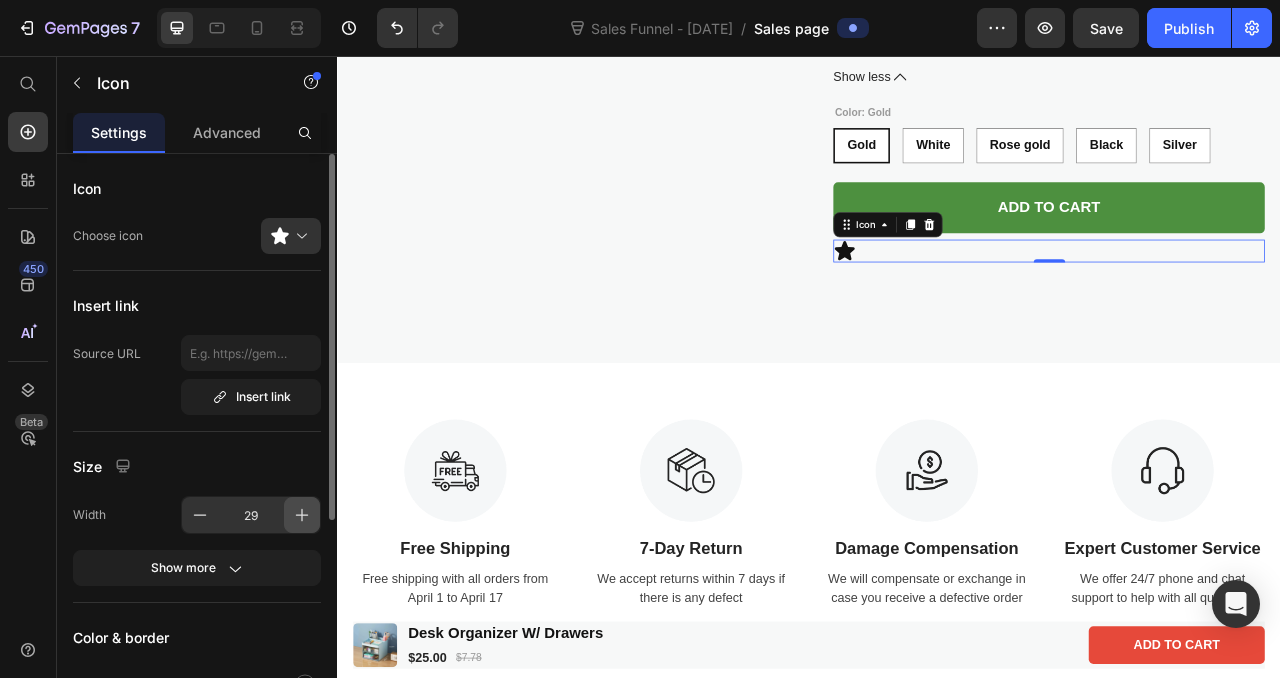 click 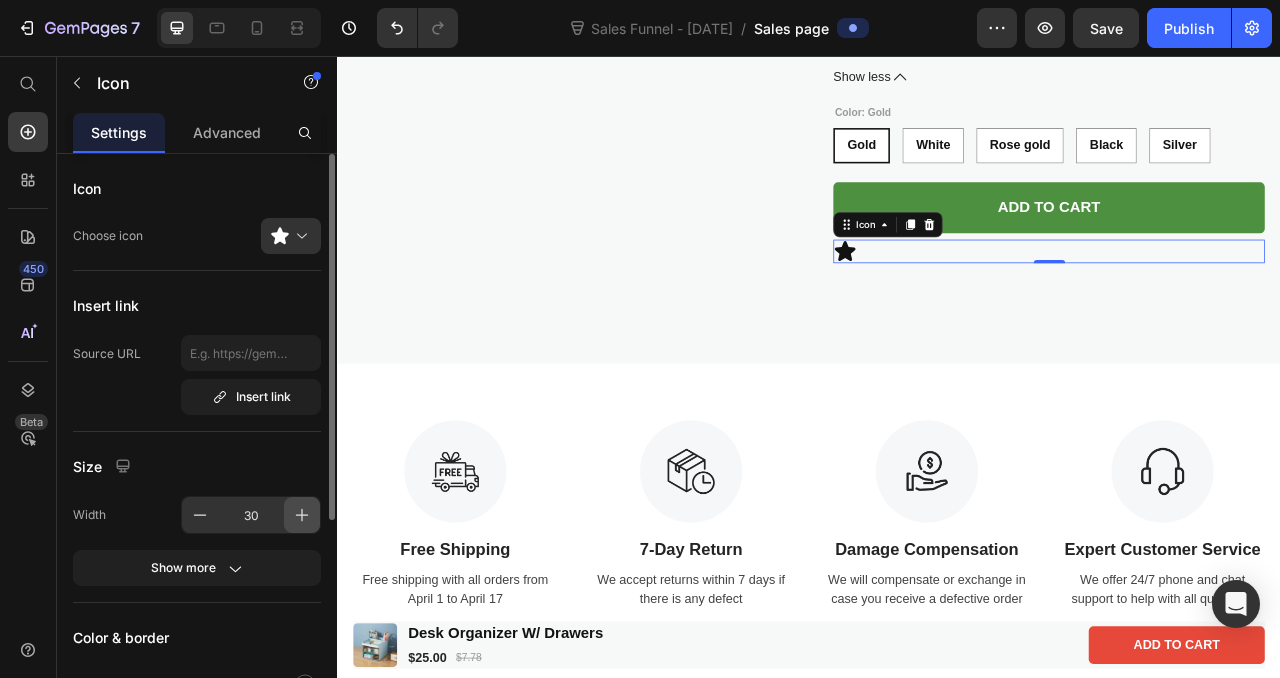 click 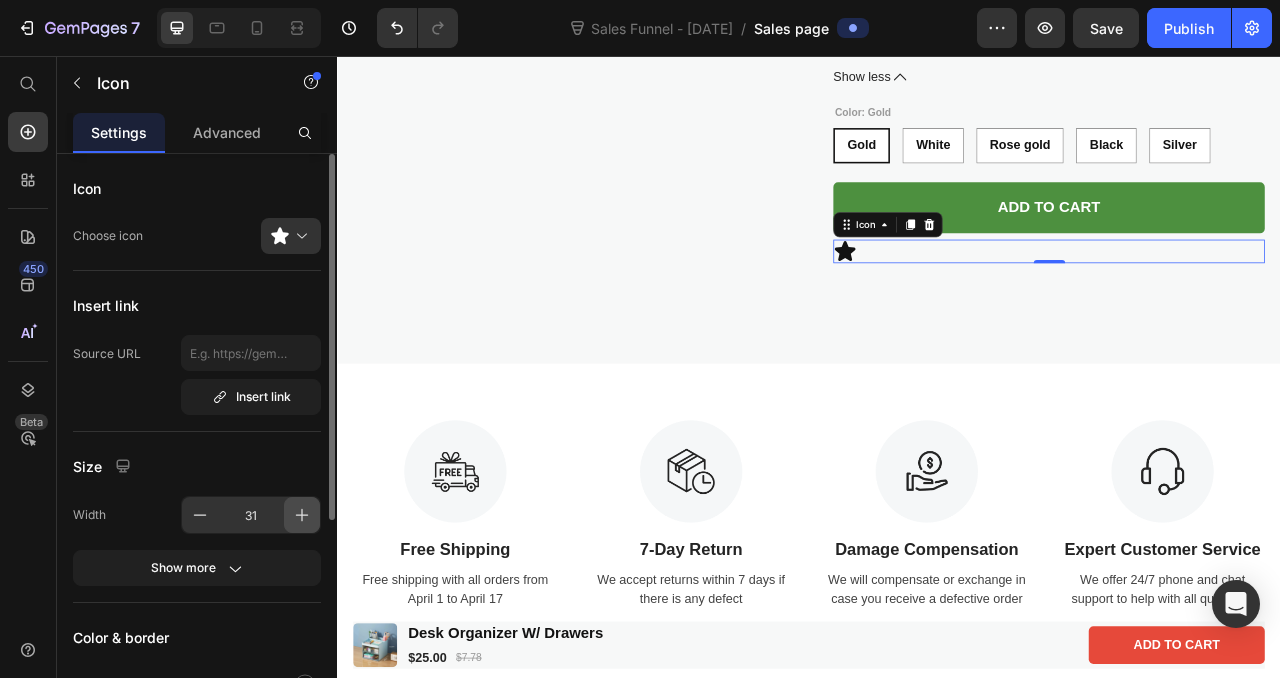 click 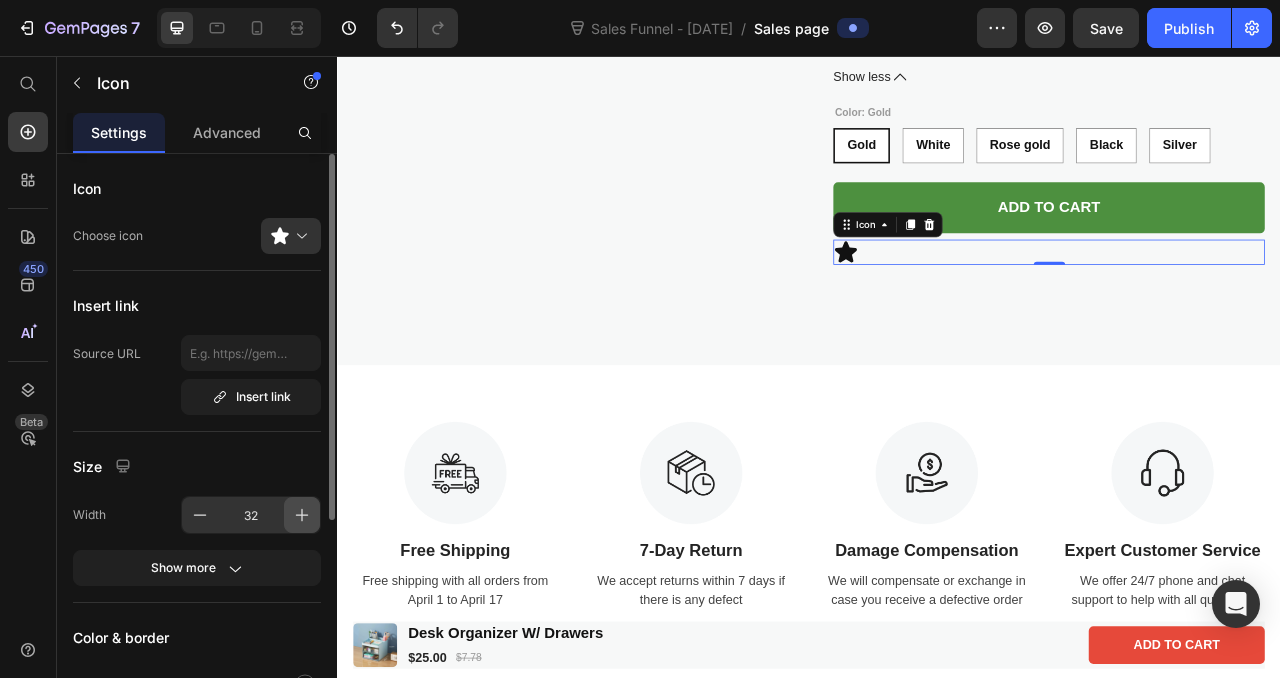 click 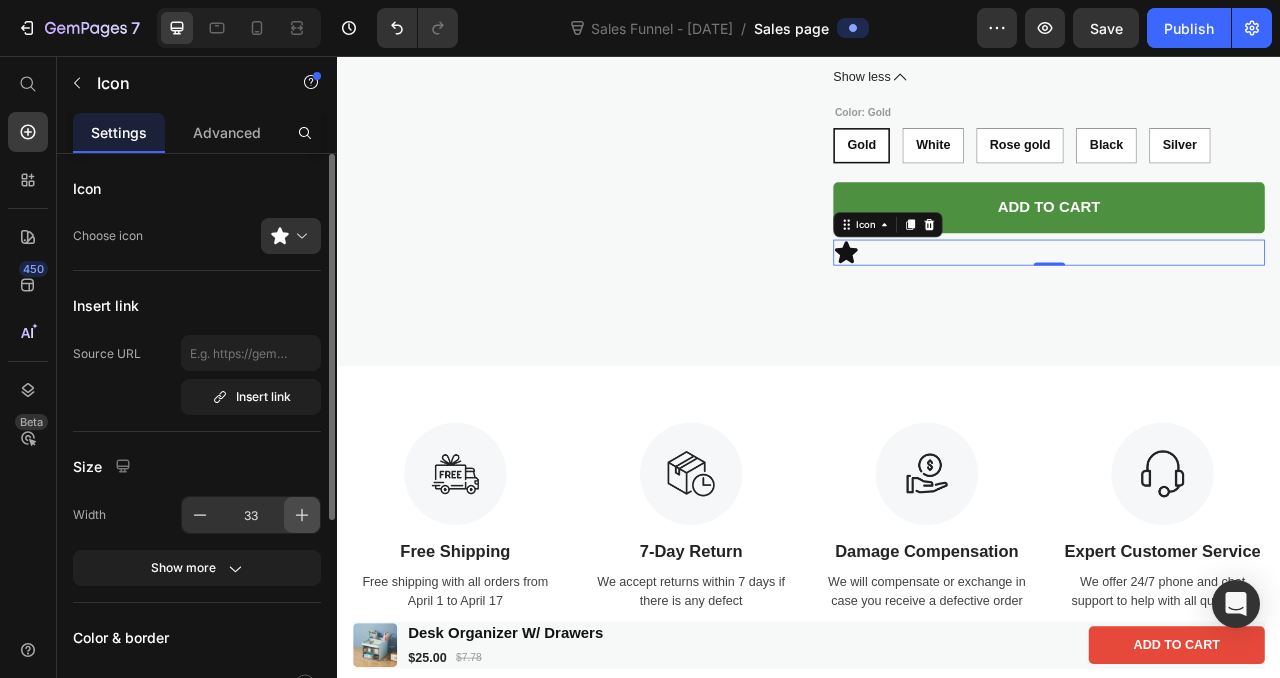 click 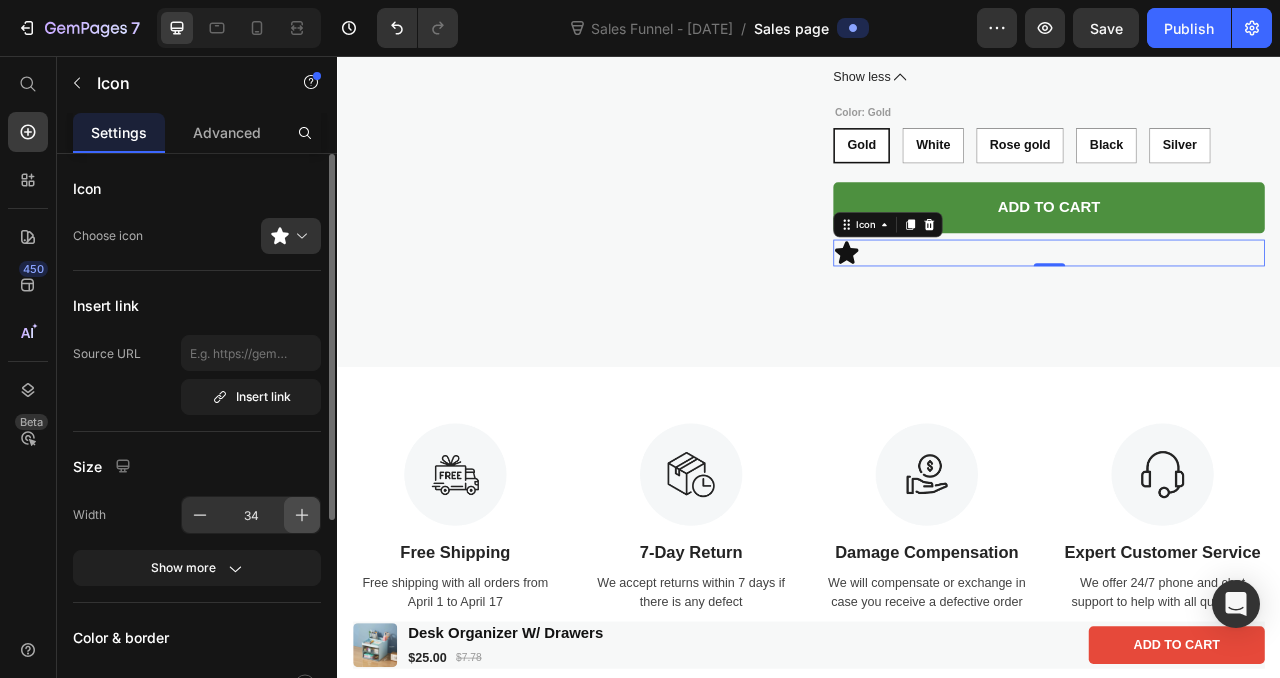 click 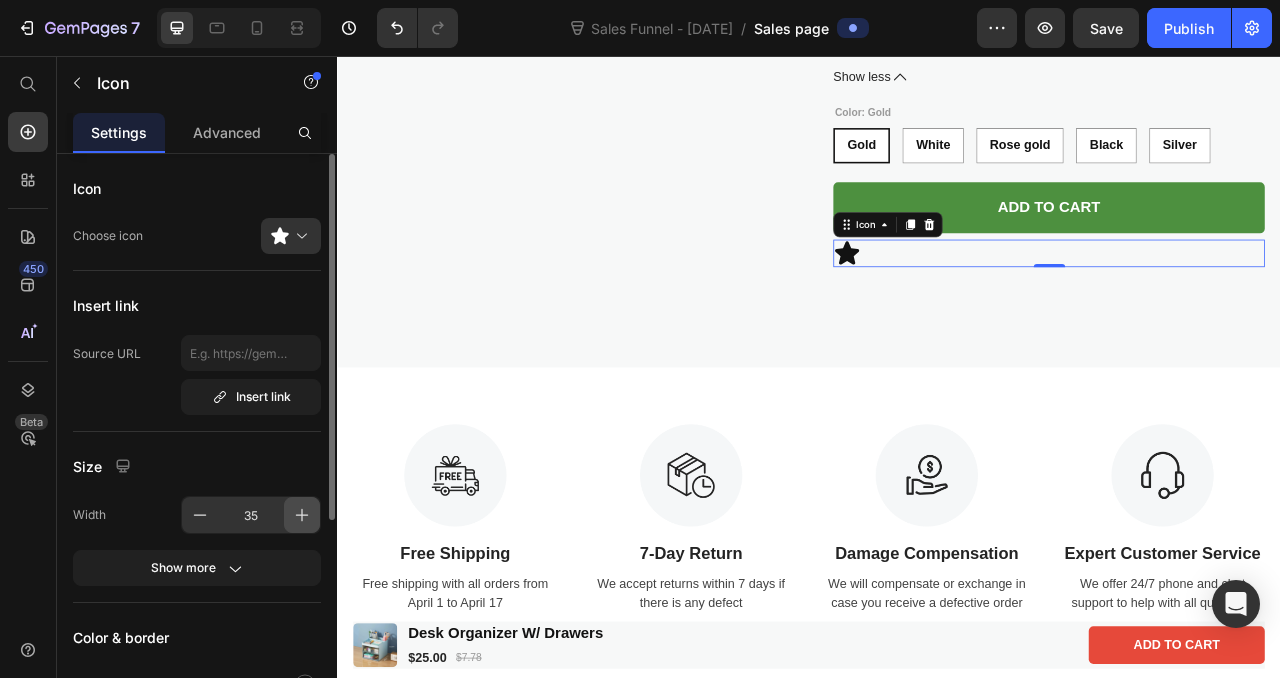 click 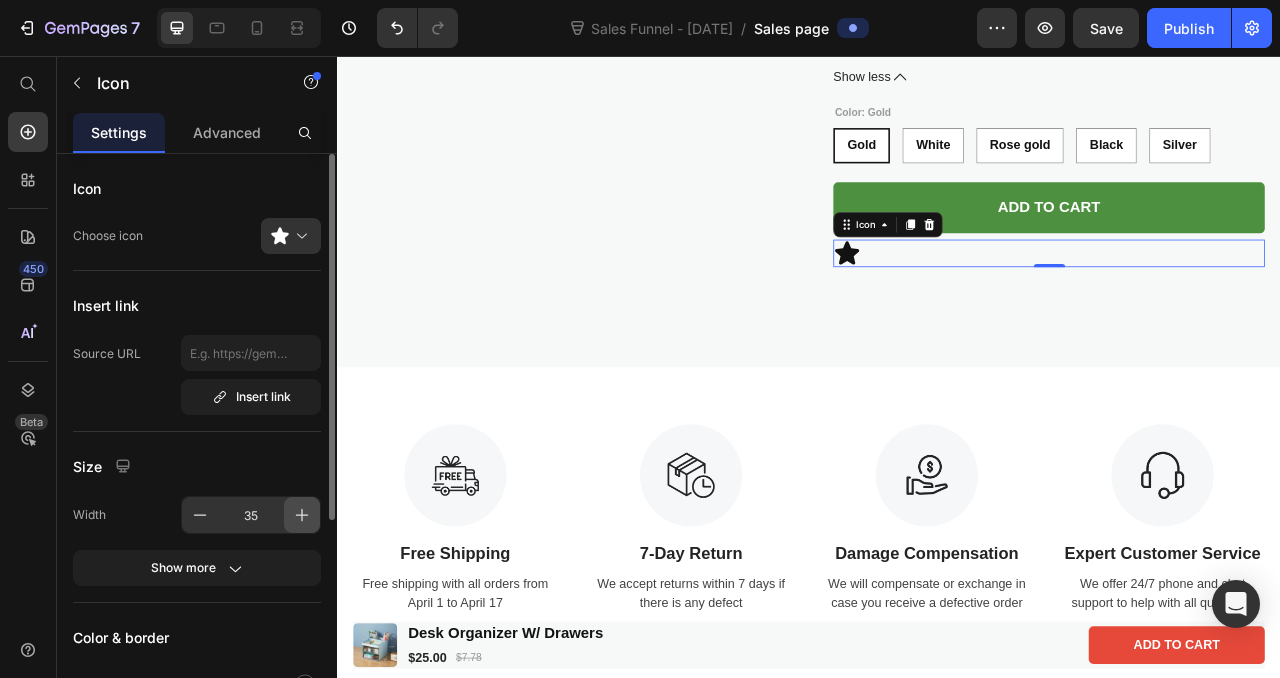 type on "36" 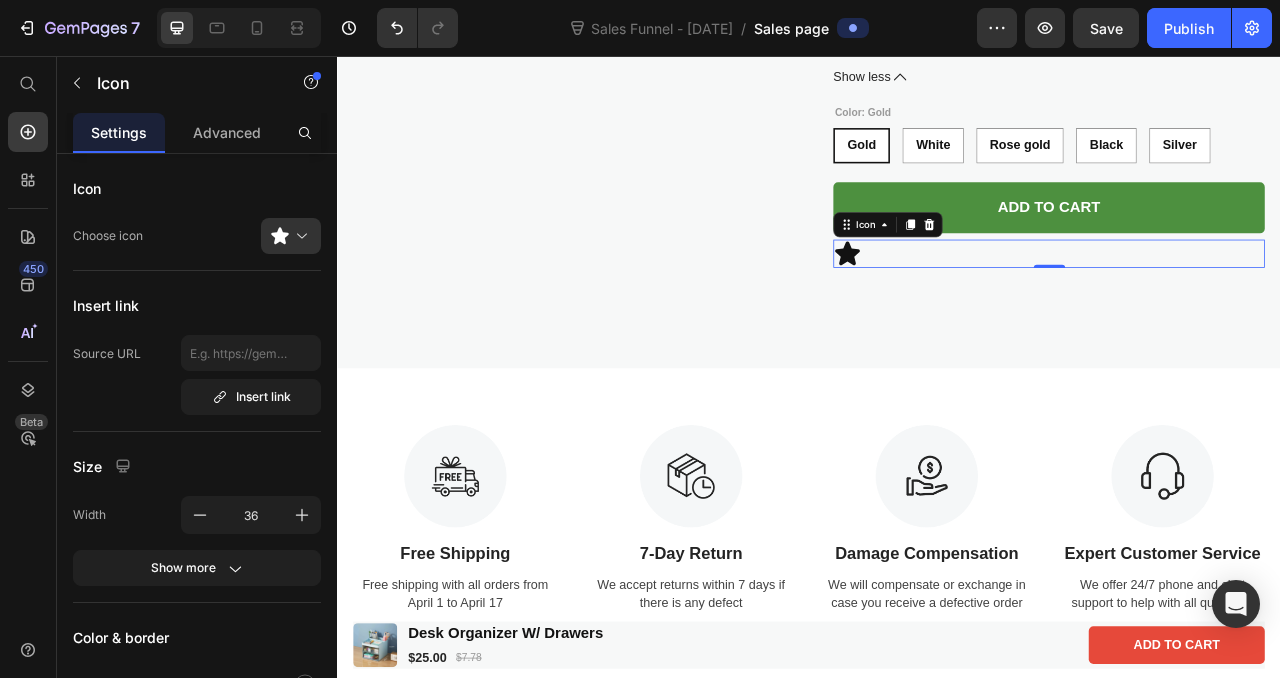 click on "Icon   0" at bounding box center (1242, 308) 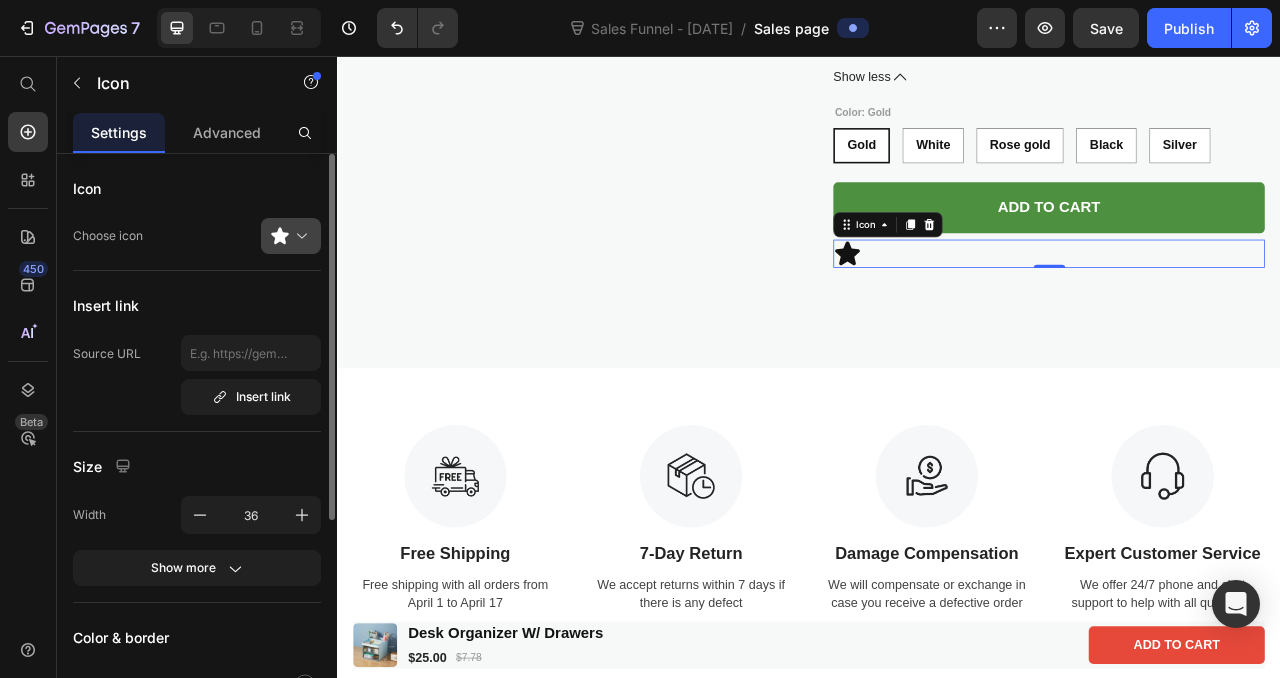click at bounding box center (299, 236) 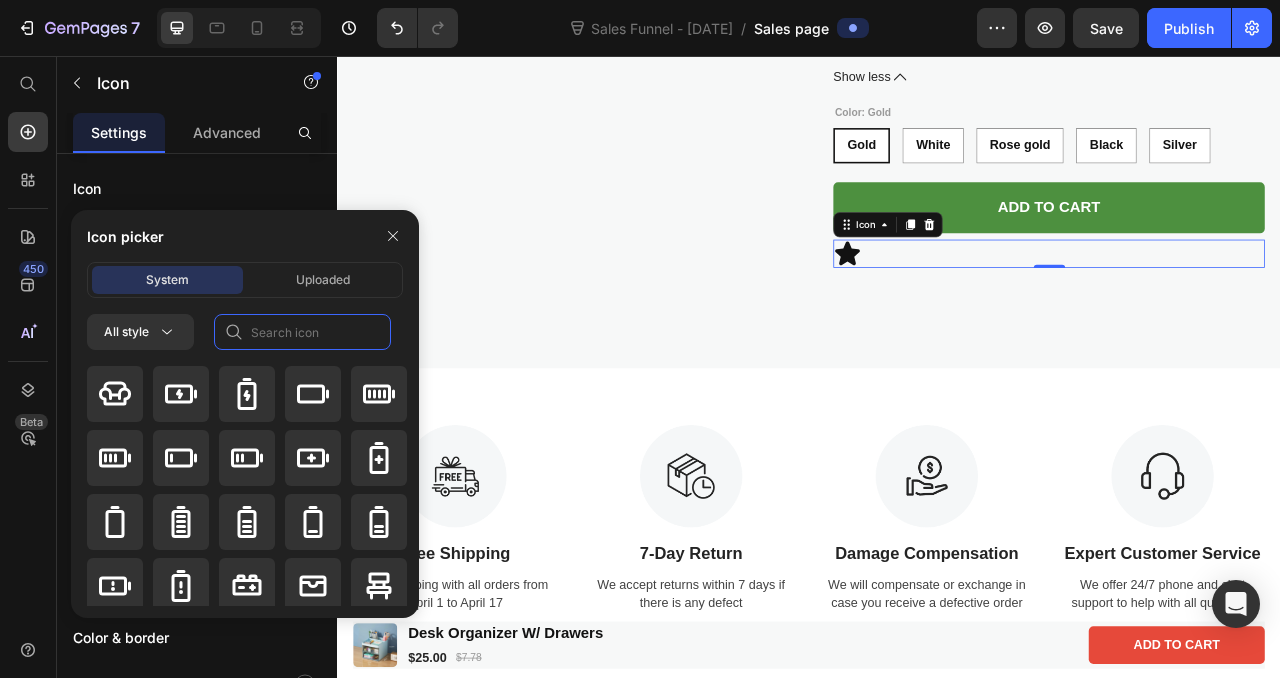 click 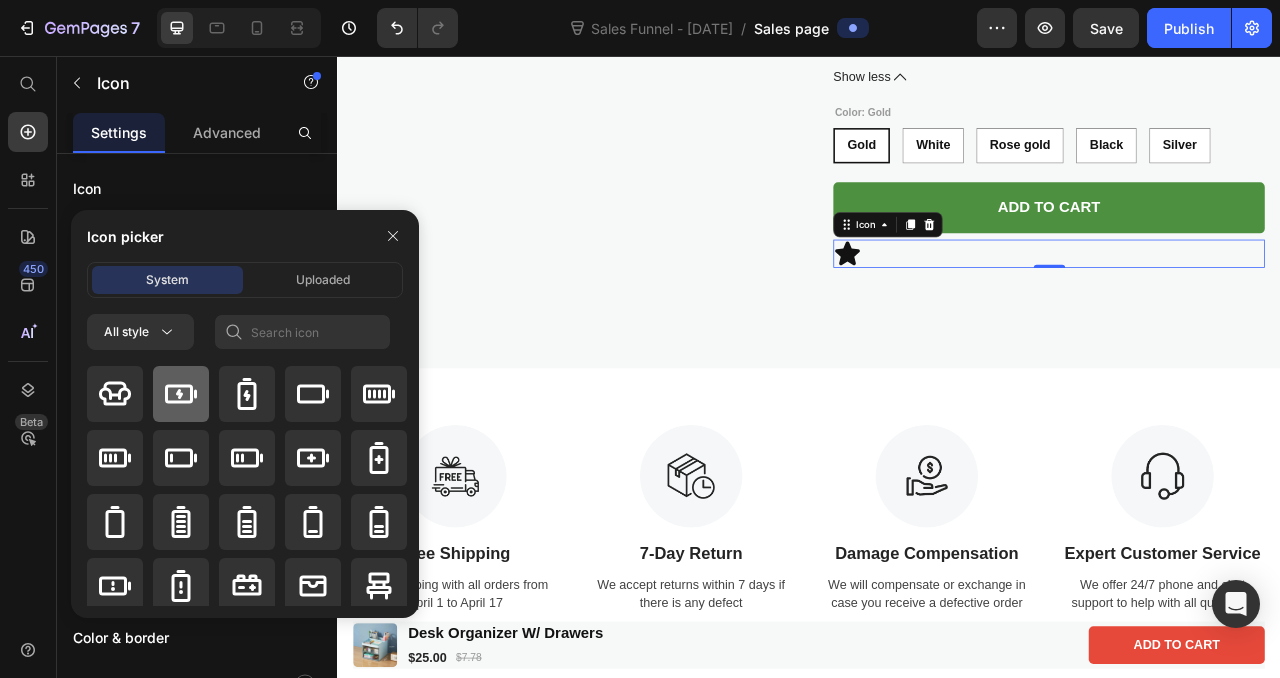 click 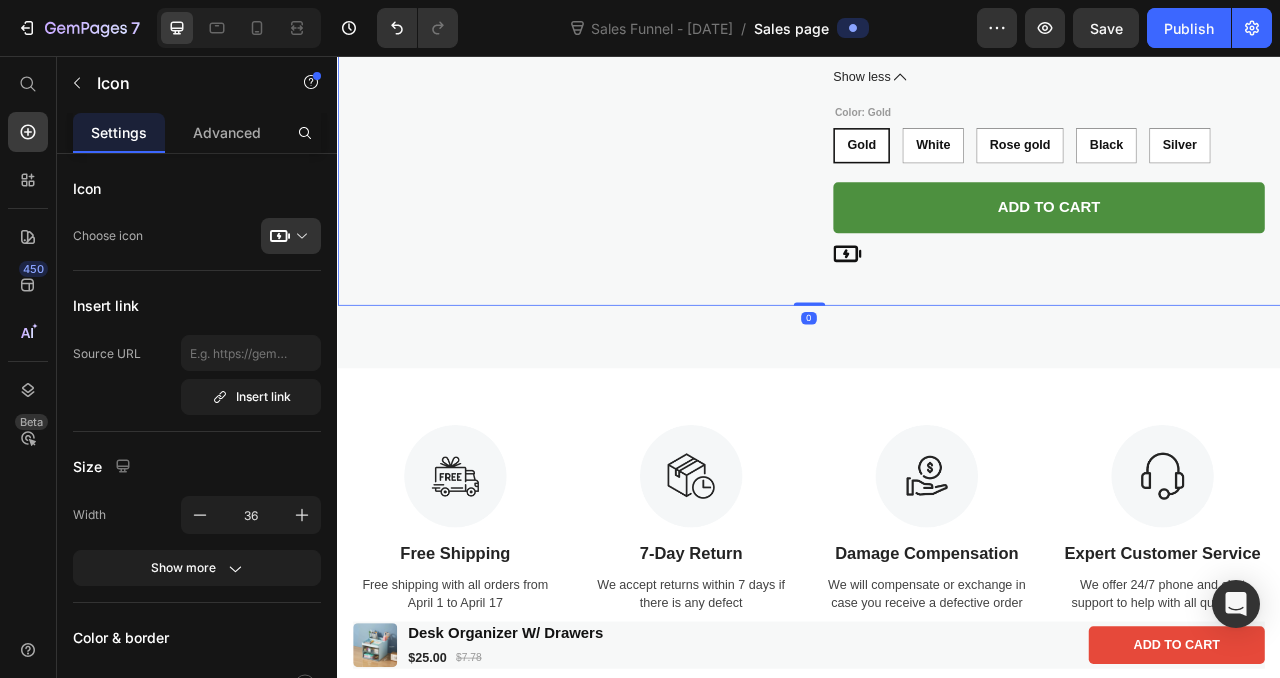 click on "Product Images Wireless Table Lamp W/Touch Sensor, Portable Product Title $55.00 Product Price
Drop element here Row
This Wireless Table Lamp with a touch sensor is the perfect solution for portable lighting.
With wireless capabilities, you can easily move the lamp from room to room or even a nightstand.
The touch sensor makes it easy to turn on and off without the hassle of cords or switches.
Enjoy the convenience of wireless lighting with this stylish, functional, and simple-to-use lamp.
This table lamp will work perfect as a desk lamp or as a bedside lamp on a bedside table.
Show less Product Description  Color: Gold Gold Gold Gold White White White Rose gold Rose gold Rose gold Black Black Black Silver Silver Silver Product Variants & Swatches Add to cart Add to Cart
Icon Row Product   0" at bounding box center (937, -139) 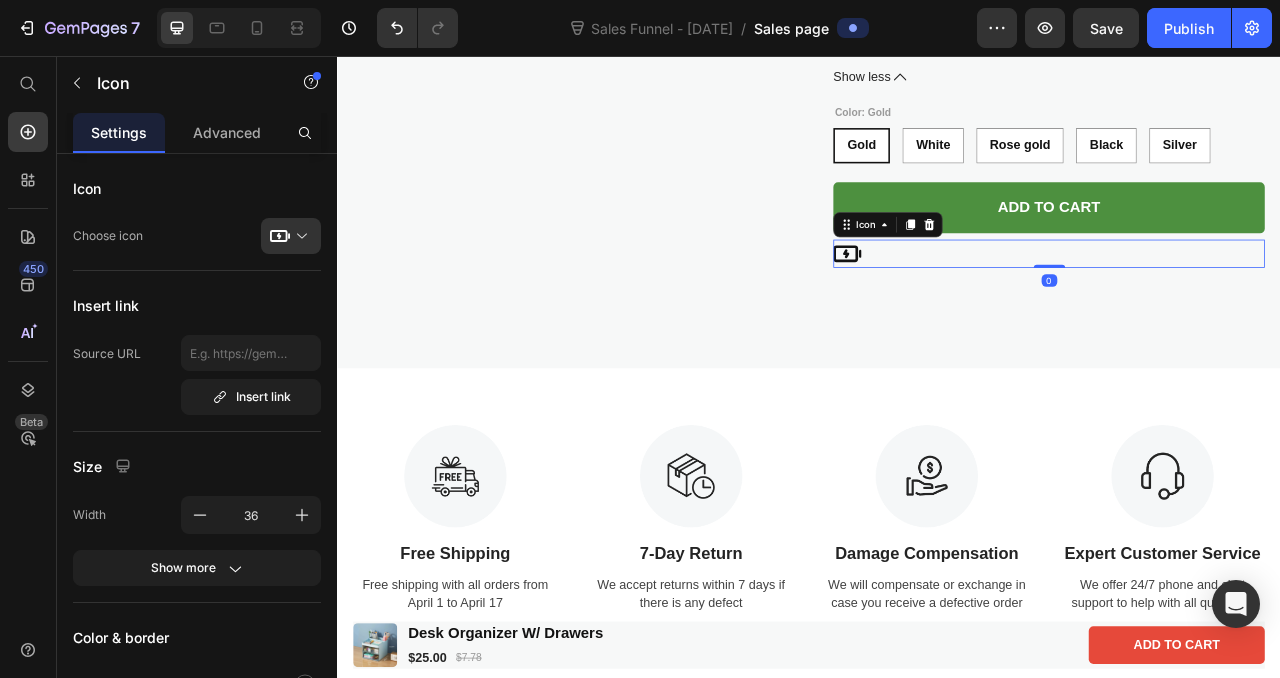 click 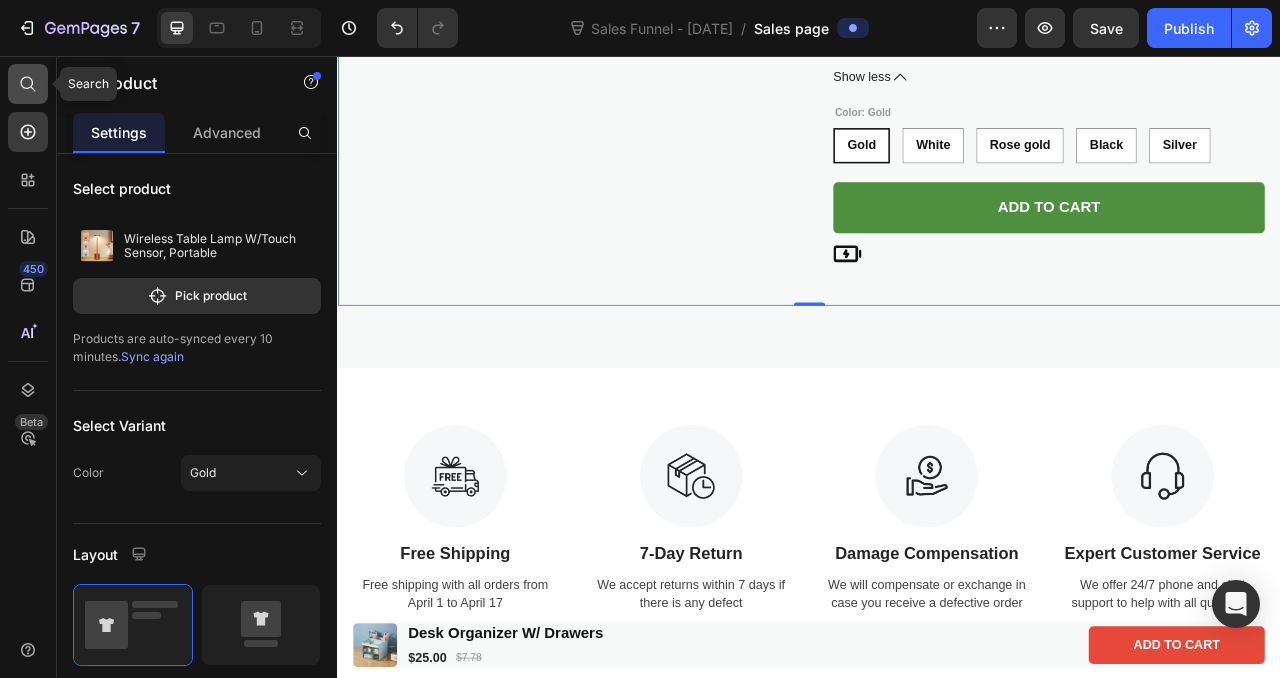 click 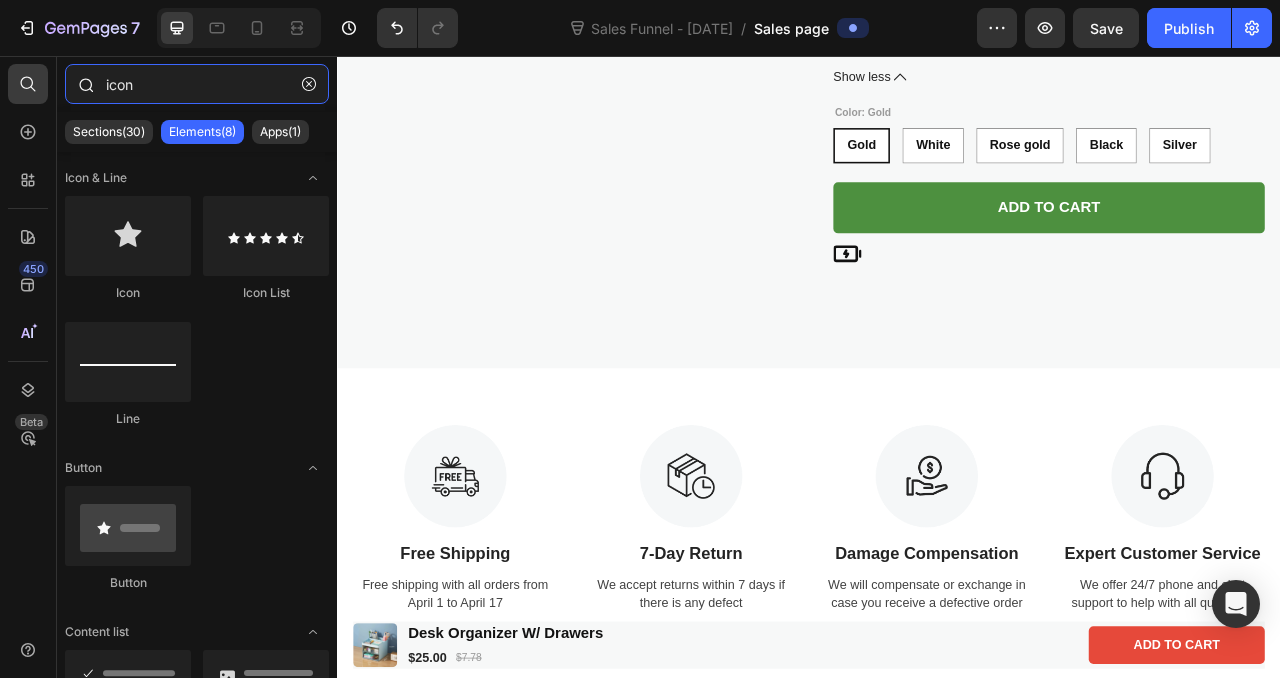 click on "icon" at bounding box center (197, 84) 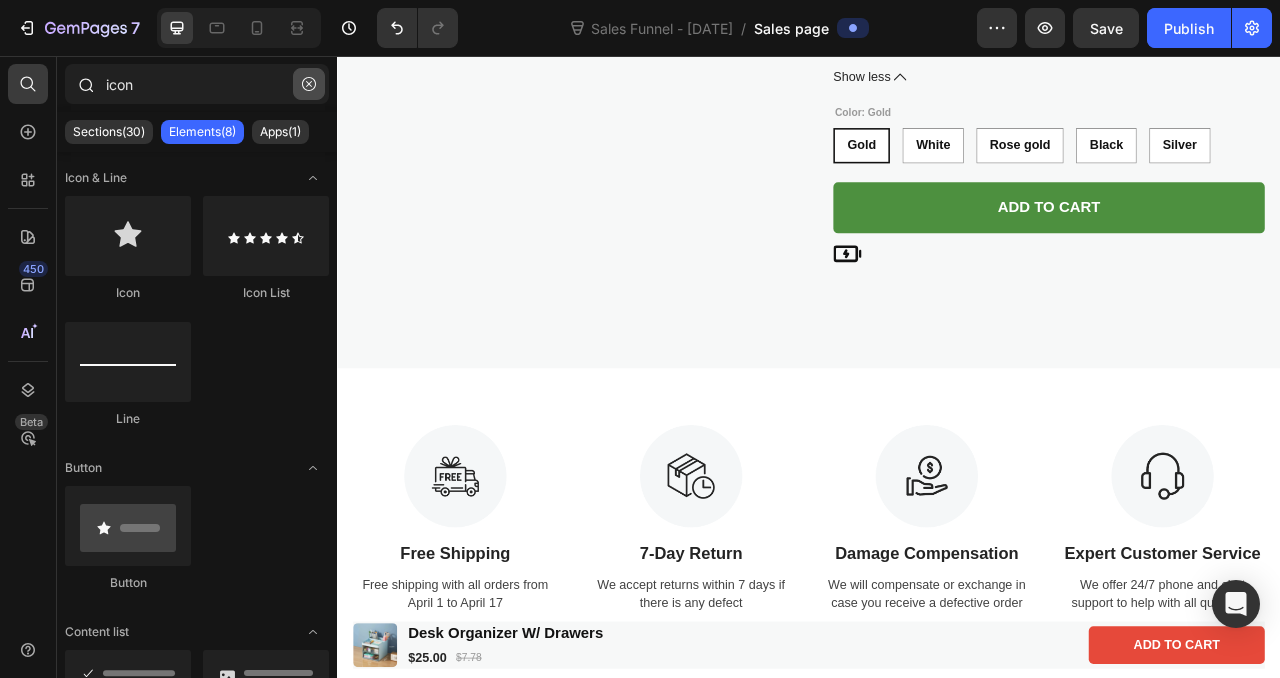 click 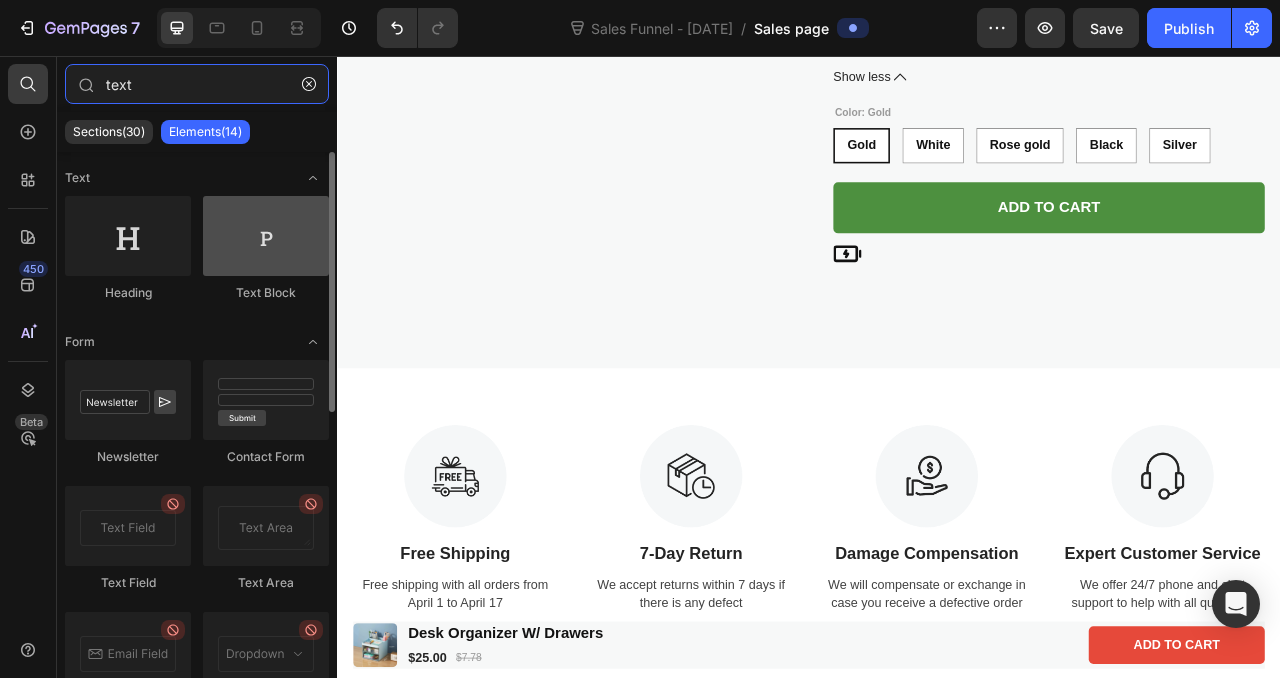 type on "text" 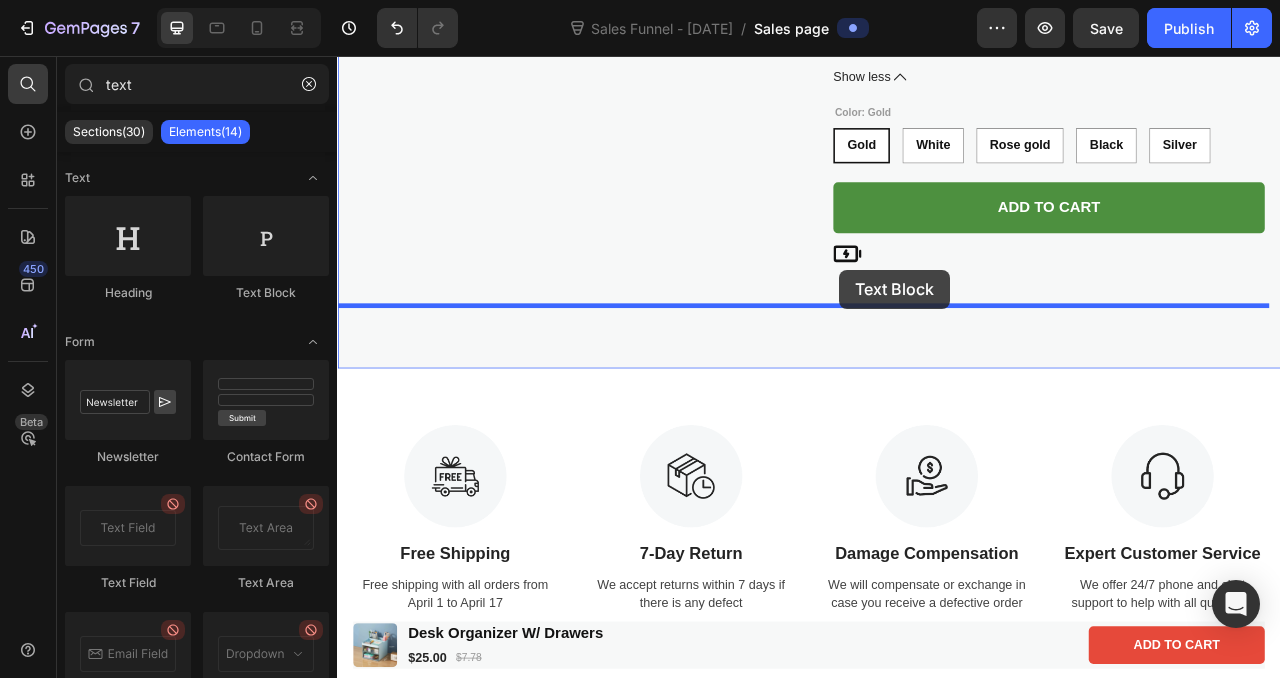 drag, startPoint x: 625, startPoint y: 288, endPoint x: 975, endPoint y: 326, distance: 352.05682 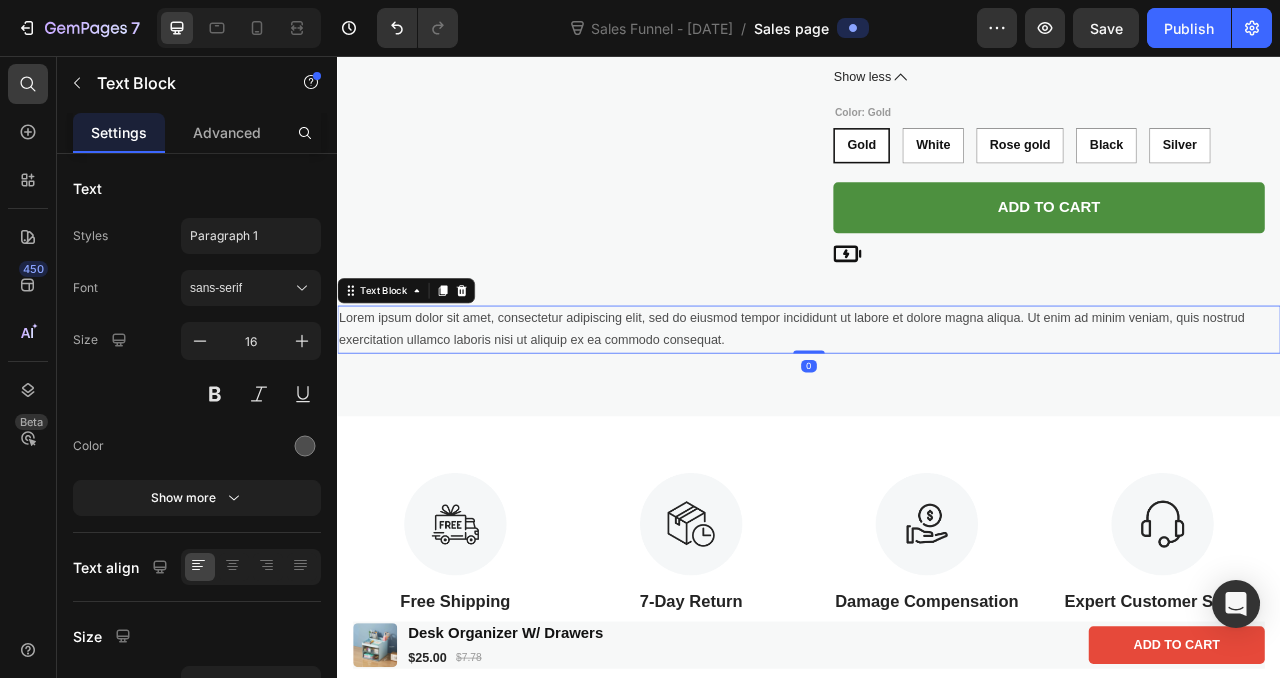 drag, startPoint x: 933, startPoint y: 434, endPoint x: 931, endPoint y: 415, distance: 19.104973 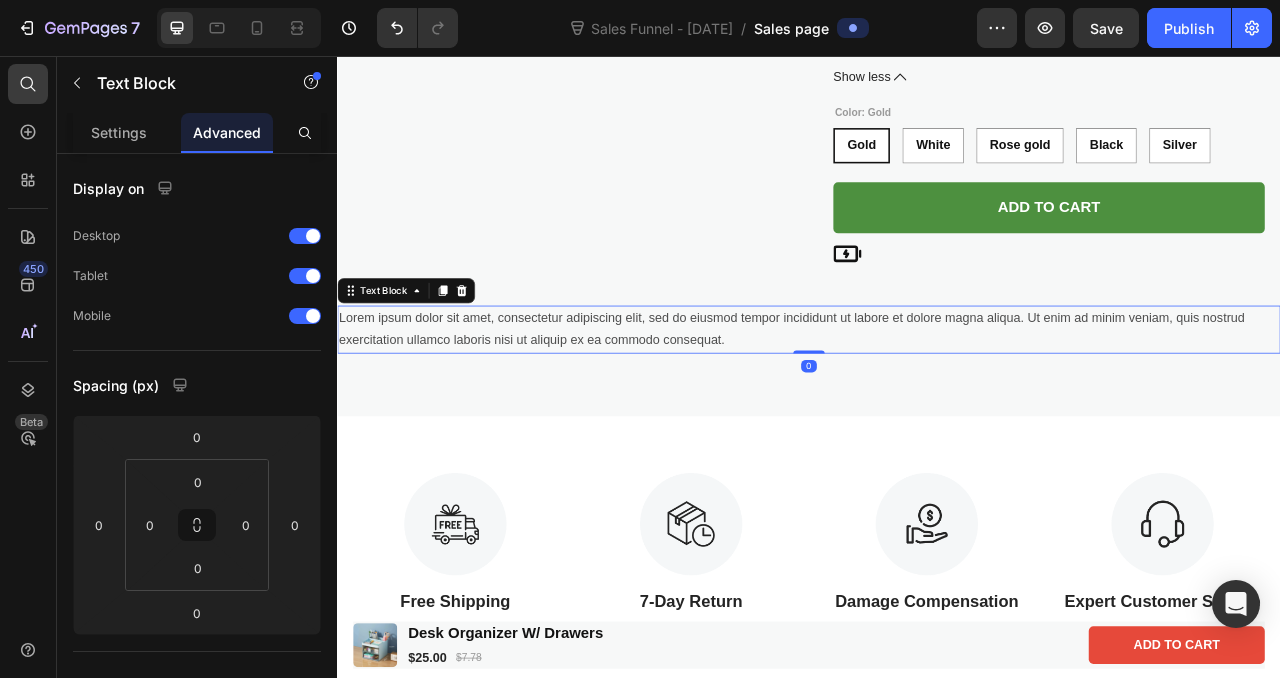 click on "Lorem ipsum dolor sit amet, consectetur adipiscing elit, sed do eiusmod tempor incididunt ut labore et dolore magna aliqua. Ut enim ad minim veniam, quis nostrud exercitation ullamco laboris nisi ut aliquip ex ea commodo consequat." at bounding box center [937, 405] 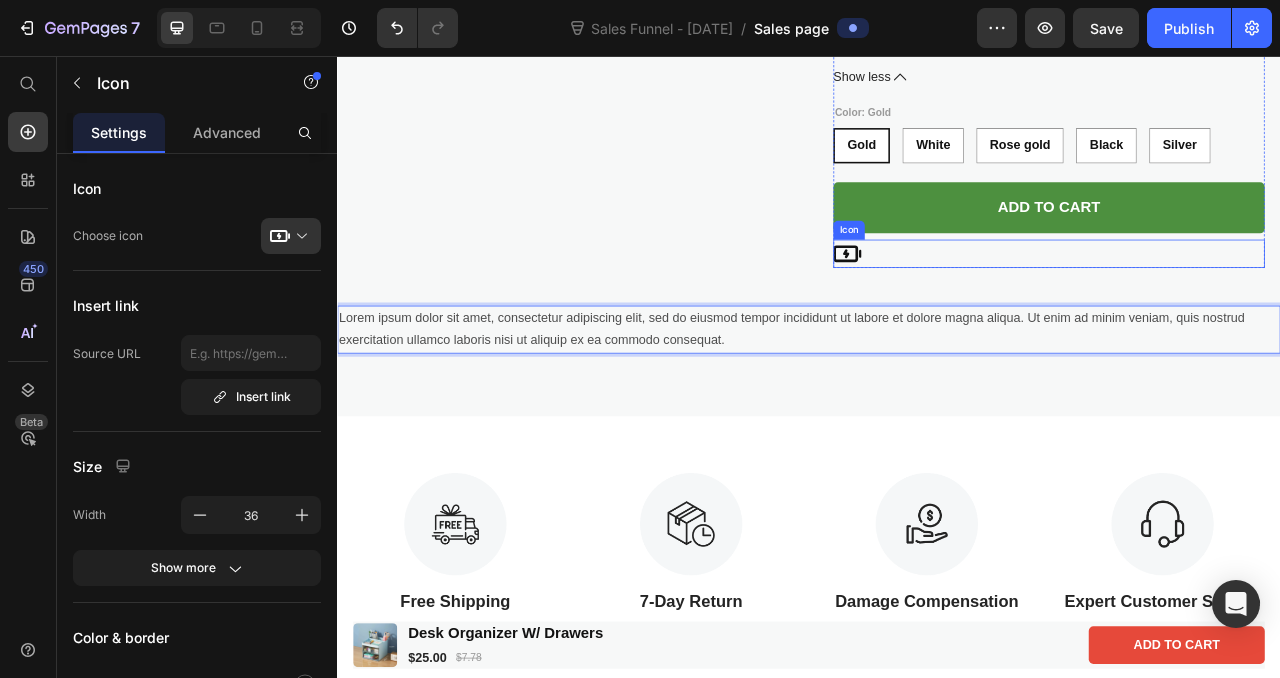 click on "Icon" at bounding box center [1242, 308] 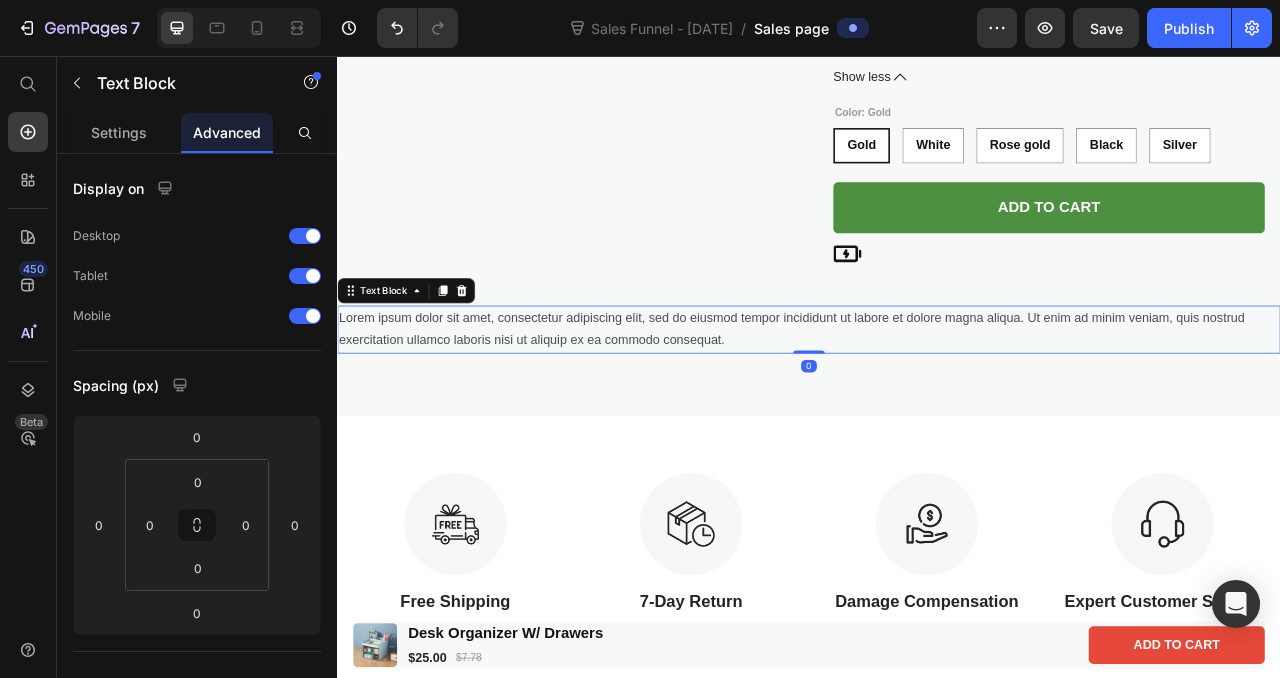 click on "Lorem ipsum dolor sit amet, consectetur adipiscing elit, sed do eiusmod tempor incididunt ut labore et dolore magna aliqua. Ut enim ad minim veniam, quis nostrud exercitation ullamco laboris nisi ut aliquip ex ea commodo consequat." at bounding box center [937, 405] 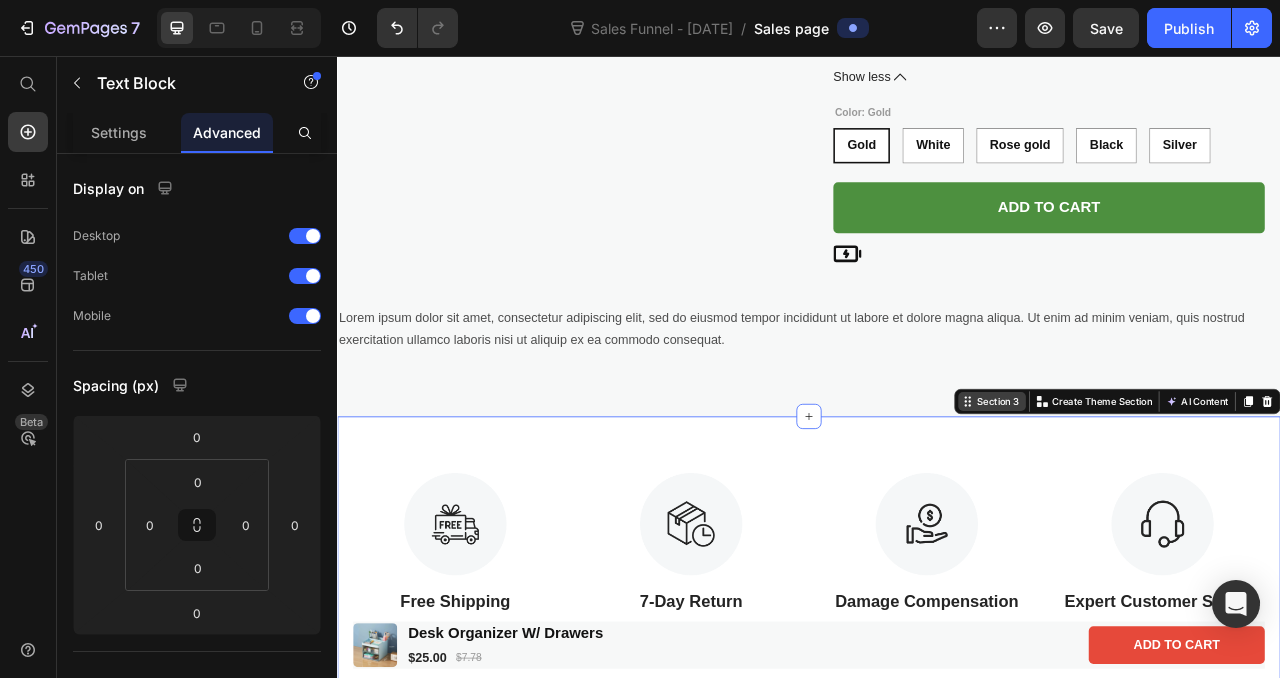 click on "Section 3   You can create reusable sections Create Theme Section AI Content Write with GemAI What would you like to describe here? Tone and Voice Persuasive Product Desk Organizer W/ Drawers Show more Generate" at bounding box center [1329, 496] 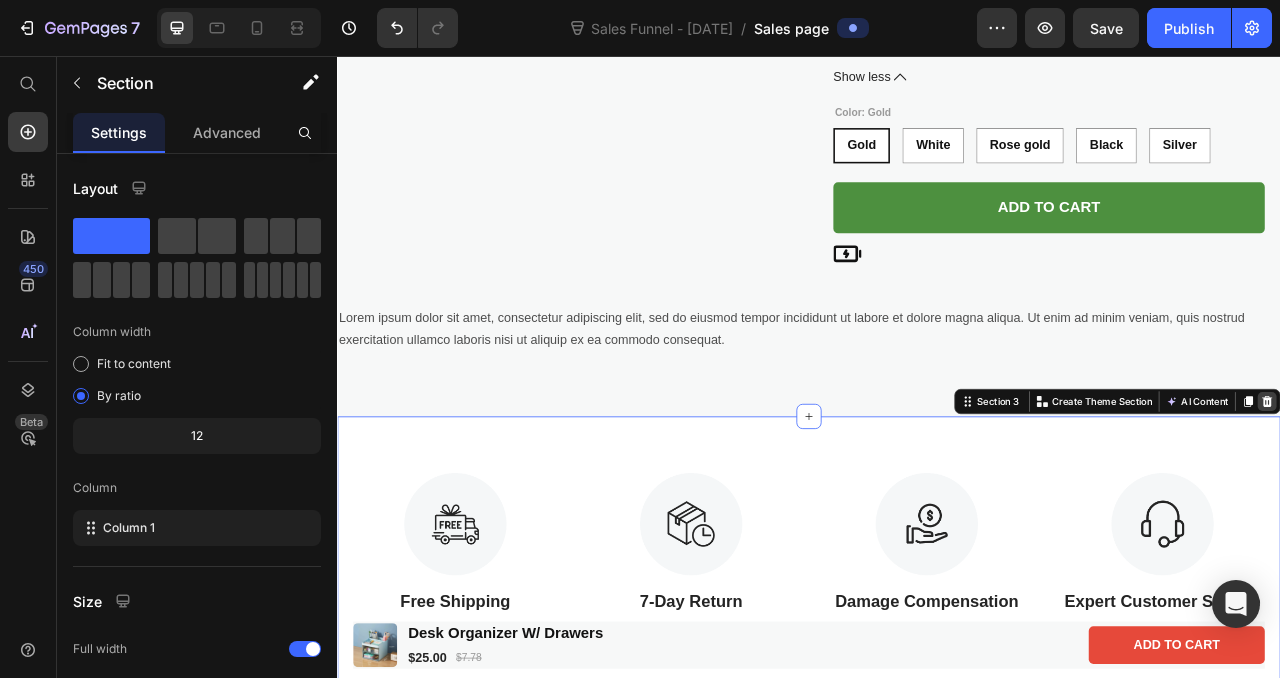 click 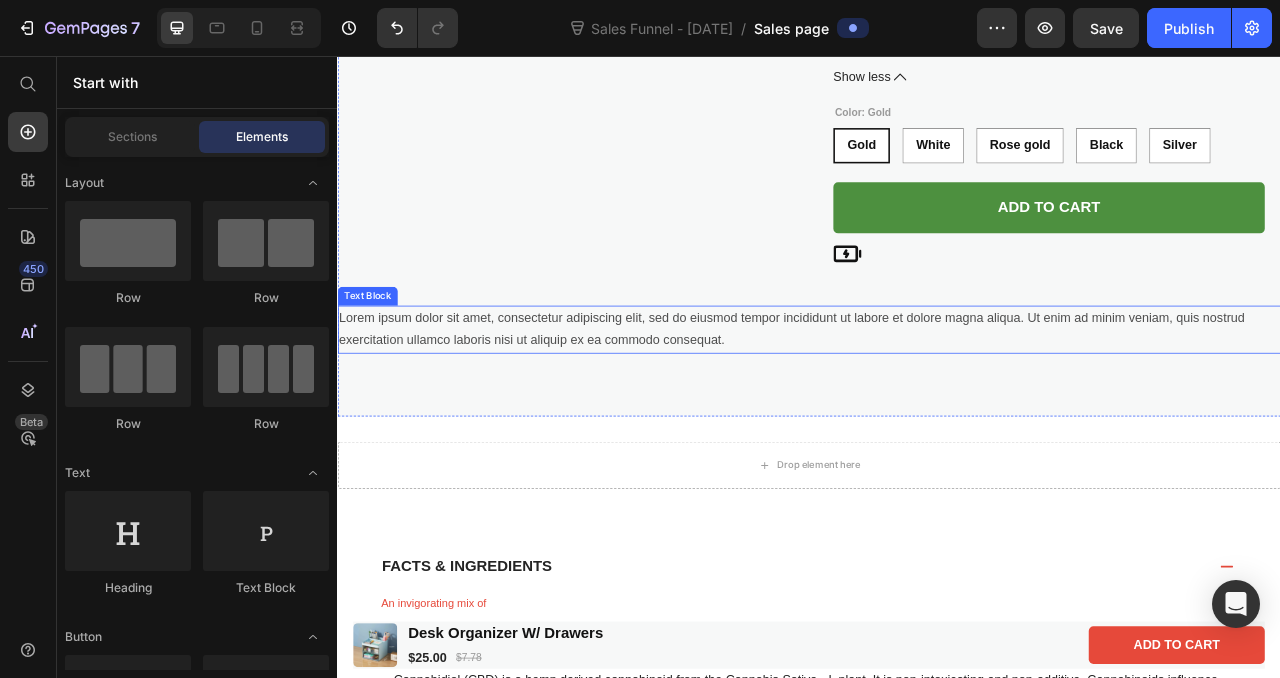 click on "Lorem ipsum dolor sit amet, consectetur adipiscing elit, sed do eiusmod tempor incididunt ut labore et dolore magna aliqua. Ut enim ad minim veniam, quis nostrud exercitation ullamco laboris nisi ut aliquip ex ea commodo consequat." at bounding box center (937, 405) 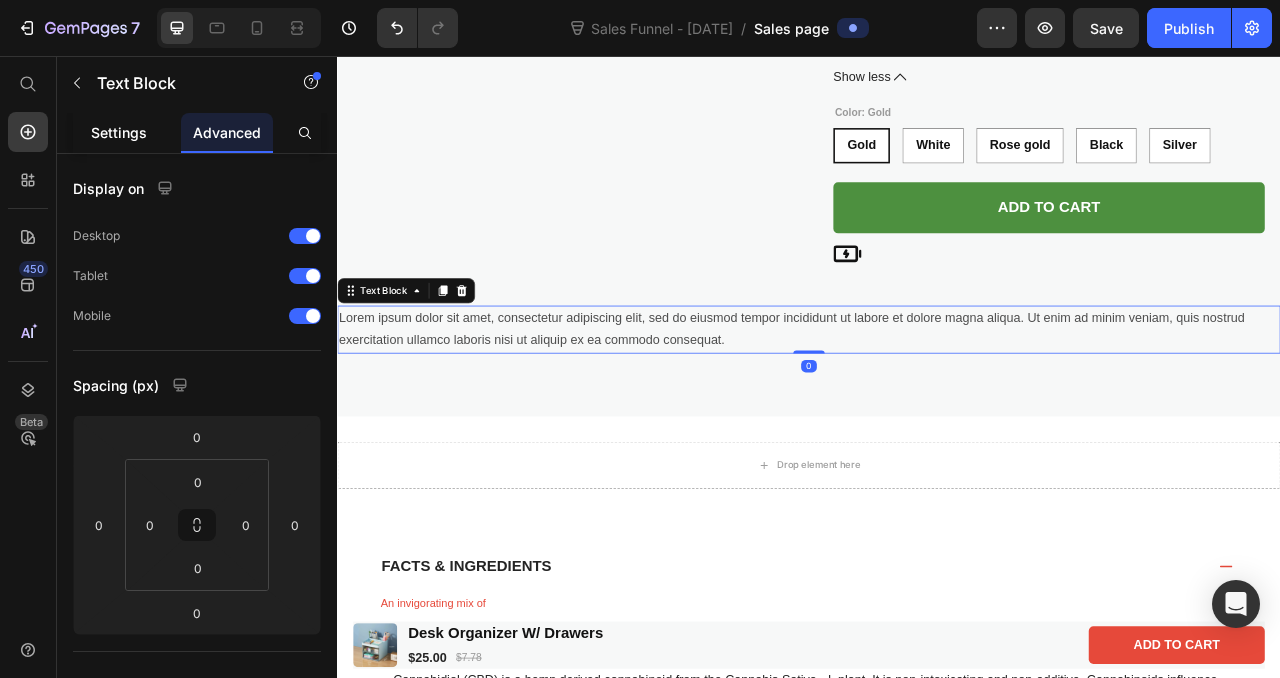 click on "Settings" at bounding box center (119, 132) 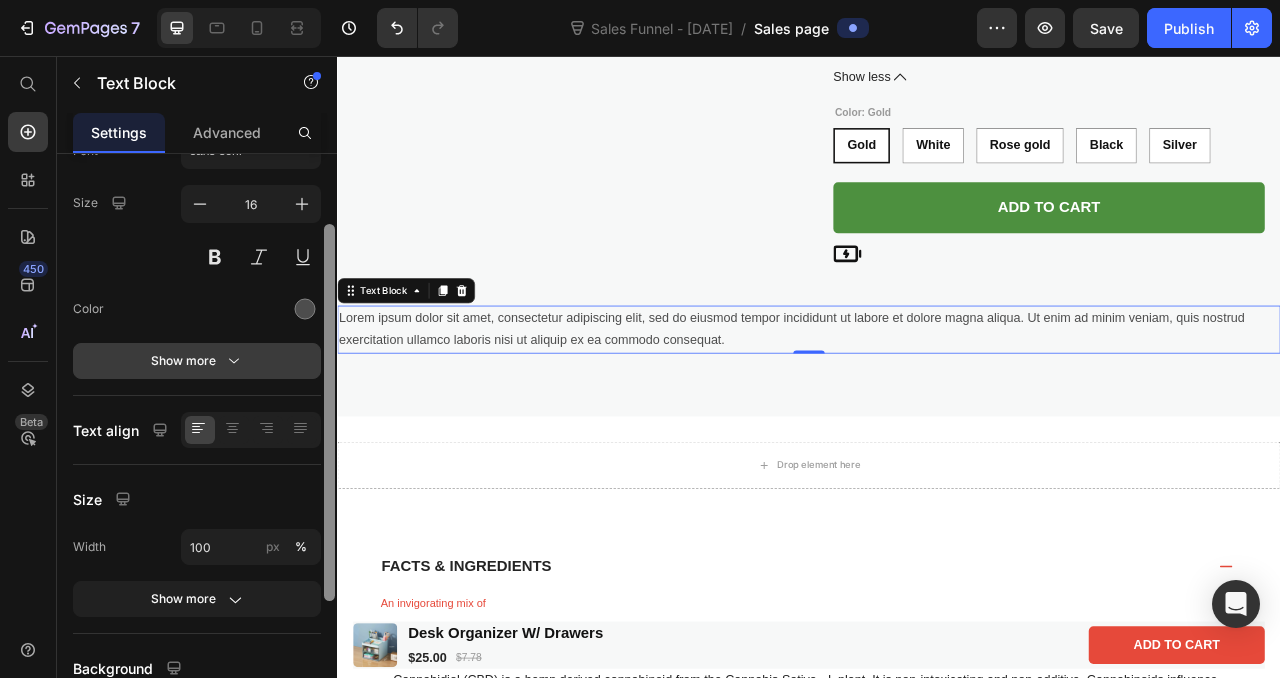 scroll, scrollTop: 126, scrollLeft: 0, axis: vertical 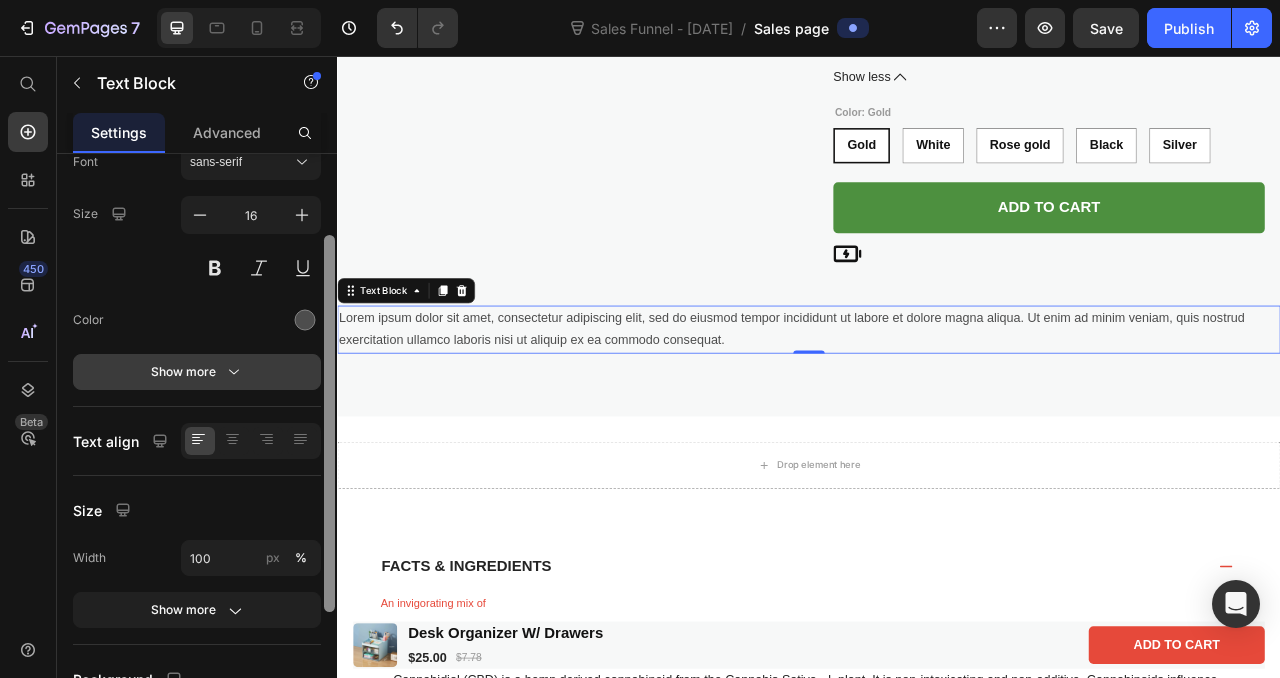 drag, startPoint x: 330, startPoint y: 283, endPoint x: 319, endPoint y: 366, distance: 83.725746 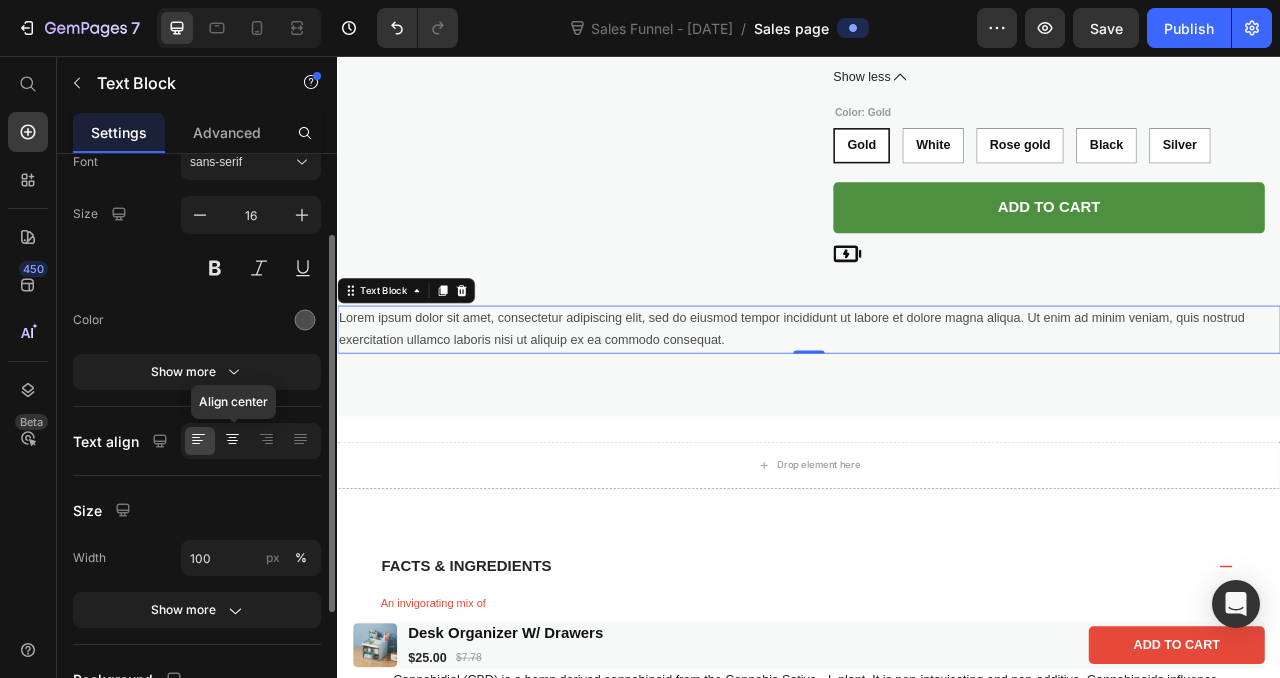 click 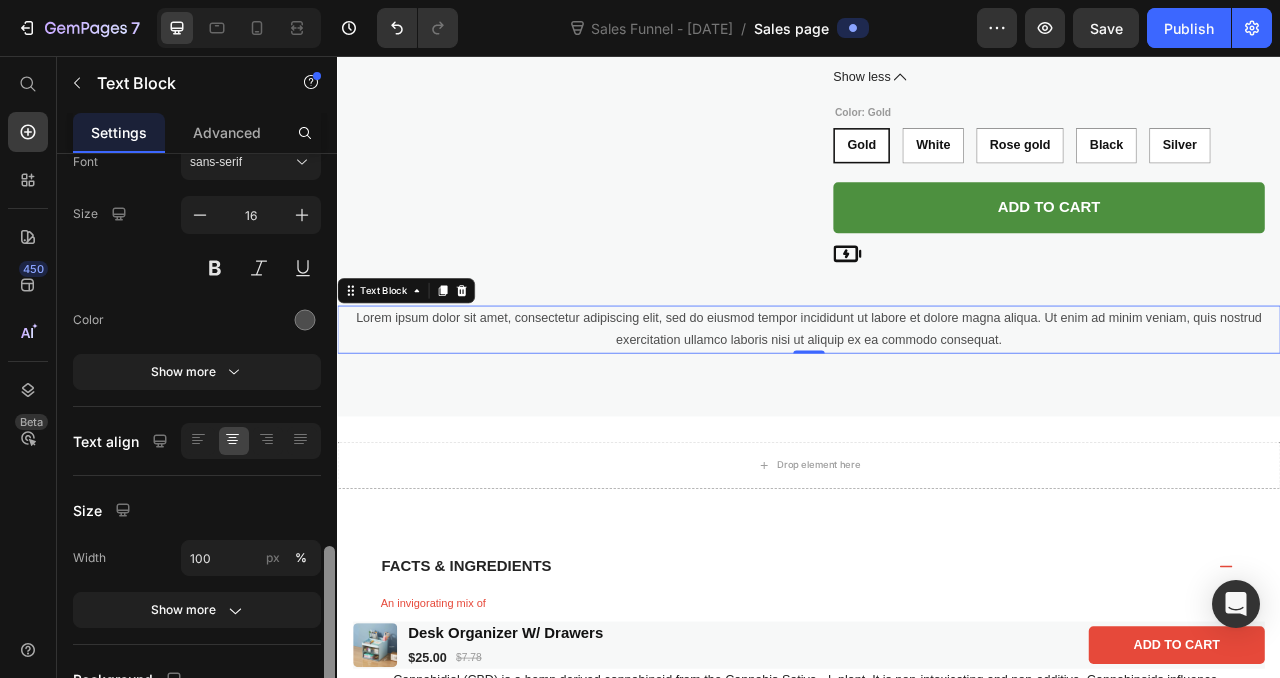 scroll, scrollTop: 314, scrollLeft: 0, axis: vertical 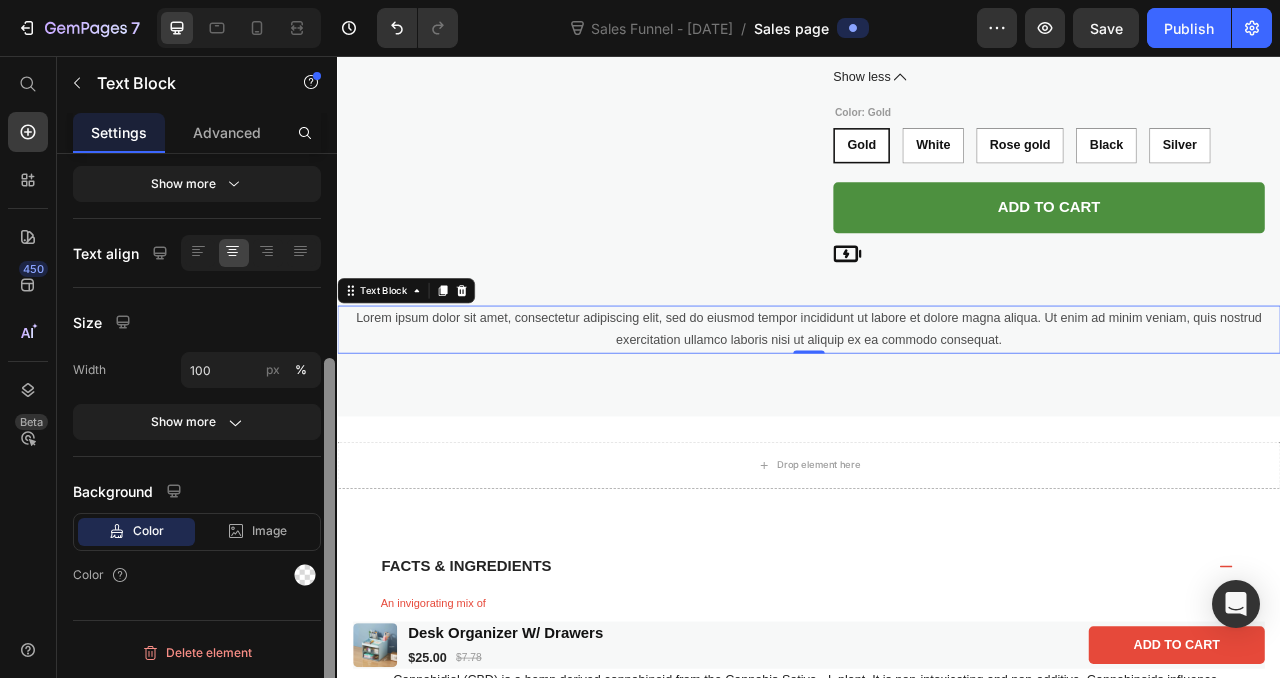 click at bounding box center [329, 444] 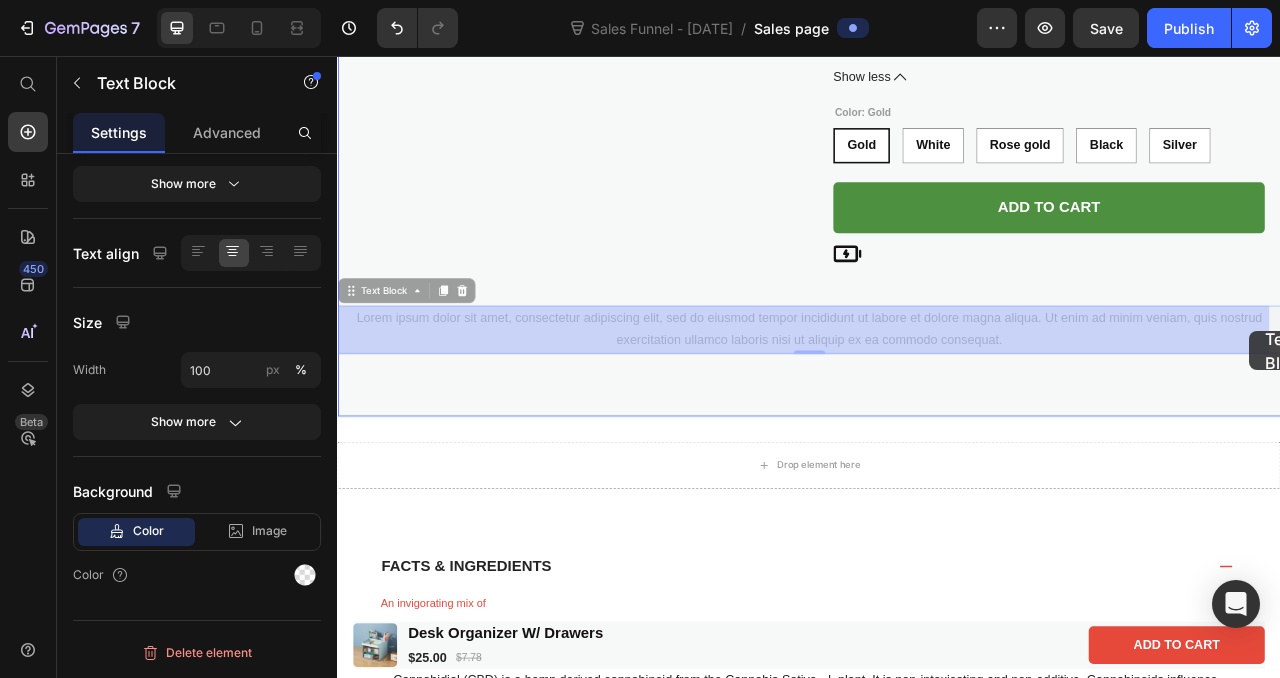 drag, startPoint x: 1521, startPoint y: 408, endPoint x: 1498, endPoint y: 406, distance: 23.086792 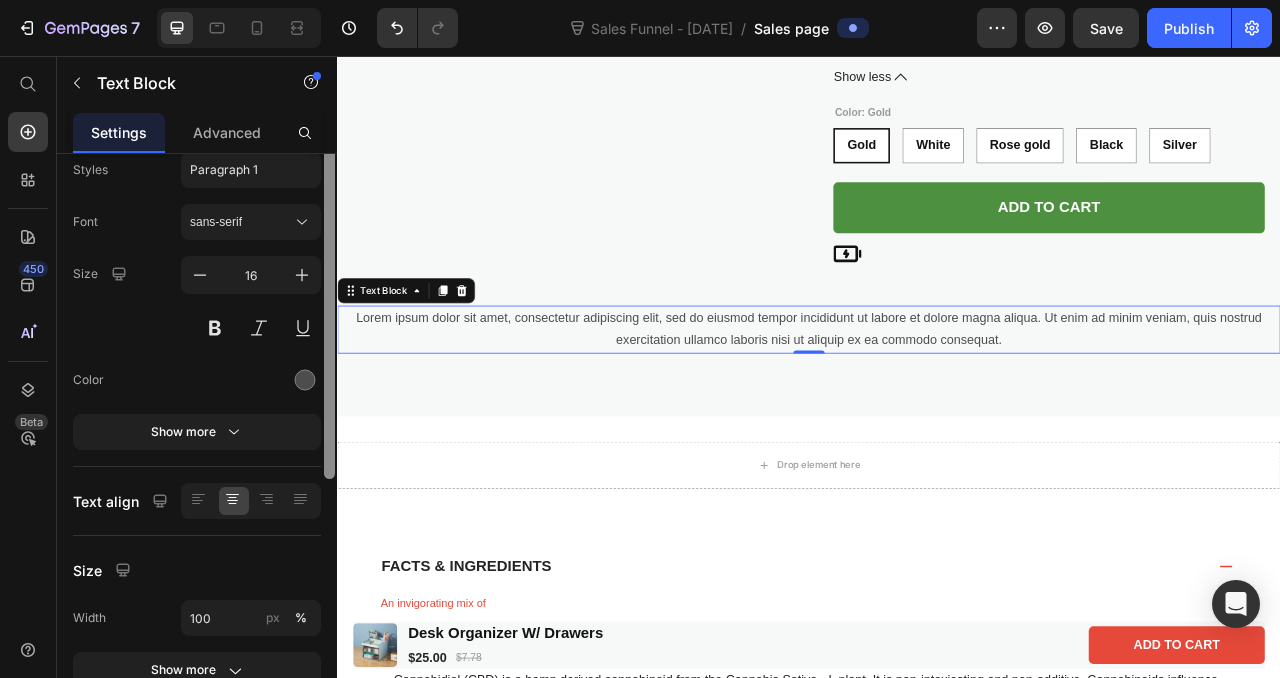 scroll, scrollTop: 0, scrollLeft: 0, axis: both 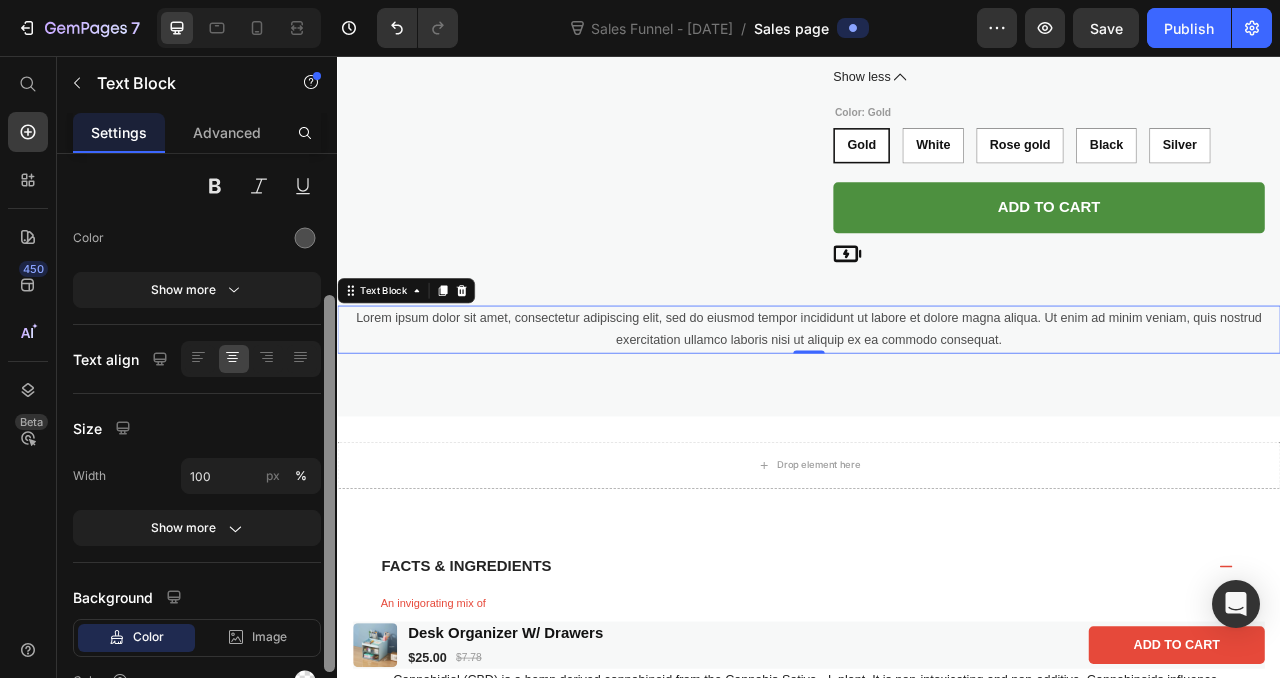 drag, startPoint x: 332, startPoint y: 378, endPoint x: 324, endPoint y: 316, distance: 62.514 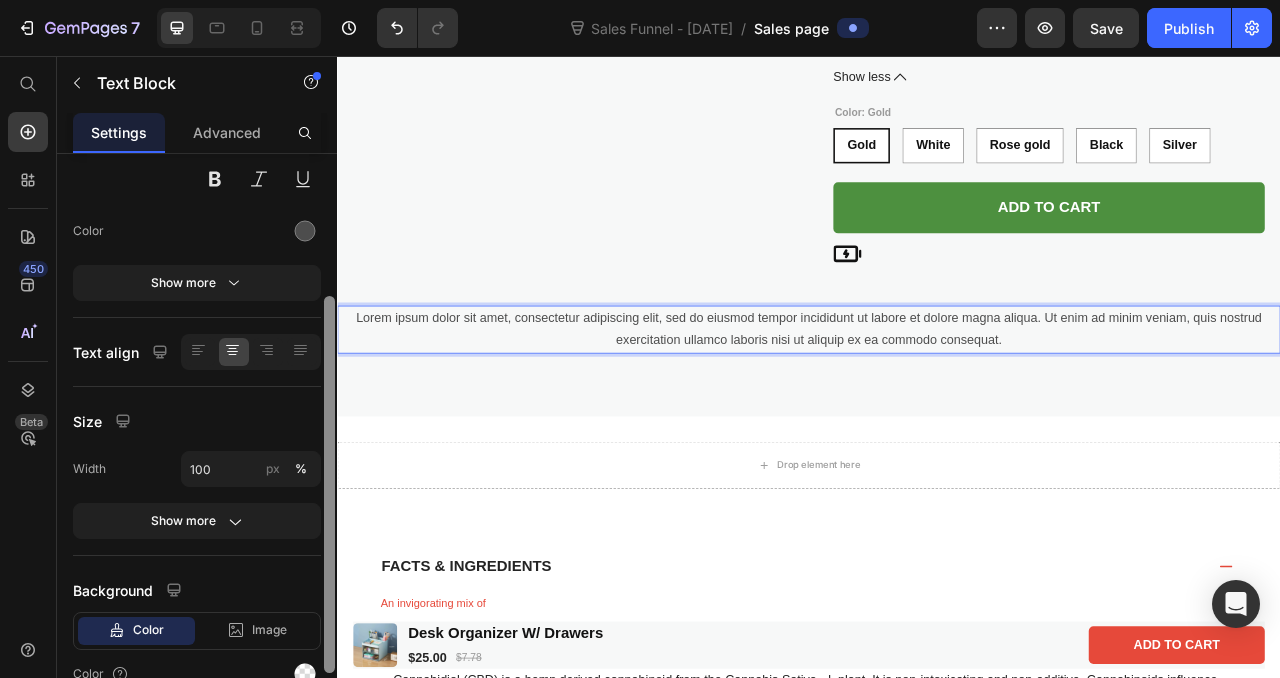 click at bounding box center (329, 484) 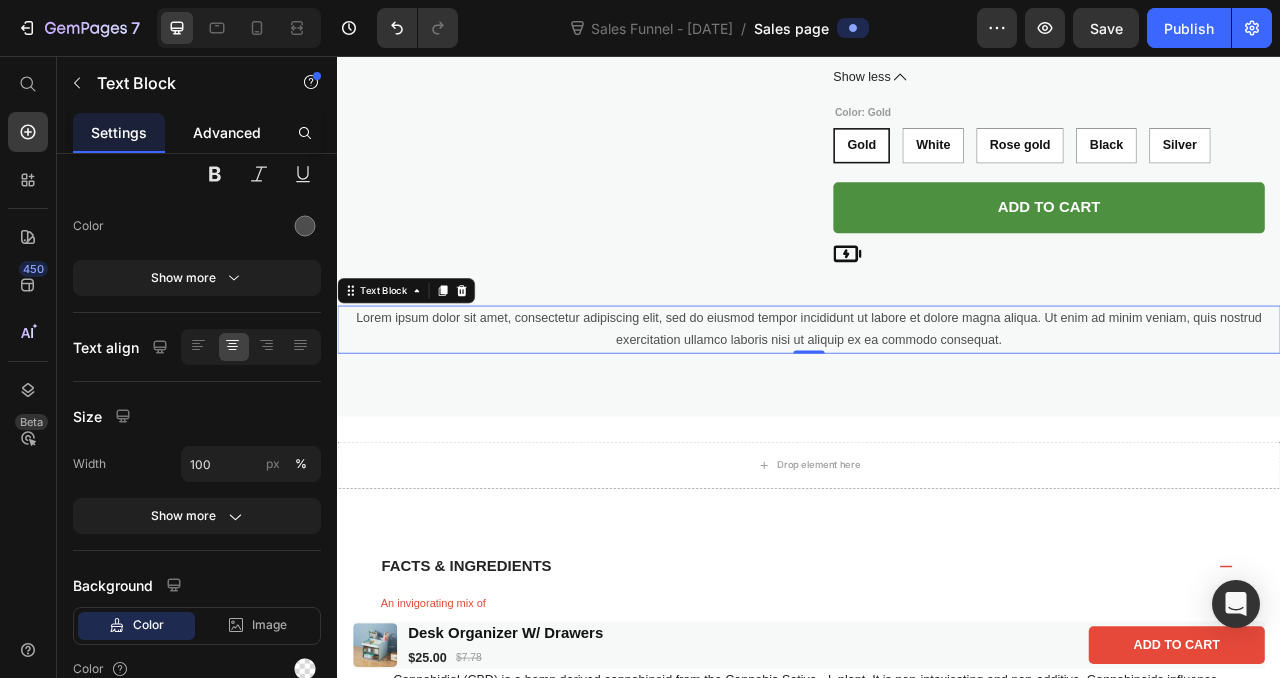 click on "Advanced" 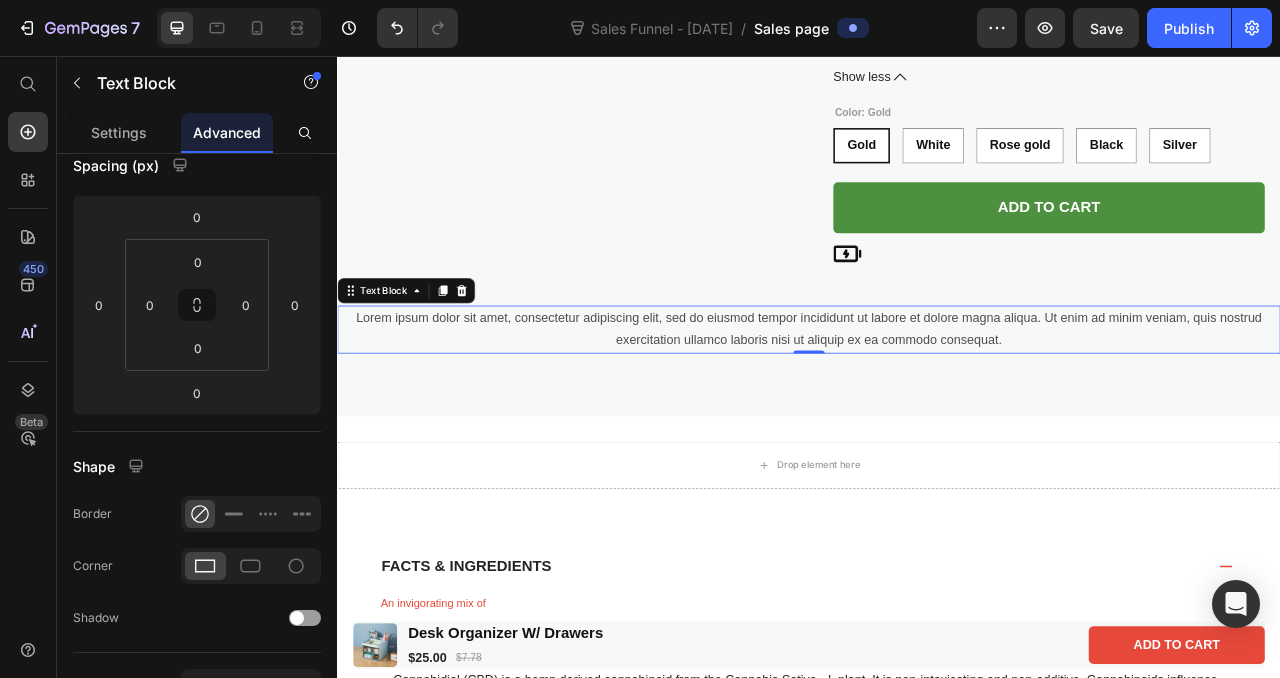scroll, scrollTop: 0, scrollLeft: 0, axis: both 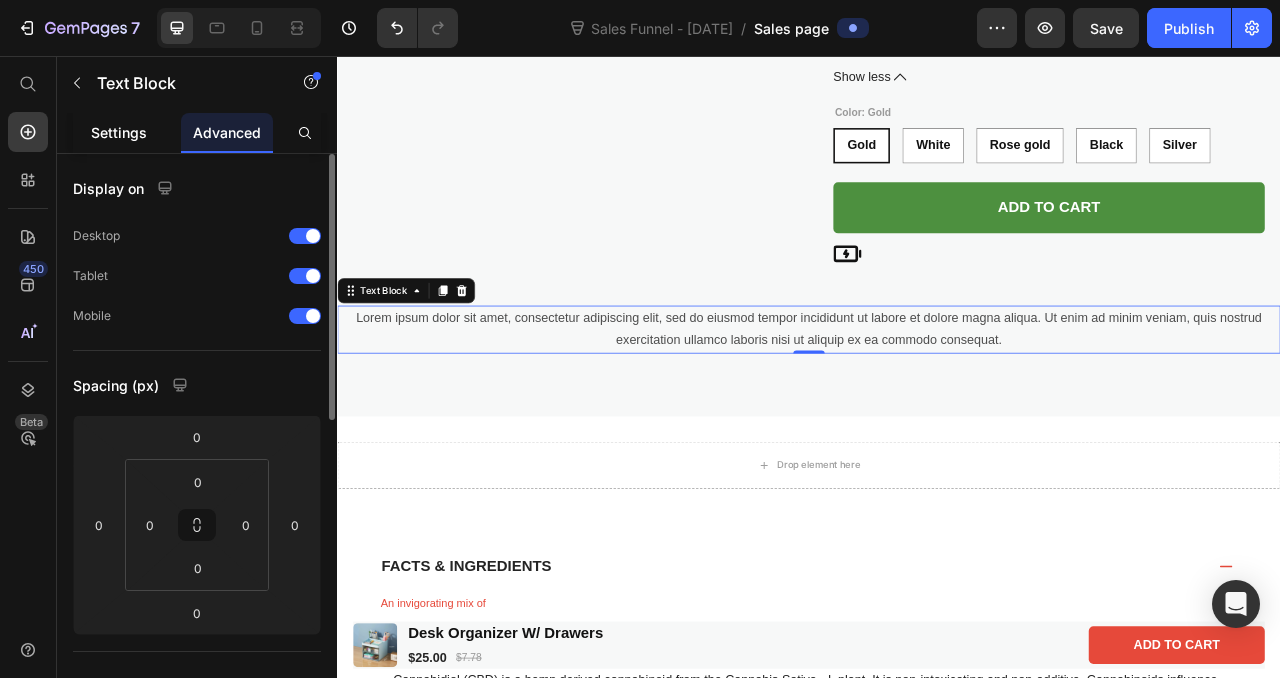 click on "Settings" at bounding box center (119, 132) 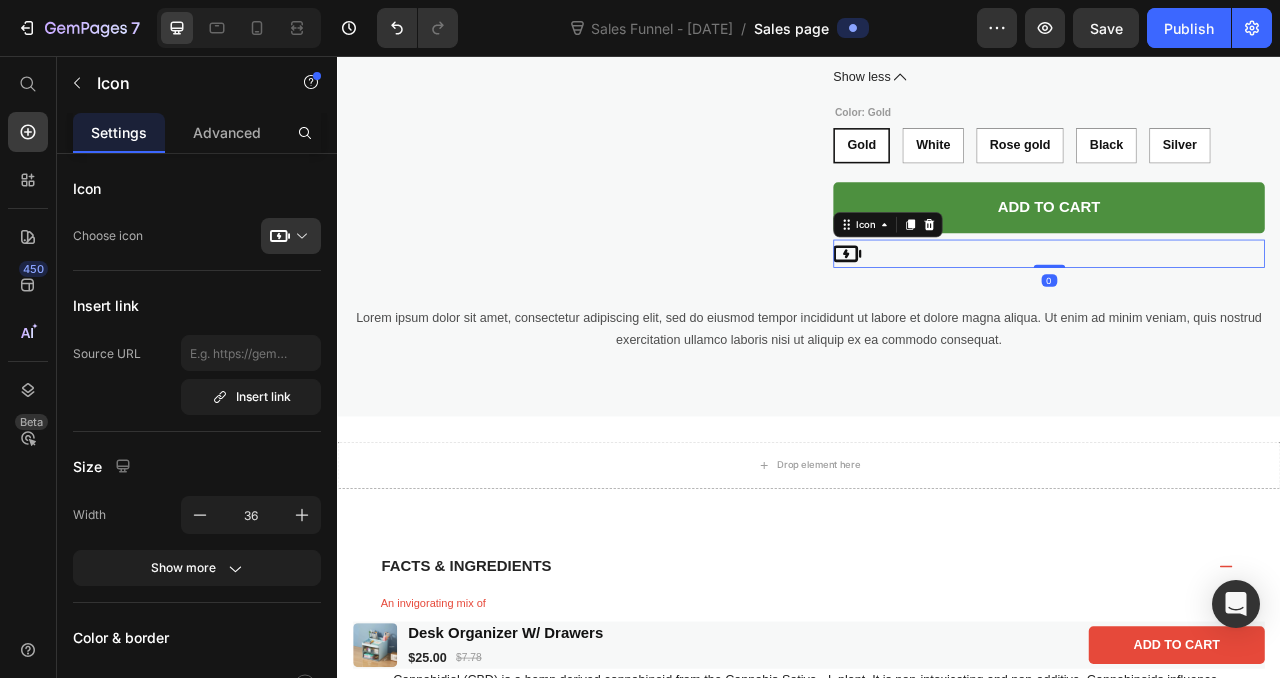 click 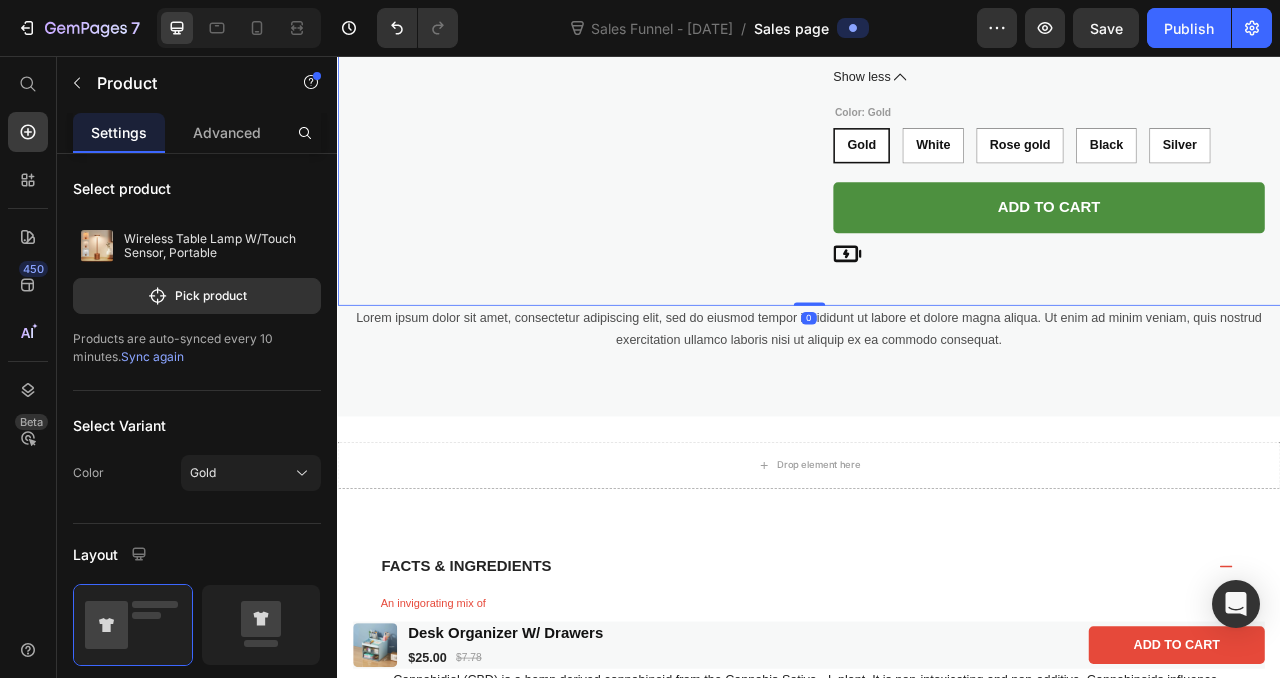 click on "Product Images Wireless Table Lamp W/Touch Sensor, Portable Product Title $55.00 Product Price
Drop element here Row
This Wireless Table Lamp with a touch sensor is the perfect solution for portable lighting.
With wireless capabilities, you can easily move the lamp from room to room or even a nightstand.
The touch sensor makes it easy to turn on and off without the hassle of cords or switches.
Enjoy the convenience of wireless lighting with this stylish, functional, and simple-to-use lamp.
This table lamp will work perfect as a desk lamp or as a bedside lamp on a bedside table.
Show less Product Description  Color: Gold Gold Gold Gold White White White Rose gold Rose gold Rose gold Black Black Black Silver Silver Silver Product Variants & Swatches Add to cart Add to Cart
Icon Row Product   0" at bounding box center (937, -139) 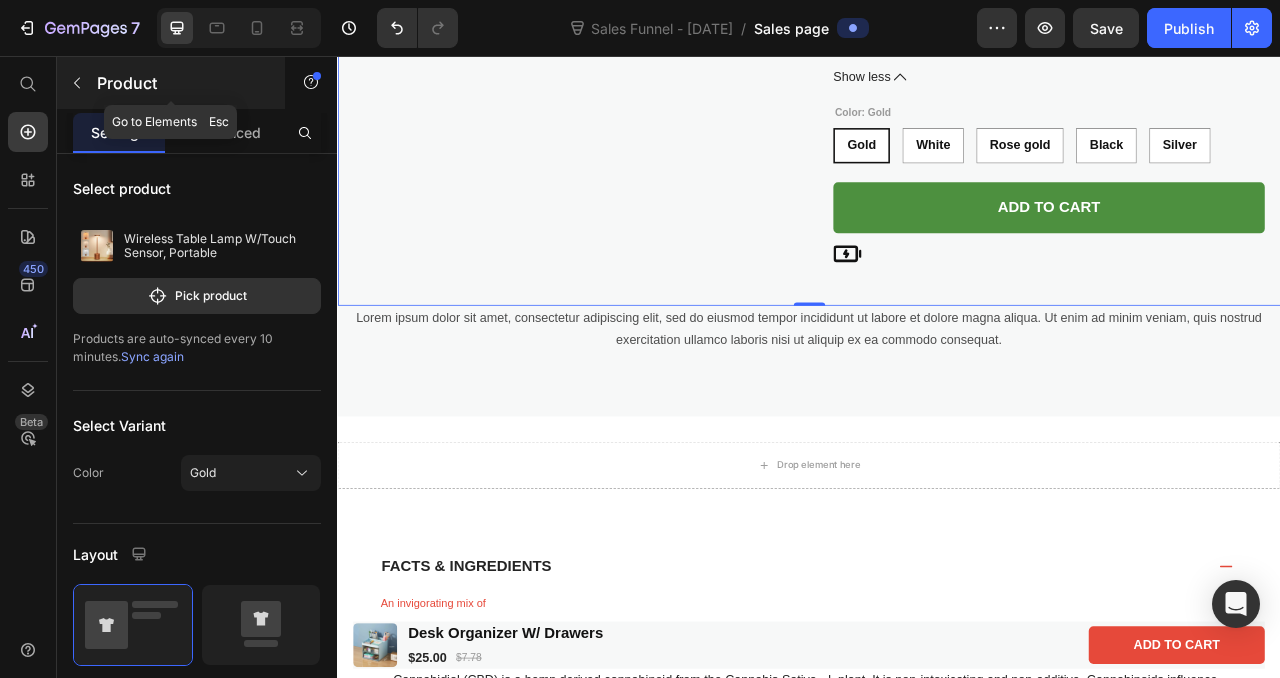 click 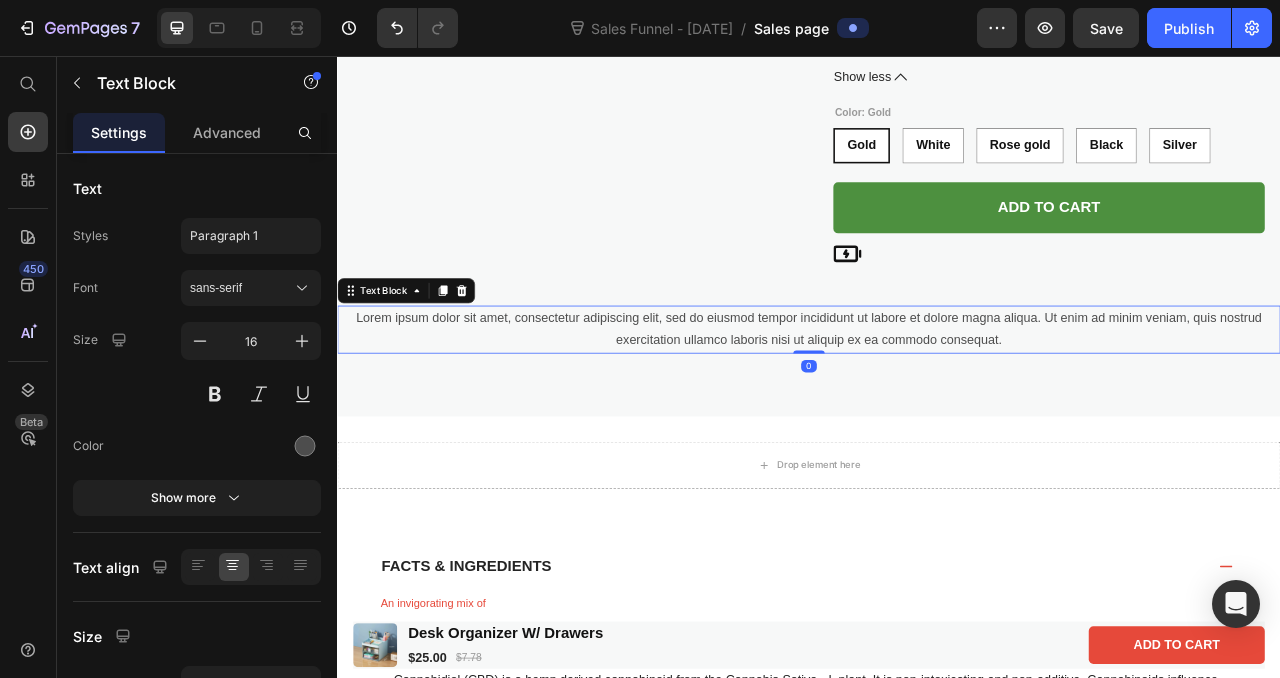 click on "Lorem ipsum dolor sit amet, consectetur adipiscing elit, sed do eiusmod tempor incididunt ut labore et dolore magna aliqua. Ut enim ad minim veniam, quis nostrud exercitation ullamco laboris nisi ut aliquip ex ea commodo consequat." at bounding box center (937, 405) 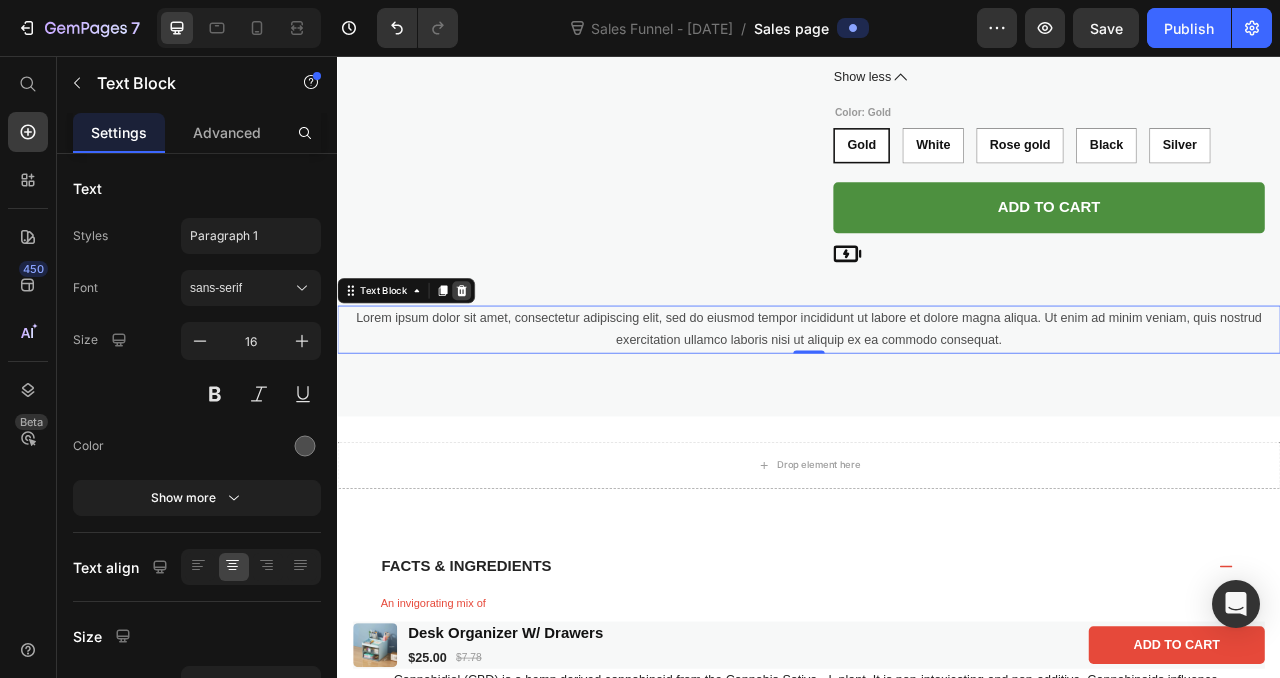 click 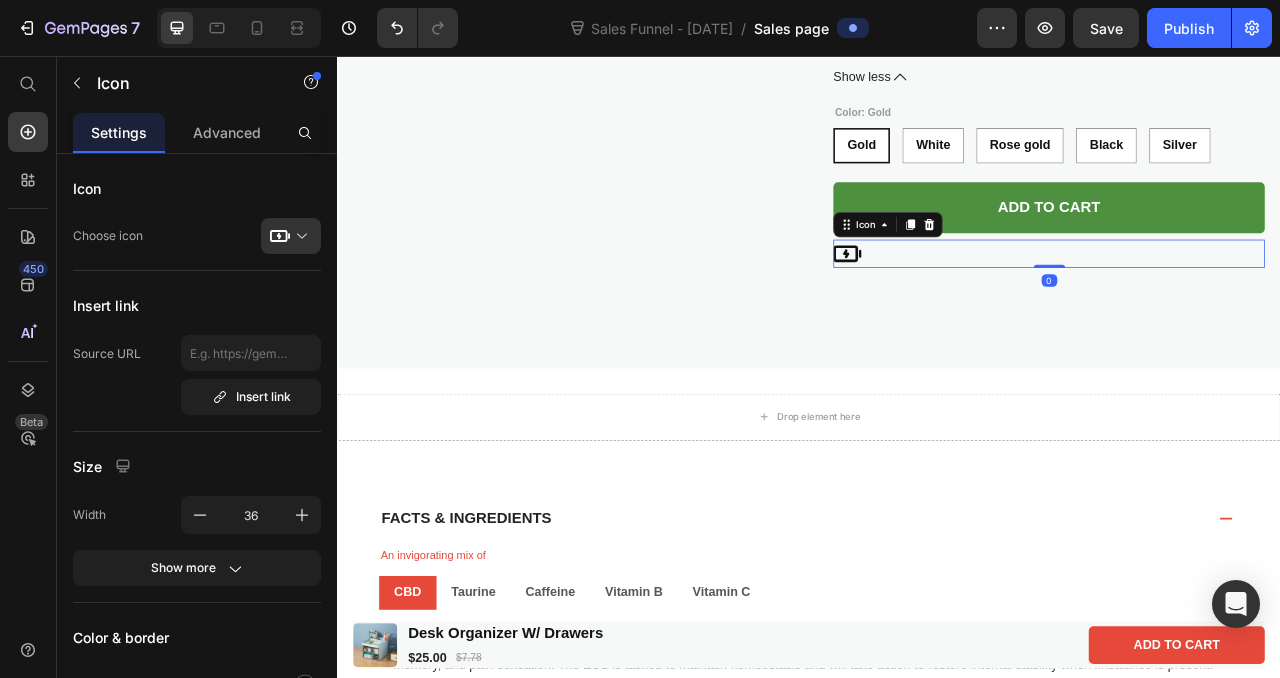 click 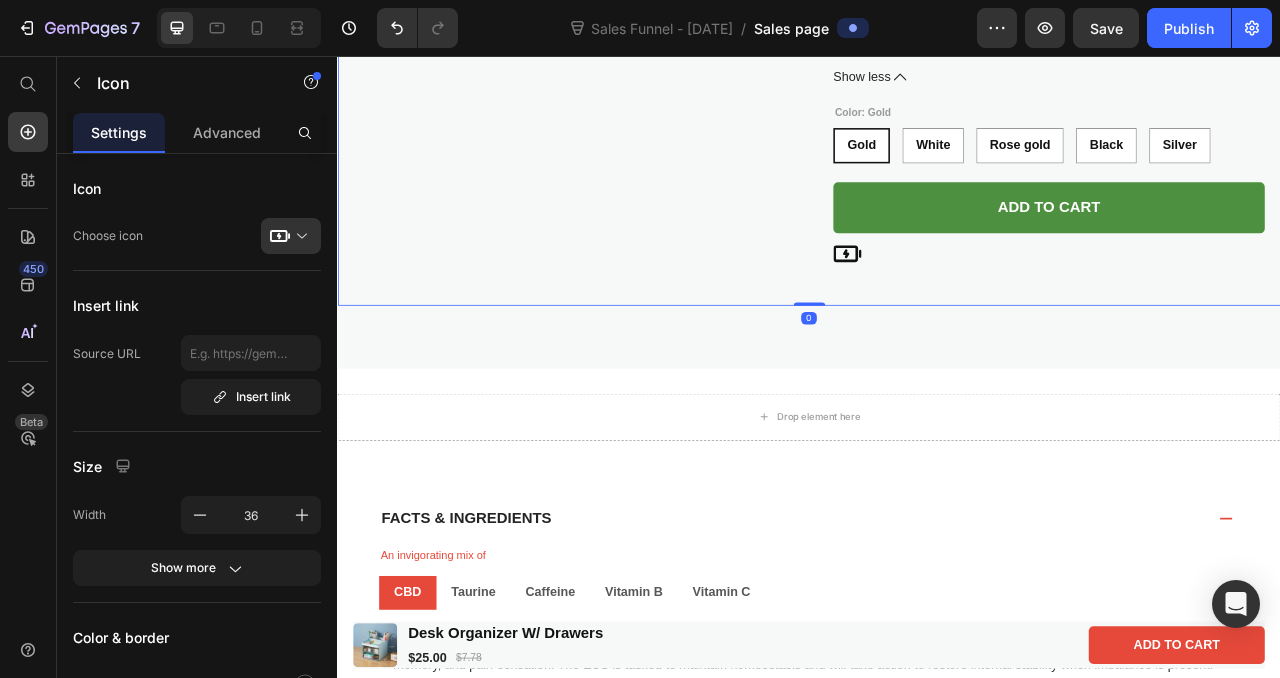 click on "Product Images Wireless Table Lamp W/Touch Sensor, Portable Product Title $55.00 Product Price
Drop element here Row
This Wireless Table Lamp with a touch sensor is the perfect solution for portable lighting.
With wireless capabilities, you can easily move the lamp from room to room or even a nightstand.
The touch sensor makes it easy to turn on and off without the hassle of cords or switches.
Enjoy the convenience of wireless lighting with this stylish, functional, and simple-to-use lamp.
This table lamp will work perfect as a desk lamp or as a bedside lamp on a bedside table.
Show less Product Description  Color: Gold Gold Gold Gold White White White Rose gold Rose gold Rose gold Black Black Black Silver Silver Silver Product Variants & Swatches Add to cart Add to Cart
Icon Row Product   0" at bounding box center [937, -139] 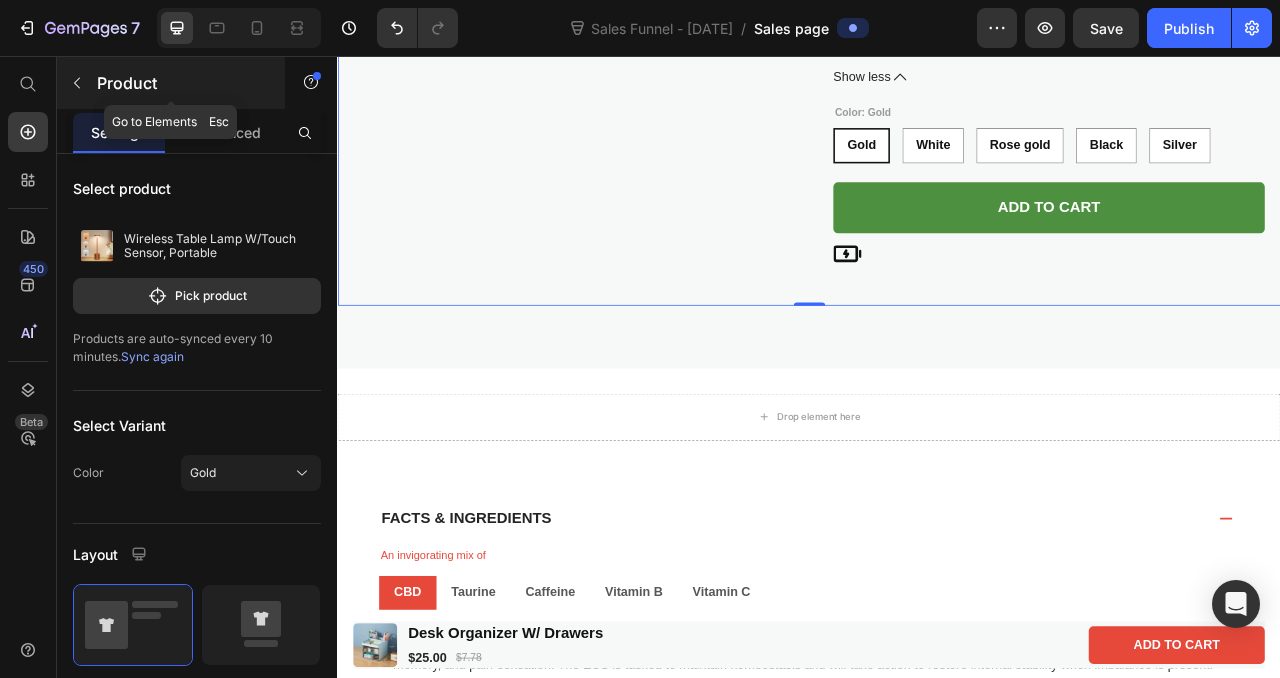 click 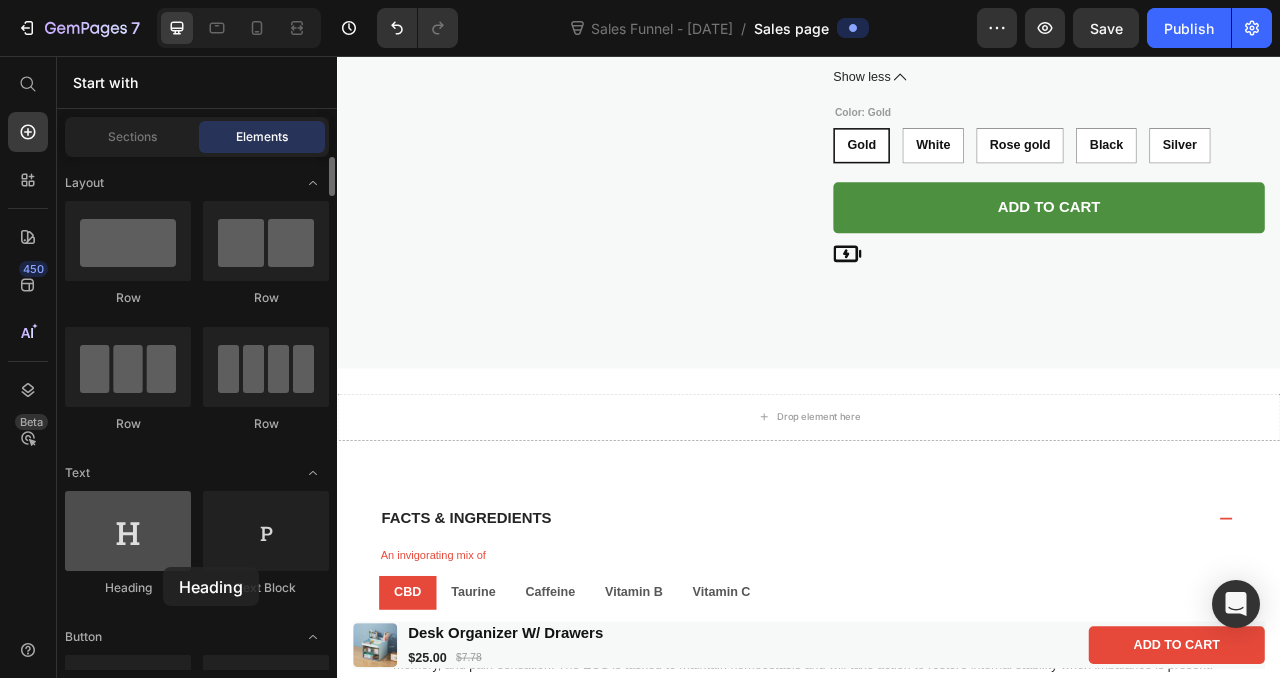 click at bounding box center (128, 531) 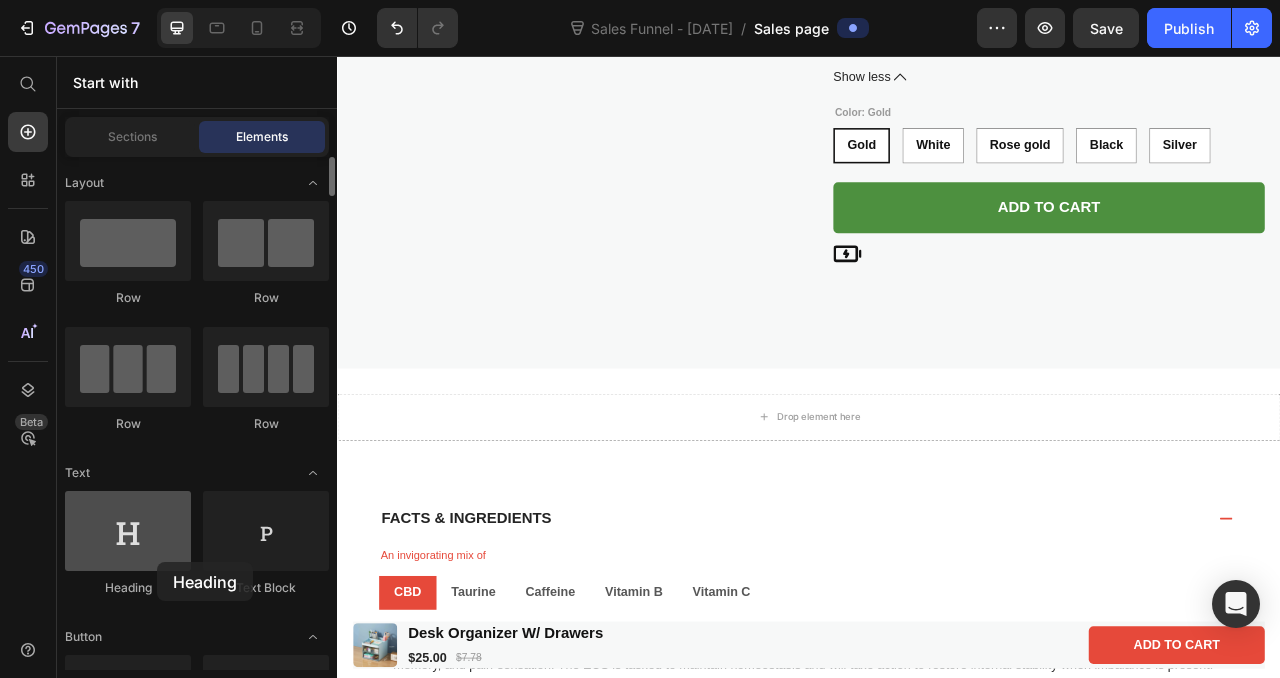 click at bounding box center [128, 531] 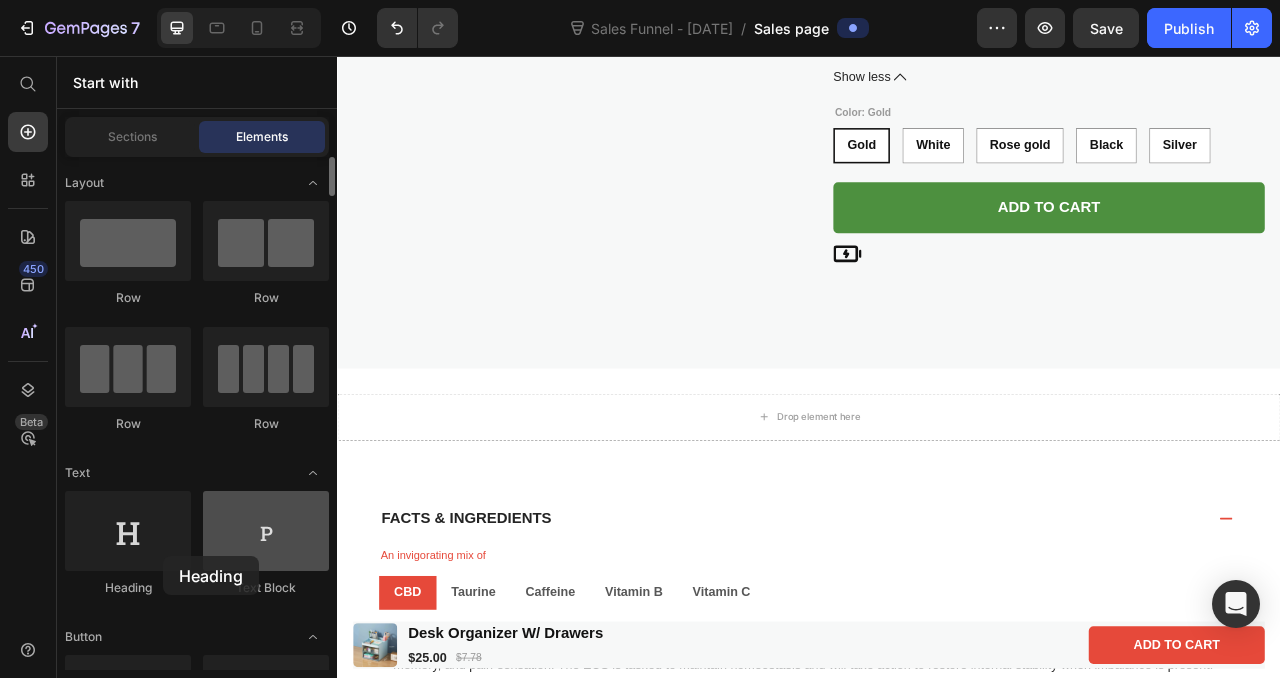 scroll, scrollTop: 794, scrollLeft: 0, axis: vertical 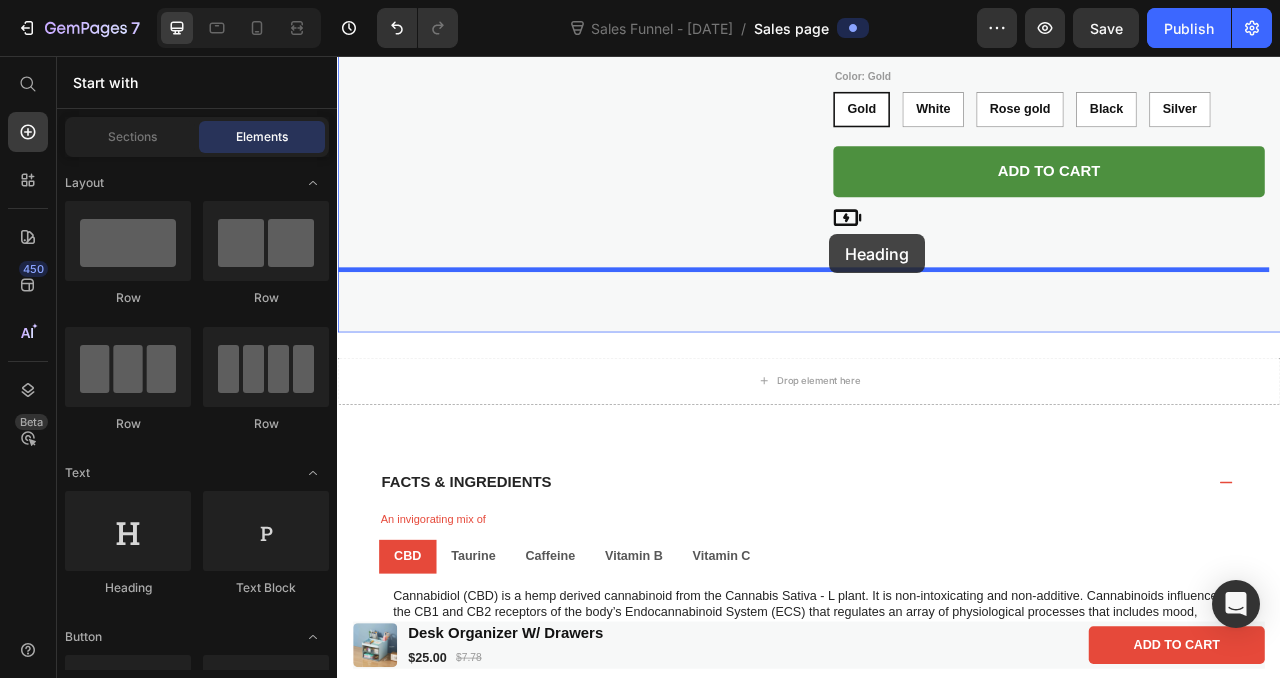 drag, startPoint x: 494, startPoint y: 618, endPoint x: 963, endPoint y: 283, distance: 576.3558 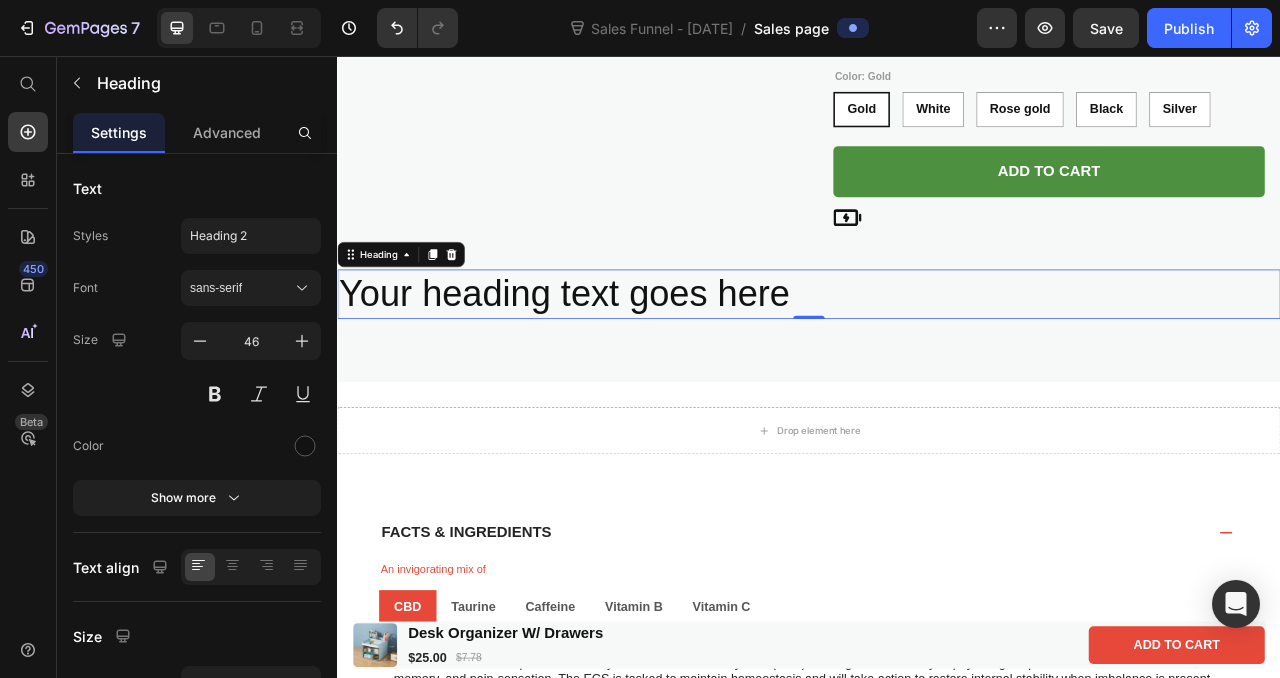 click on "Your heading text goes here" at bounding box center (937, 360) 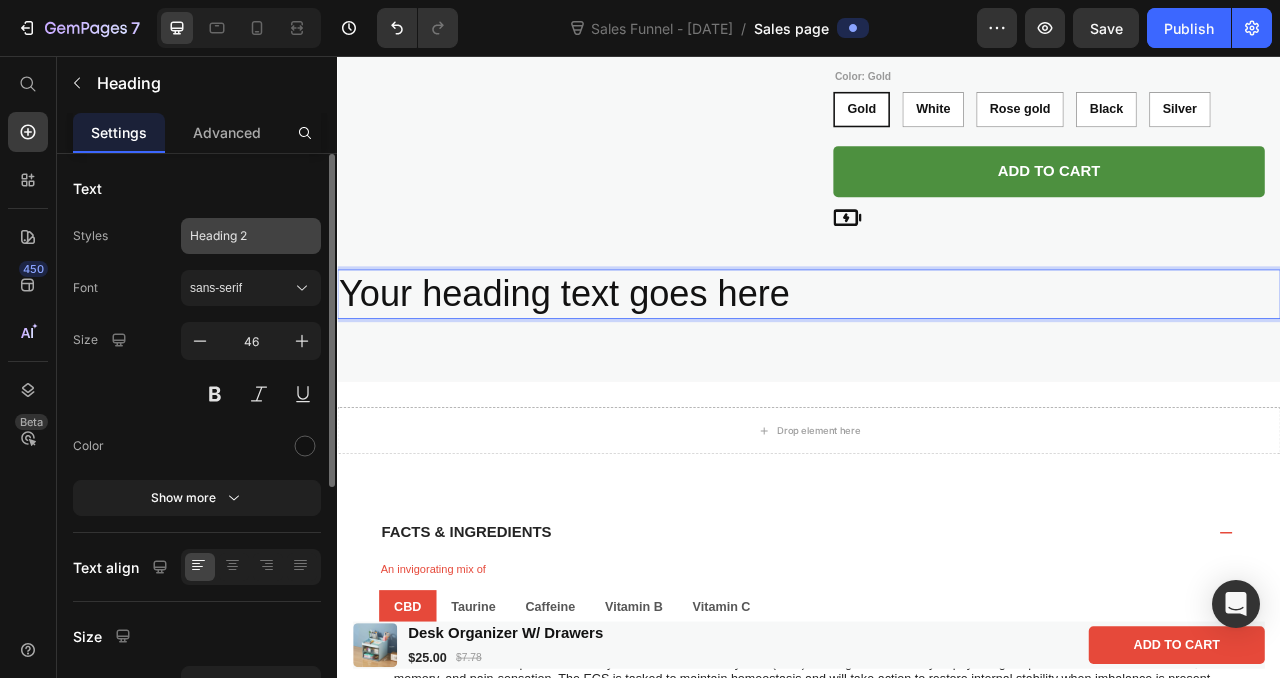click on "Heading 2" at bounding box center (251, 236) 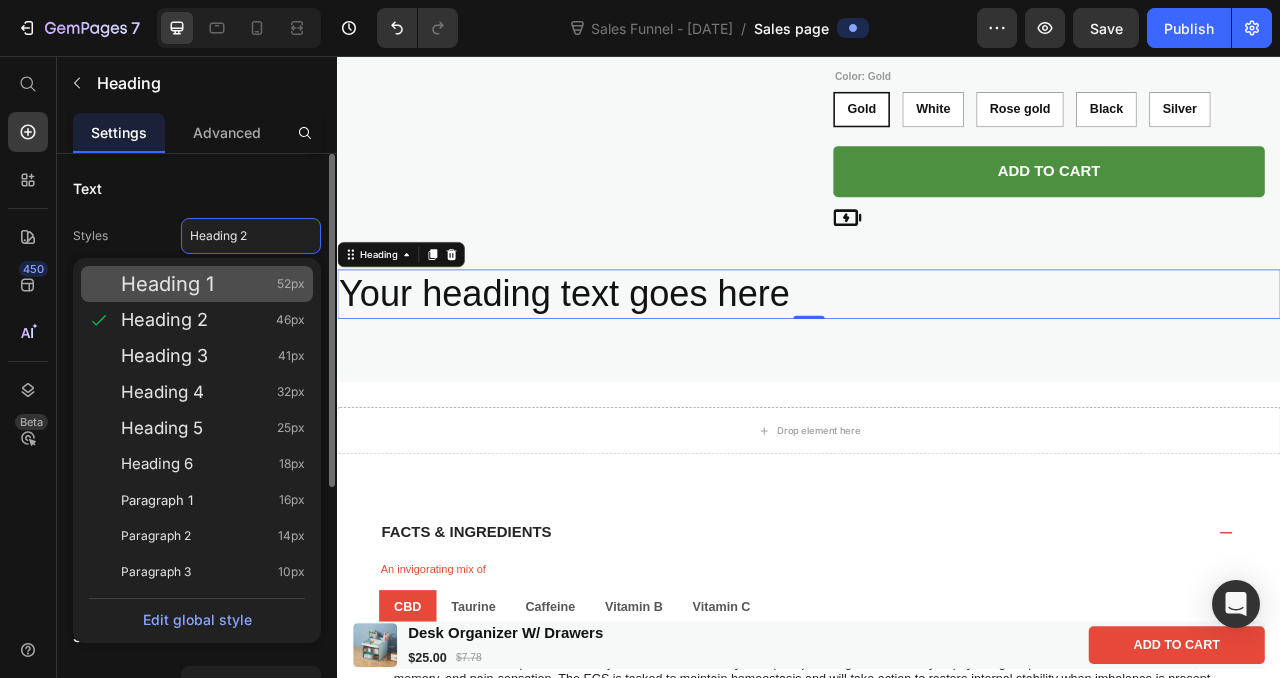 click on "52px" at bounding box center [291, 284] 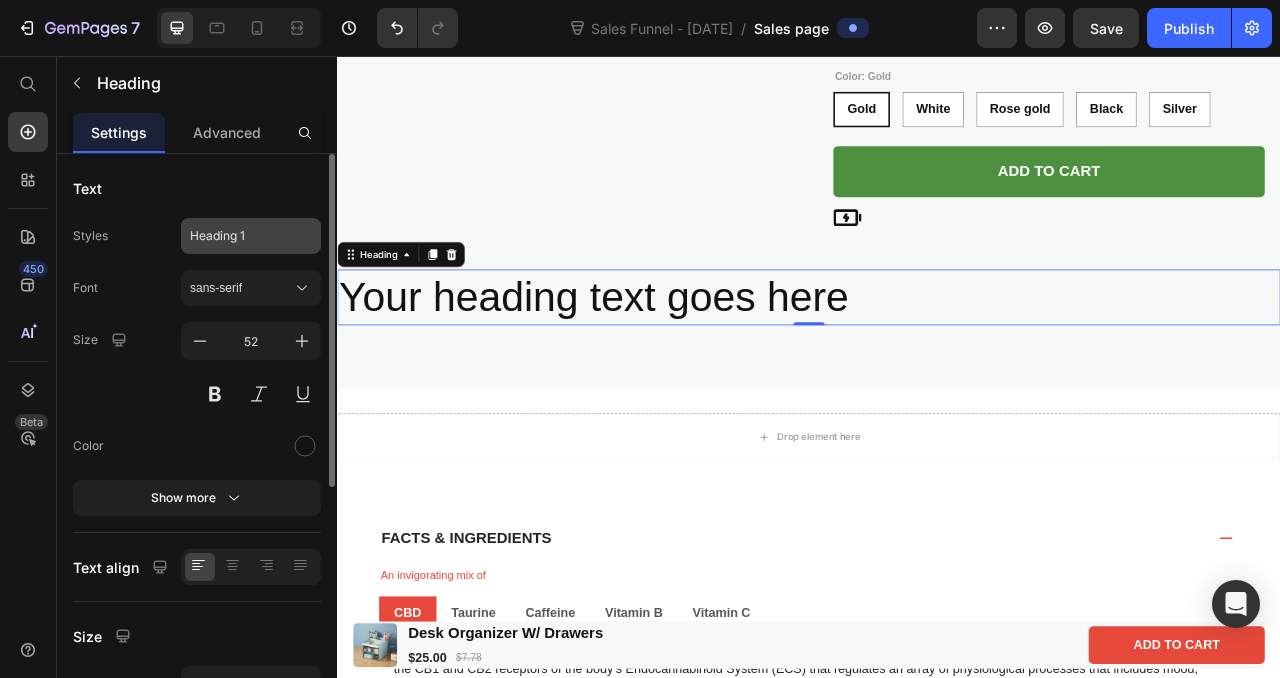 click on "Heading 1" at bounding box center (251, 236) 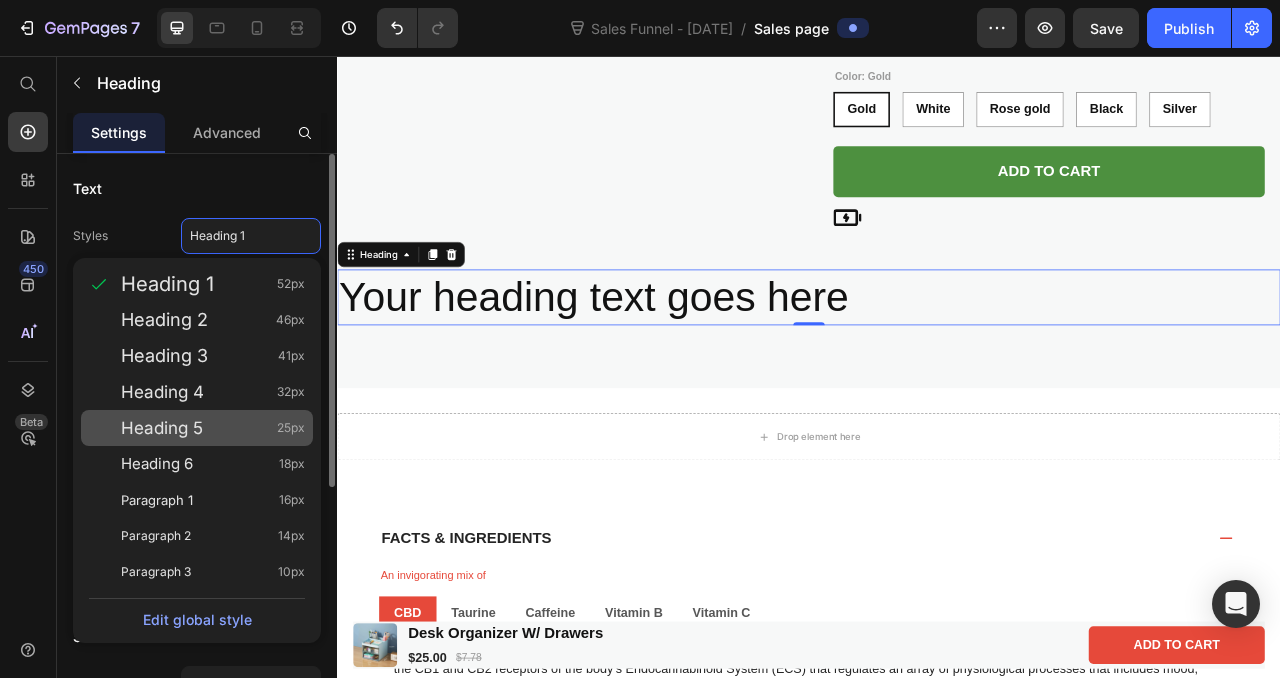 click on "Heading 5 25px" at bounding box center [213, 428] 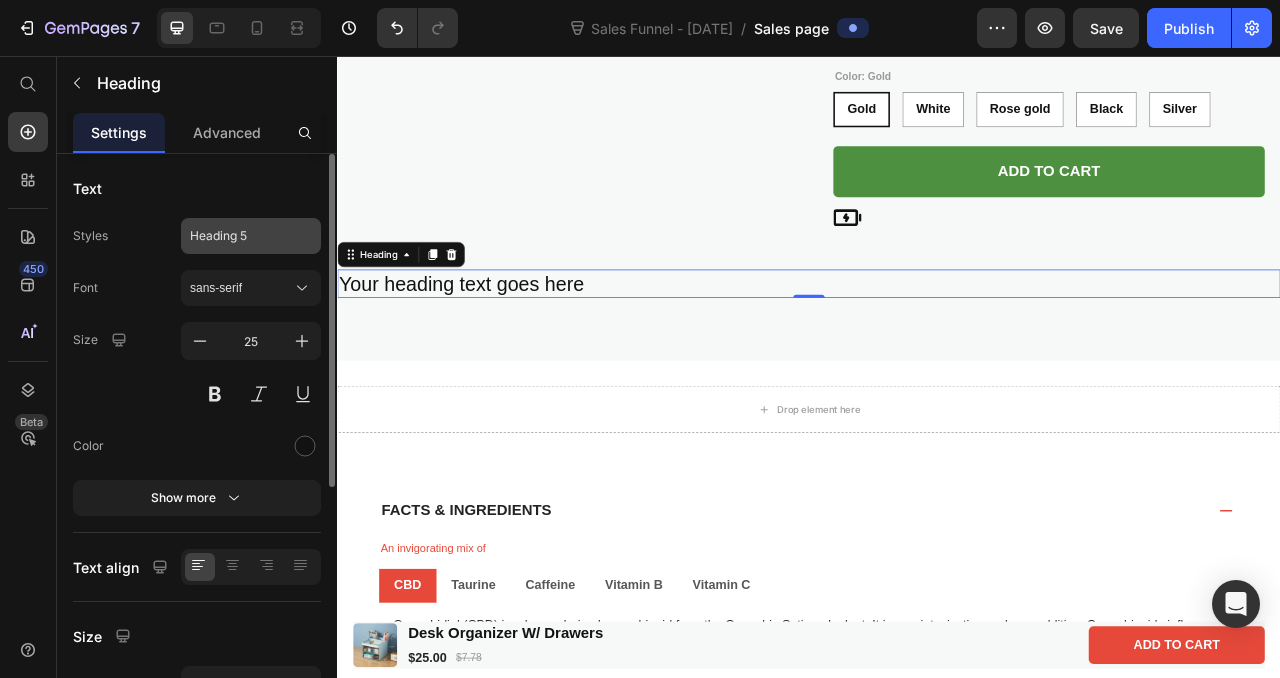 click on "Heading 5" at bounding box center (239, 236) 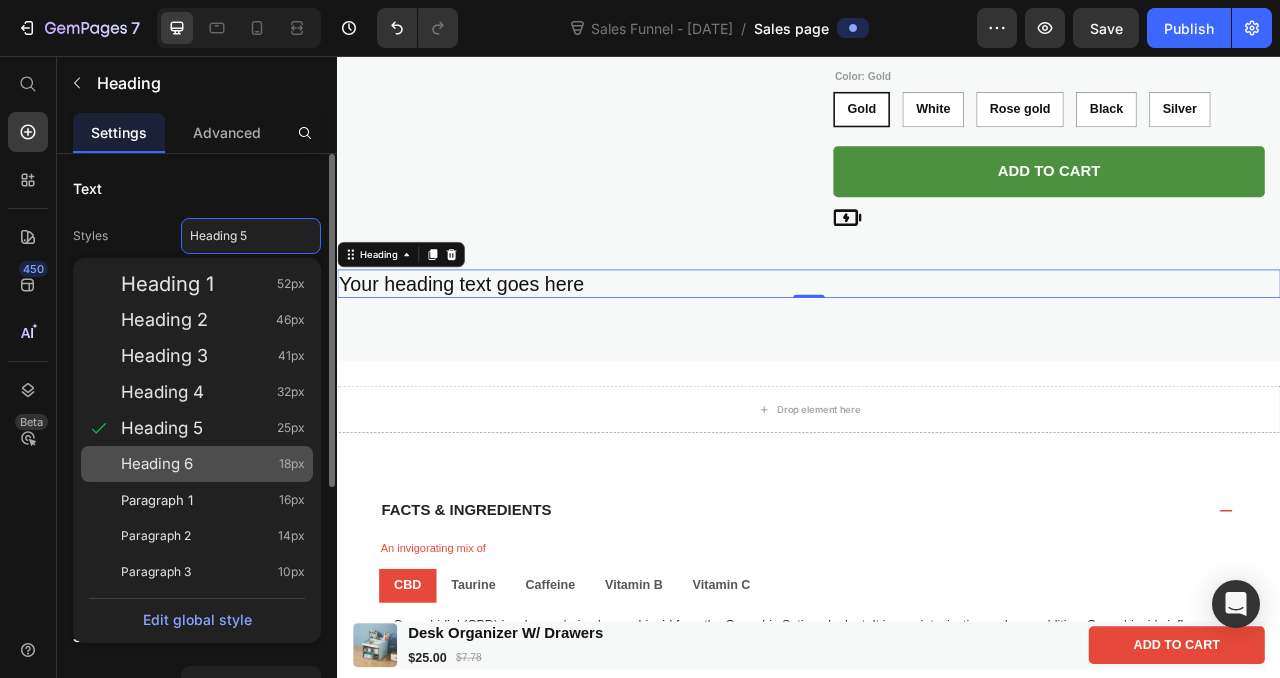 click on "Heading 6 18px" at bounding box center [213, 464] 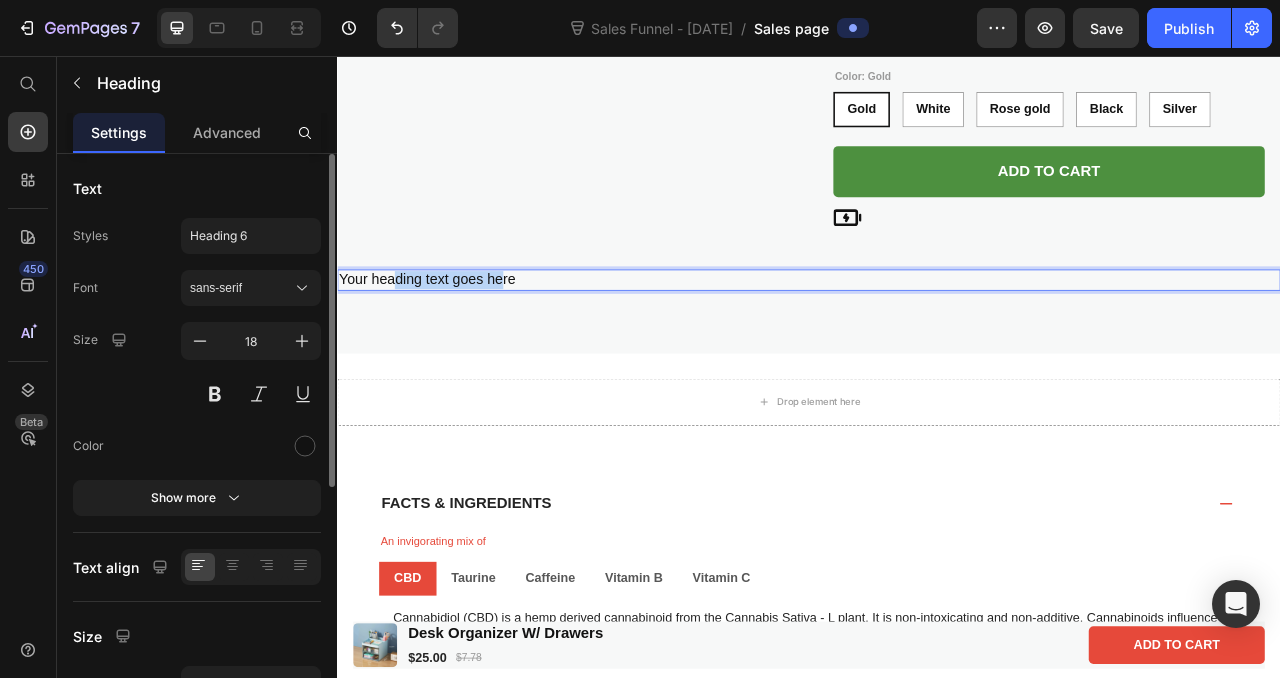 drag, startPoint x: 412, startPoint y: 341, endPoint x: 548, endPoint y: 336, distance: 136.09187 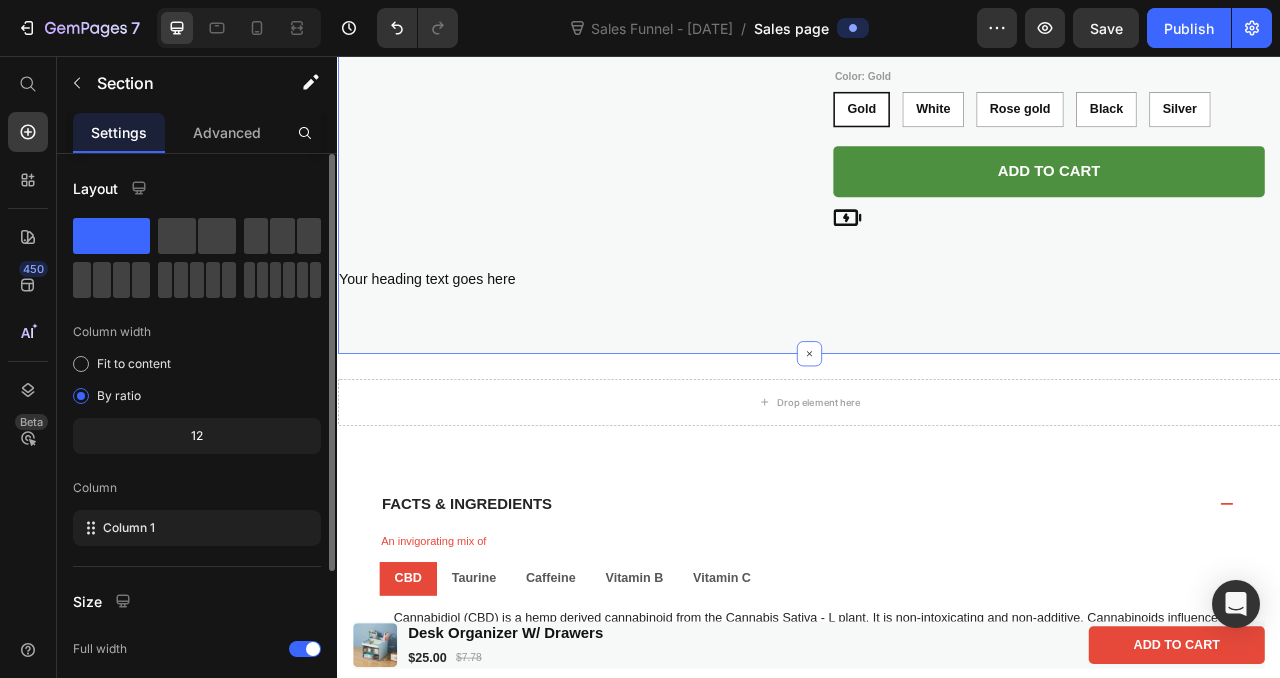 click on "Product Images Wireless Table Lamp W/Touch Sensor, Portable Product Title $55.00 Product Price
Drop element here Row
This Wireless Table Lamp with a touch sensor is the perfect solution for portable lighting.
With wireless capabilities, you can easily move the lamp from room to room or even a nightstand.
The touch sensor makes it easy to turn on and off without the hassle of cords or switches.
Enjoy the convenience of wireless lighting with this stylish, functional, and simple-to-use lamp.
This table lamp will work perfect as a desk lamp or as a bedside lamp on a bedside table.
Show less Product Description  Color: Gold Gold Gold Gold White White White Rose gold Rose gold Rose gold Black Black Black Silver Silver Silver Product Variants & Swatches Add to cart Add to Cart
Icon Row Product Your heading text goes here Heading Section 2   You can create reusable sections Create Theme Section AI Content Write with GemAI" at bounding box center (937, -131) 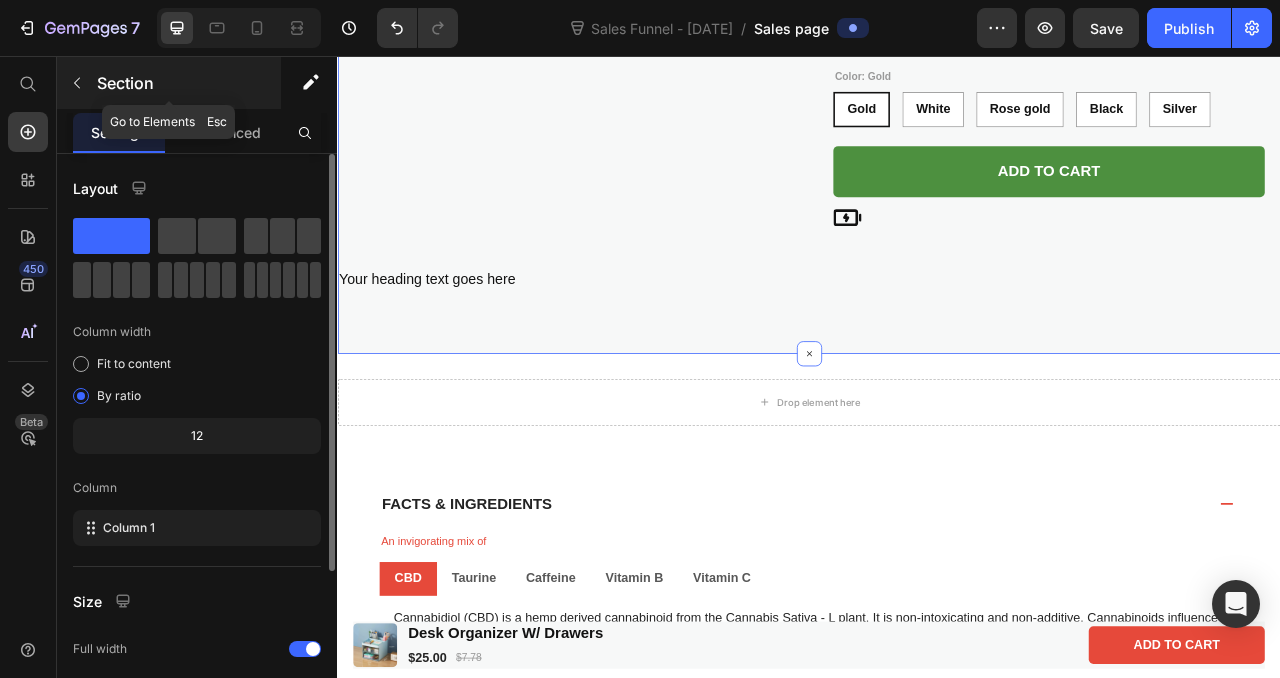 click 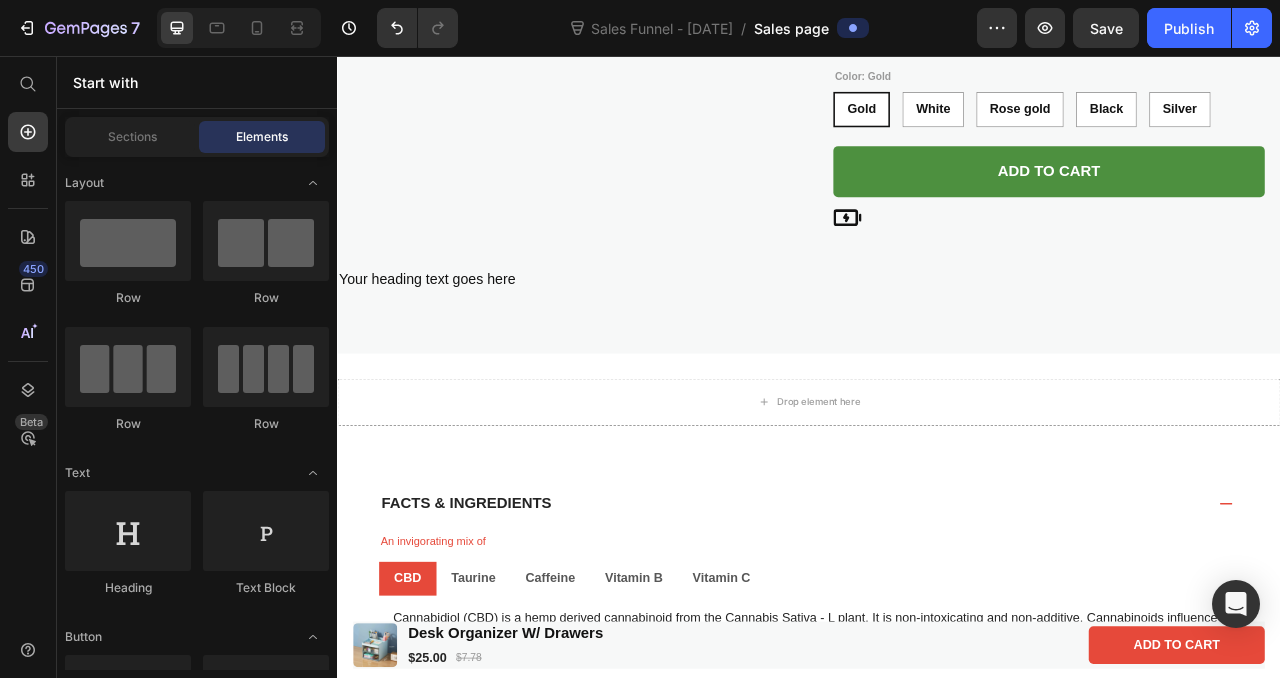 click on "Row
Row
Row
Row" 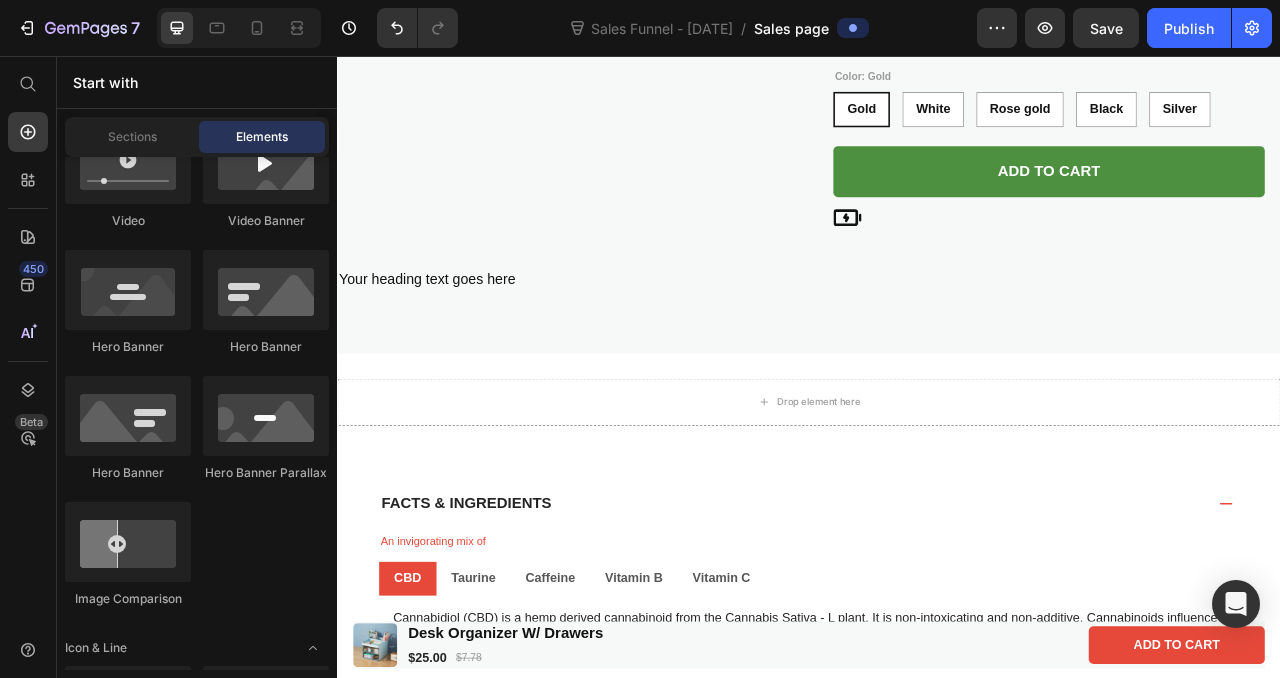 scroll, scrollTop: 828, scrollLeft: 0, axis: vertical 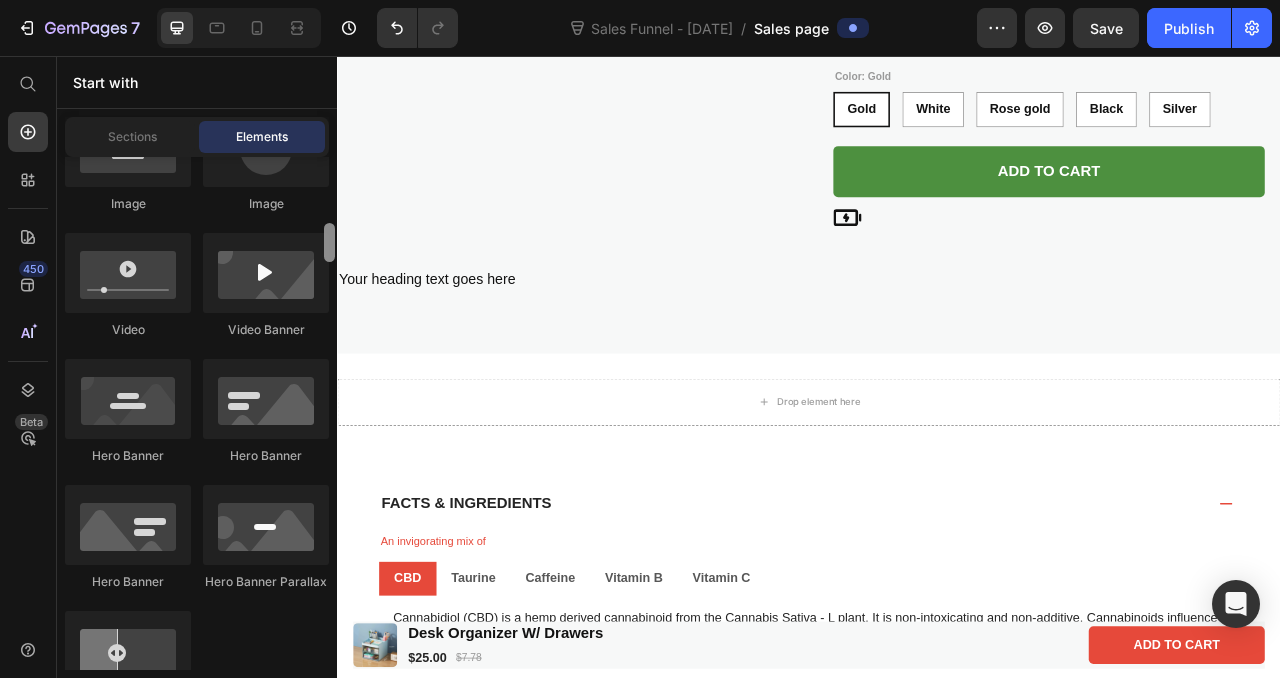 drag, startPoint x: 327, startPoint y: 169, endPoint x: 306, endPoint y: 232, distance: 66.40783 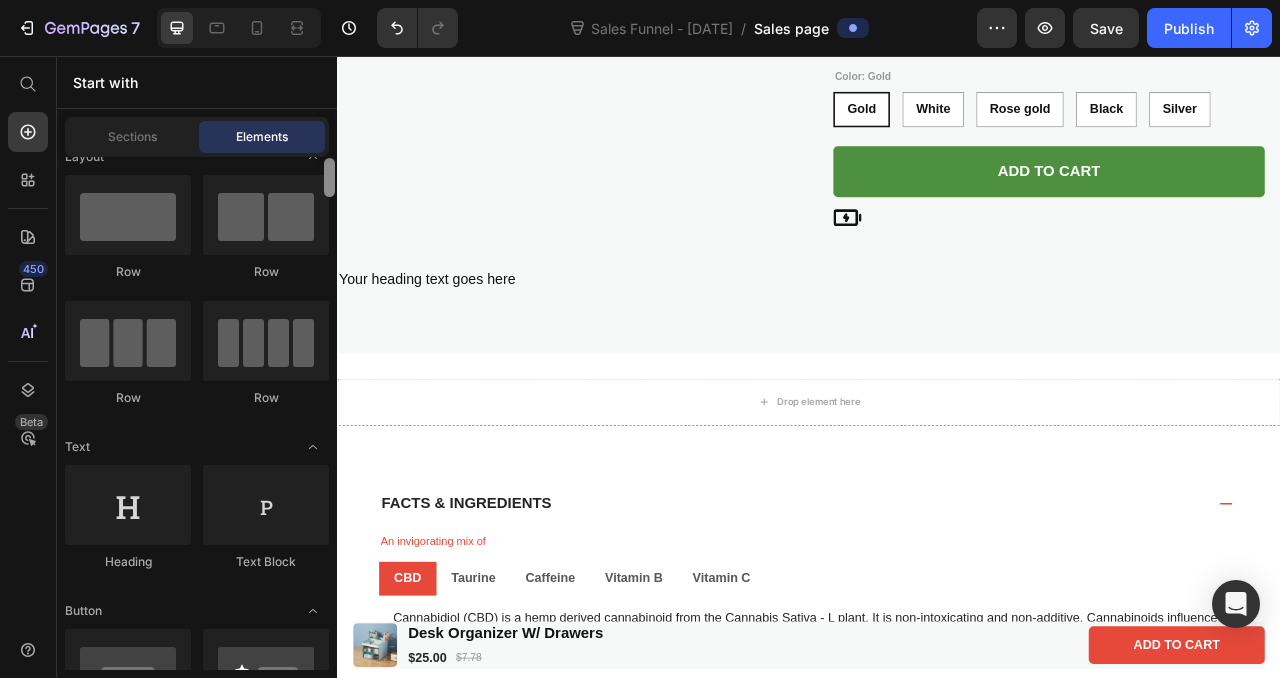 scroll, scrollTop: 0, scrollLeft: 0, axis: both 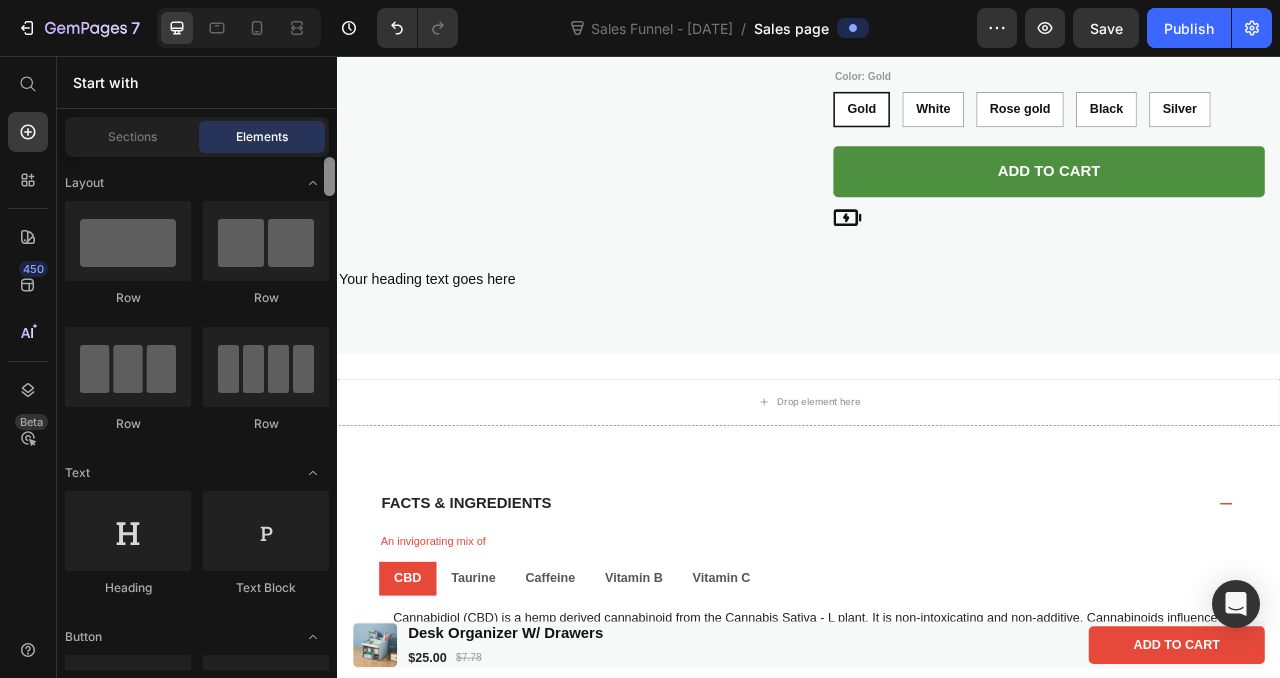drag, startPoint x: 328, startPoint y: 237, endPoint x: 322, endPoint y: 174, distance: 63.28507 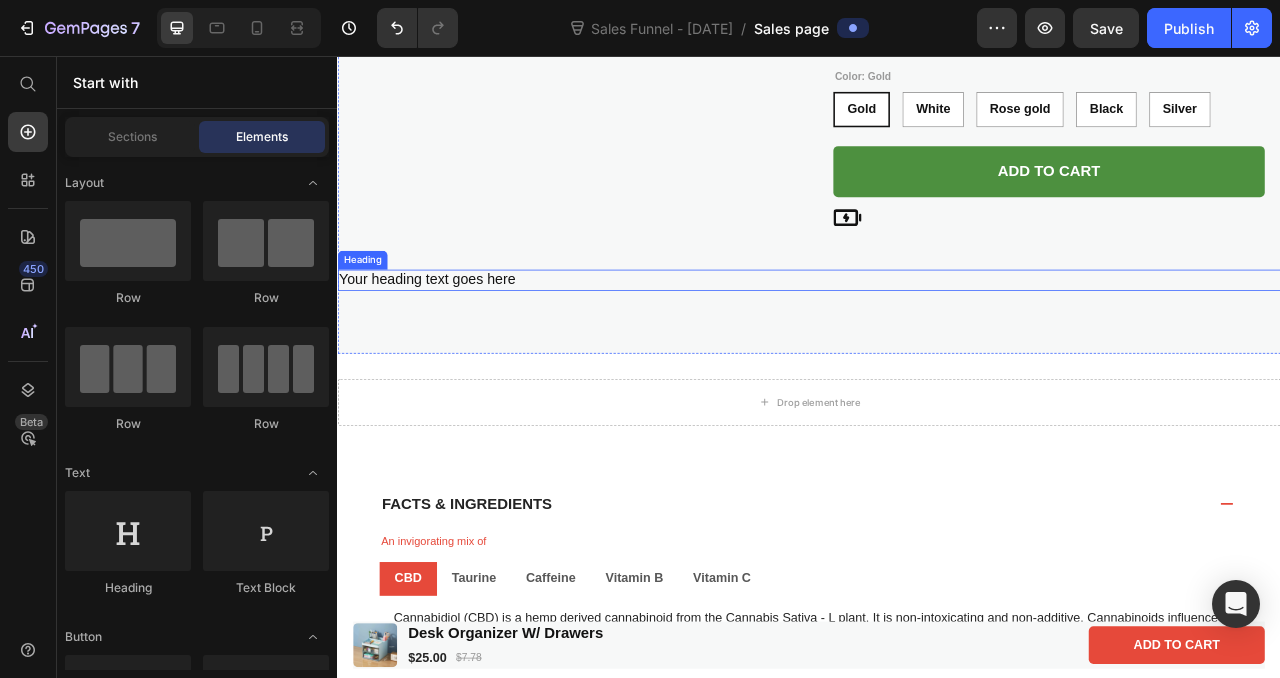 click on "Your heading text goes here" at bounding box center [937, 341] 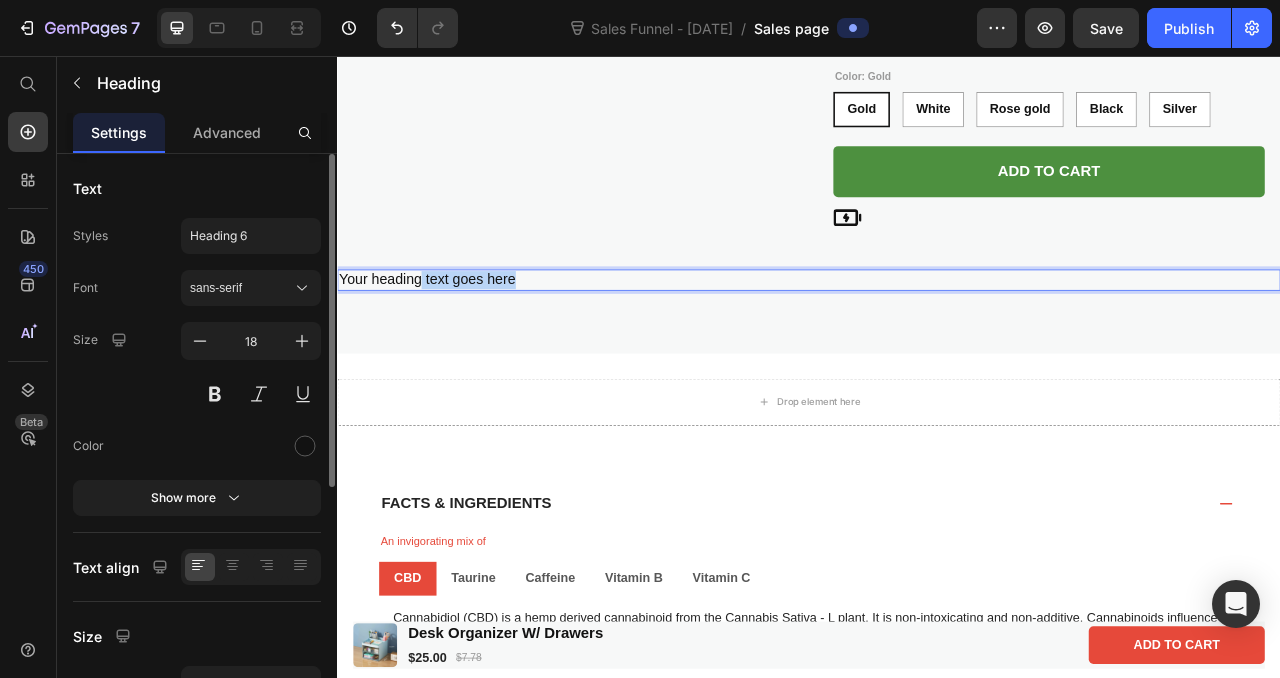 drag, startPoint x: 446, startPoint y: 334, endPoint x: 554, endPoint y: 335, distance: 108.00463 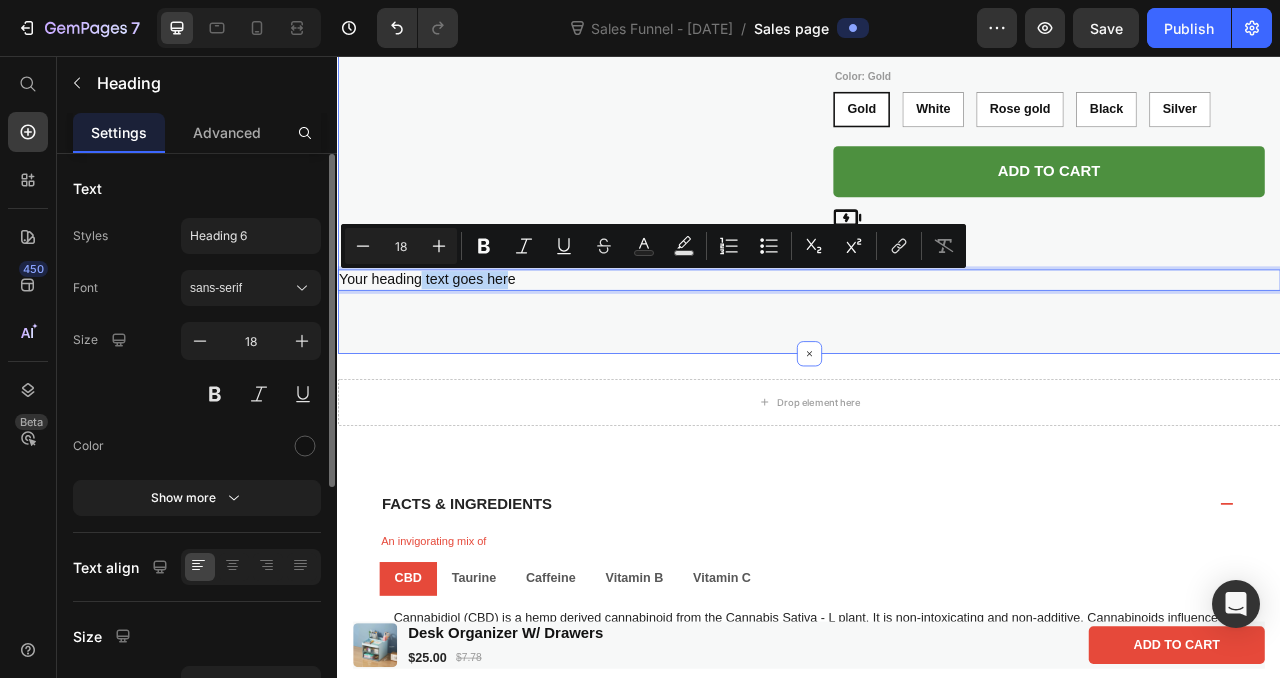 click on "Product Images Wireless Table Lamp W/Touch Sensor, Portable Product Title $55.00 Product Price
Drop element here Row
This Wireless Table Lamp with a touch sensor is the perfect solution for portable lighting.
With wireless capabilities, you can easily move the lamp from room to room or even a nightstand.
The touch sensor makes it easy to turn on and off without the hassle of cords or switches.
Enjoy the convenience of wireless lighting with this stylish, functional, and simple-to-use lamp.
This table lamp will work perfect as a desk lamp or as a bedside lamp on a bedside table.
Show less Product Description  Color: Gold Gold Gold Gold White White White Rose gold Rose gold Rose gold Black Black Black Silver Silver Silver Product Variants & Swatches Add to cart Add to Cart
Icon Row Product Your heading text goes here Heading   0 Section 2" at bounding box center (937, -131) 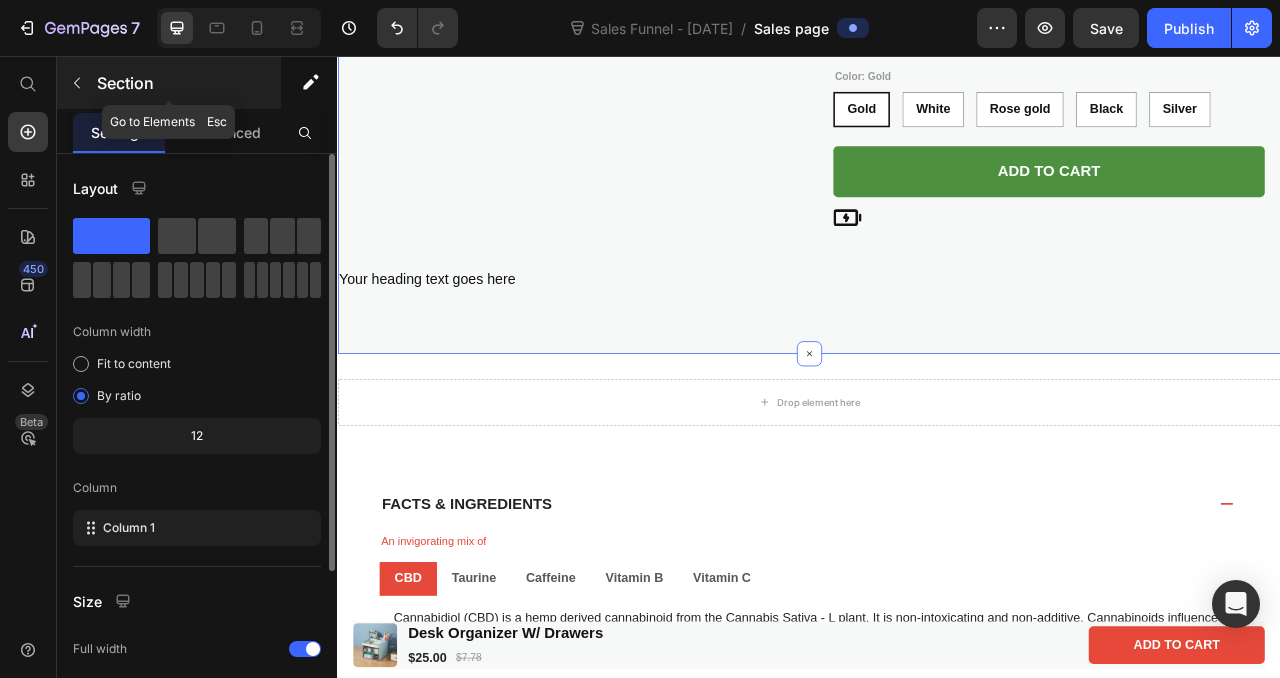click at bounding box center (77, 83) 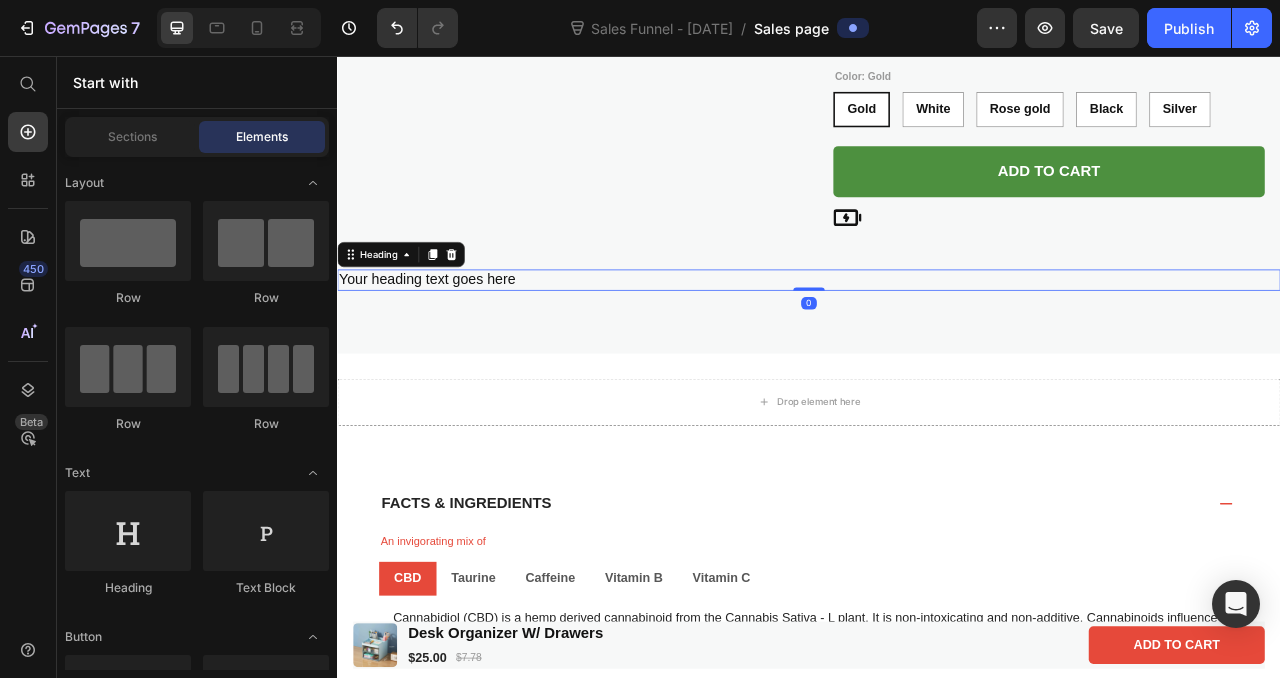 click on "Your heading text goes here" at bounding box center [937, 341] 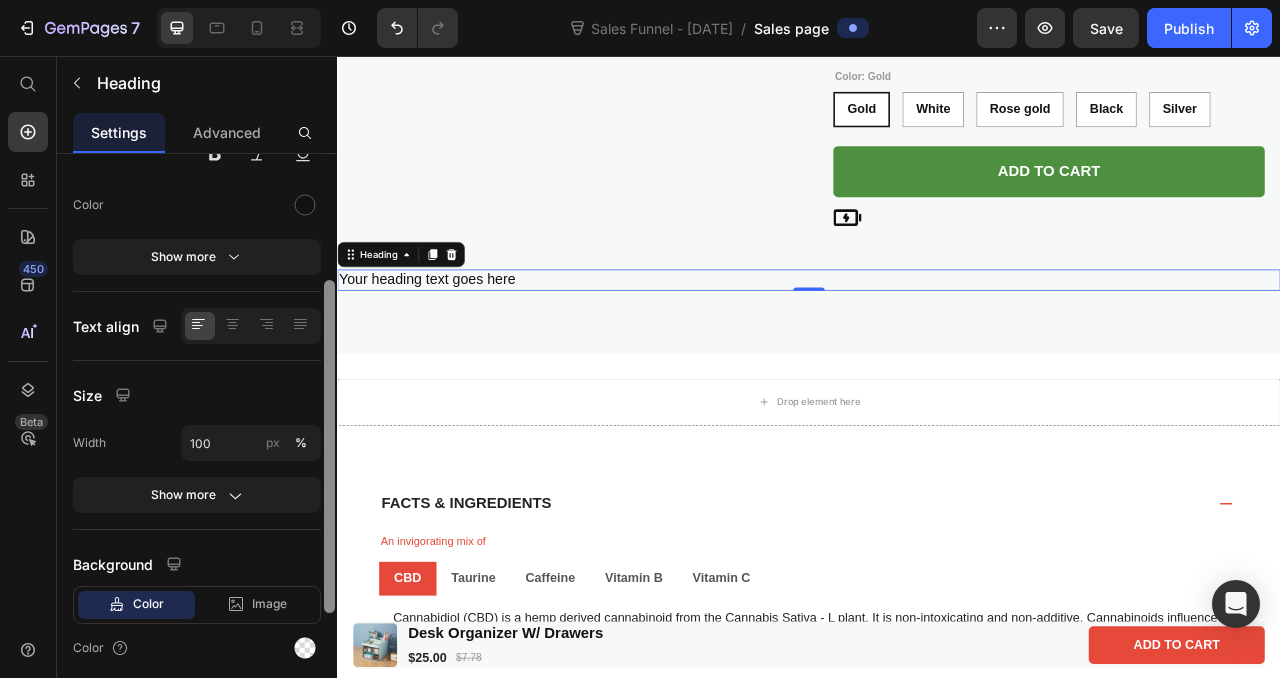 drag, startPoint x: 332, startPoint y: 387, endPoint x: 316, endPoint y: 527, distance: 140.91132 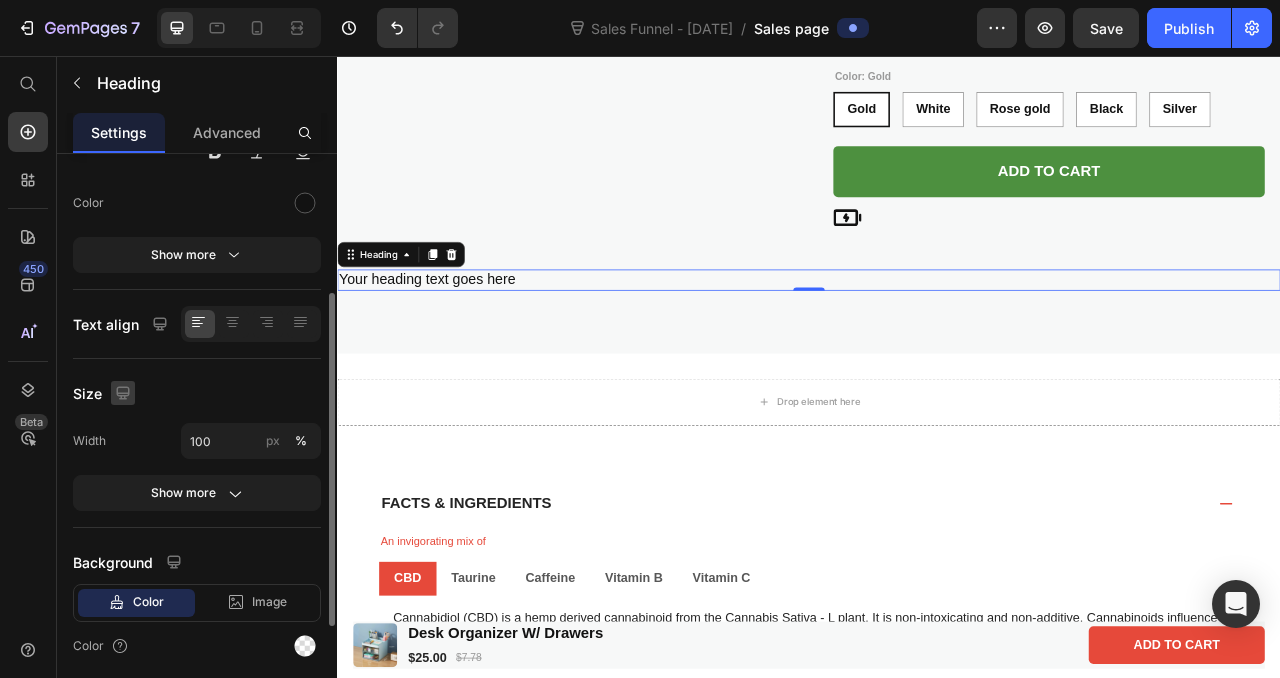 click 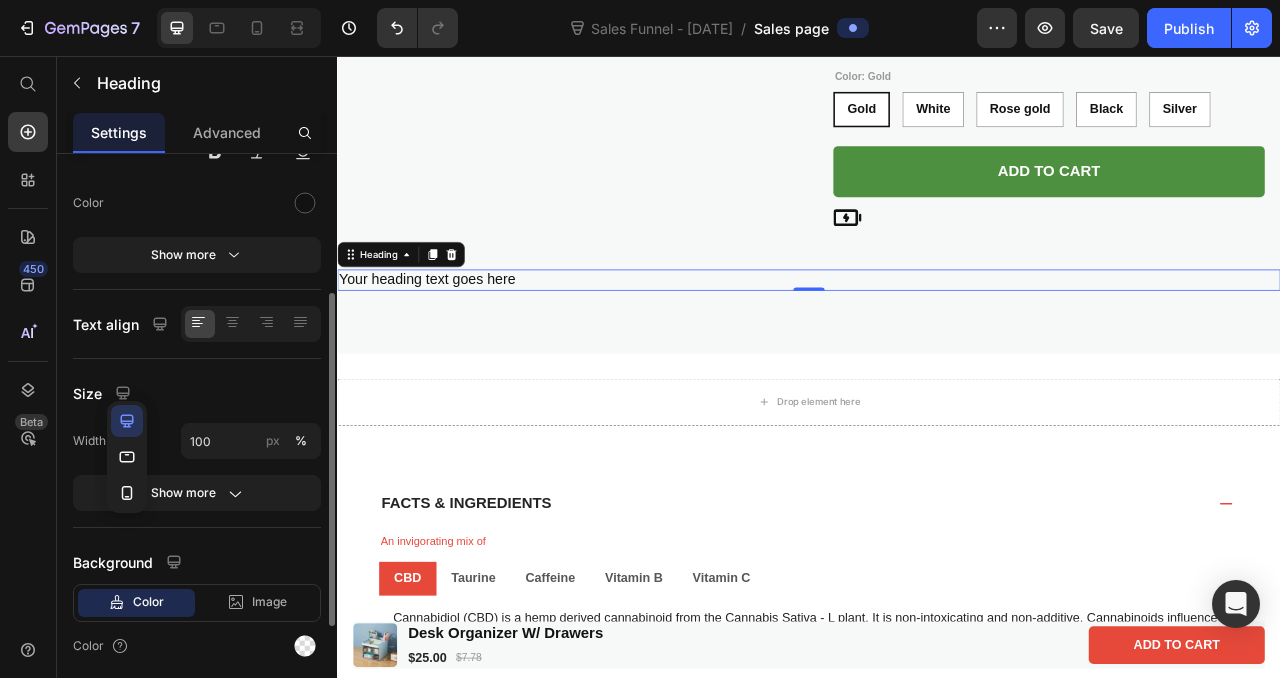 click on "Size" at bounding box center [197, 393] 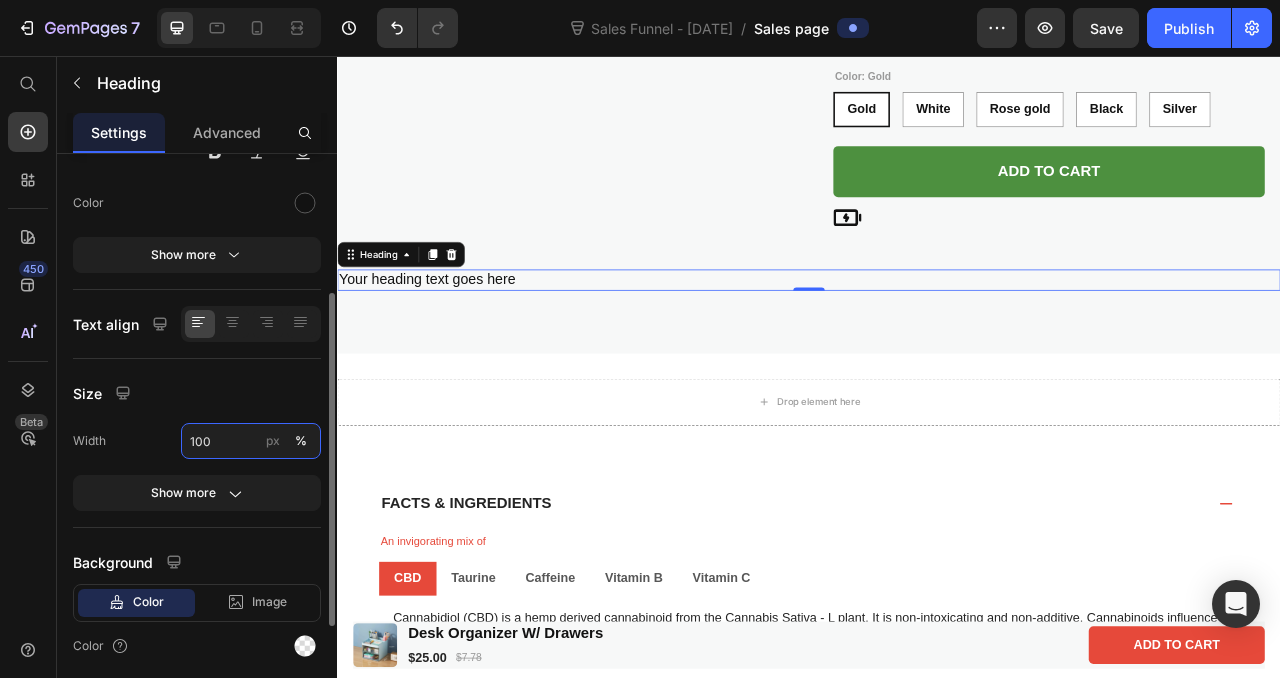 click on "100" at bounding box center [251, 441] 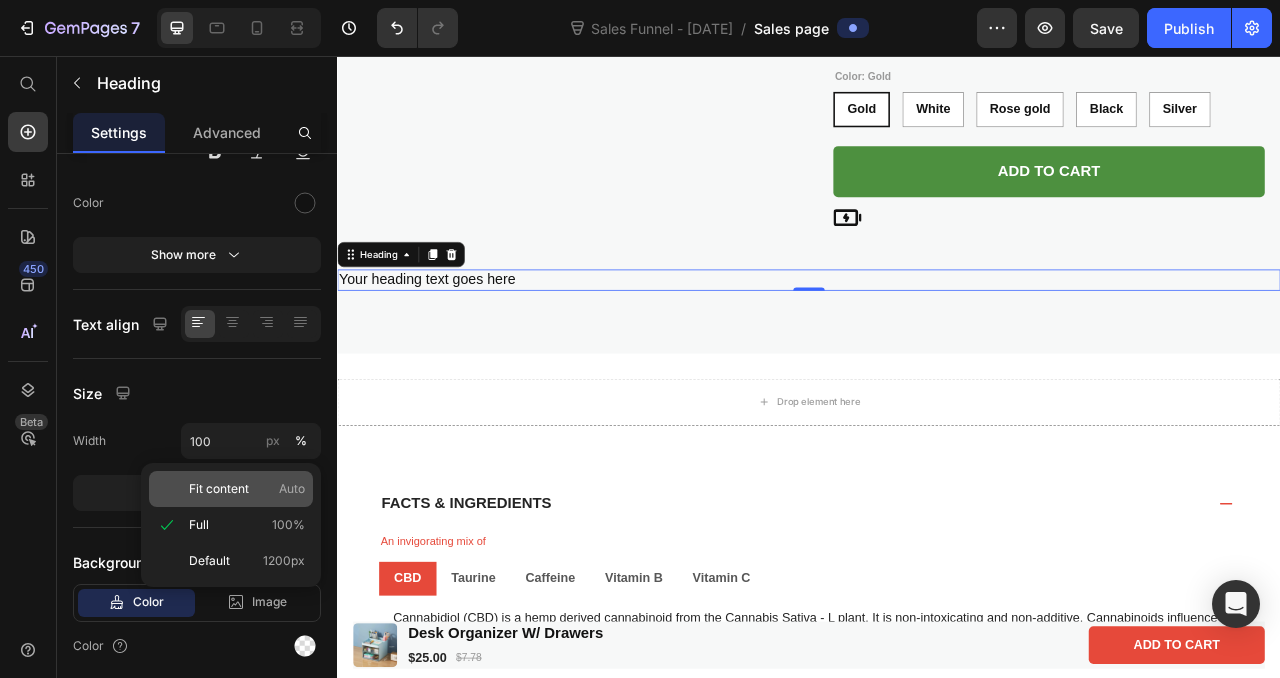 click on "Fit content" at bounding box center (219, 489) 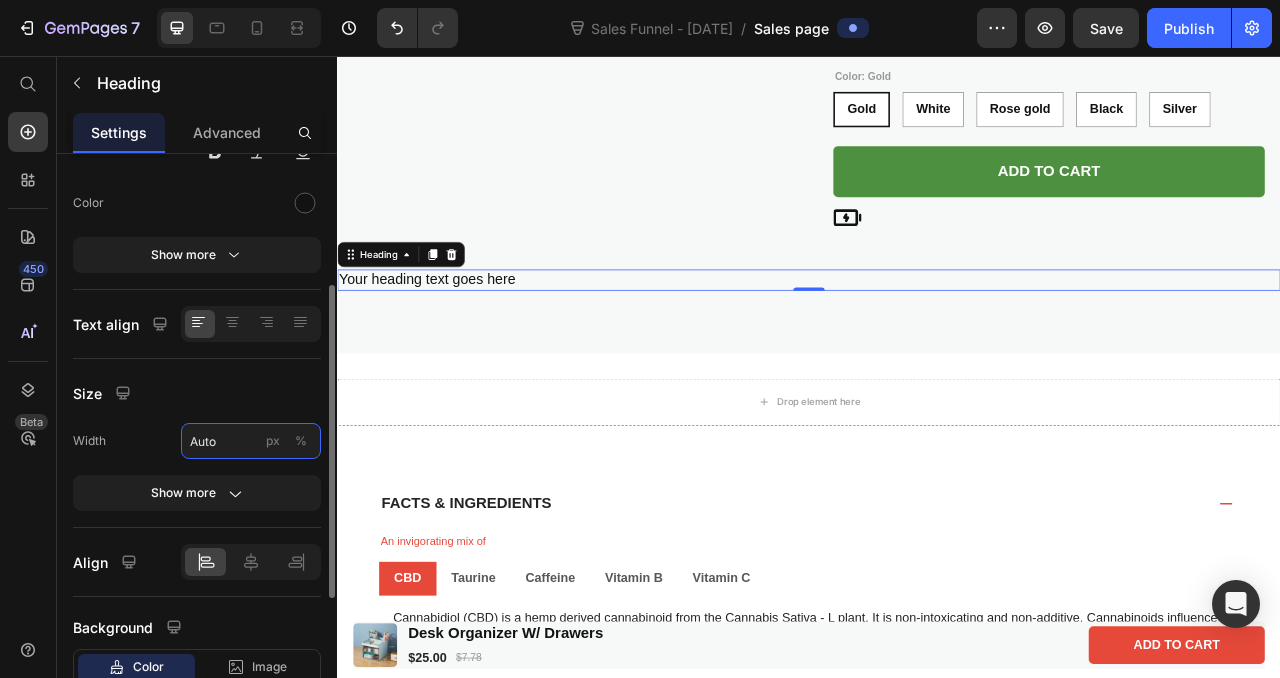 click on "Auto" at bounding box center [251, 441] 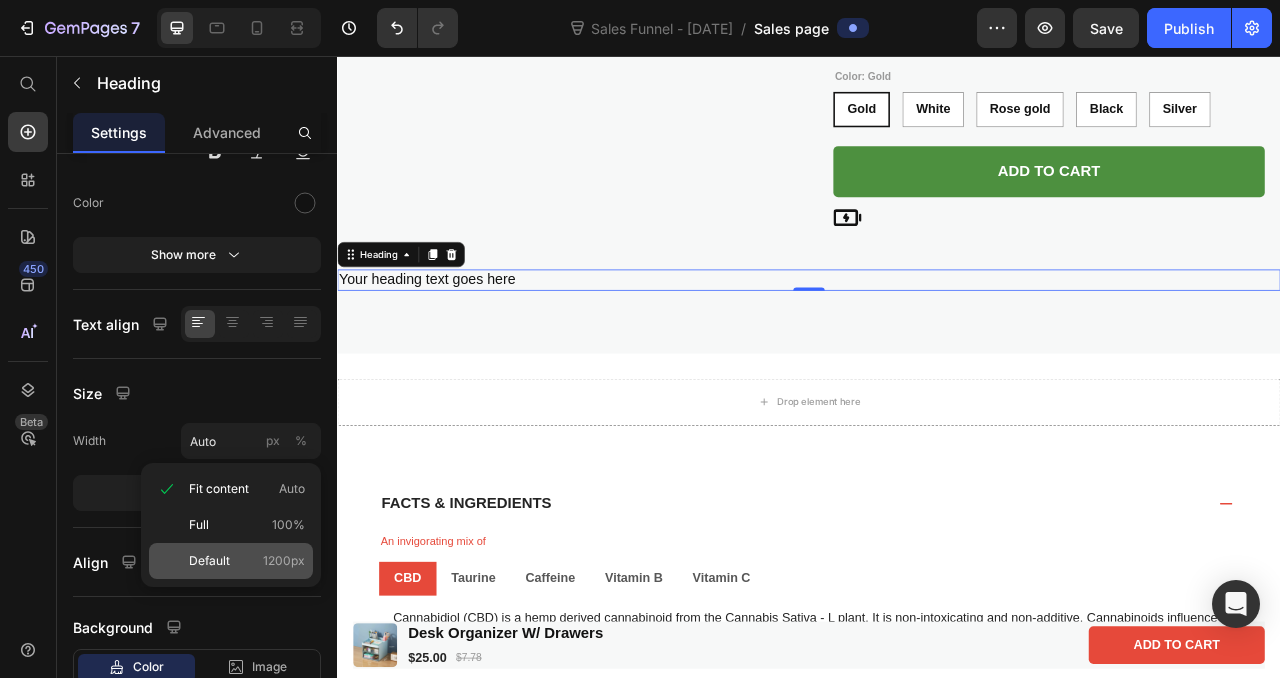 click on "Default" at bounding box center [209, 561] 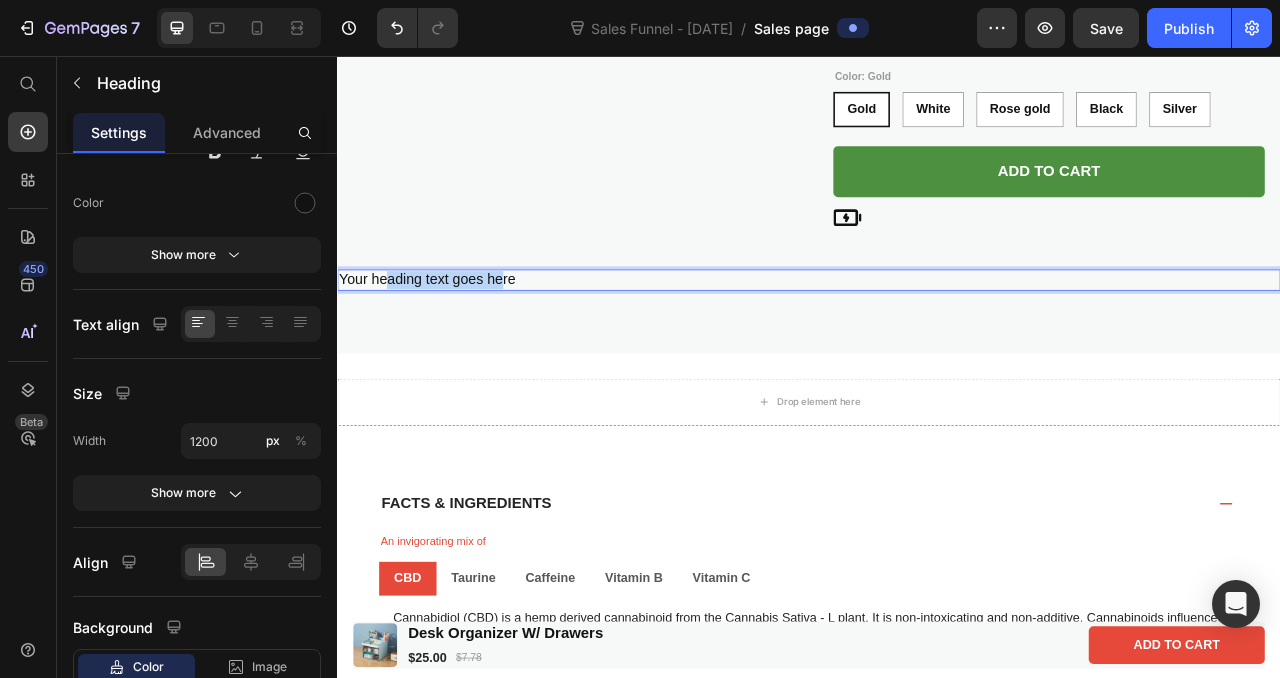 drag, startPoint x: 397, startPoint y: 345, endPoint x: 548, endPoint y: 331, distance: 151.64761 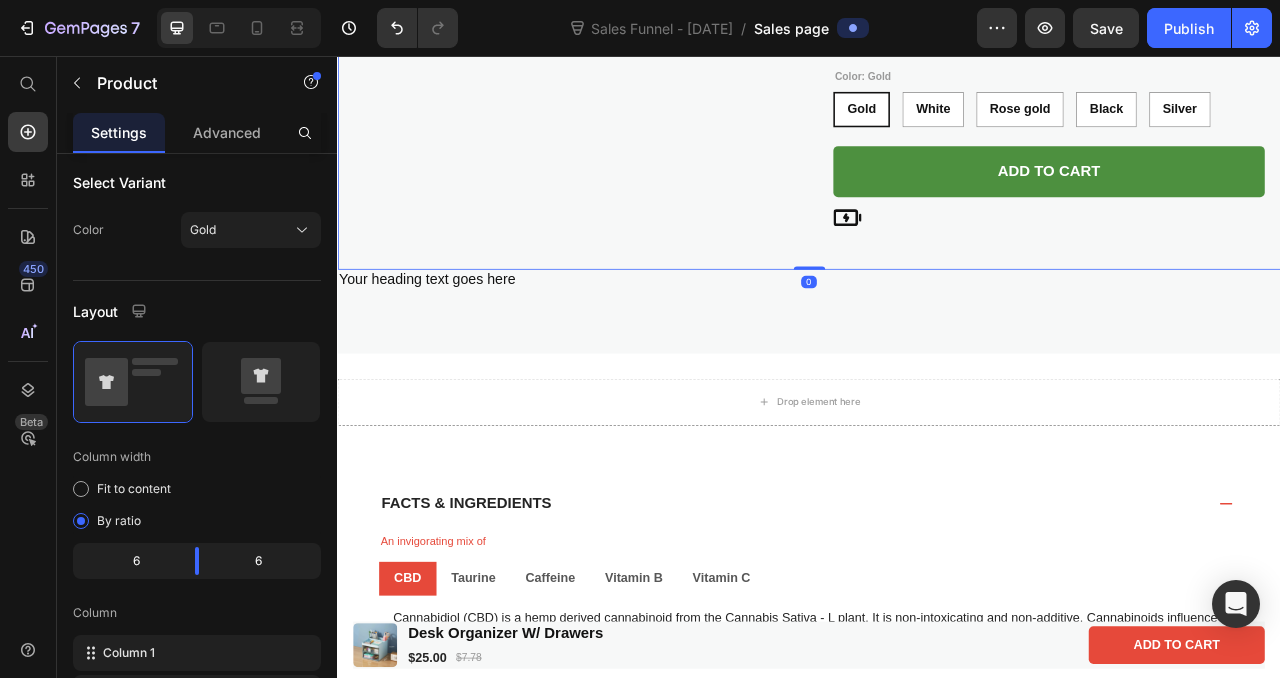 click on "Product Images" at bounding box center (631, -185) 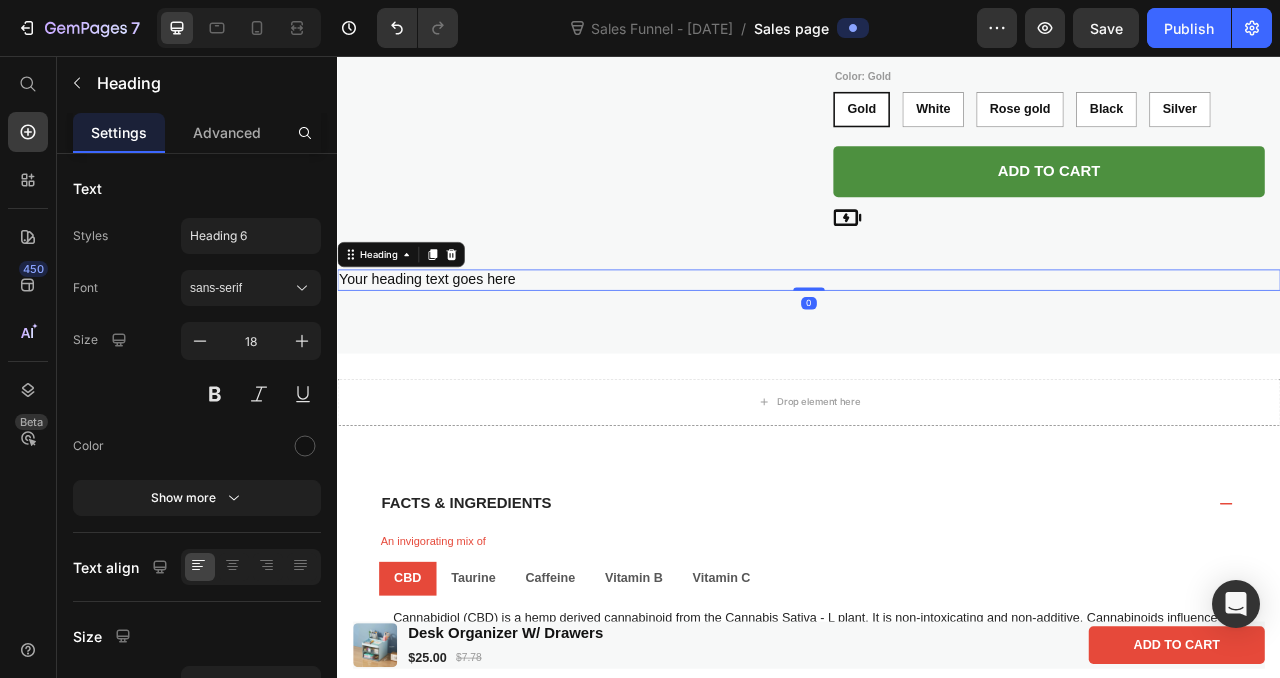 click on "Your heading text goes here" at bounding box center (937, 341) 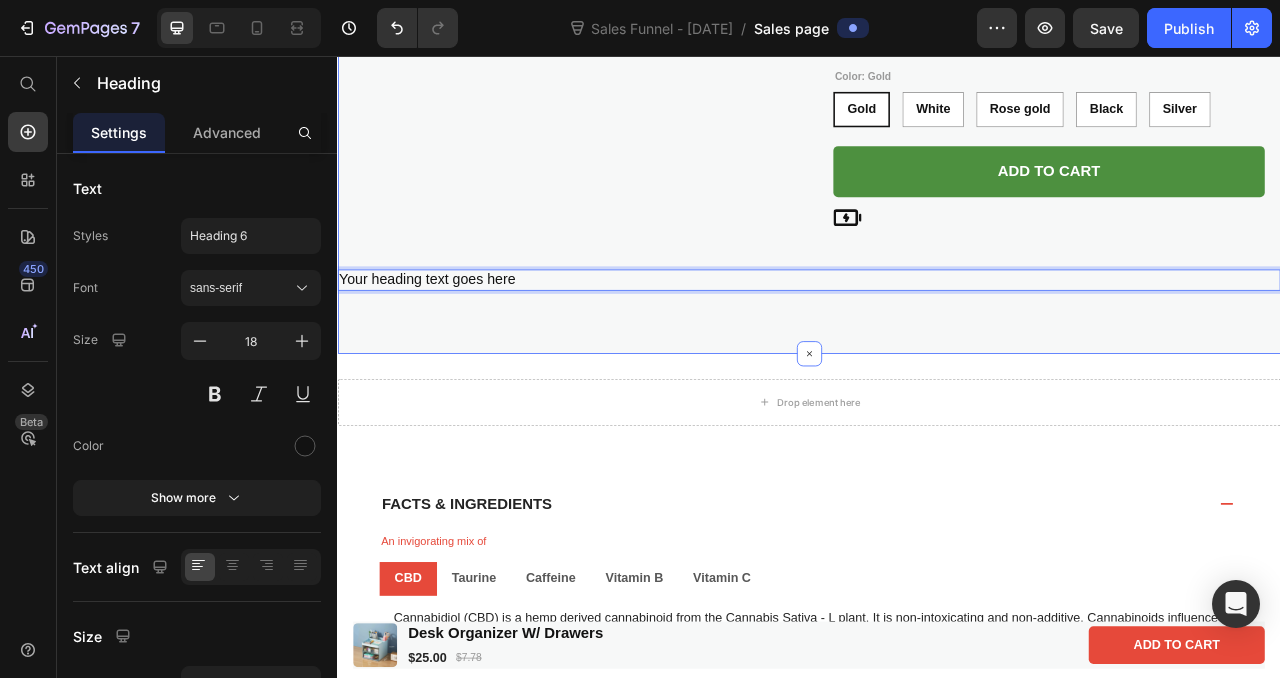 drag, startPoint x: 678, startPoint y: 336, endPoint x: 674, endPoint y: 359, distance: 23.345236 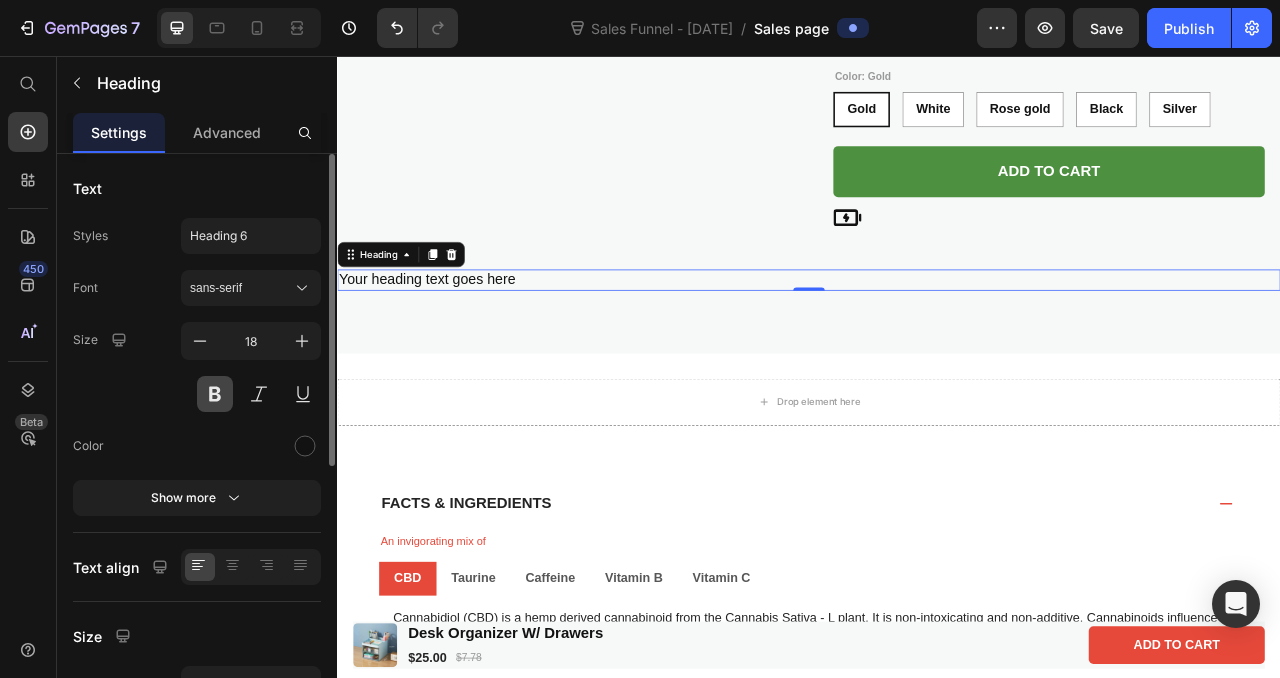 click at bounding box center (215, 394) 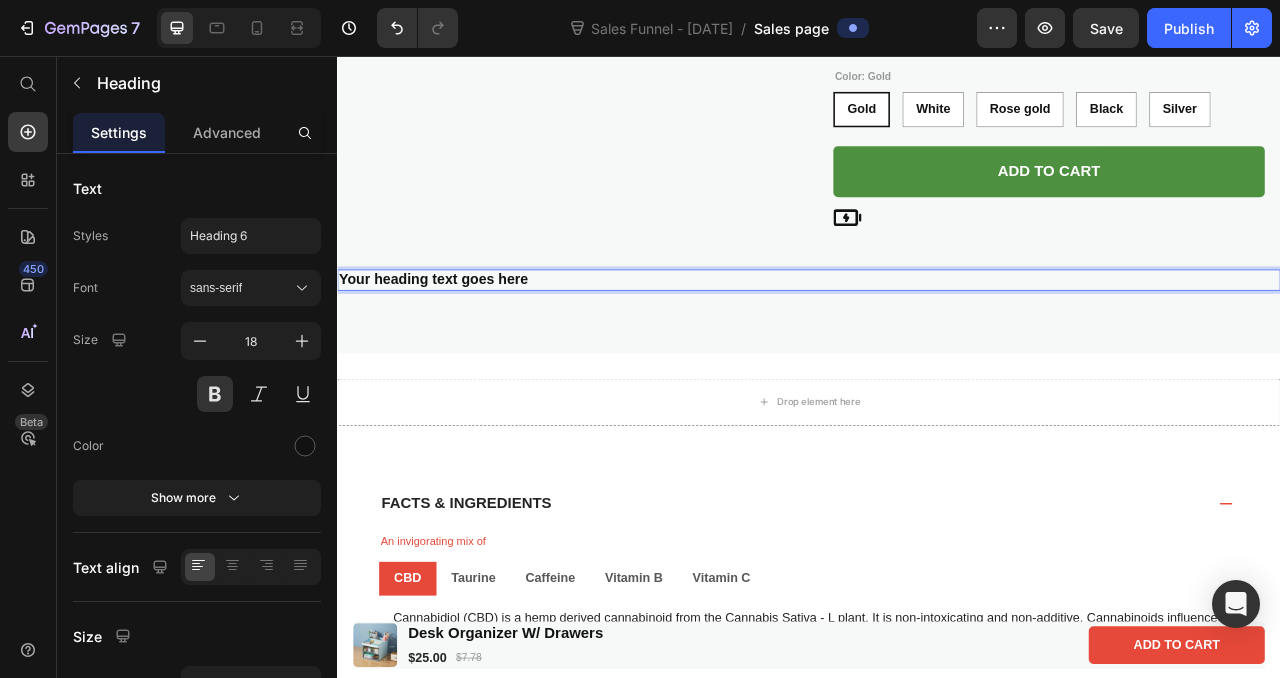 drag, startPoint x: 500, startPoint y: 337, endPoint x: 570, endPoint y: 330, distance: 70.34913 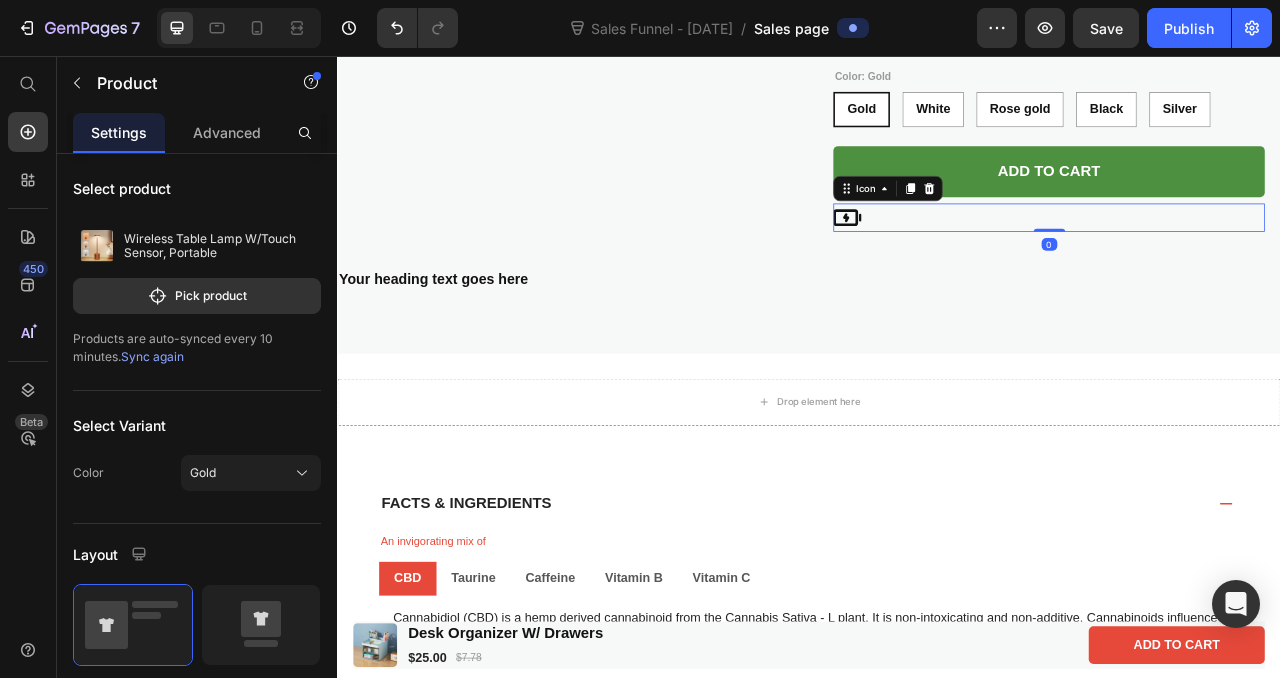 click 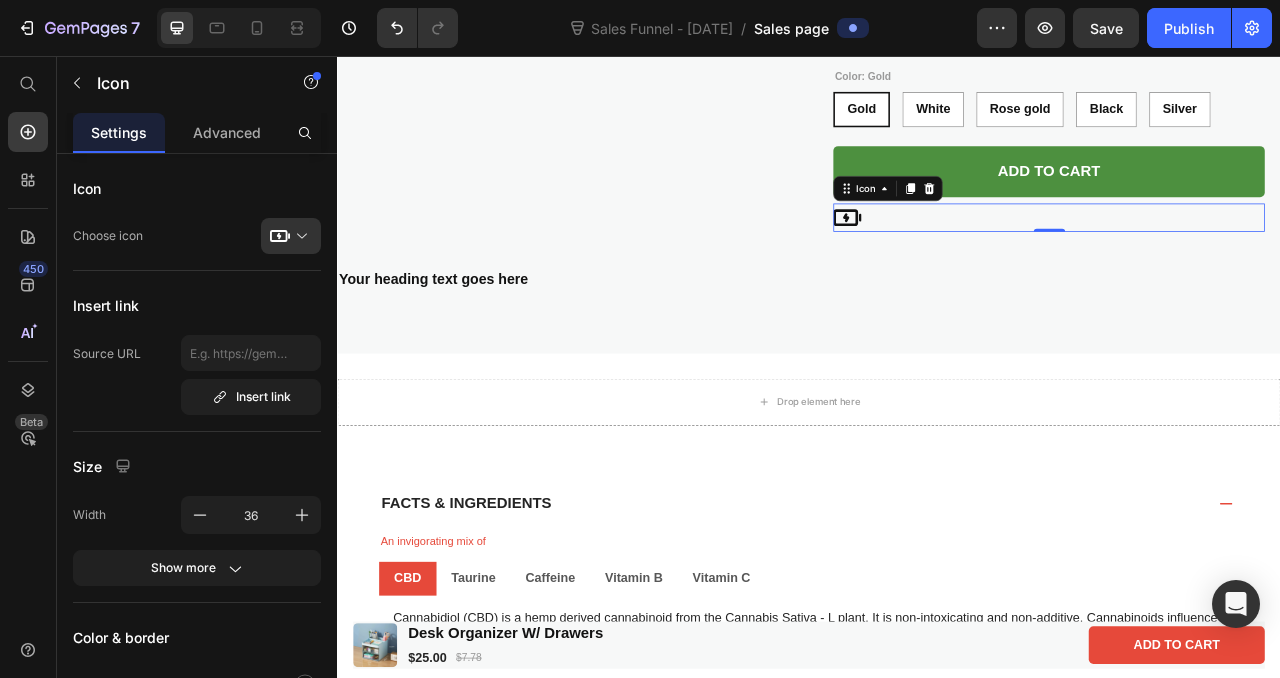 click on "Icon   0" at bounding box center [1242, 262] 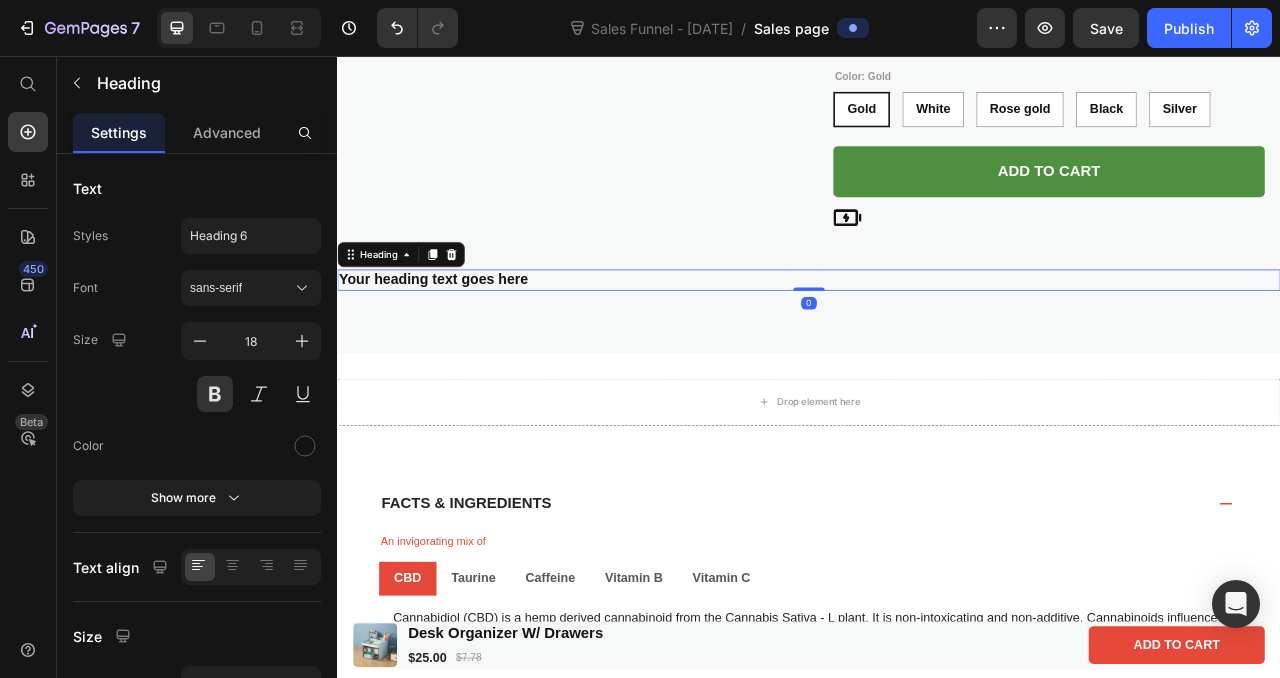 click on "Your heading text goes here" at bounding box center [937, 341] 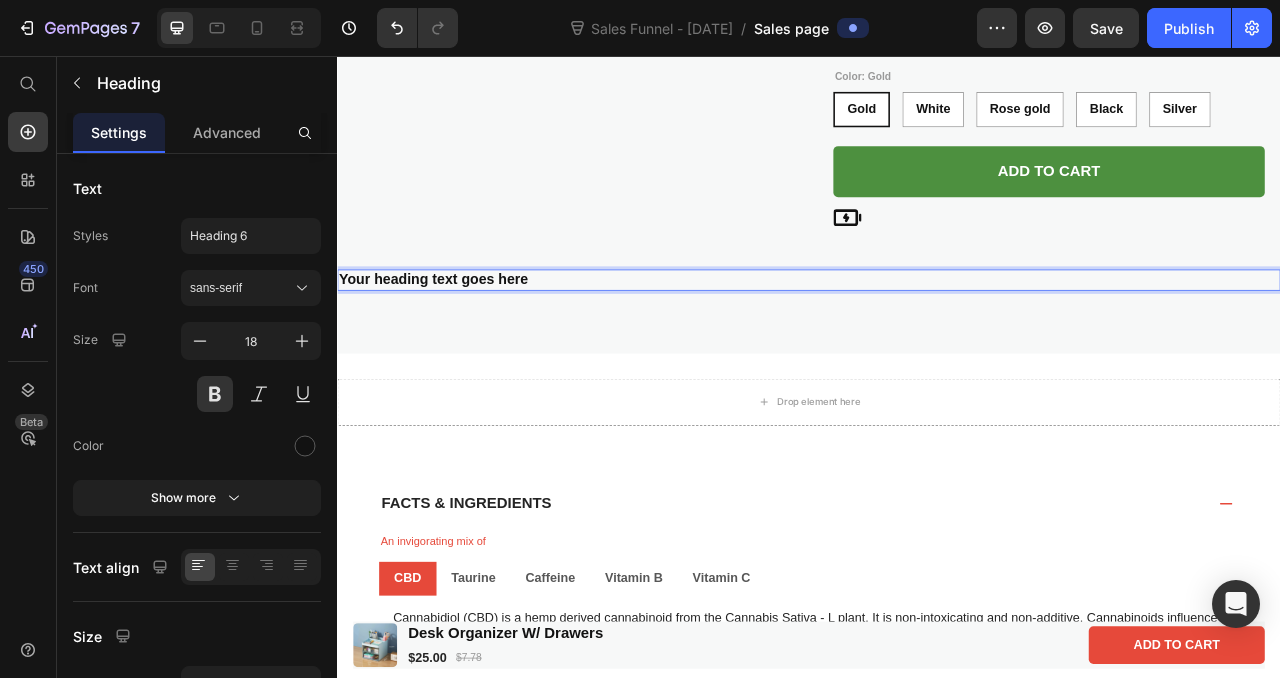 click on "Your heading text goes here" at bounding box center (937, 341) 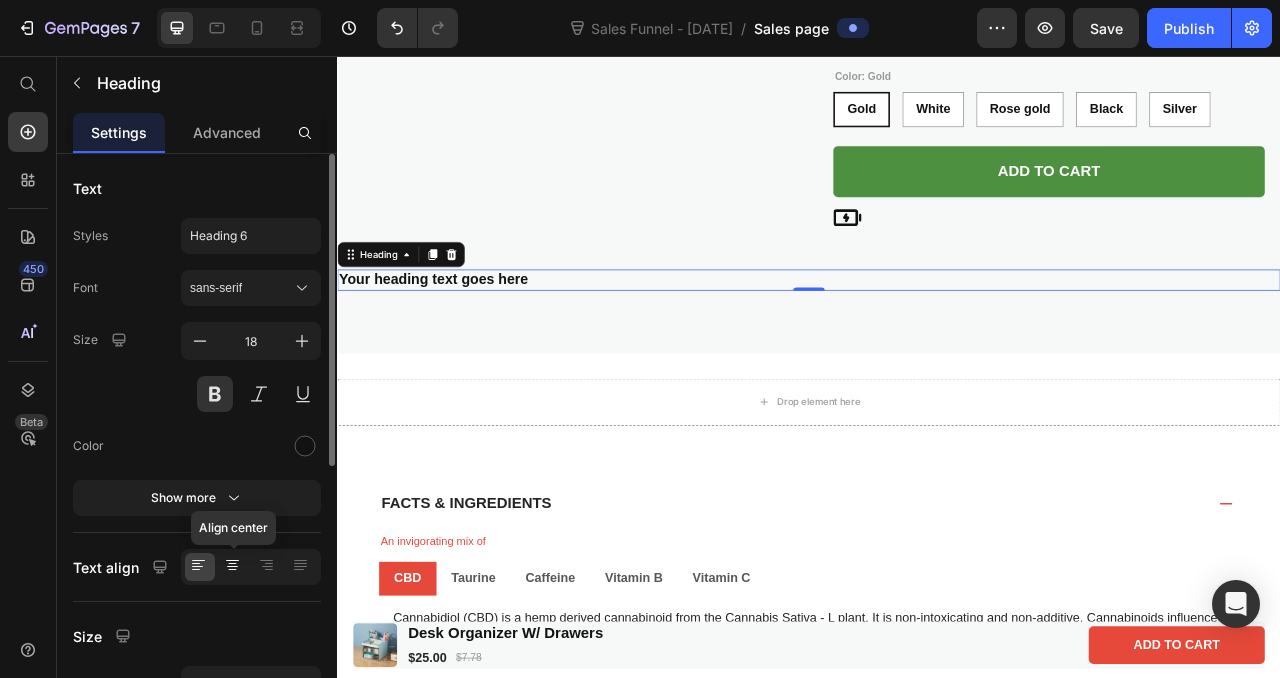click 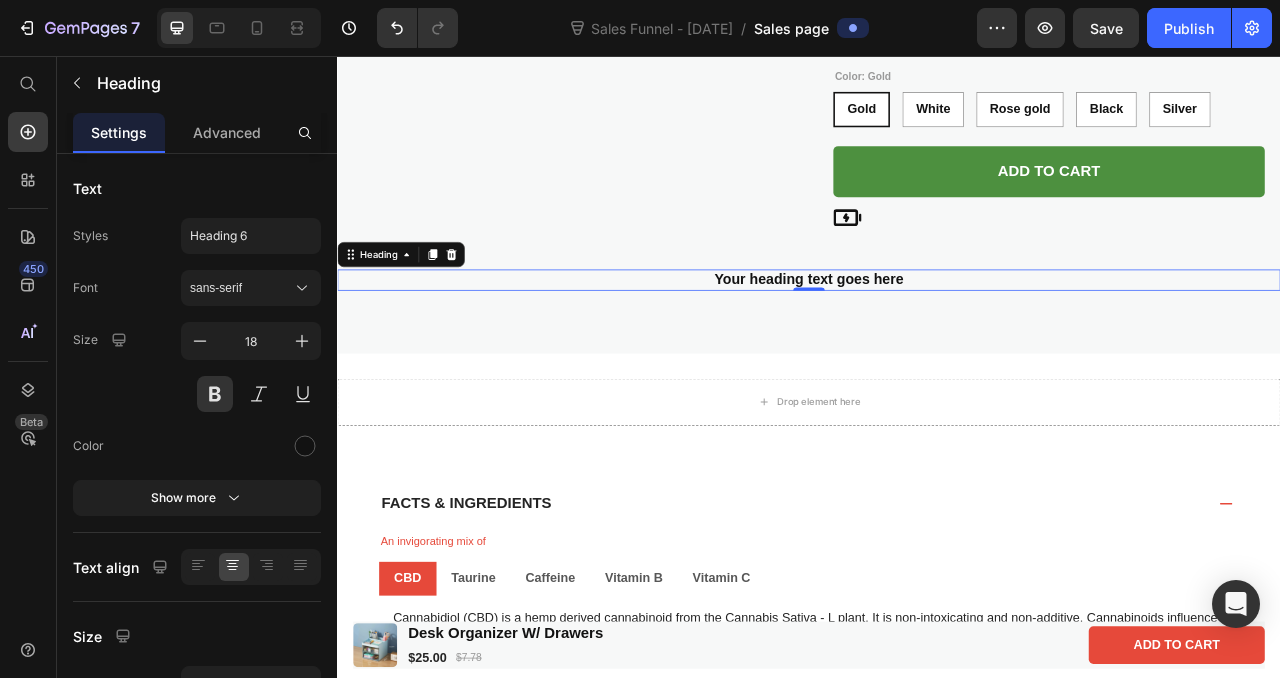click on "Your heading text goes here" at bounding box center (937, 341) 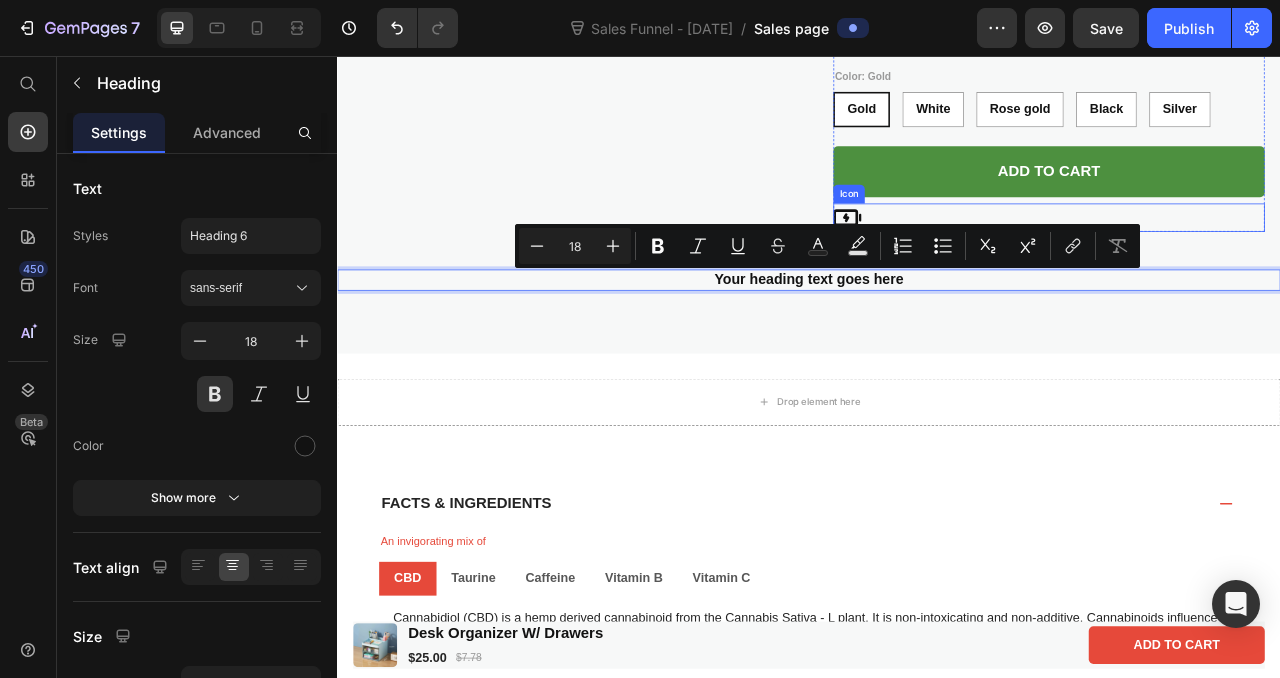 drag, startPoint x: 983, startPoint y: 340, endPoint x: 987, endPoint y: 264, distance: 76.105194 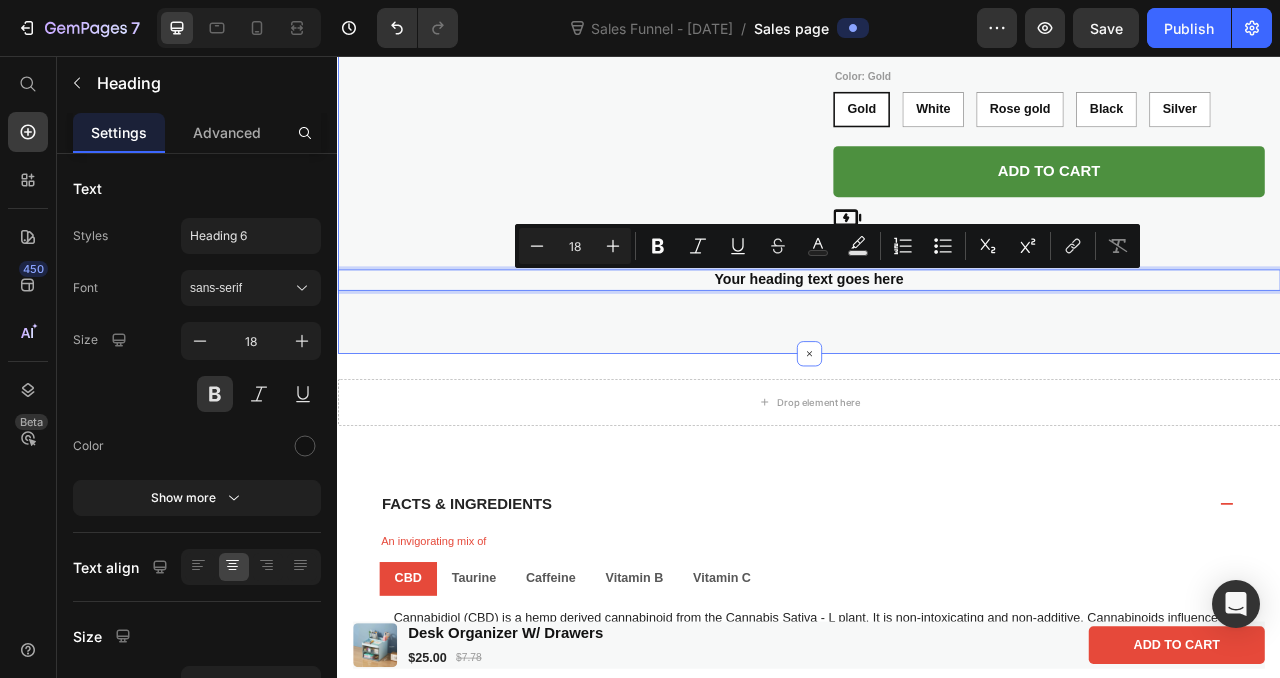 click on "Product Images Wireless Table Lamp W/Touch Sensor, Portable Product Title $55.00 Product Price
Drop element here Row
This Wireless Table Lamp with a touch sensor is the perfect solution for portable lighting.
With wireless capabilities, you can easily move the lamp from room to room or even a nightstand.
The touch sensor makes it easy to turn on and off without the hassle of cords or switches.
Enjoy the convenience of wireless lighting with this stylish, functional, and simple-to-use lamp.
This table lamp will work perfect as a desk lamp or as a bedside lamp on a bedside table.
Show less Product Description  Color: Gold Gold Gold Gold White White White Rose gold Rose gold Rose gold Black Black Black Silver Silver Silver Product Variants & Swatches Add to cart Add to Cart
Icon Row Product               Your heading text goes here Heading   0 Section 2" at bounding box center (937, -131) 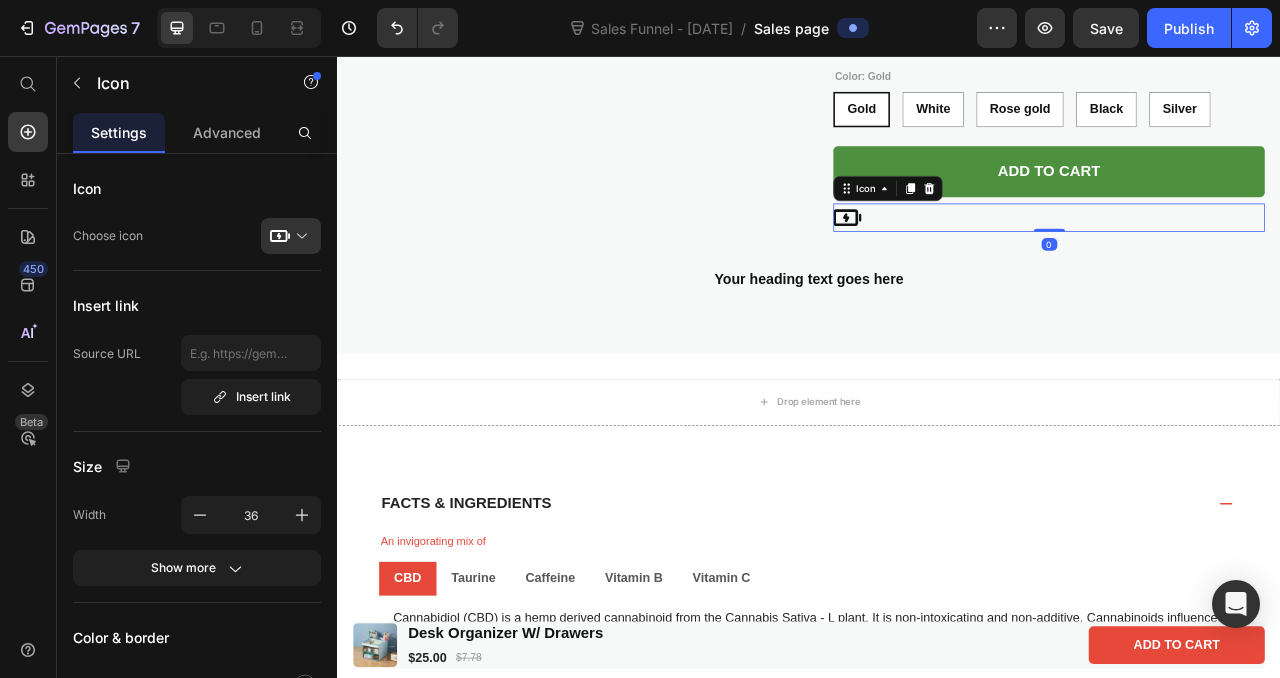 click on "Icon   0" at bounding box center [1242, 262] 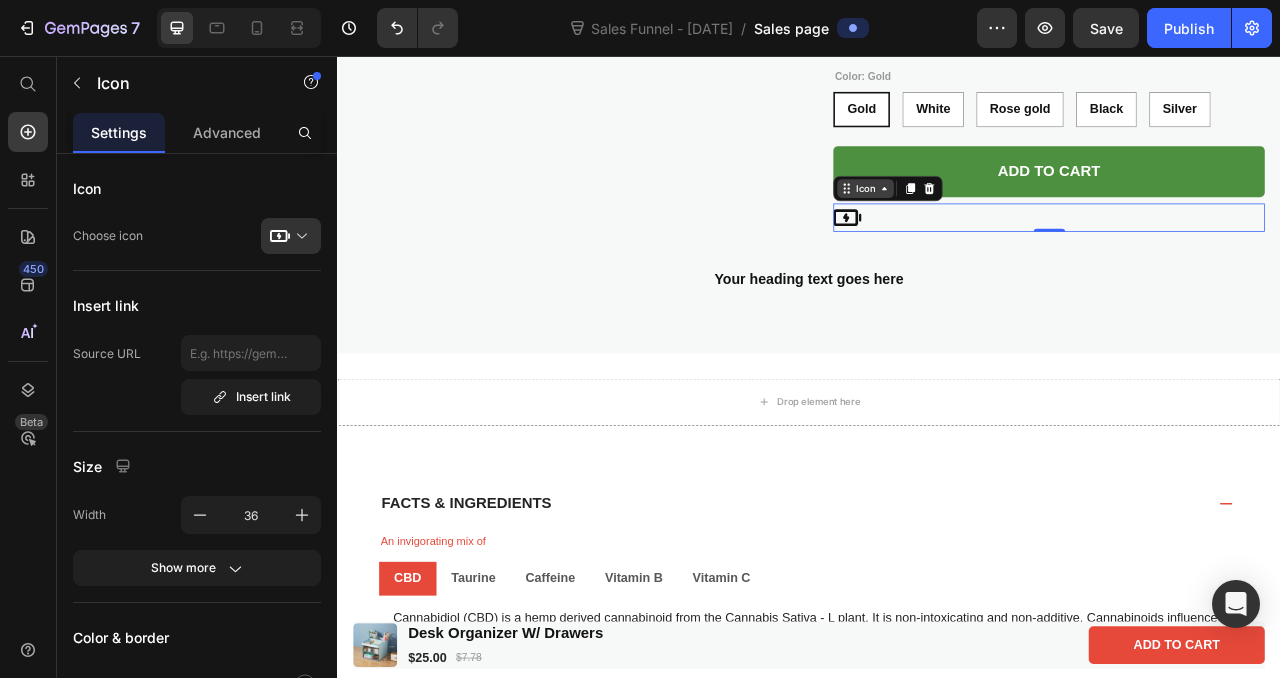 click on "Icon" at bounding box center (1009, 225) 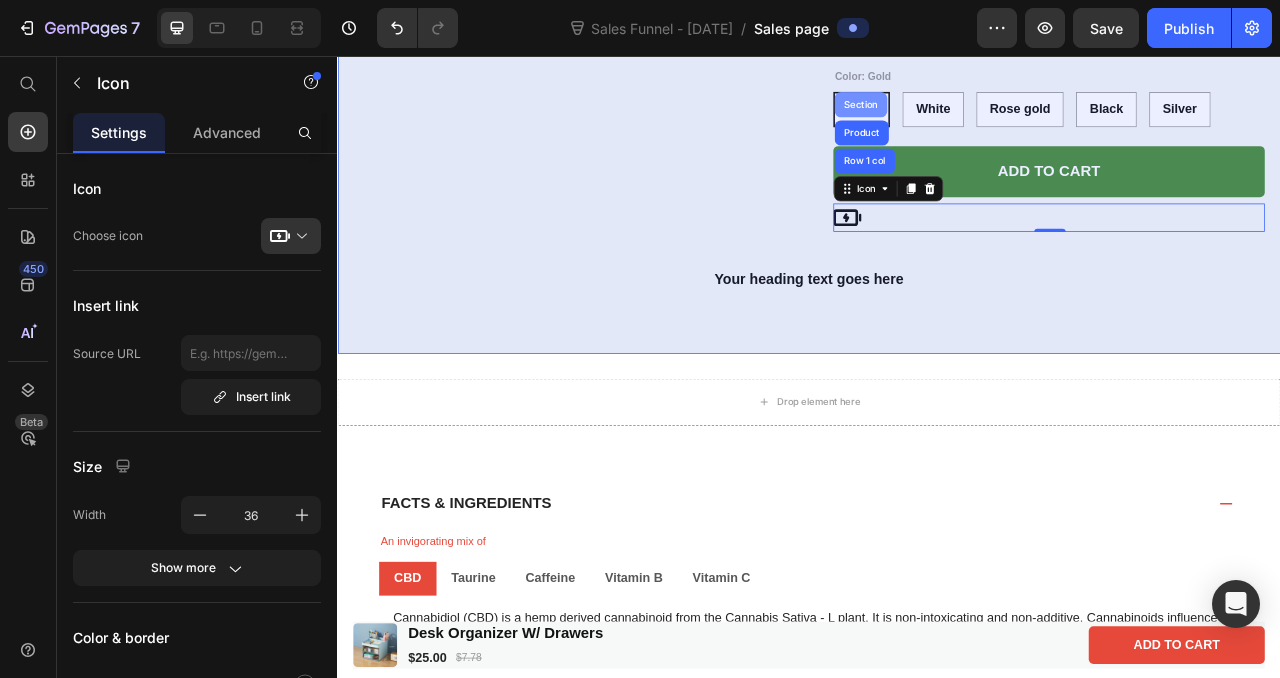 click on "Section" at bounding box center [1002, 118] 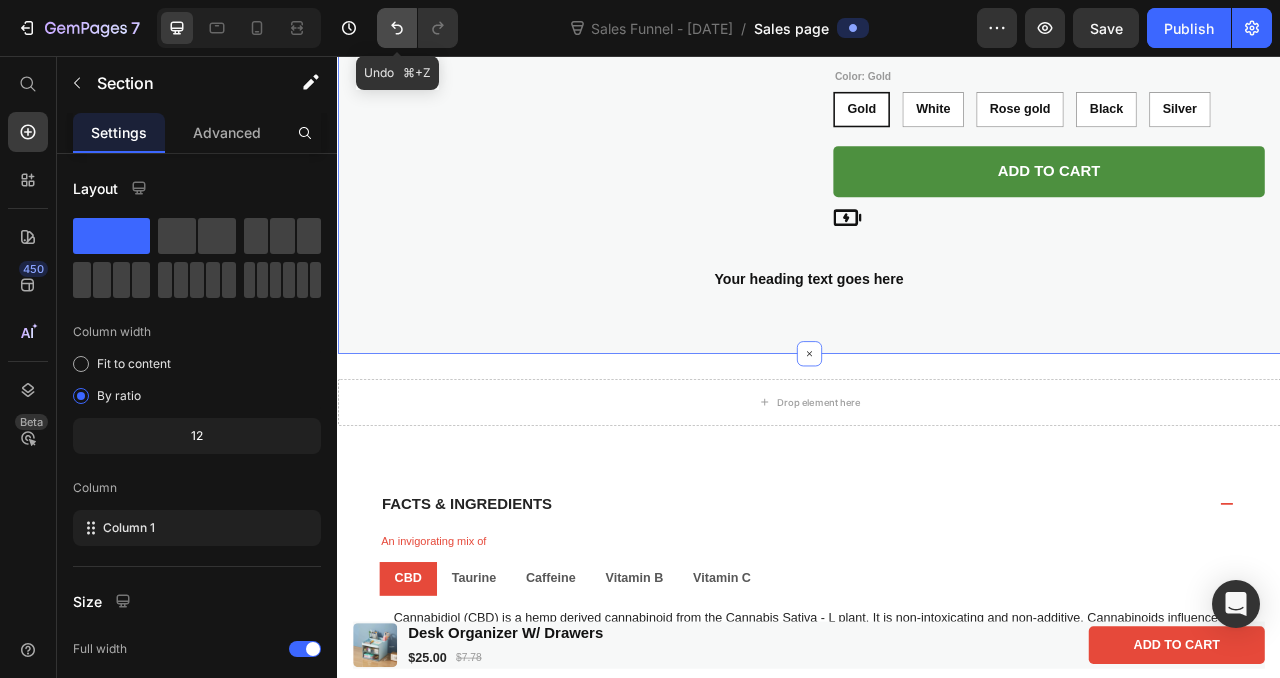 click 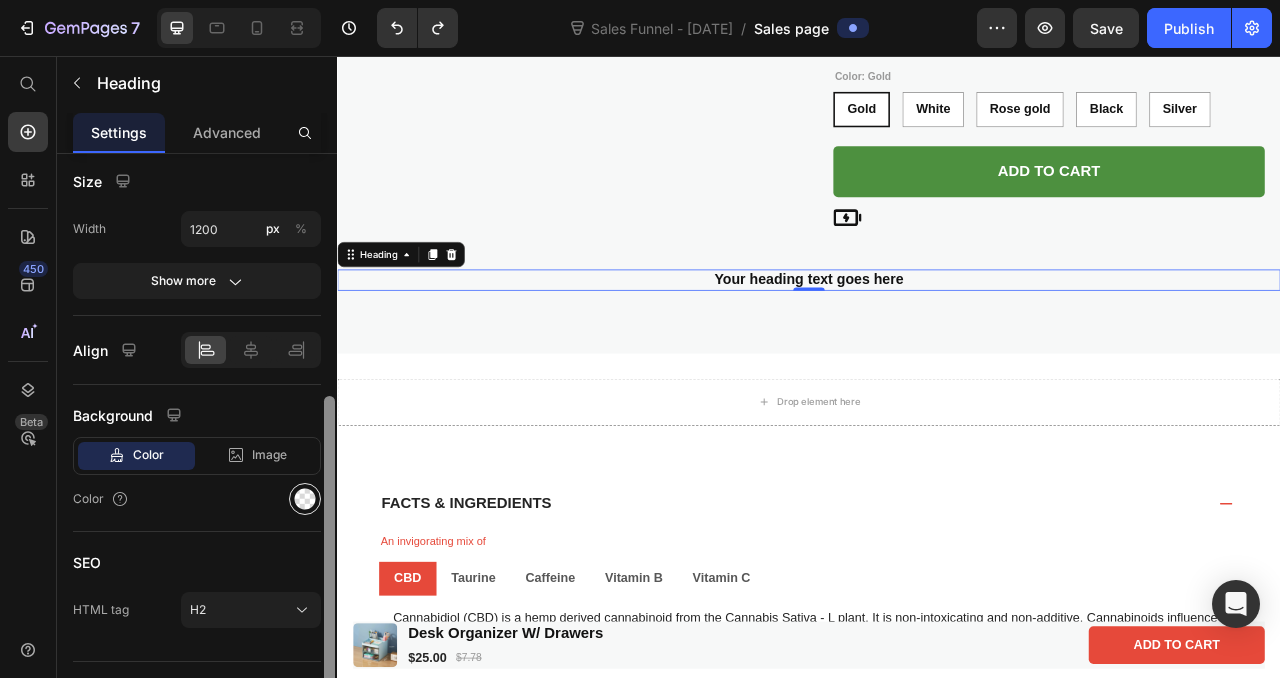 scroll, scrollTop: 453, scrollLeft: 0, axis: vertical 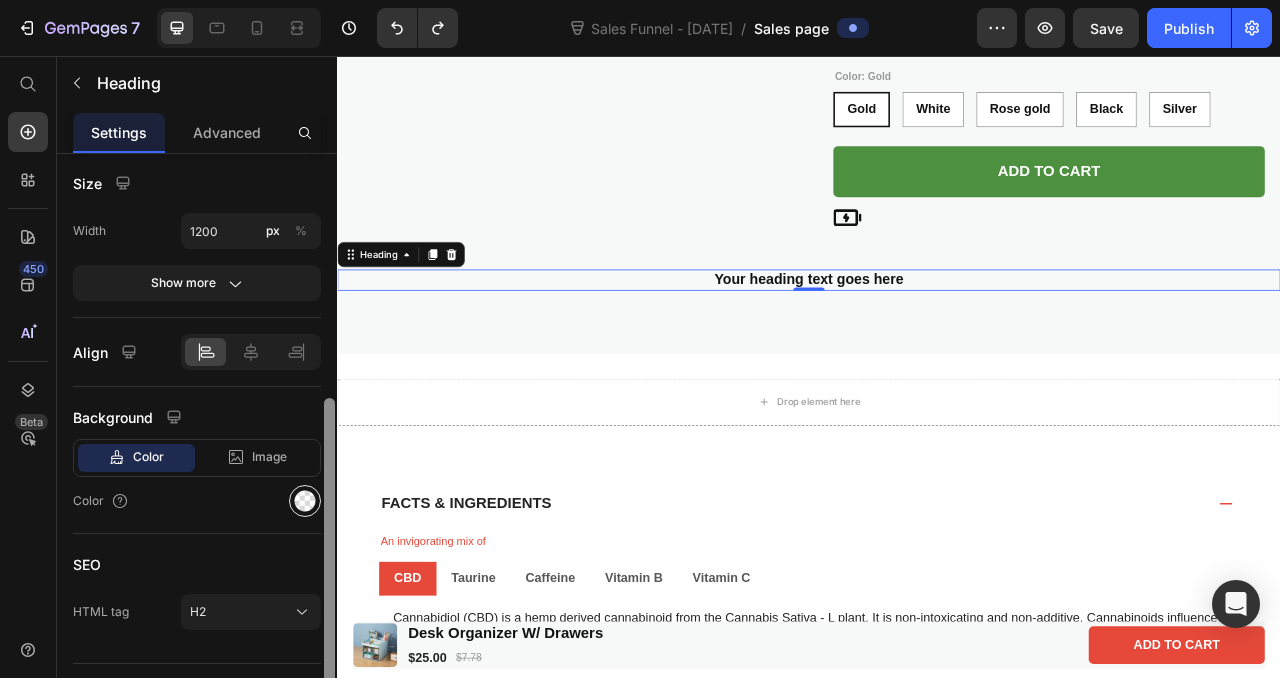 drag, startPoint x: 333, startPoint y: 256, endPoint x: 308, endPoint y: 499, distance: 244.28262 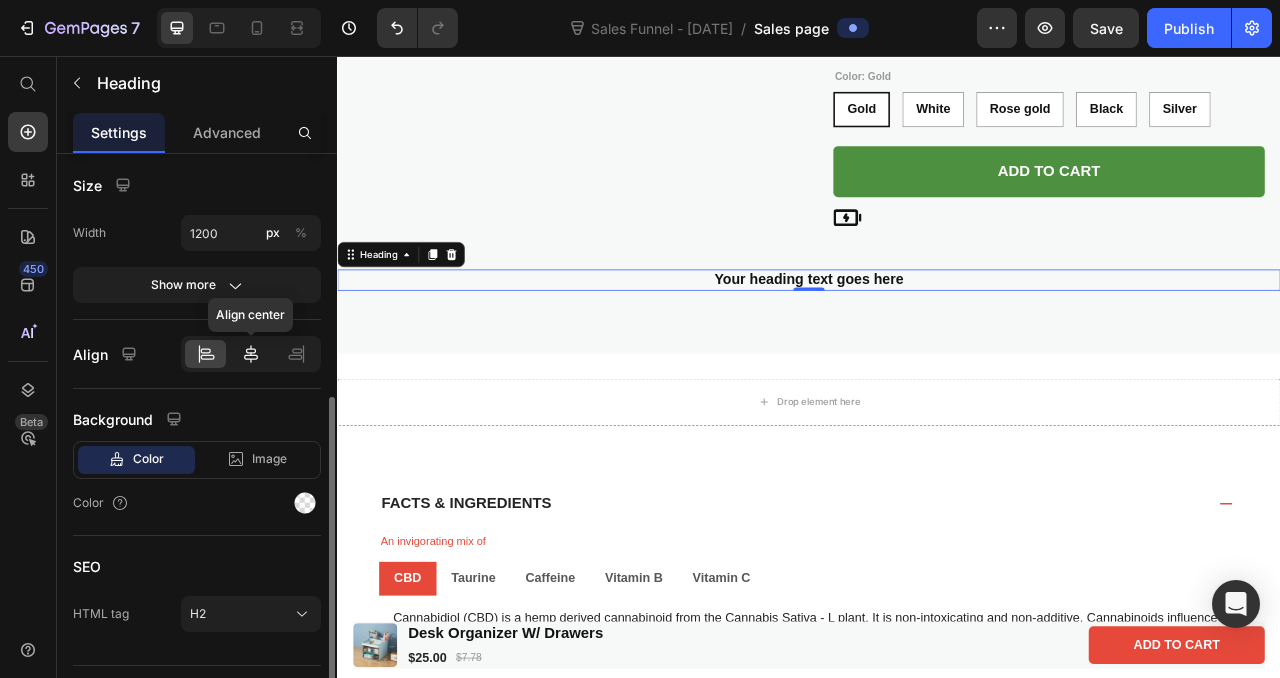 click 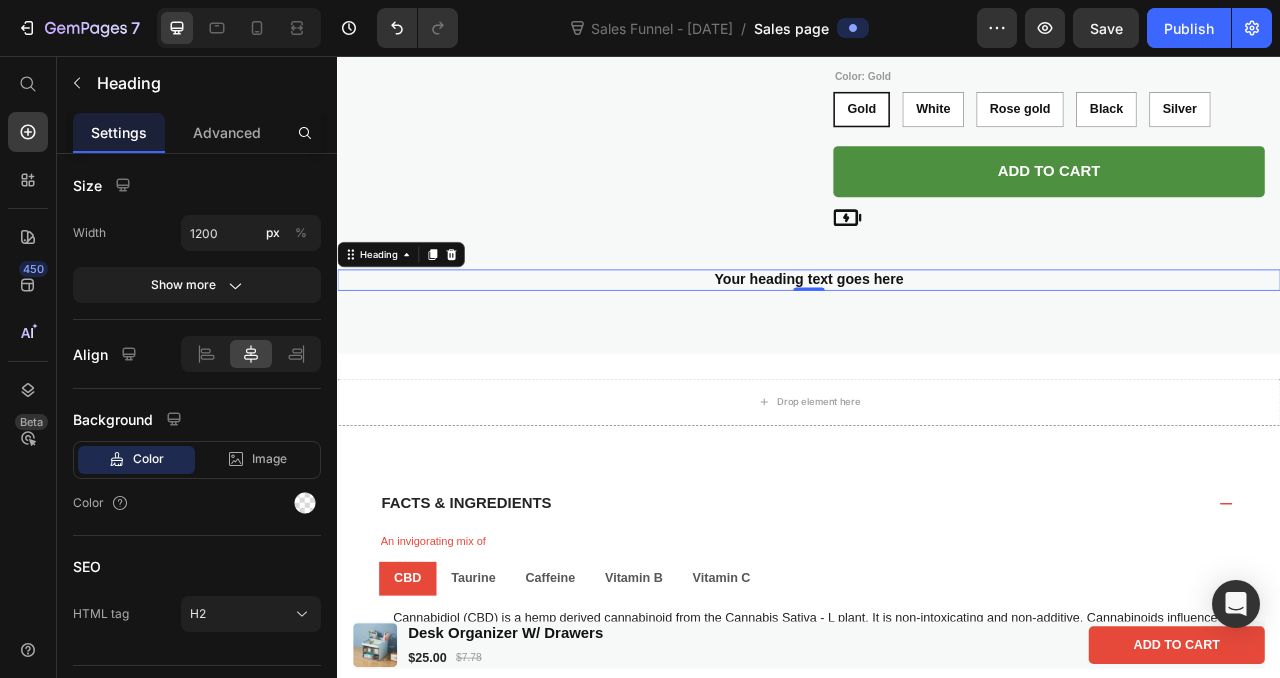 click on "Your heading text goes here" at bounding box center (937, 341) 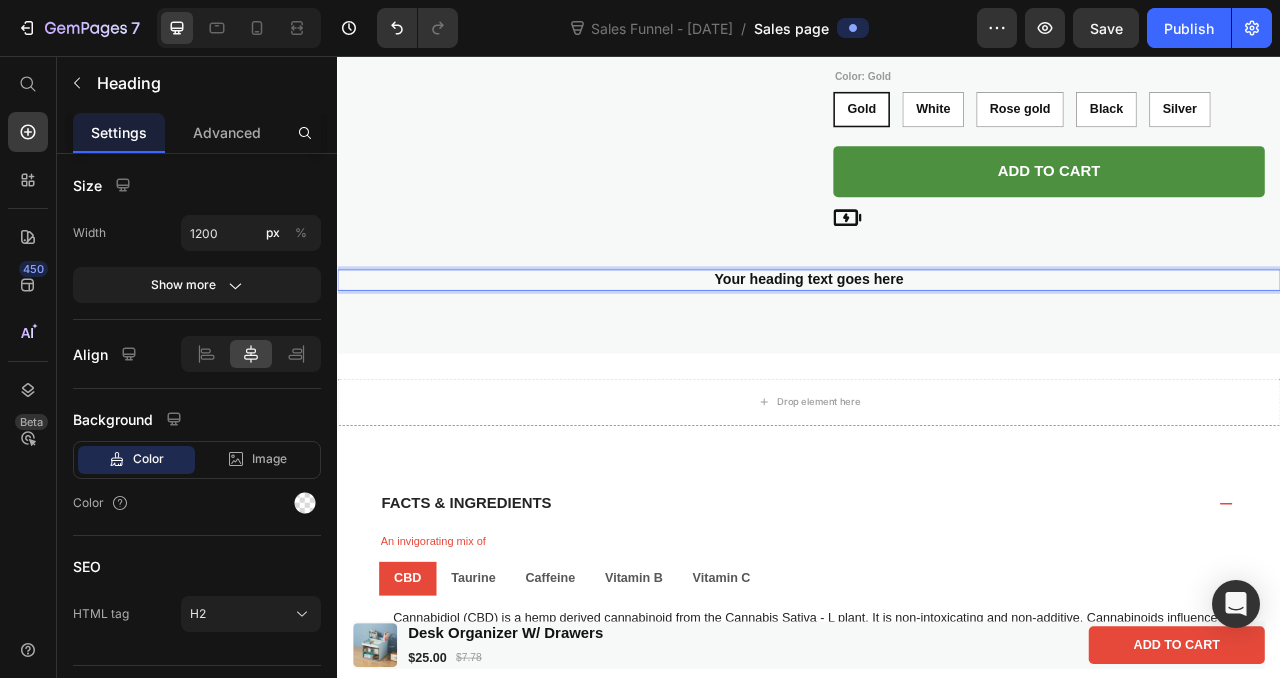 click on "Your heading text goes here" at bounding box center [937, 341] 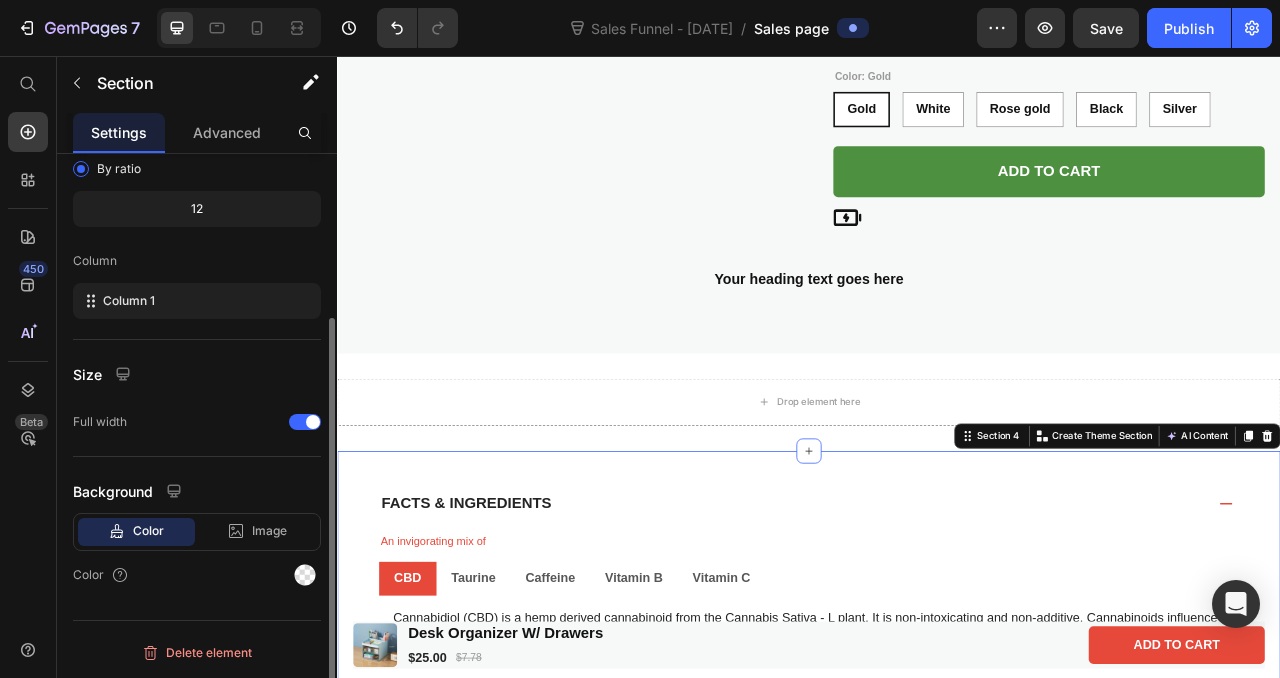 scroll, scrollTop: 0, scrollLeft: 0, axis: both 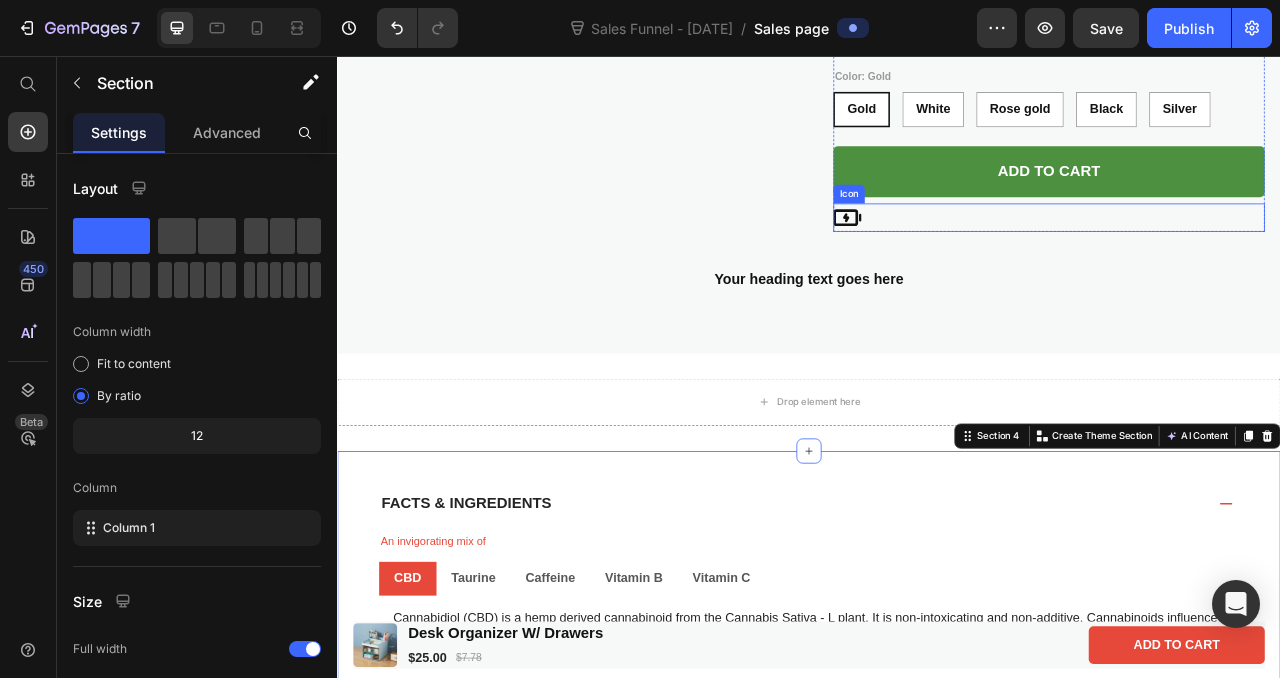 click on "Icon" at bounding box center (1242, 262) 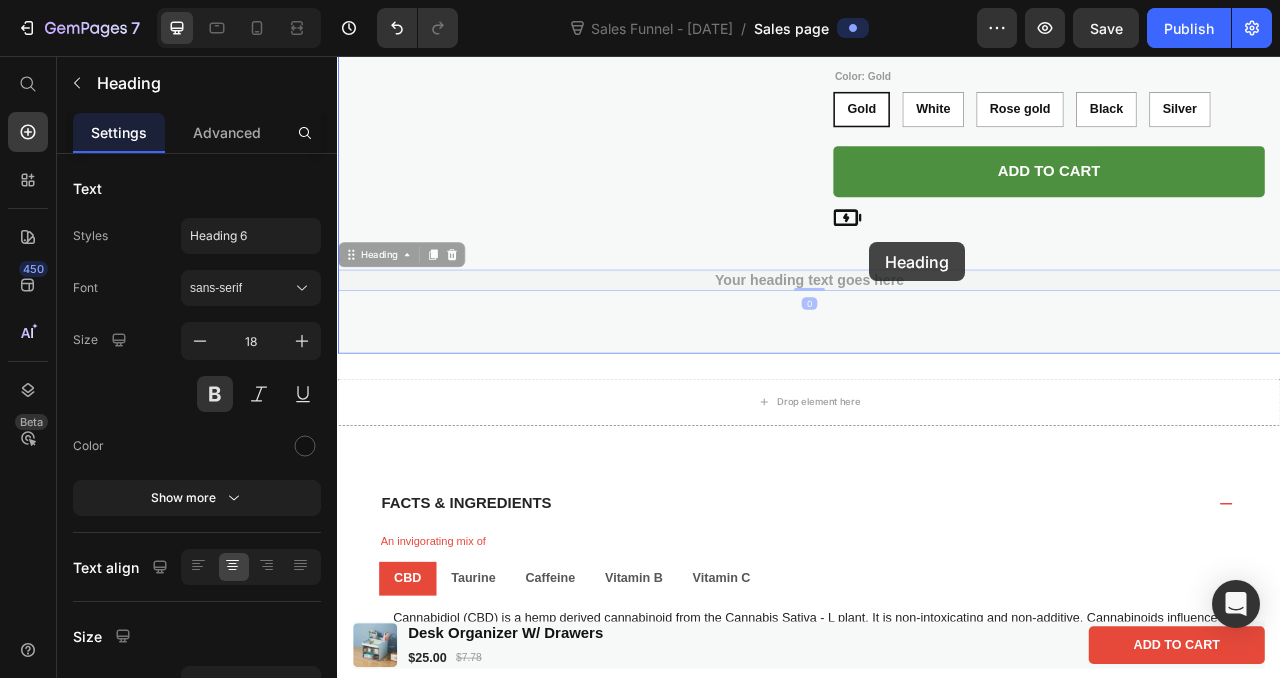 drag, startPoint x: 945, startPoint y: 342, endPoint x: 1014, endPoint y: 293, distance: 84.6286 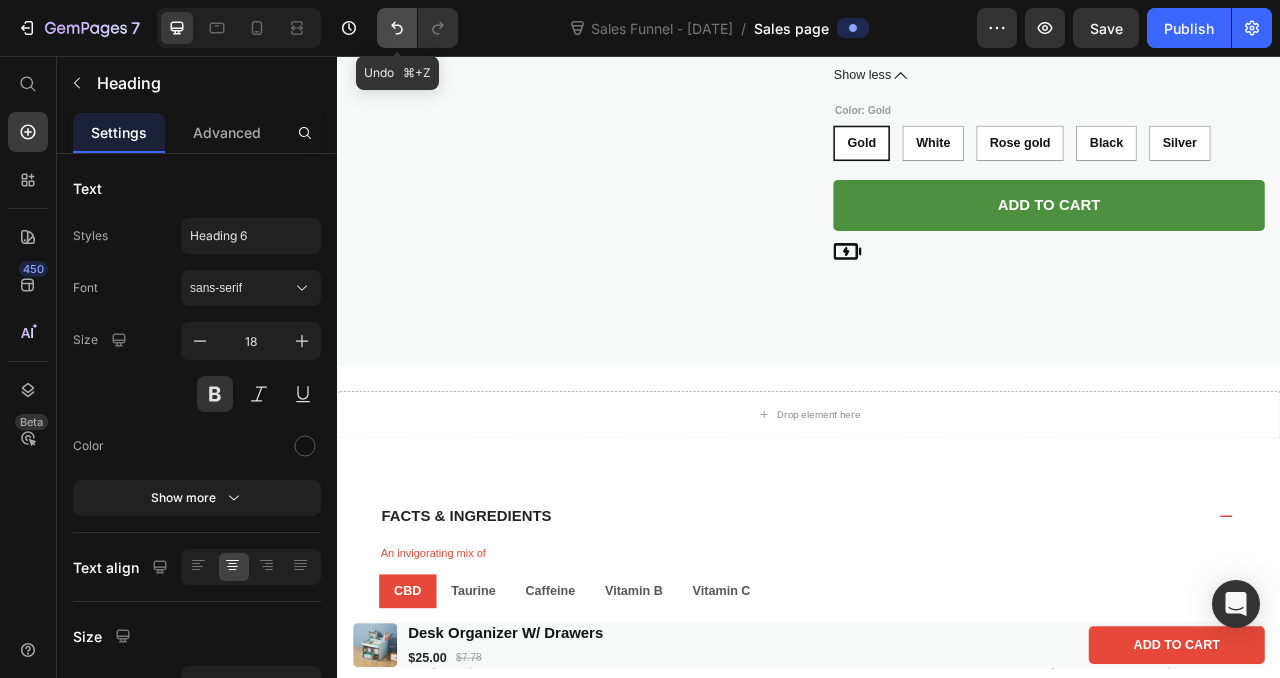 click 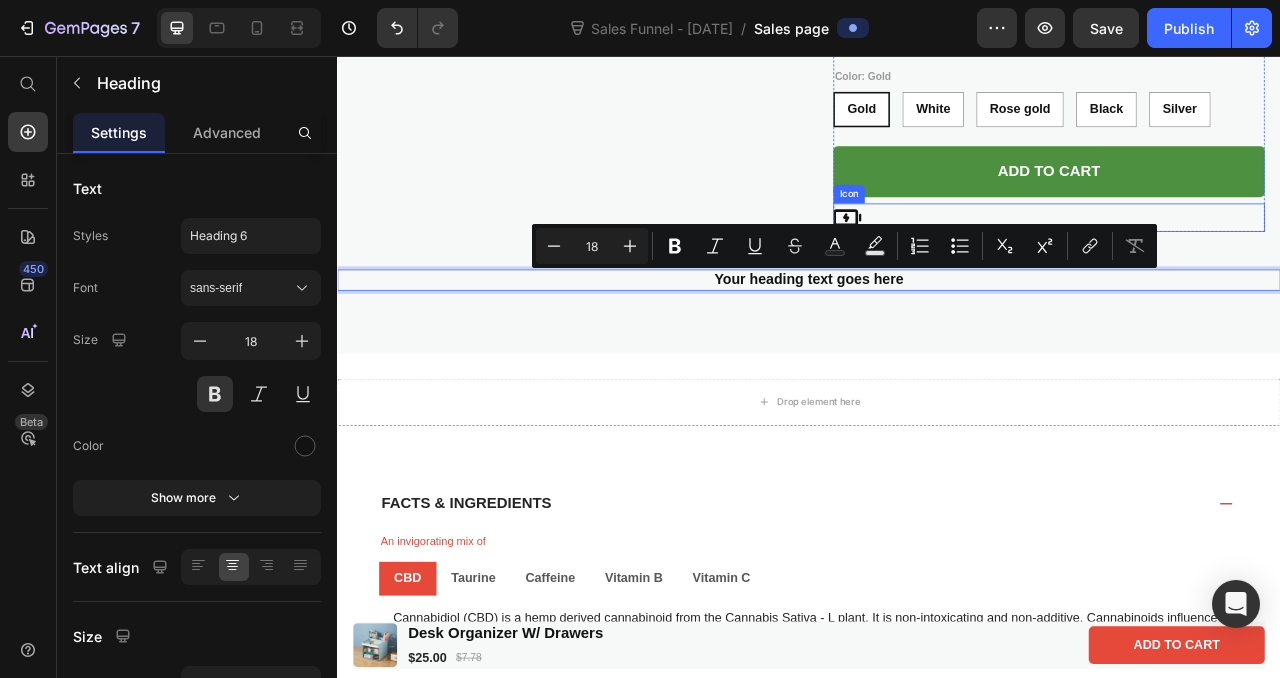 drag, startPoint x: 1019, startPoint y: 344, endPoint x: 1058, endPoint y: 255, distance: 97.16995 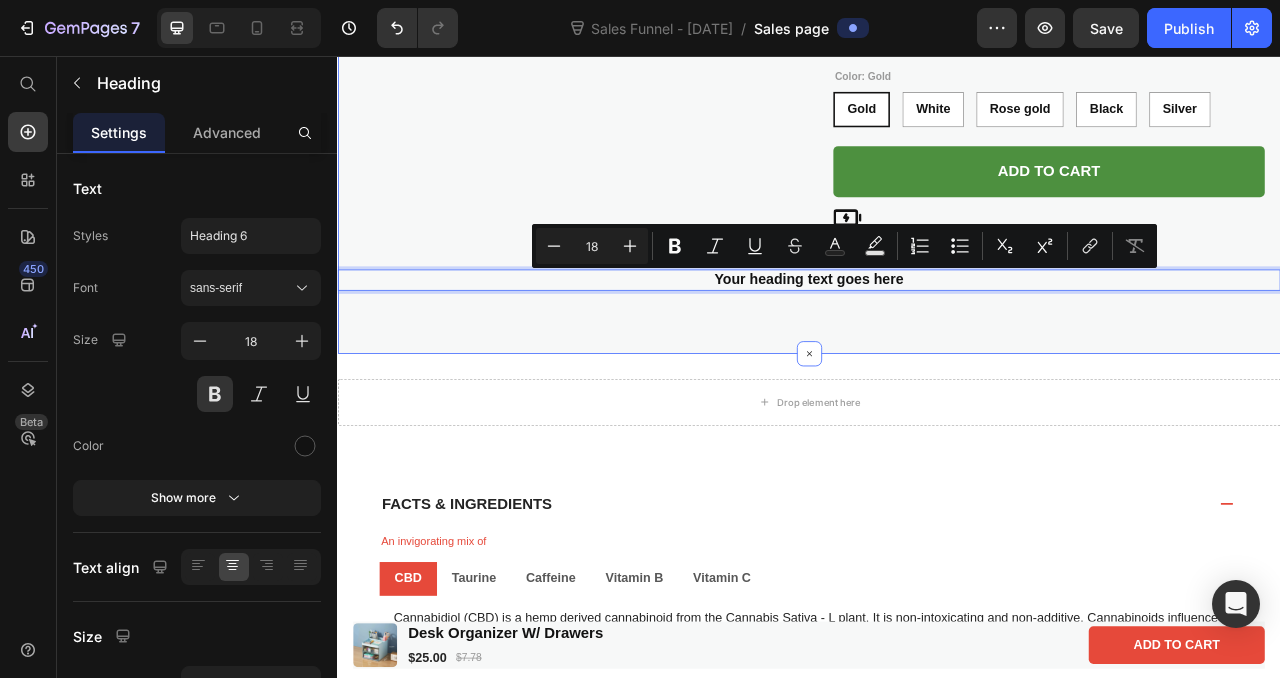 click on "Product Images Wireless Table Lamp W/Touch Sensor, Portable Product Title $55.00 Product Price
Drop element here Row
This Wireless Table Lamp with a touch sensor is the perfect solution for portable lighting.
With wireless capabilities, you can easily move the lamp from room to room or even a nightstand.
The touch sensor makes it easy to turn on and off without the hassle of cords or switches.
Enjoy the convenience of wireless lighting with this stylish, functional, and simple-to-use lamp.
This table lamp will work perfect as a desk lamp or as a bedside lamp on a bedside table.
Show less Product Description  Color: Gold Gold Gold Gold White White White Rose gold Rose gold Rose gold Black Black Black Silver Silver Silver Product Variants & Swatches Add to cart Add to Cart
Icon Row Product               Your heading text goes here Heading   0 Section 2" at bounding box center [937, -131] 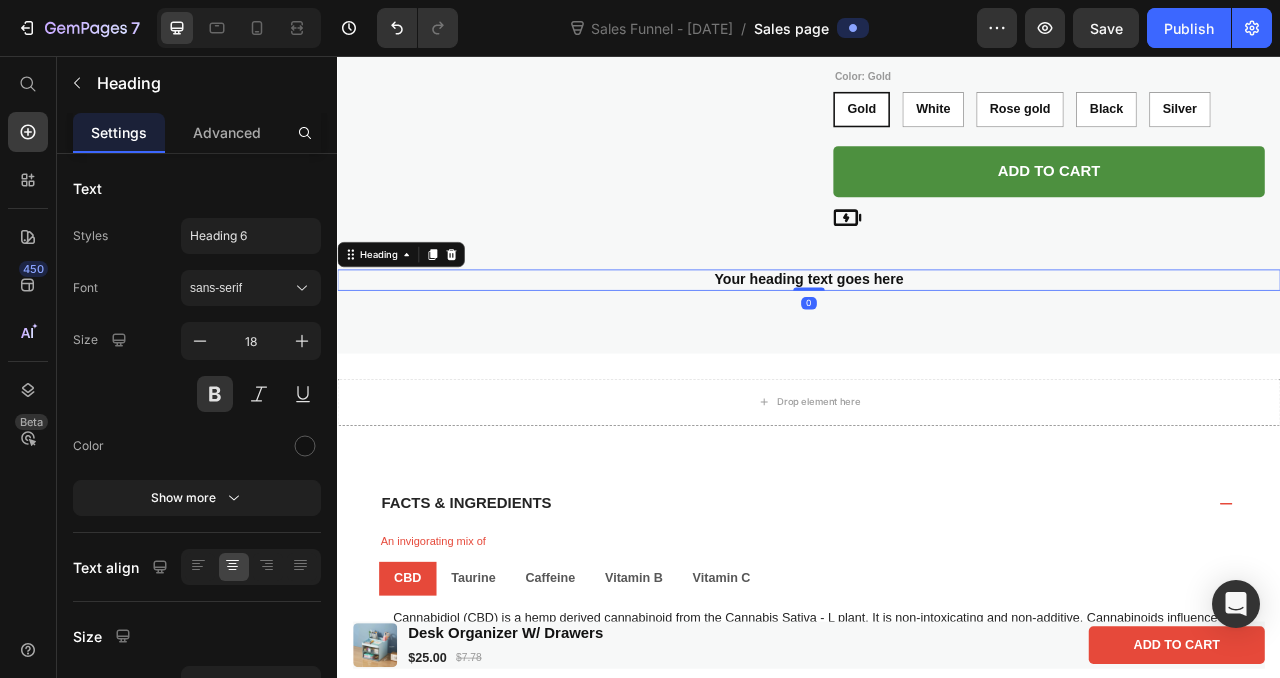 click on "Your heading text goes here" at bounding box center [937, 341] 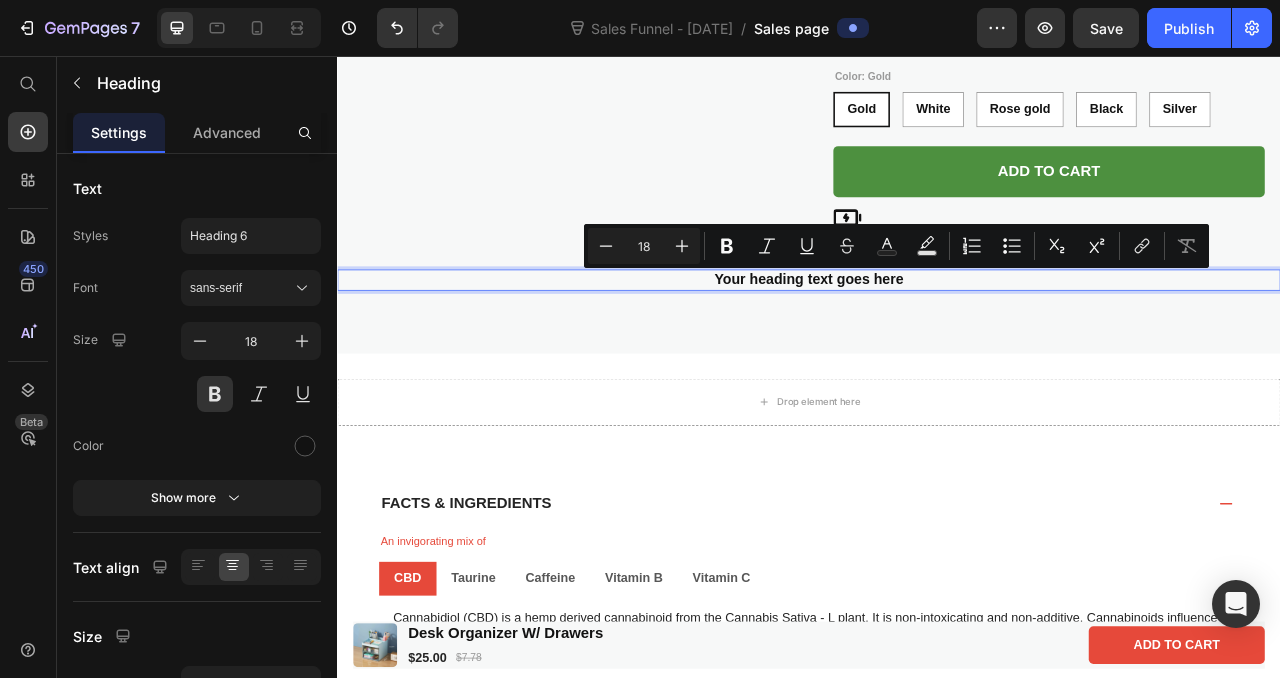 drag, startPoint x: 842, startPoint y: 336, endPoint x: 1090, endPoint y: 340, distance: 248.03226 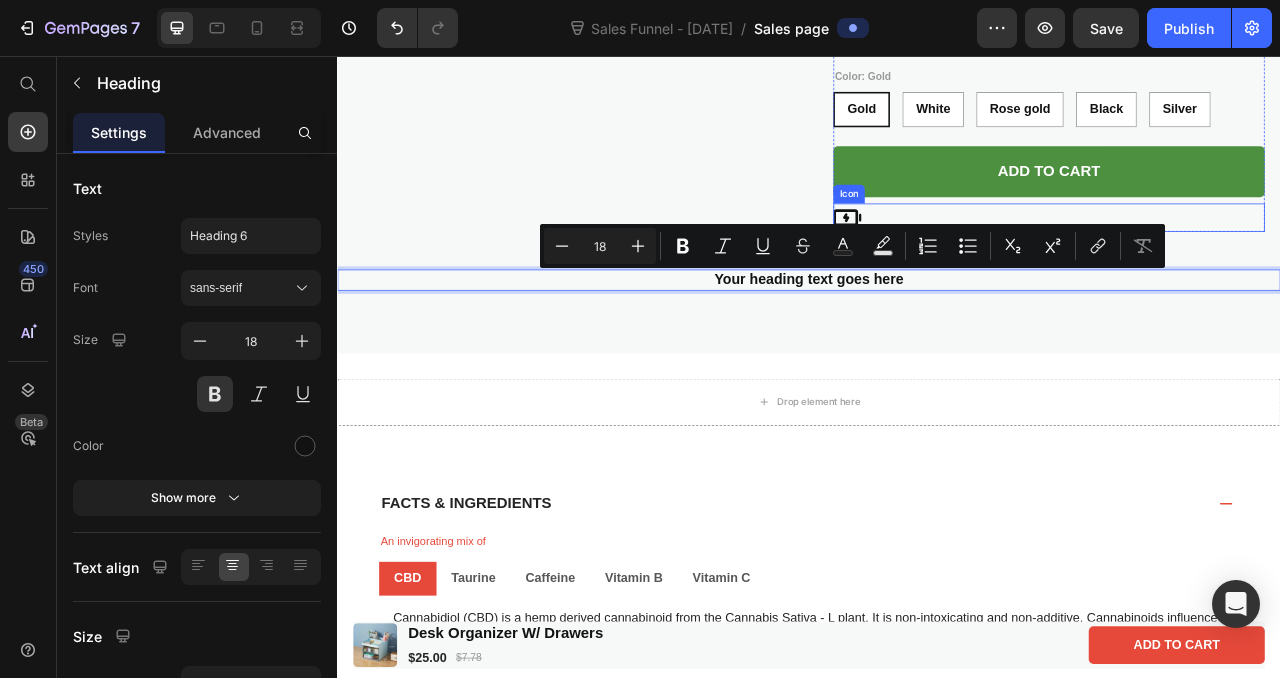 drag, startPoint x: 1043, startPoint y: 335, endPoint x: 1053, endPoint y: 247, distance: 88.56636 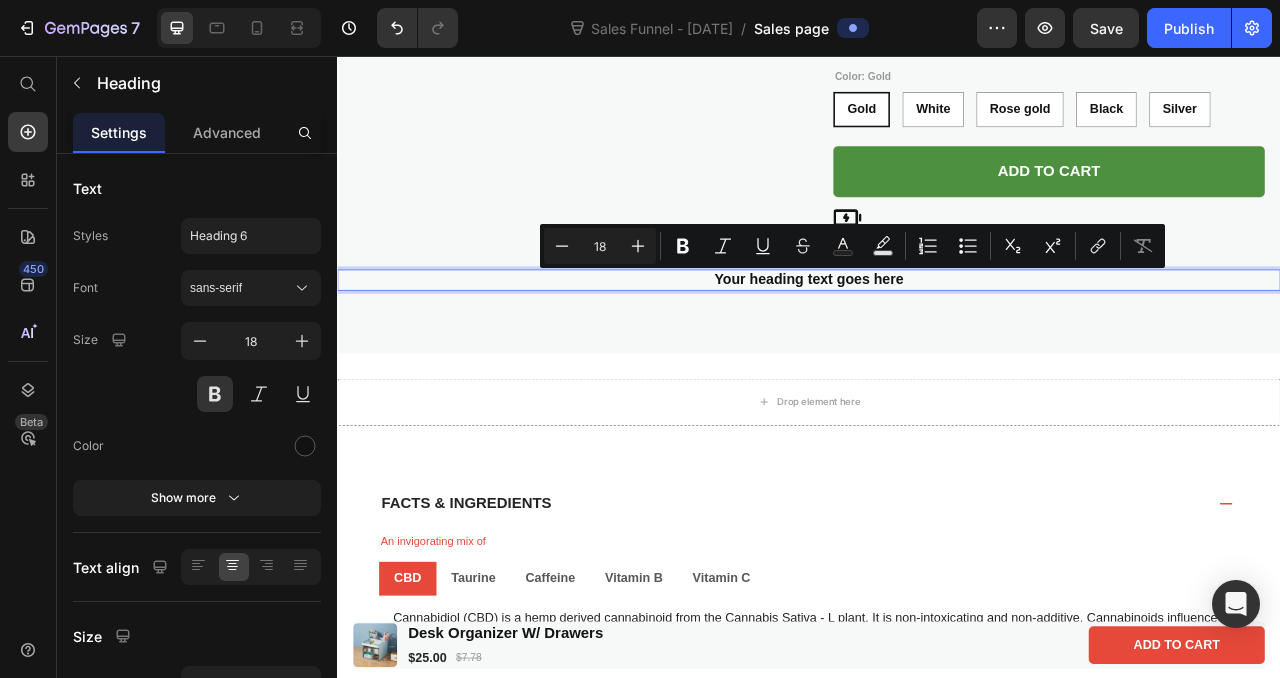 click on "Sales Funnel - Jul 12, 20:33:00  /  Sales page" 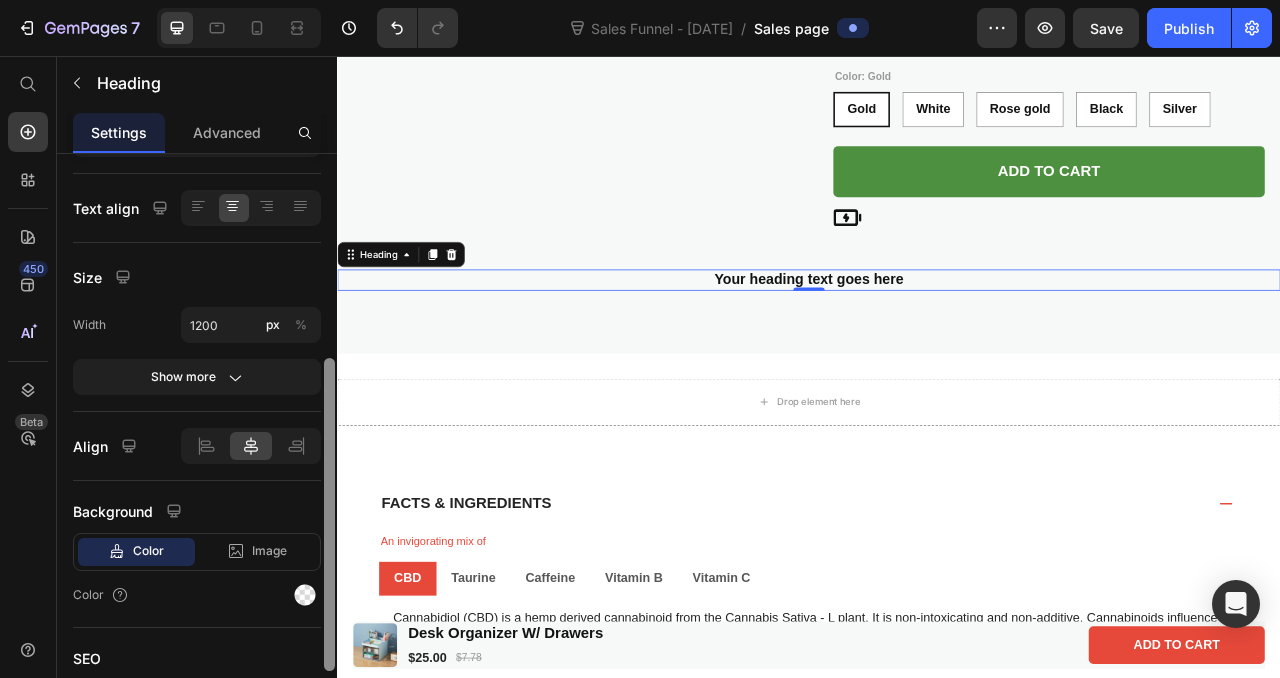 scroll, scrollTop: 366, scrollLeft: 0, axis: vertical 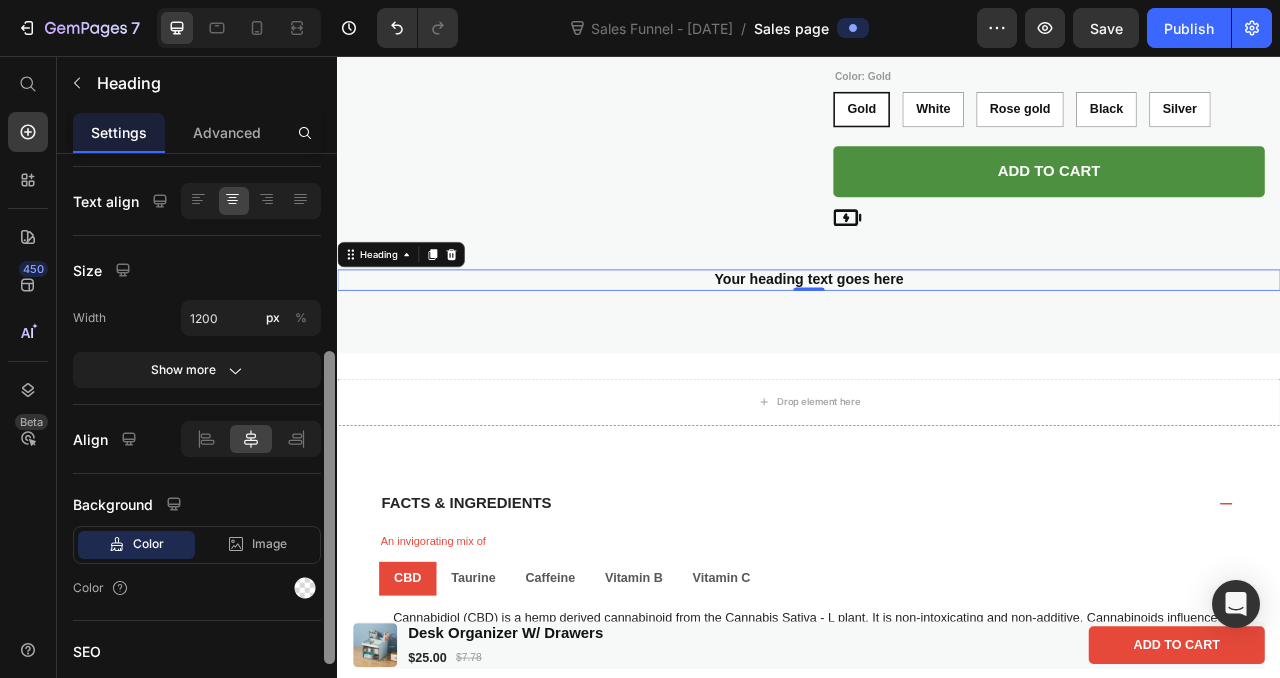 drag, startPoint x: 328, startPoint y: 295, endPoint x: 328, endPoint y: 493, distance: 198 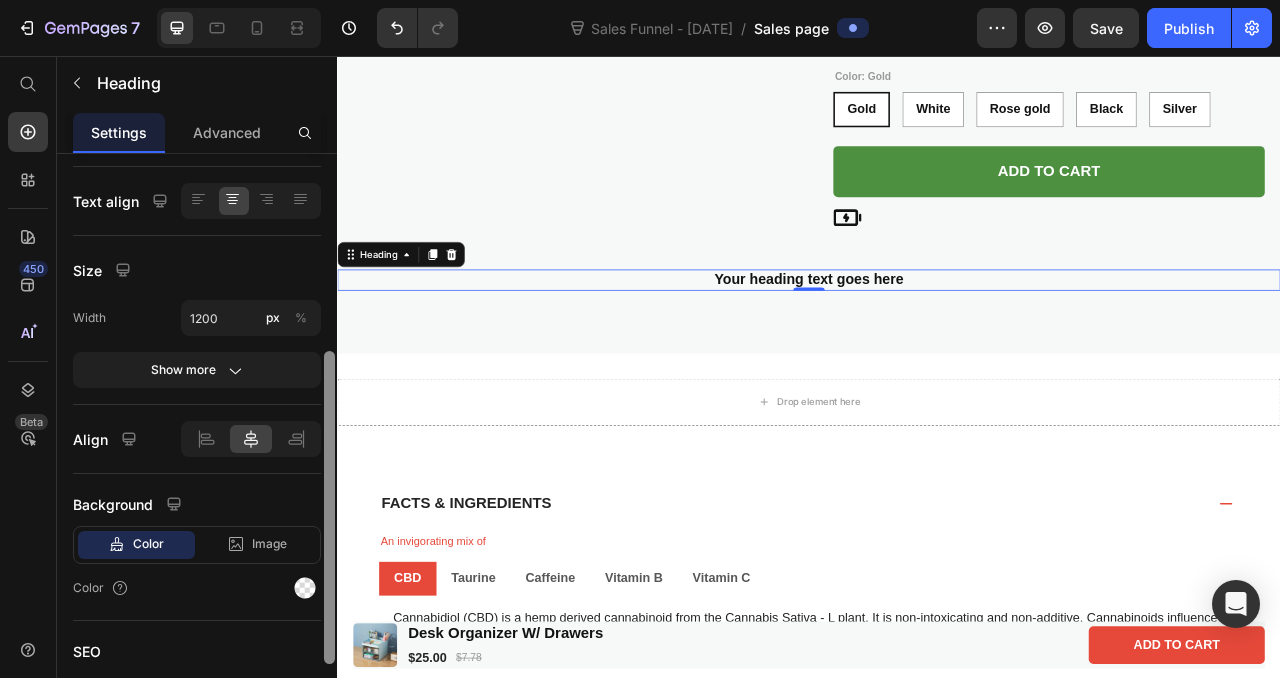 click at bounding box center (329, 507) 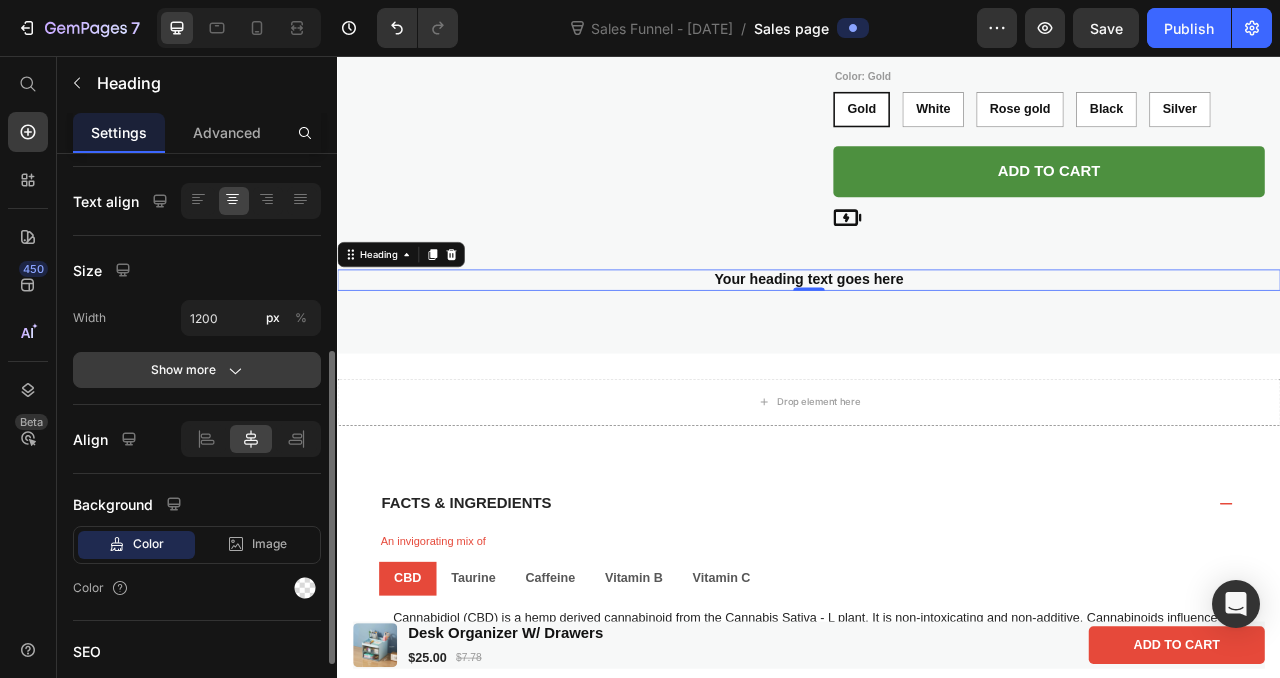 click on "Show more" at bounding box center [197, 370] 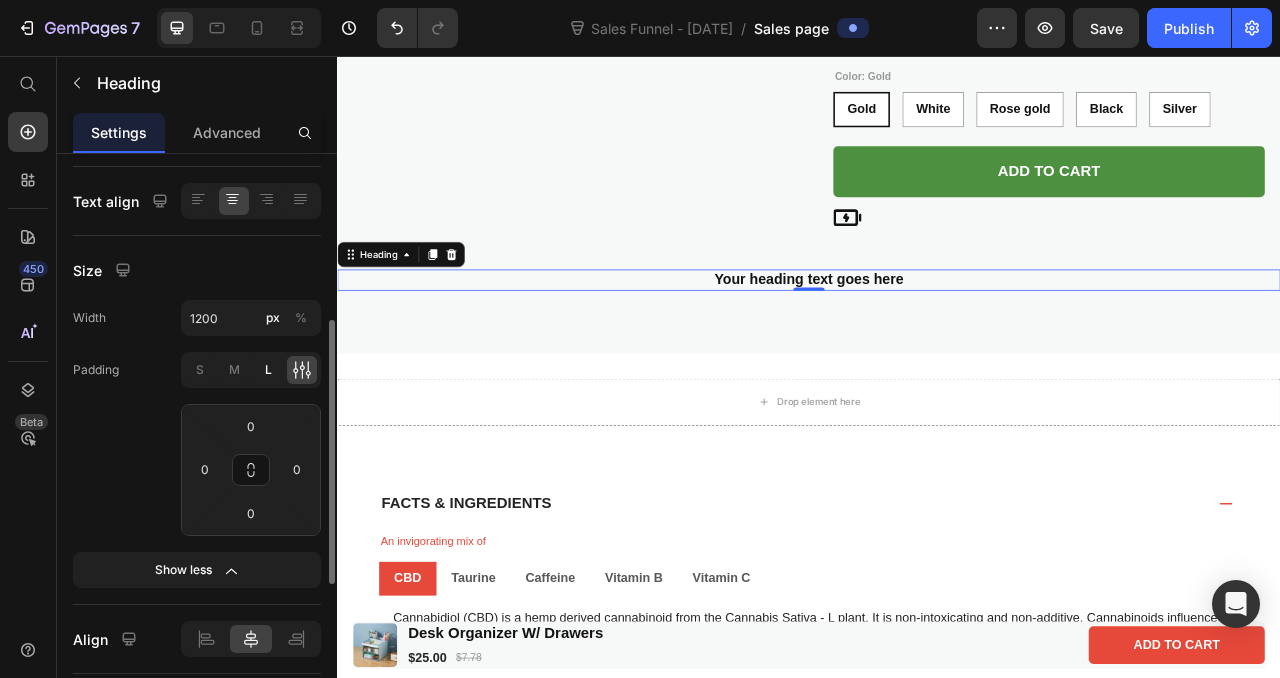 click on "L" 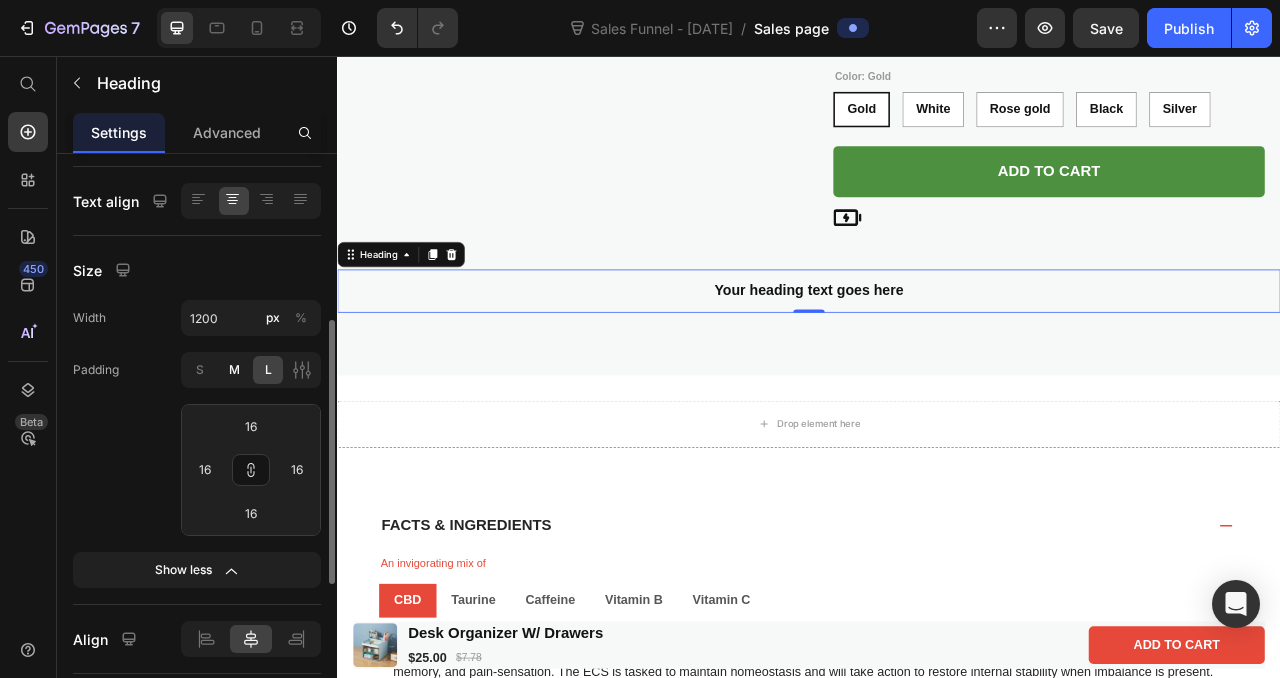 click on "M" 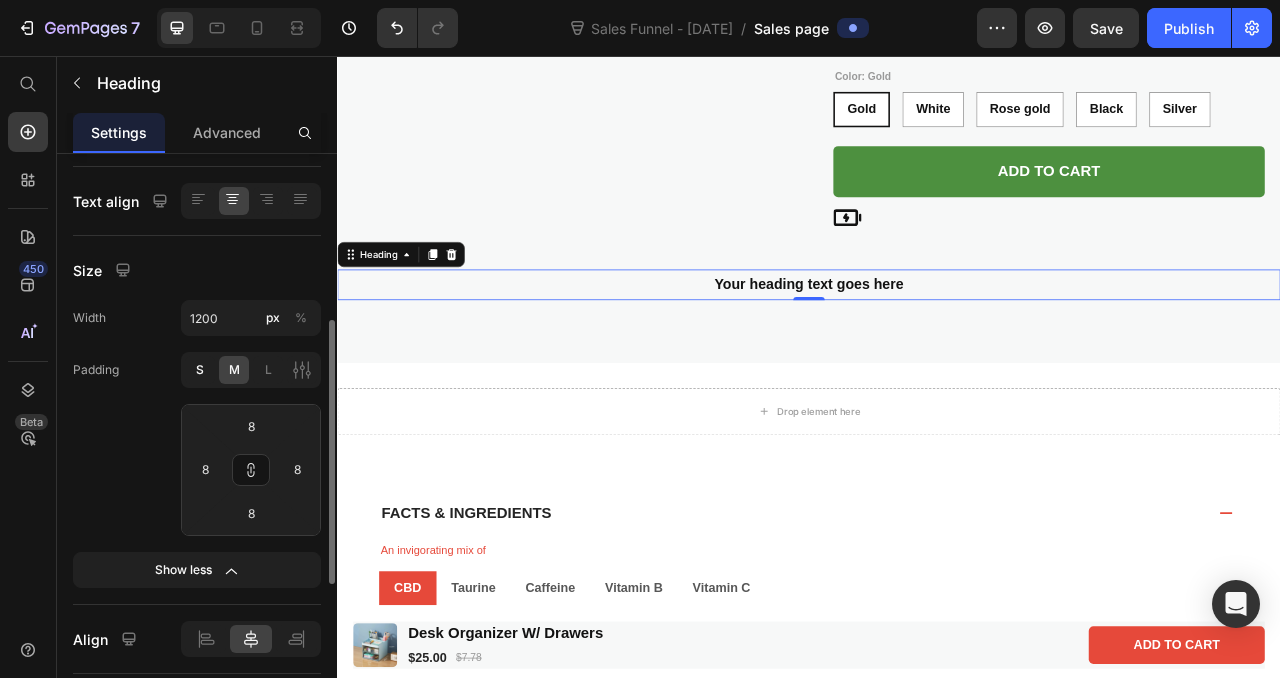 click on "S" 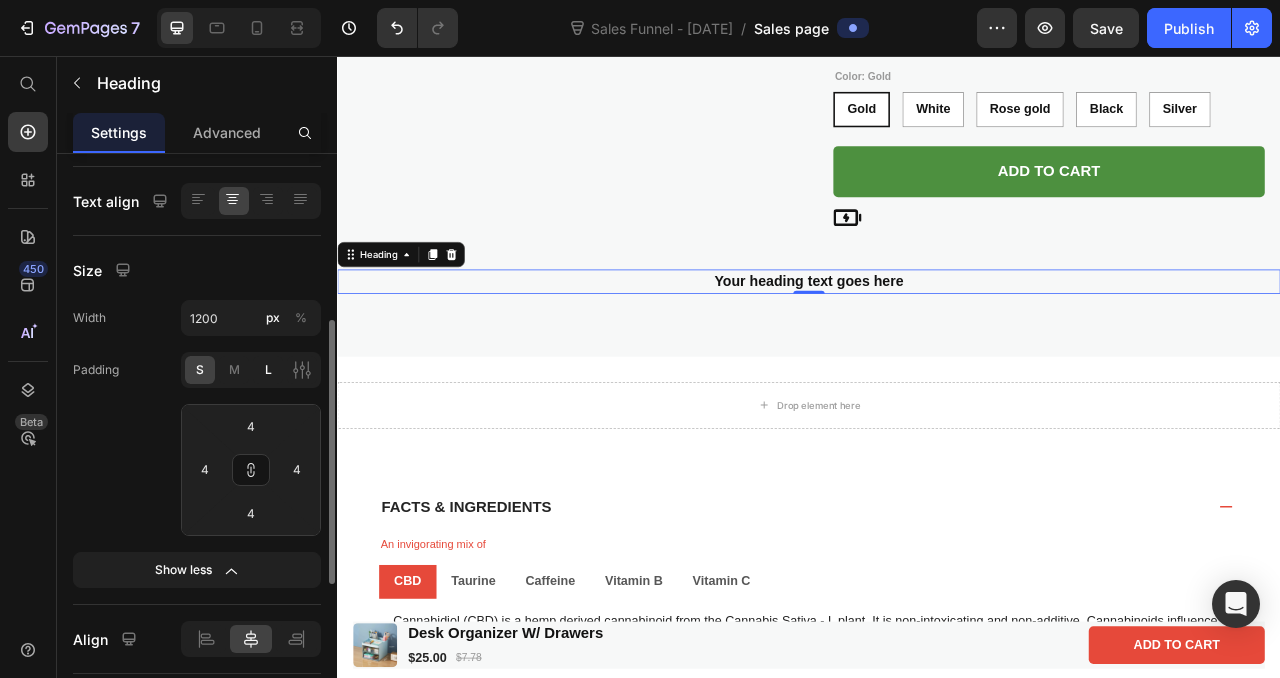 click on "L" 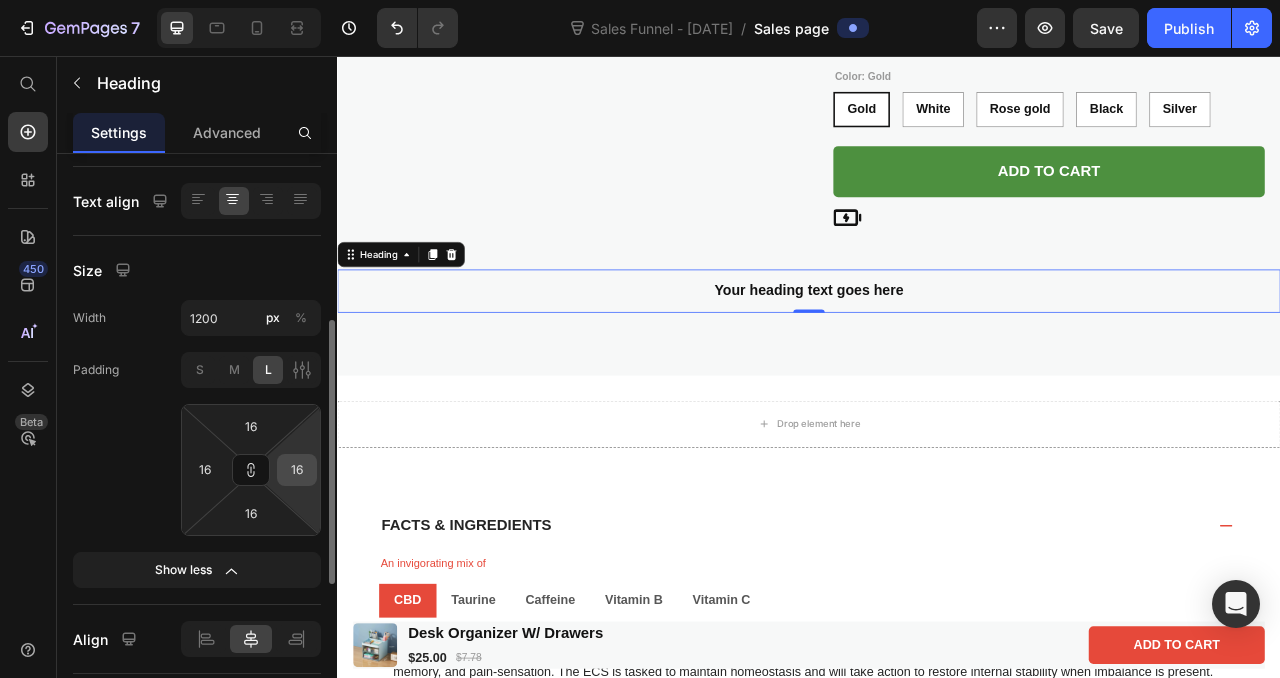 click on "16" at bounding box center (297, 470) 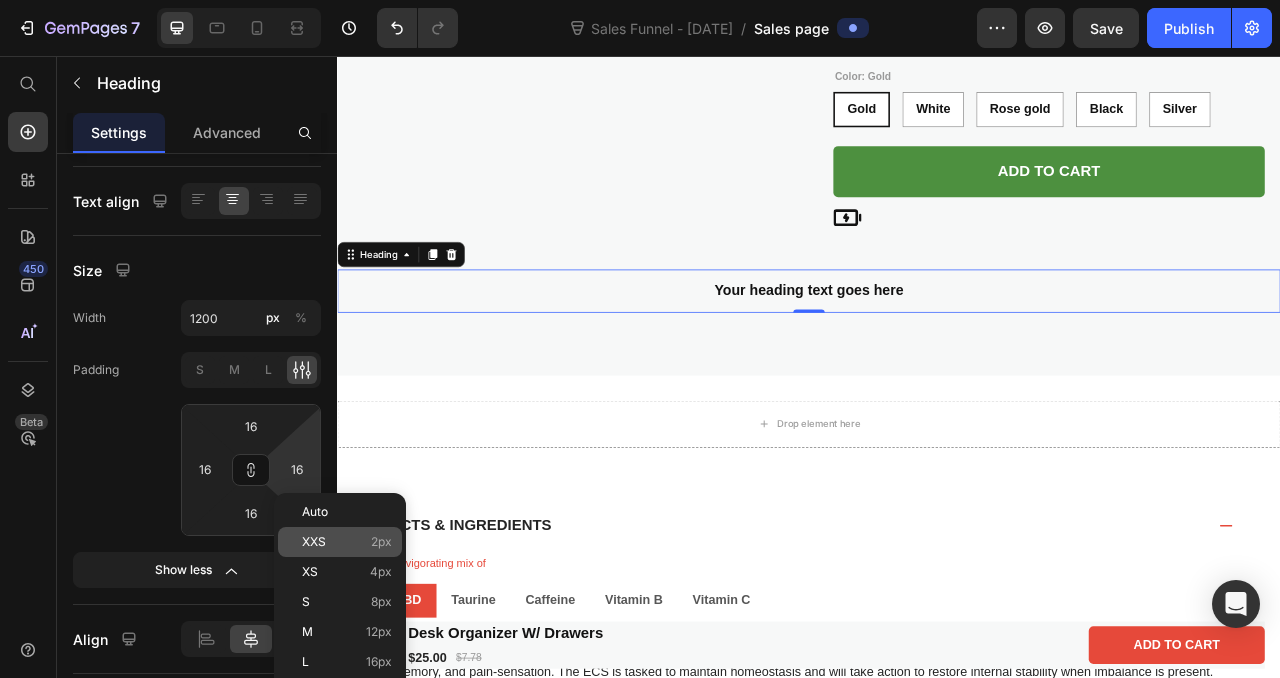 click on "XXS" at bounding box center [314, 542] 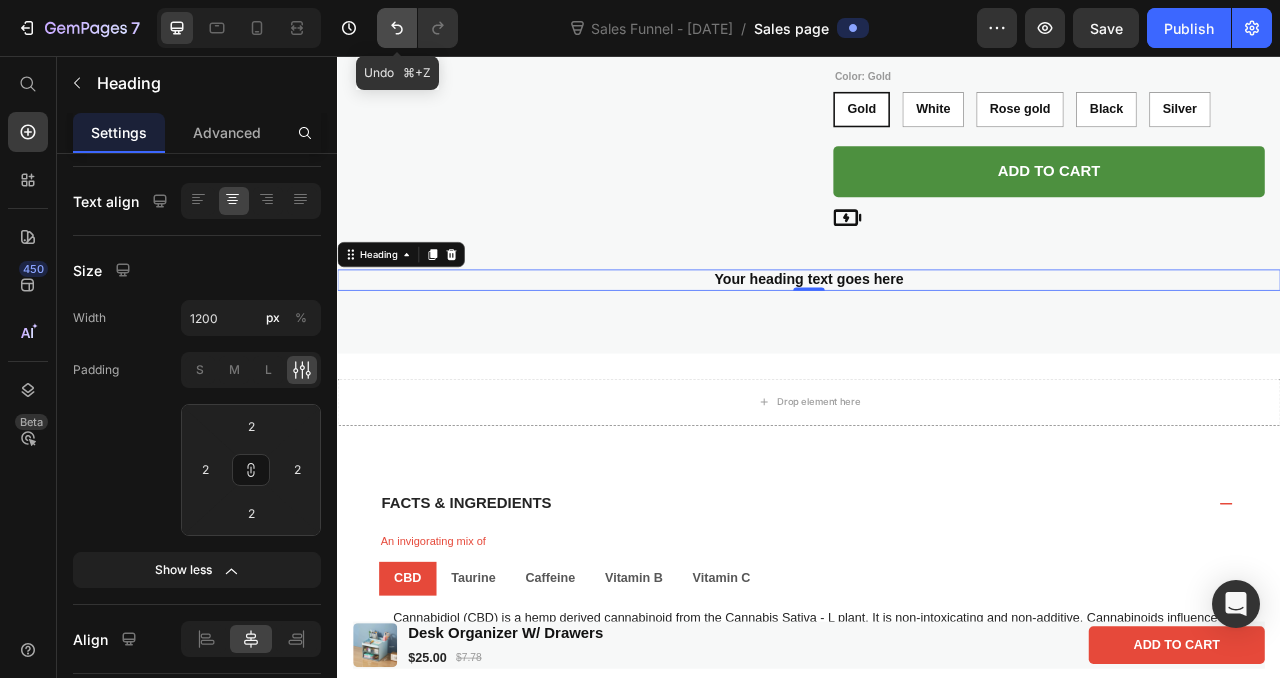 click 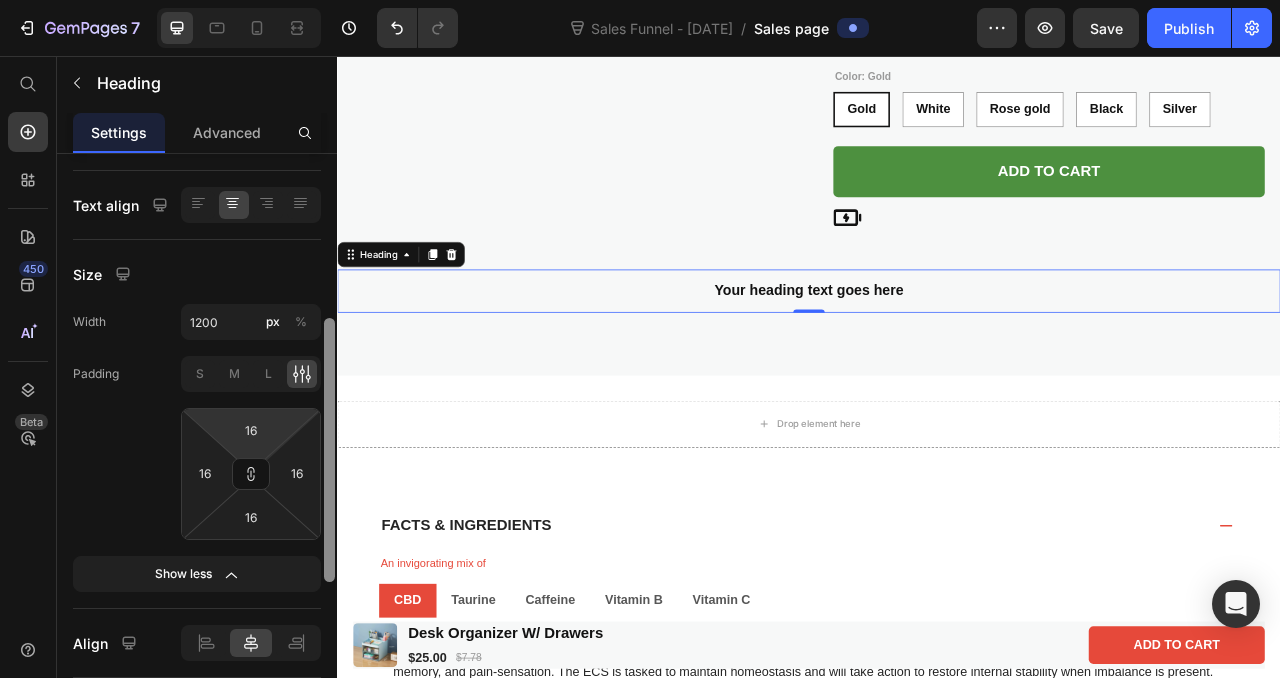 scroll, scrollTop: 338, scrollLeft: 0, axis: vertical 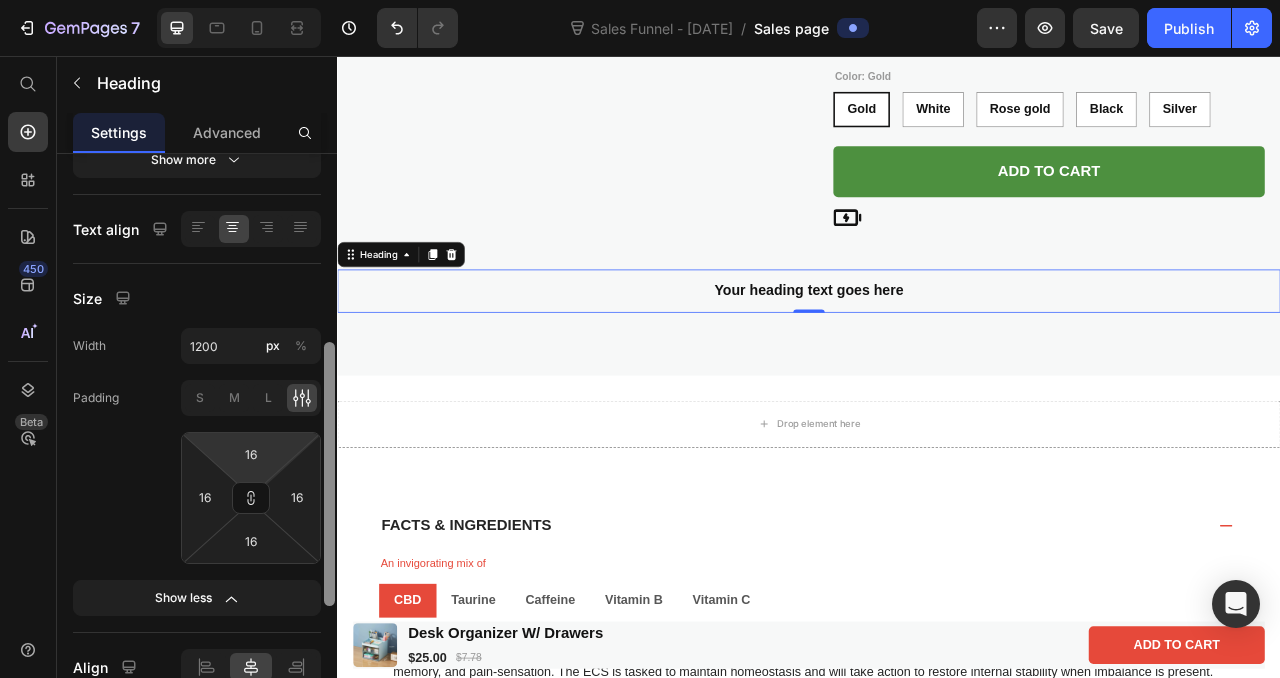 drag, startPoint x: 332, startPoint y: 416, endPoint x: 312, endPoint y: 403, distance: 23.853722 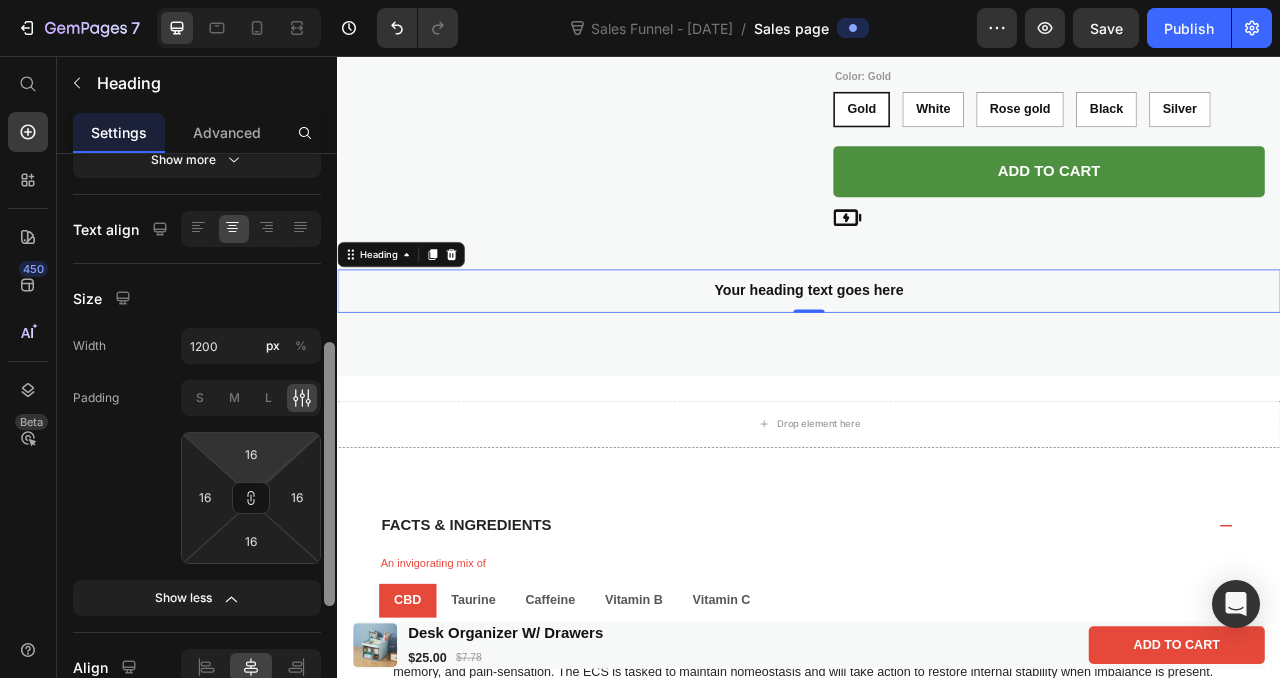 click on "Text Styles Heading 6 Font sans-serif Size 18 Color Show more Text align Size Width 1200 px % Padding S M L 16 16 16 16 Show less Align Background Color Image Video  Color  SEO HTML tag H2  Delete element" at bounding box center (197, 444) 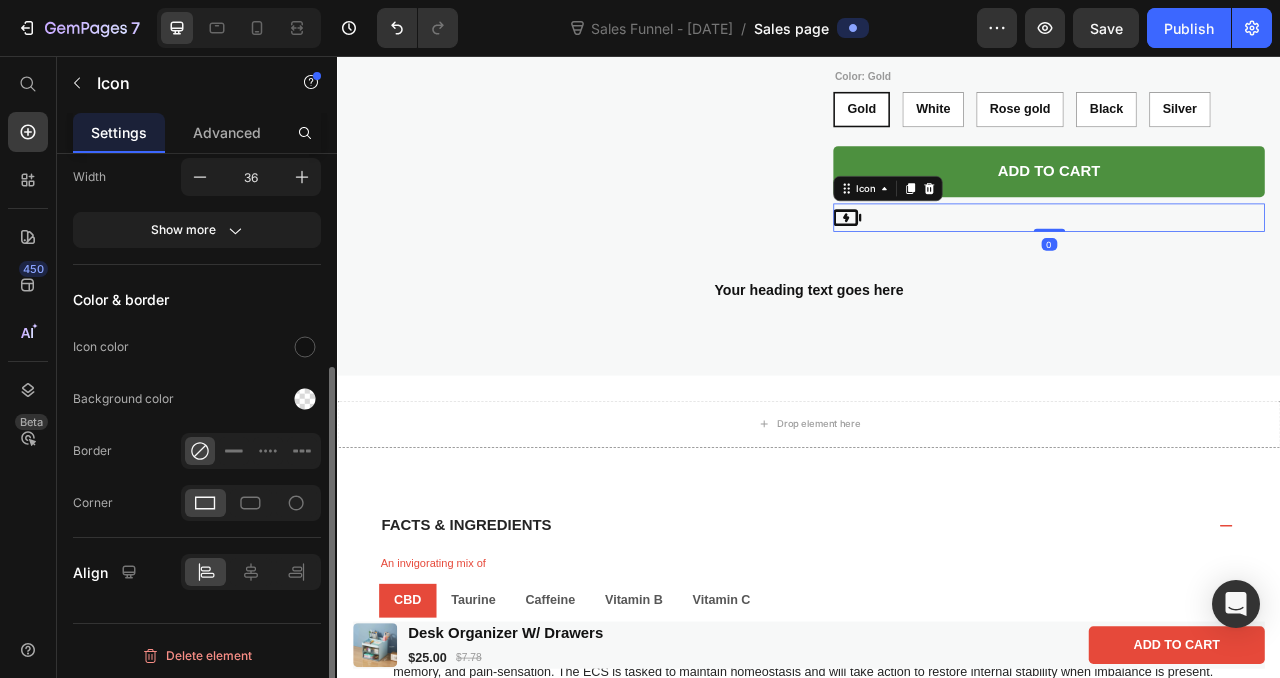scroll, scrollTop: 0, scrollLeft: 0, axis: both 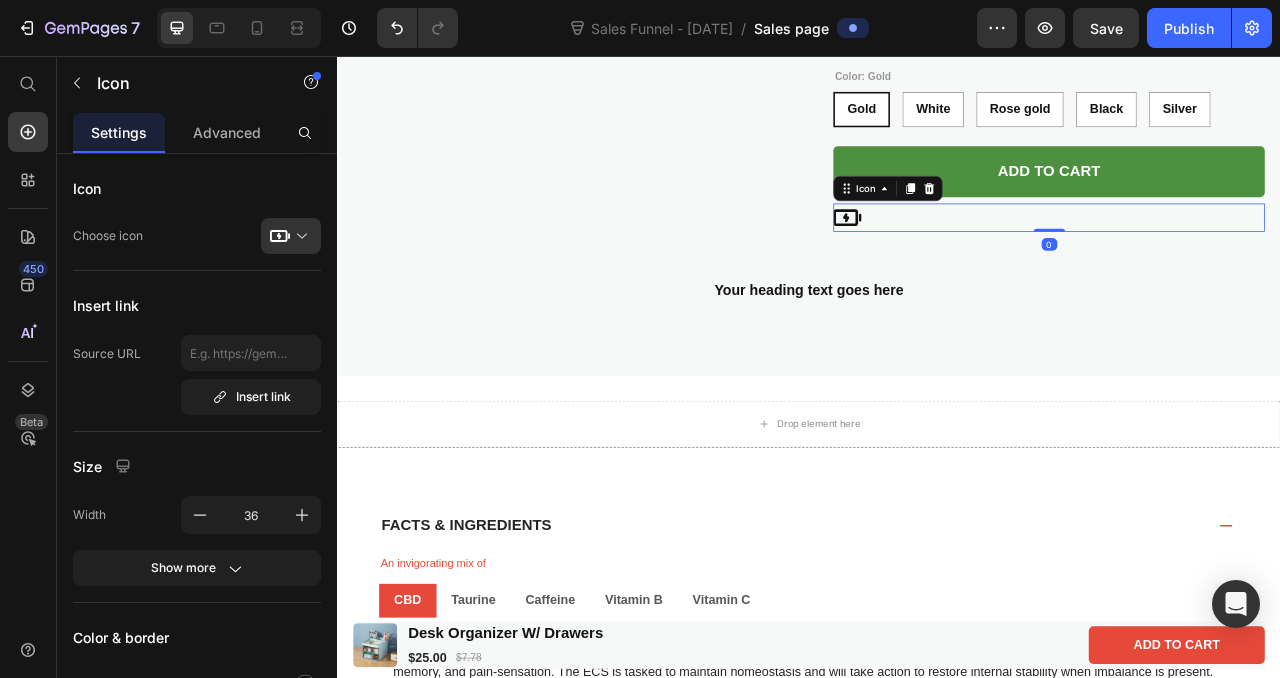 click 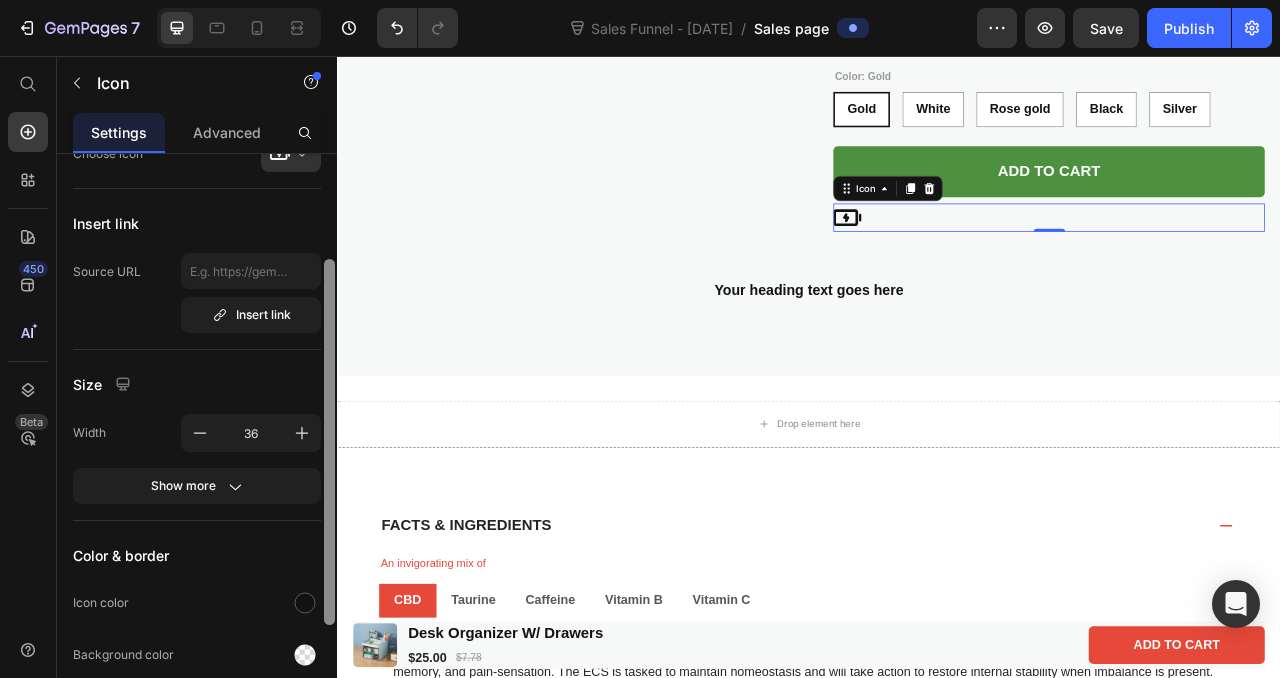 scroll, scrollTop: 139, scrollLeft: 0, axis: vertical 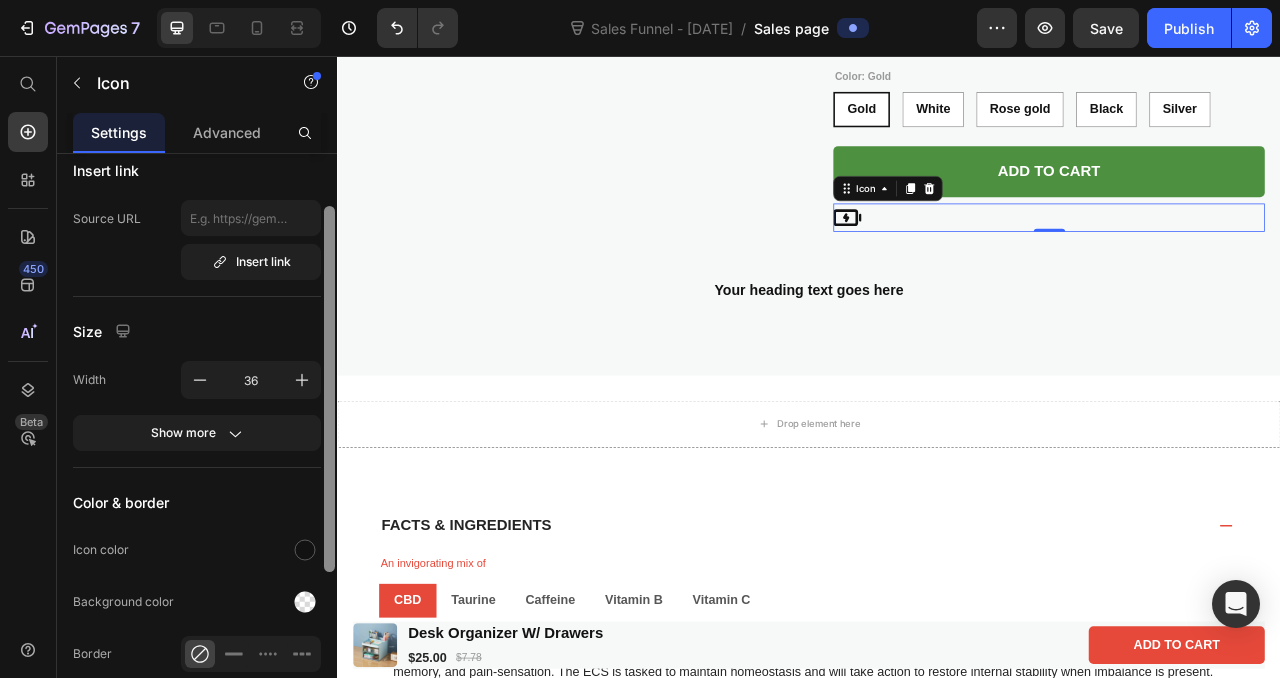 drag, startPoint x: 327, startPoint y: 259, endPoint x: 329, endPoint y: 347, distance: 88.02273 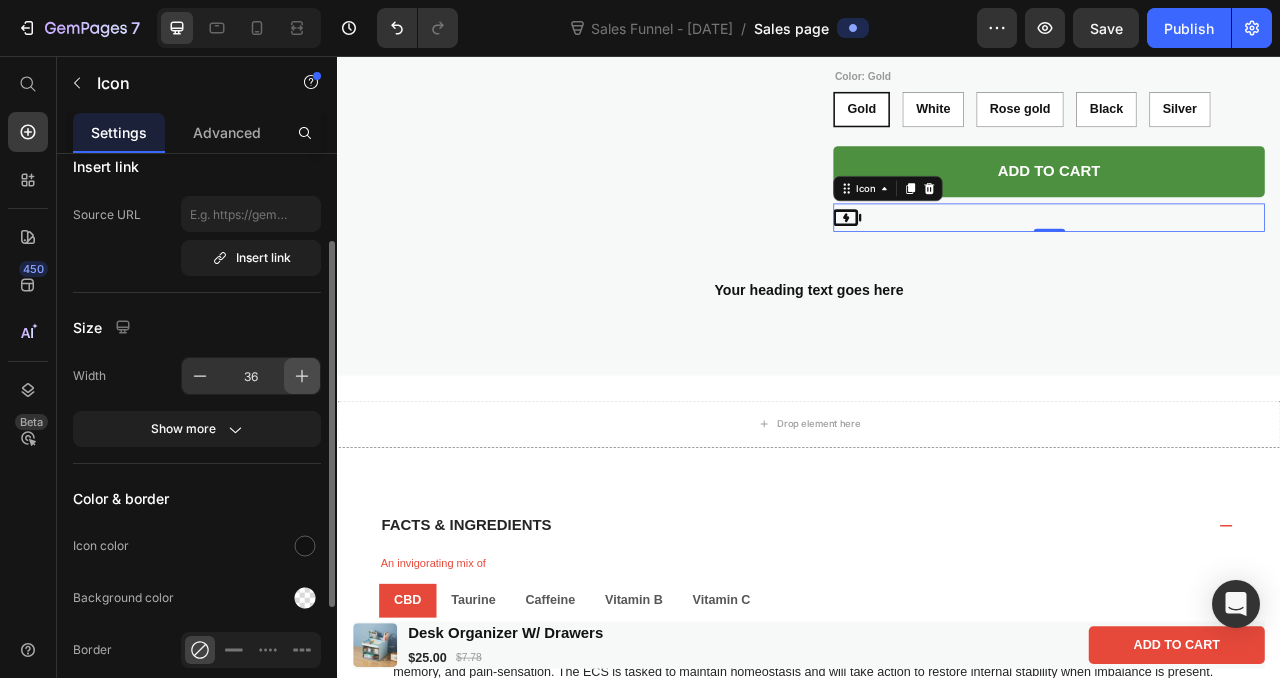 click 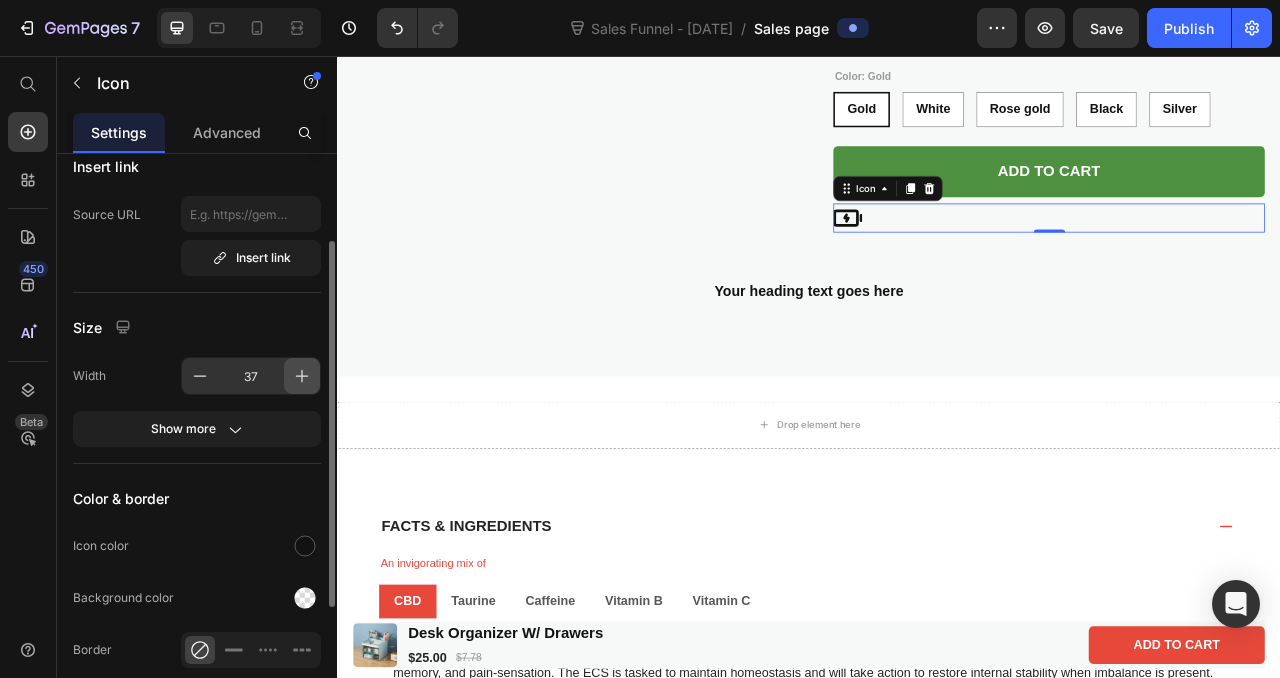 click 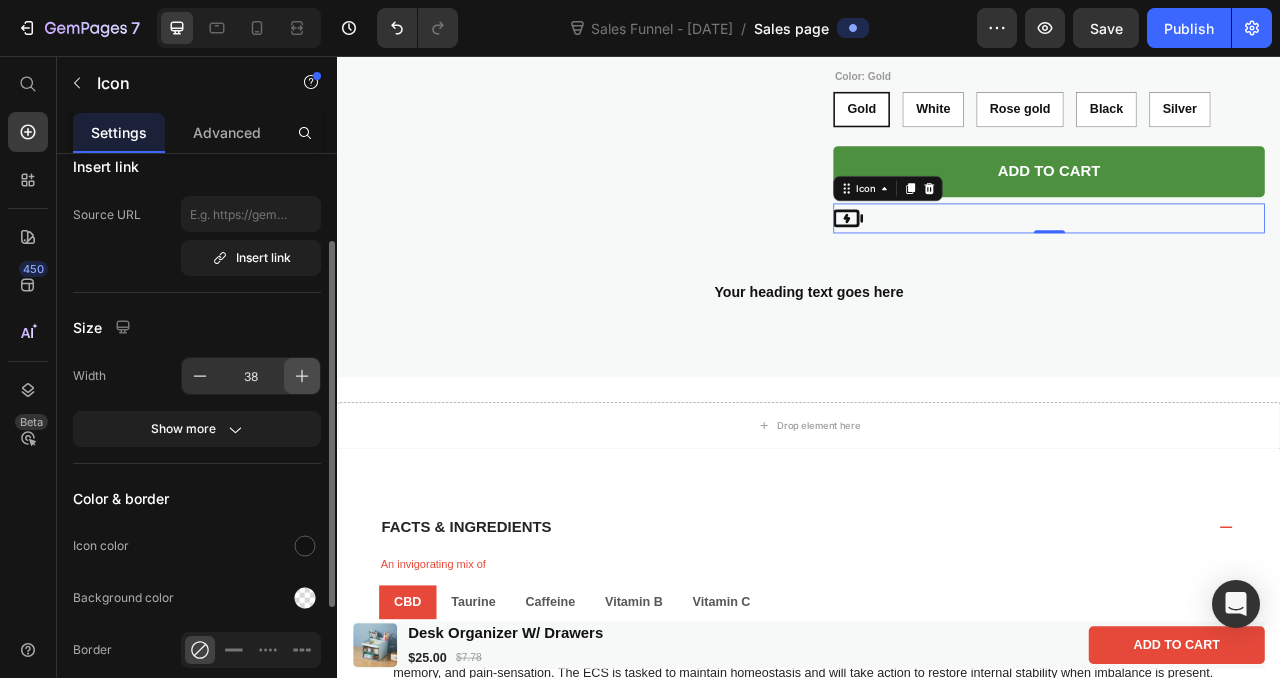 click 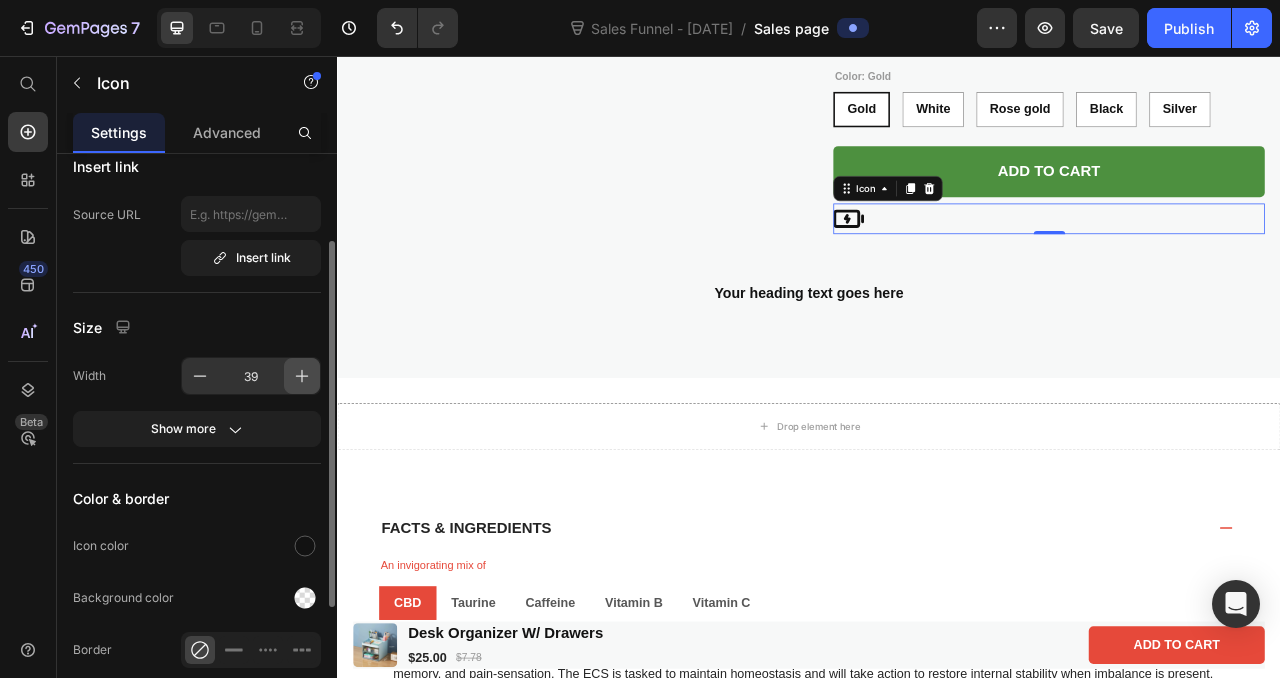 click 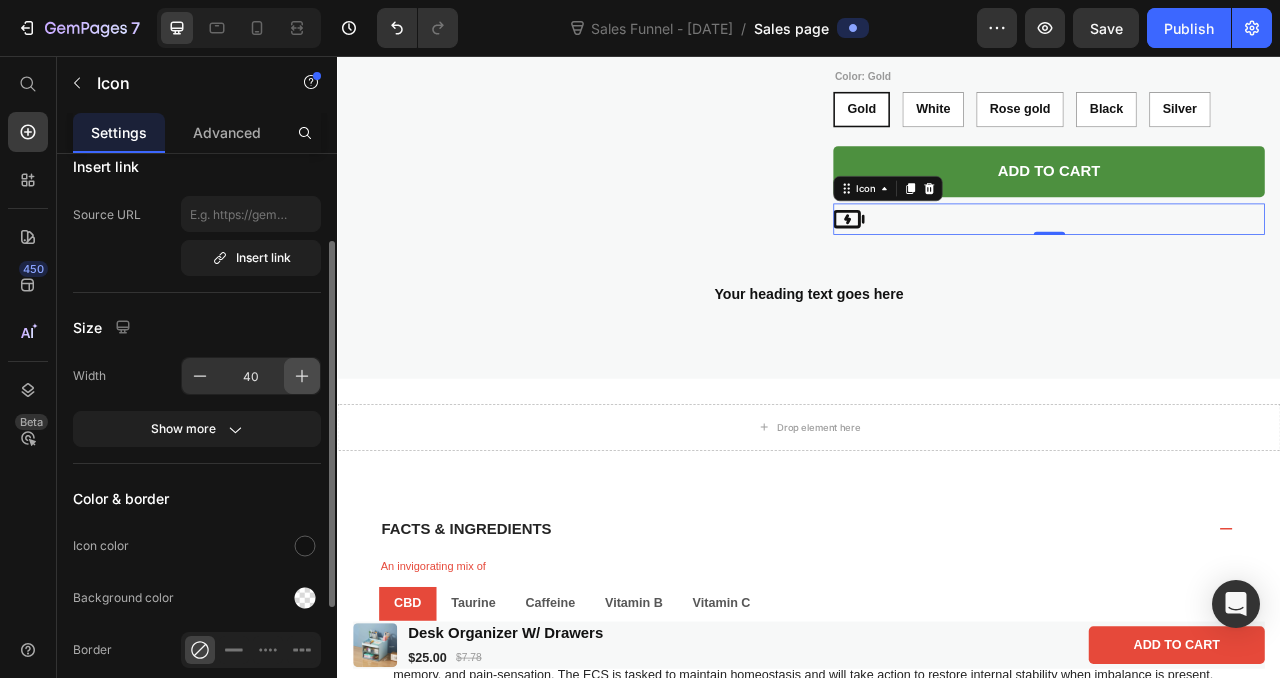 click 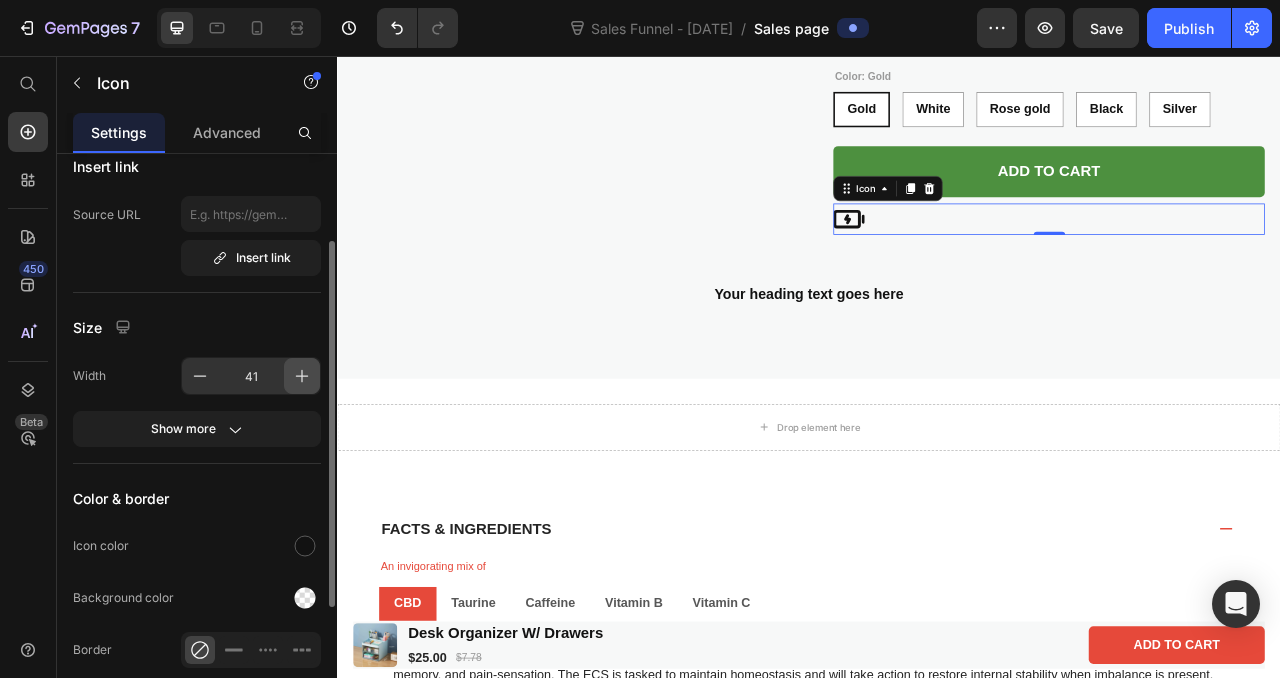 click 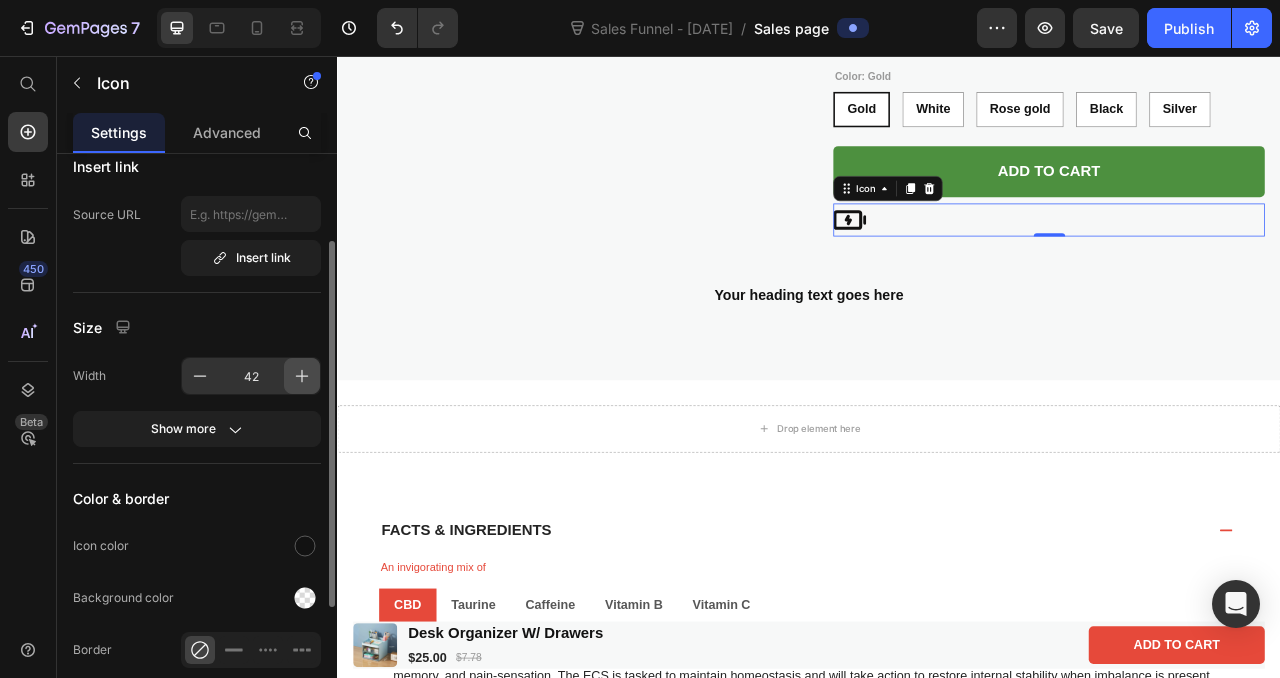 click 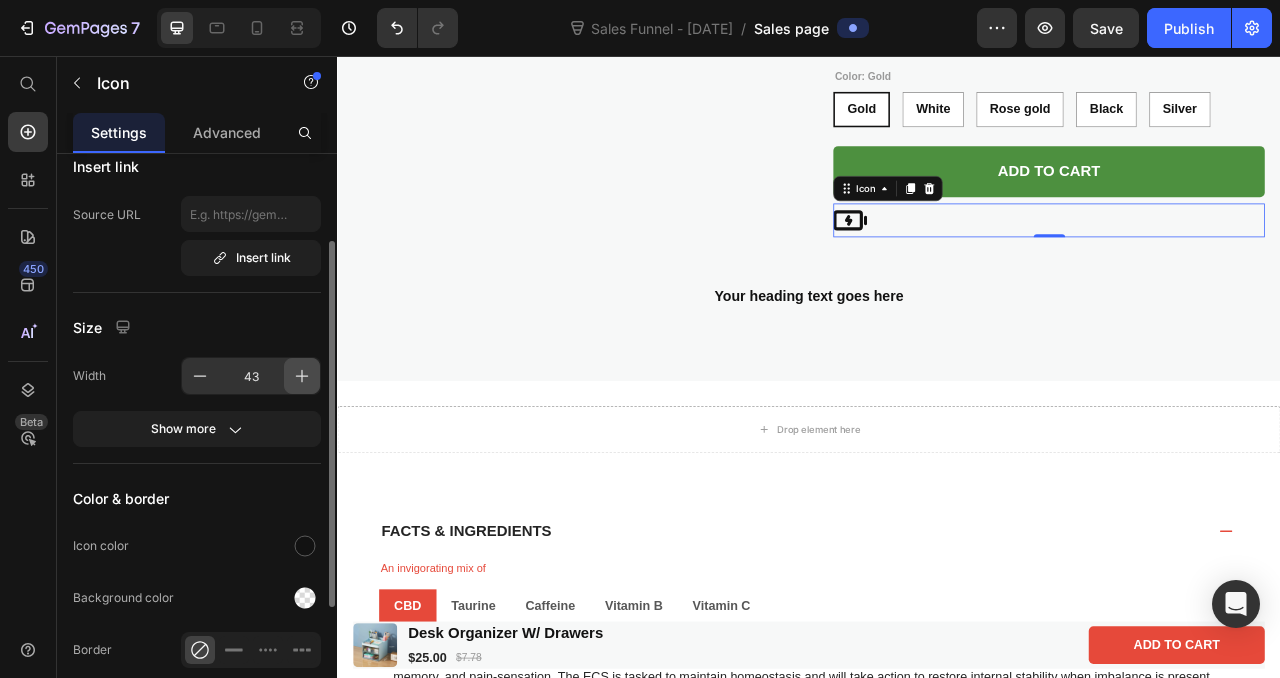 click 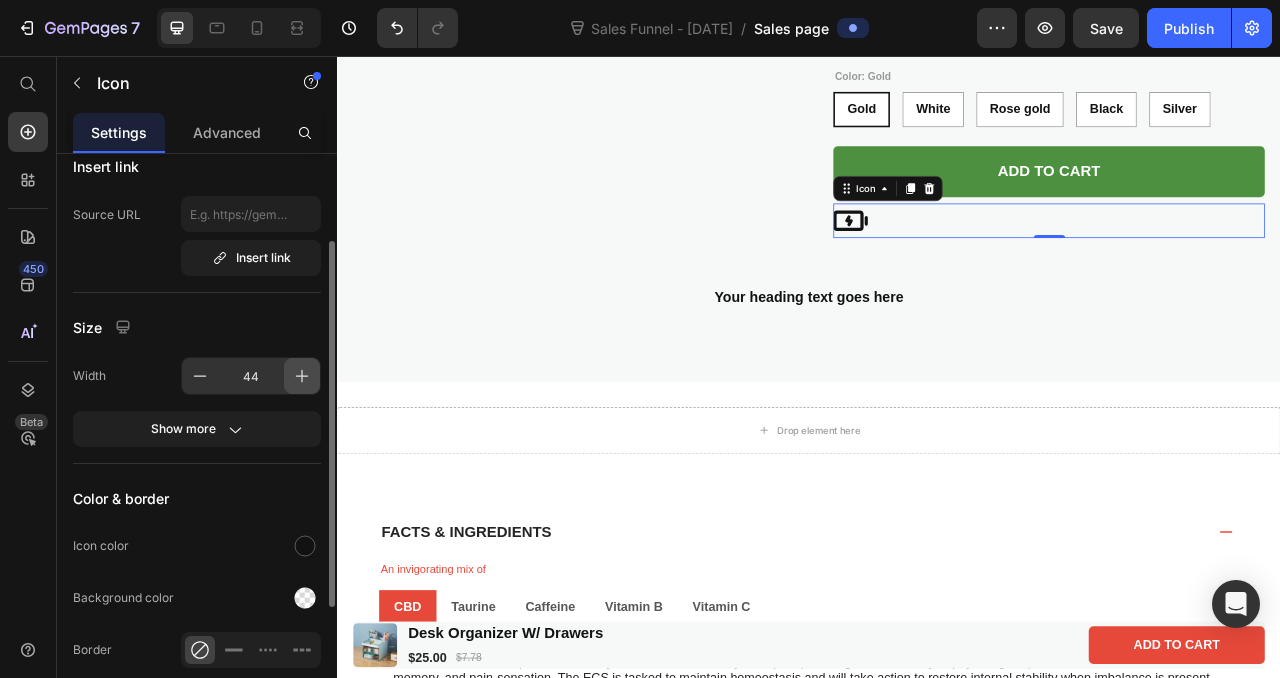 click 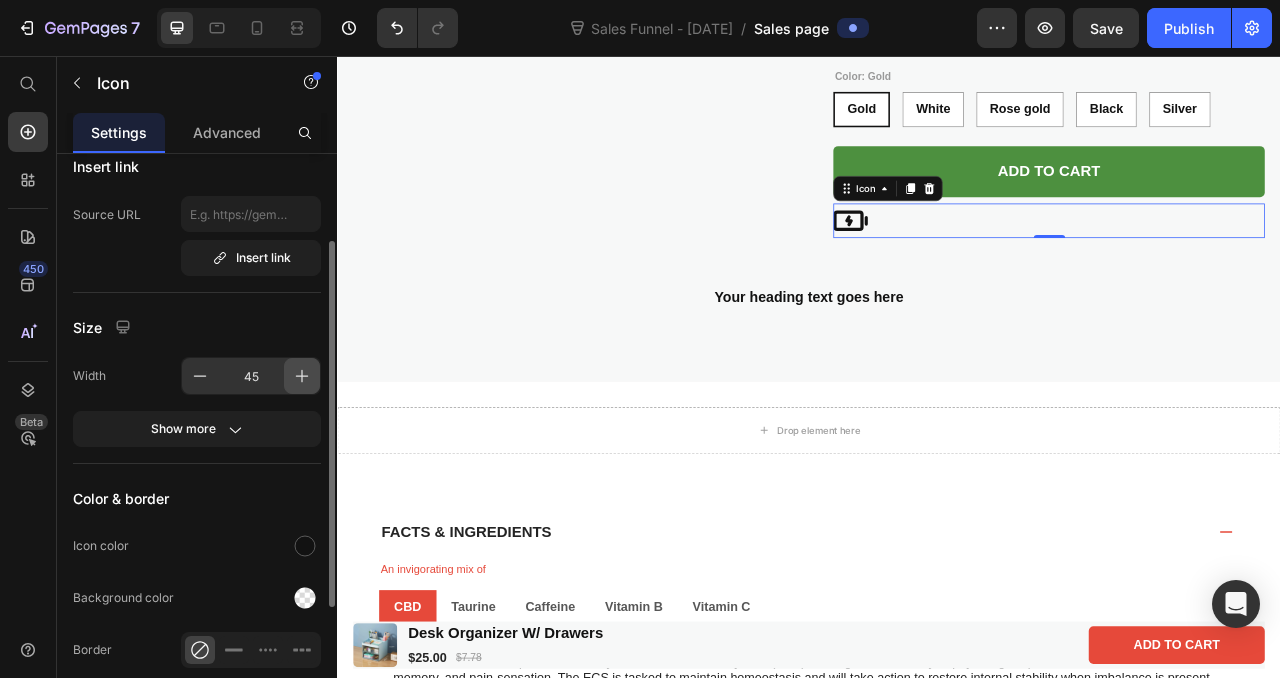 click 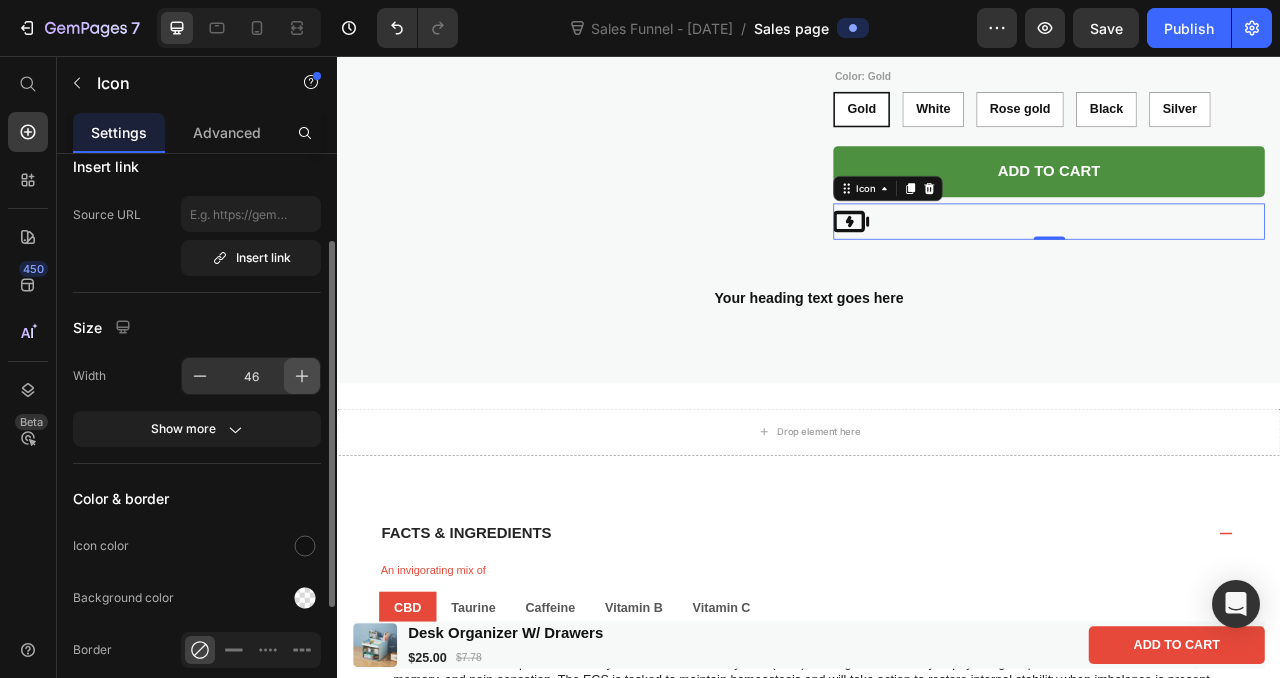 click 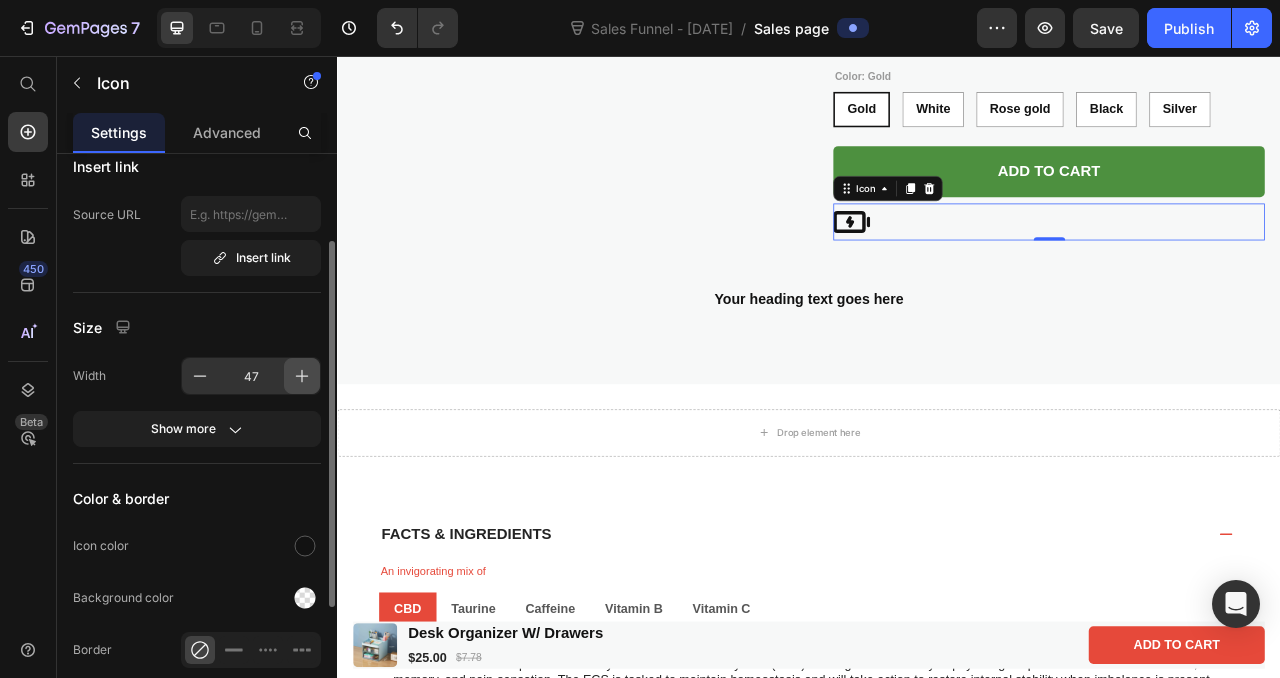 click 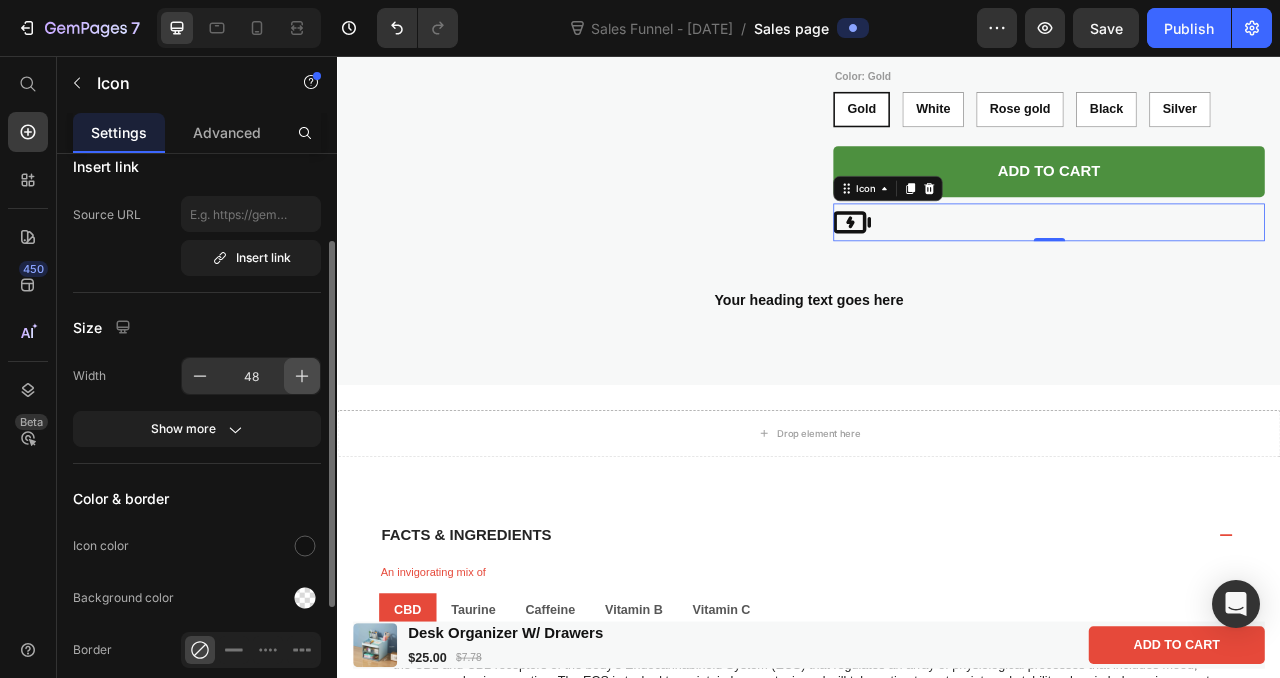 click 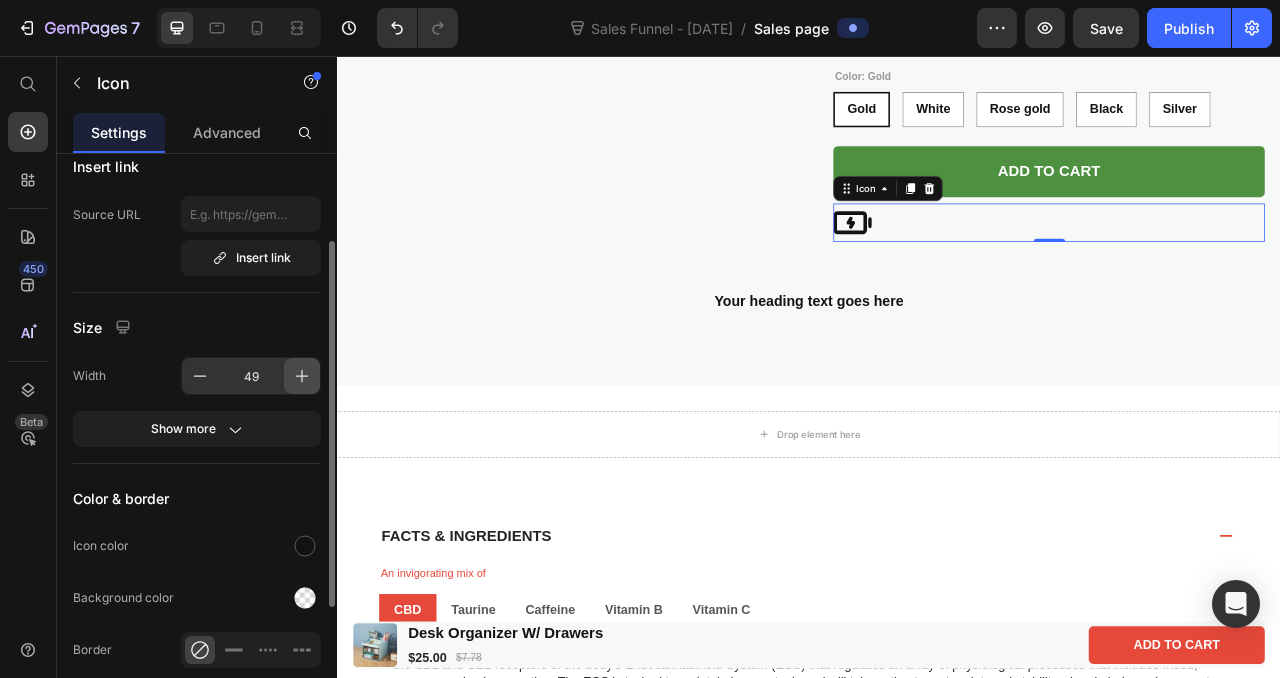 click 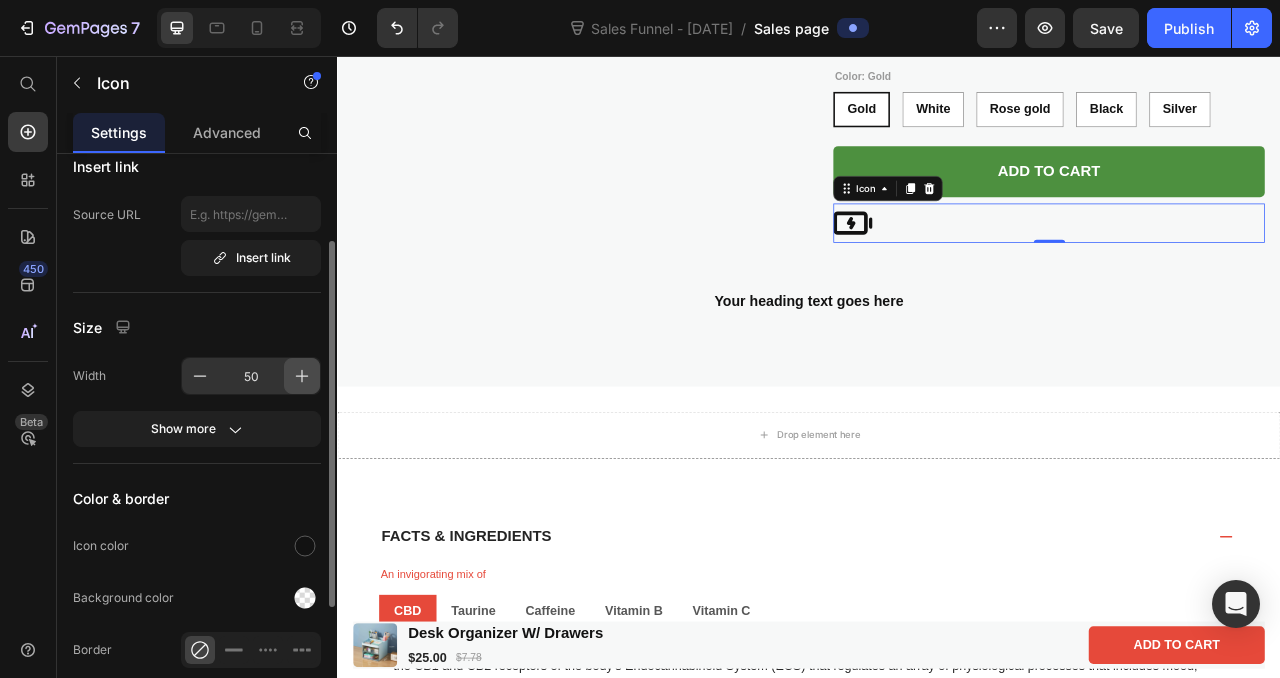 click 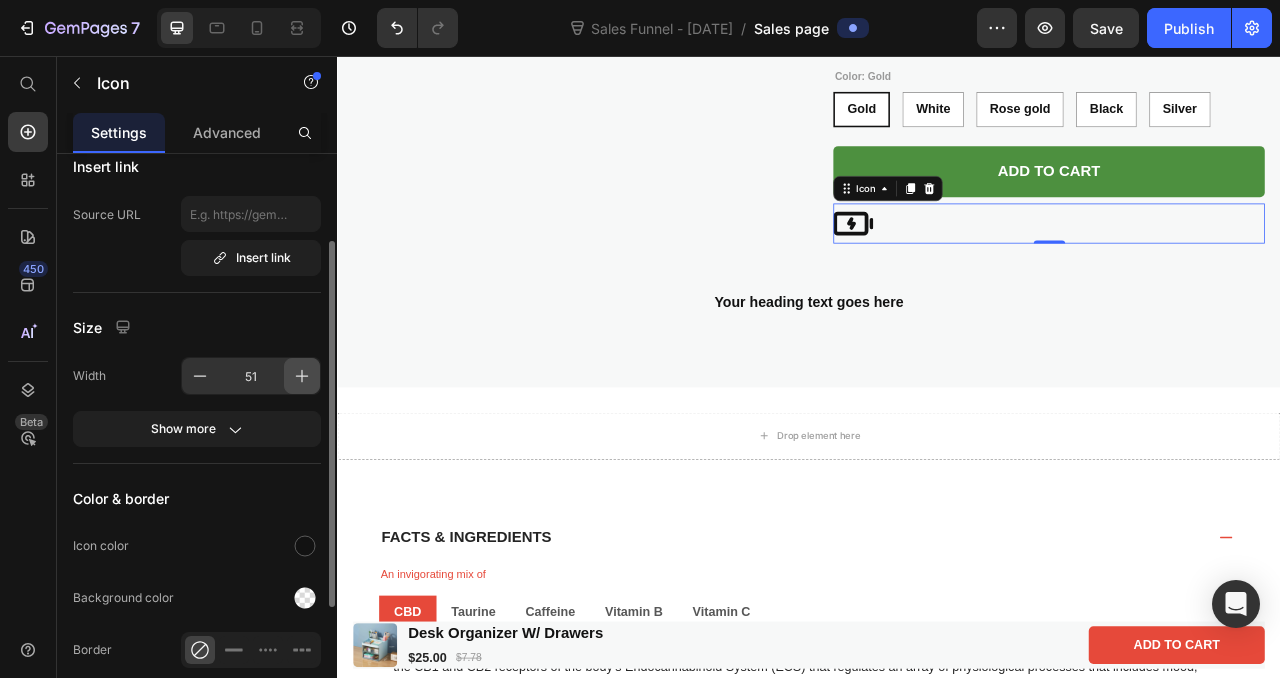click 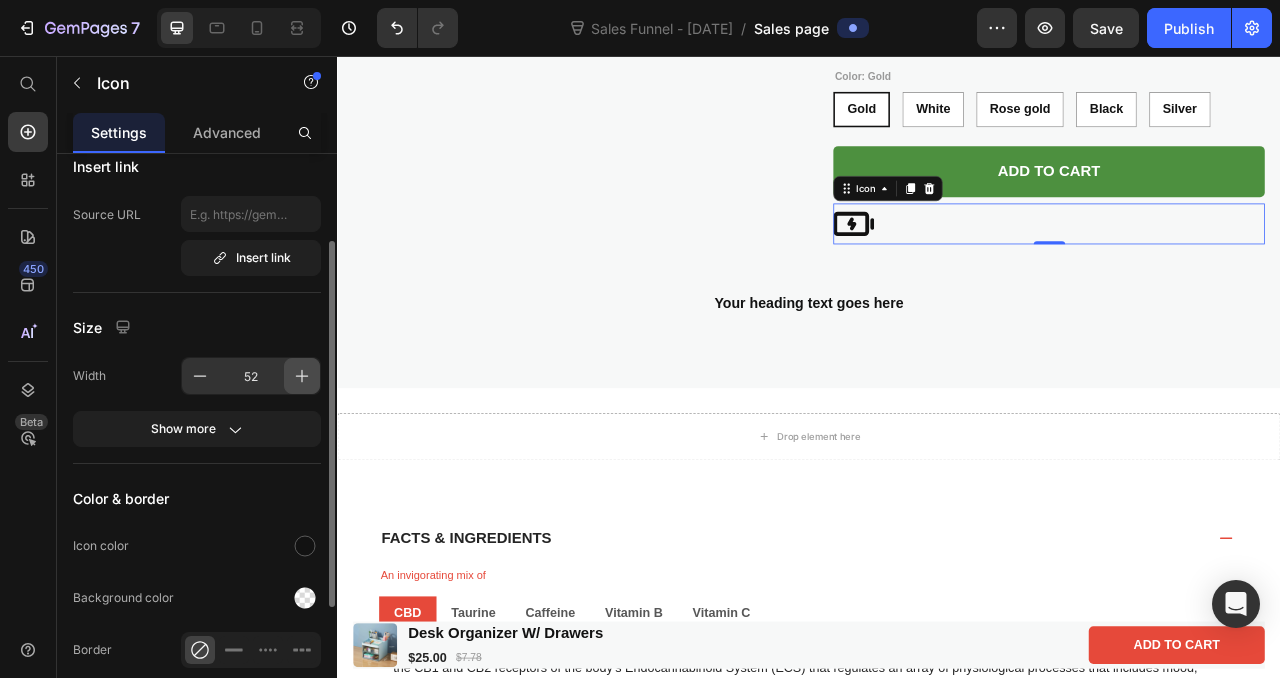 click 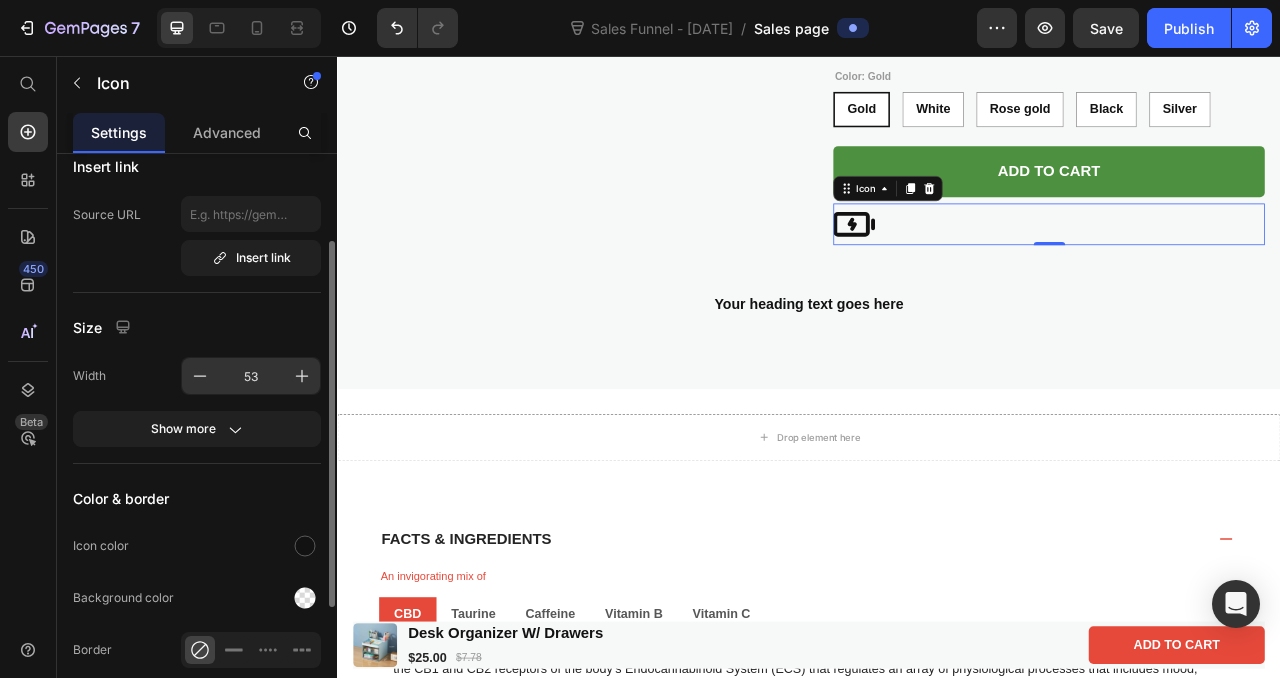 click on "53" at bounding box center [251, 376] 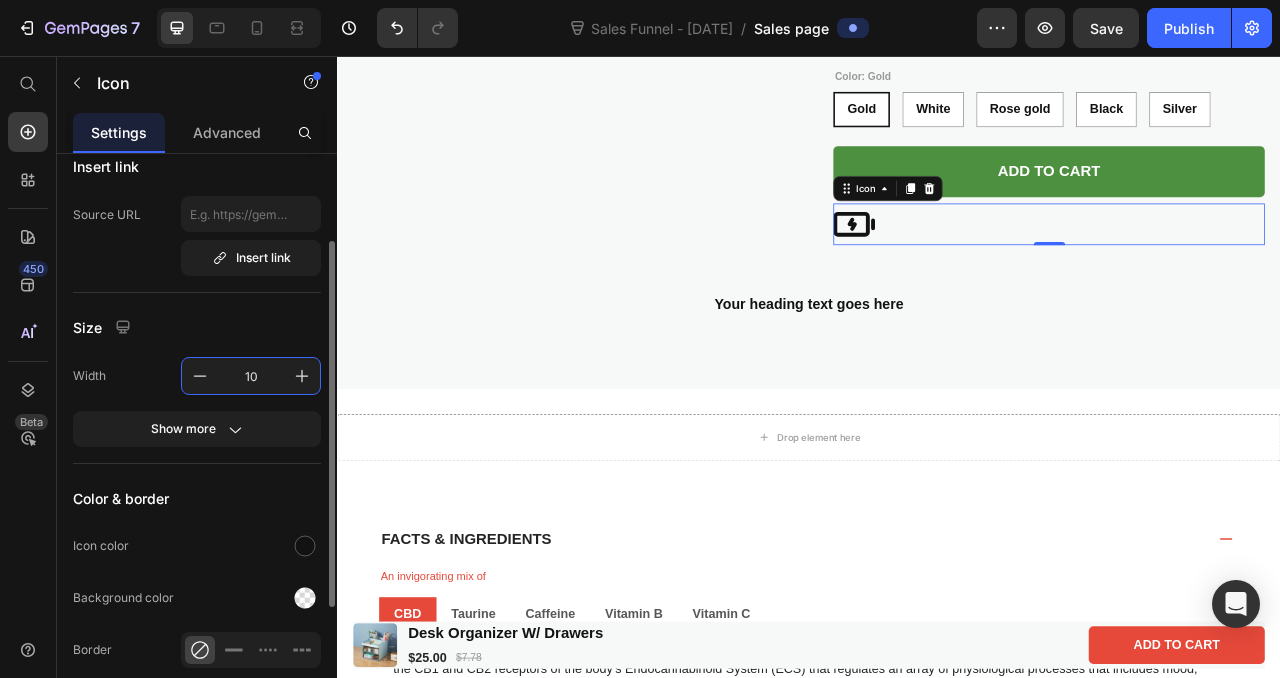 type on "100" 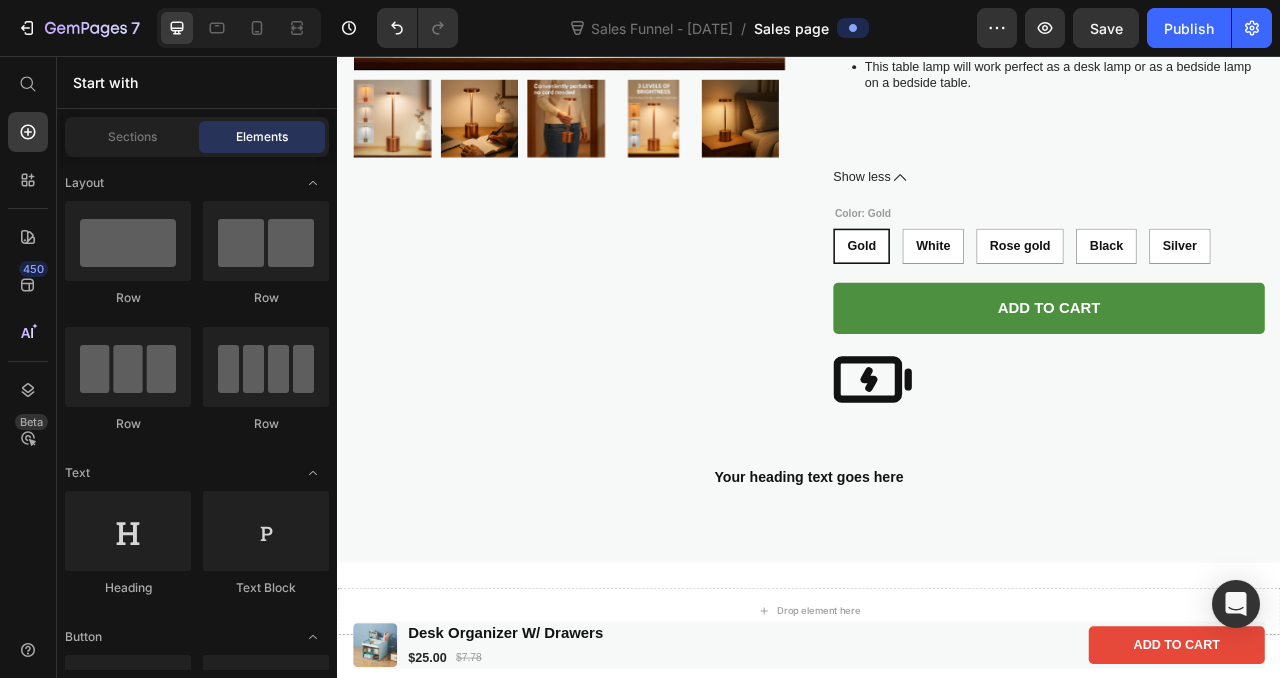 scroll, scrollTop: 608, scrollLeft: 0, axis: vertical 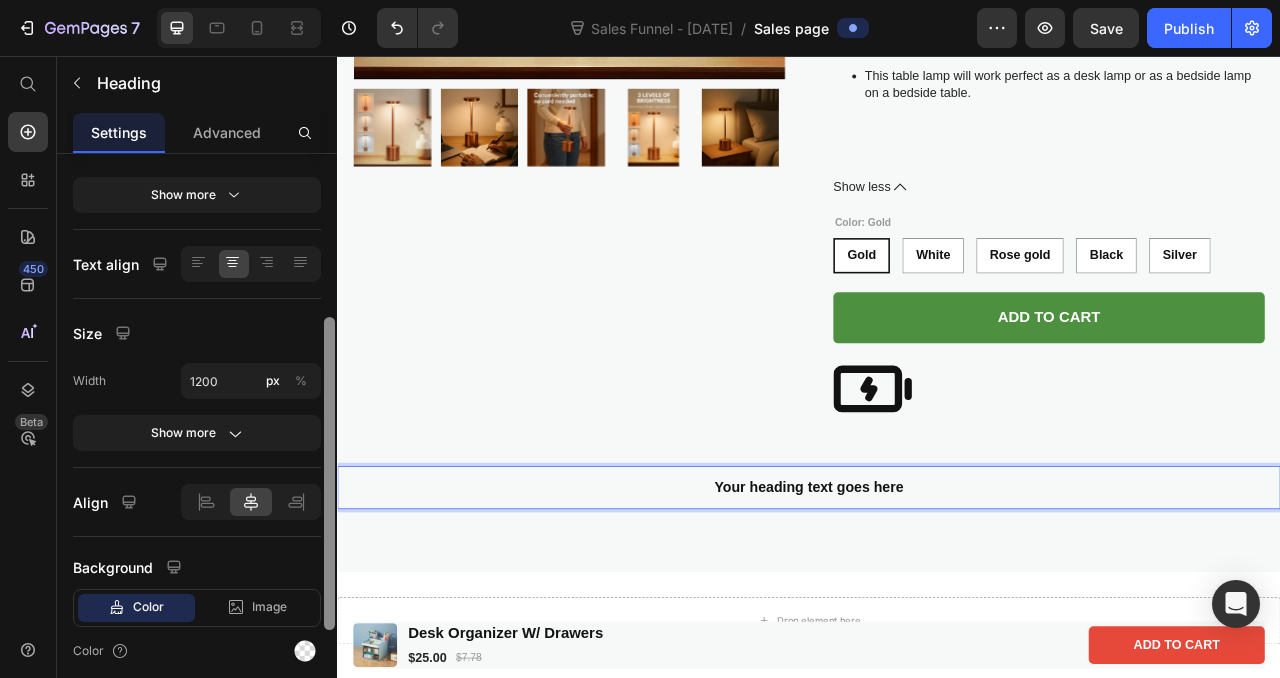 drag, startPoint x: 327, startPoint y: 340, endPoint x: 323, endPoint y: 504, distance: 164.04877 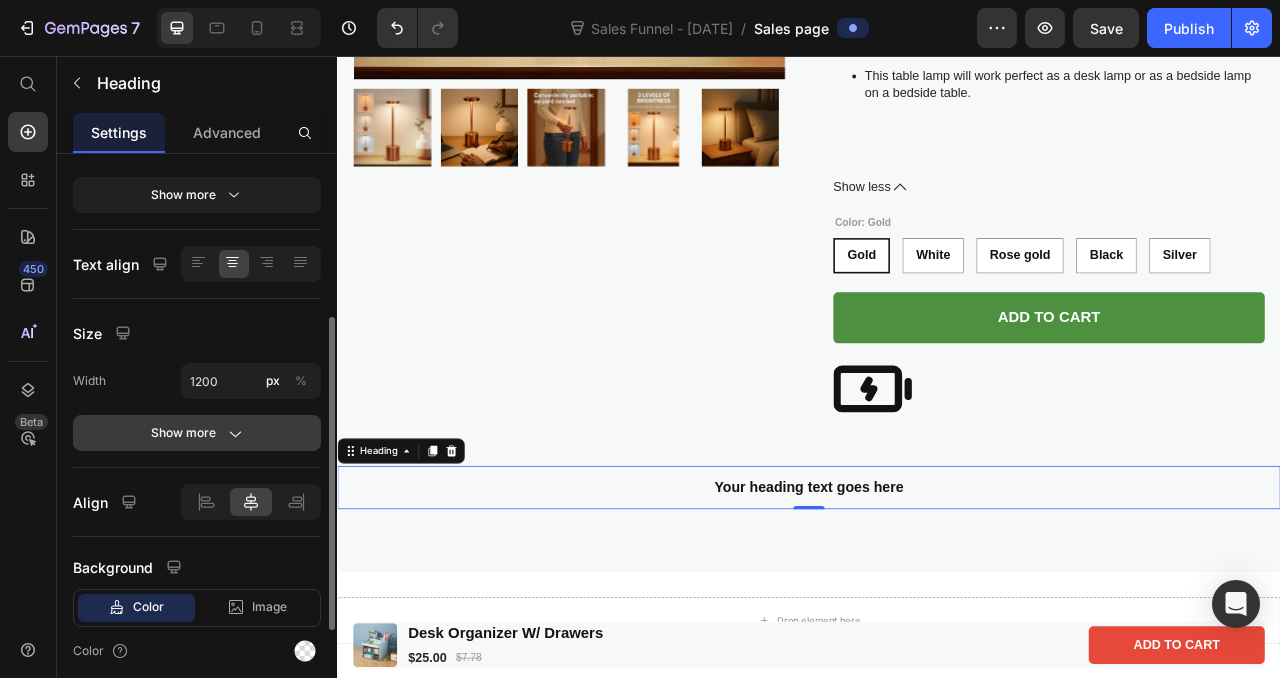 click on "Show more" at bounding box center [197, 433] 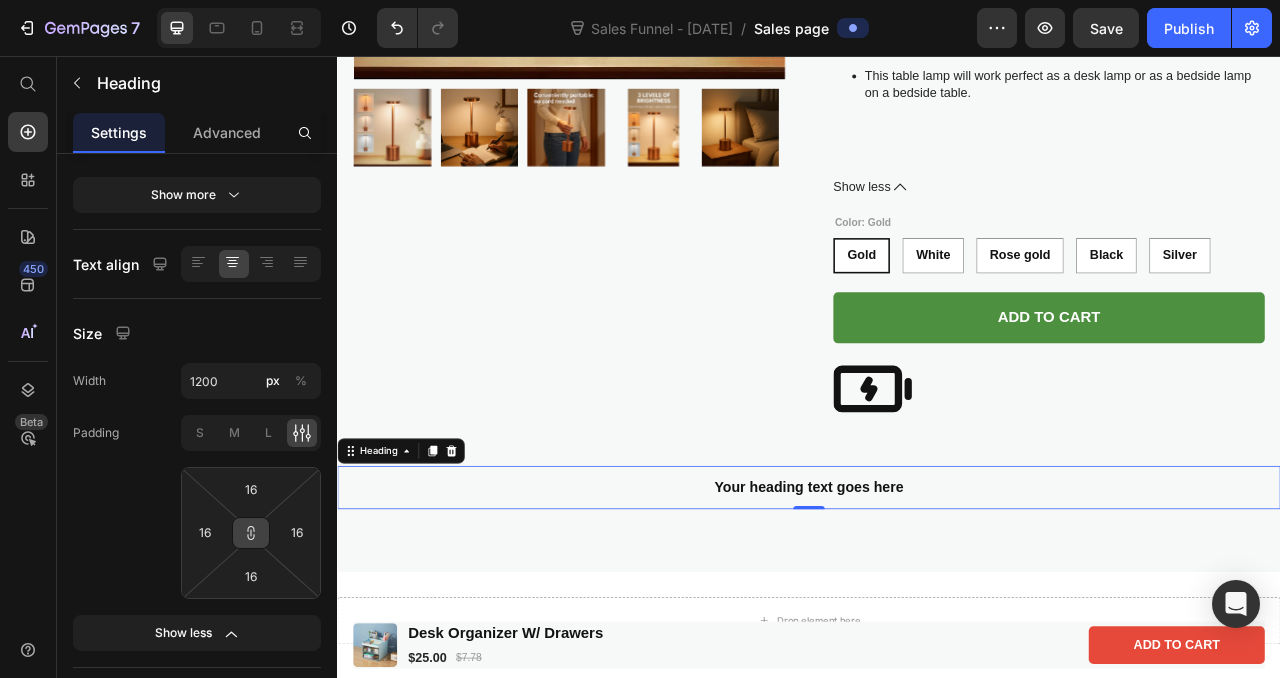 click 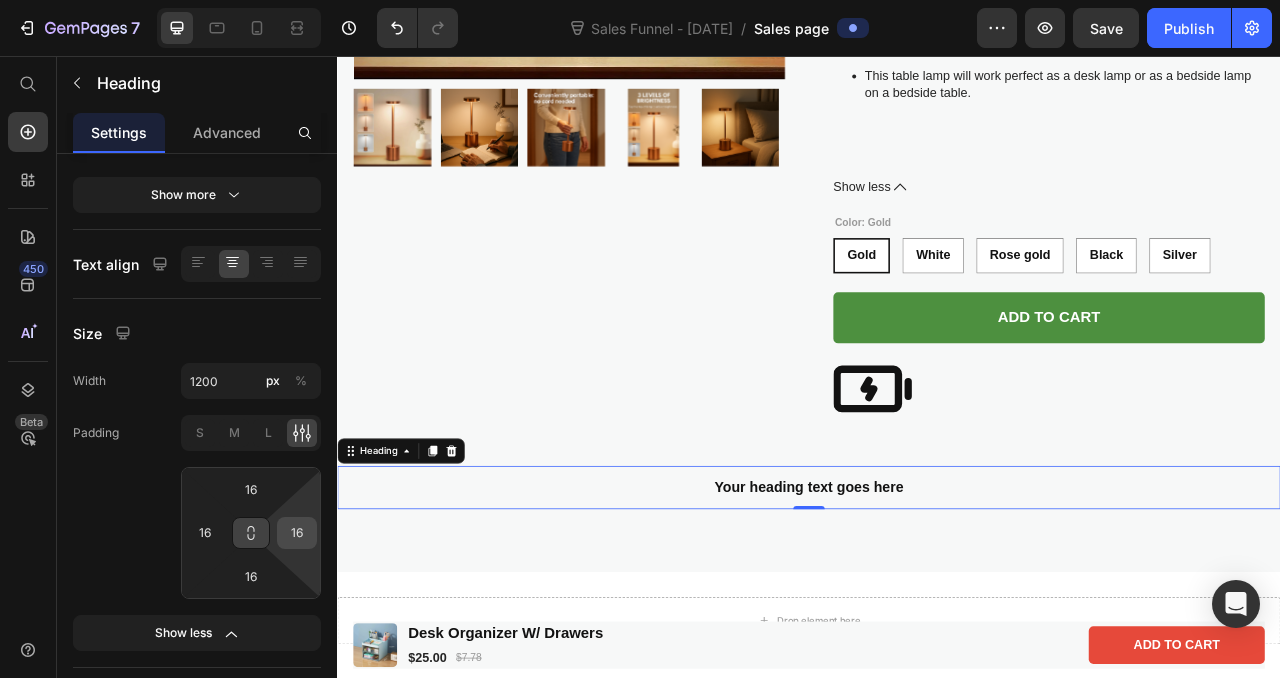 click on "16" at bounding box center (297, 533) 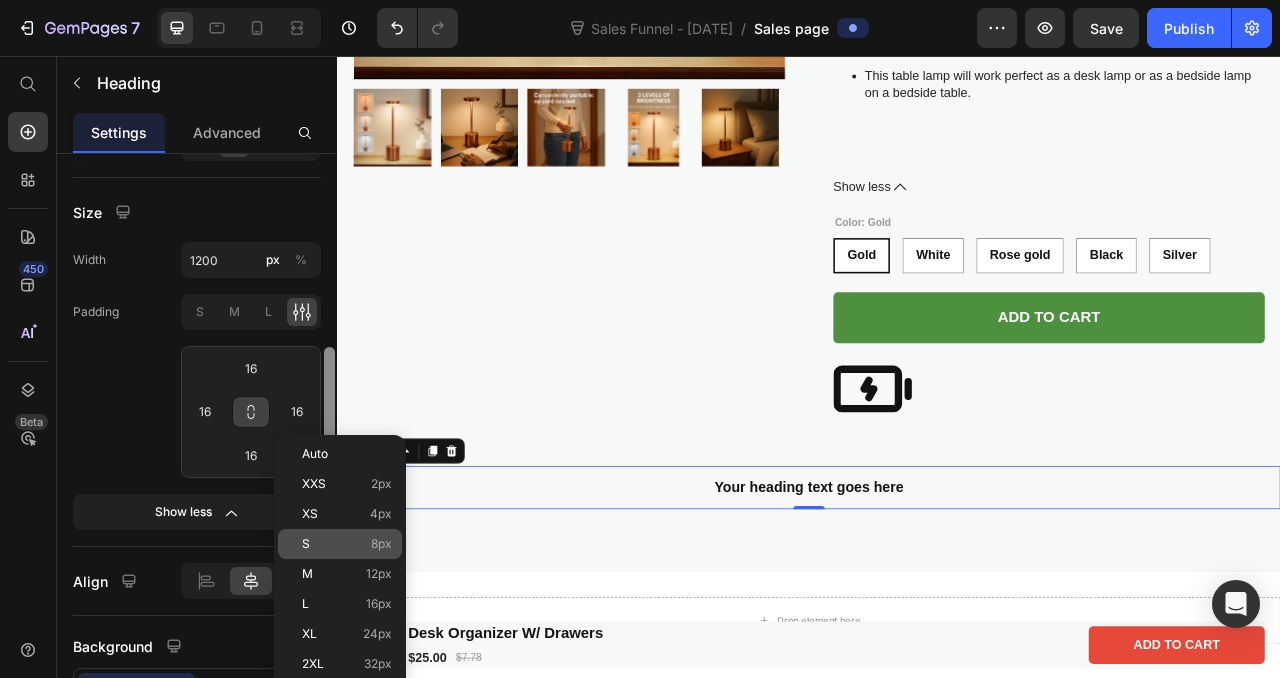 scroll, scrollTop: 420, scrollLeft: 0, axis: vertical 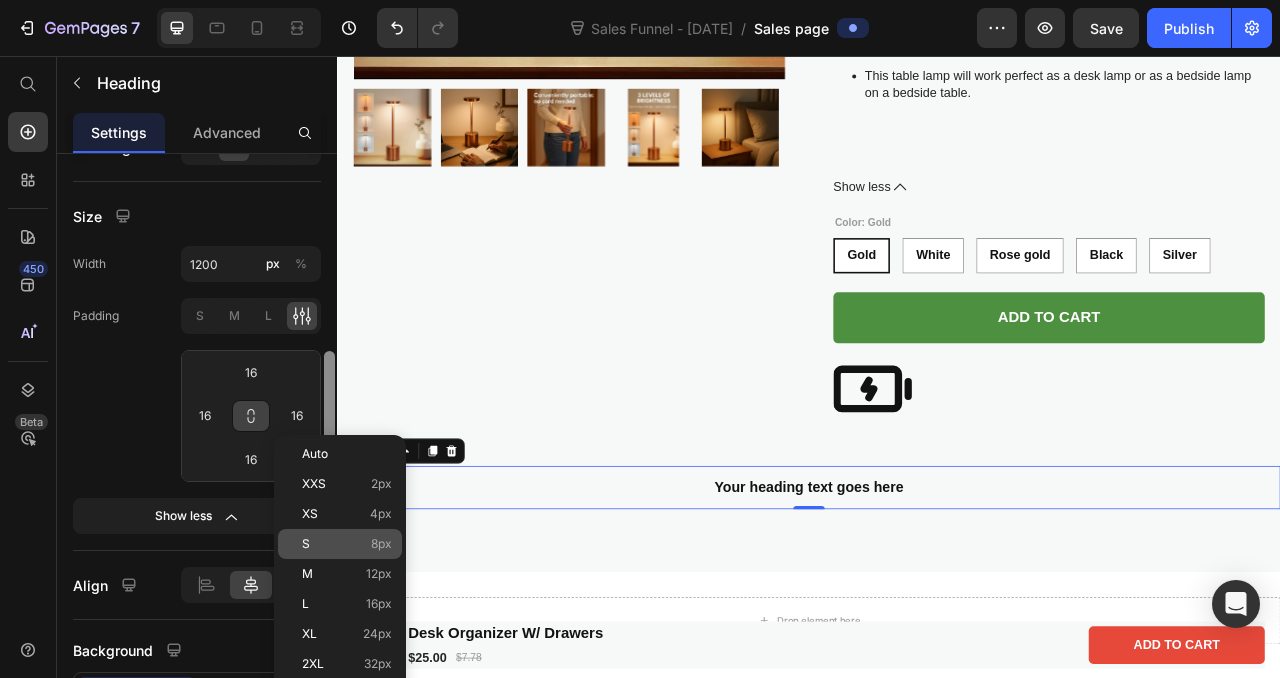 drag, startPoint x: 329, startPoint y: 496, endPoint x: 326, endPoint y: 549, distance: 53.08484 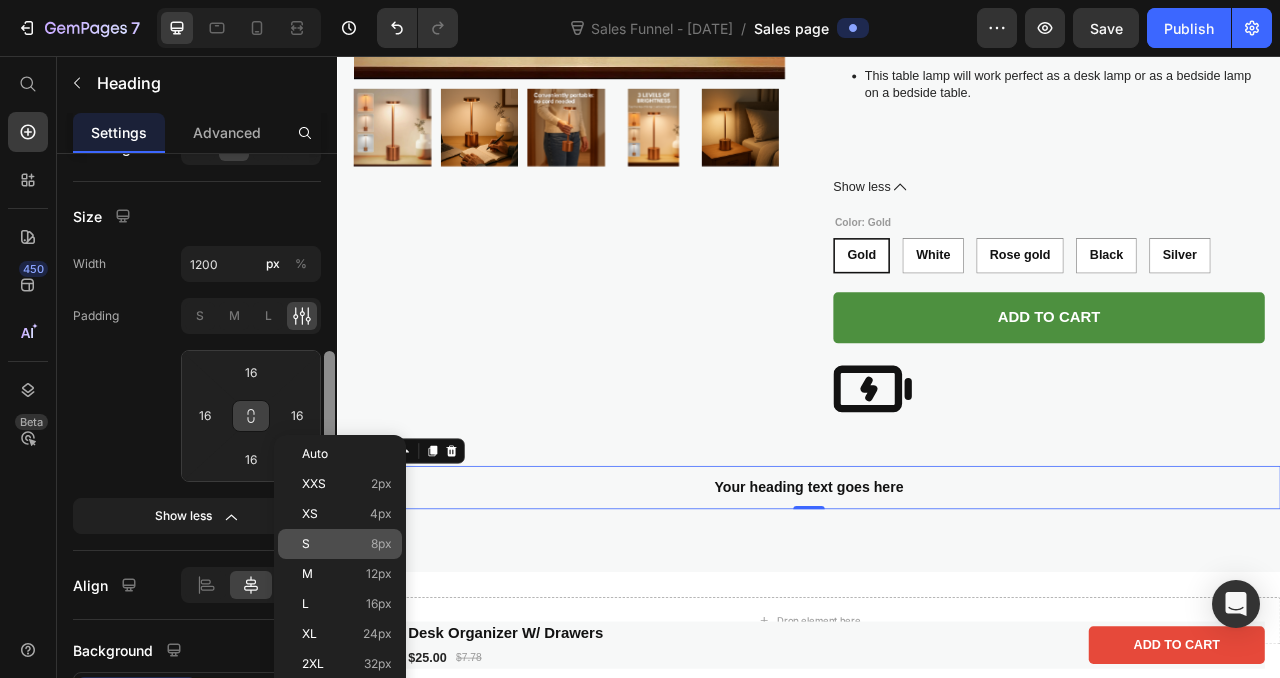 click on "7  Version history Sales Funnel - Jul 12, 20:33:00  /  Sales page Preview  Save   Publish  450 Beta Start with Sections Elements Hero Section Product Detail Brands Trusted Badges Guarantee Product Breakdown How to use Testimonials Compare Bundle FAQs Social Proof Brand Story Product List Collection Blog List Contact Sticky Add to Cart Custom Footer Browse Library 450 Layout
Row
Row
Row
Row Text
Heading
Text Block Button
Button
Button
Sticky Back to top Media
Image
Image" at bounding box center [640, 0] 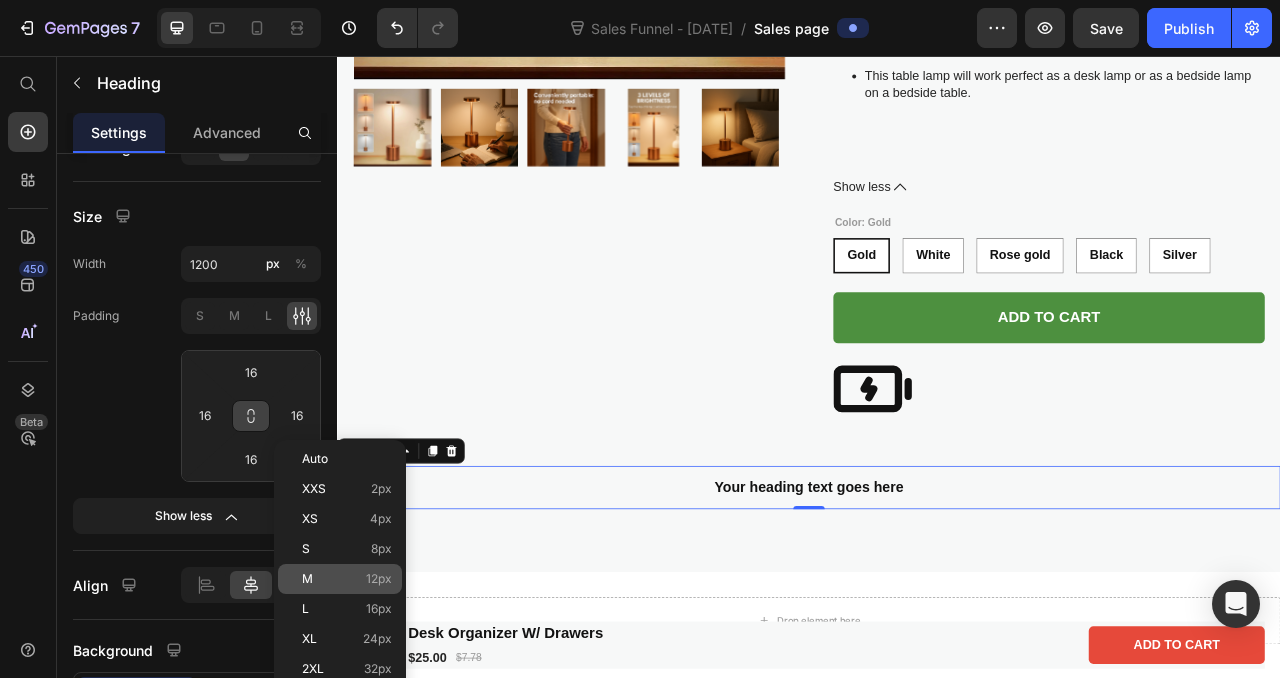 click on "M 12px" 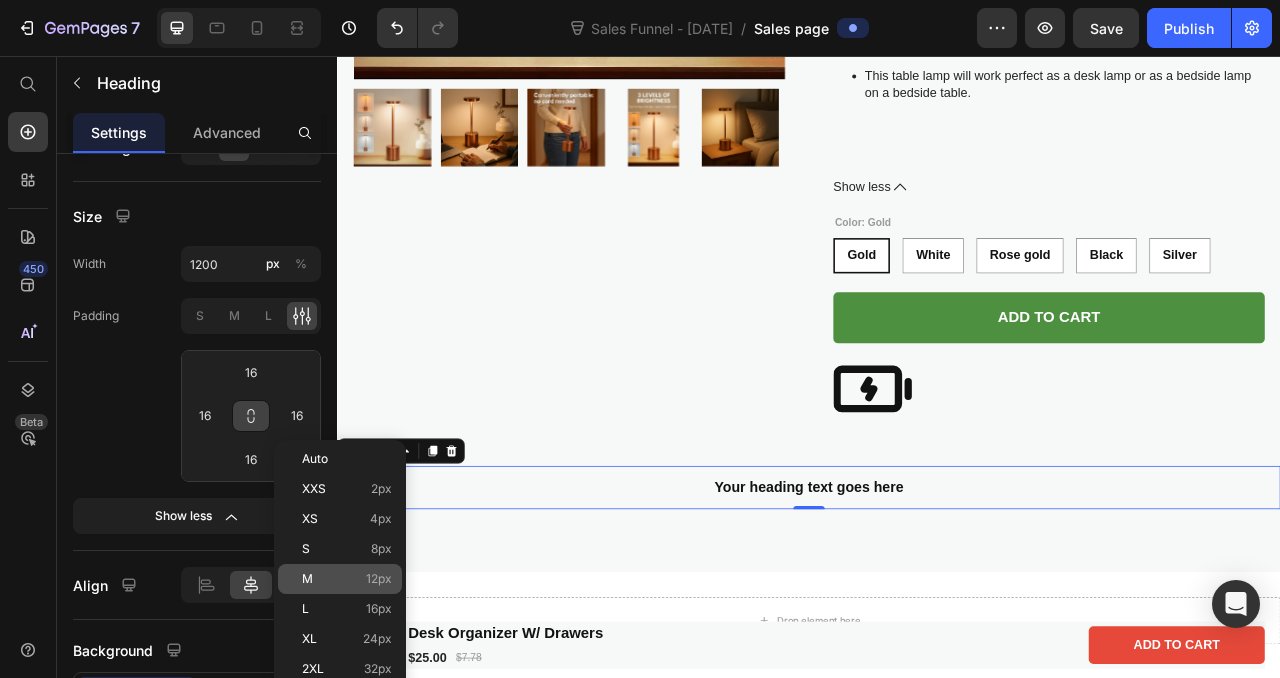 type on "12" 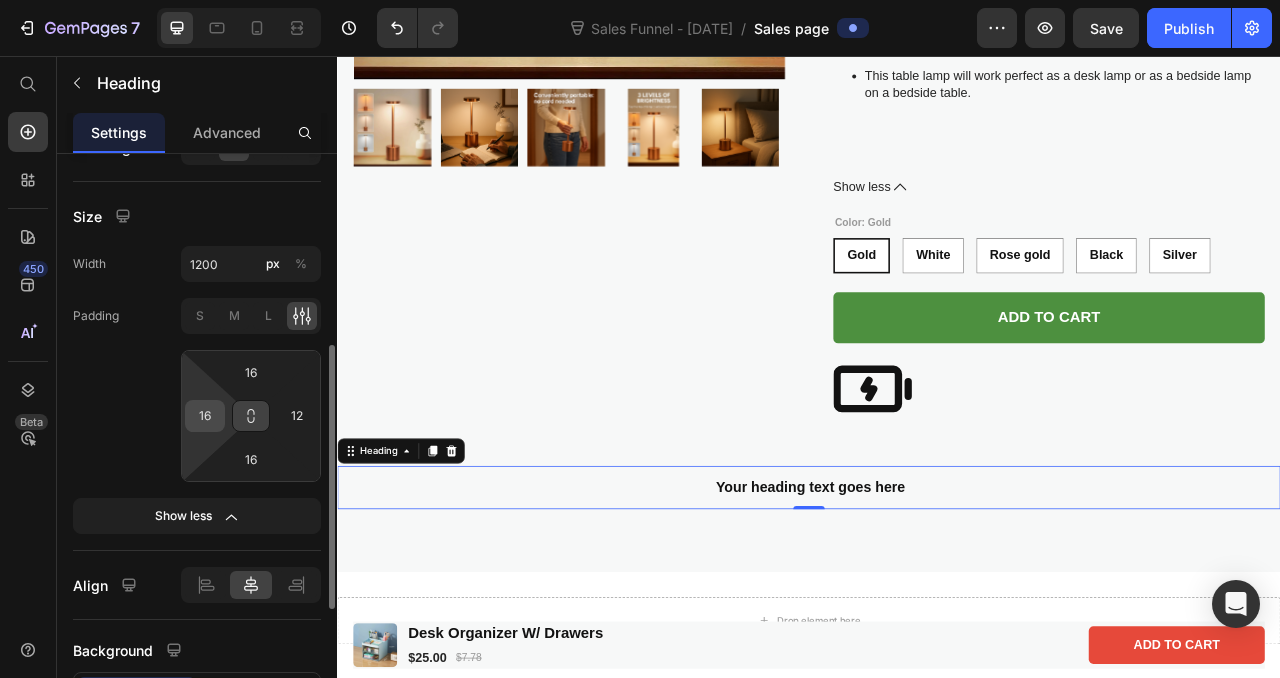 click on "16" at bounding box center (205, 416) 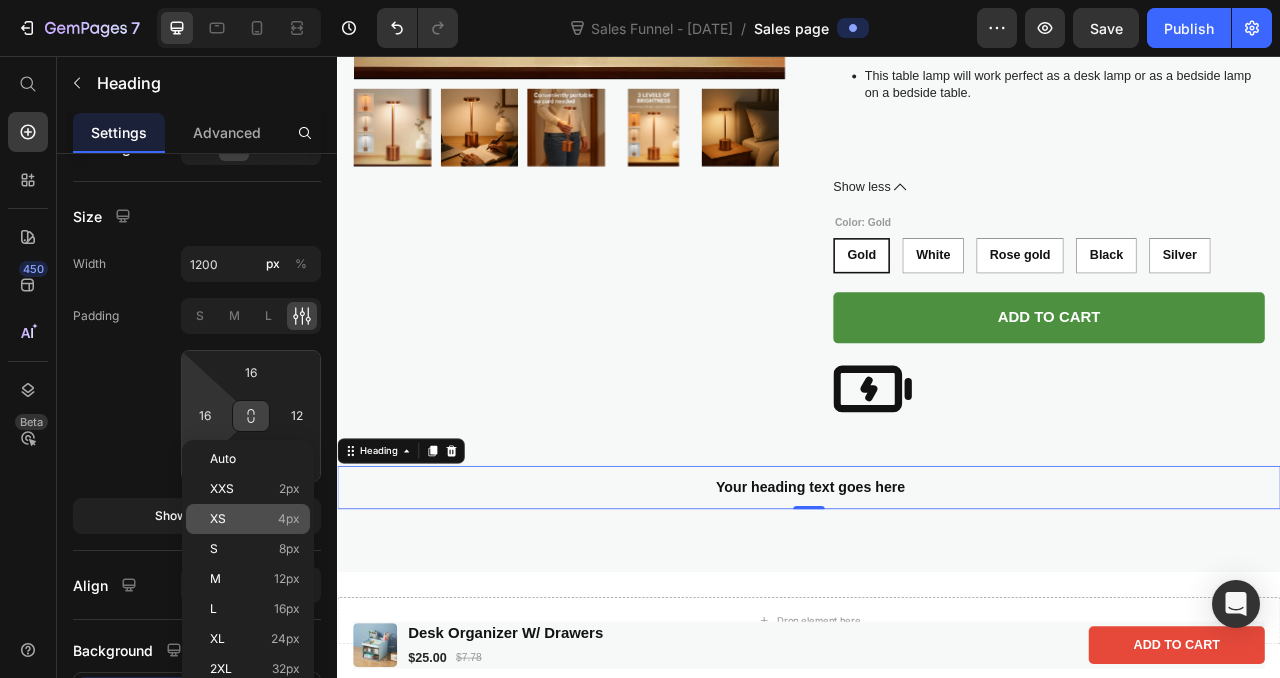 click on "XS 4px" at bounding box center [255, 519] 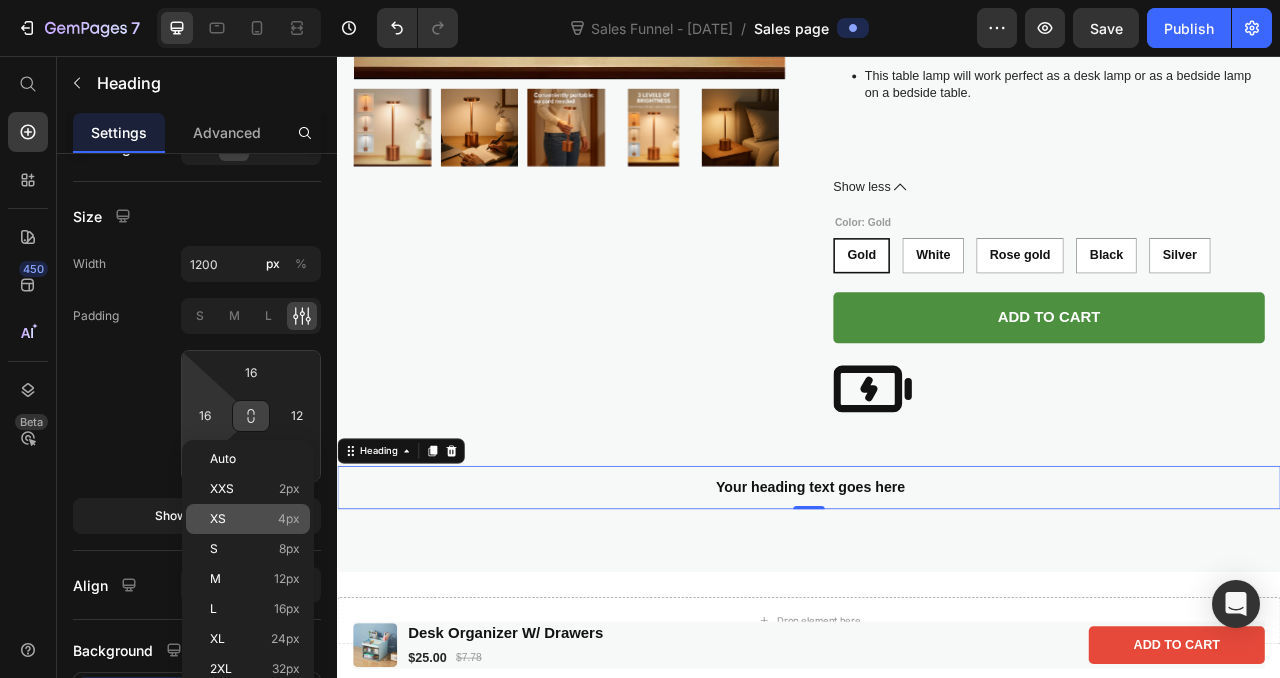 type on "4" 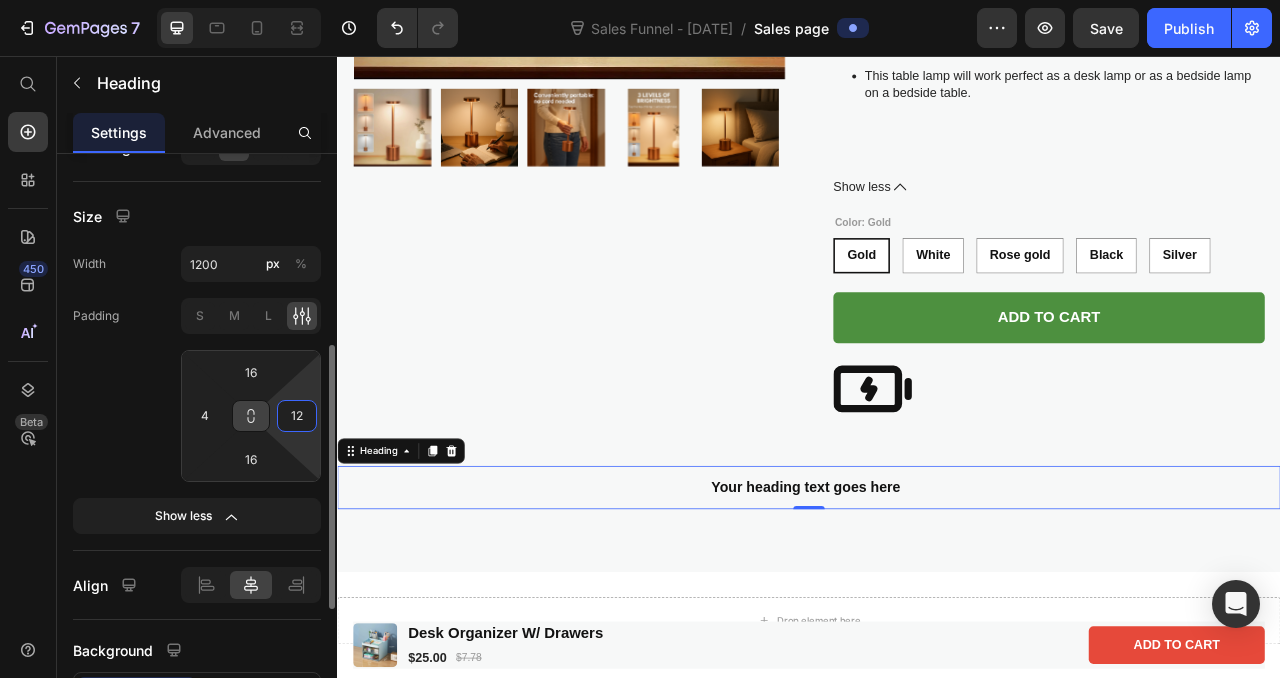 click on "12" at bounding box center (297, 416) 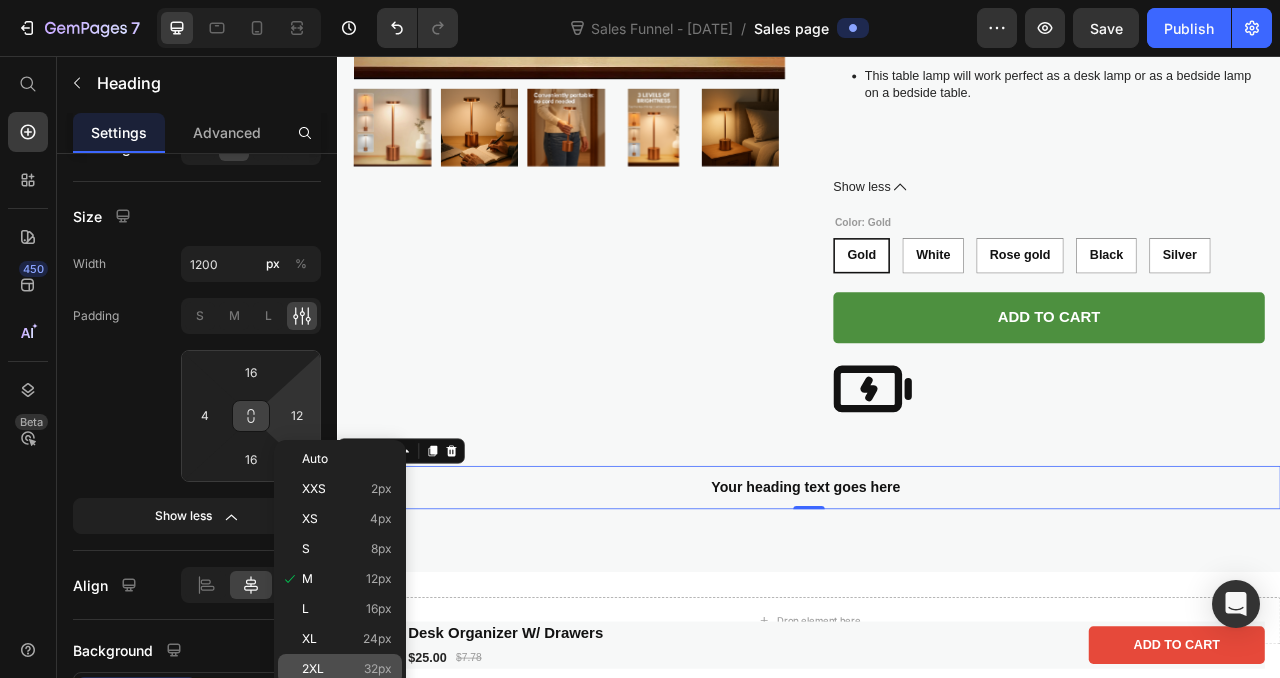 click on "2XL 32px" at bounding box center [347, 669] 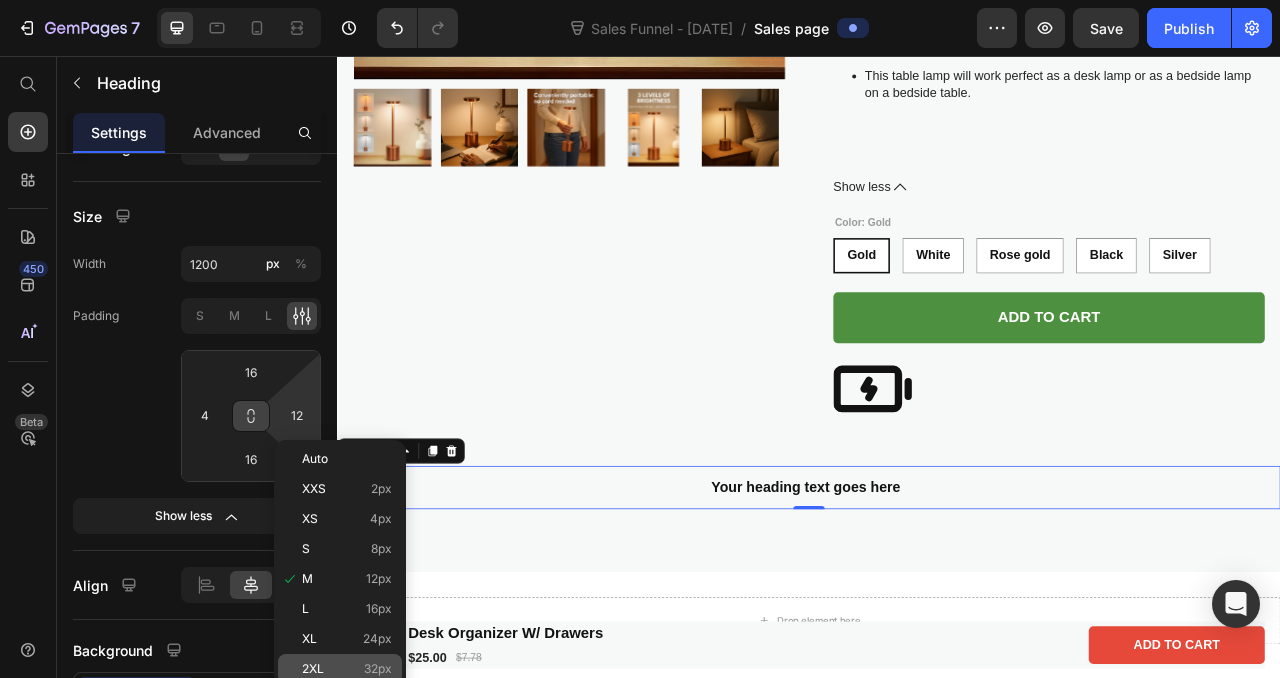 type on "32" 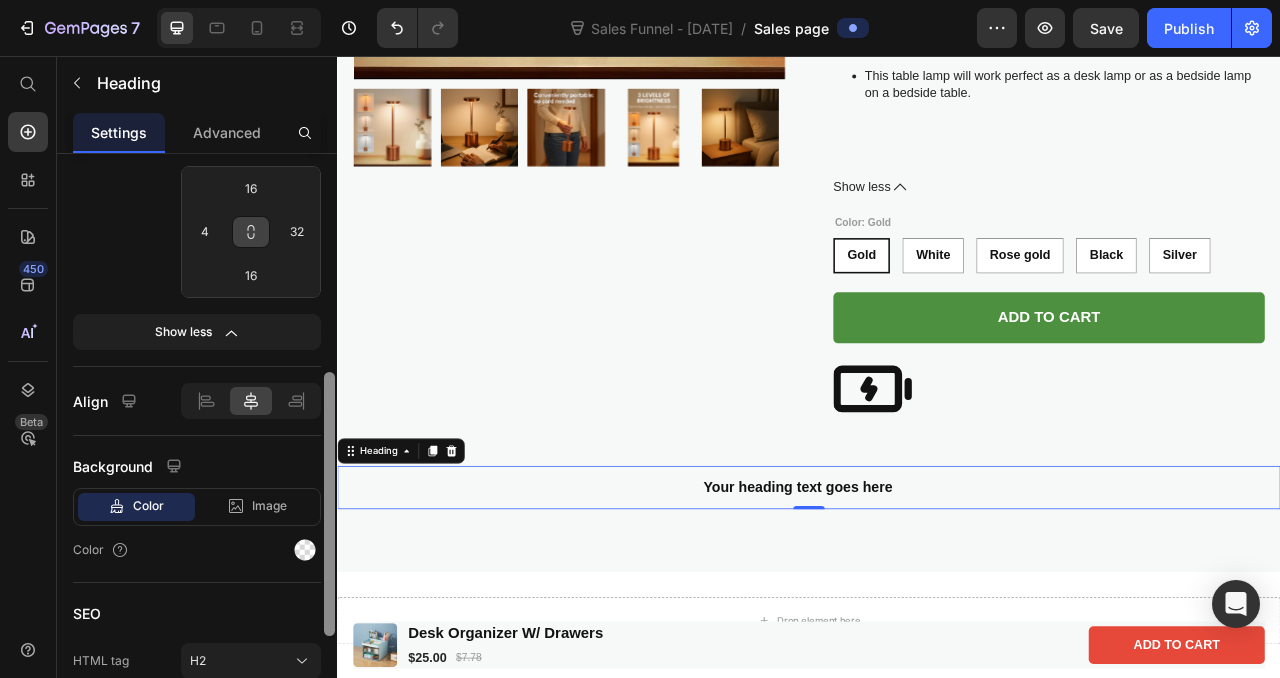 drag, startPoint x: 334, startPoint y: 406, endPoint x: 330, endPoint y: 493, distance: 87.0919 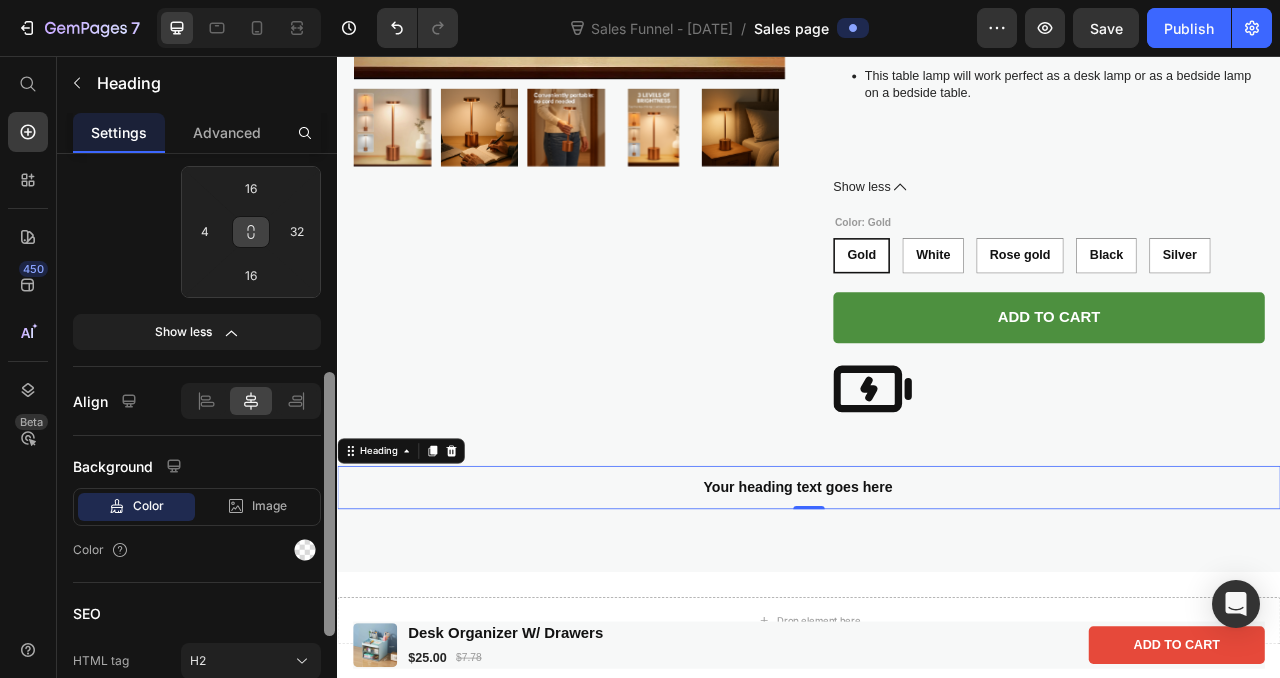 click at bounding box center [329, 504] 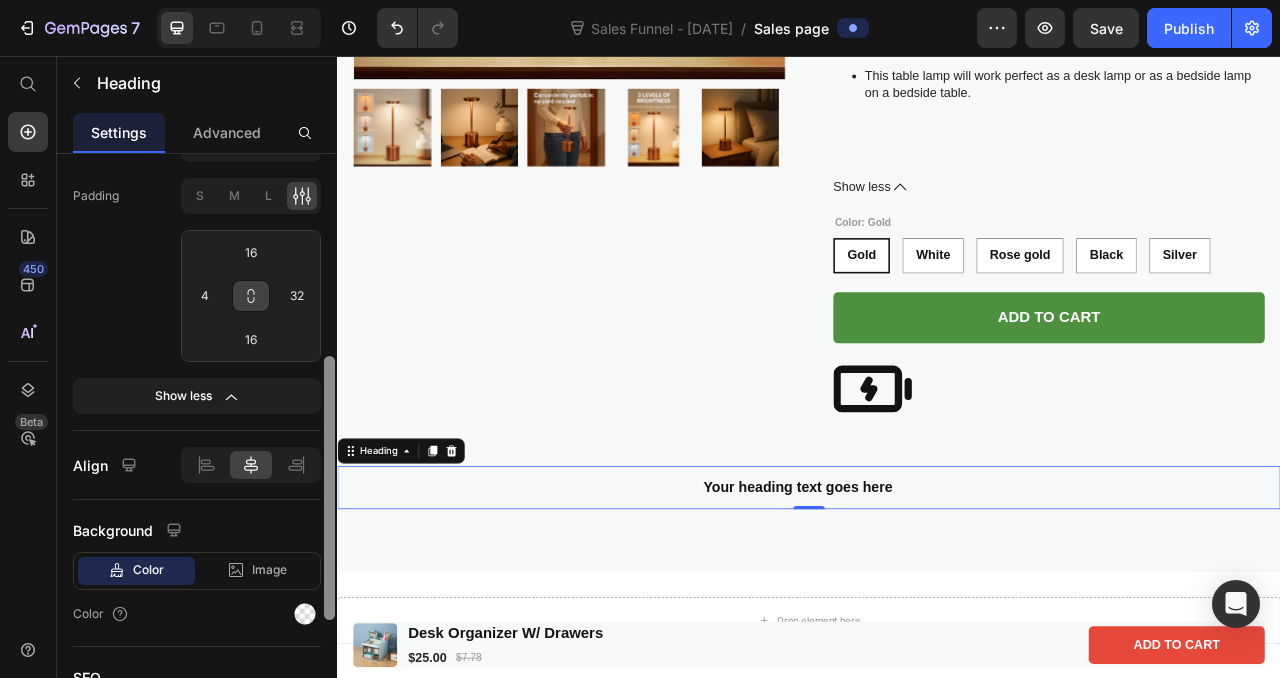 scroll, scrollTop: 479, scrollLeft: 0, axis: vertical 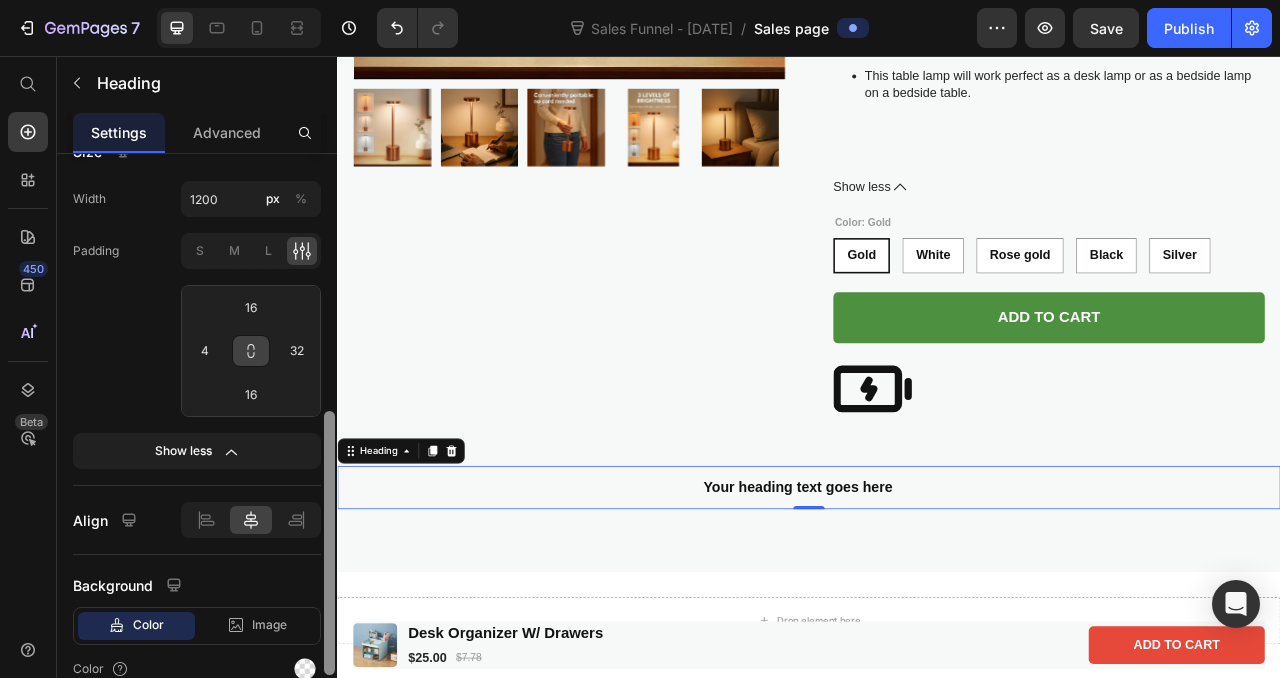 drag, startPoint x: 328, startPoint y: 452, endPoint x: 326, endPoint y: 391, distance: 61.03278 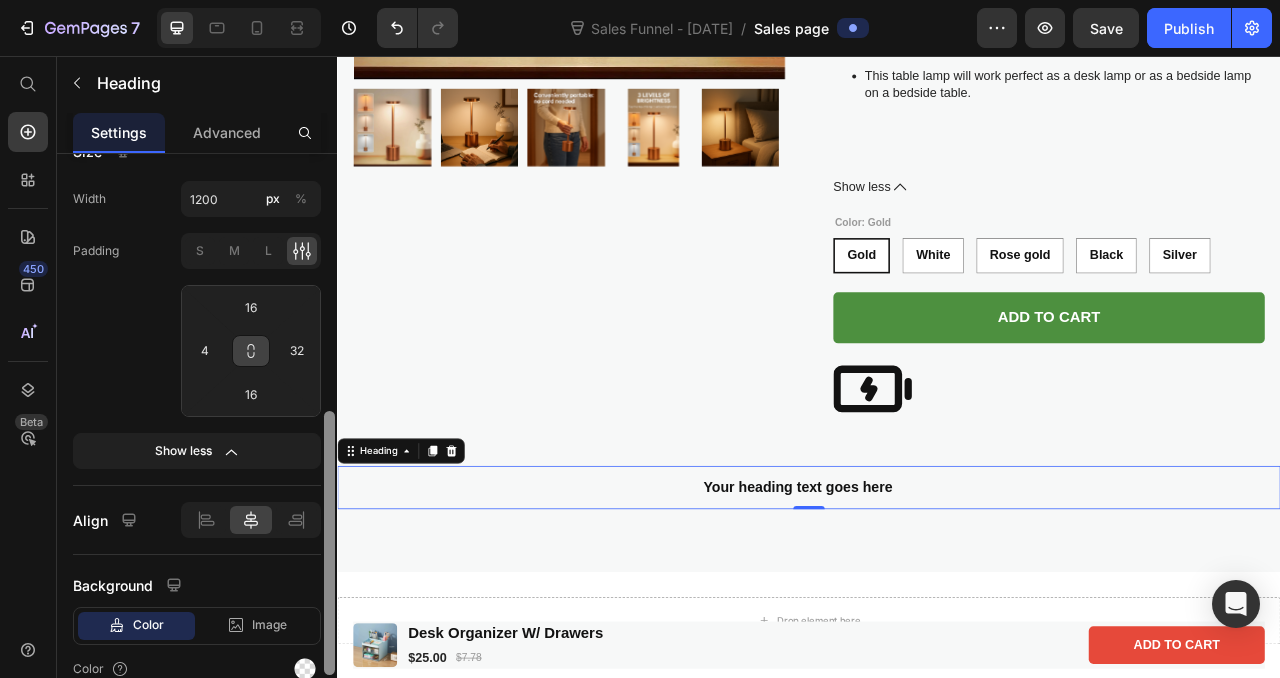 click at bounding box center [329, 543] 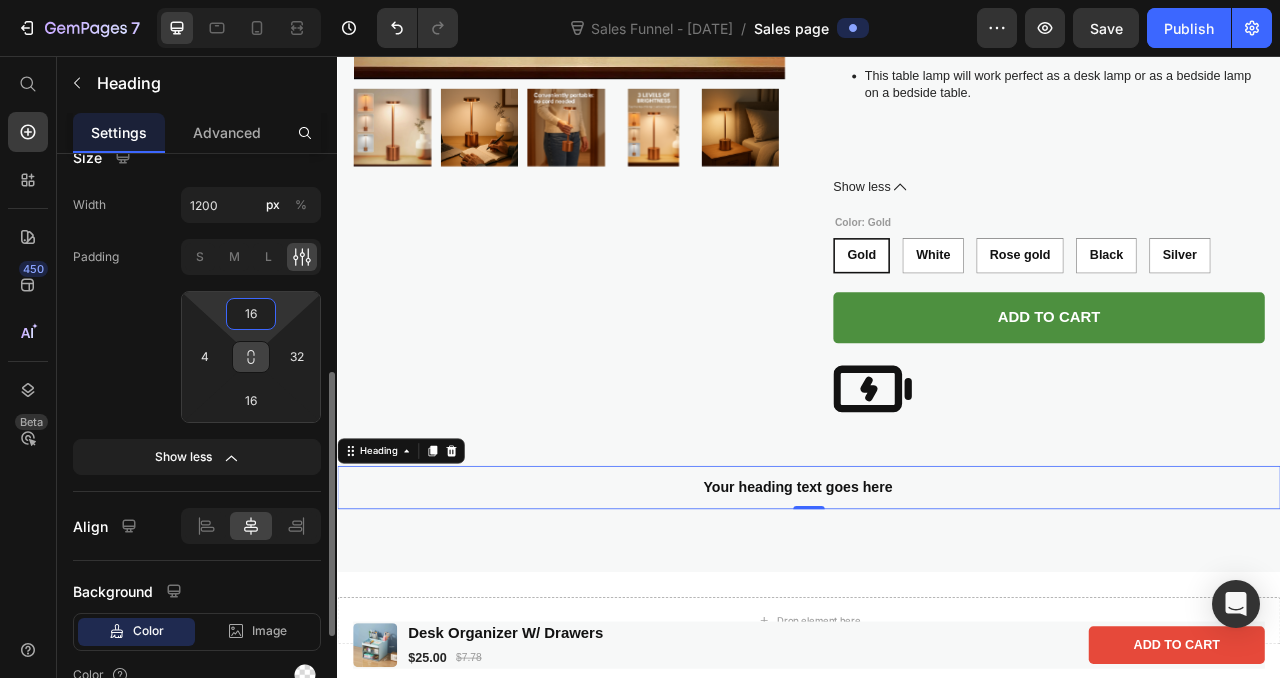 click on "16" at bounding box center (251, 314) 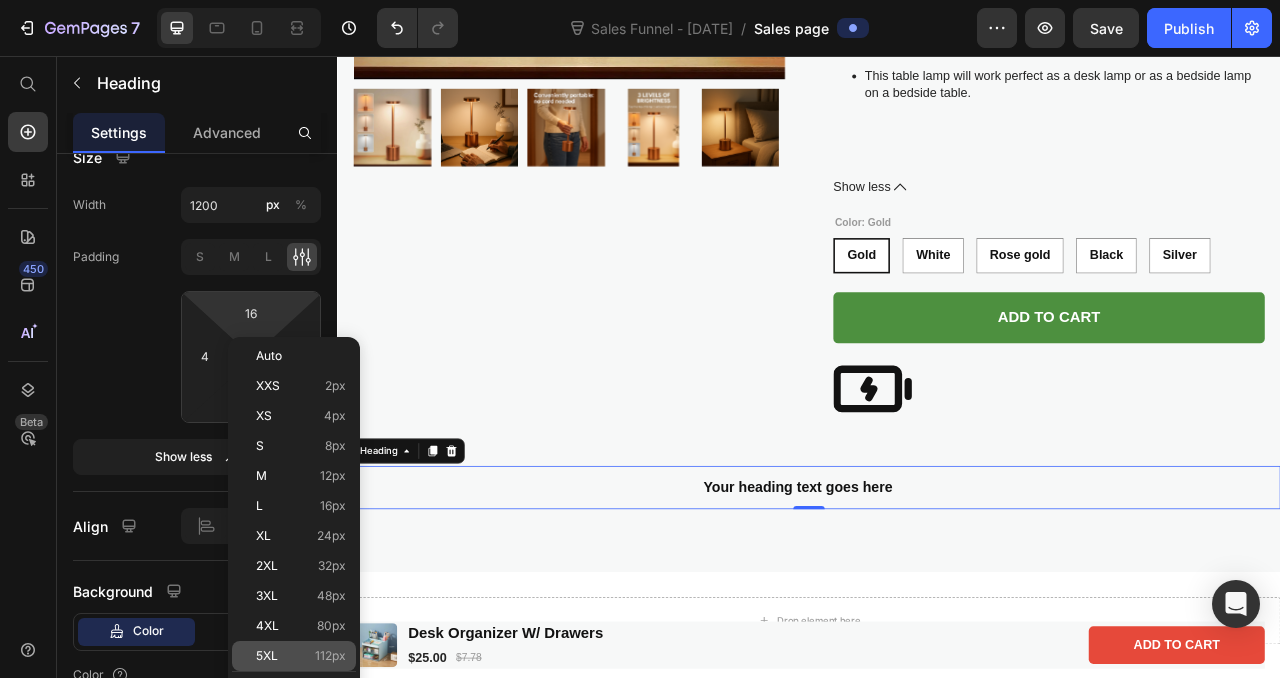click on "5XL 112px" at bounding box center [301, 656] 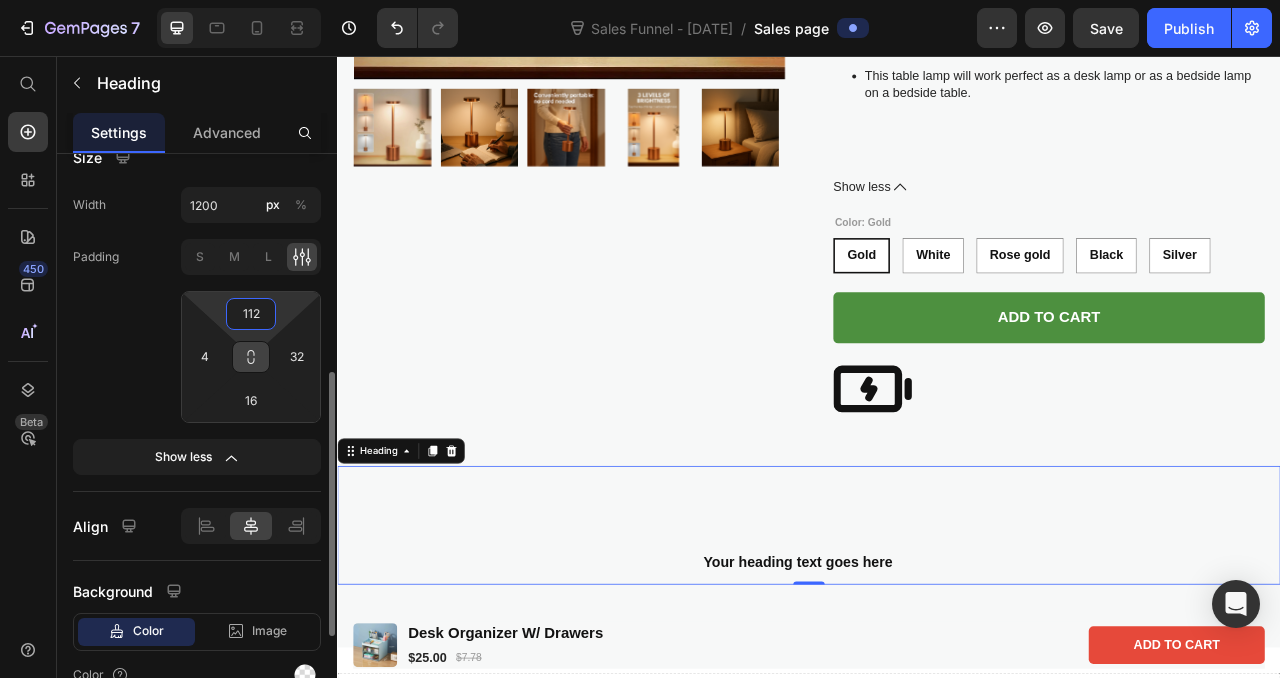 click on "112" at bounding box center (251, 314) 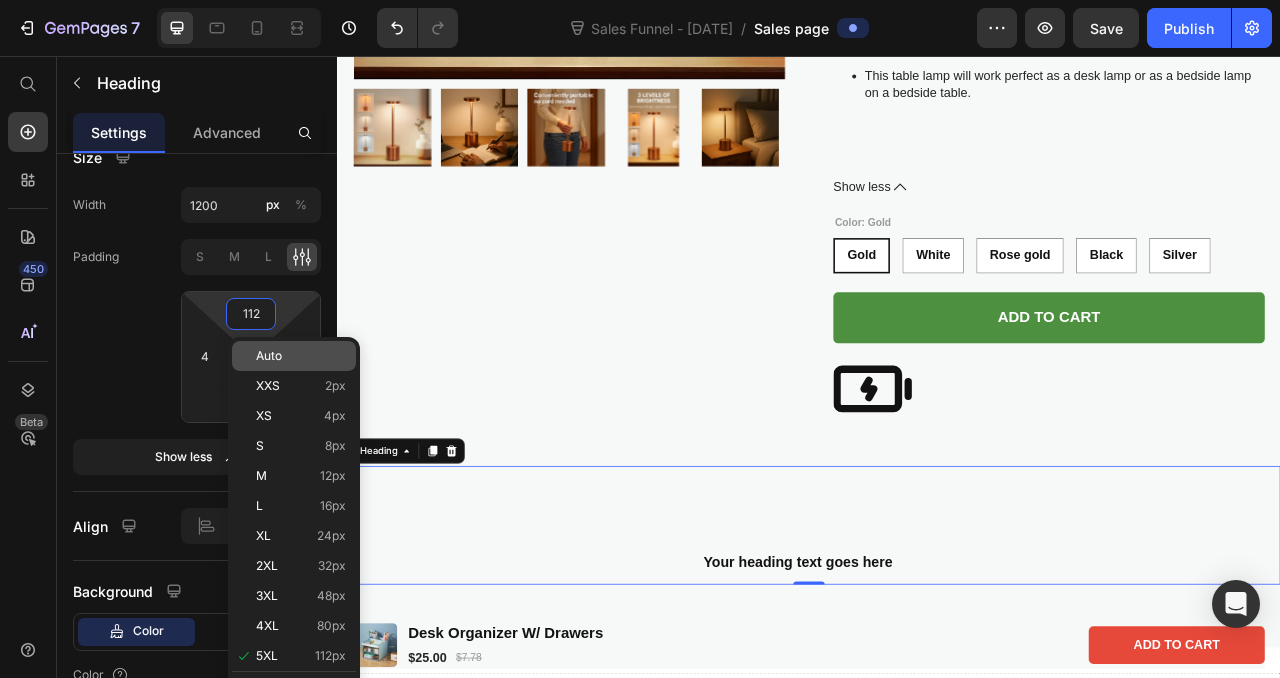 type on "5" 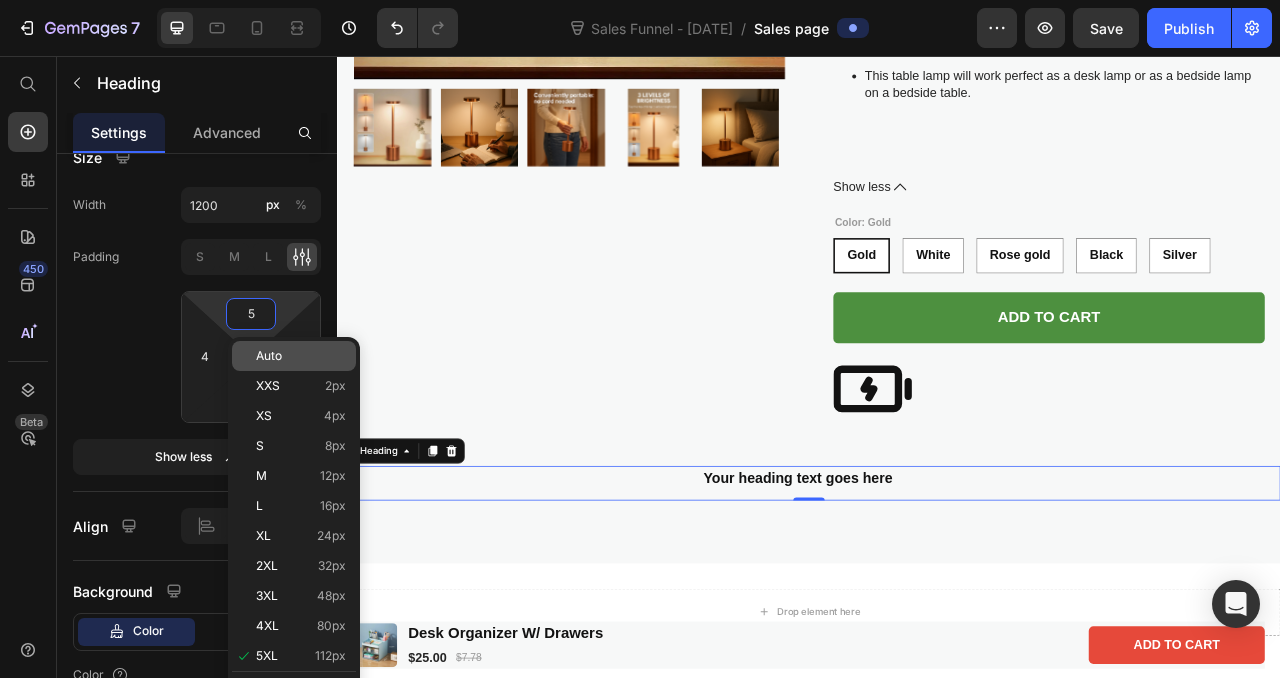 click on "Auto" 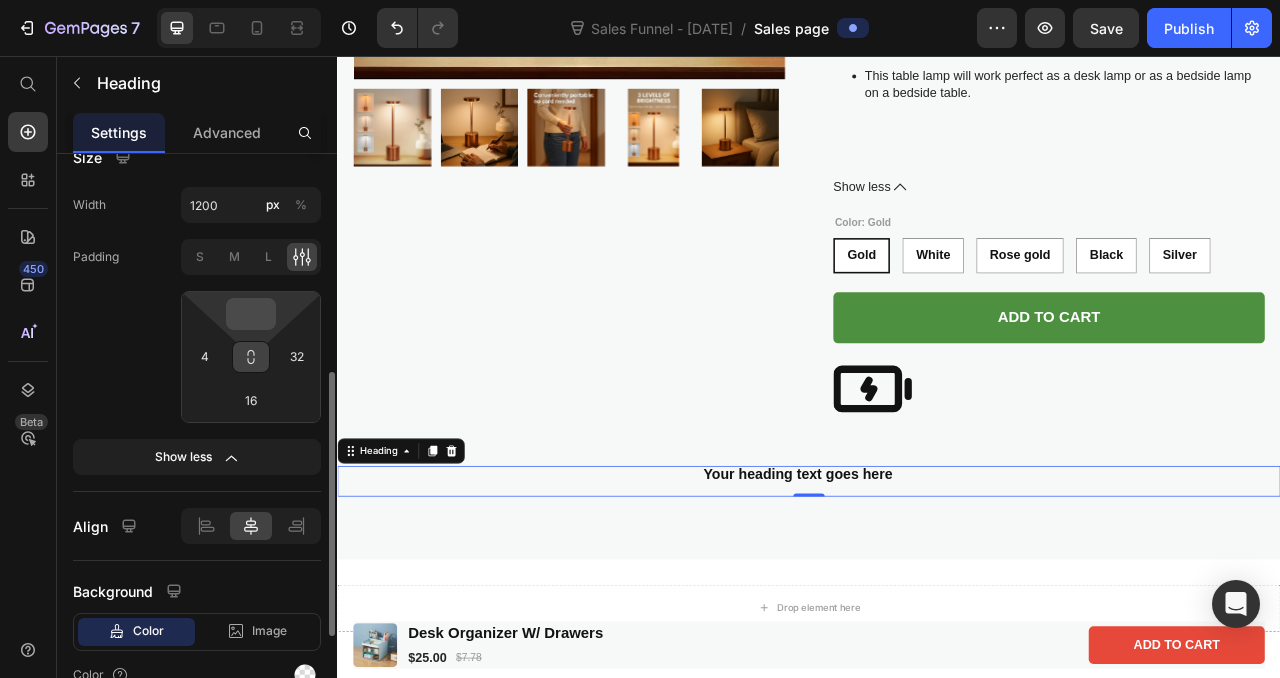 click at bounding box center [251, 314] 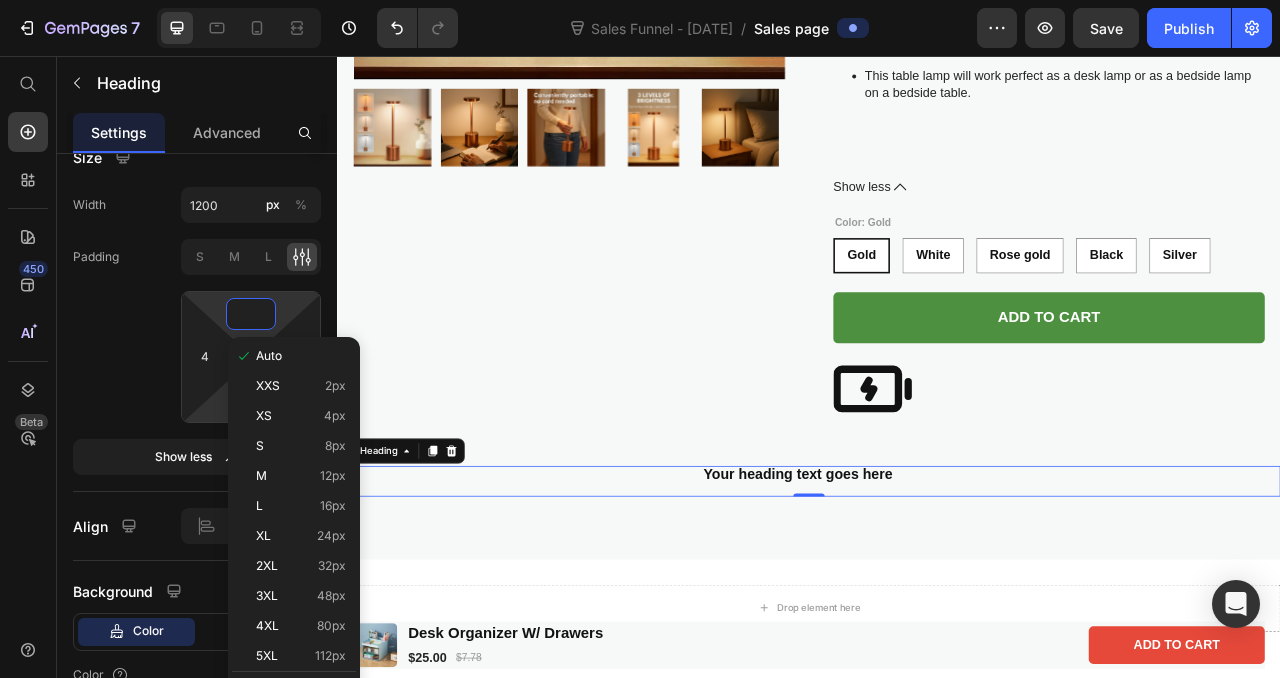 click on "Auto XXS 2px XS 4px S 8px M 12px L 16px XL 24px 2XL 32px 3XL 48px 4XL 80px 5XL 112px  Edit global style" 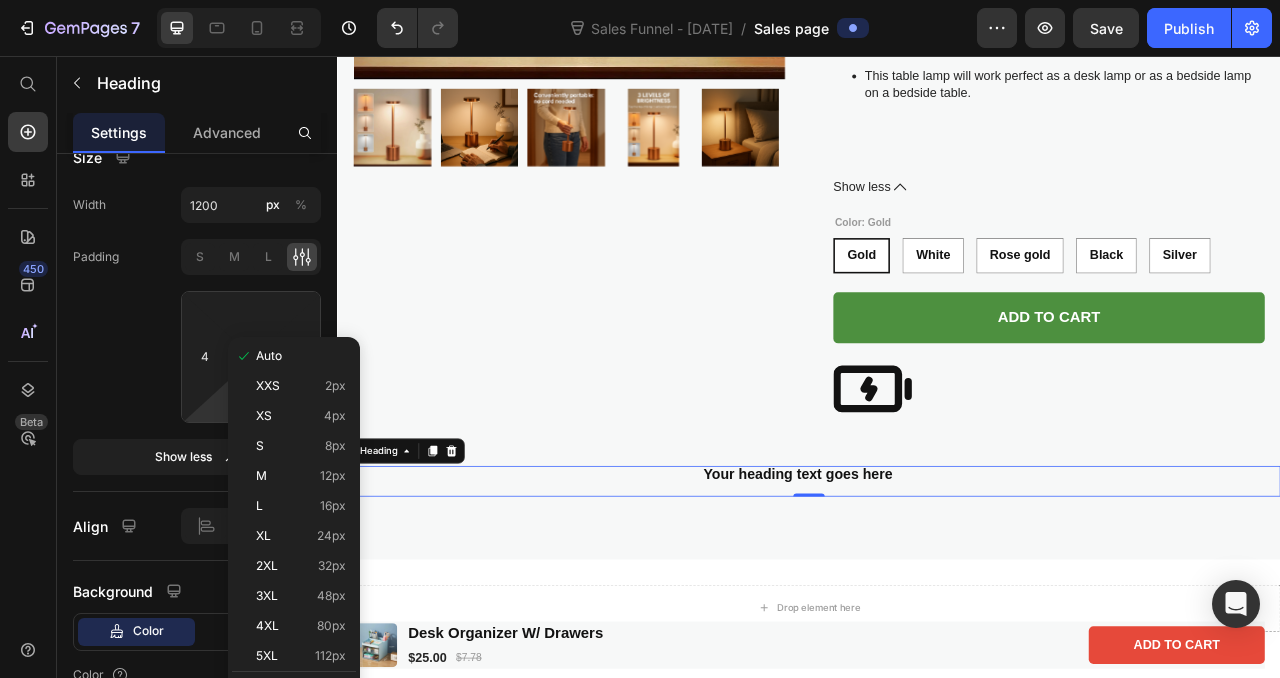 type 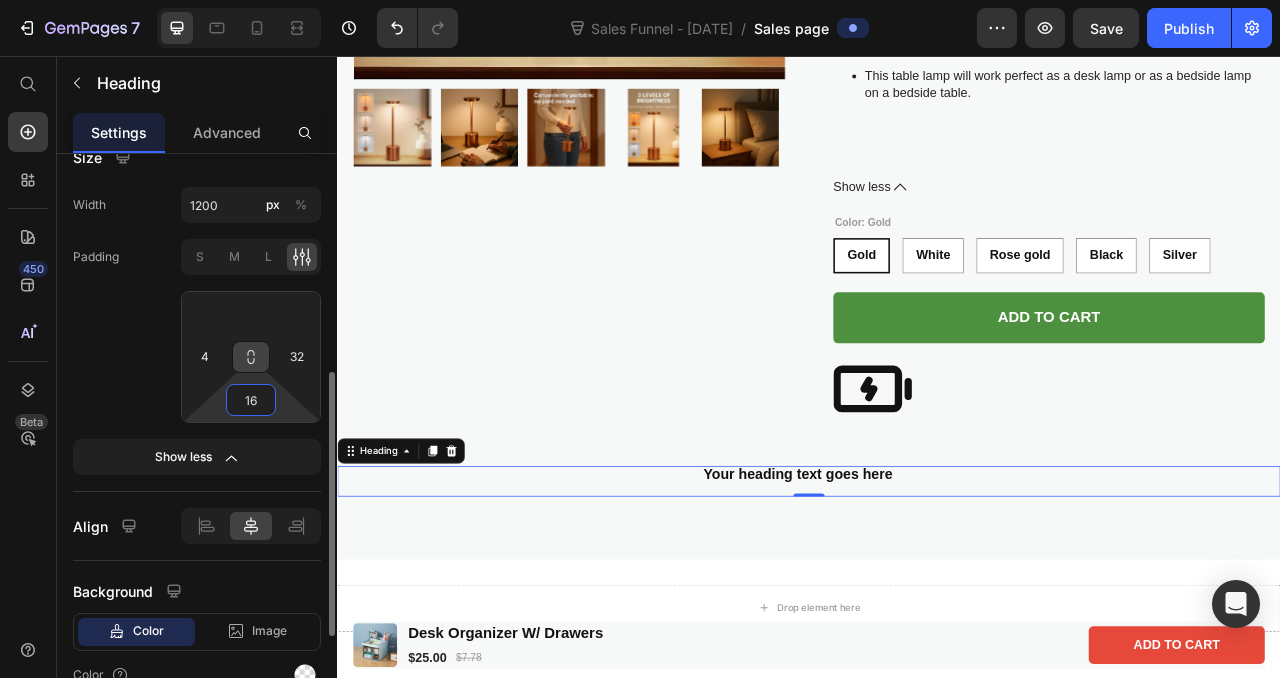 click on "16" at bounding box center [251, 400] 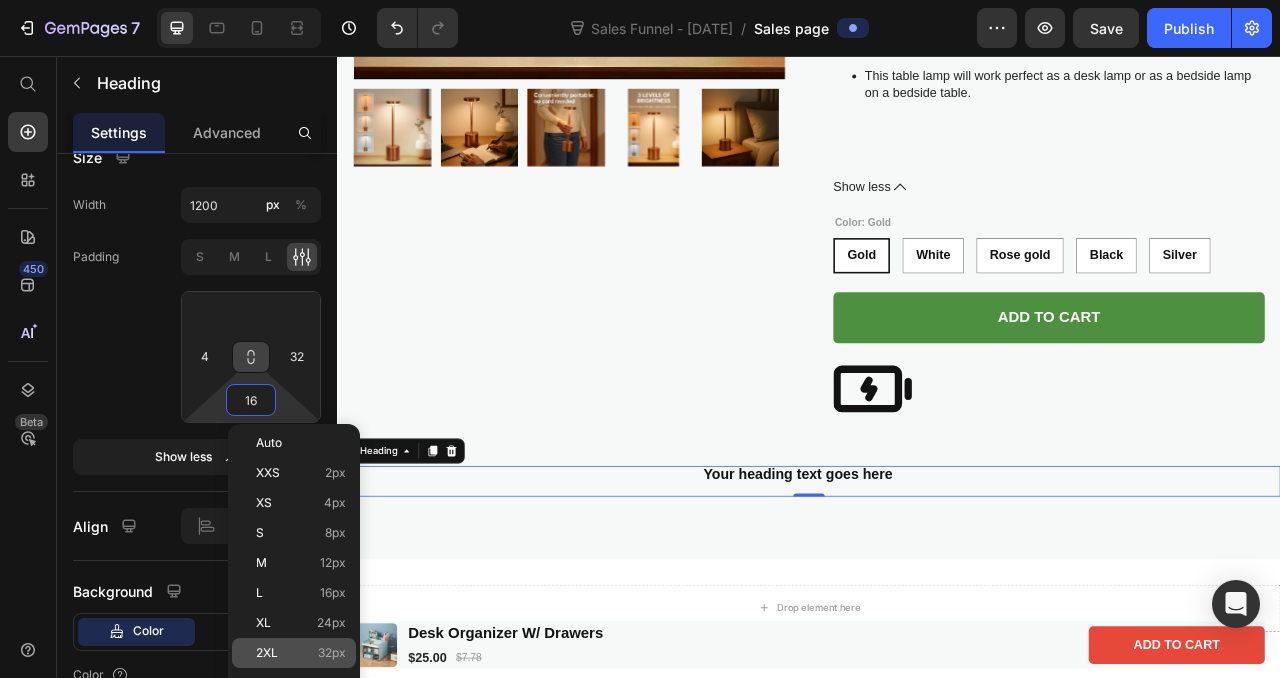 click on "2XL 32px" at bounding box center [301, 653] 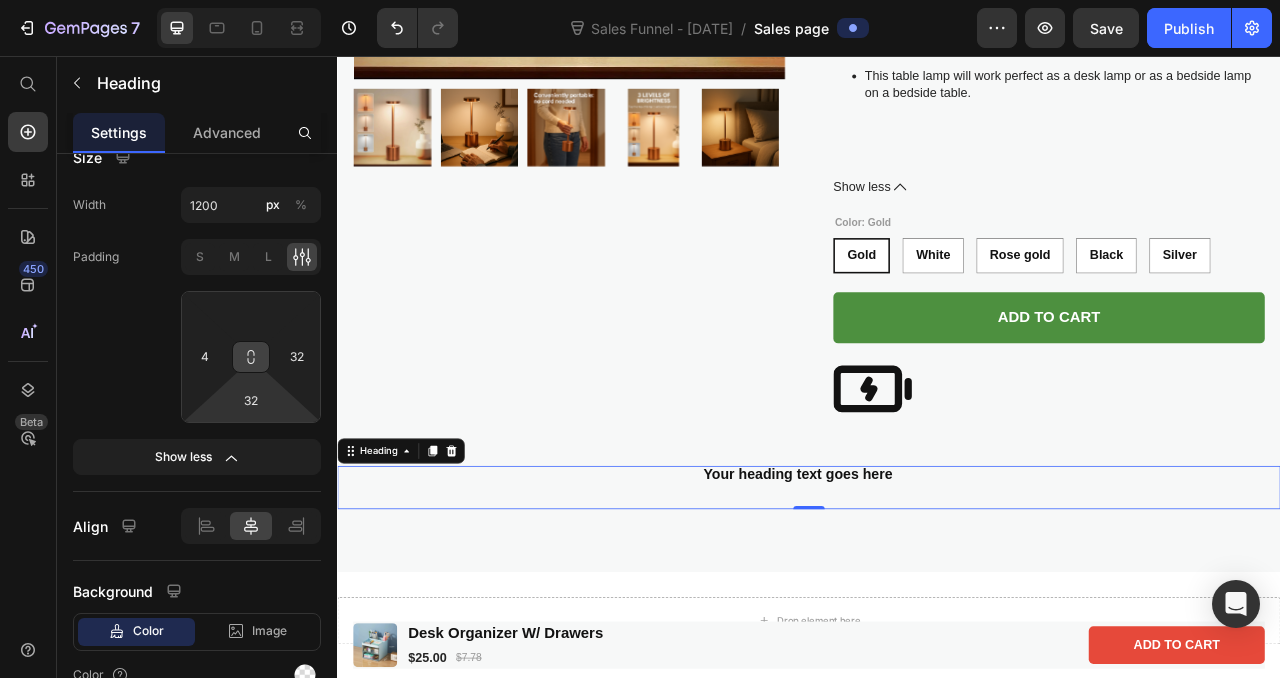 type on "2" 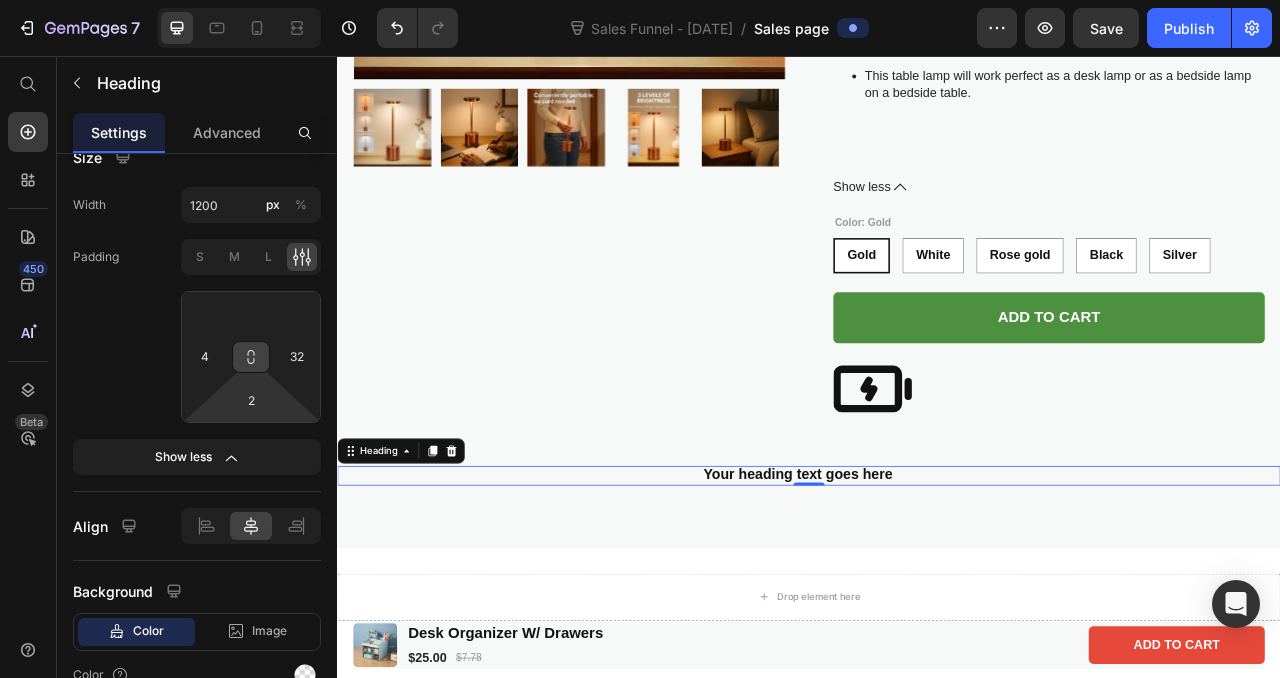 click on "7  Version history Sales Funnel - Jul 12, 20:33:00  /  Sales page Preview  Save   Publish  450 Beta Start with Sections Elements Hero Section Product Detail Brands Trusted Badges Guarantee Product Breakdown How to use Testimonials Compare Bundle FAQs Social Proof Brand Story Product List Collection Blog List Contact Sticky Add to Cart Custom Footer Browse Library 450 Layout
Row
Row
Row
Row Text
Heading
Text Block Button
Button
Button
Sticky Back to top Media
Image" at bounding box center [640, 0] 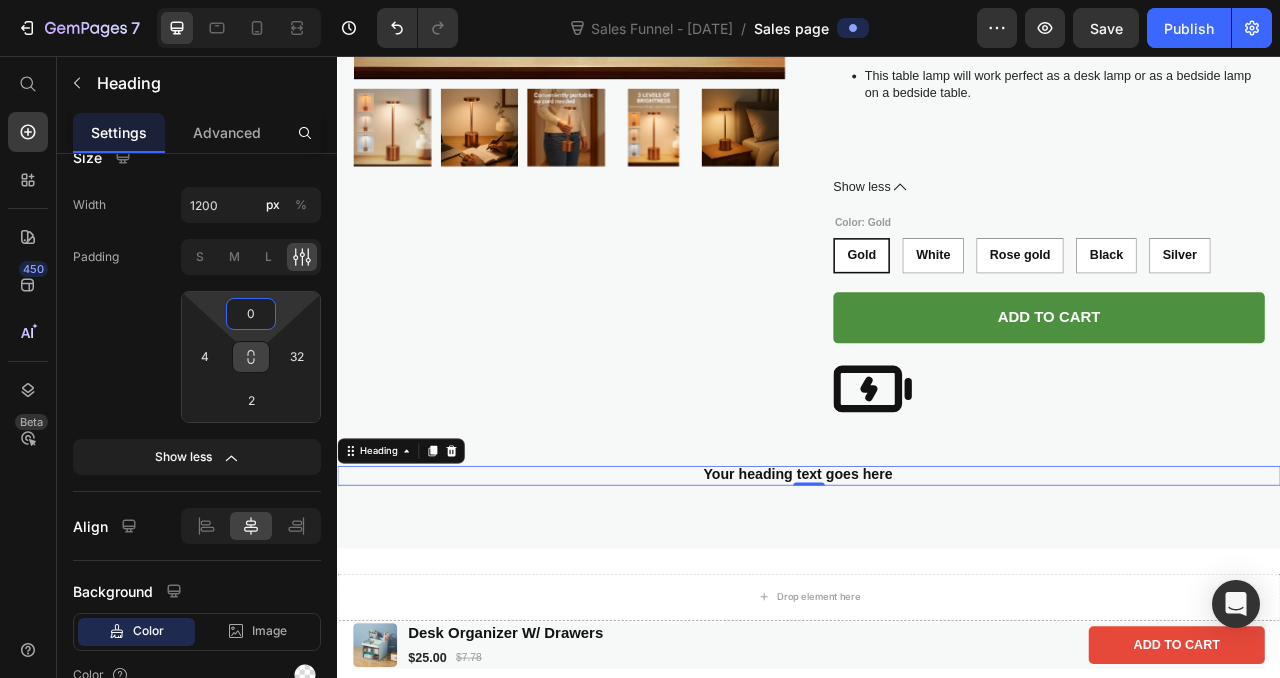 click on "7  Version history Sales Funnel - Jul 12, 20:33:00  /  Sales page Preview  Save   Publish  450 Beta Start with Sections Elements Hero Section Product Detail Brands Trusted Badges Guarantee Product Breakdown How to use Testimonials Compare Bundle FAQs Social Proof Brand Story Product List Collection Blog List Contact Sticky Add to Cart Custom Footer Browse Library 450 Layout
Row
Row
Row
Row Text
Heading
Text Block Button
Button
Button
Sticky Back to top Media
Image" at bounding box center (640, 0) 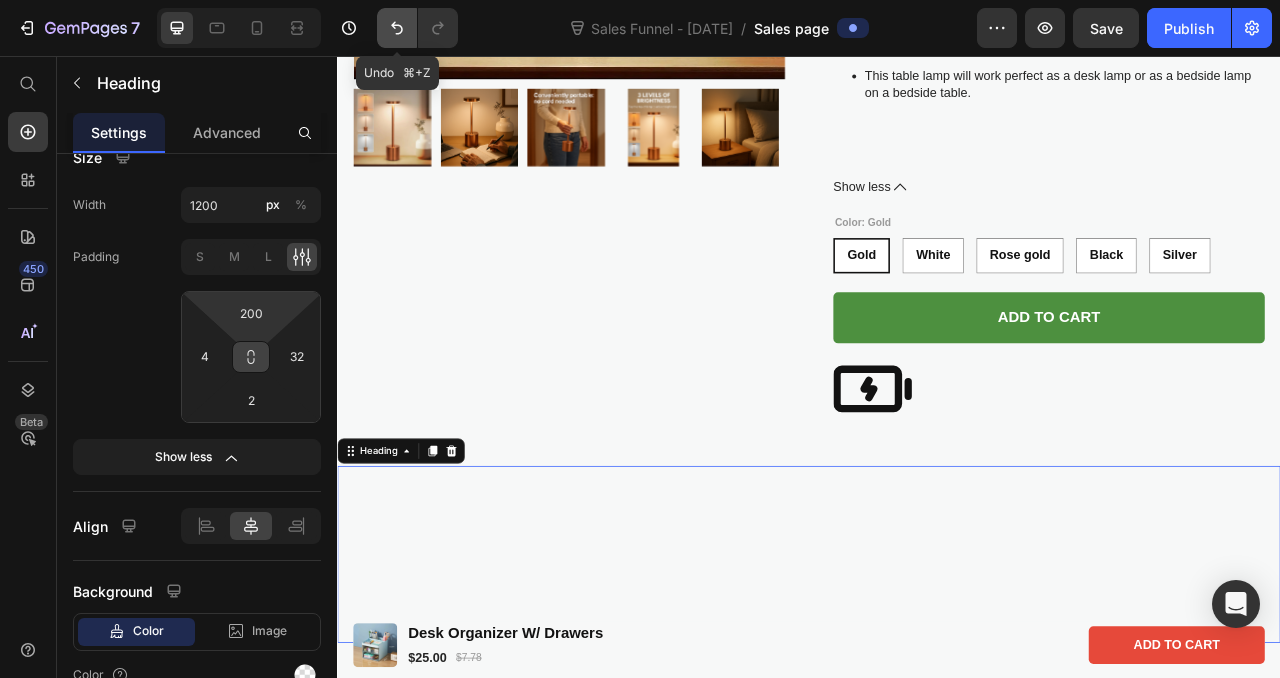 click 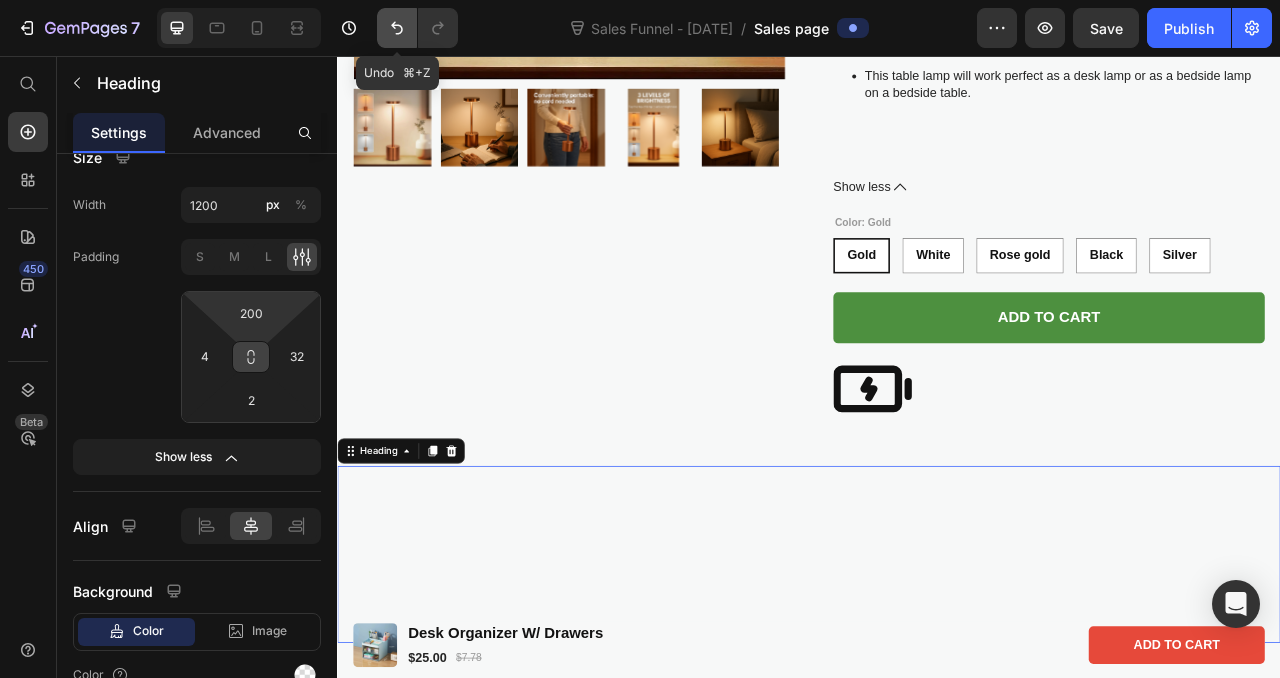click 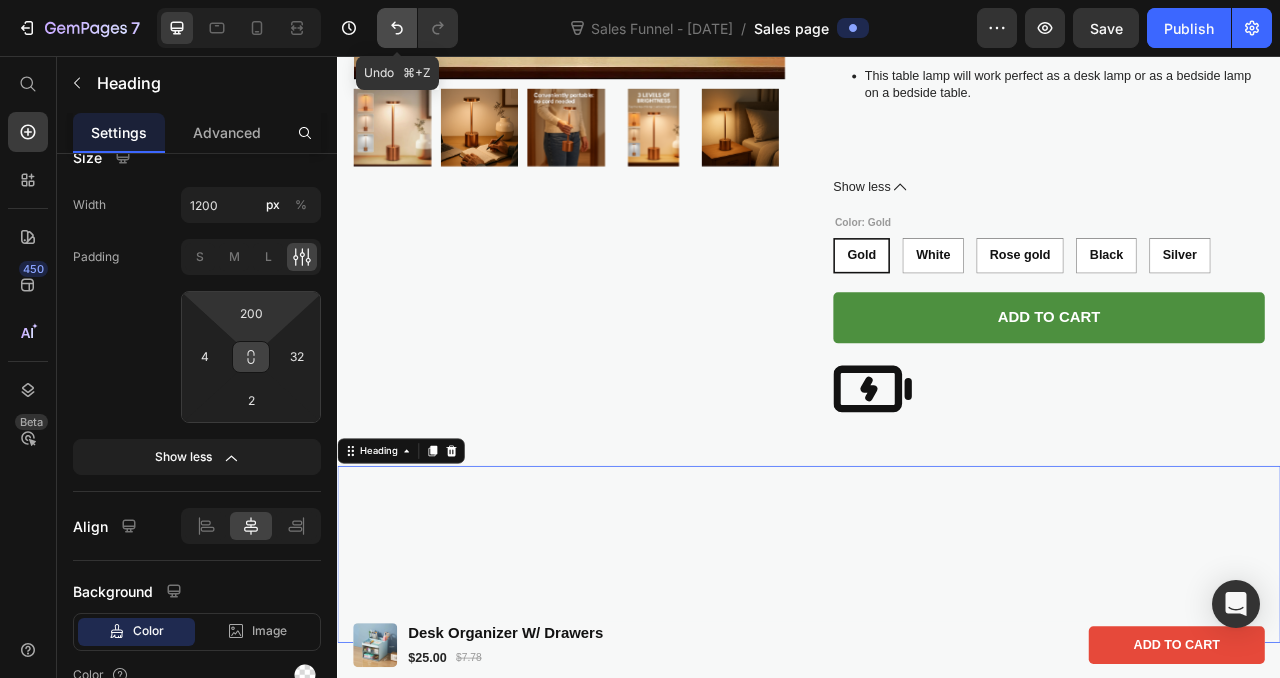 click 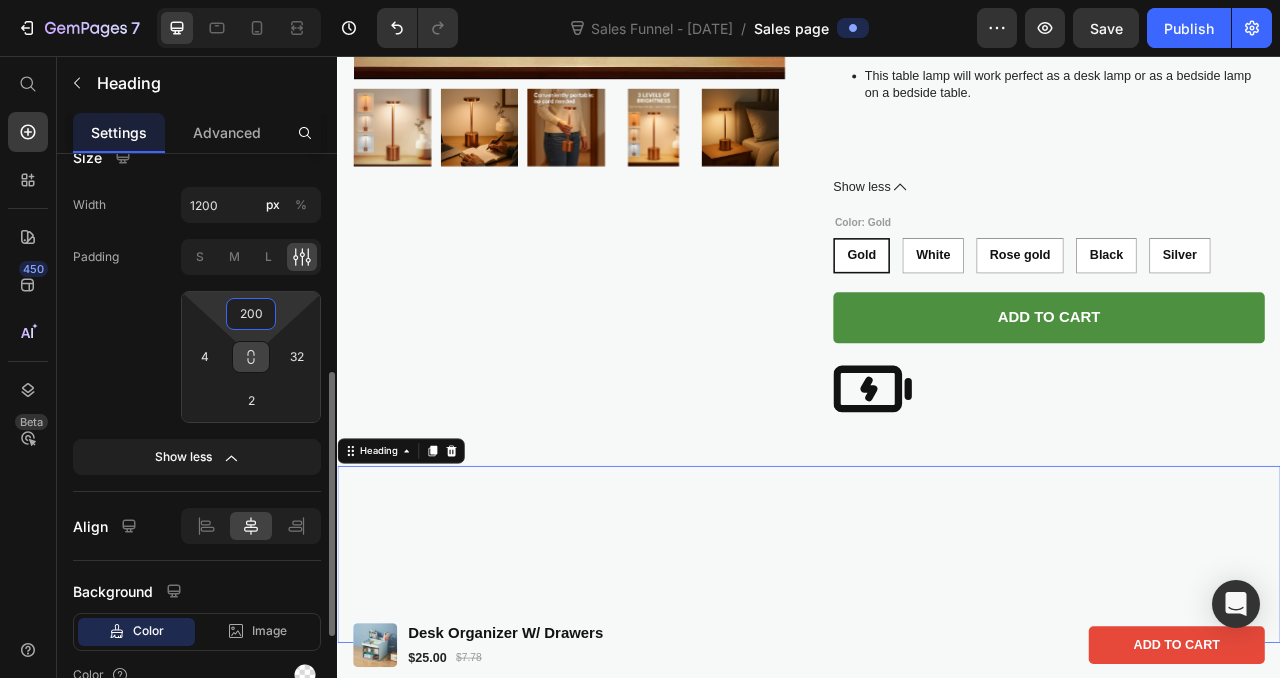click on "200" at bounding box center (251, 314) 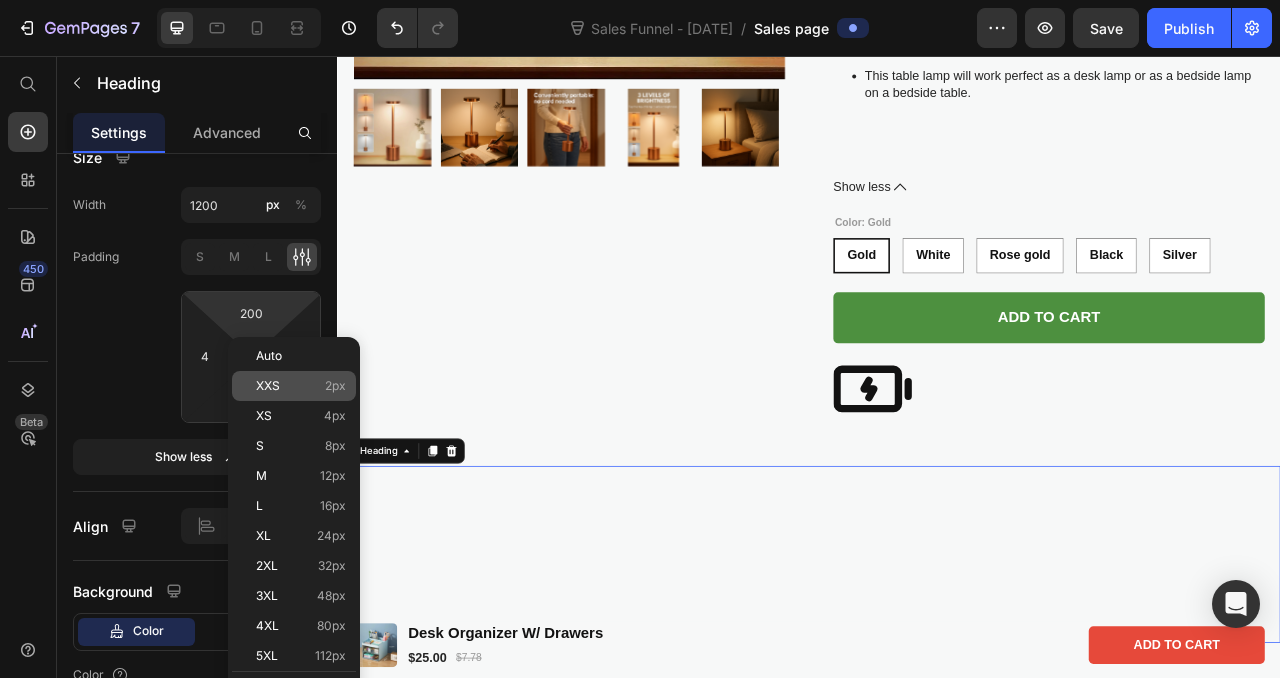 click on "XXS 2px" at bounding box center [301, 386] 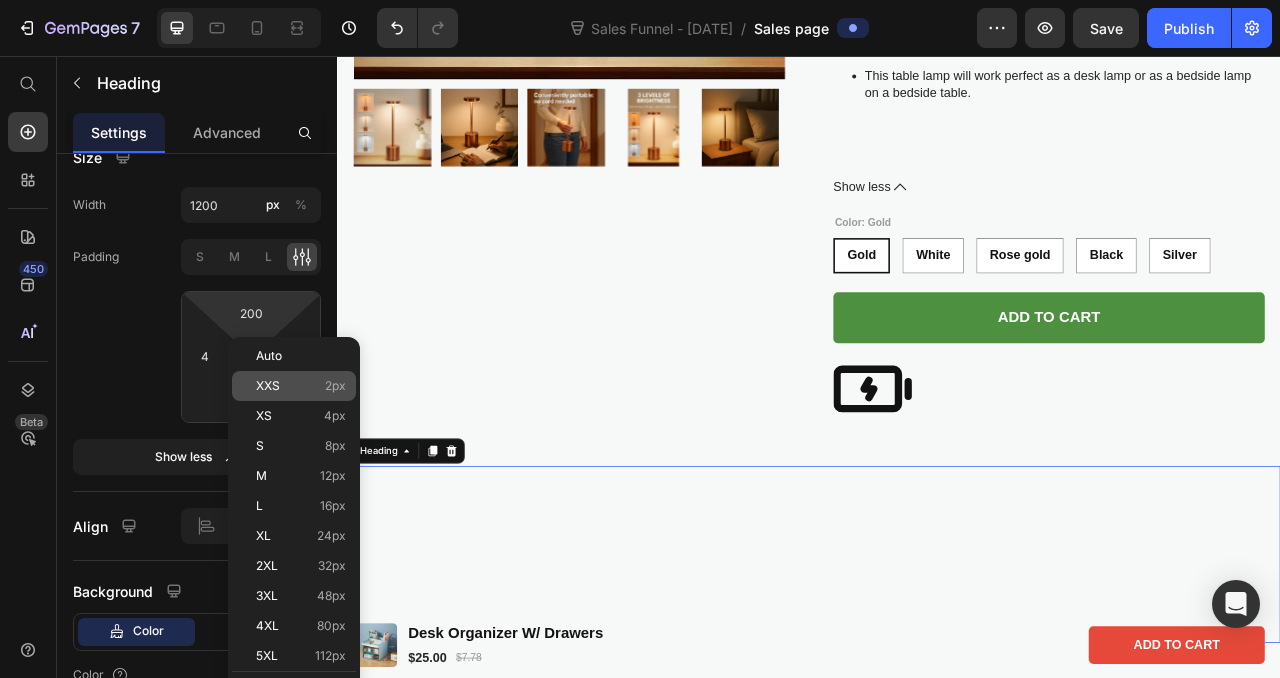 type on "2" 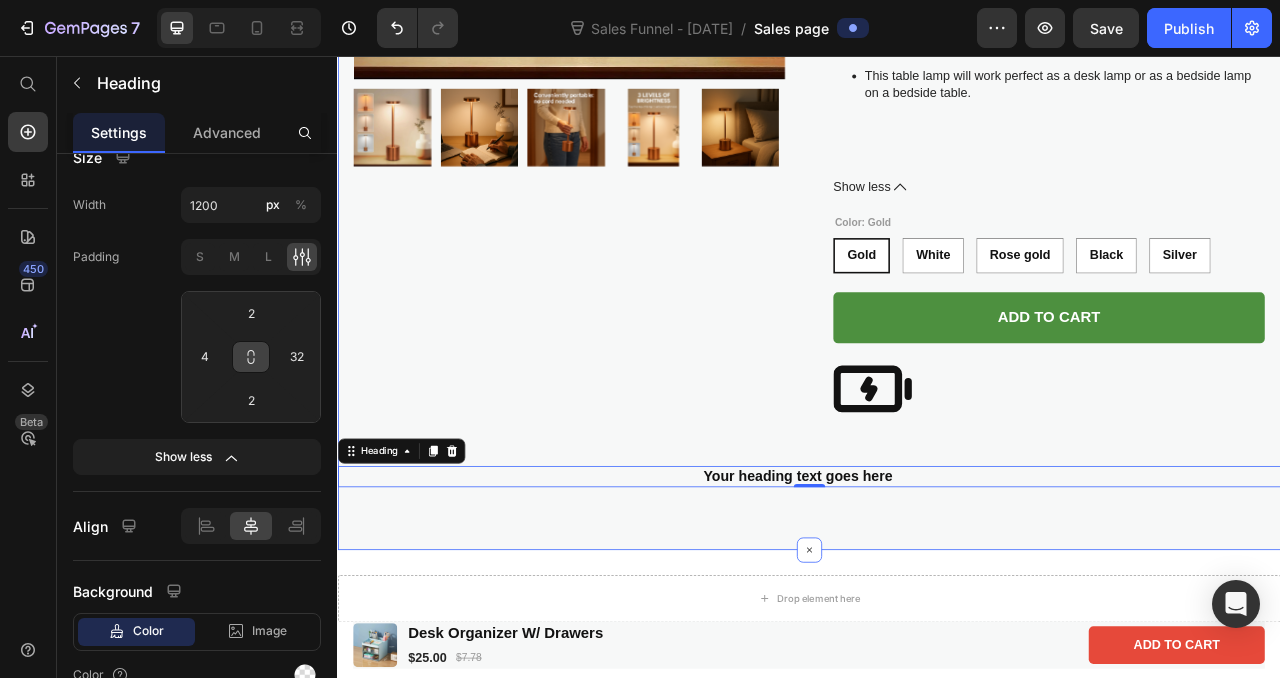 click on "Product Images Wireless Table Lamp W/Touch Sensor, Portable Product Title $55.00 Product Price
Drop element here Row
This Wireless Table Lamp with a touch sensor is the perfect solution for portable lighting.
With wireless capabilities, you can easily move the lamp from room to room or even a nightstand.
The touch sensor makes it easy to turn on and off without the hassle of cords or switches.
Enjoy the convenience of wireless lighting with this stylish, functional, and simple-to-use lamp.
This table lamp will work perfect as a desk lamp or as a bedside lamp on a bedside table.
Show less Product Description  Color: Gold Gold Gold Gold White White White Rose gold Rose gold Rose gold Black Black Black Silver Silver Silver Product Variants & Swatches Add to cart Add to Cart
Icon Row Product               Your heading text goes here Heading   0 Section 2" at bounding box center (937, 87) 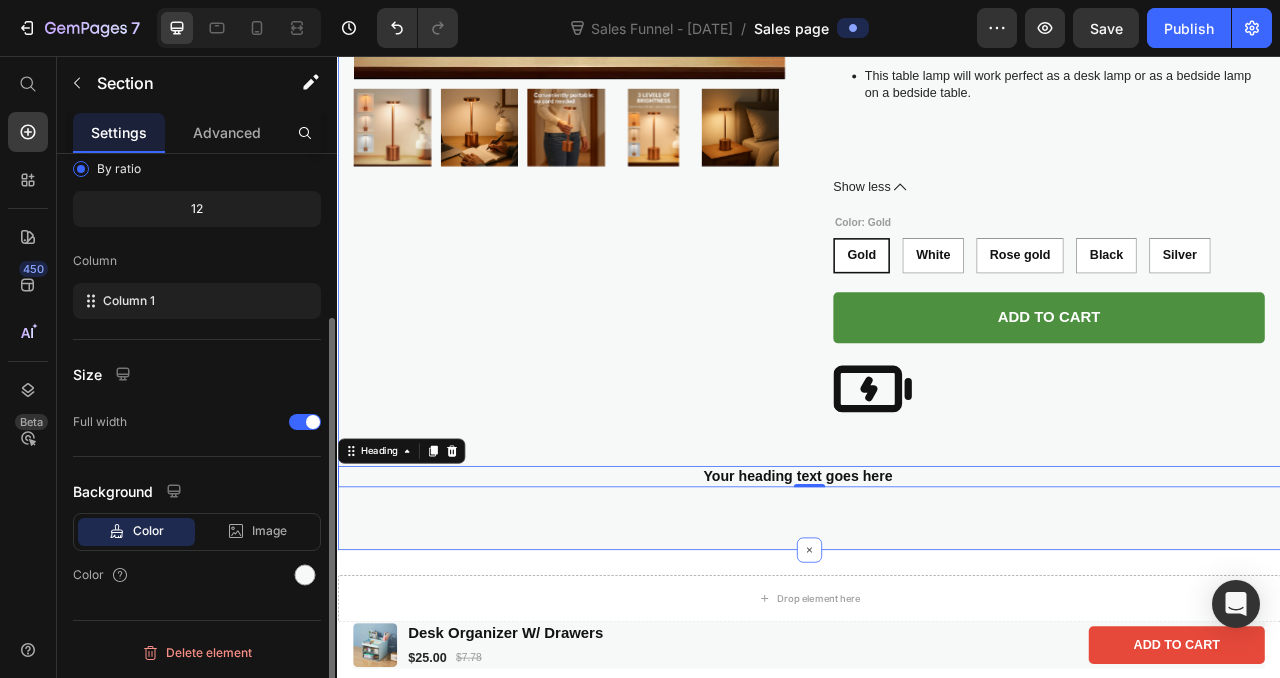 scroll, scrollTop: 0, scrollLeft: 0, axis: both 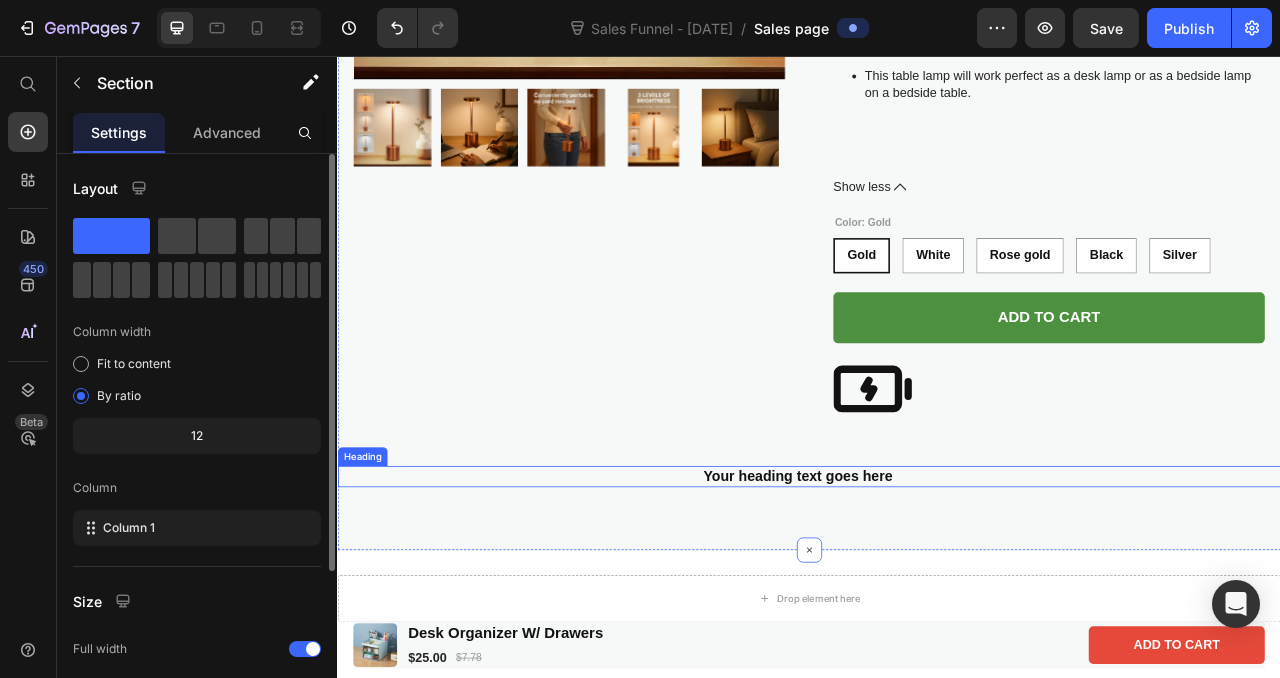 click on "Your heading text goes here" at bounding box center (923, 591) 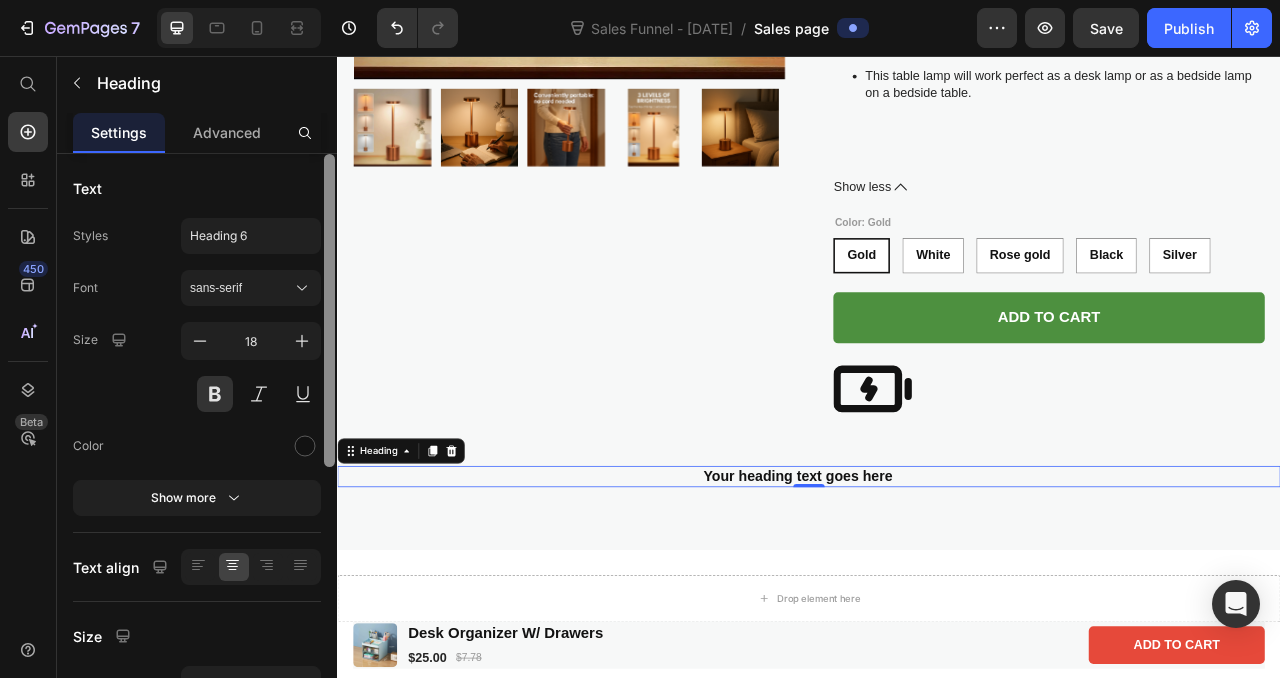 scroll, scrollTop: 81, scrollLeft: 0, axis: vertical 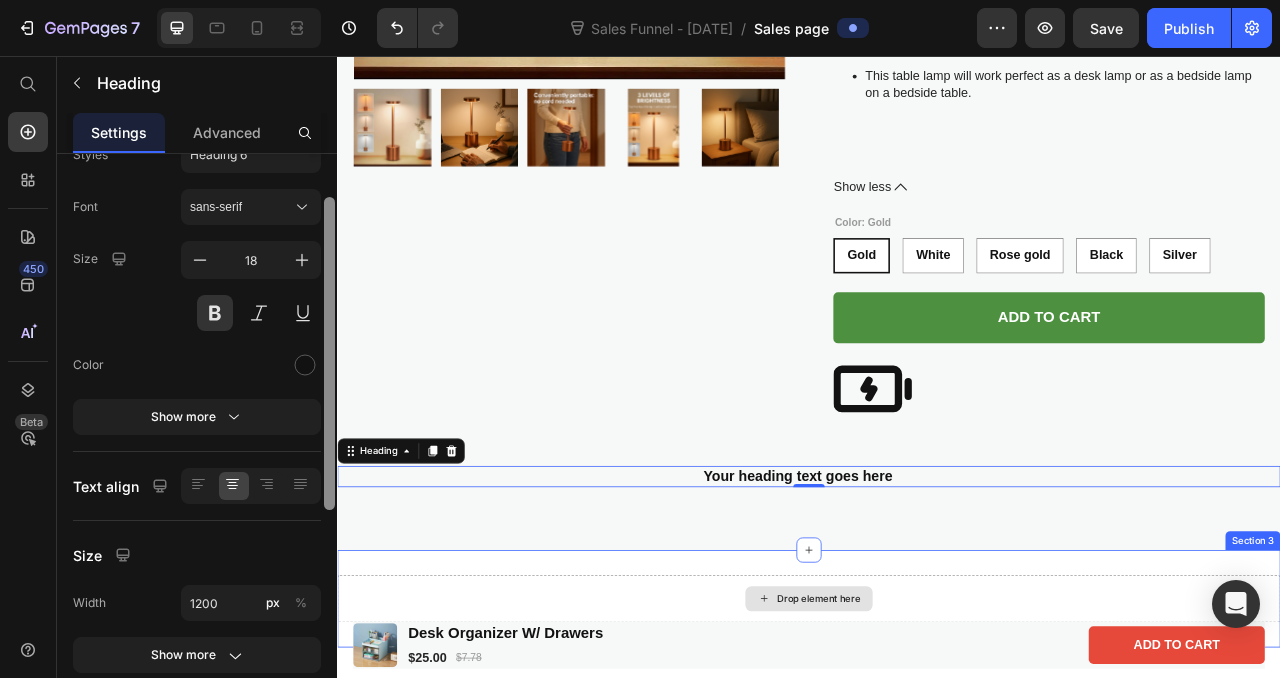 drag, startPoint x: 665, startPoint y: 408, endPoint x: 352, endPoint y: 746, distance: 460.66583 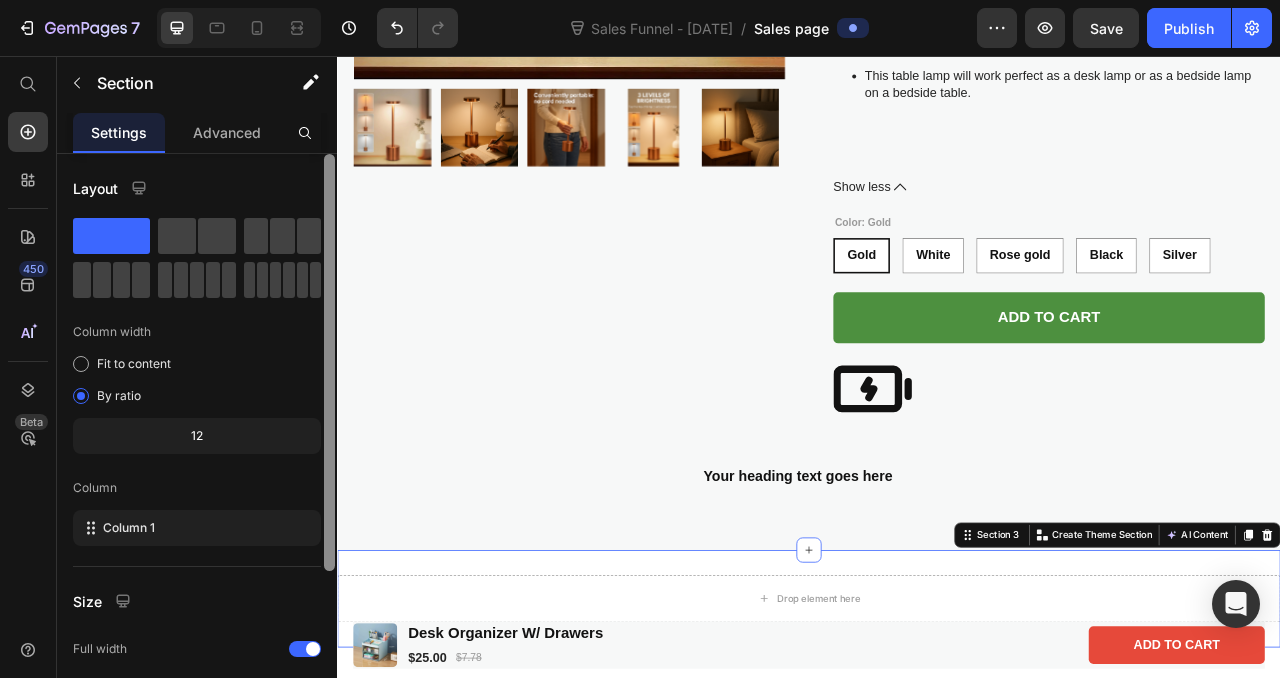 scroll, scrollTop: 227, scrollLeft: 0, axis: vertical 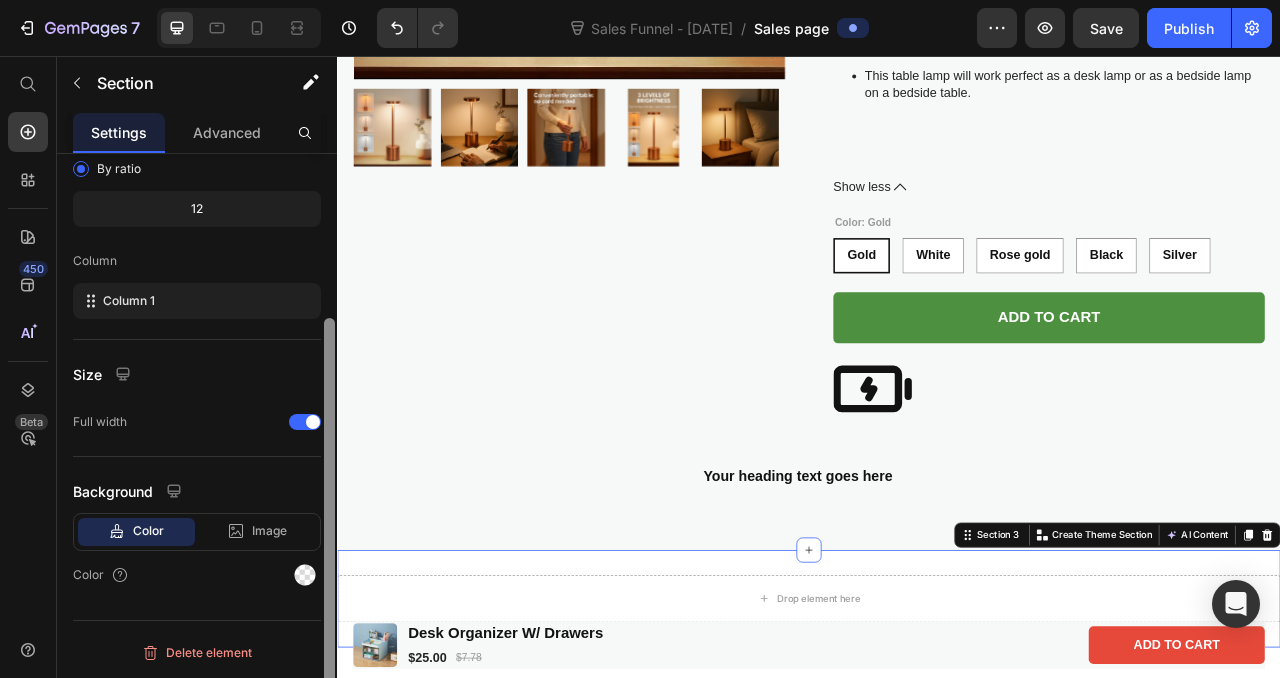 drag, startPoint x: 664, startPoint y: 563, endPoint x: 337, endPoint y: 765, distance: 384.3605 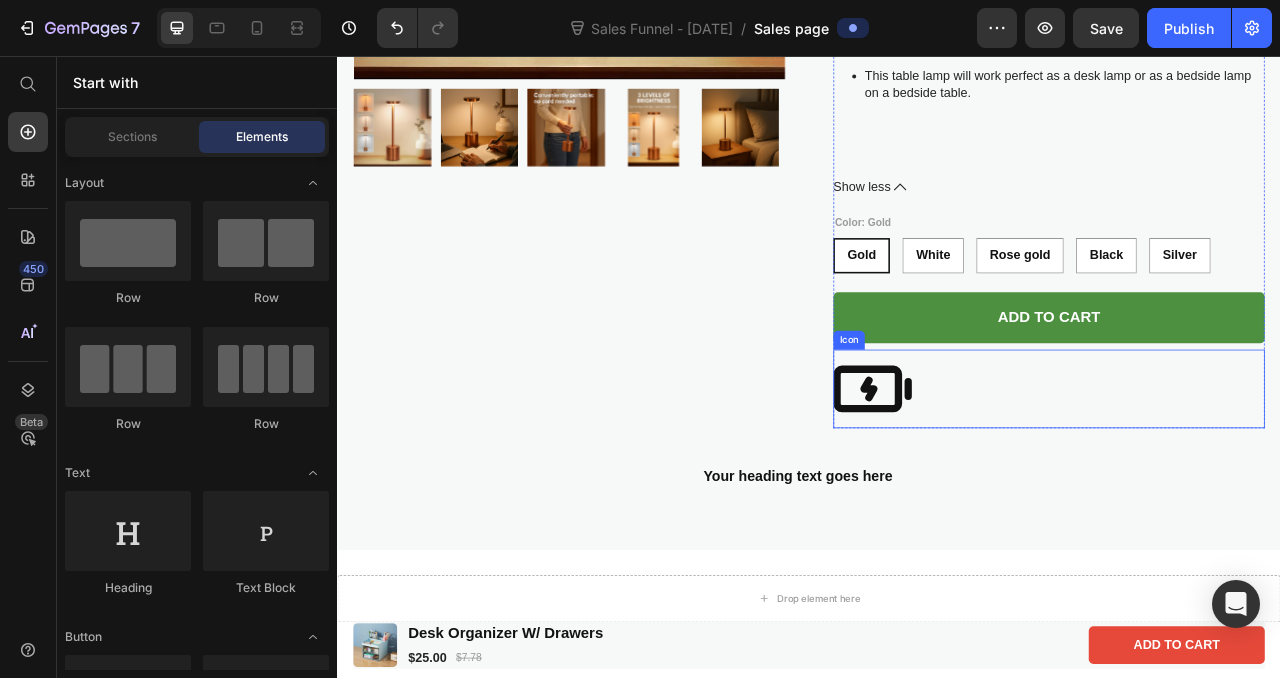 click 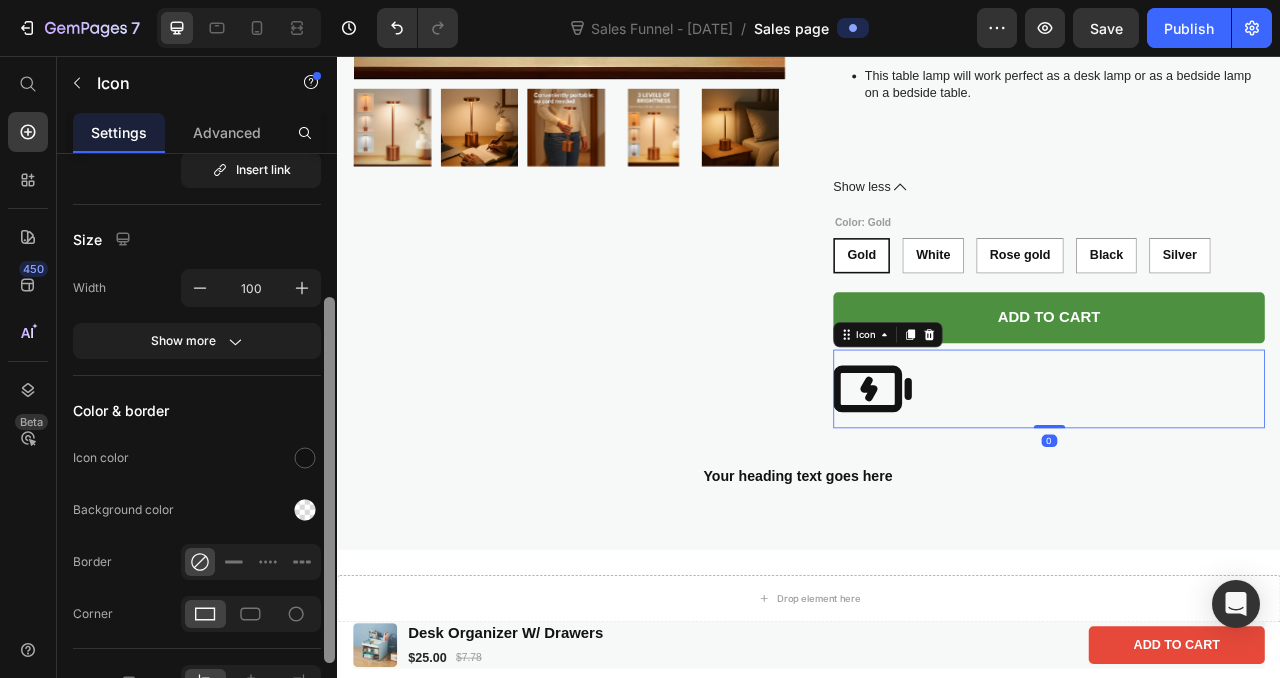 scroll, scrollTop: 0, scrollLeft: 0, axis: both 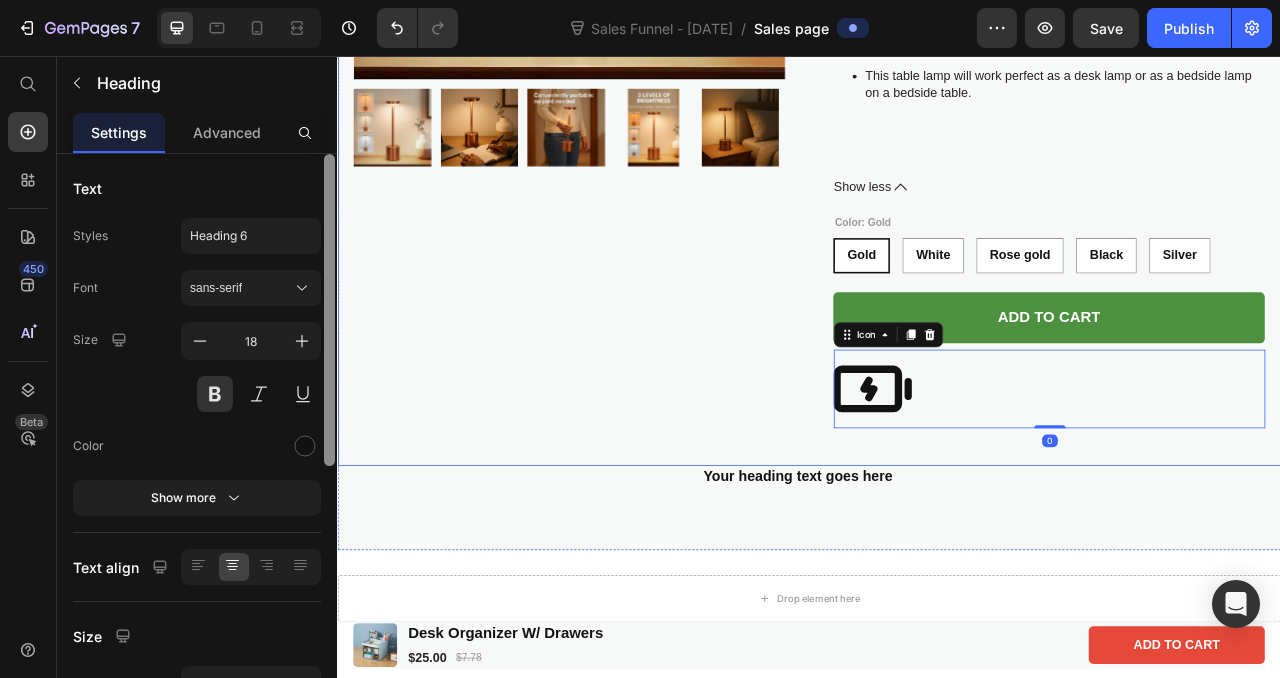 click on "Your heading text goes here" at bounding box center (937, 591) 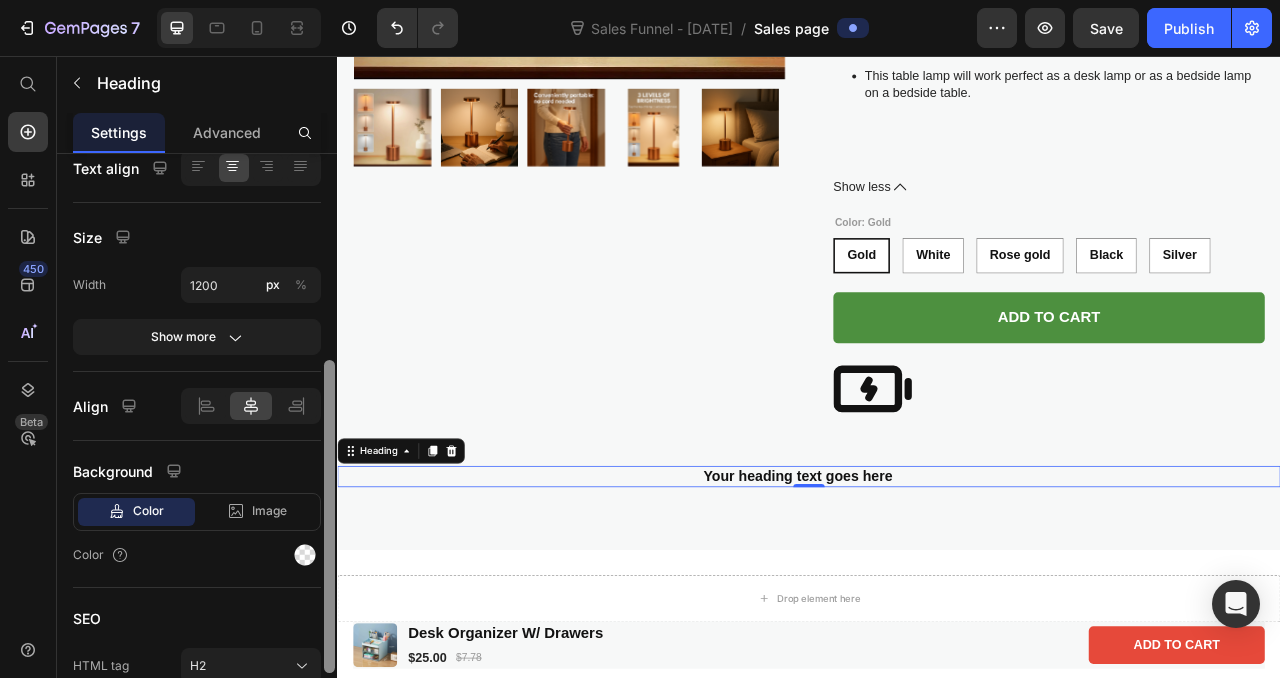 drag, startPoint x: 331, startPoint y: 433, endPoint x: 335, endPoint y: 584, distance: 151.05296 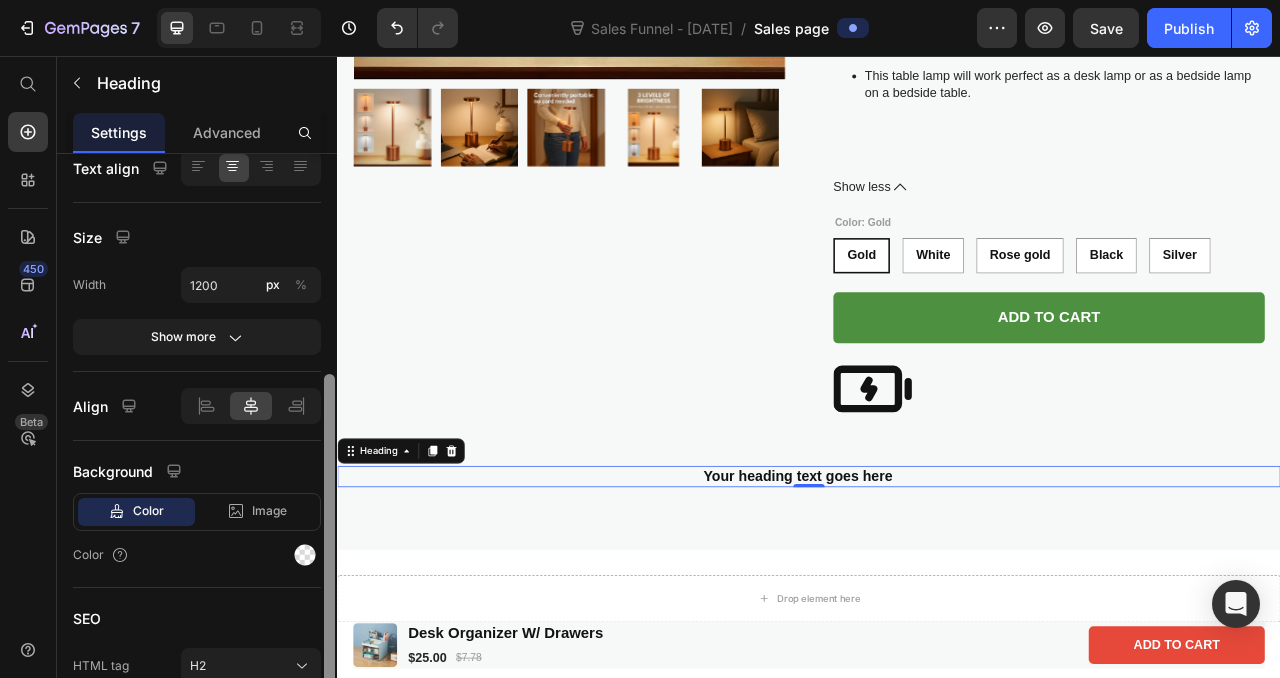 scroll, scrollTop: 402, scrollLeft: 0, axis: vertical 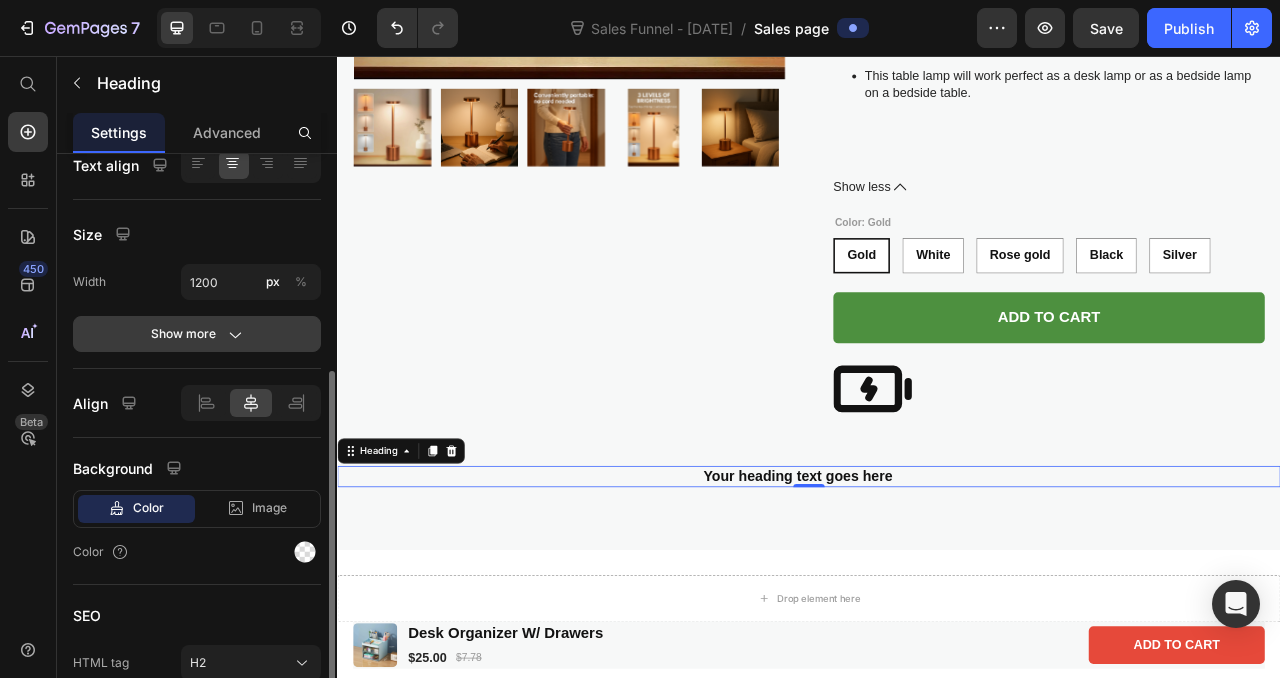 click 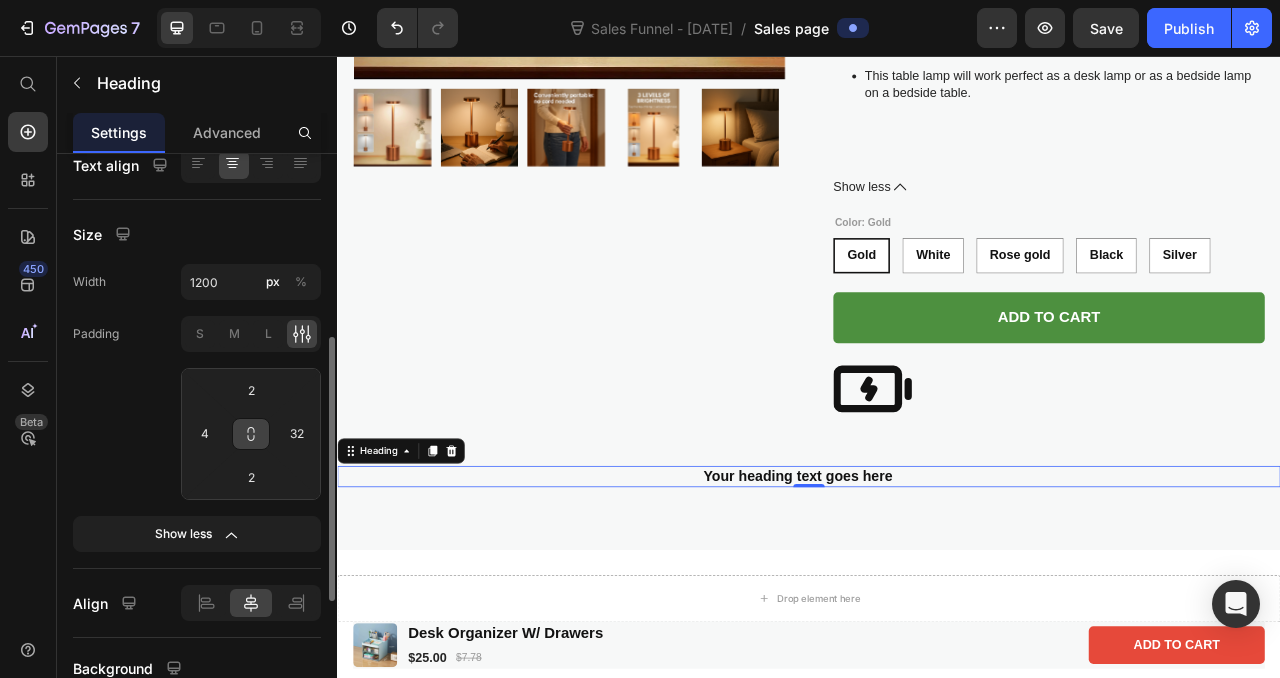 click at bounding box center [251, 434] 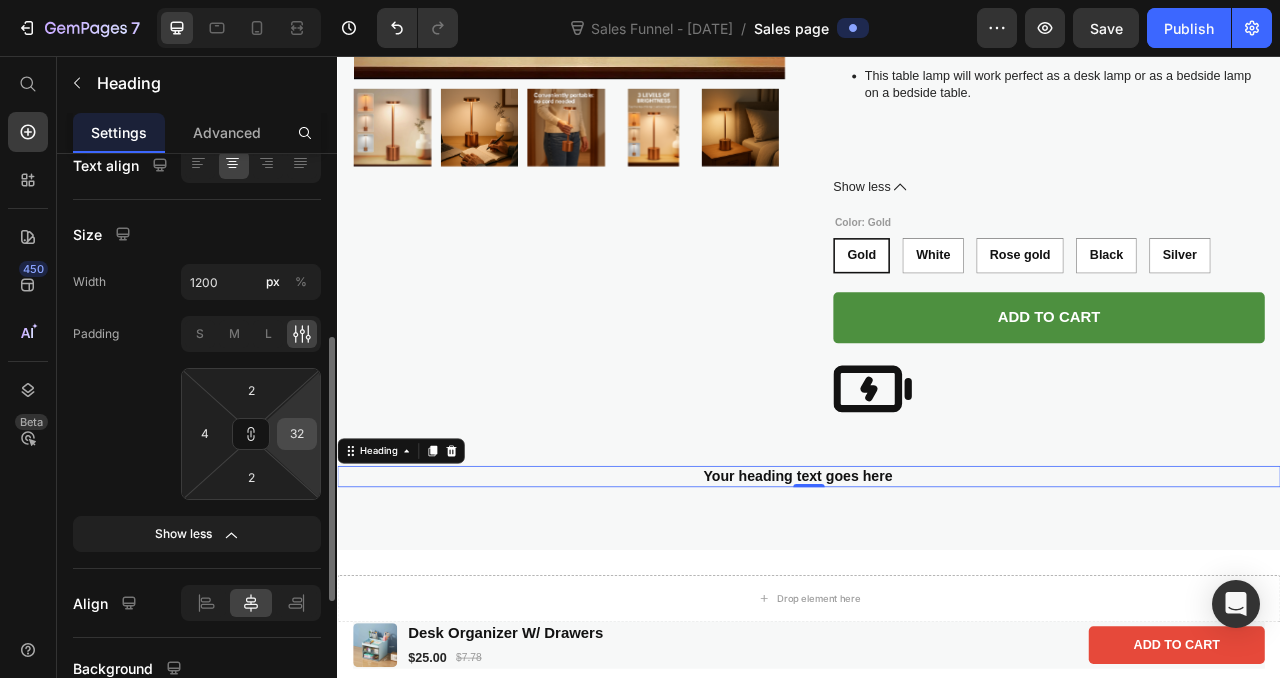 click on "32" at bounding box center (297, 434) 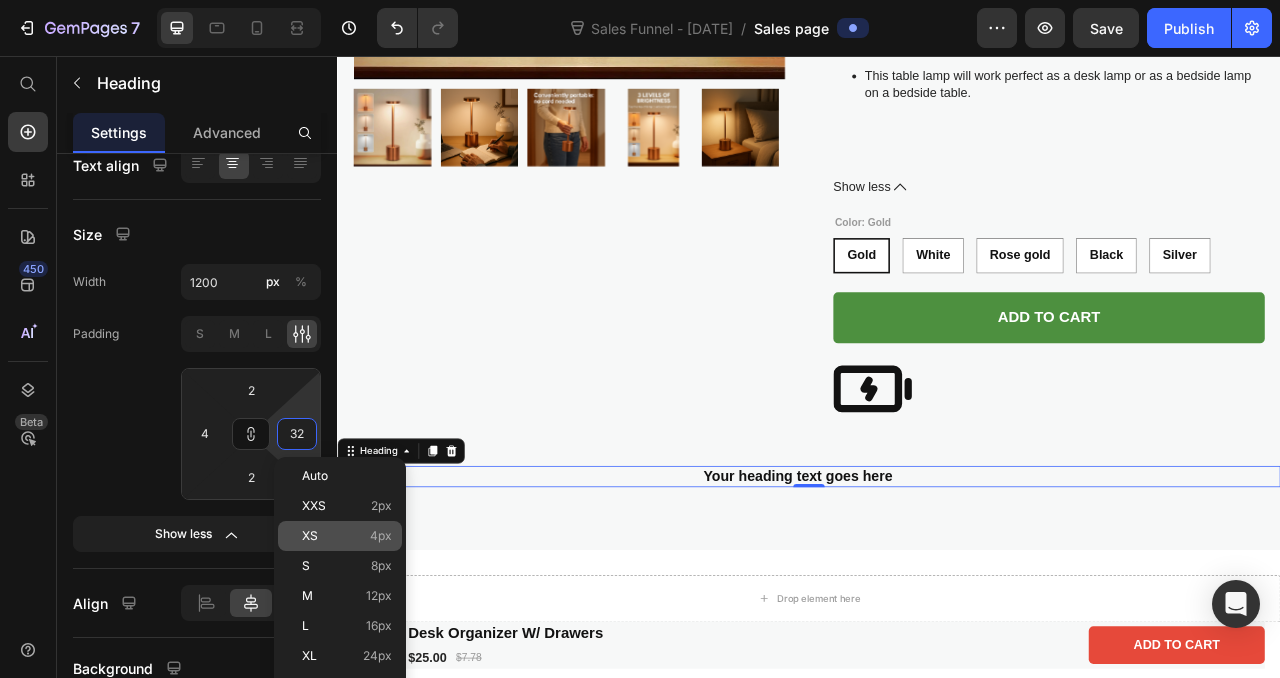 type on "2" 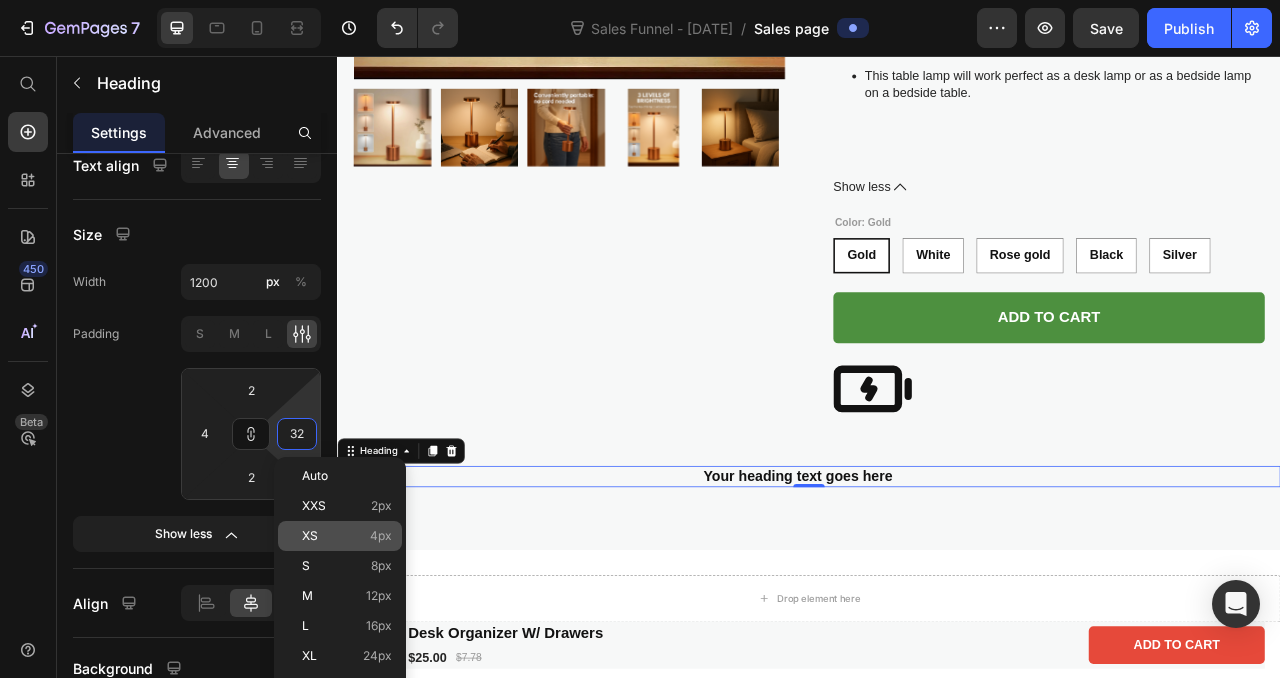 type on "2" 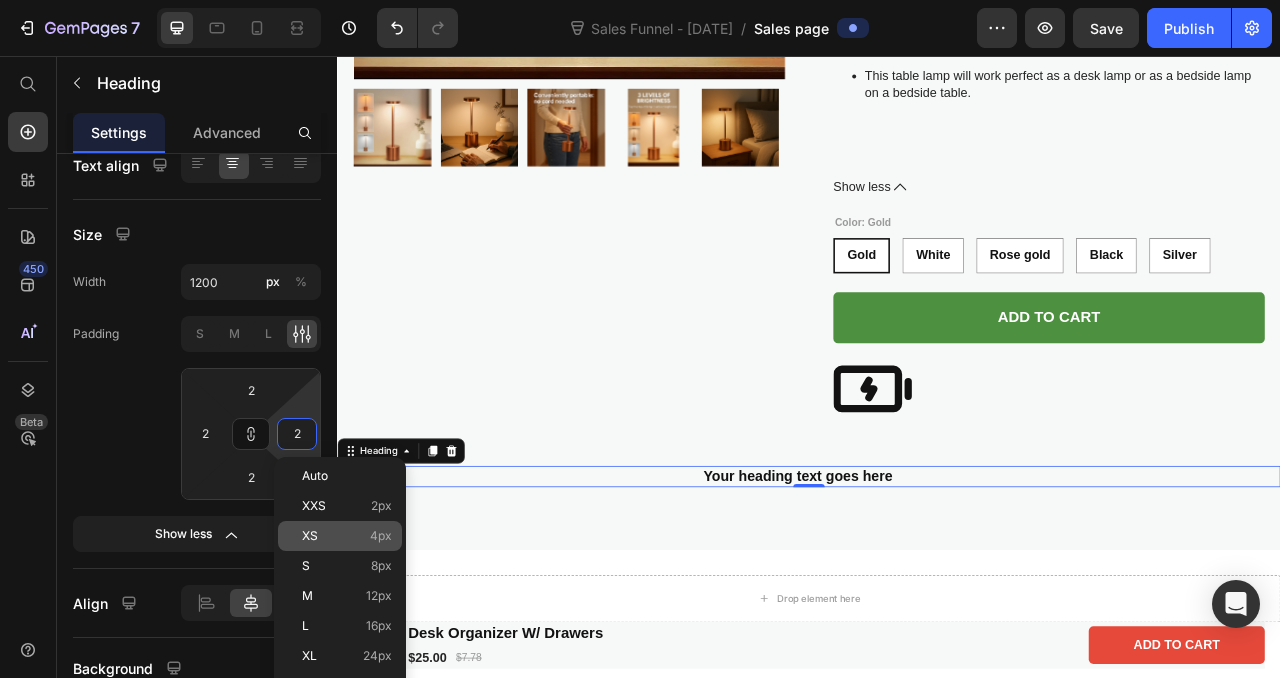 click on "XS 4px" at bounding box center (347, 536) 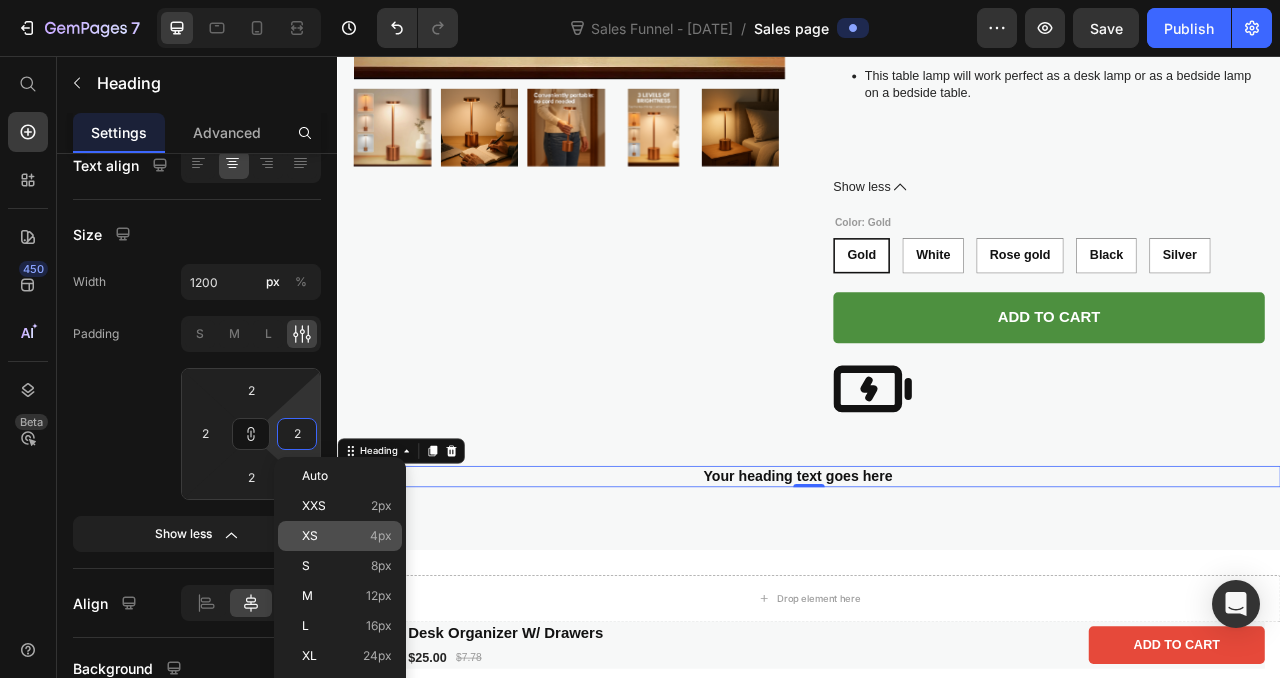 type on "4" 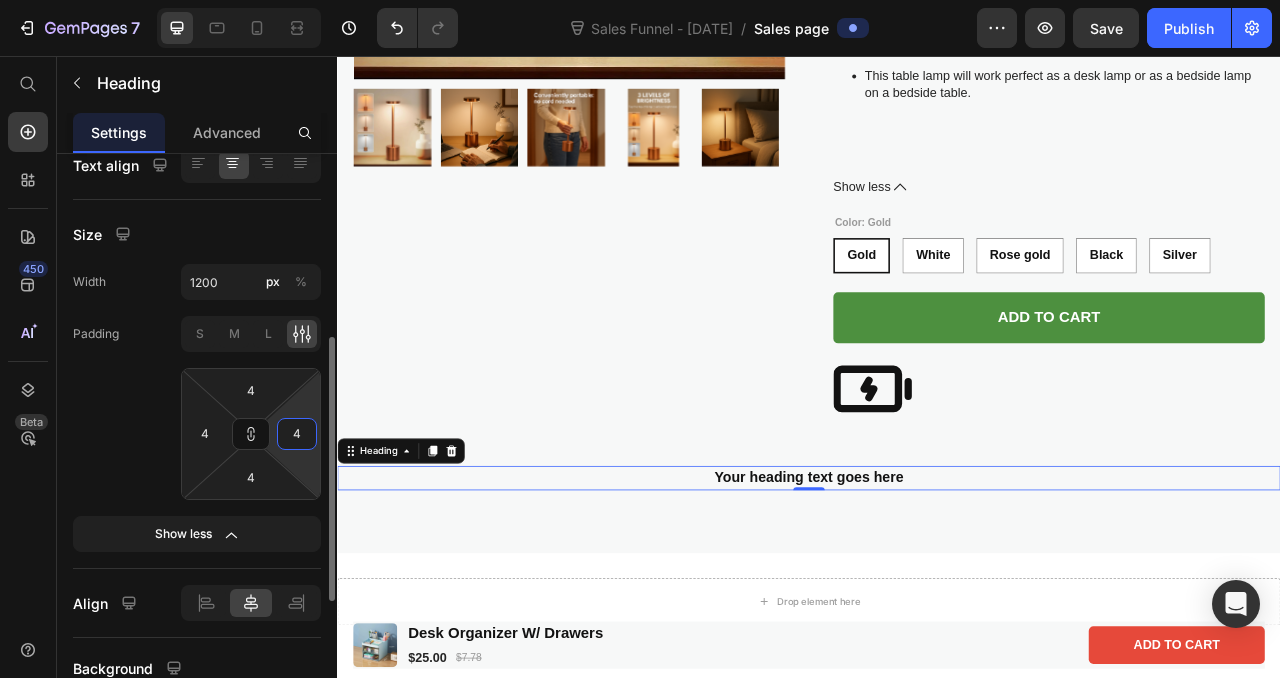 click on "4" at bounding box center [297, 434] 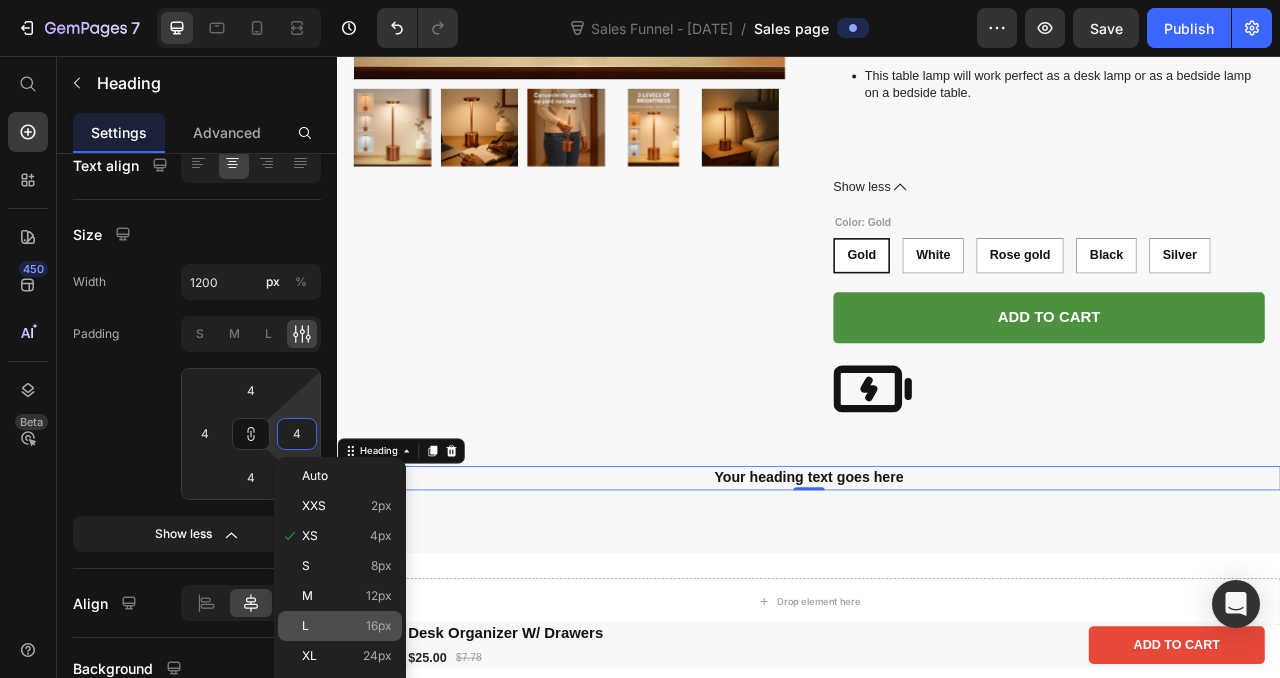 click on "L 16px" at bounding box center [347, 626] 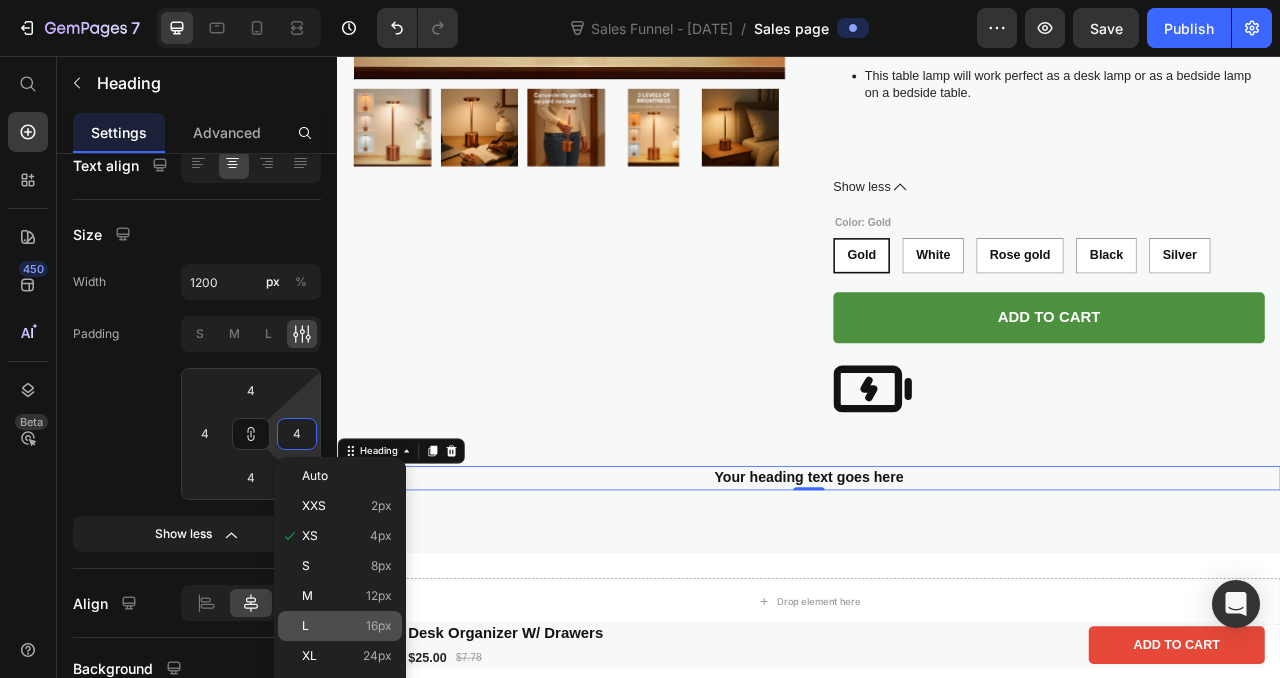 type on "16" 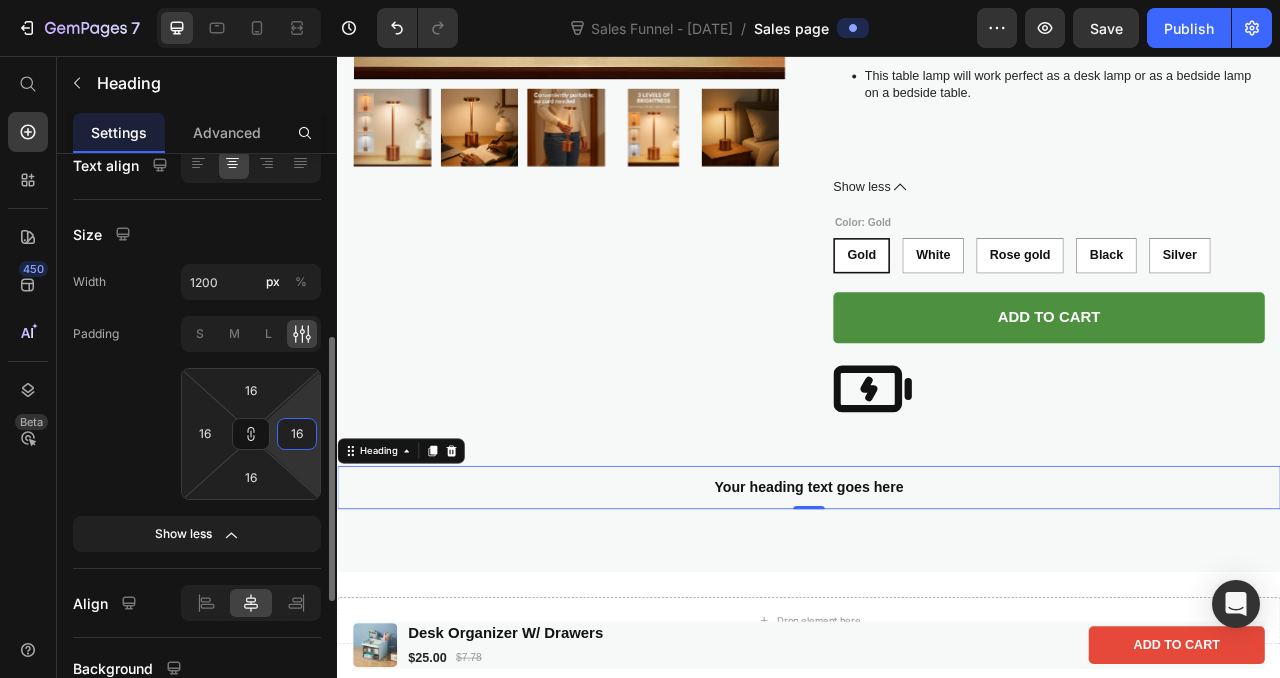 click on "16" at bounding box center (297, 434) 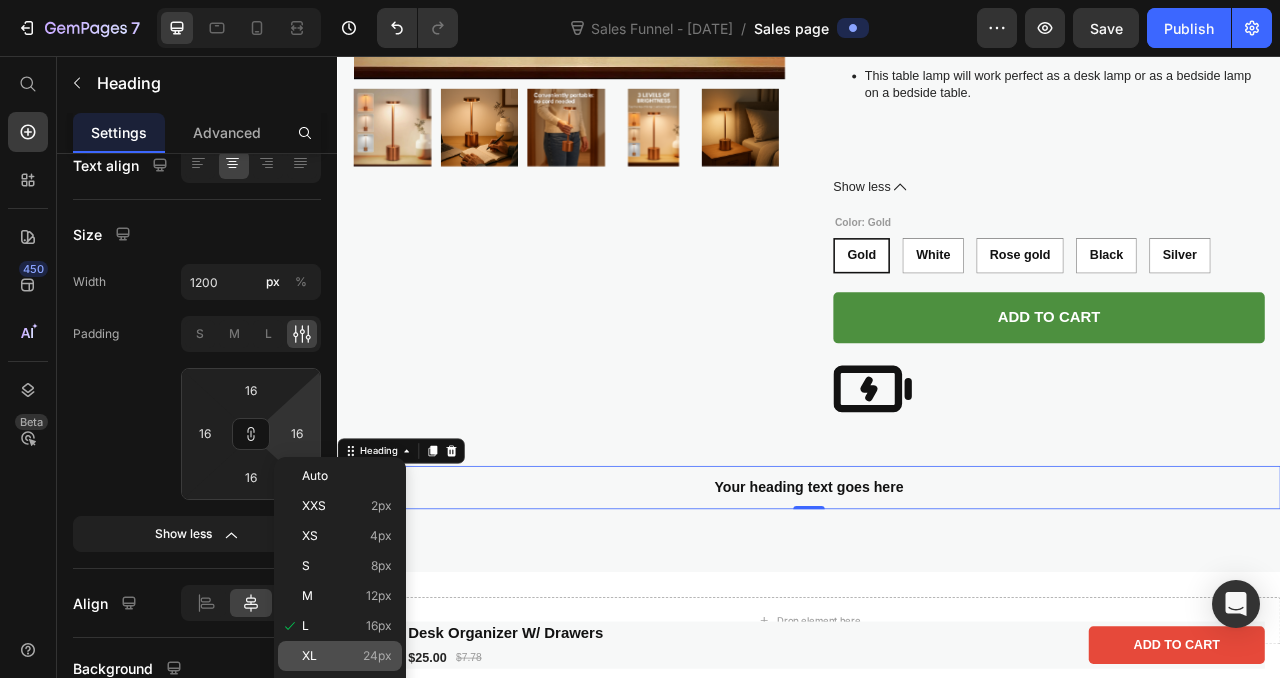 click on "XL 24px" 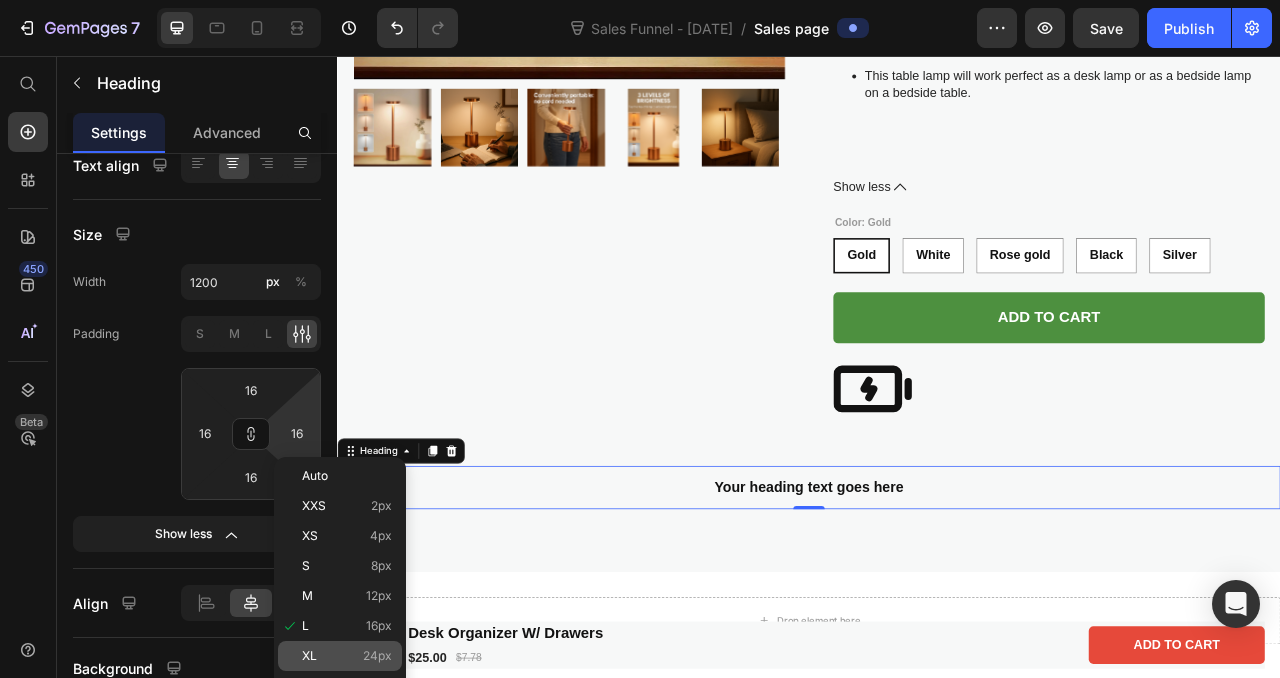 type on "24" 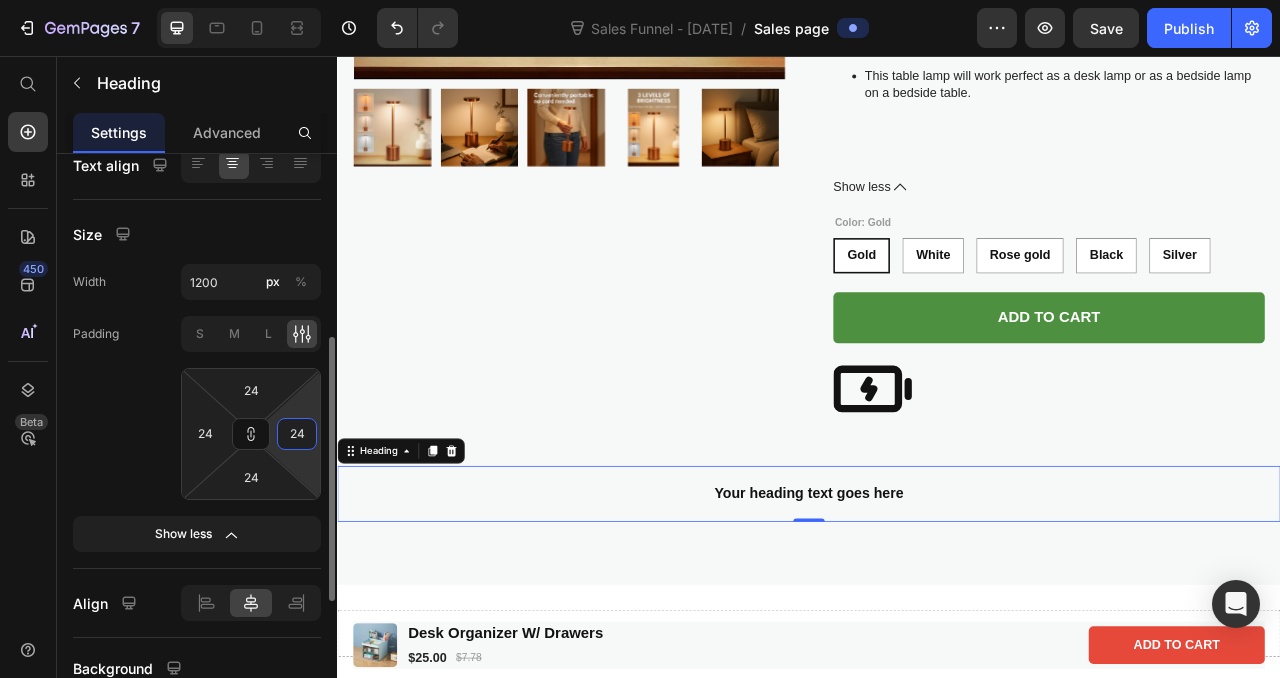 click on "24" at bounding box center [297, 434] 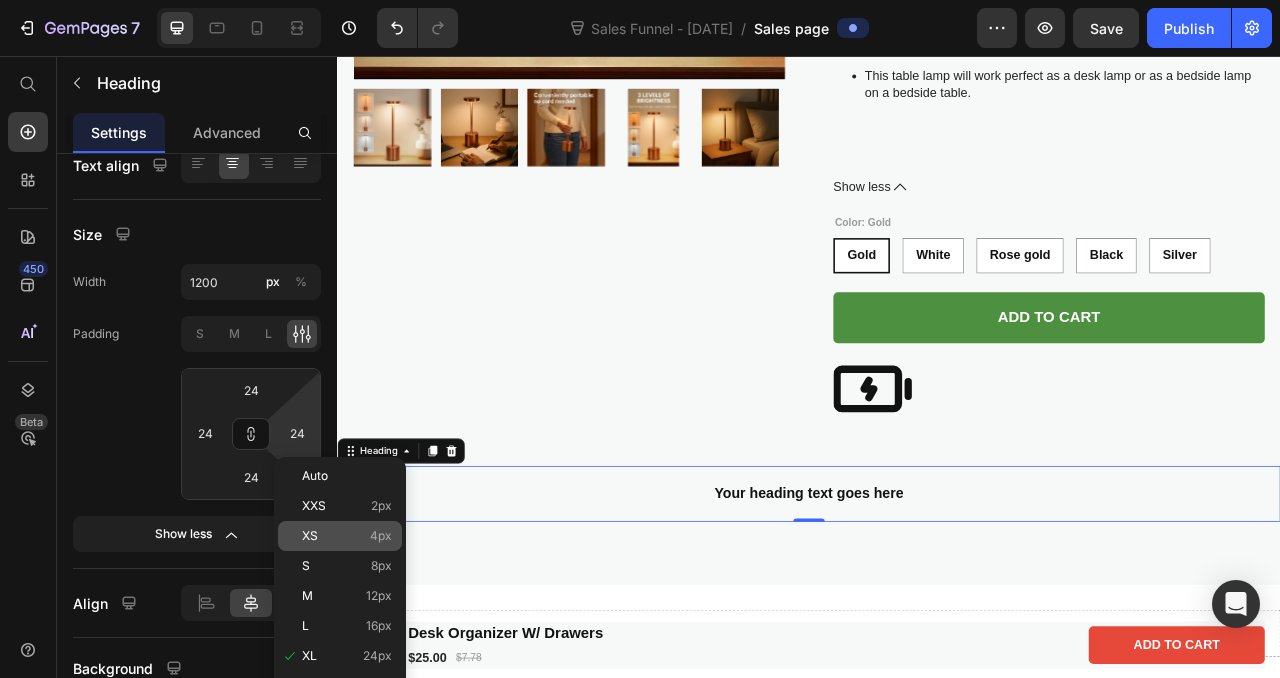 click on "XS 4px" at bounding box center [347, 536] 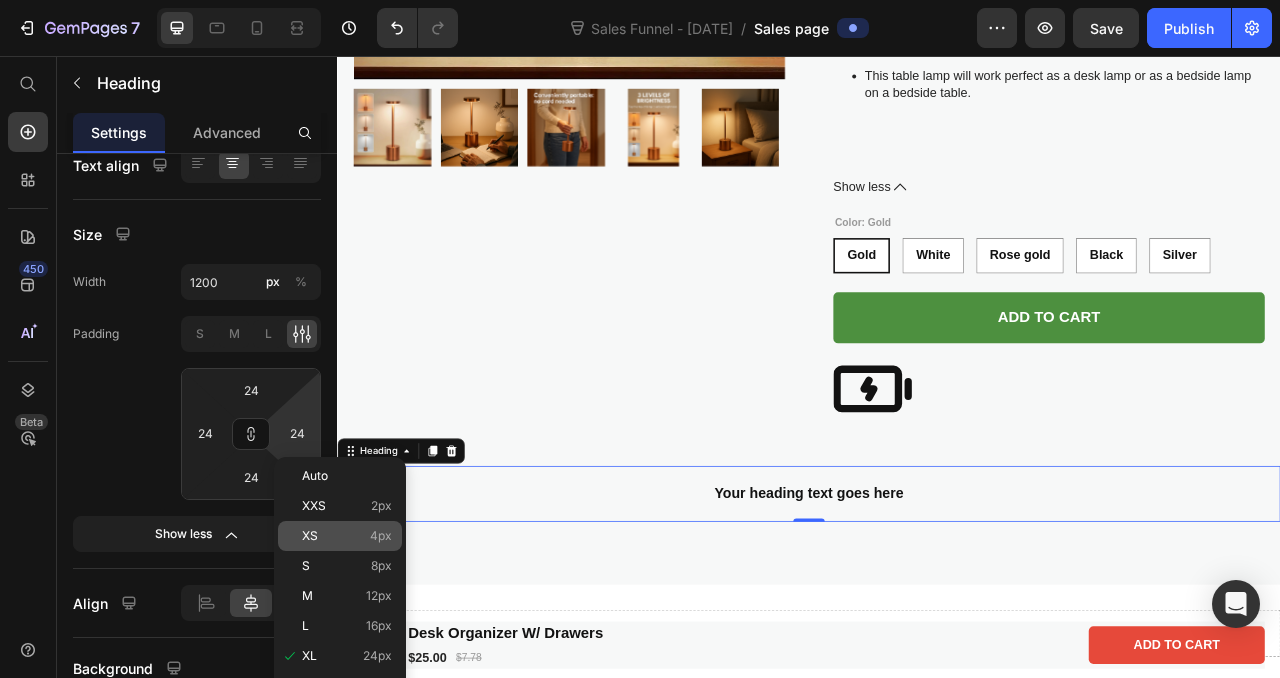 type on "4" 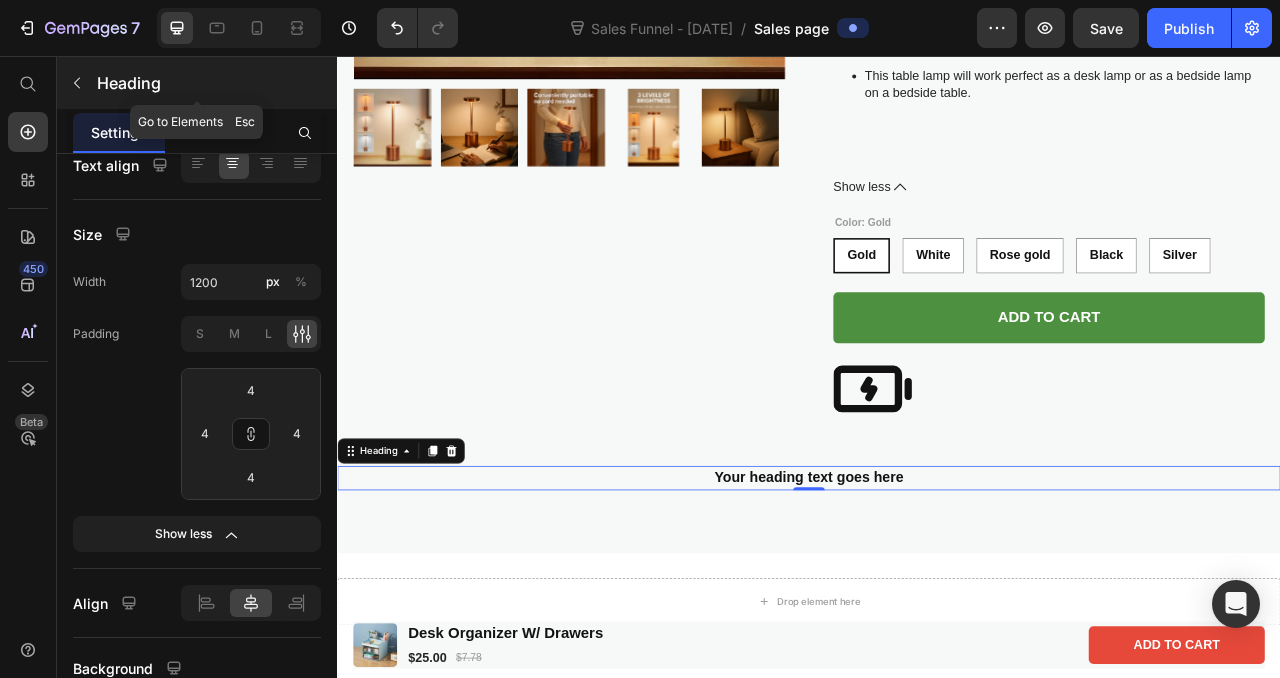 click at bounding box center (77, 83) 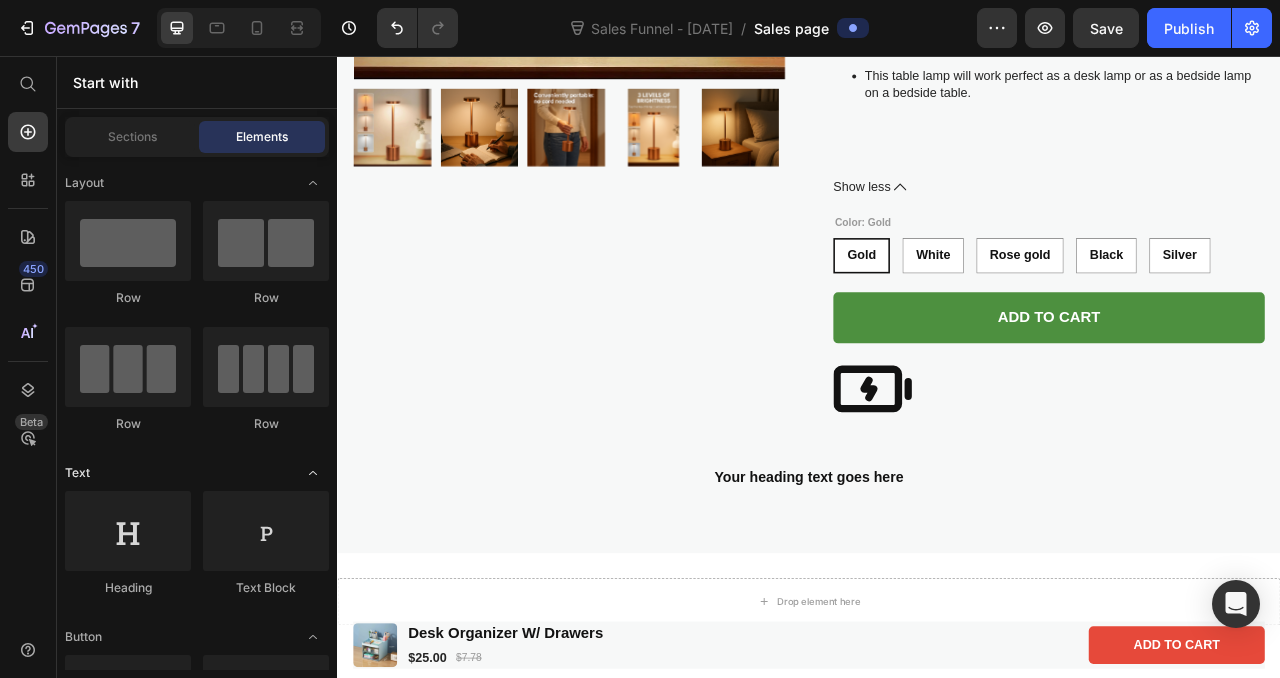 click at bounding box center (313, 473) 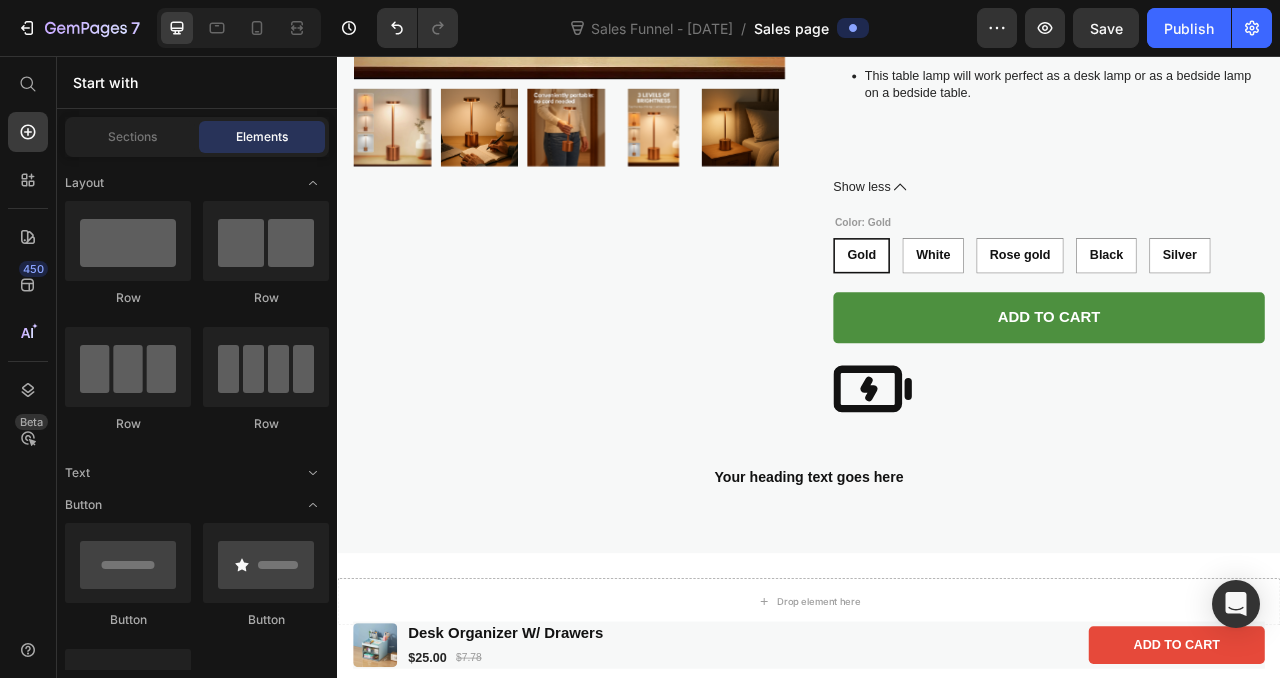 scroll, scrollTop: 30, scrollLeft: 0, axis: vertical 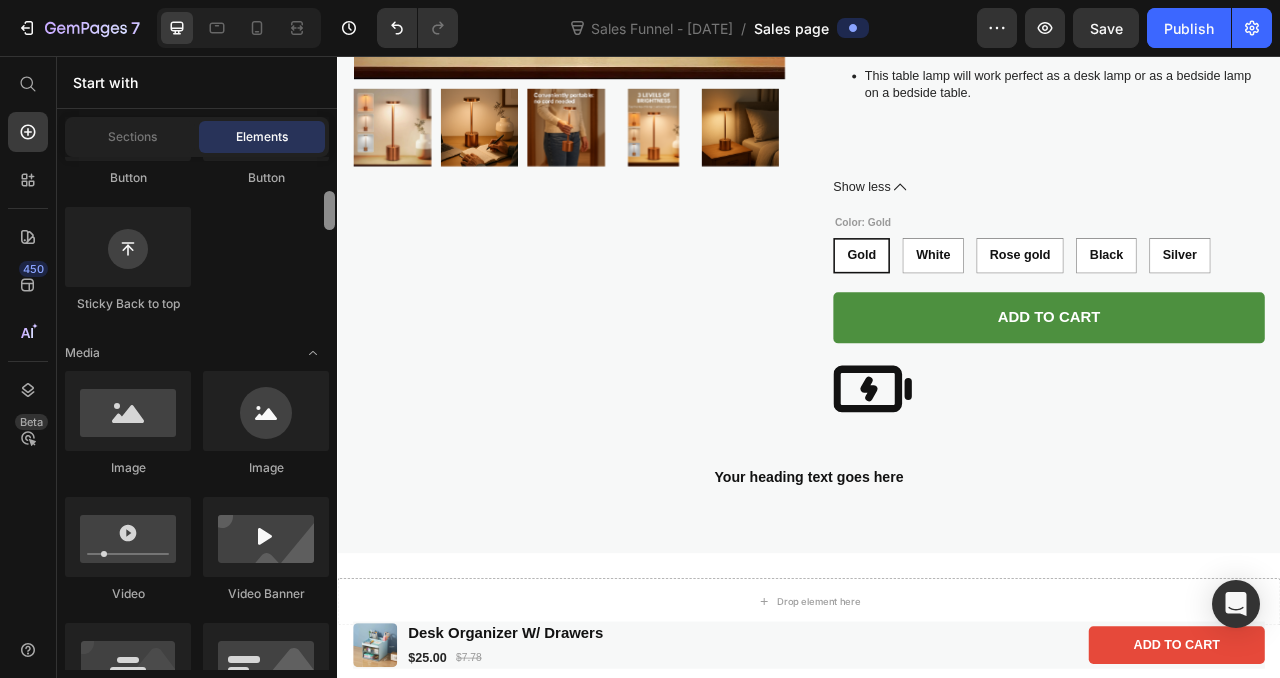 drag, startPoint x: 332, startPoint y: 171, endPoint x: 330, endPoint y: 204, distance: 33.06055 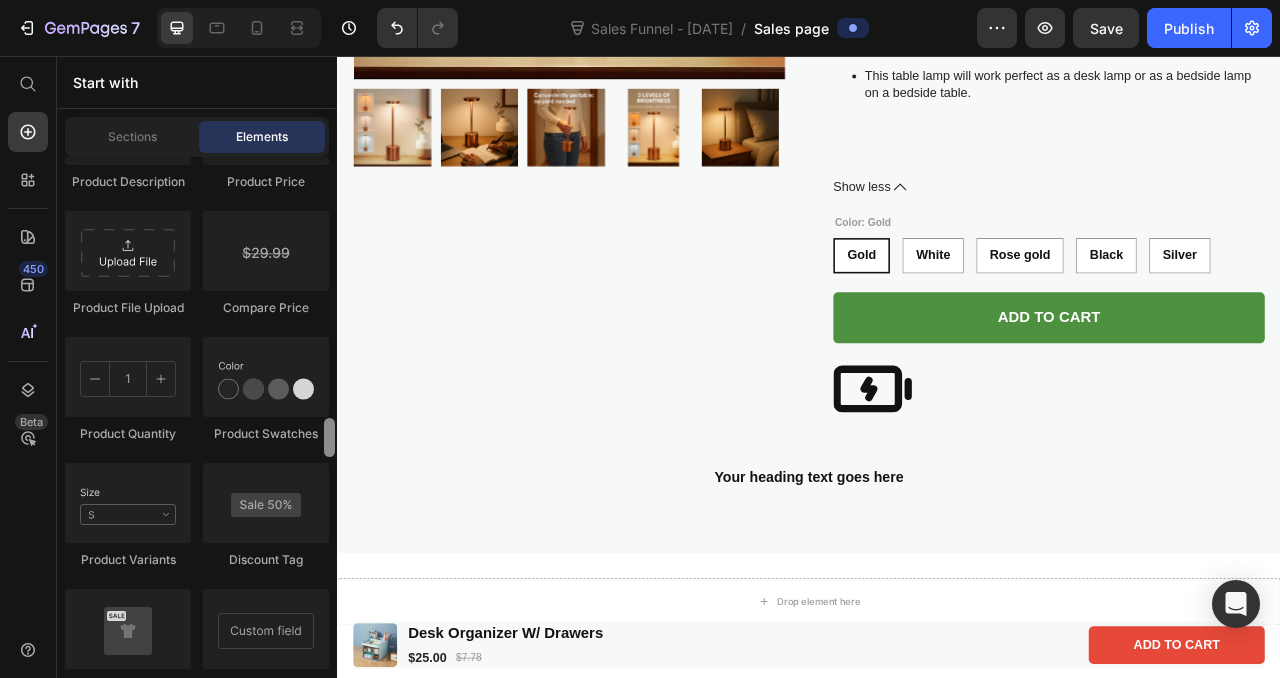 scroll, scrollTop: 3531, scrollLeft: 0, axis: vertical 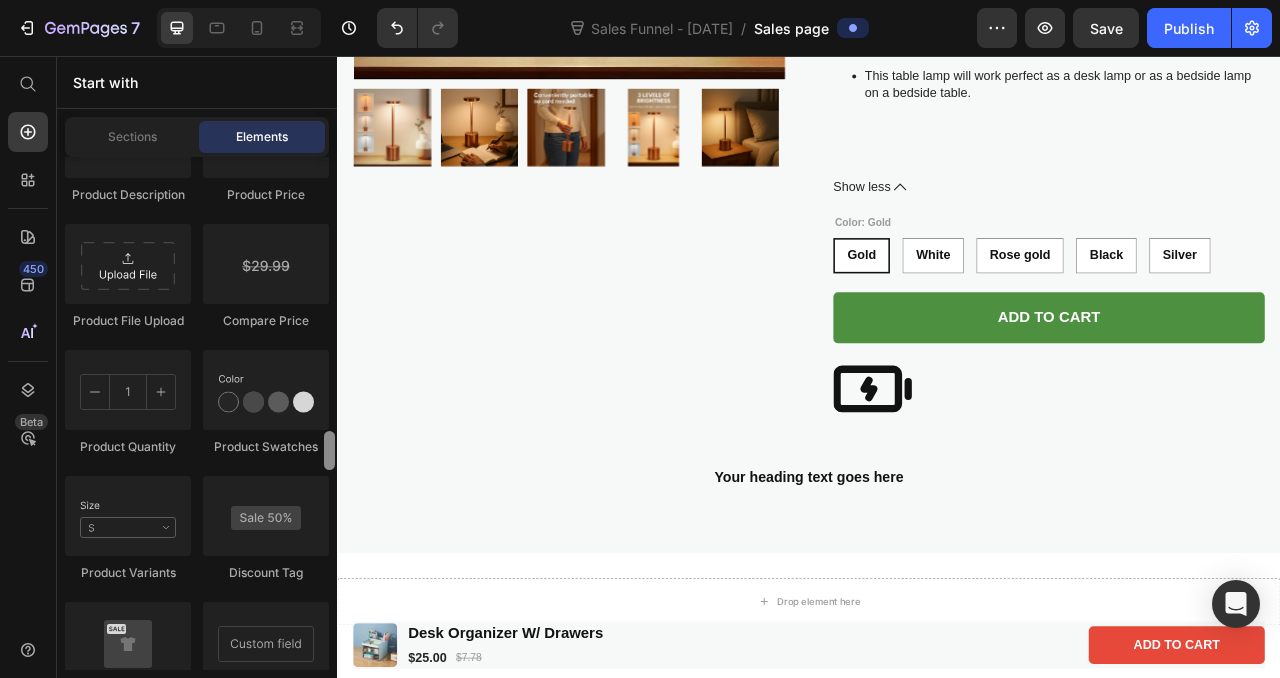 drag, startPoint x: 327, startPoint y: 211, endPoint x: 214, endPoint y: 450, distance: 264.36716 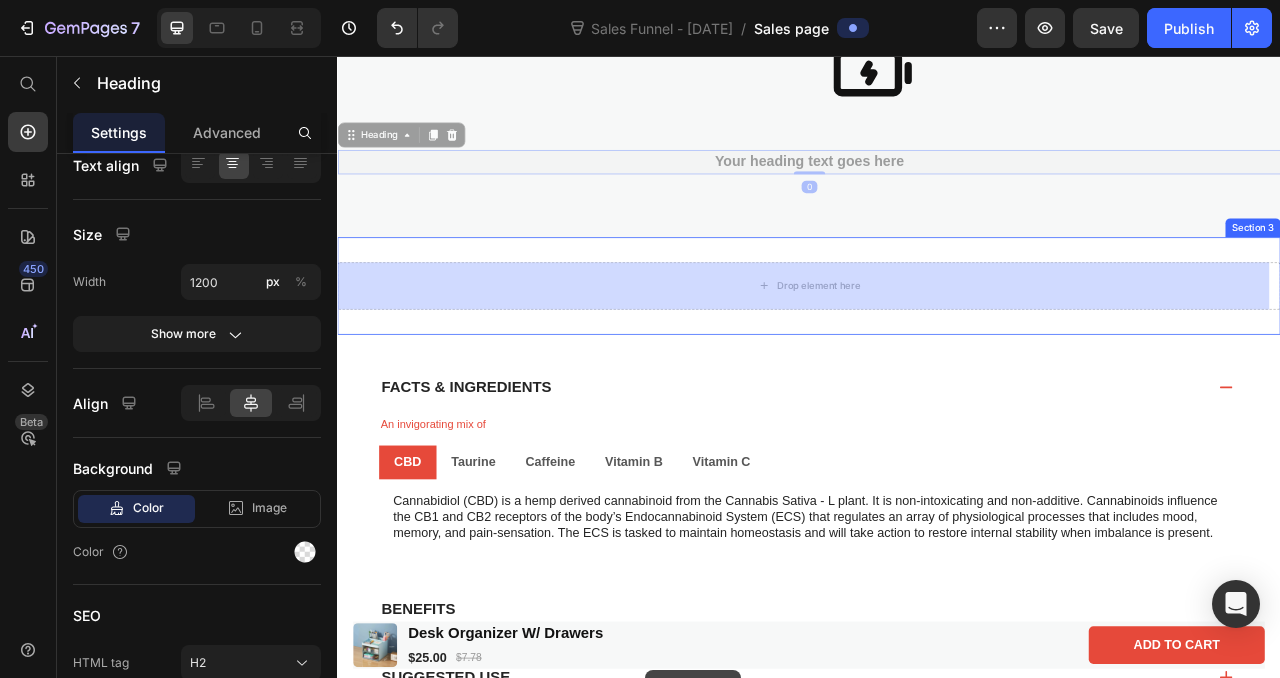 scroll, scrollTop: 1386, scrollLeft: 0, axis: vertical 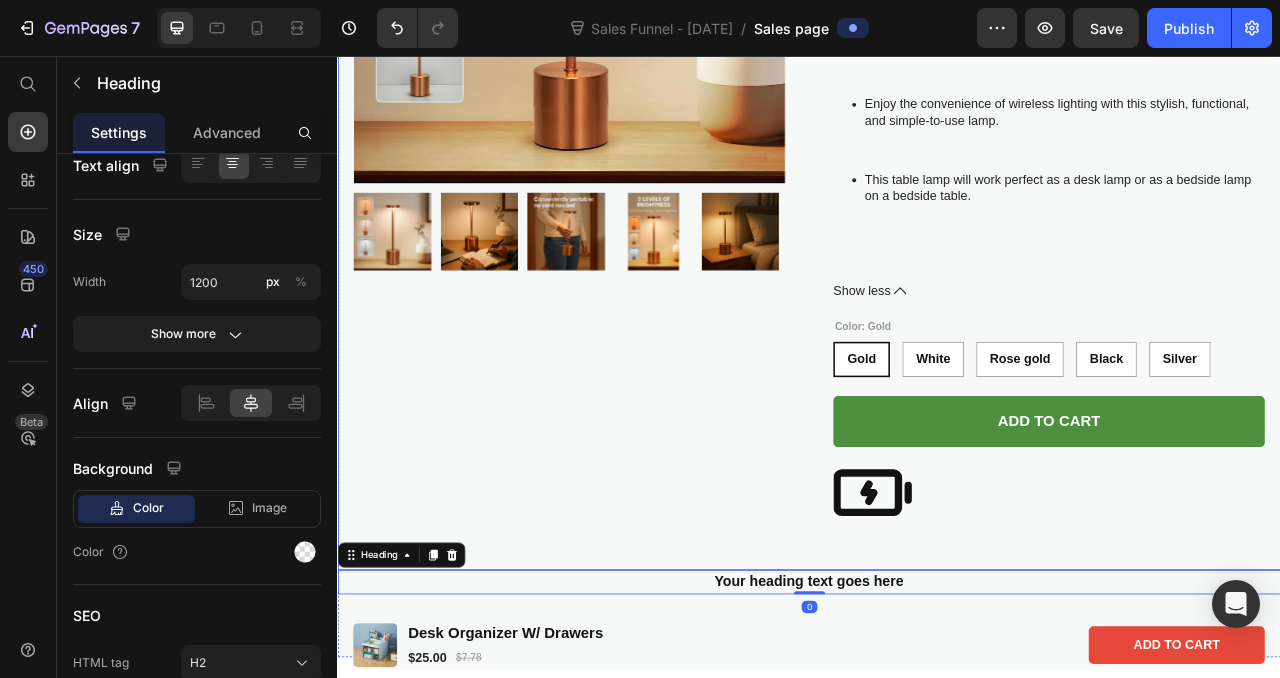 click on "Product Images Wireless Table Lamp W/Touch Sensor, Portable Product Title $55.00 Product Price
Drop element here Row
This Wireless Table Lamp with a touch sensor is the perfect solution for portable lighting.
With wireless capabilities, you can easily move the lamp from room to room or even a nightstand.
The touch sensor makes it easy to turn on and off without the hassle of cords or switches.
Enjoy the convenience of wireless lighting with this stylish, functional, and simple-to-use lamp.
This table lamp will work perfect as a desk lamp or as a bedside lamp on a bedside table.
Show less Product Description  Color: Gold Gold Gold Gold White White White Rose gold Rose gold Rose gold Black Black Black Silver Silver Silver Product Variants & Swatches Add to cart Add to Cart
Icon Row Product" at bounding box center [937, 165] 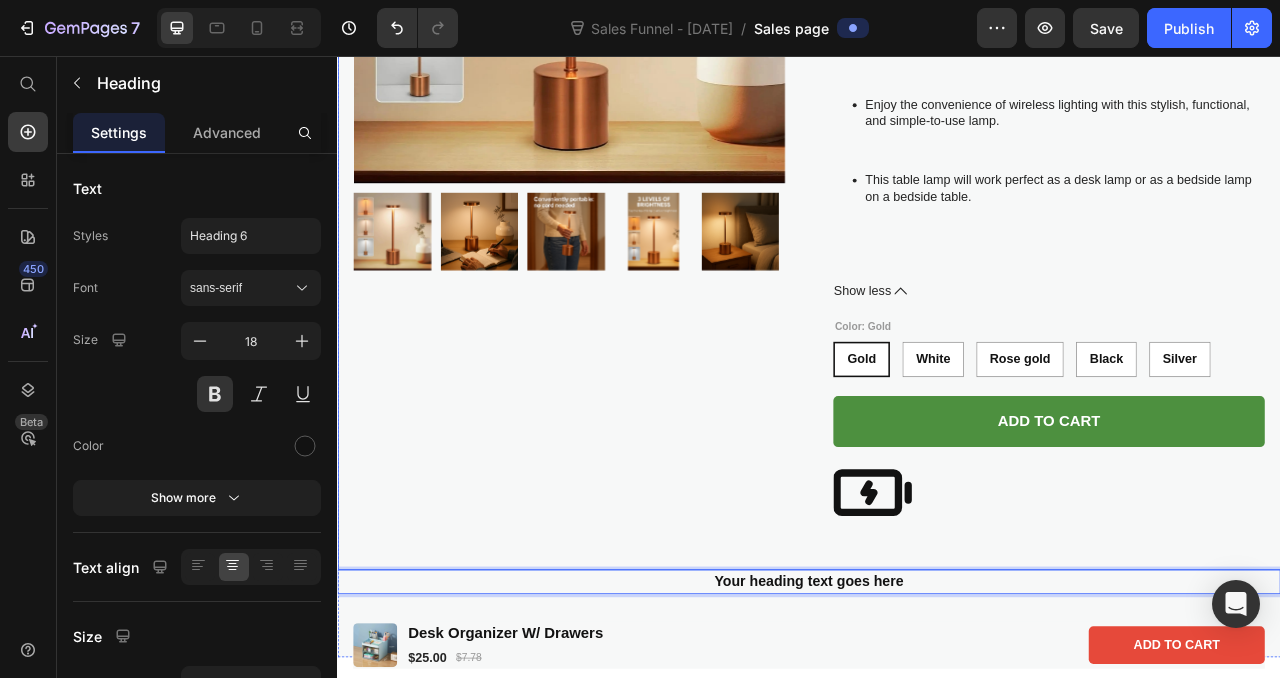 drag, startPoint x: 967, startPoint y: 714, endPoint x: 997, endPoint y: 691, distance: 37.802116 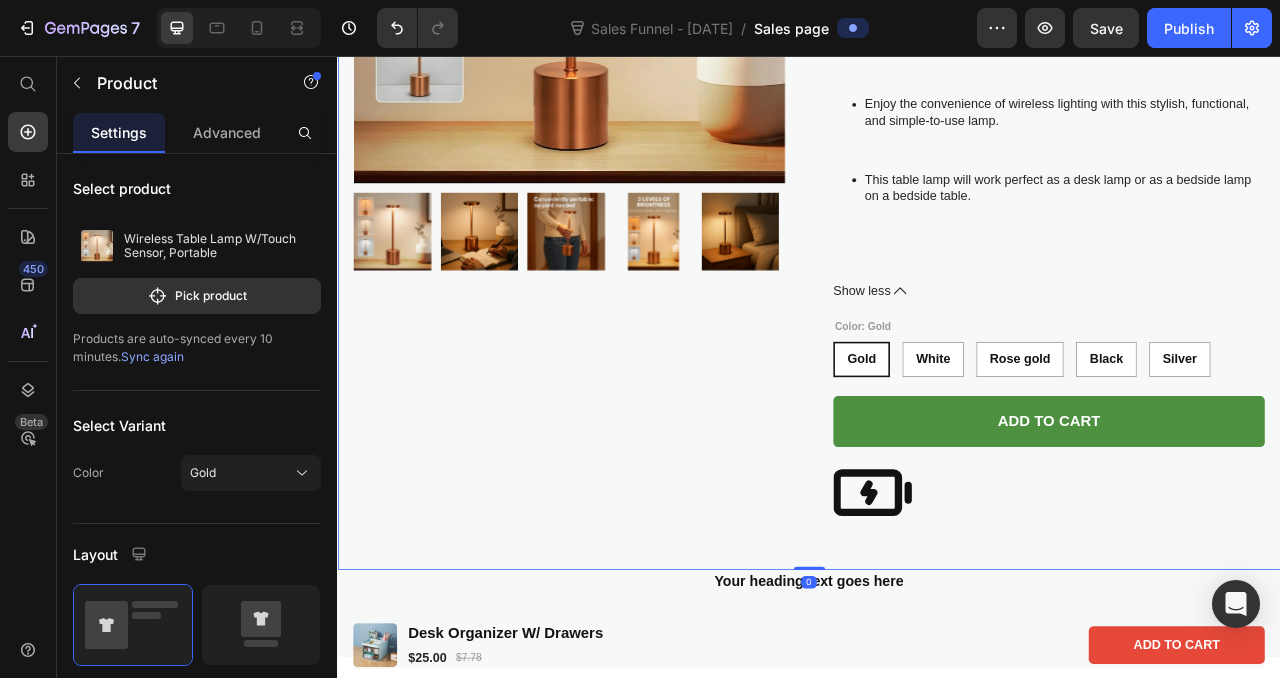 click on "Product Images Wireless Table Lamp W/Touch Sensor, Portable Product Title $55.00 Product Price
Drop element here Row
This Wireless Table Lamp with a touch sensor is the perfect solution for portable lighting.
With wireless capabilities, you can easily move the lamp from room to room or even a nightstand.
The touch sensor makes it easy to turn on and off without the hassle of cords or switches.
Enjoy the convenience of wireless lighting with this stylish, functional, and simple-to-use lamp.
This table lamp will work perfect as a desk lamp or as a bedside lamp on a bedside table.
Show less Product Description  Color: Gold Gold Gold Gold White White White Rose gold Rose gold Rose gold Black Black Black Silver Silver Silver Product Variants & Swatches Add to cart Add to Cart
Icon Row Product   0" at bounding box center (937, 165) 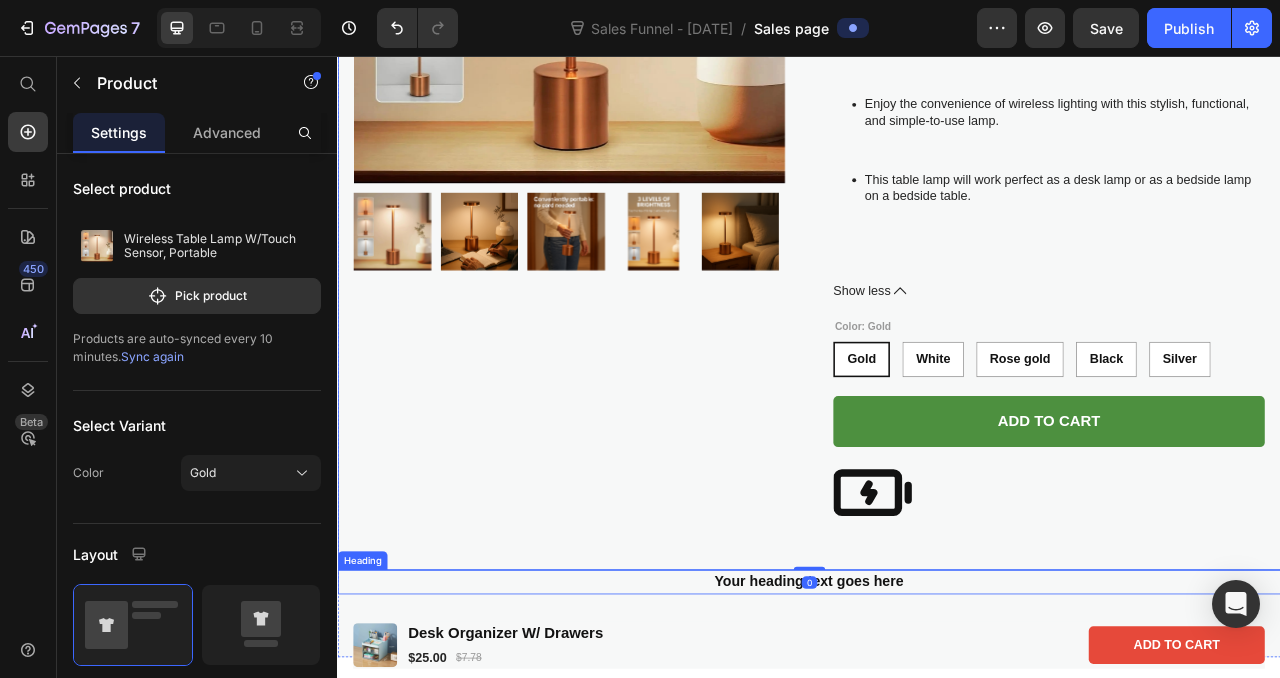 click on "Your heading text goes here" at bounding box center (937, 725) 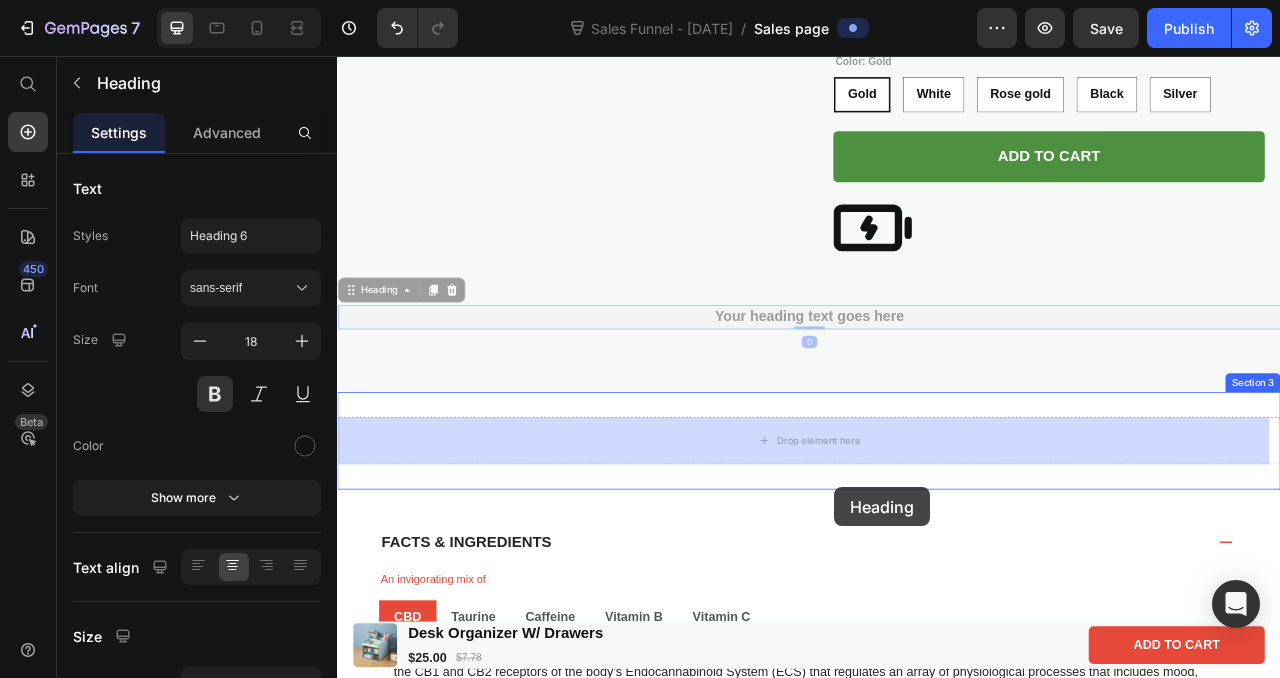 scroll, scrollTop: 849, scrollLeft: 0, axis: vertical 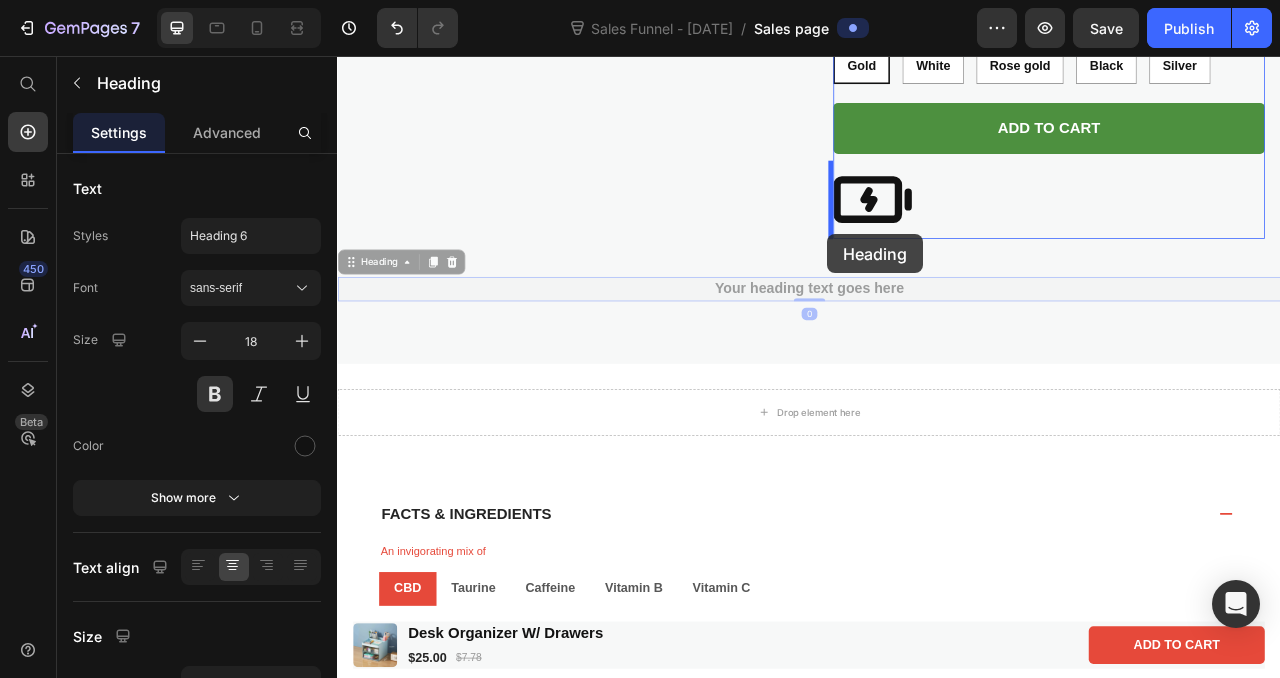 drag, startPoint x: 401, startPoint y: 690, endPoint x: 961, endPoint y: 283, distance: 692.27814 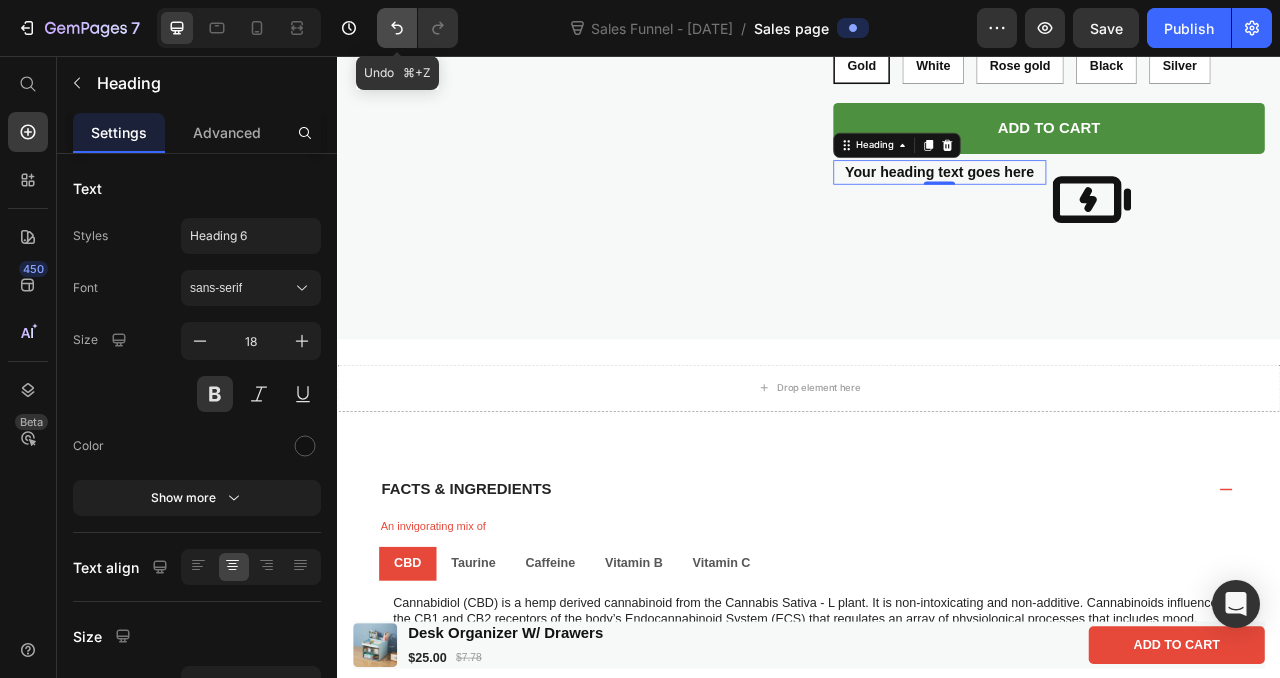 click 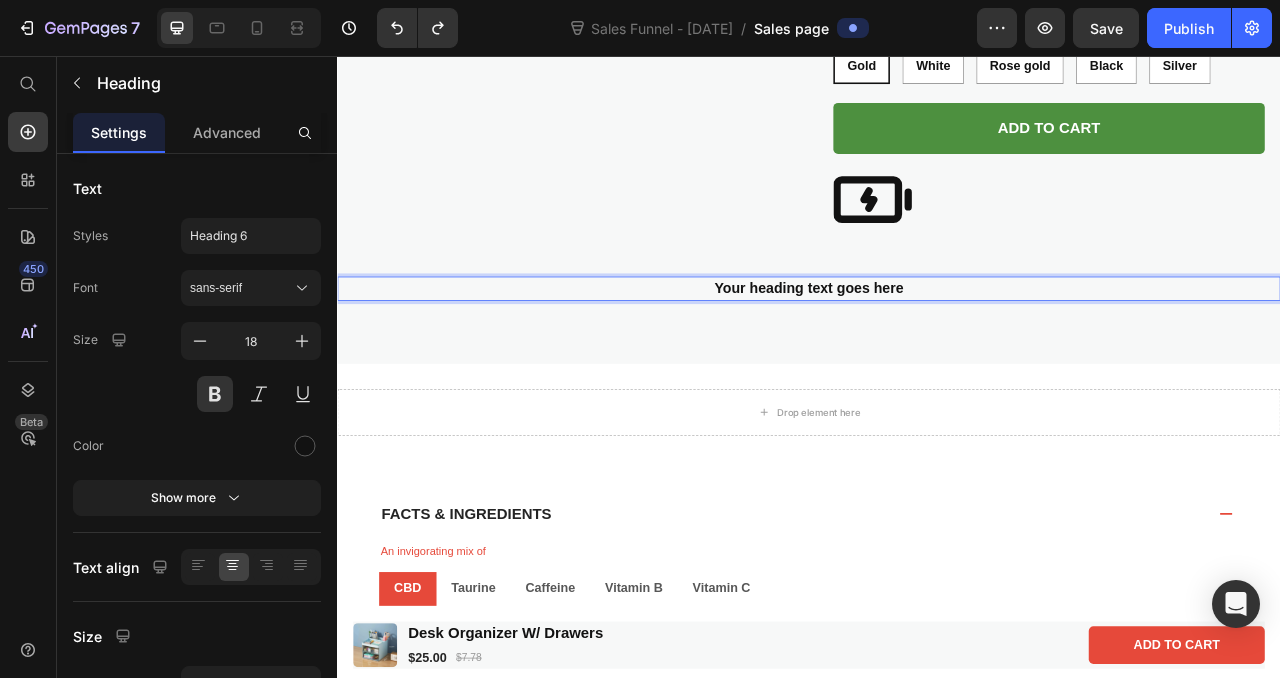 click on "Your heading text goes here" at bounding box center [937, 352] 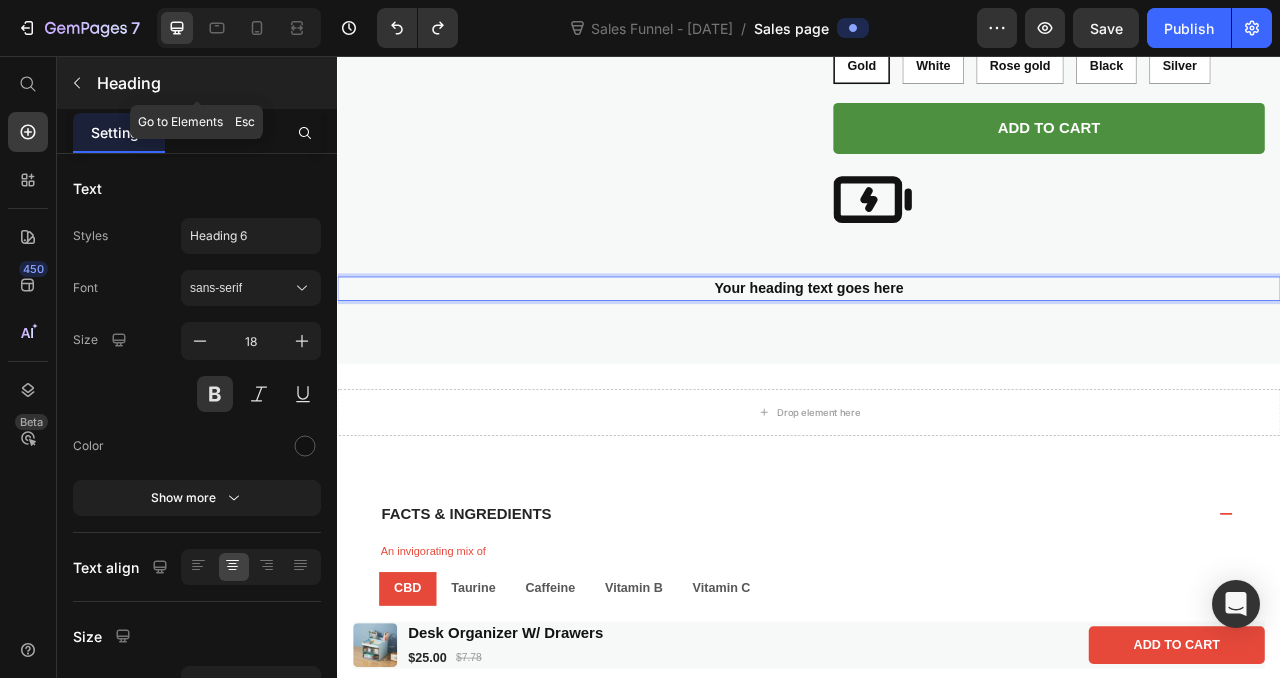 click 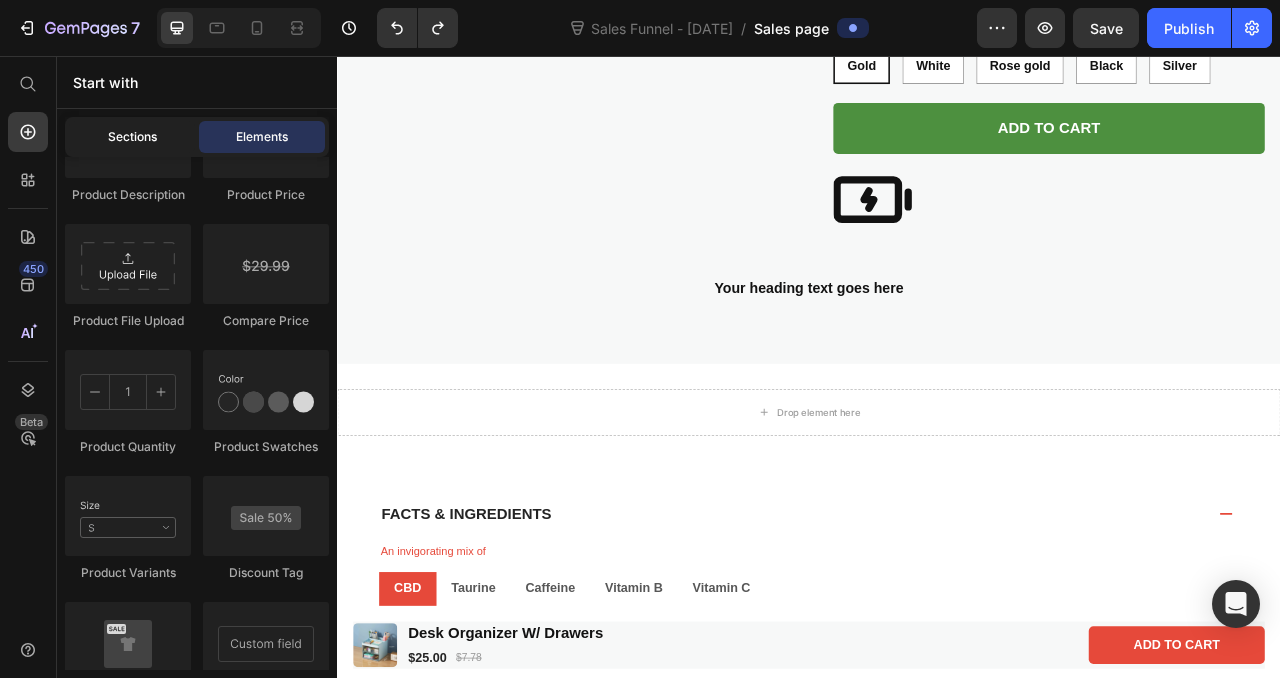 click on "Sections" at bounding box center (132, 137) 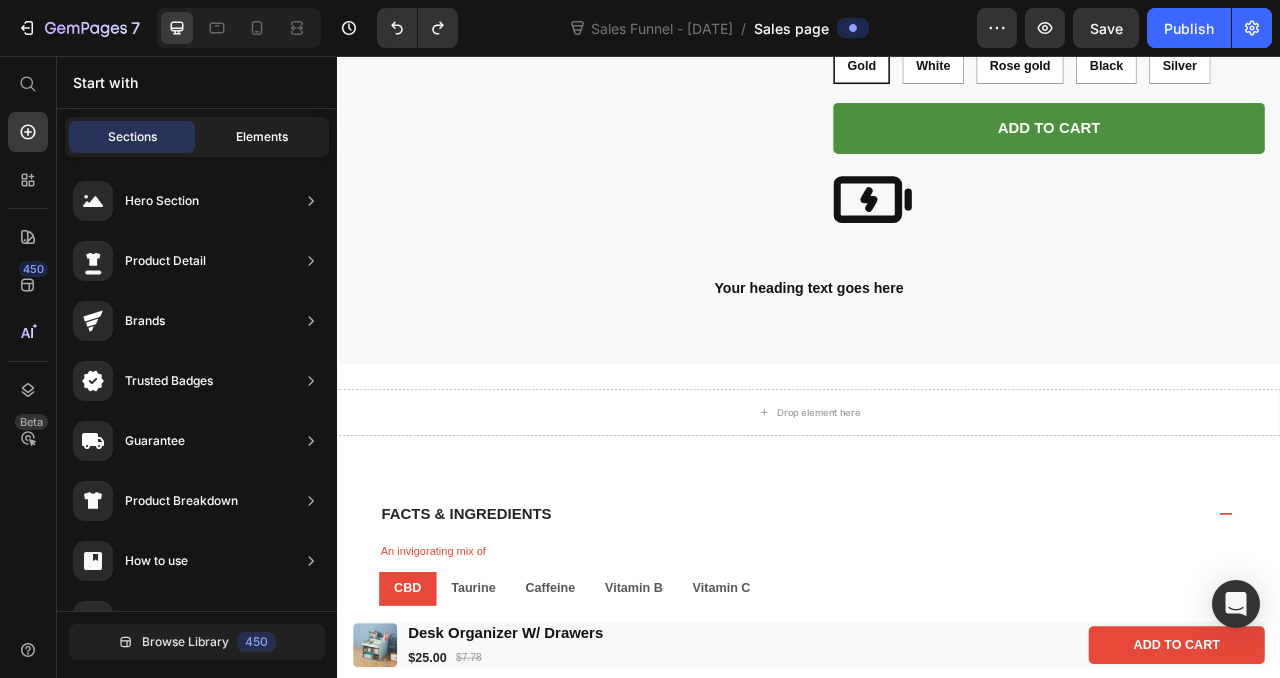 click on "Elements" 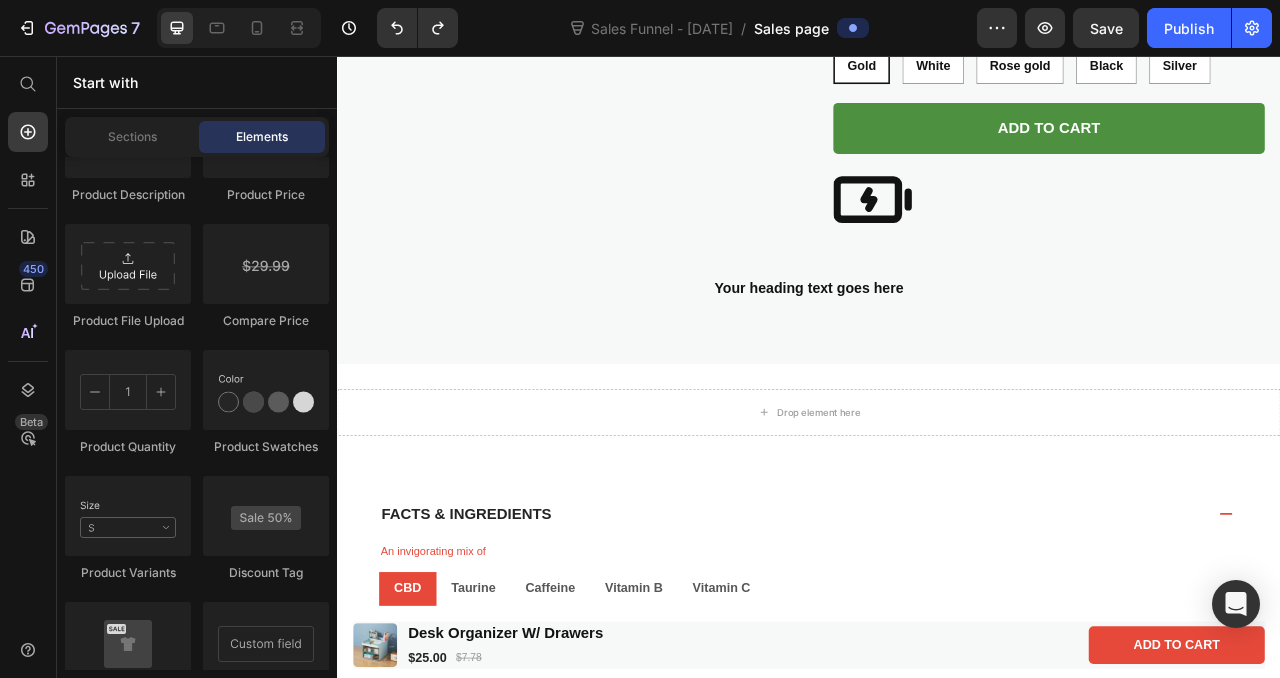 click on "Layout
Row
Row
Row
Row Text Button
Button
Button
Sticky Back to top Media
Image
Image
Video
Video Banner
Hero Banner" at bounding box center [197, -77] 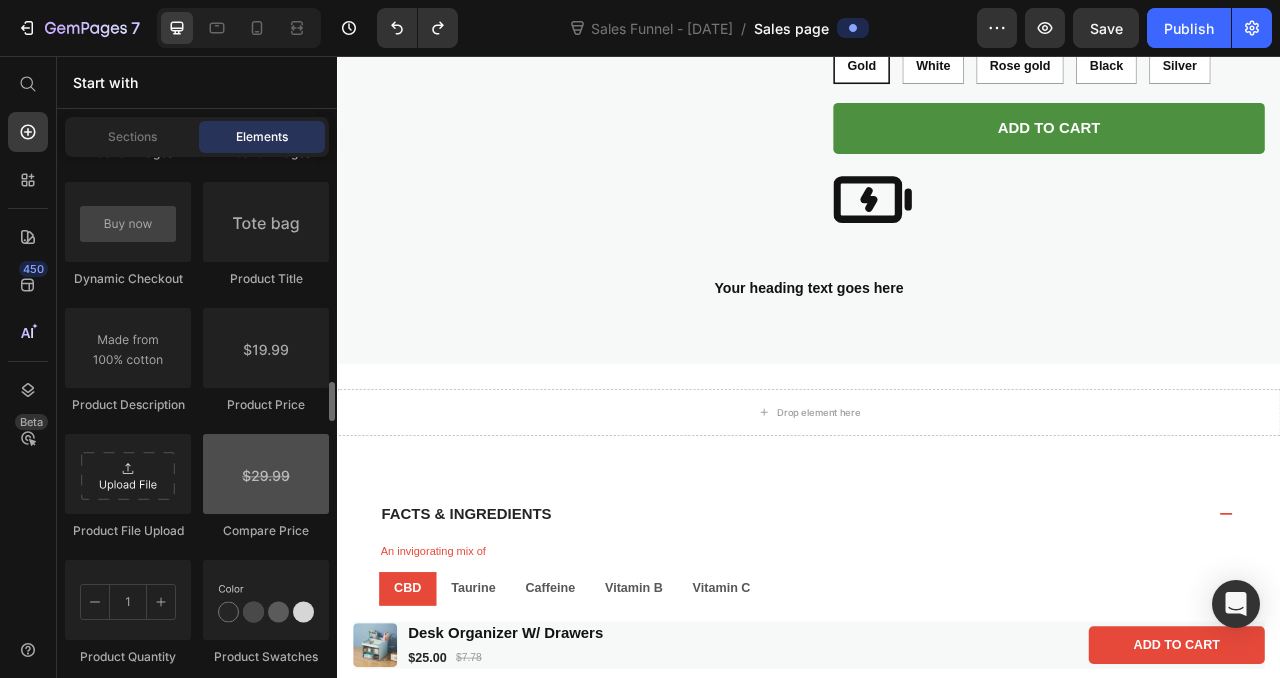 scroll, scrollTop: 3291, scrollLeft: 0, axis: vertical 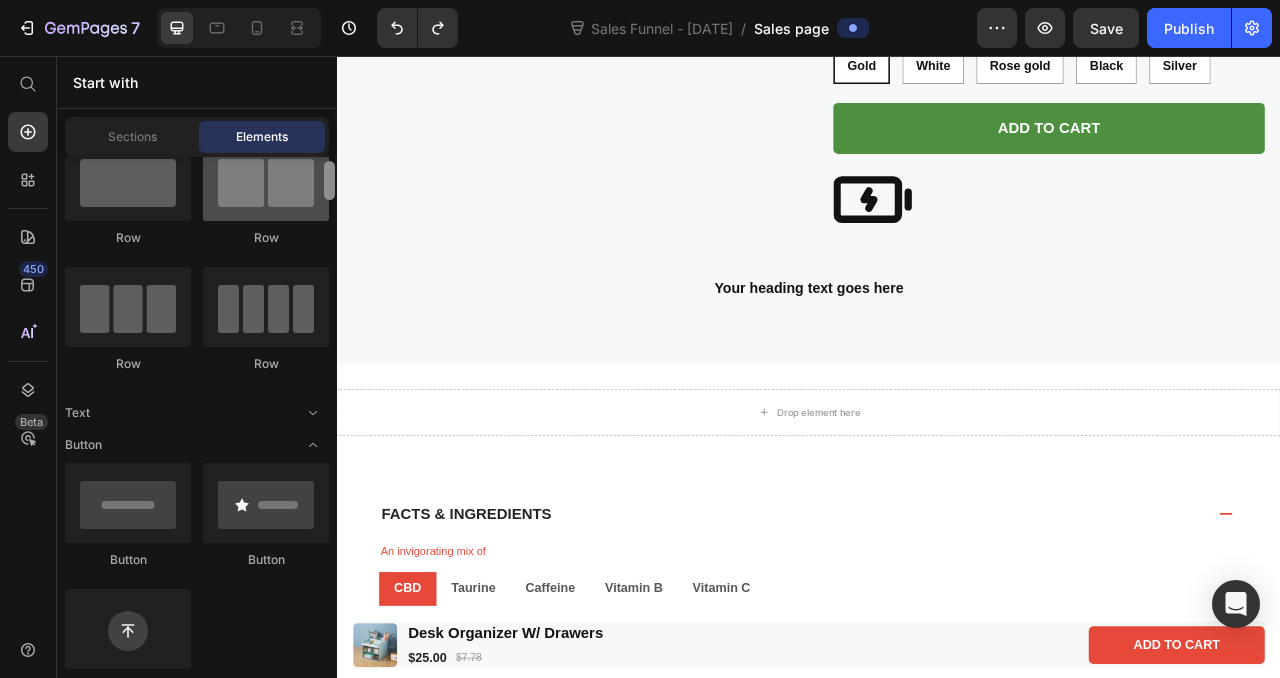 drag, startPoint x: 328, startPoint y: 434, endPoint x: 281, endPoint y: 181, distance: 257.32858 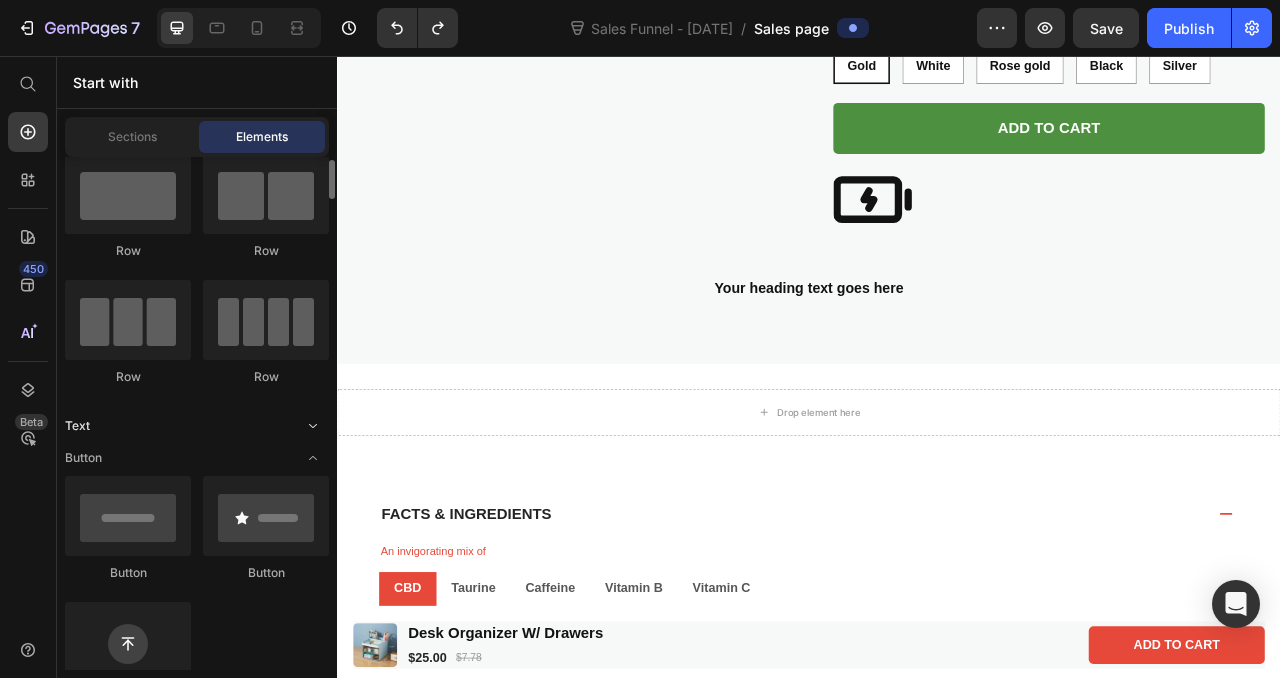 click on "Text" 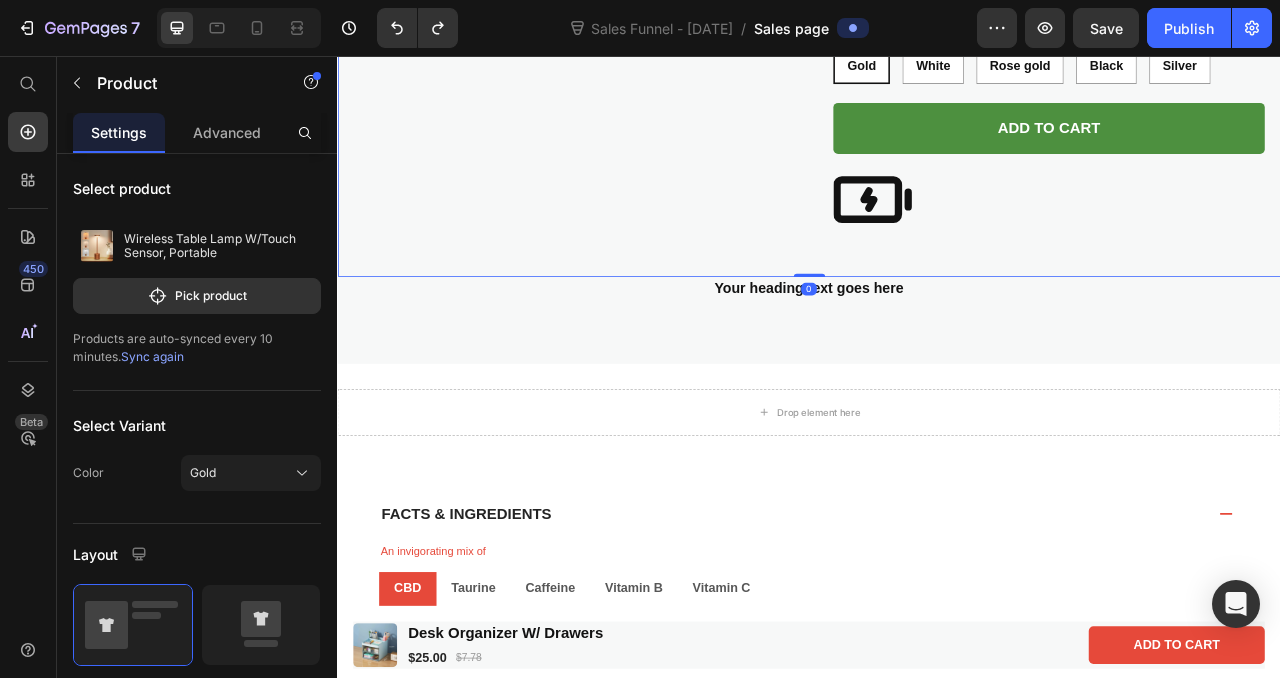 click on "Product Images Wireless Table Lamp W/Touch Sensor, Portable Product Title $55.00 Product Price
Drop element here Row
This Wireless Table Lamp with a touch sensor is the perfect solution for portable lighting.
With wireless capabilities, you can easily move the lamp from room to room or even a nightstand.
The touch sensor makes it easy to turn on and off without the hassle of cords or switches.
Enjoy the convenience of wireless lighting with this stylish, functional, and simple-to-use lamp.
This table lamp will work perfect as a desk lamp or as a bedside lamp on a bedside table.
Show less Product Description  Color: Gold Gold Gold Gold White White White Rose gold Rose gold Rose gold Black Black Black Silver Silver Silver Product Variants & Swatches Add to cart Add to Cart
Icon Row Product   0" at bounding box center [937, -208] 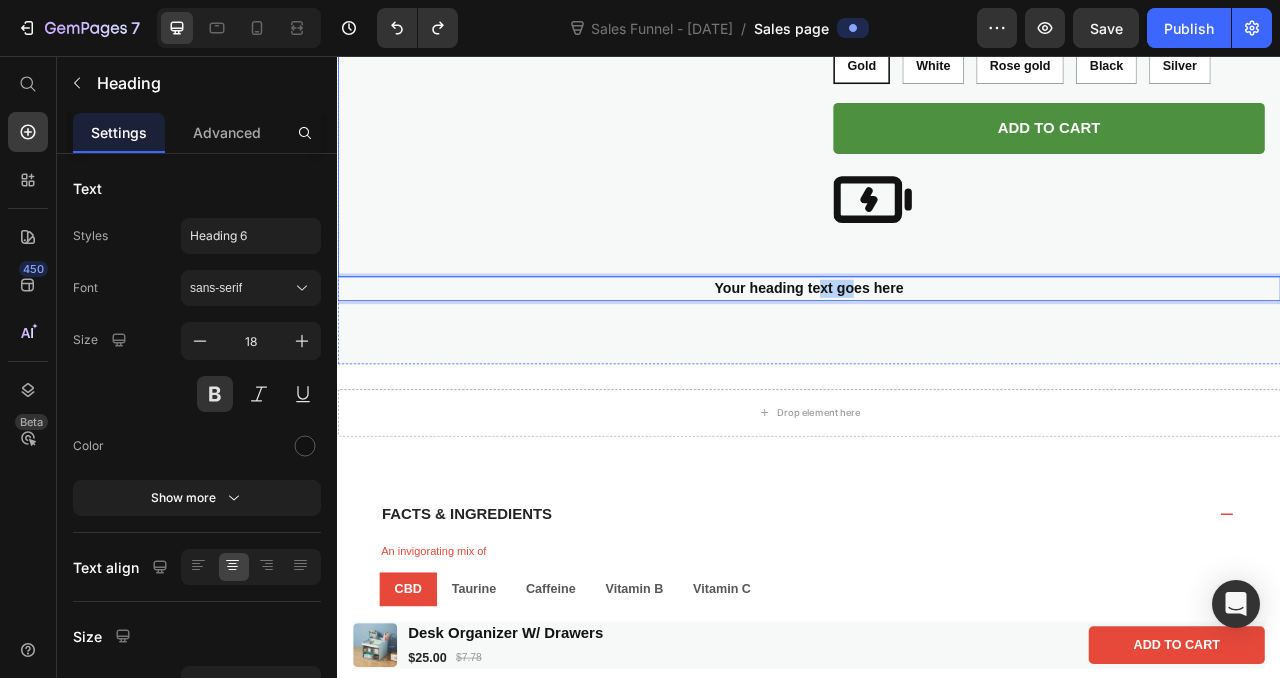 drag, startPoint x: 855, startPoint y: 348, endPoint x: 899, endPoint y: 352, distance: 44.181442 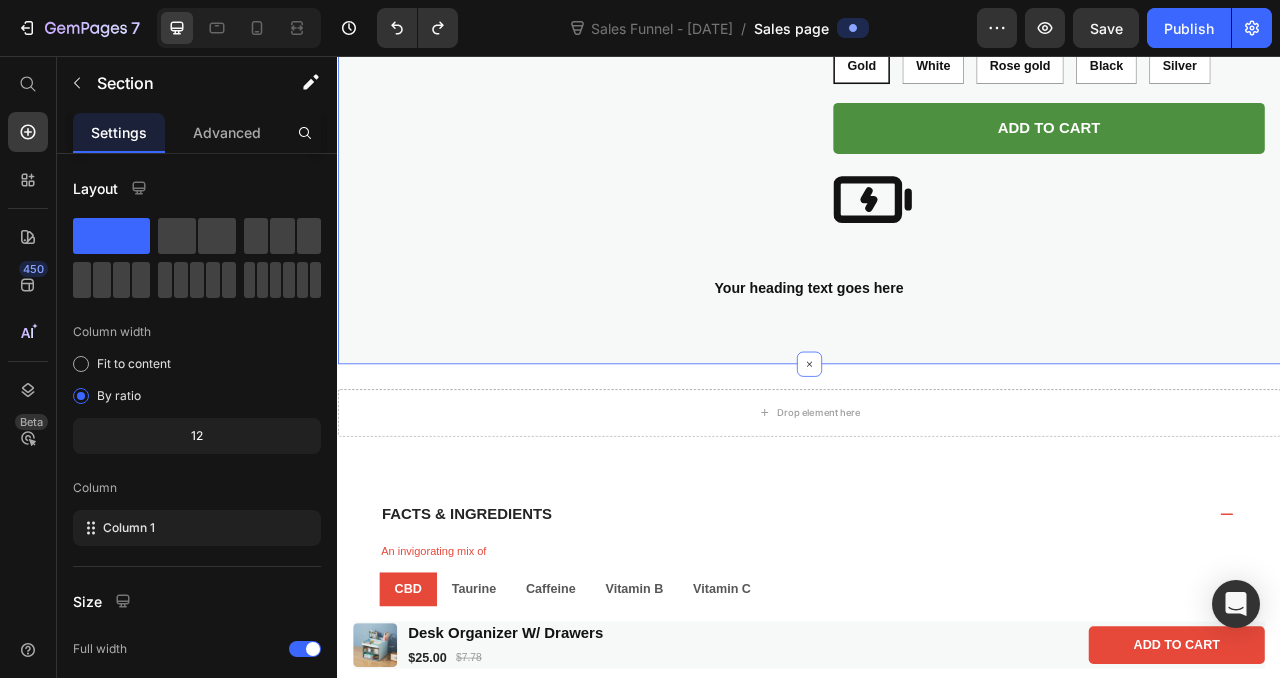 click on "Product Images Wireless Table Lamp W/Touch Sensor, Portable Product Title $55.00 Product Price
Drop element here Row
This Wireless Table Lamp with a touch sensor is the perfect solution for portable lighting.
With wireless capabilities, you can easily move the lamp from room to room or even a nightstand.
The touch sensor makes it easy to turn on and off without the hassle of cords or switches.
Enjoy the convenience of wireless lighting with this stylish, functional, and simple-to-use lamp.
This table lamp will work perfect as a desk lamp or as a bedside lamp on a bedside table.
Show less Product Description  Color: Gold Gold Gold Gold White White White Rose gold Rose gold Rose gold Black Black Black Silver Silver Silver Product Variants & Swatches Add to cart Add to Cart
Icon Row Product               Your heading text goes here Heading Section 2   You can create reusable sections Create Theme Section Product" at bounding box center [937, -152] 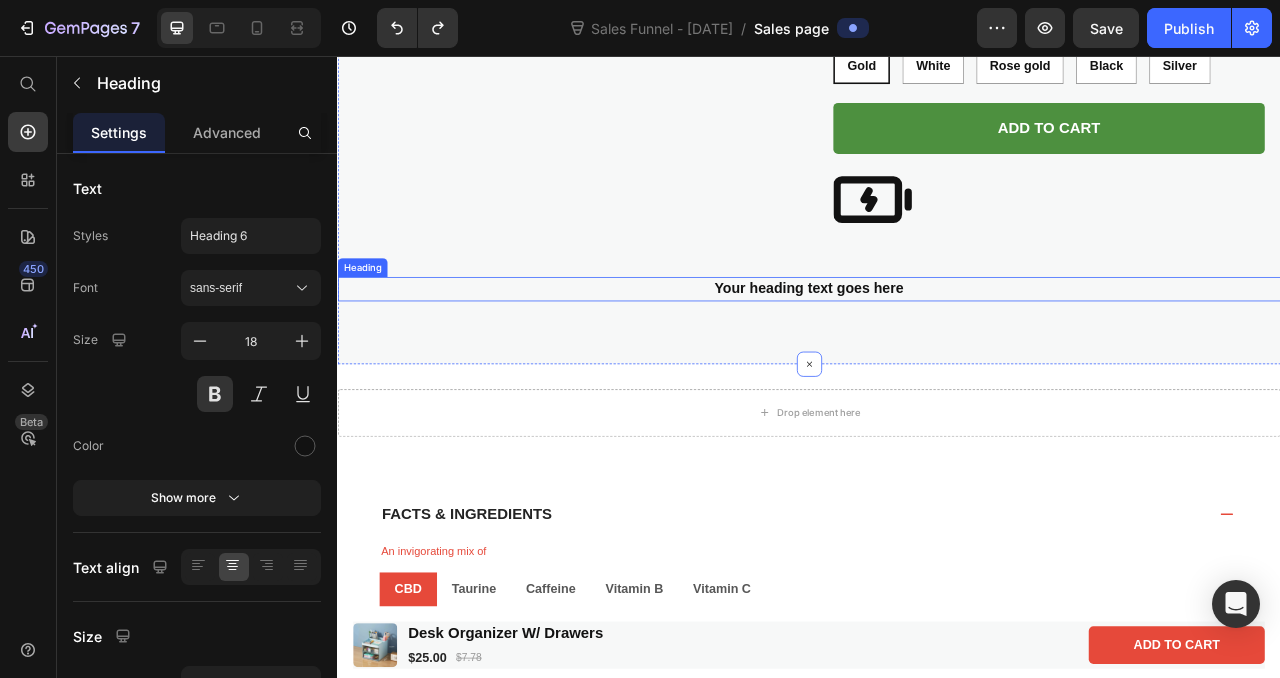 click on "Your heading text goes here" at bounding box center (937, 352) 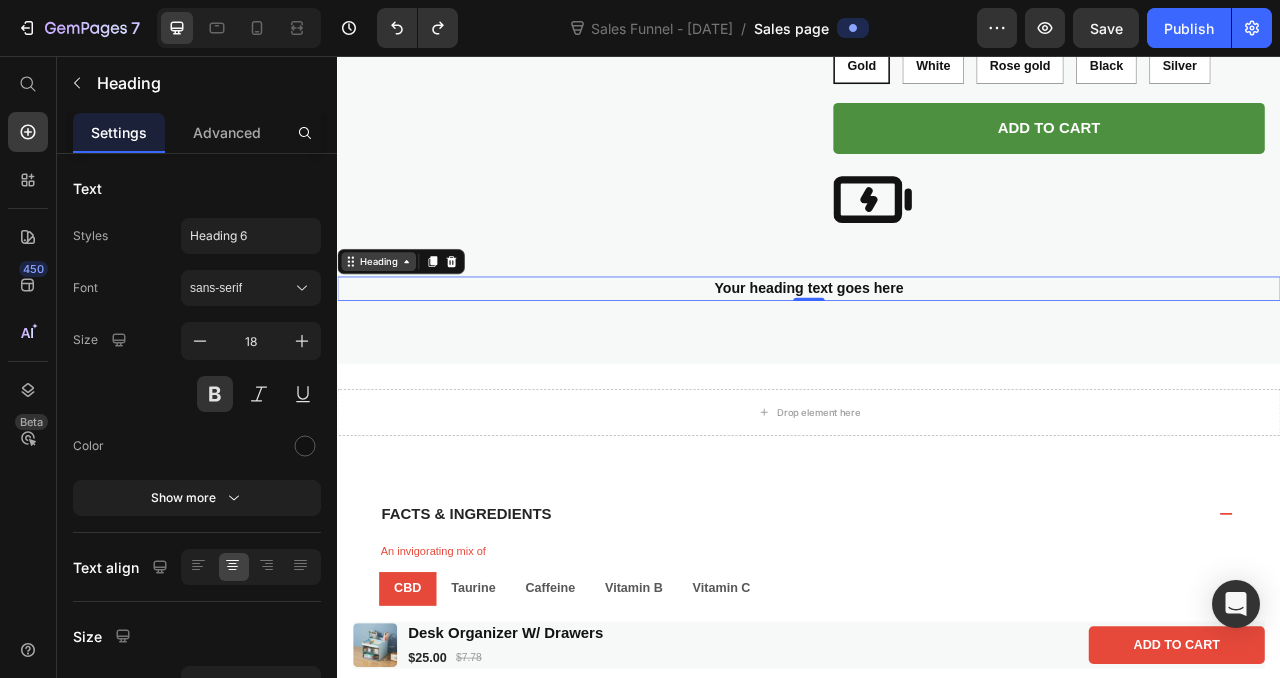 click 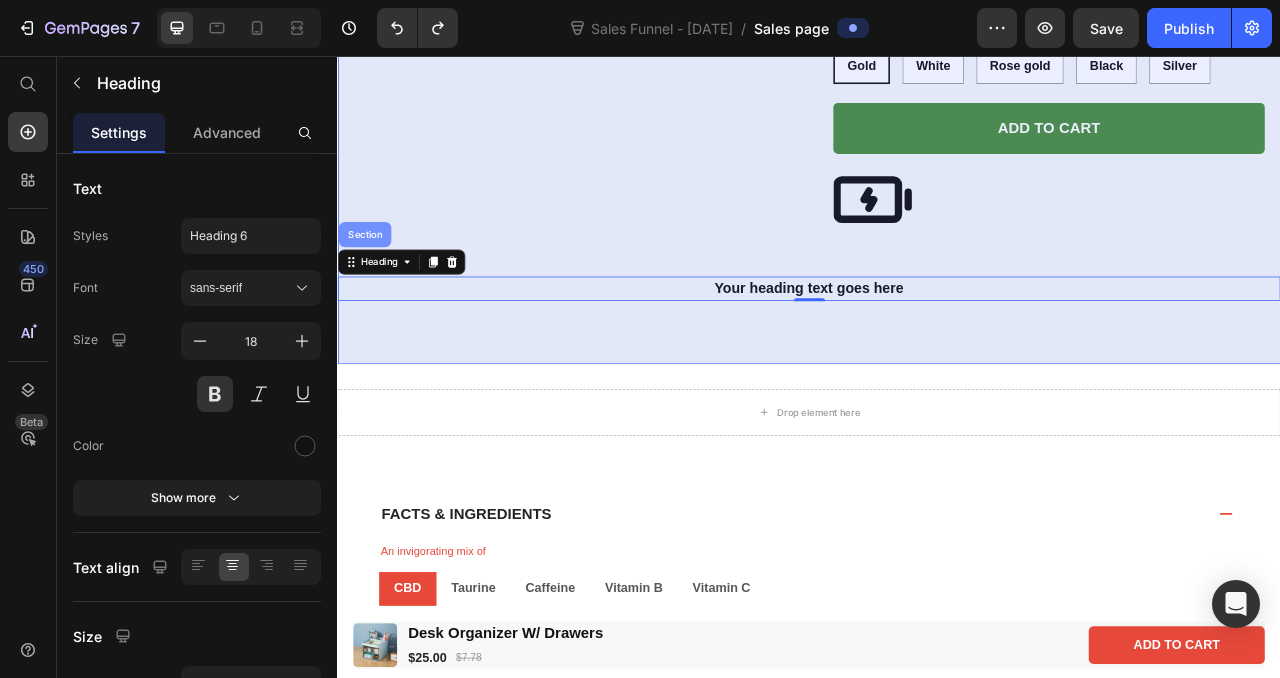 click on "Section" at bounding box center [371, 283] 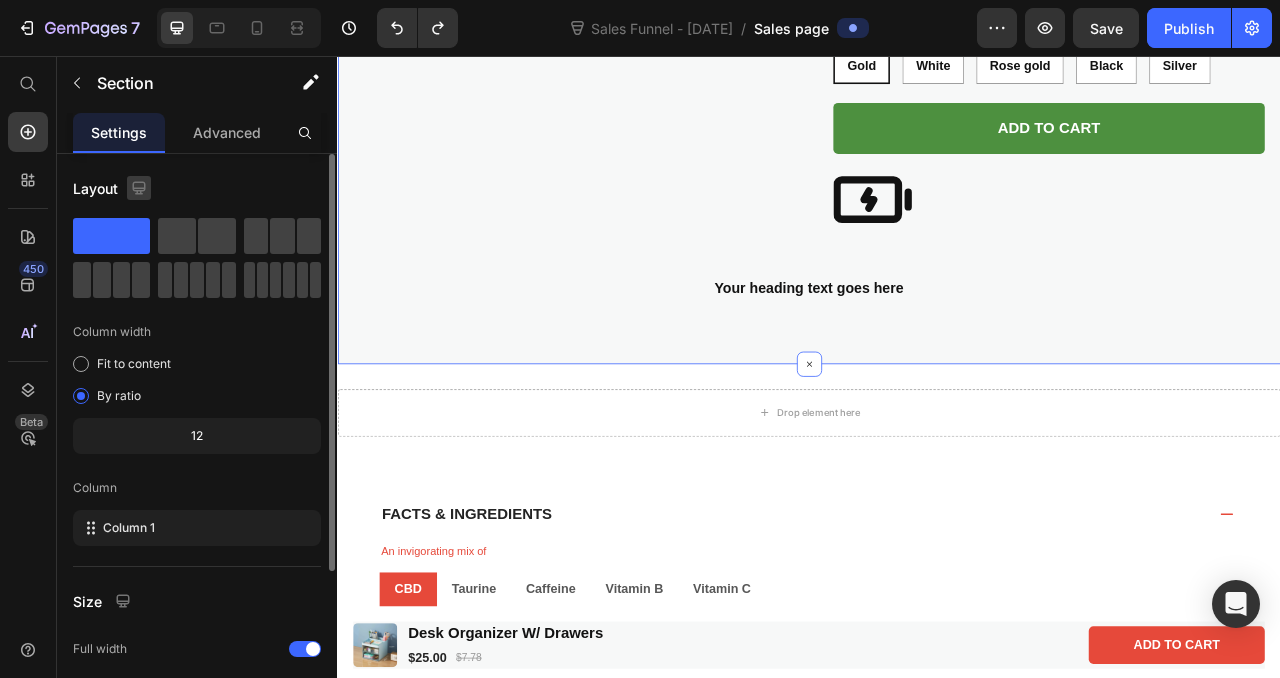 click 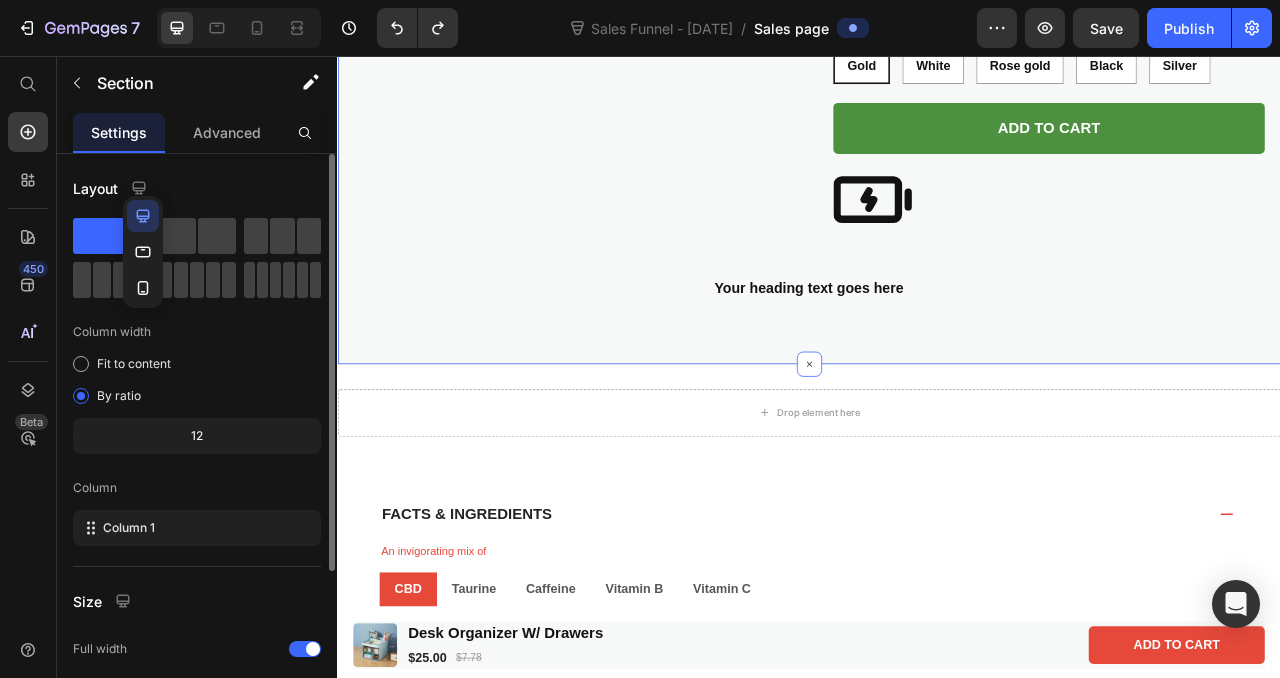 click on "Layout" at bounding box center (197, 188) 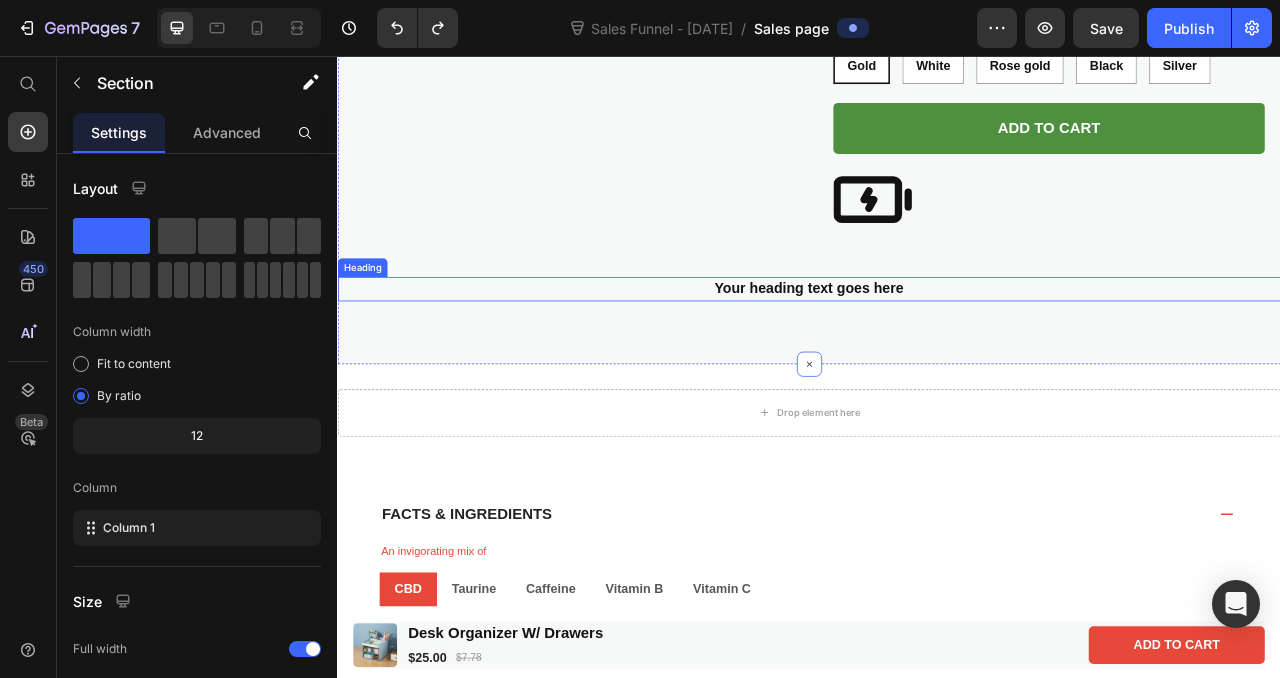 click on "Your heading text goes here" at bounding box center (937, 352) 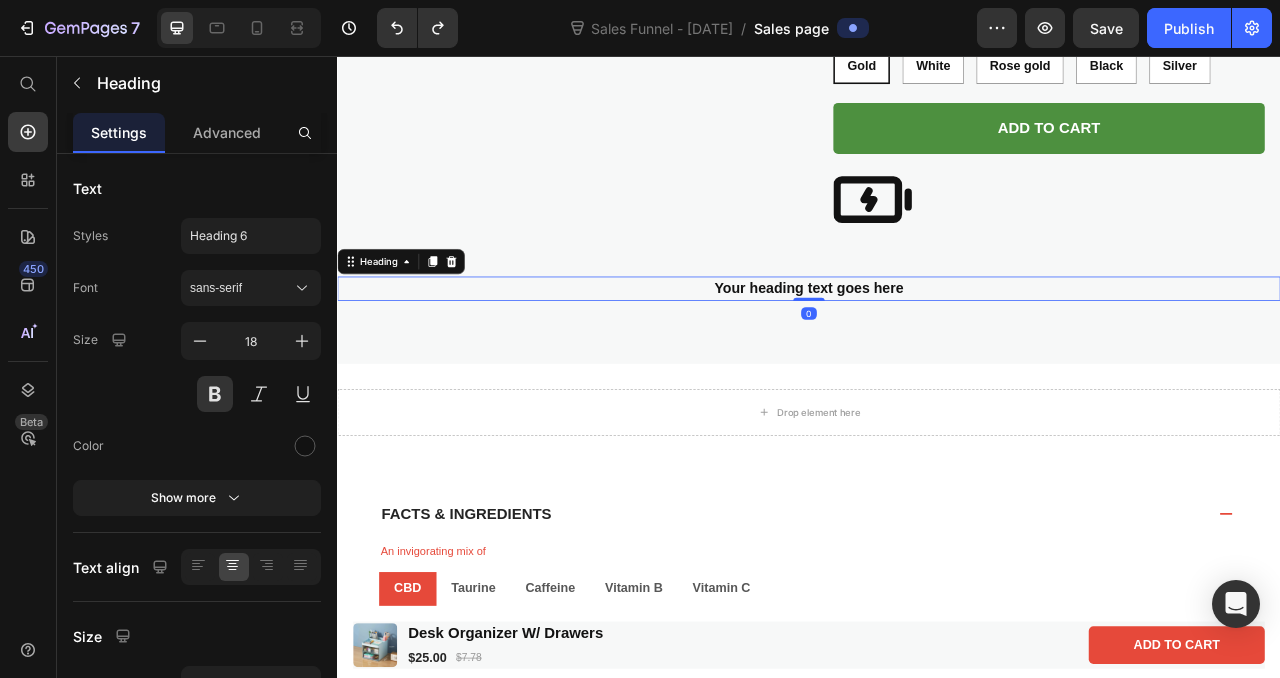click on "Heading" at bounding box center (418, 318) 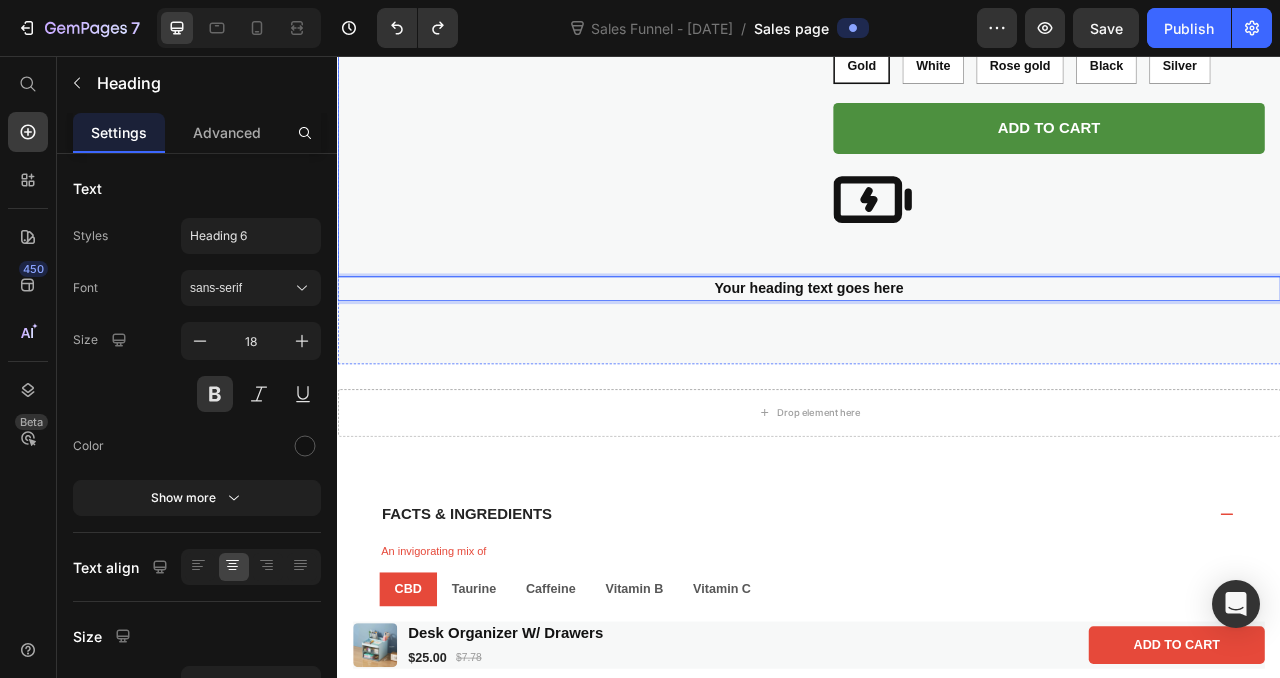 click on "Product Images Wireless Table Lamp W/Touch Sensor, Portable Product Title $55.00 Product Price
Drop element here Row
This Wireless Table Lamp with a touch sensor is the perfect solution for portable lighting.
With wireless capabilities, you can easily move the lamp from room to room or even a nightstand.
The touch sensor makes it easy to turn on and off without the hassle of cords or switches.
Enjoy the convenience of wireless lighting with this stylish, functional, and simple-to-use lamp.
This table lamp will work perfect as a desk lamp or as a bedside lamp on a bedside table.
Show less Product Description  Color: Gold Gold Gold Gold White White White Rose gold Rose gold Rose gold Black Black Black Silver Silver Silver Product Variants & Swatches Add to cart Add to Cart
Icon Row Product" at bounding box center [937, -208] 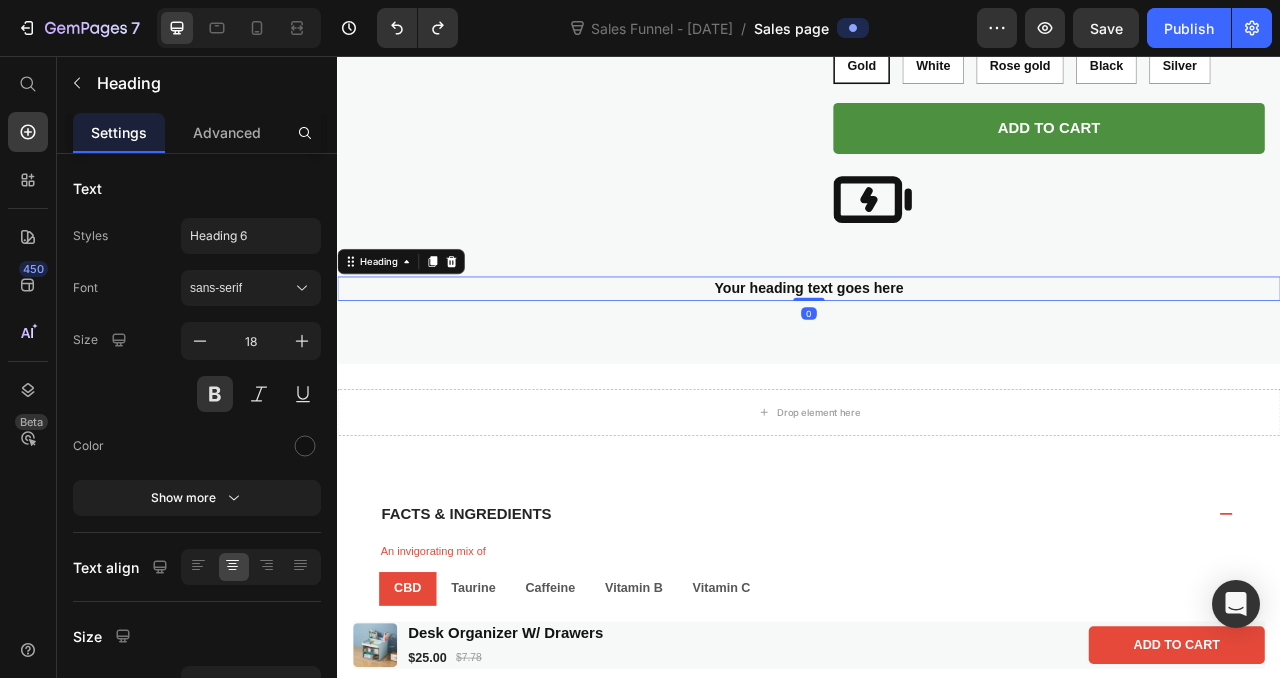 click on "Your heading text goes here" at bounding box center (937, 352) 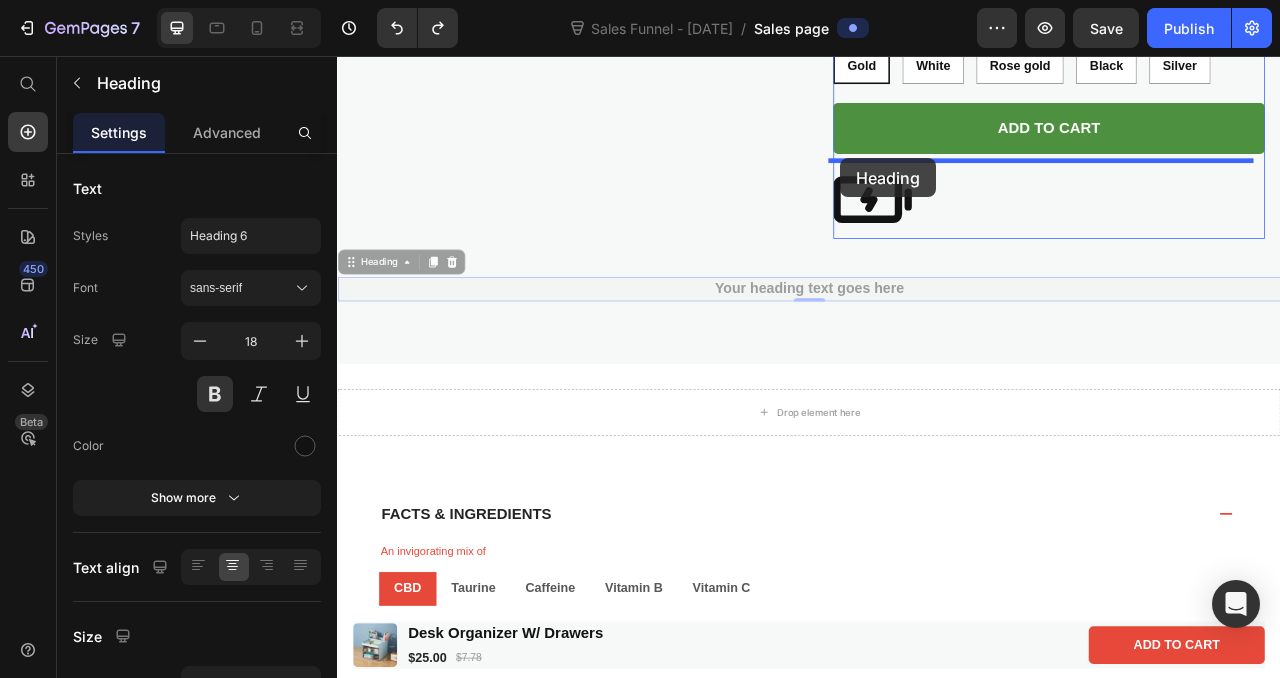 drag, startPoint x: 430, startPoint y: 318, endPoint x: 977, endPoint y: 185, distance: 562.93695 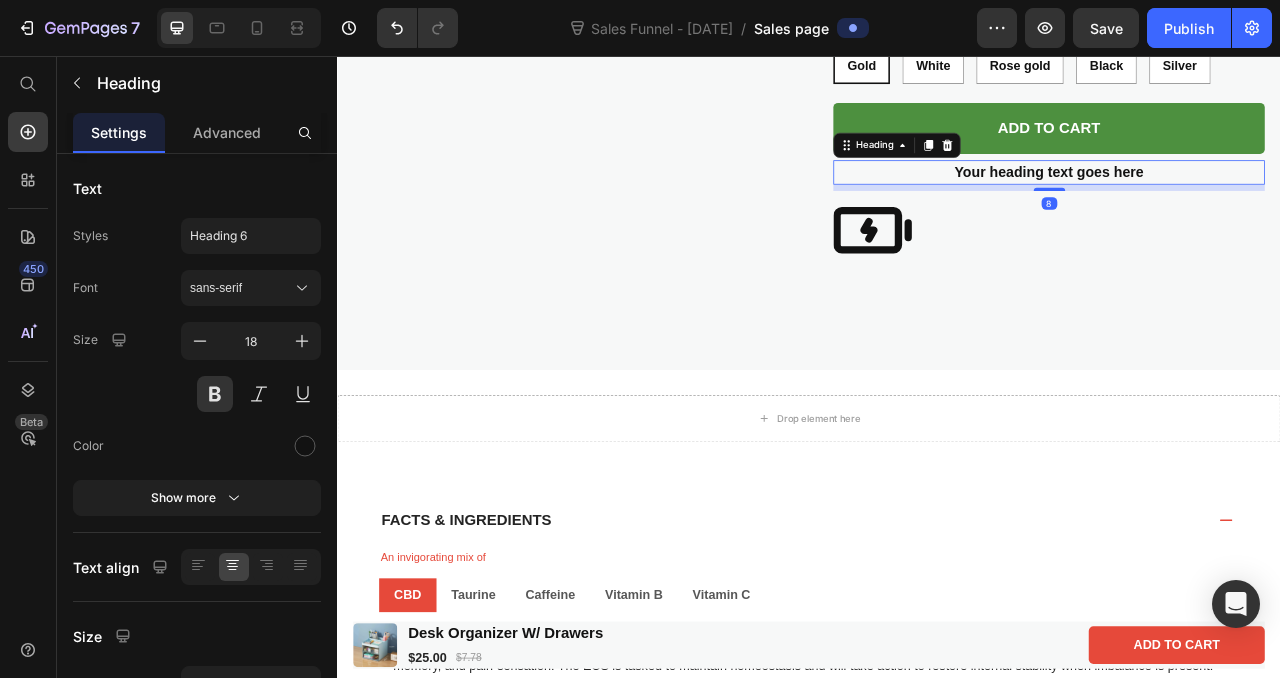click on "Your heading text goes here" at bounding box center (1242, 204) 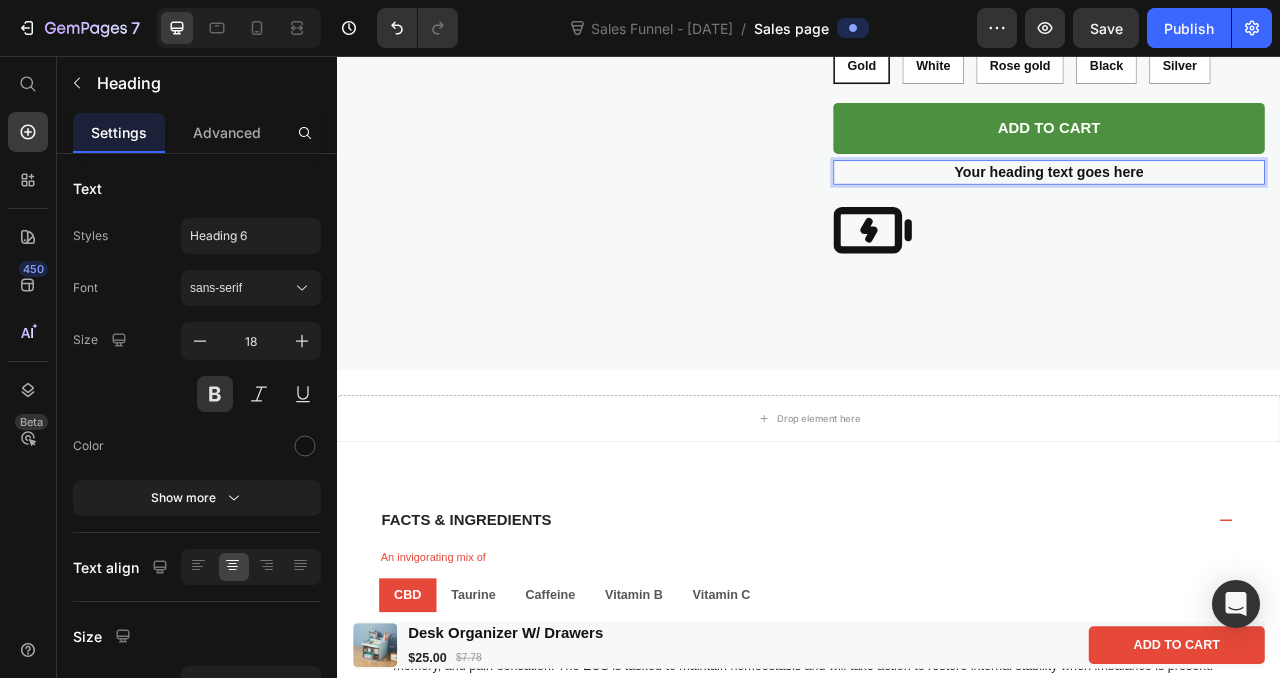 click on "Your heading text goes here" at bounding box center (1242, 204) 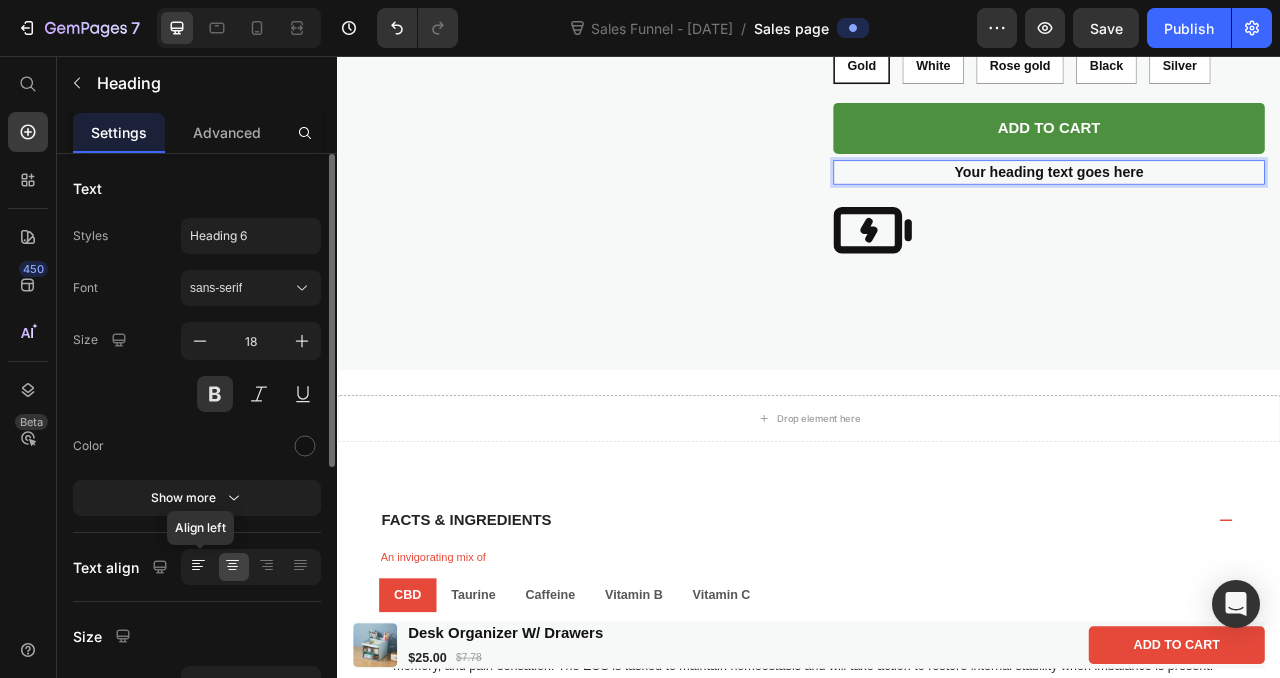 click 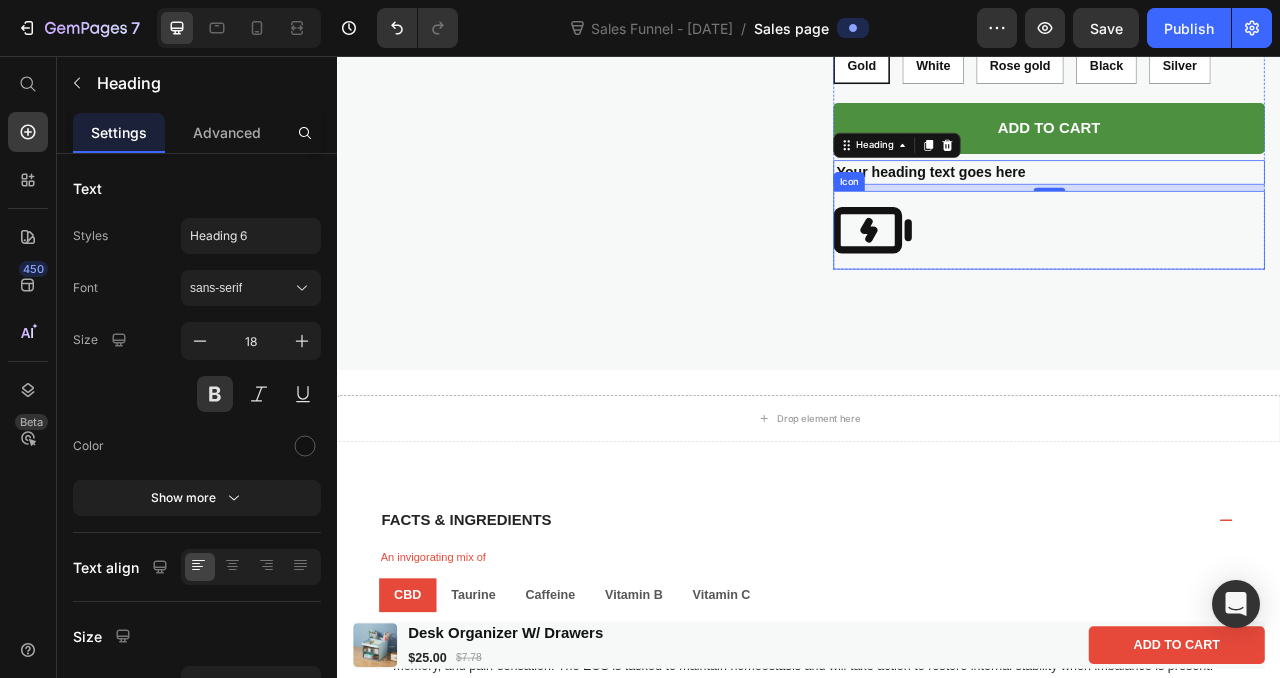 drag, startPoint x: 1050, startPoint y: 175, endPoint x: 1069, endPoint y: 282, distance: 108.67382 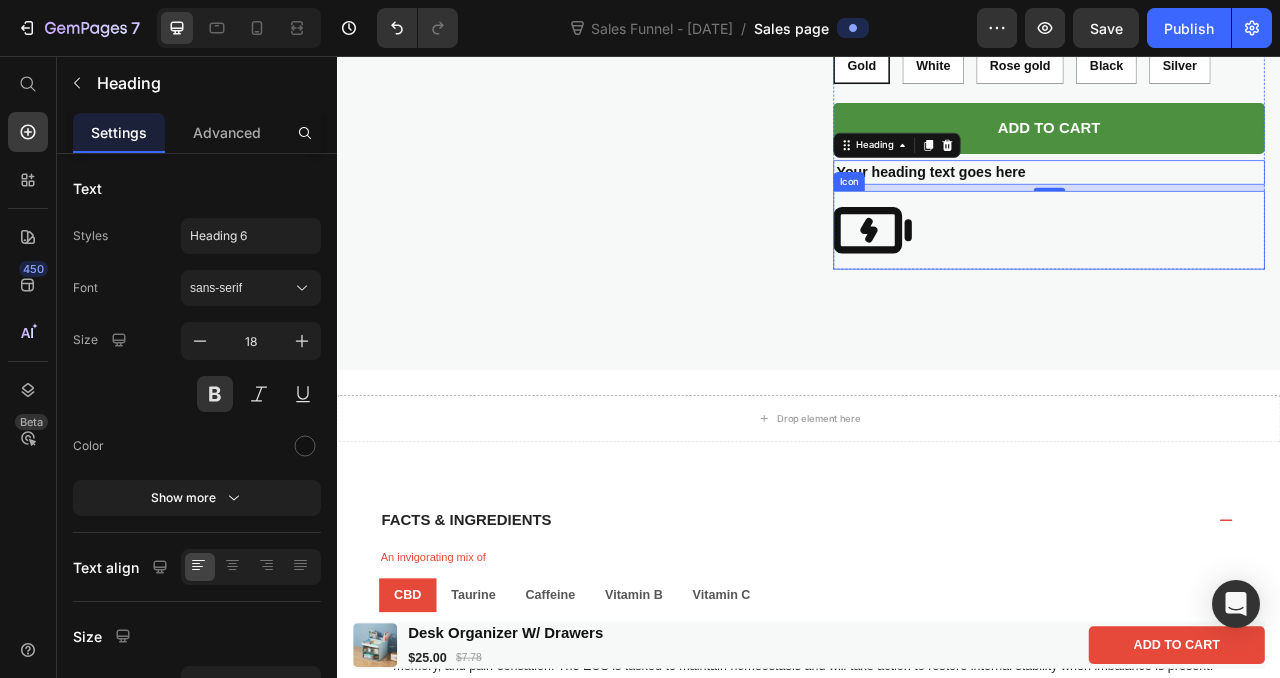 click on "Wireless Table Lamp W/Touch Sensor, Portable Product Title $55.00 Product Price
Drop element here Row
This Wireless Table Lamp with a touch sensor is the perfect solution for portable lighting.
With wireless capabilities, you can easily move the lamp from room to room or even a nightstand.
The touch sensor makes it easy to turn on and off without the hassle of cords or switches.
Enjoy the convenience of wireless lighting with this stylish, functional, and simple-to-use lamp.
This table lamp will work perfect as a desk lamp or as a bedside lamp on a bedside table.
Show less Product Description  Color: Gold Gold Gold Gold White White White Rose gold Rose gold Rose gold Black Black Black Silver Silver Silver Product Variants & Swatches Add to cart Add to Cart Your heading text goes here Heading   8
Icon" at bounding box center [1242, -188] 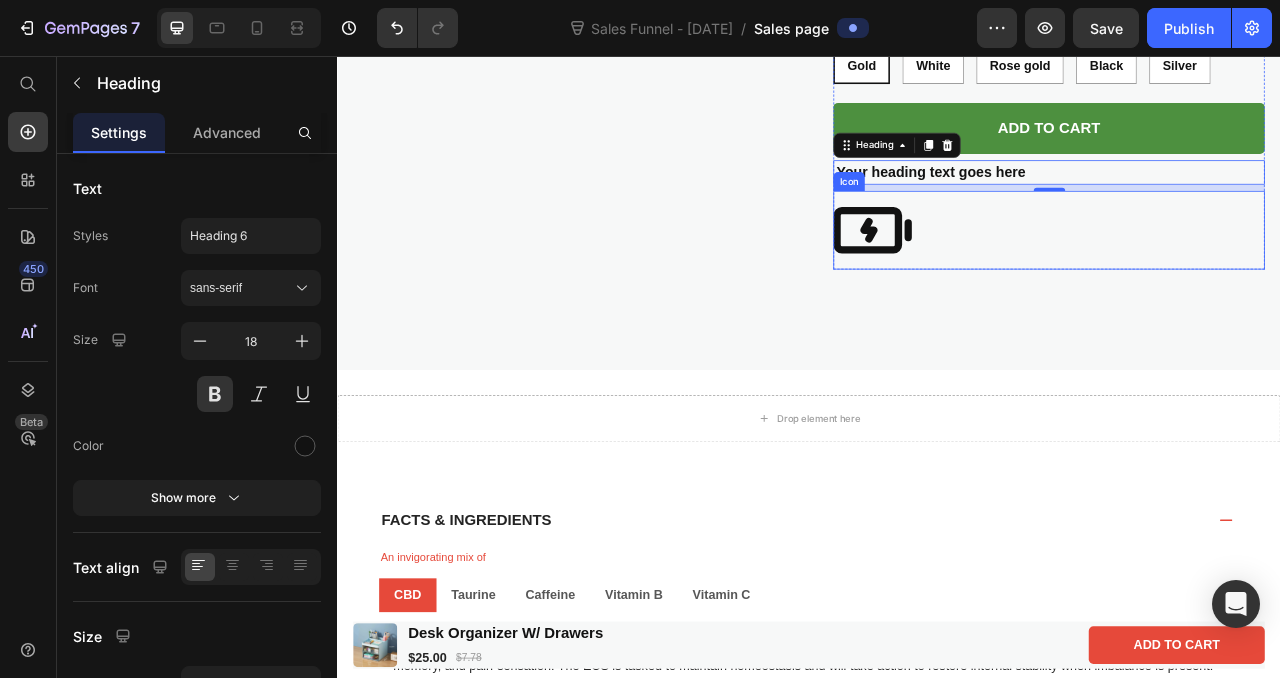 click 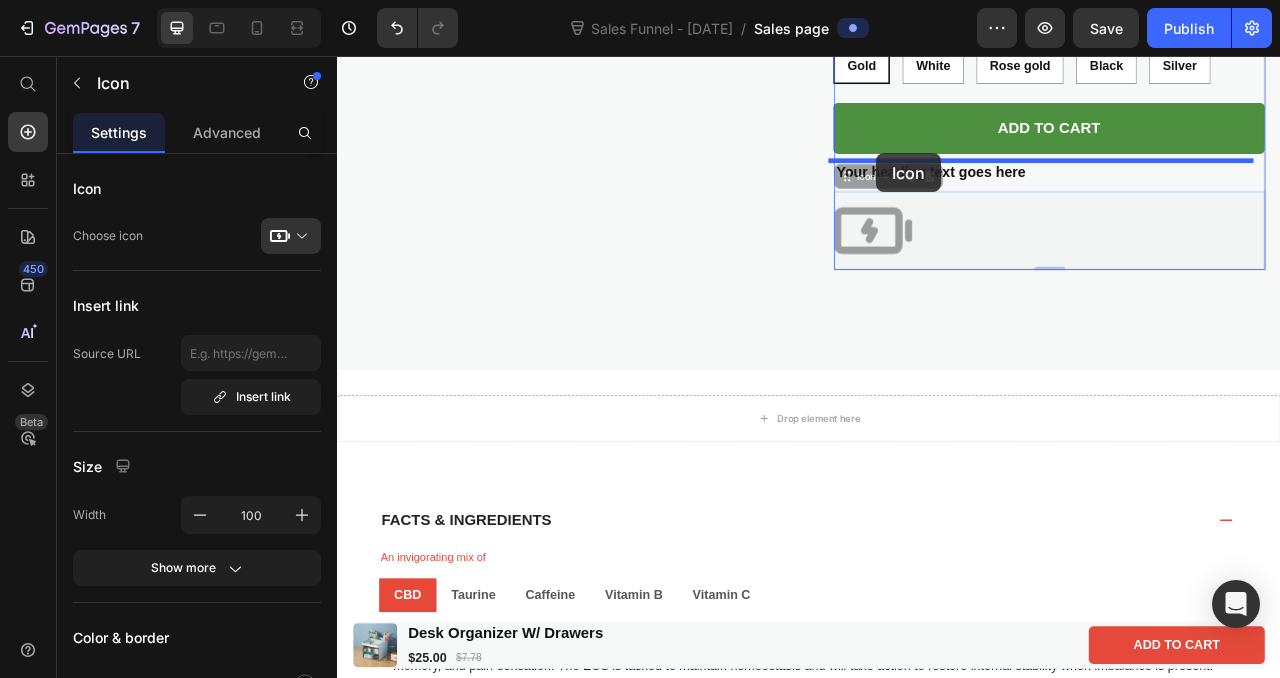 drag, startPoint x: 1028, startPoint y: 213, endPoint x: 1023, endPoint y: 181, distance: 32.38827 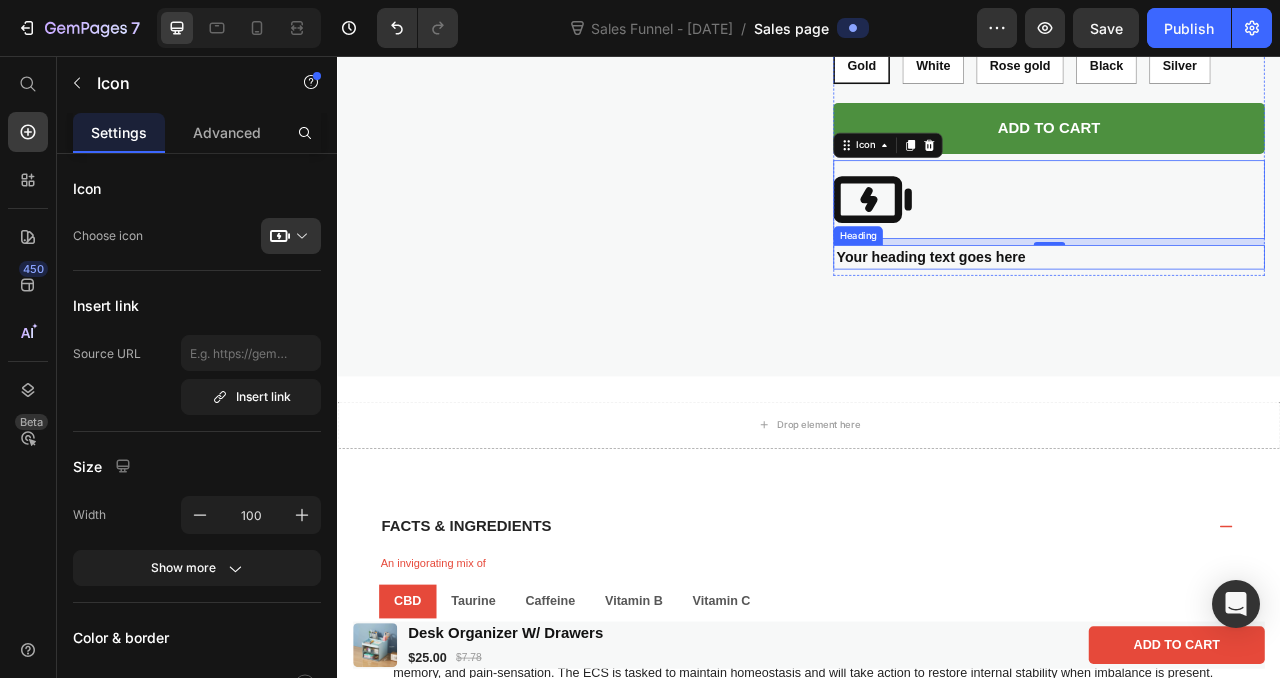 click on "Your heading text goes here" at bounding box center [1242, 312] 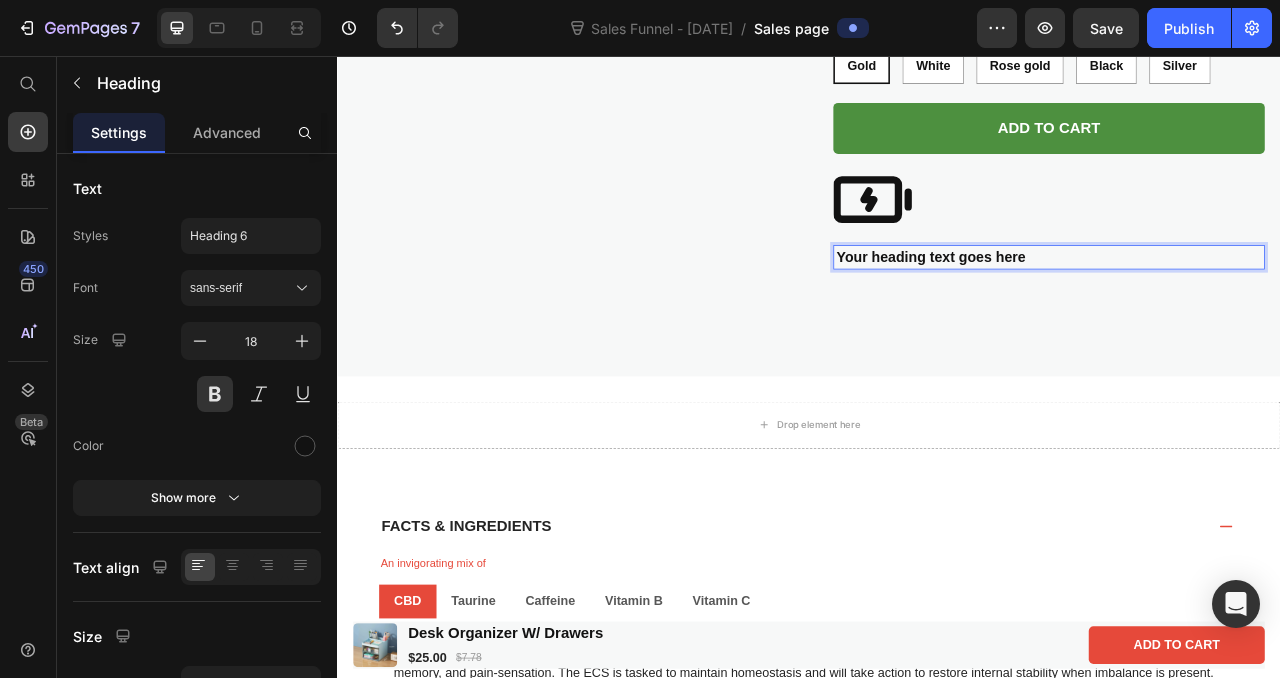 click on "Your heading text goes here" at bounding box center (1242, 312) 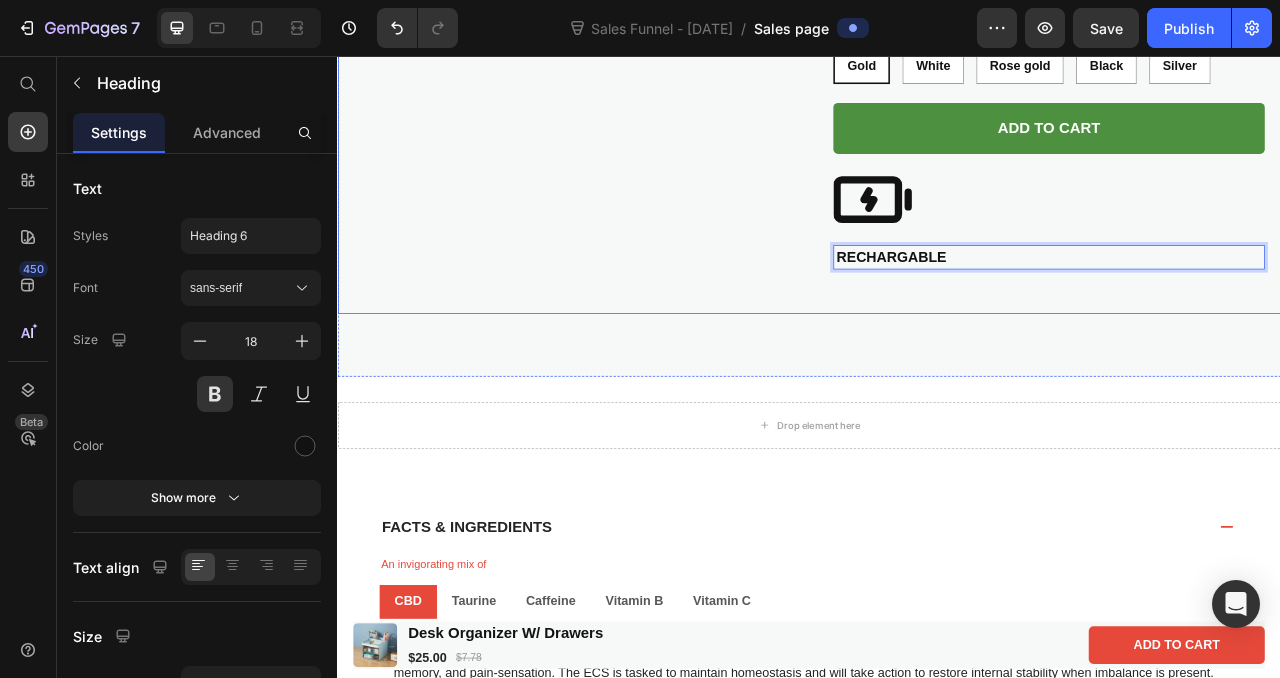 click on "Product Images" at bounding box center [631, -184] 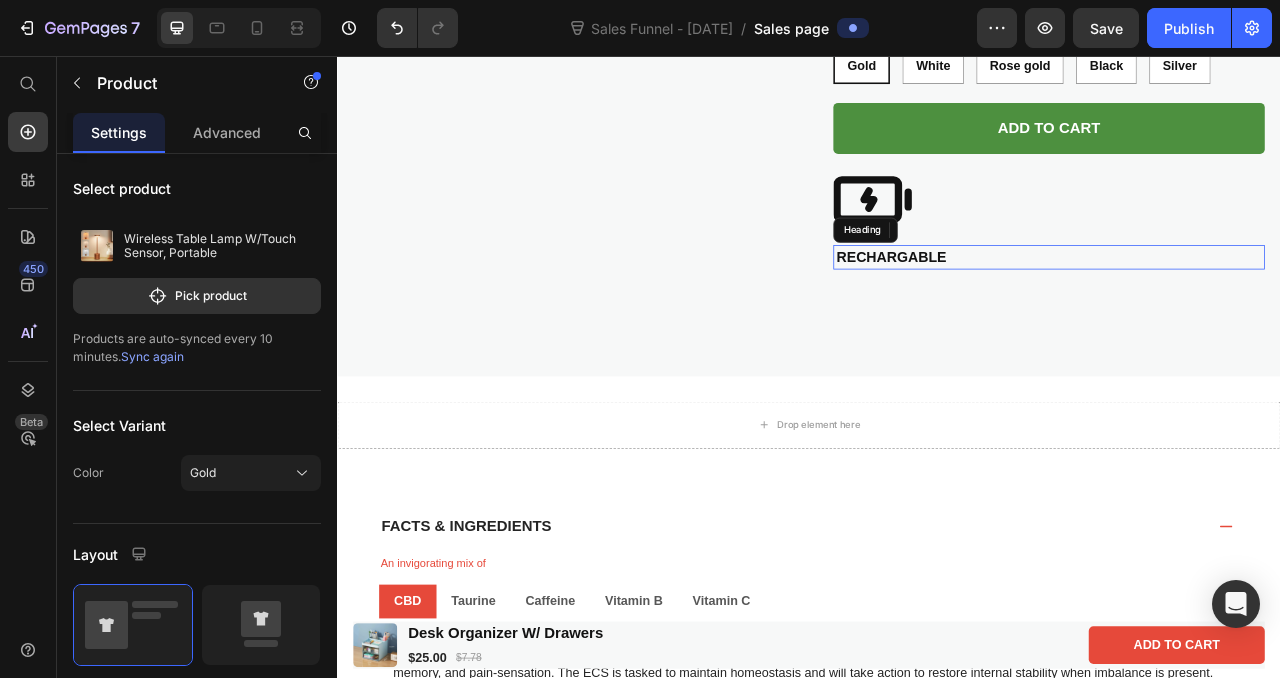 click on "RECHARGABLE" at bounding box center [1242, 312] 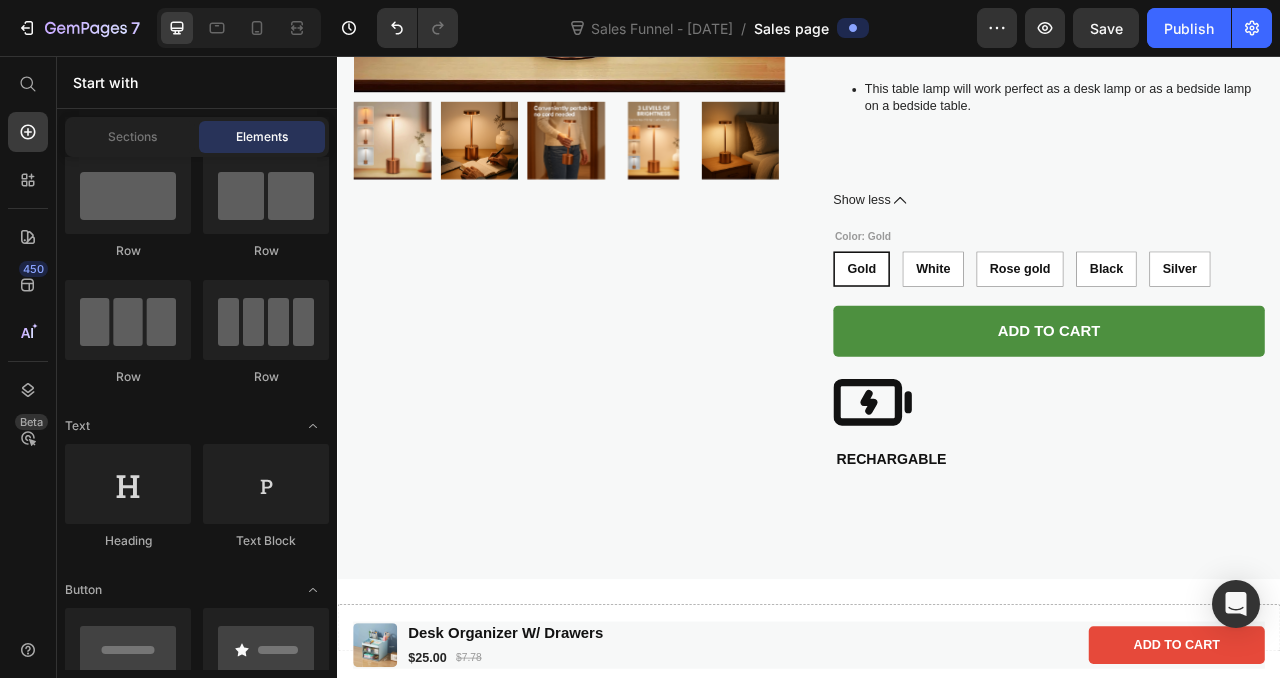 scroll, scrollTop: 584, scrollLeft: 0, axis: vertical 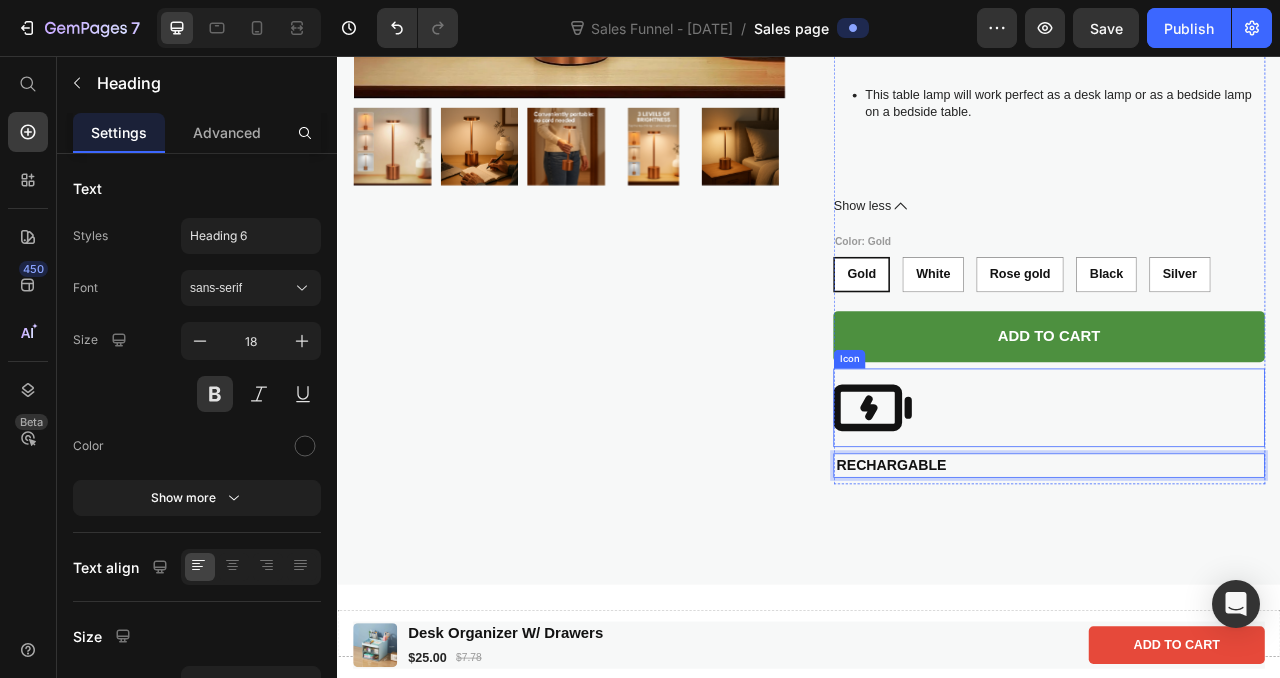 click 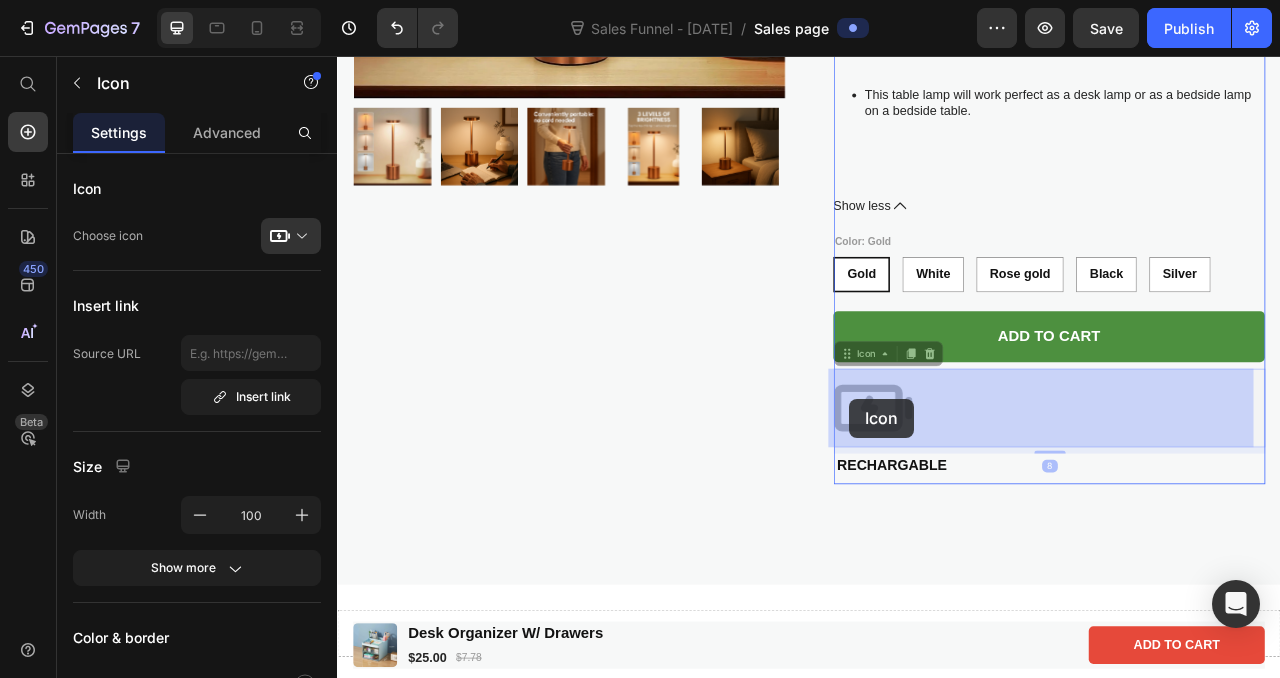 drag, startPoint x: 998, startPoint y: 493, endPoint x: 988, endPoint y: 492, distance: 10.049875 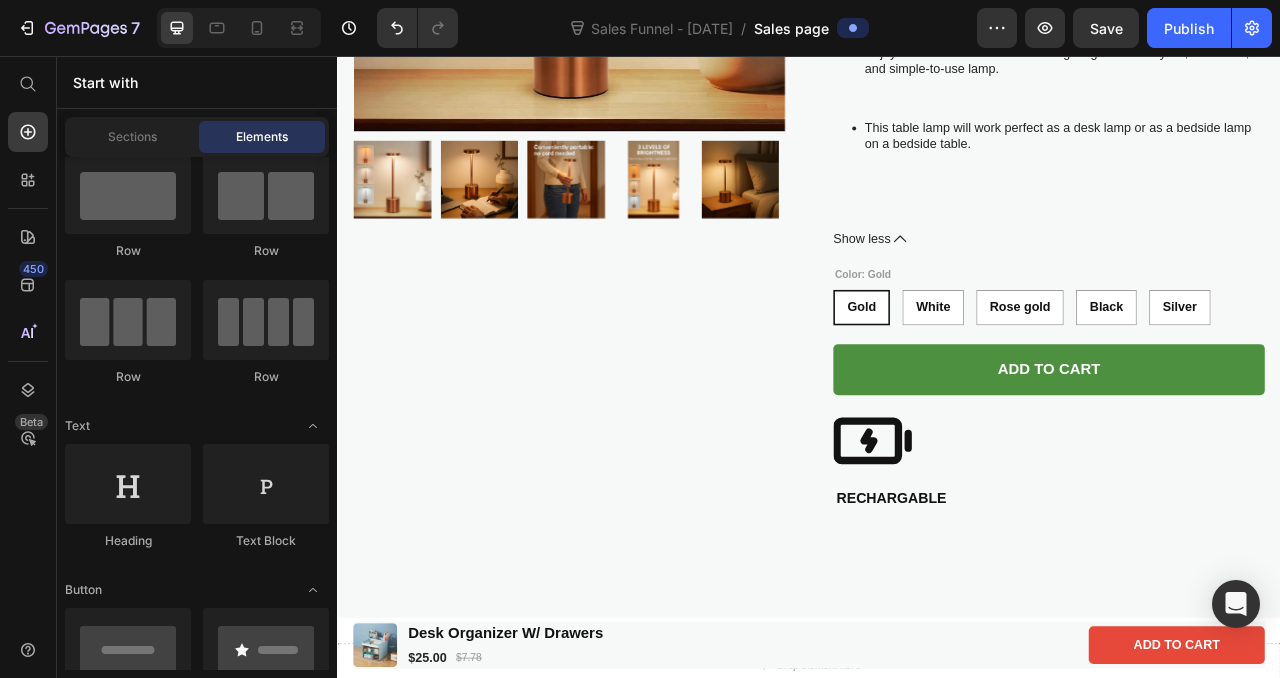 scroll, scrollTop: 540, scrollLeft: 0, axis: vertical 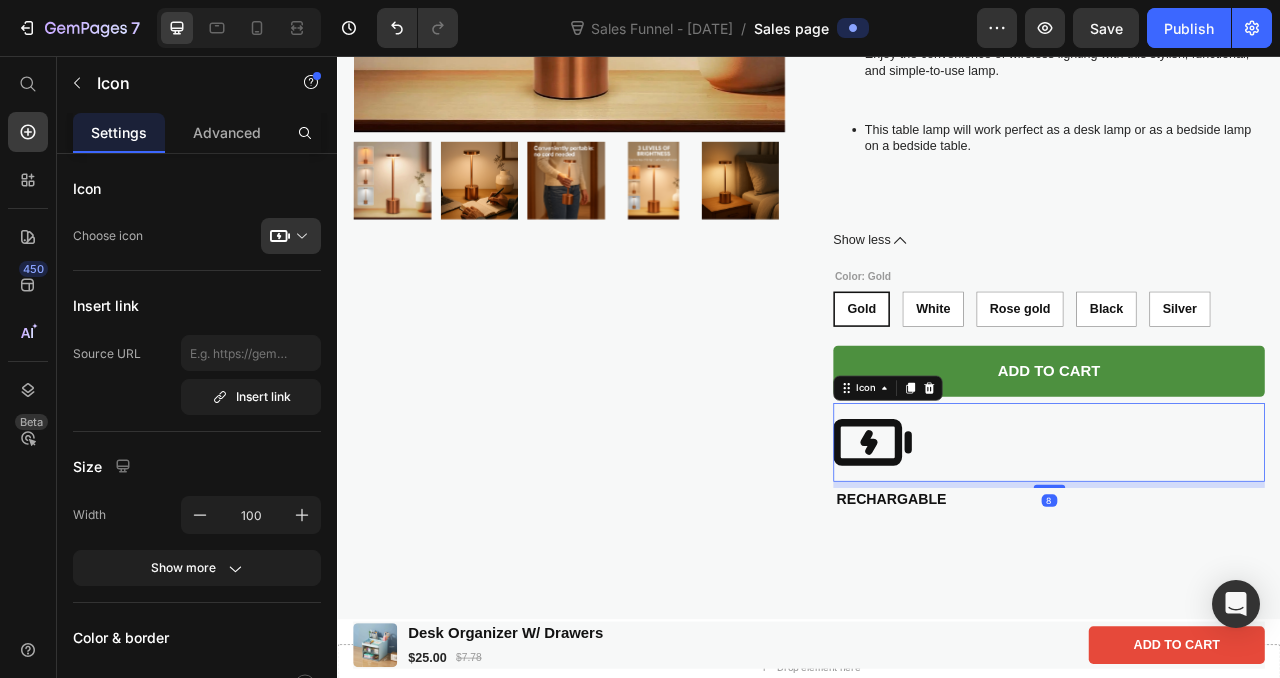 click on "Icon   8" at bounding box center (1242, 548) 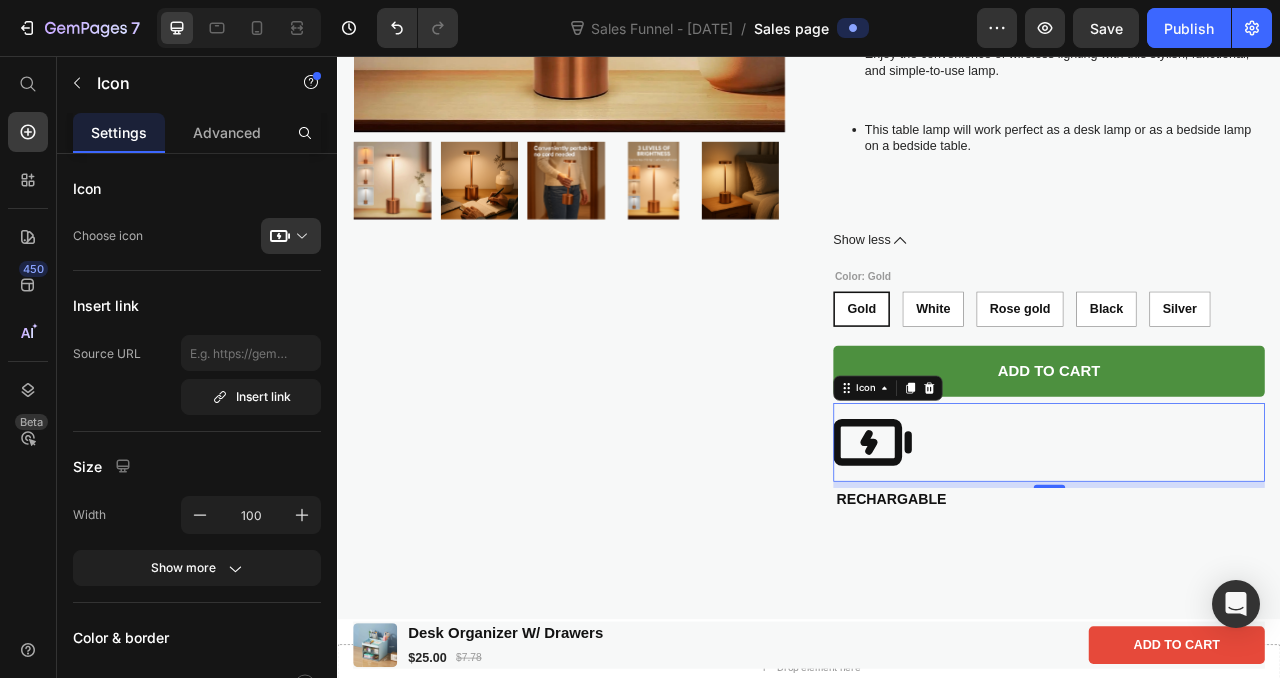 click on "Icon   8" at bounding box center (1242, 548) 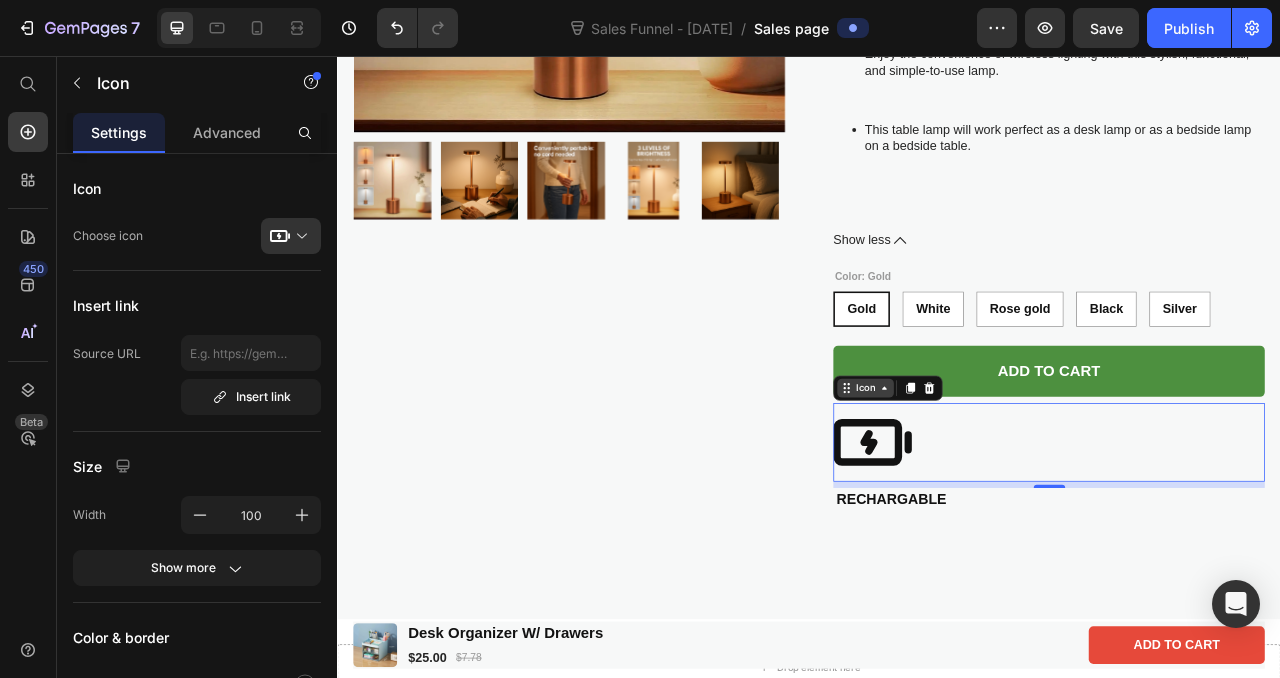 click 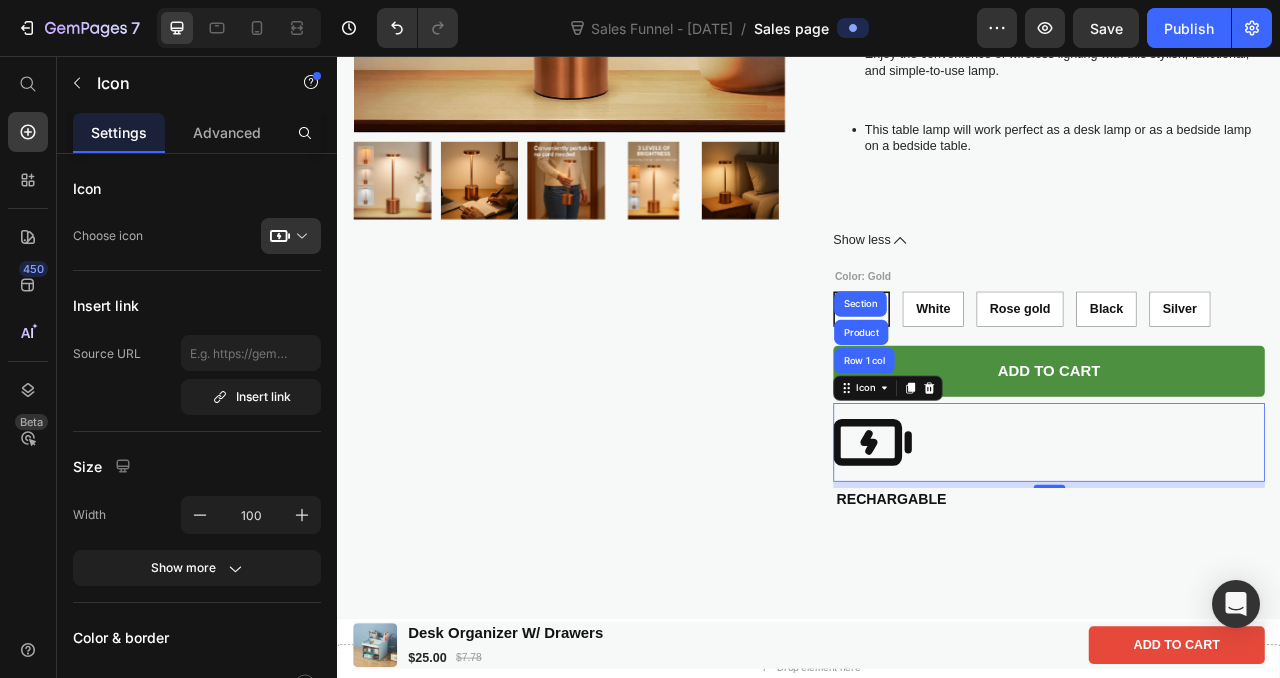 click on "Icon Row 1 col Product Section   8" at bounding box center [1242, 548] 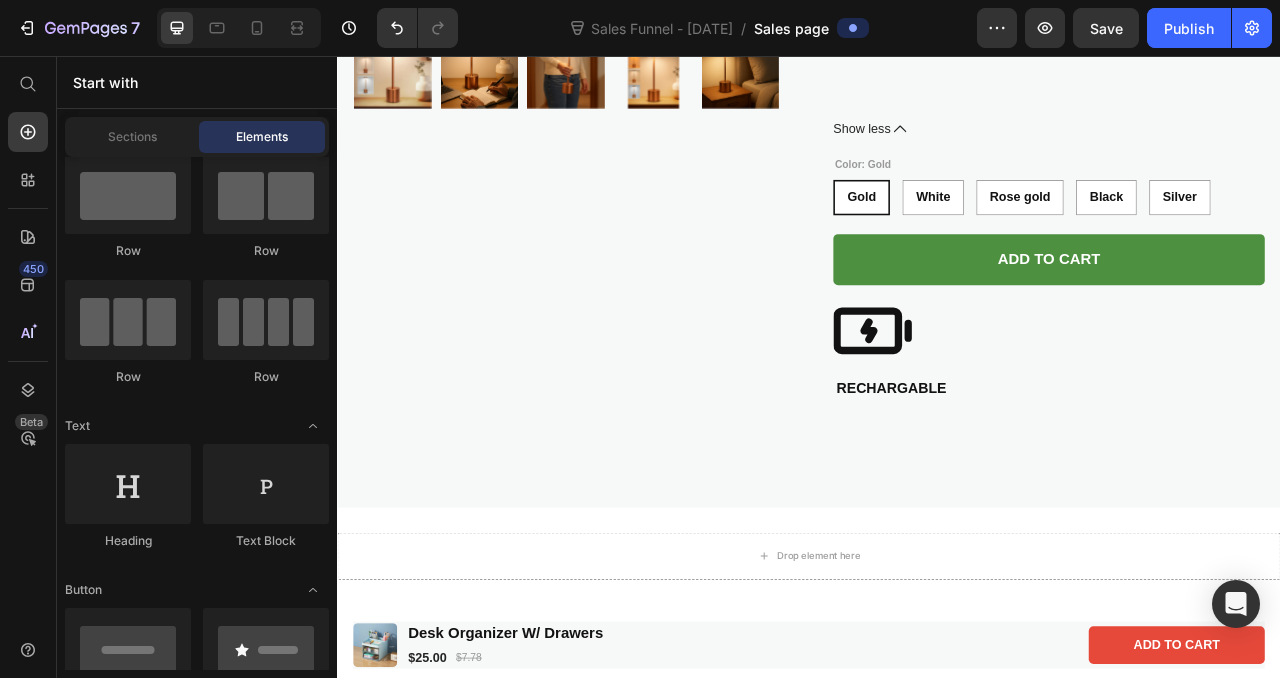 scroll, scrollTop: 671, scrollLeft: 0, axis: vertical 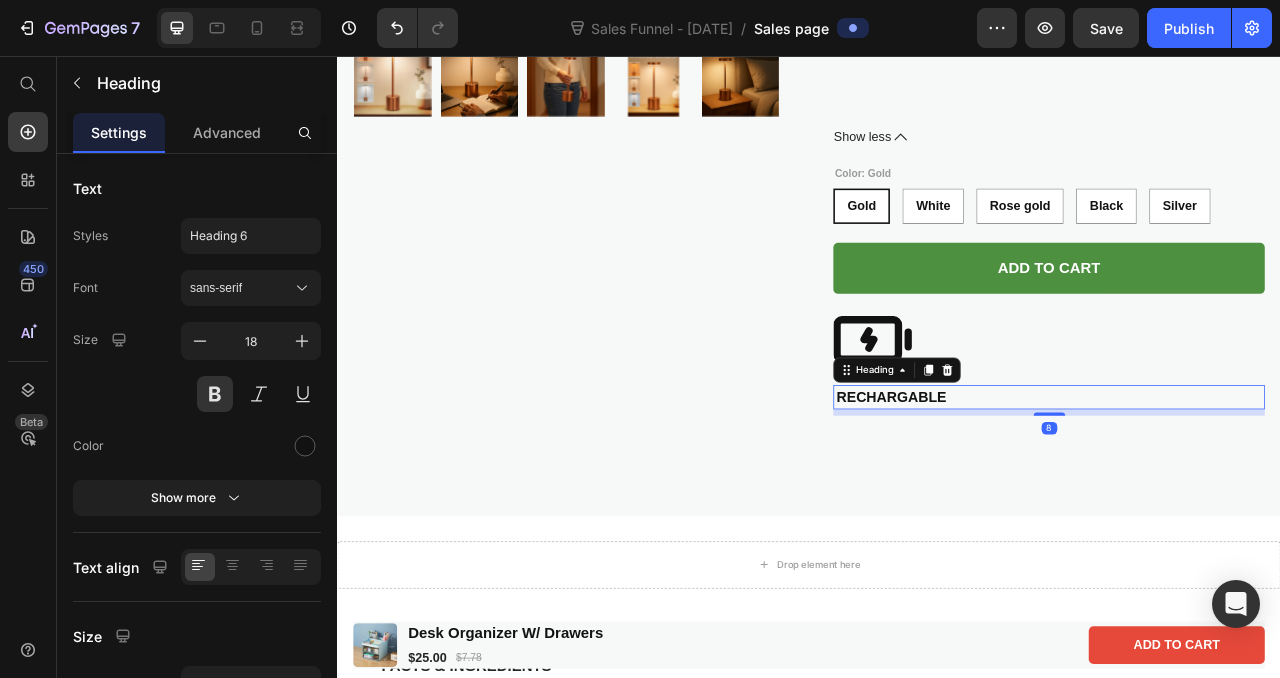 click on "RECHARGABLE" at bounding box center (1242, 490) 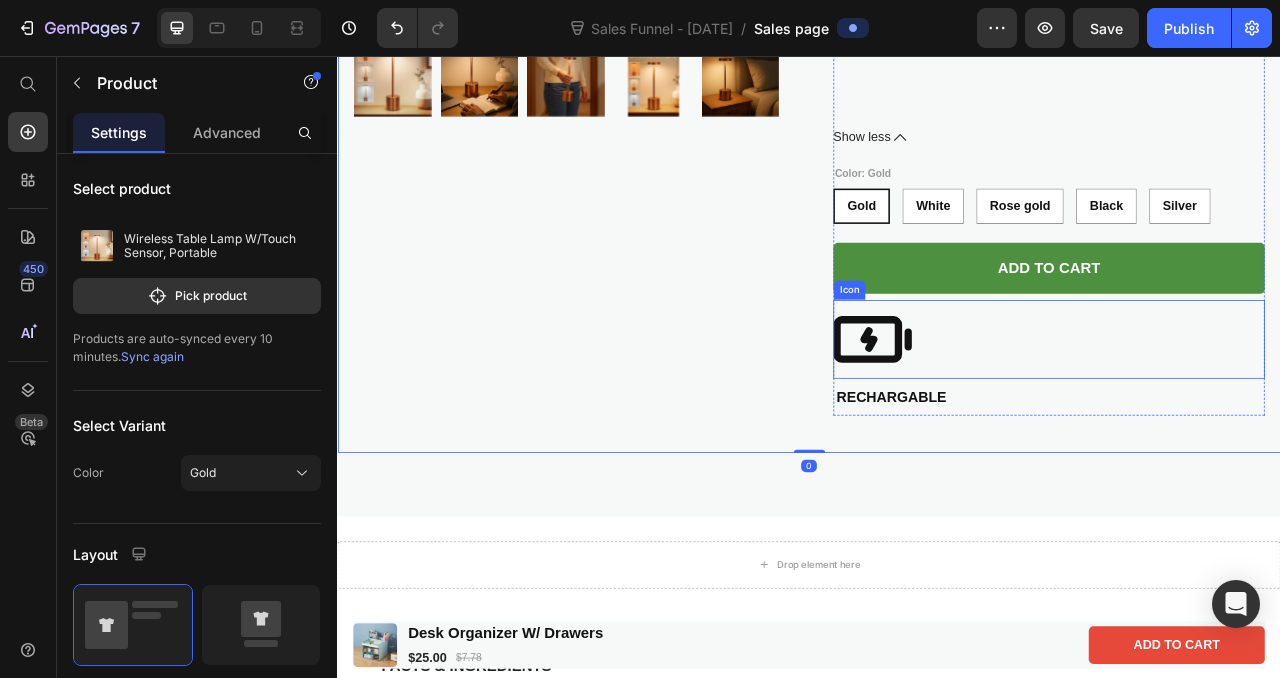 click on "Icon" at bounding box center [1242, 417] 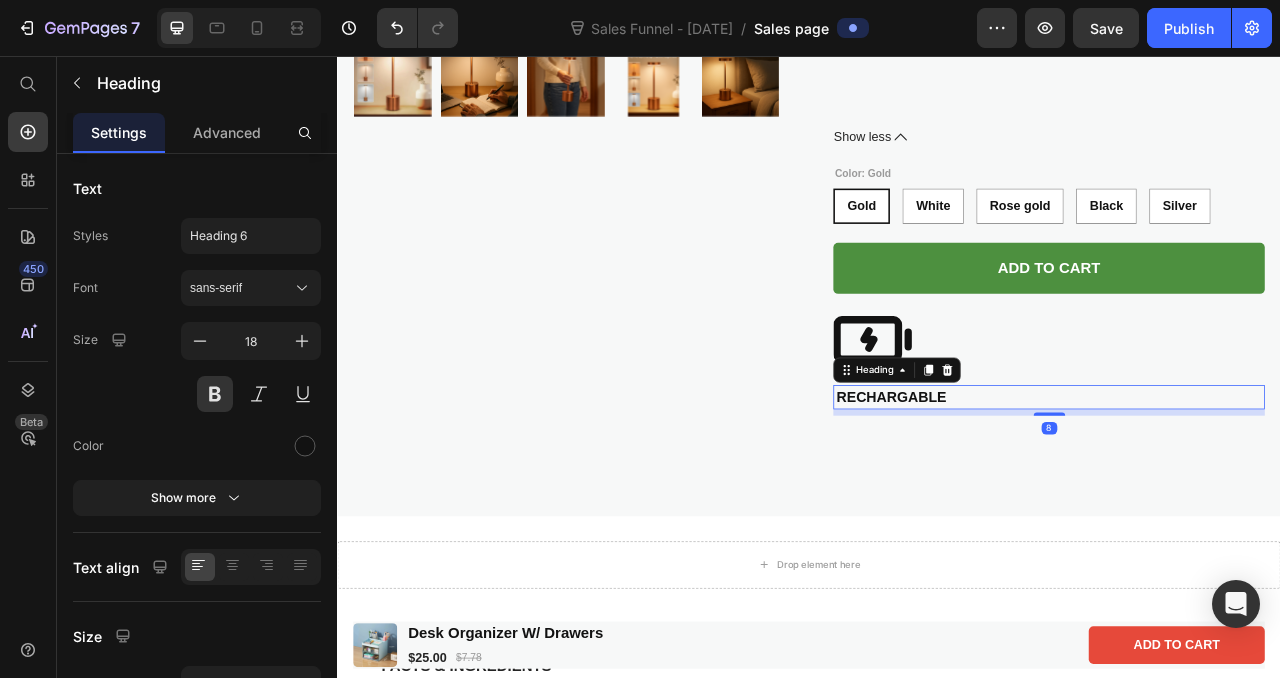 click on "RECHARGABLE" at bounding box center (1242, 490) 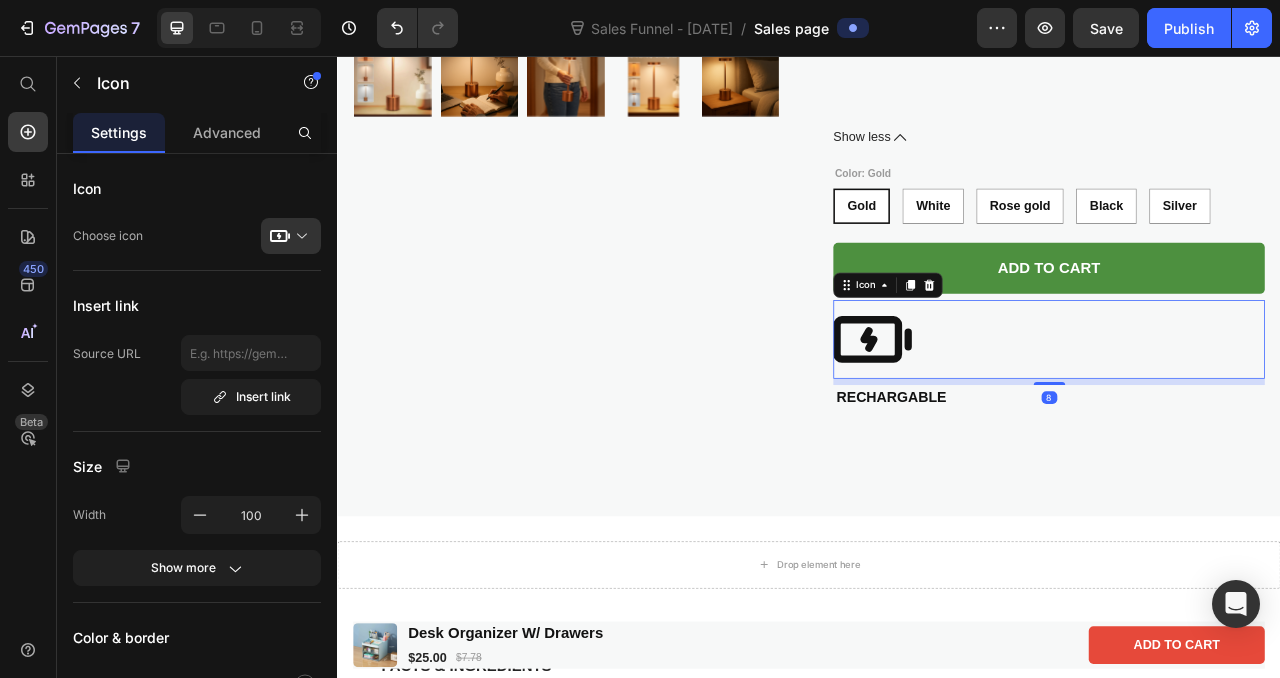 click on "Icon   8" at bounding box center [1242, 417] 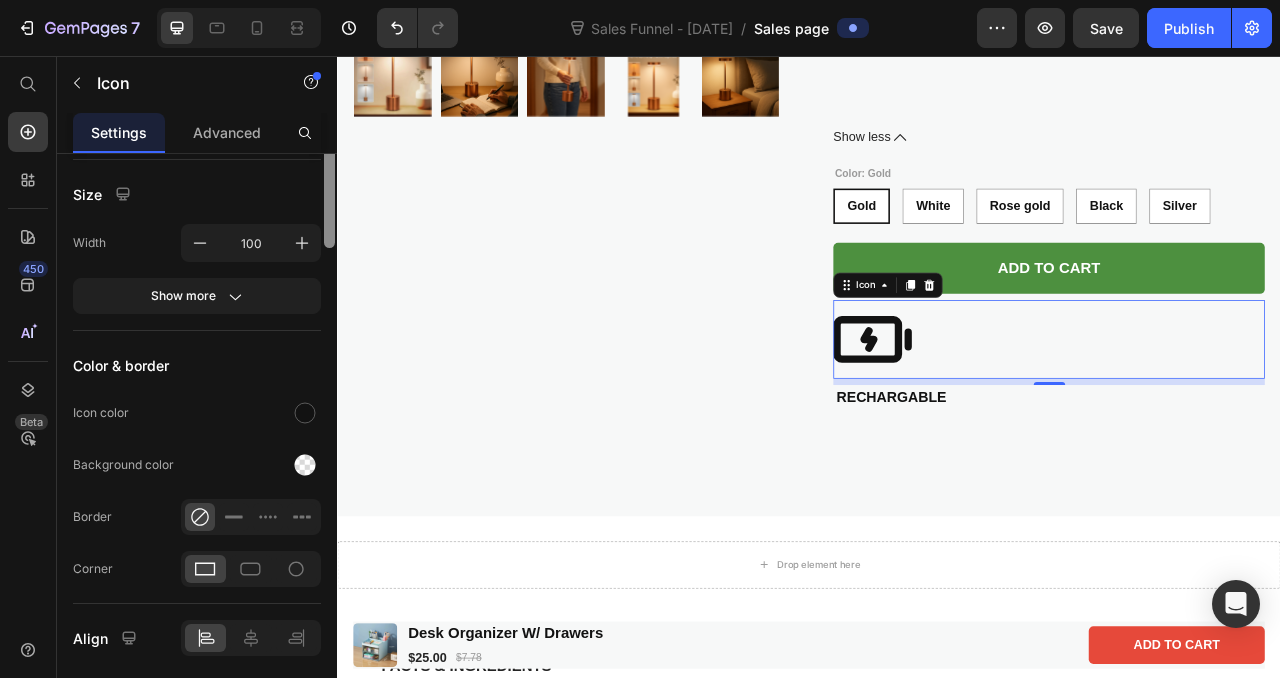 scroll, scrollTop: 0, scrollLeft: 0, axis: both 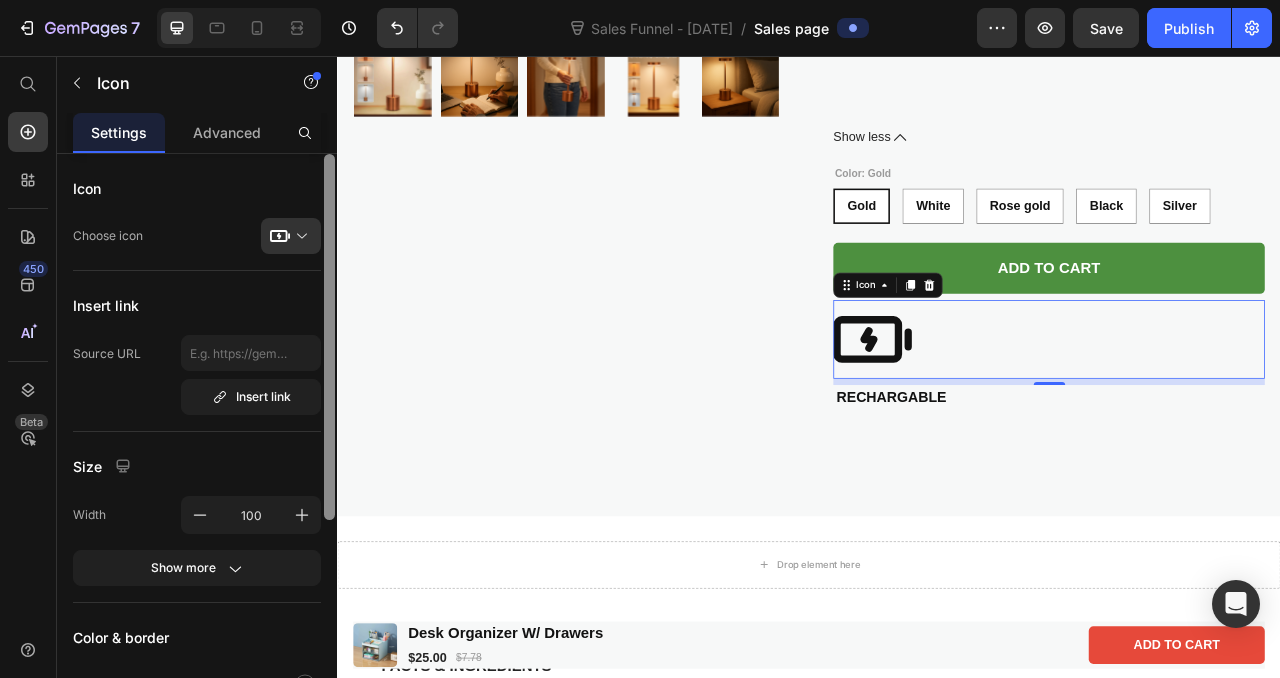 drag, startPoint x: 331, startPoint y: 299, endPoint x: 277, endPoint y: 186, distance: 125.23977 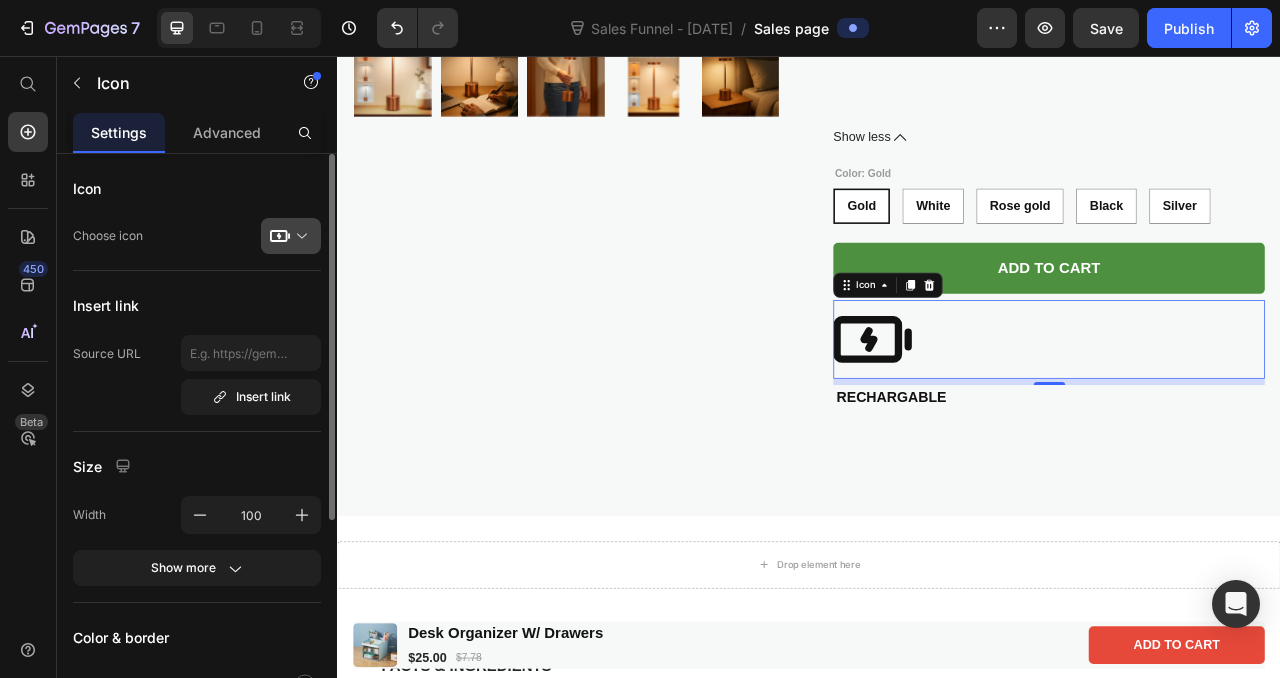 click at bounding box center (299, 236) 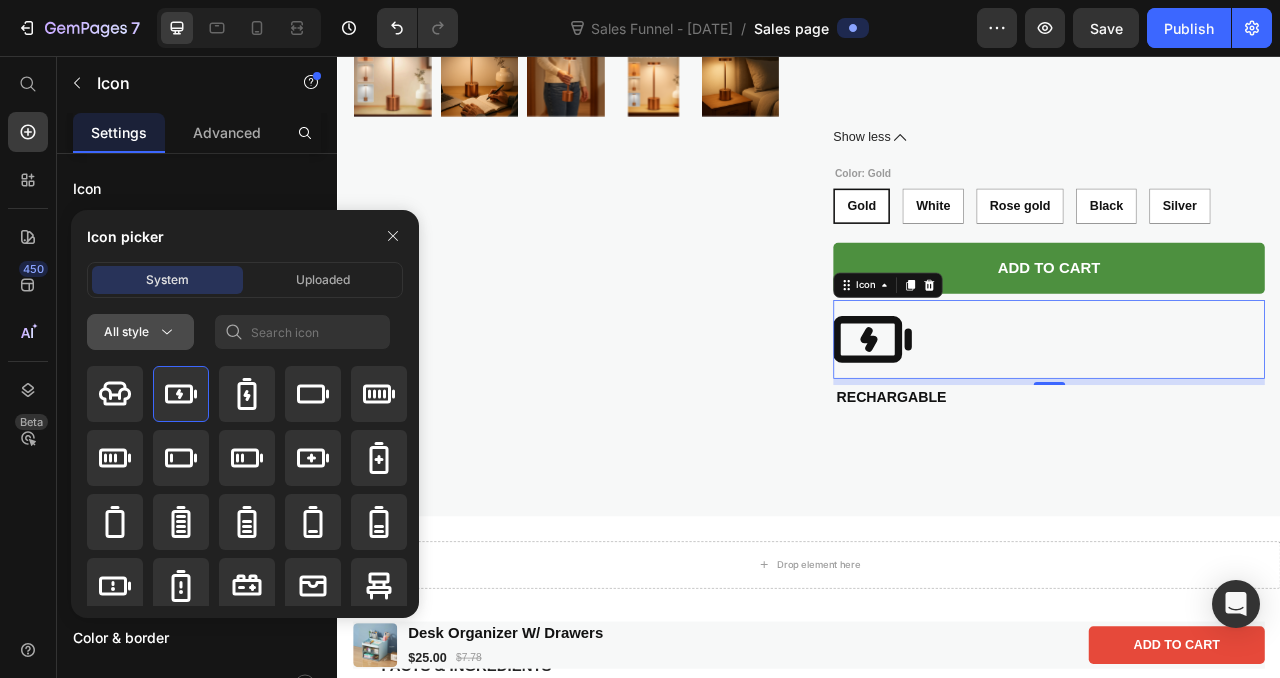 click 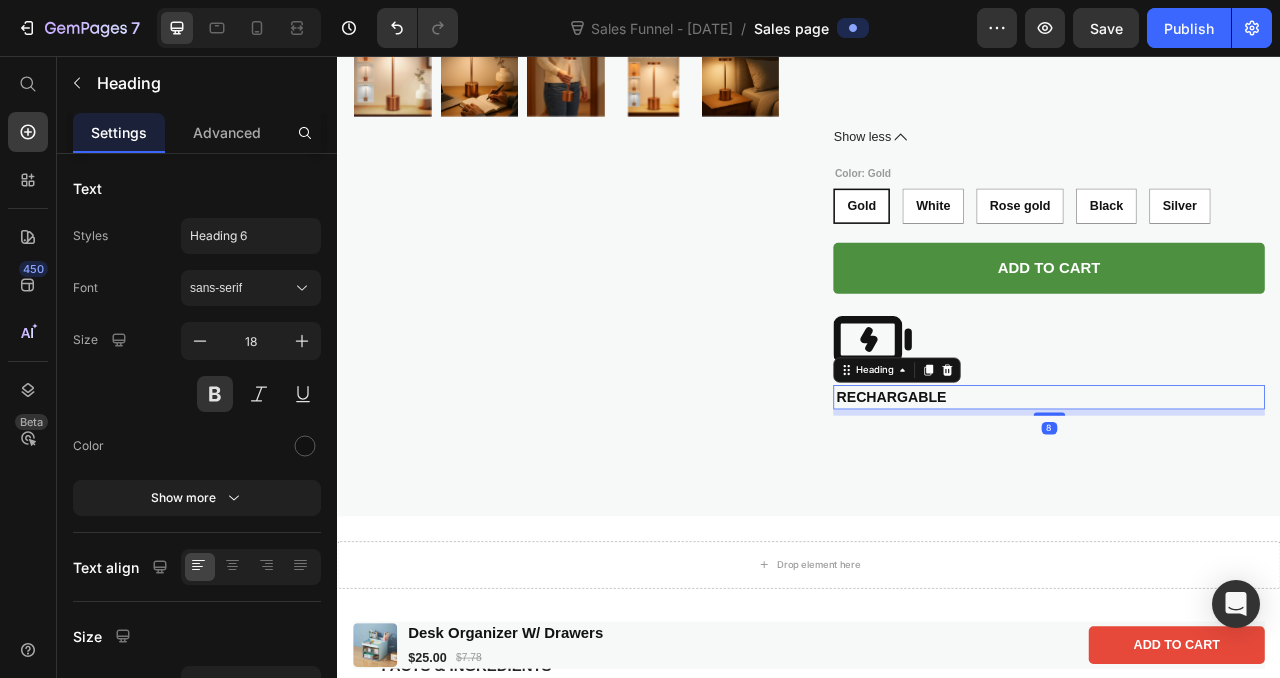 click on "RECHARGABLE" at bounding box center (1242, 490) 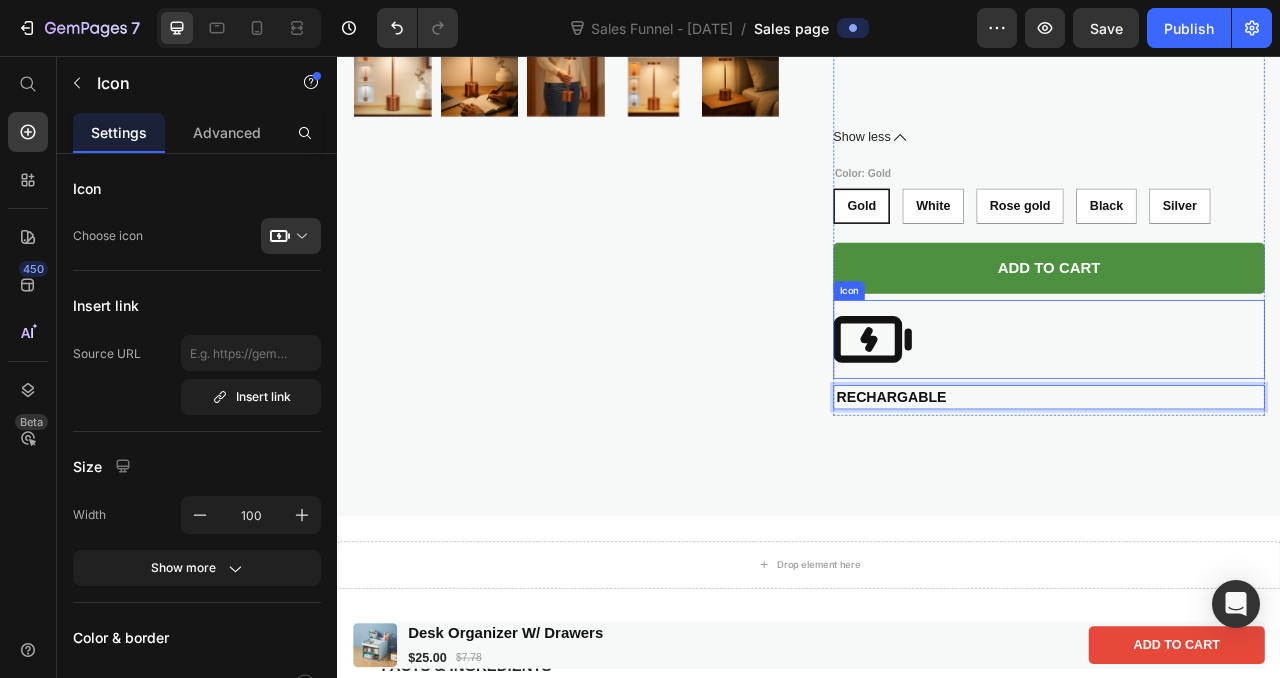 click on "Icon" at bounding box center (1242, 417) 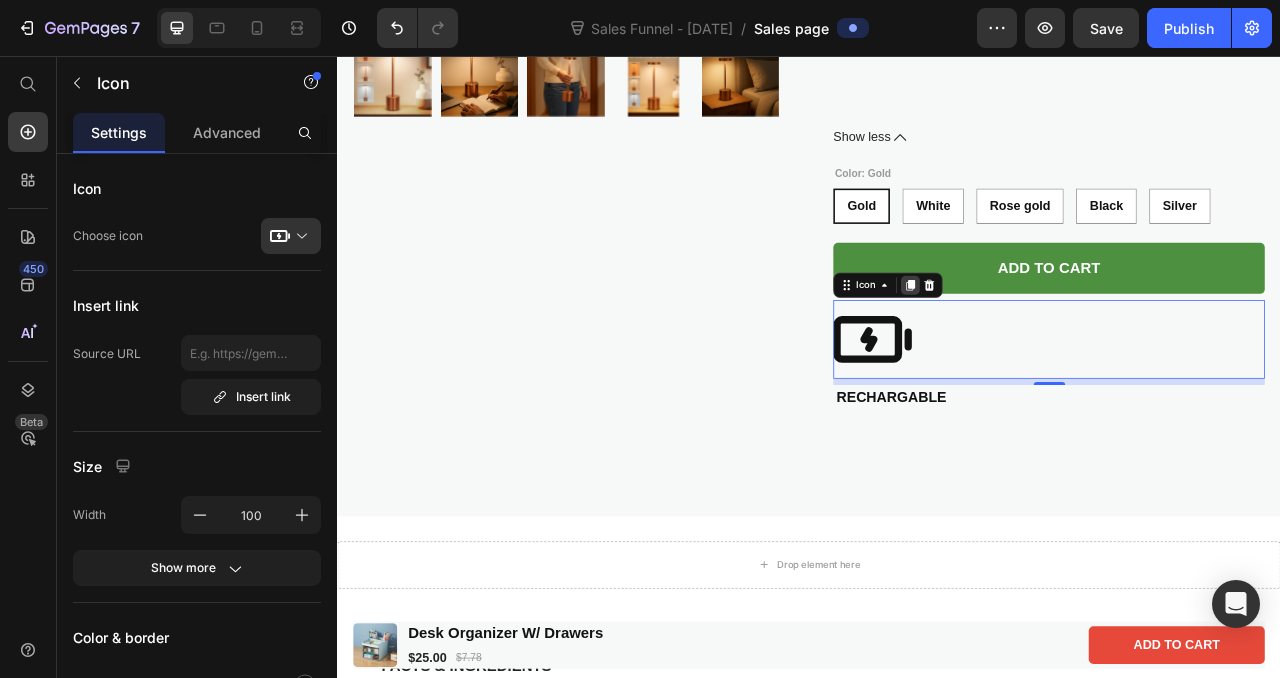 click 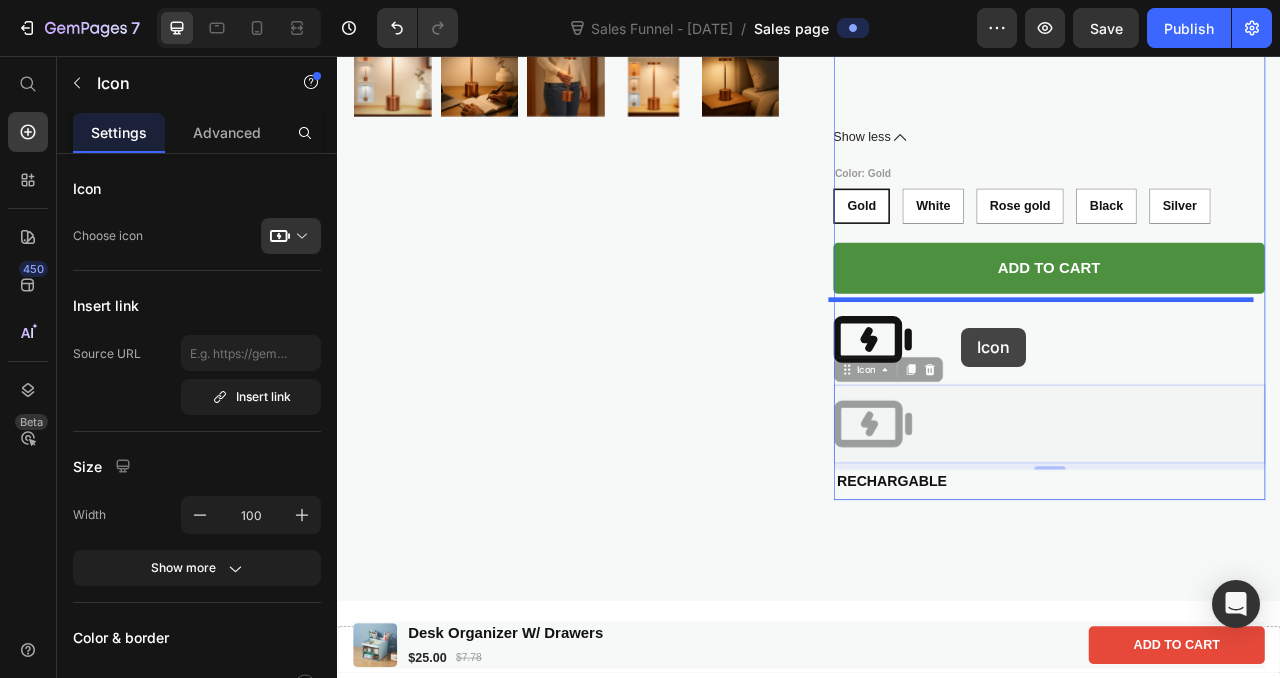 drag, startPoint x: 1007, startPoint y: 526, endPoint x: 1131, endPoint y: 402, distance: 175.36249 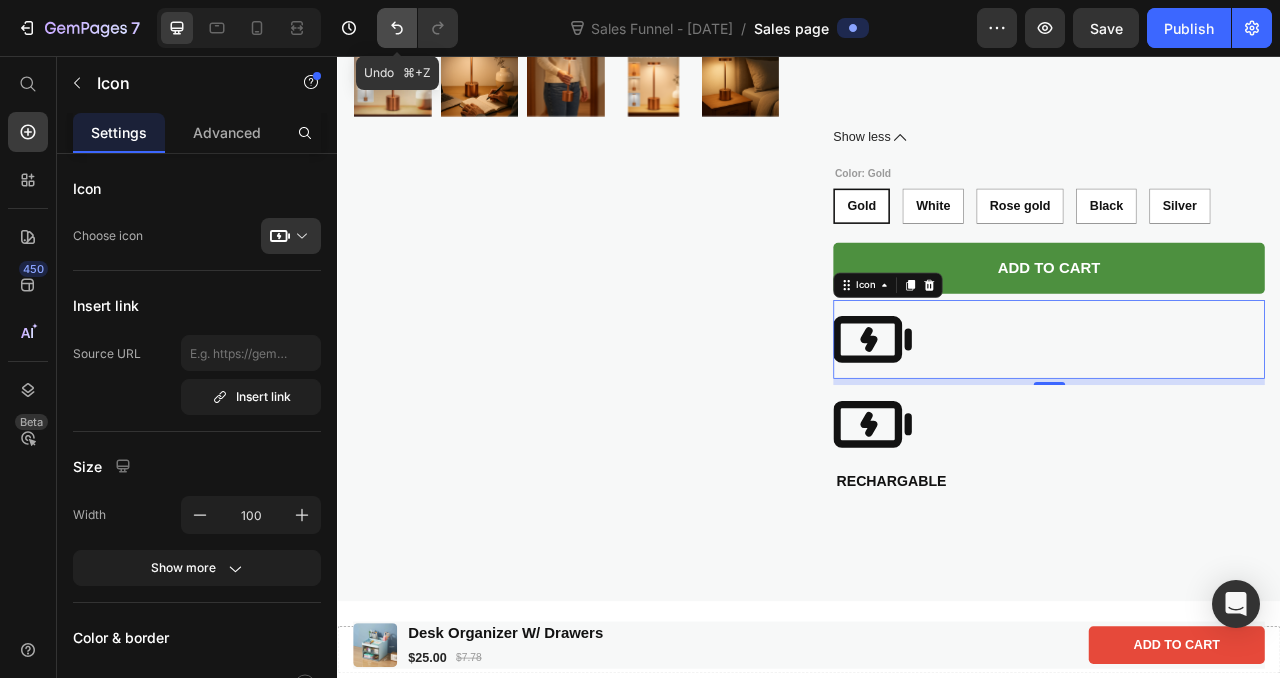 click 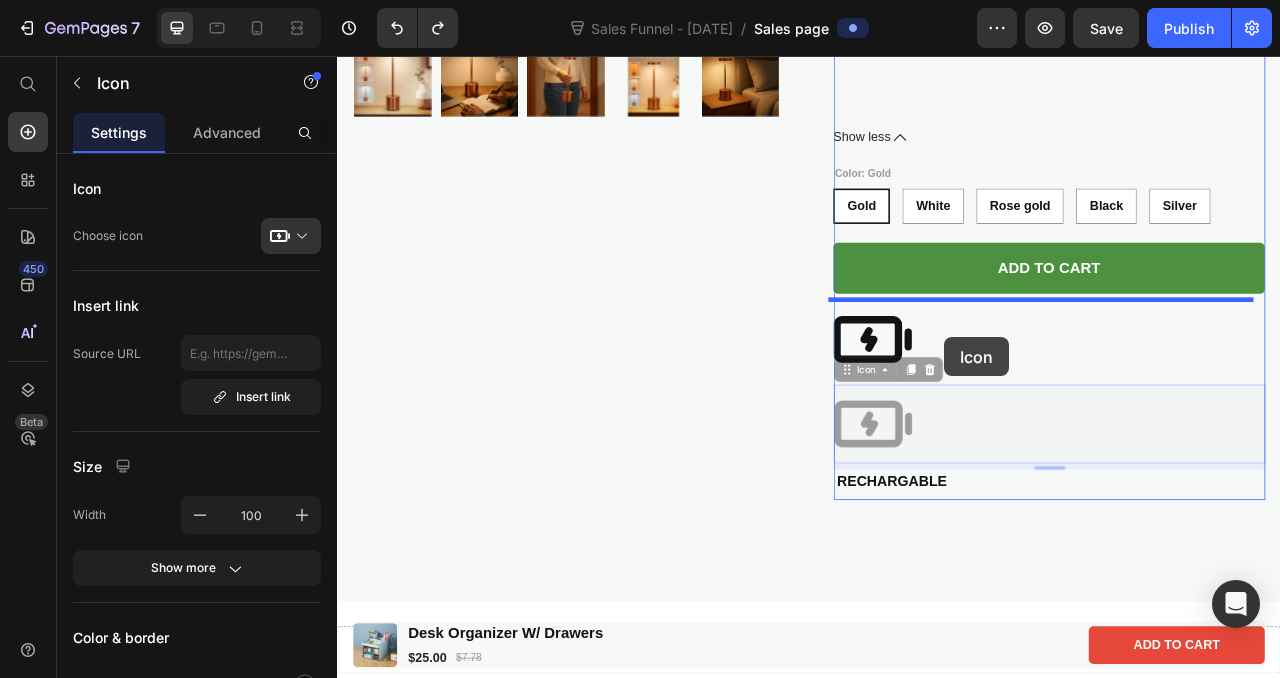 drag, startPoint x: 1028, startPoint y: 515, endPoint x: 1108, endPoint y: 414, distance: 128.84486 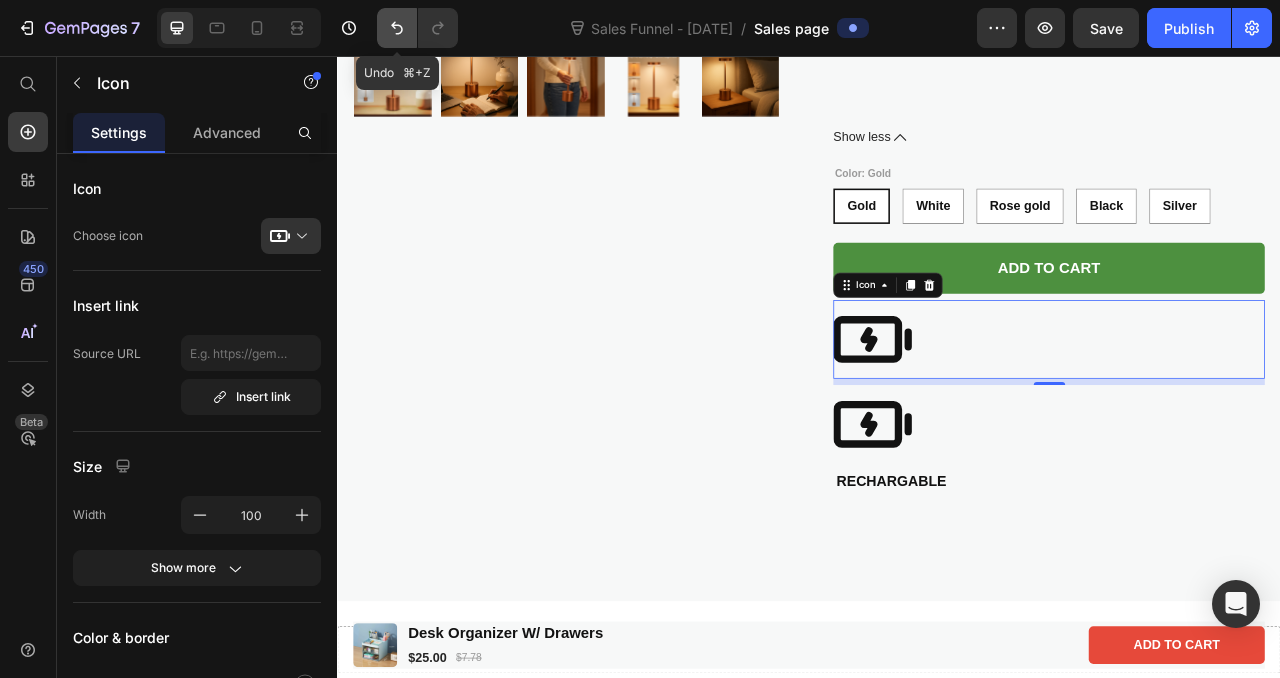 click 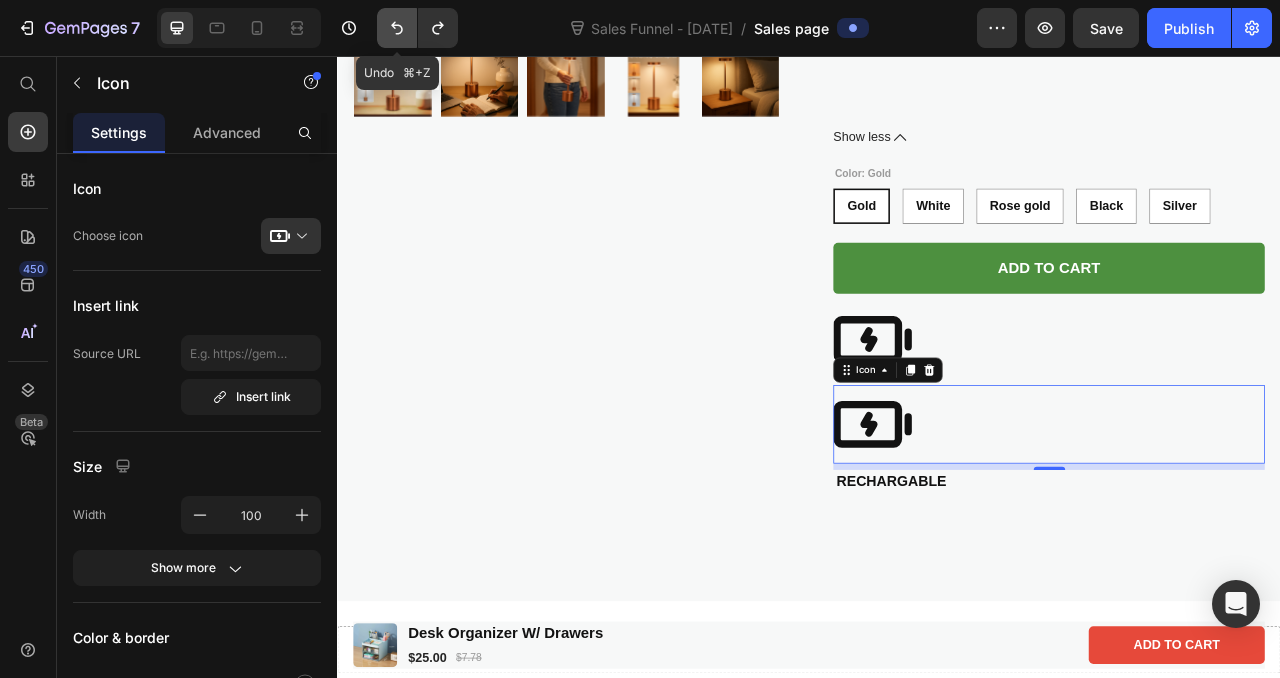 click 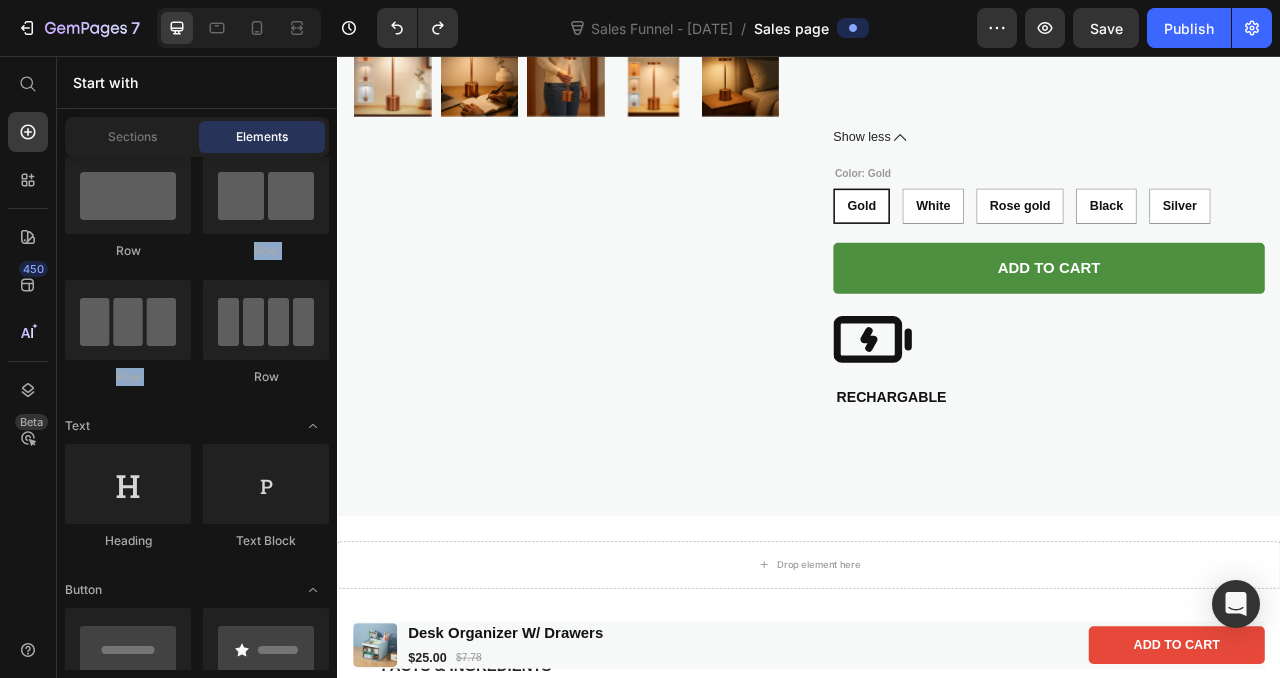 drag, startPoint x: 333, startPoint y: 172, endPoint x: 334, endPoint y: 280, distance: 108.00463 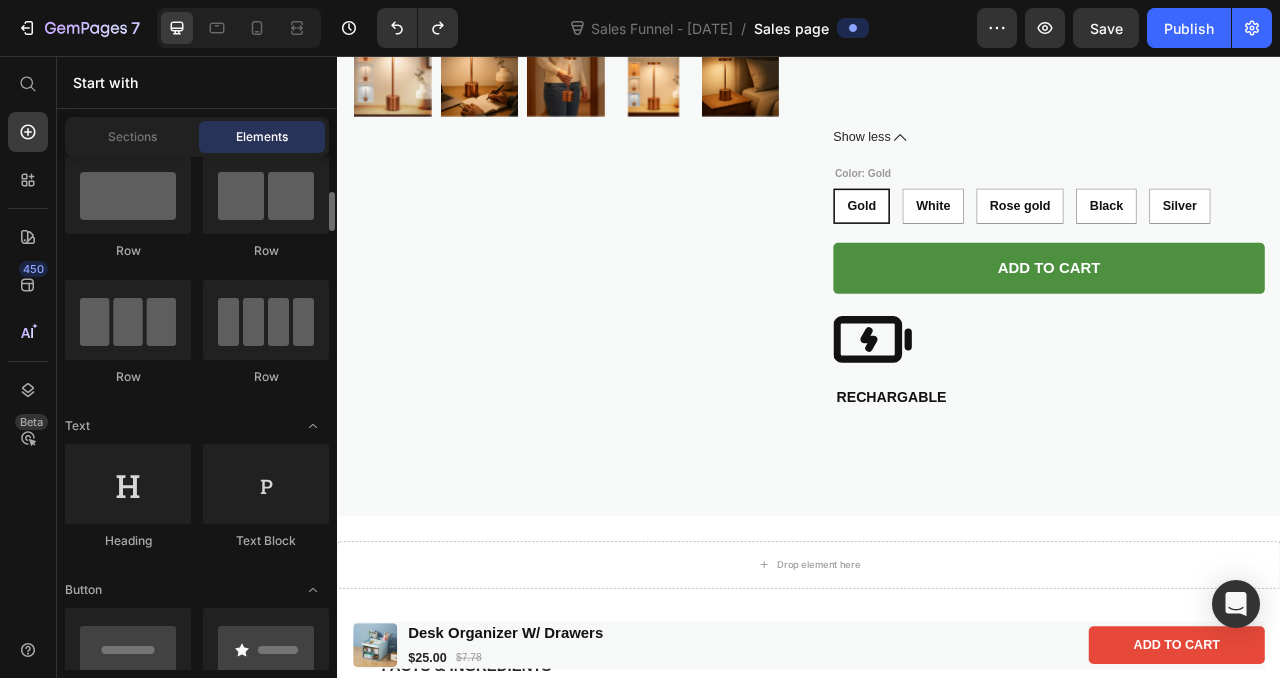 scroll, scrollTop: 77, scrollLeft: 0, axis: vertical 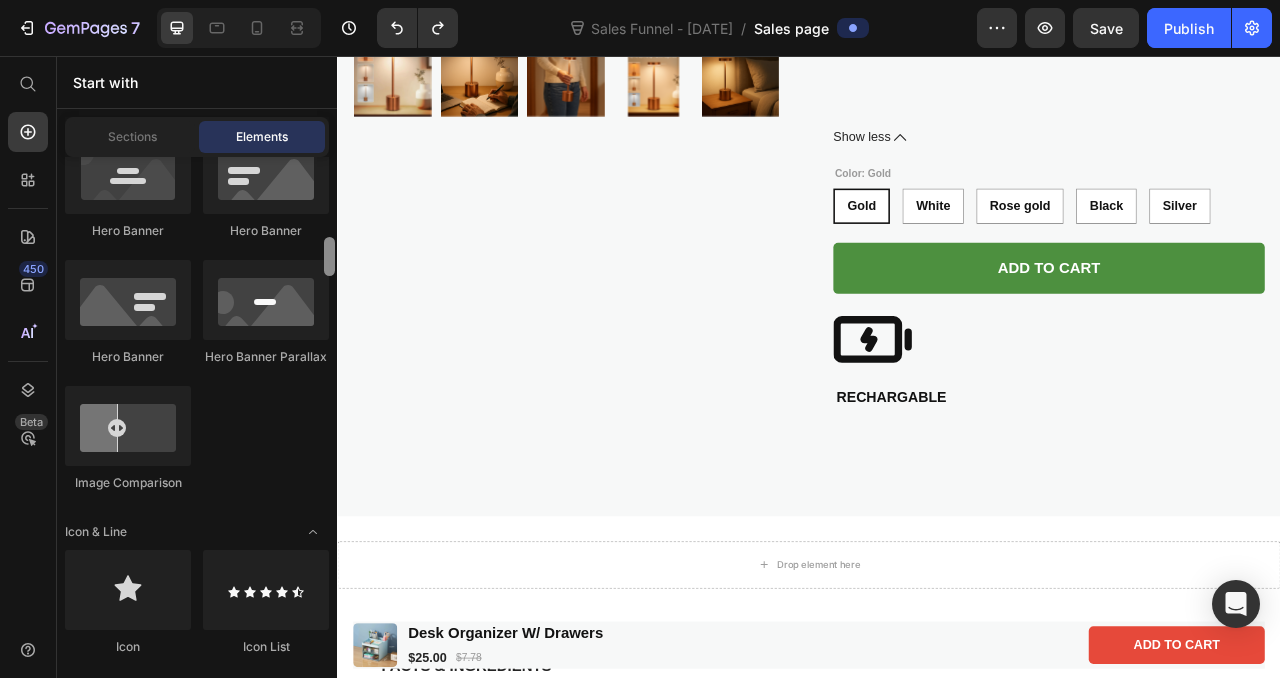drag, startPoint x: 327, startPoint y: 182, endPoint x: 311, endPoint y: 257, distance: 76.687675 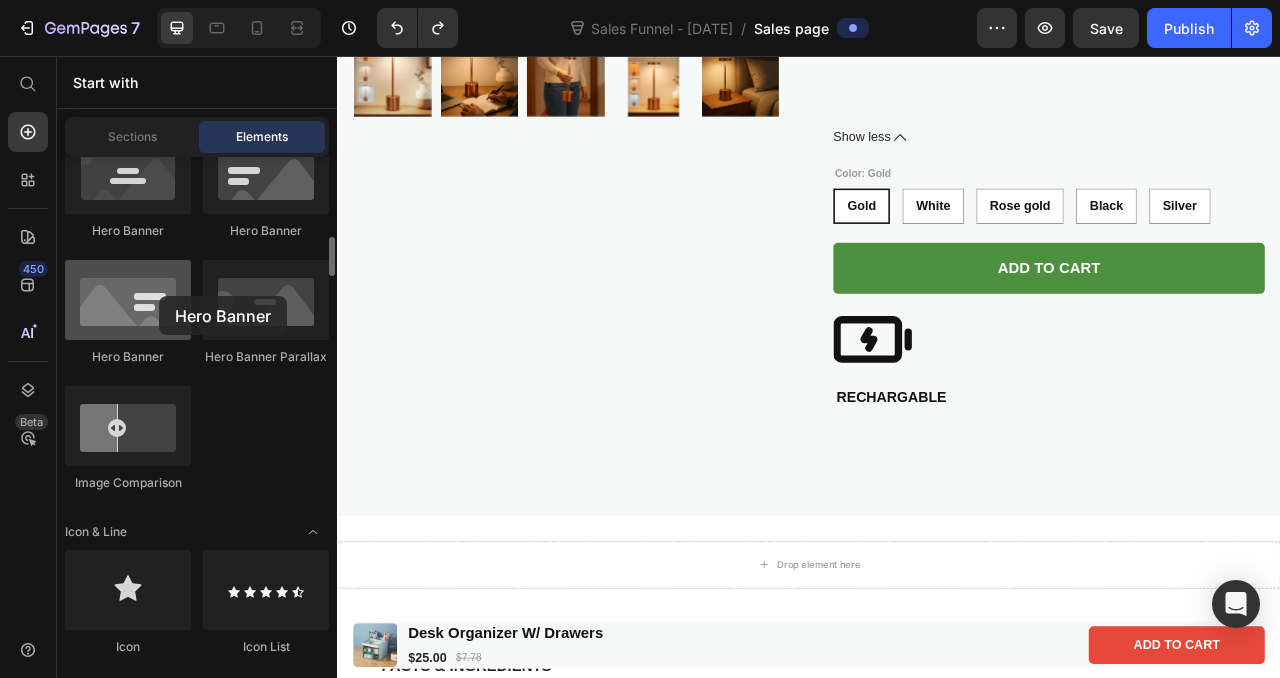 click at bounding box center [128, 300] 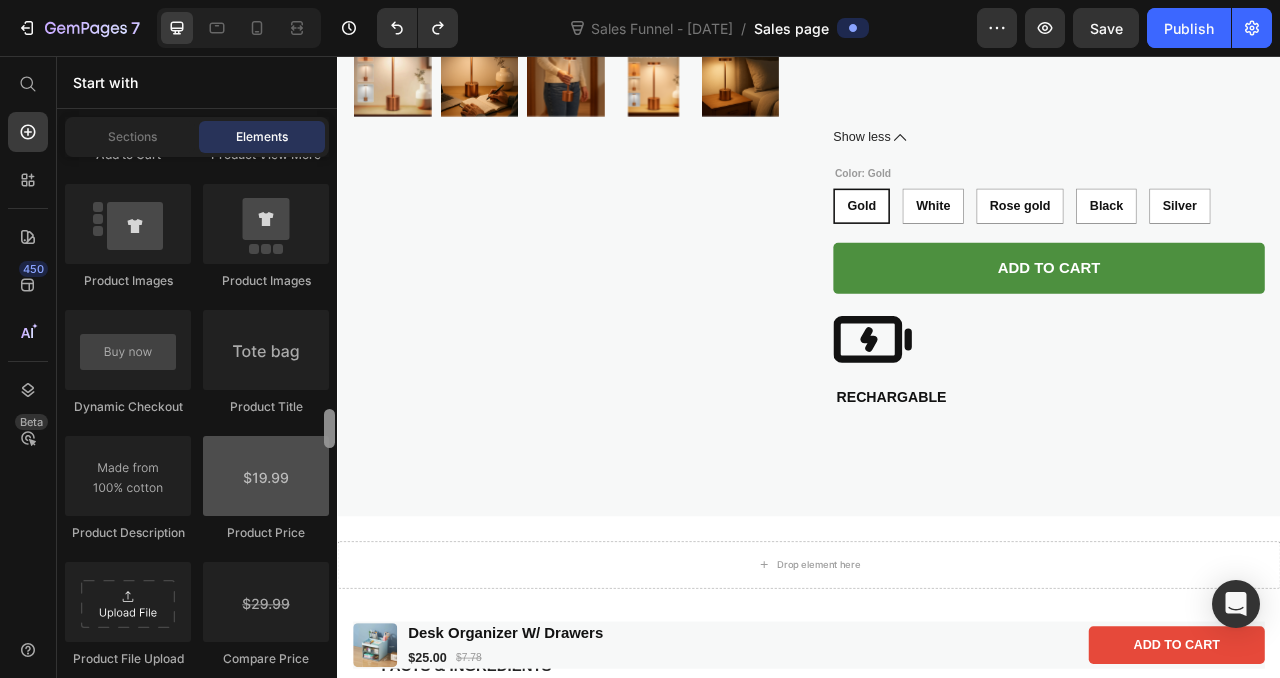 scroll, scrollTop: 3338, scrollLeft: 0, axis: vertical 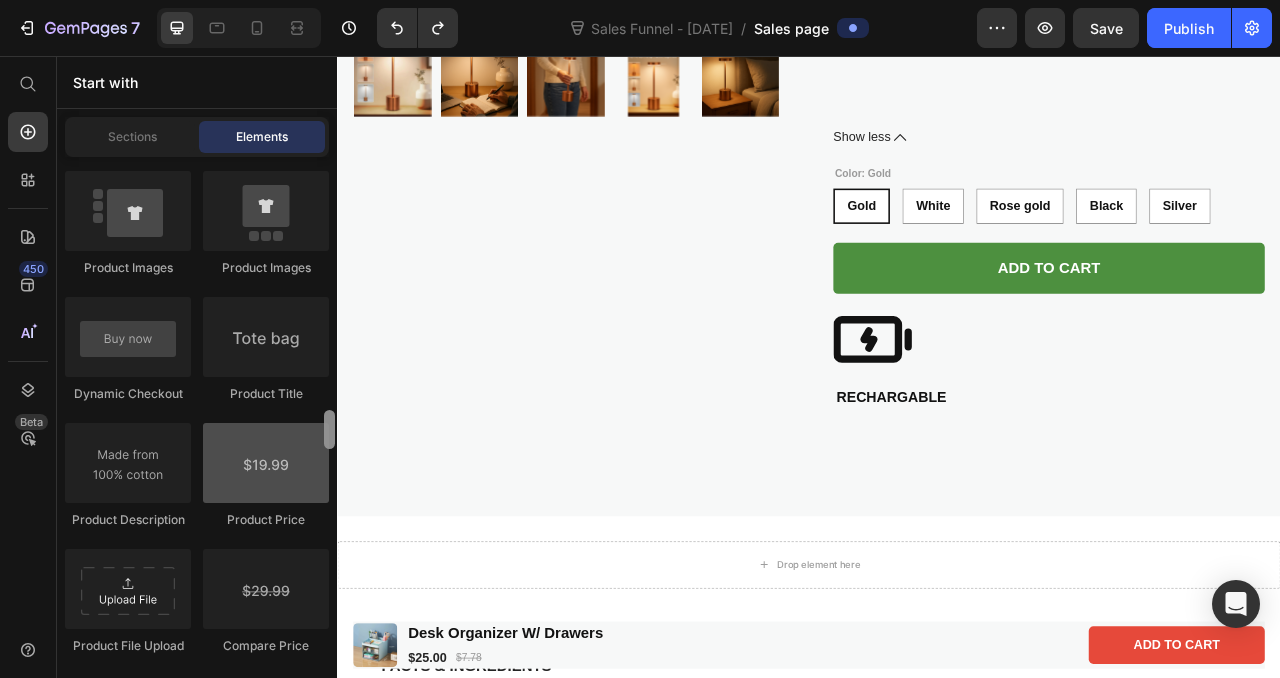 drag, startPoint x: 328, startPoint y: 262, endPoint x: 304, endPoint y: 435, distance: 174.6568 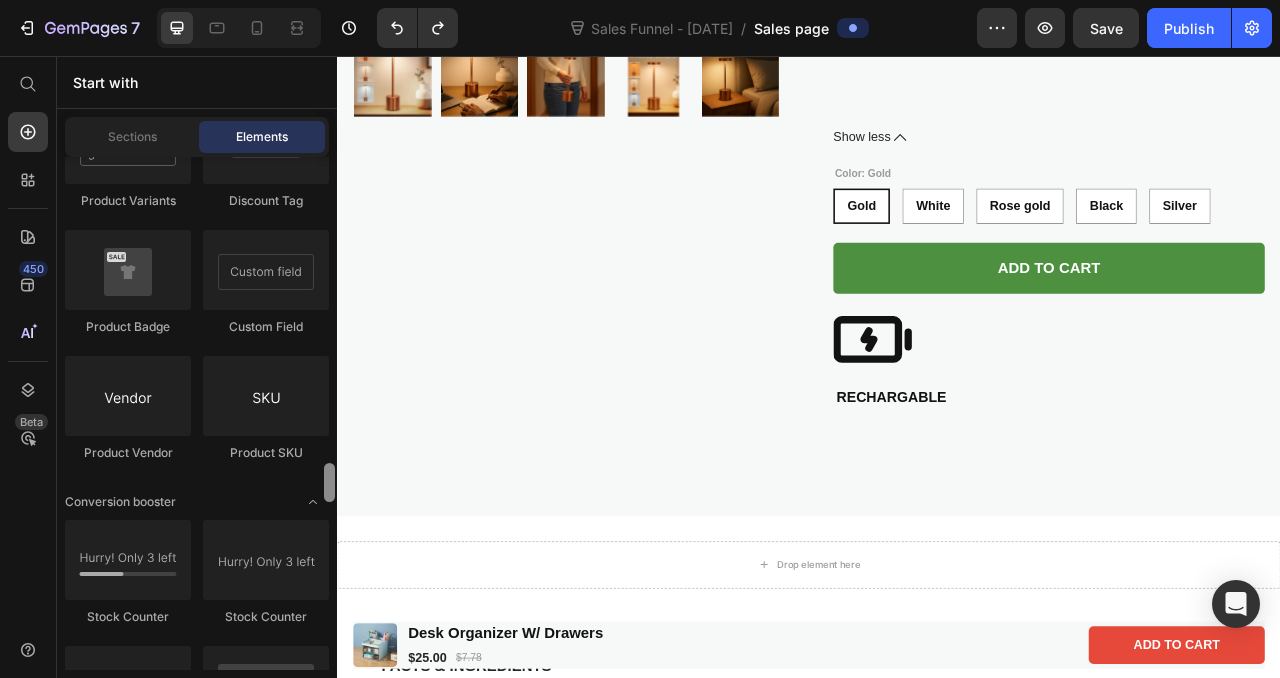 scroll, scrollTop: 4048, scrollLeft: 0, axis: vertical 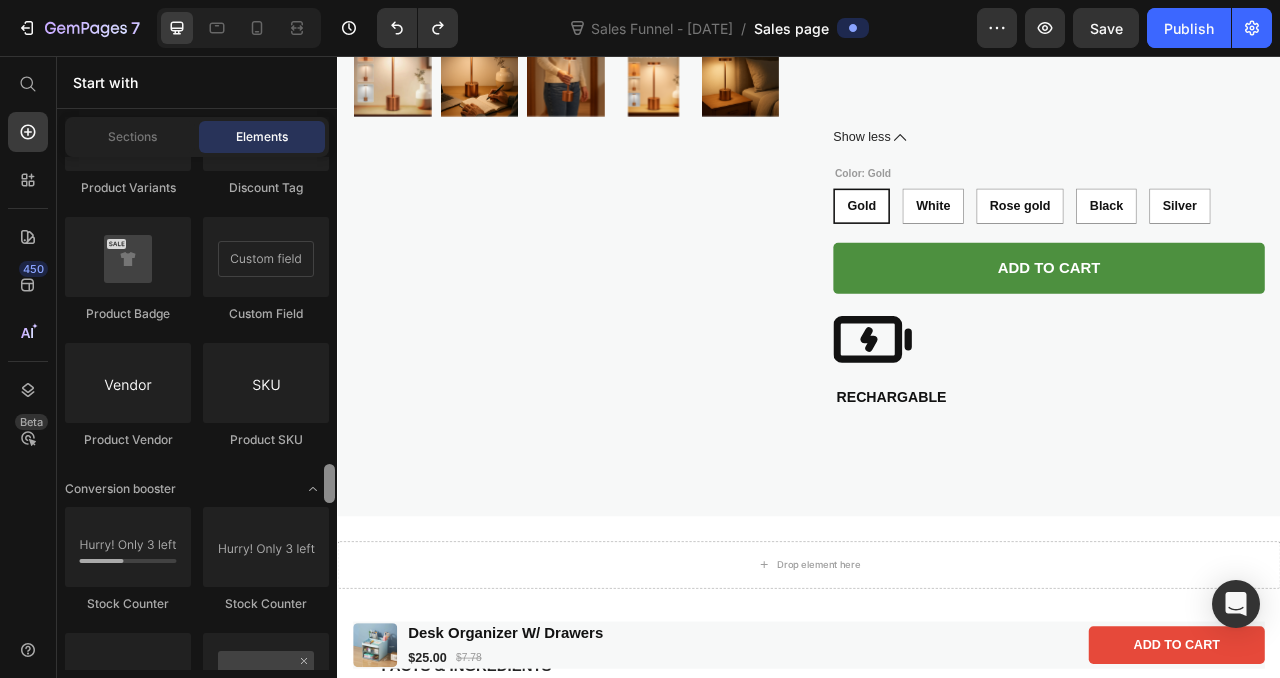 drag, startPoint x: 330, startPoint y: 430, endPoint x: 321, endPoint y: 484, distance: 54.74486 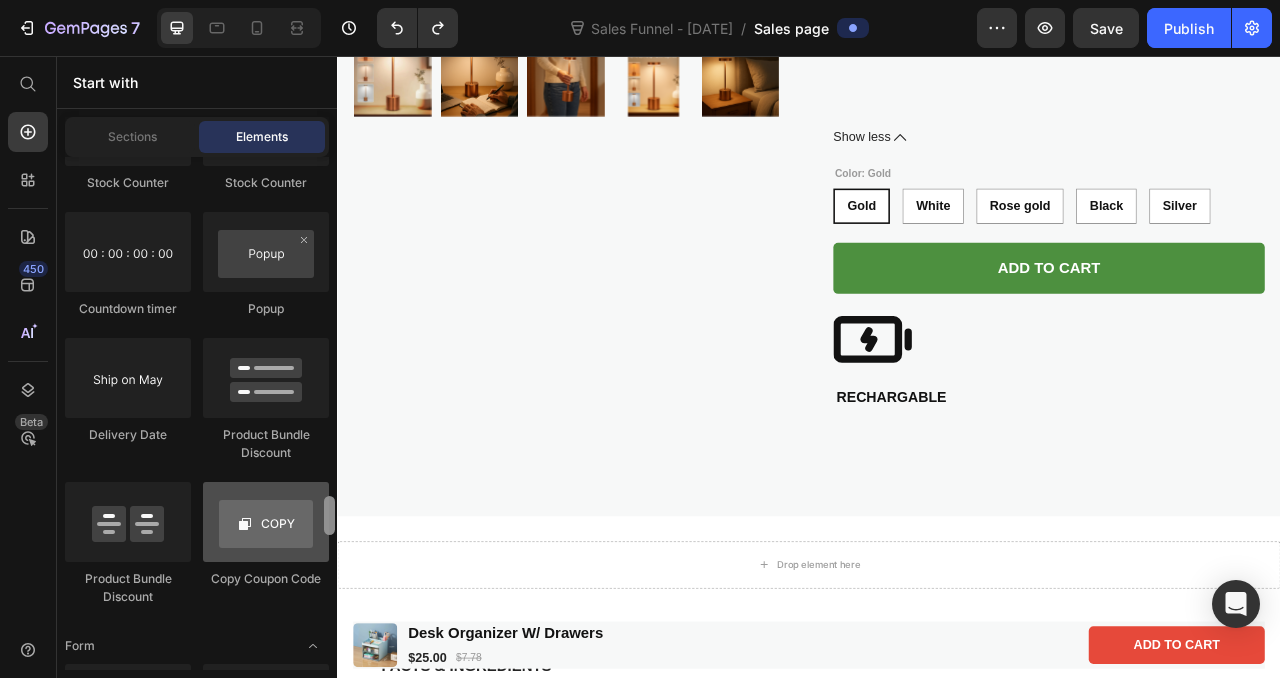 scroll, scrollTop: 4482, scrollLeft: 0, axis: vertical 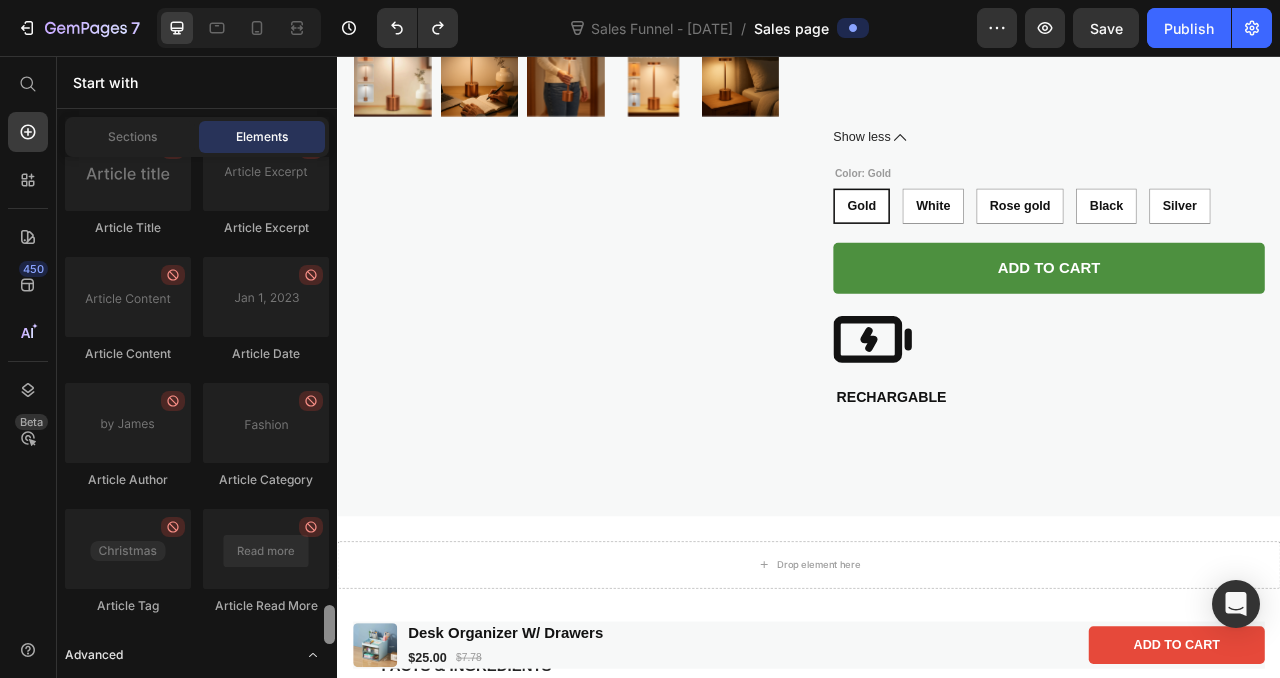 drag, startPoint x: 327, startPoint y: 485, endPoint x: 262, endPoint y: 646, distance: 173.62604 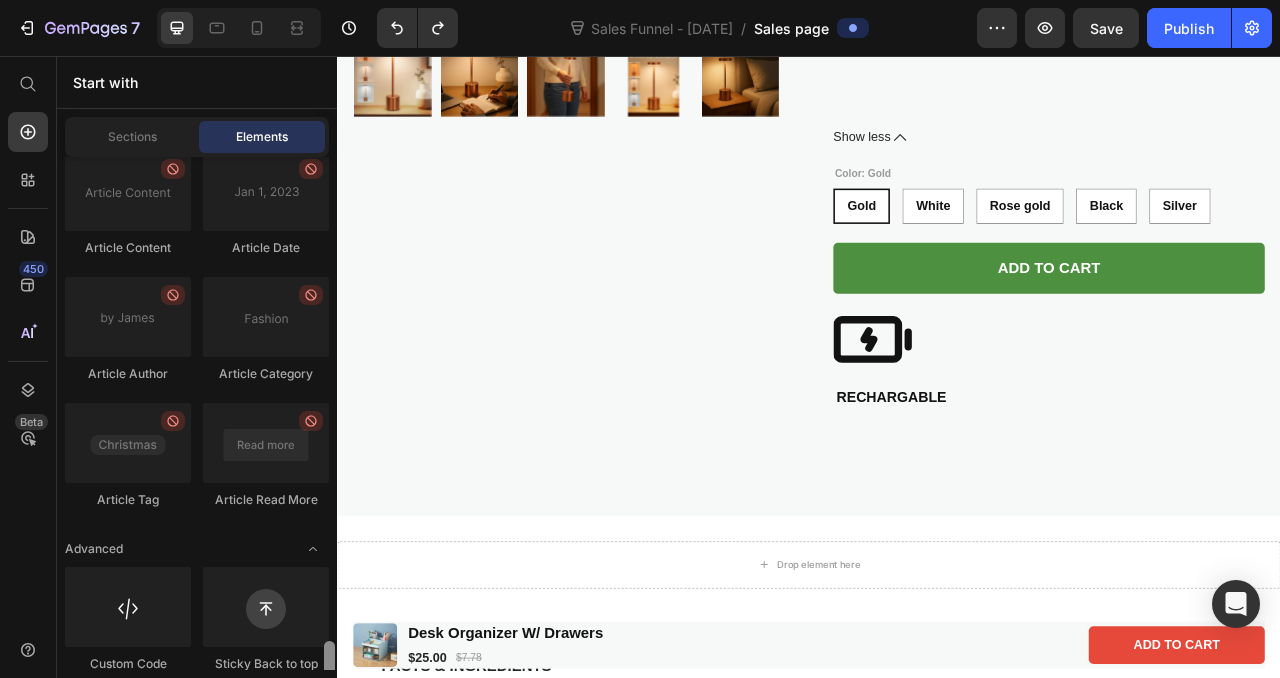 scroll, scrollTop: 6232, scrollLeft: 0, axis: vertical 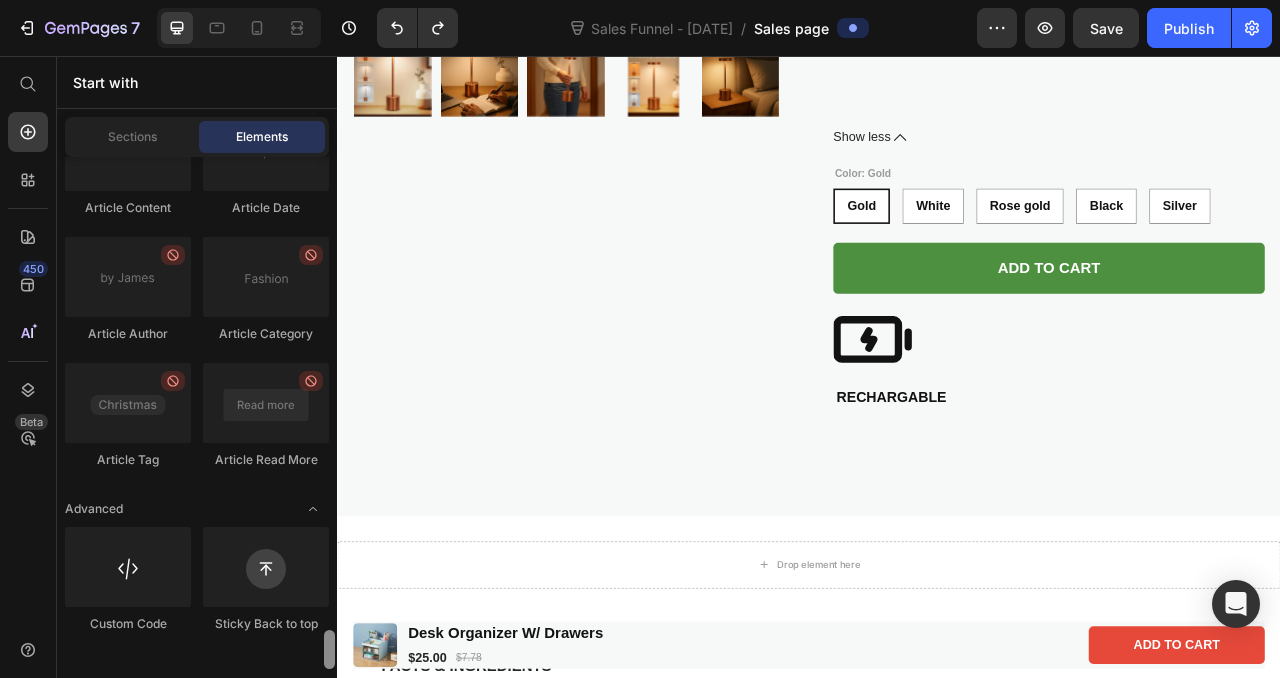 drag, startPoint x: 329, startPoint y: 637, endPoint x: 315, endPoint y: 659, distance: 26.076809 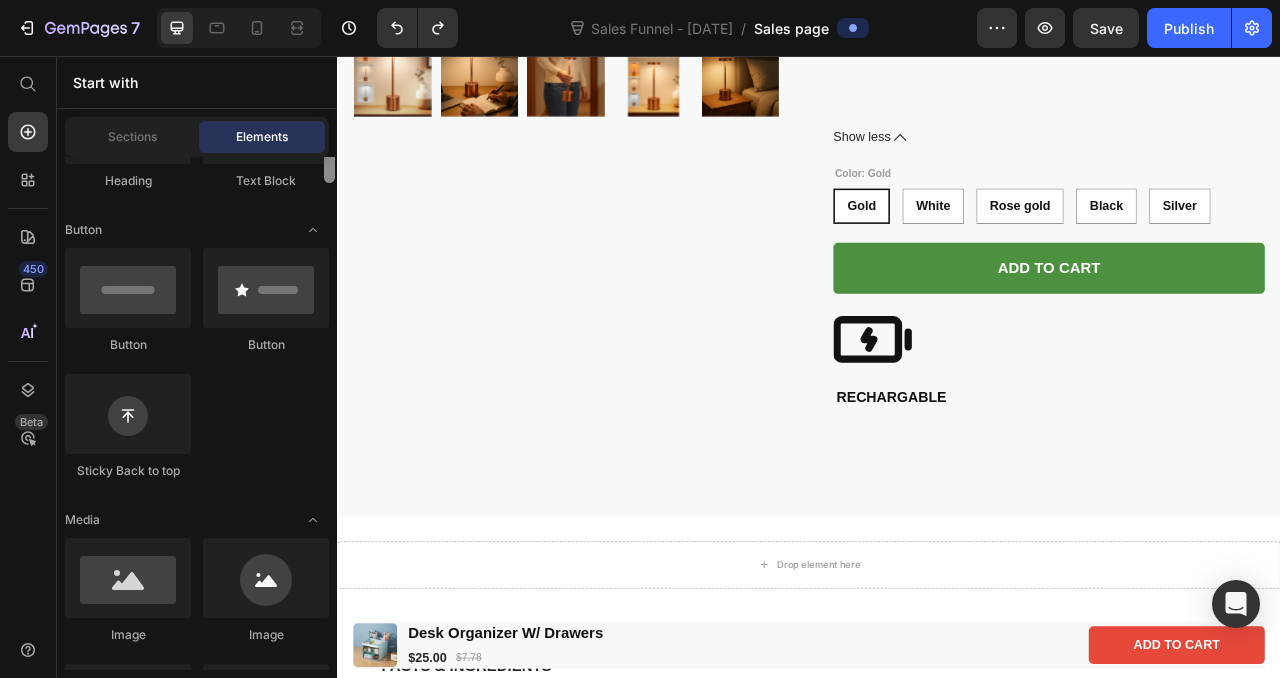 scroll, scrollTop: 354, scrollLeft: 0, axis: vertical 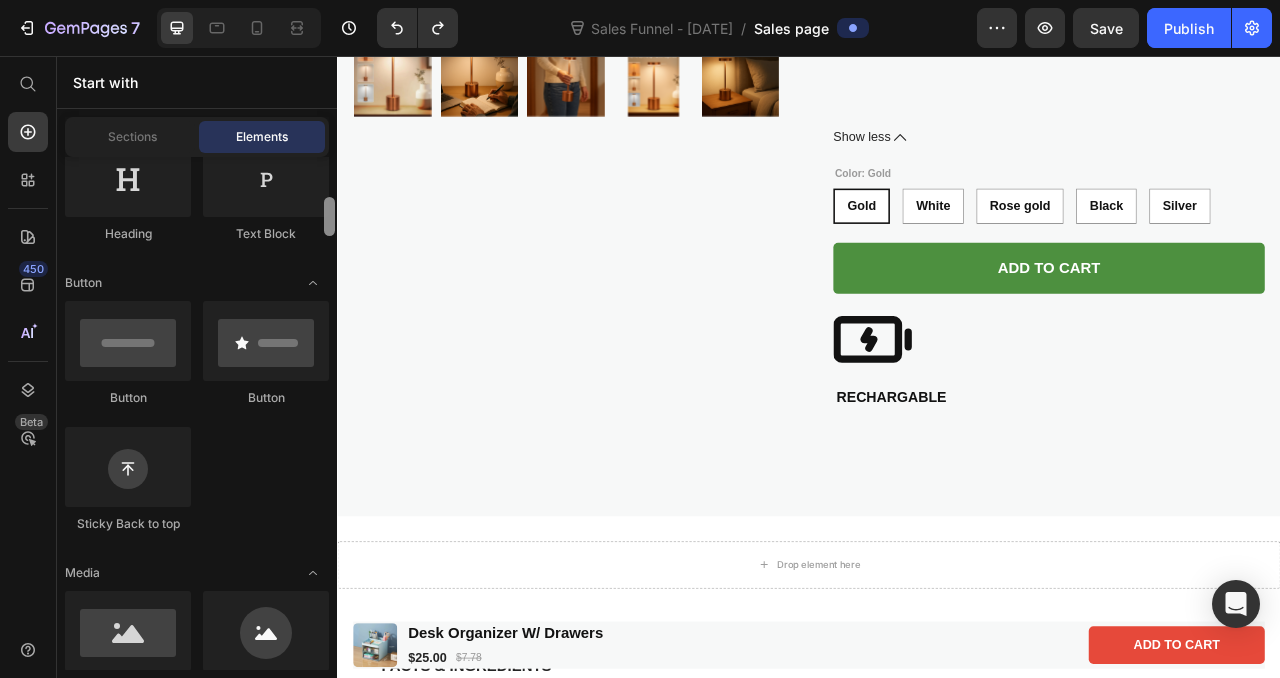 drag, startPoint x: 333, startPoint y: 653, endPoint x: 331, endPoint y: 206, distance: 447.0045 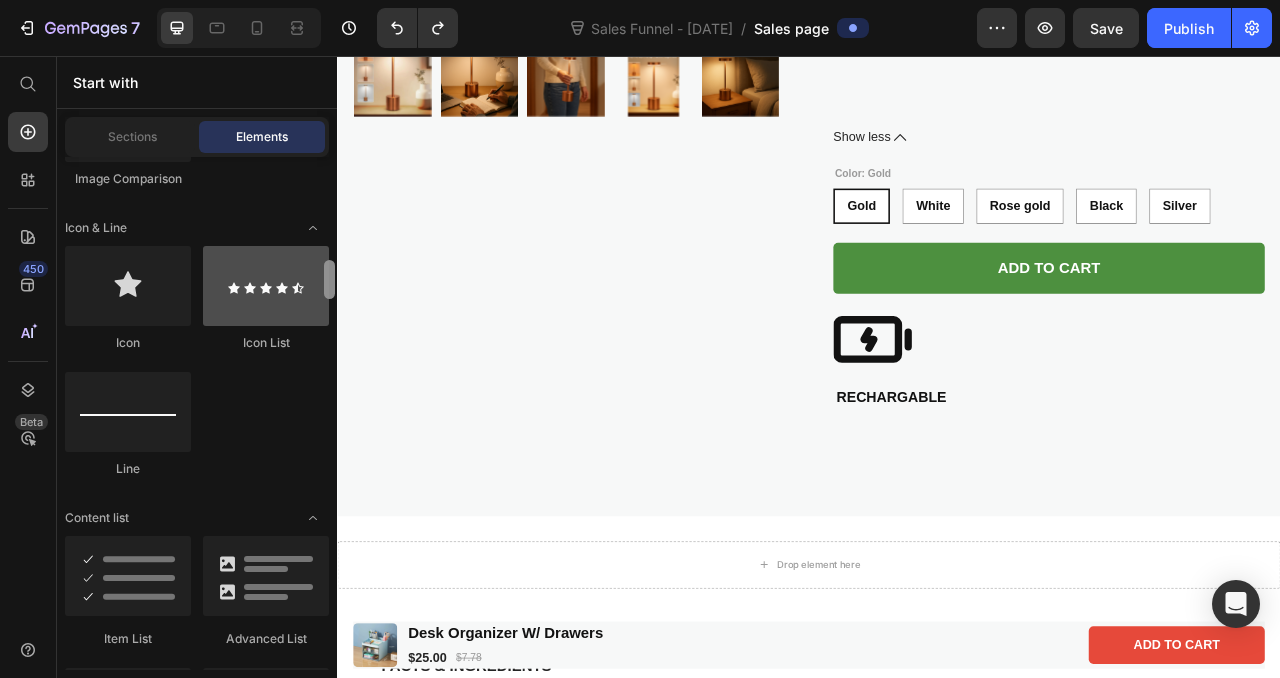 drag, startPoint x: 331, startPoint y: 206, endPoint x: 313, endPoint y: 284, distance: 80.04999 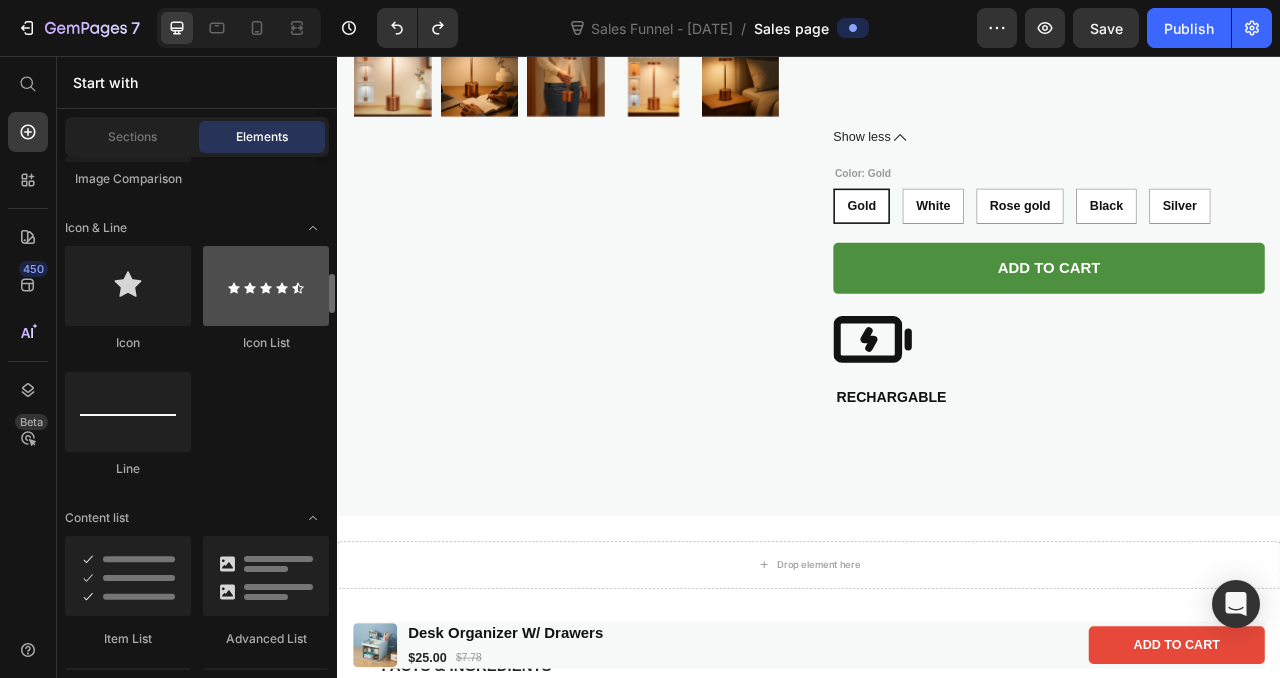 scroll, scrollTop: 1380, scrollLeft: 0, axis: vertical 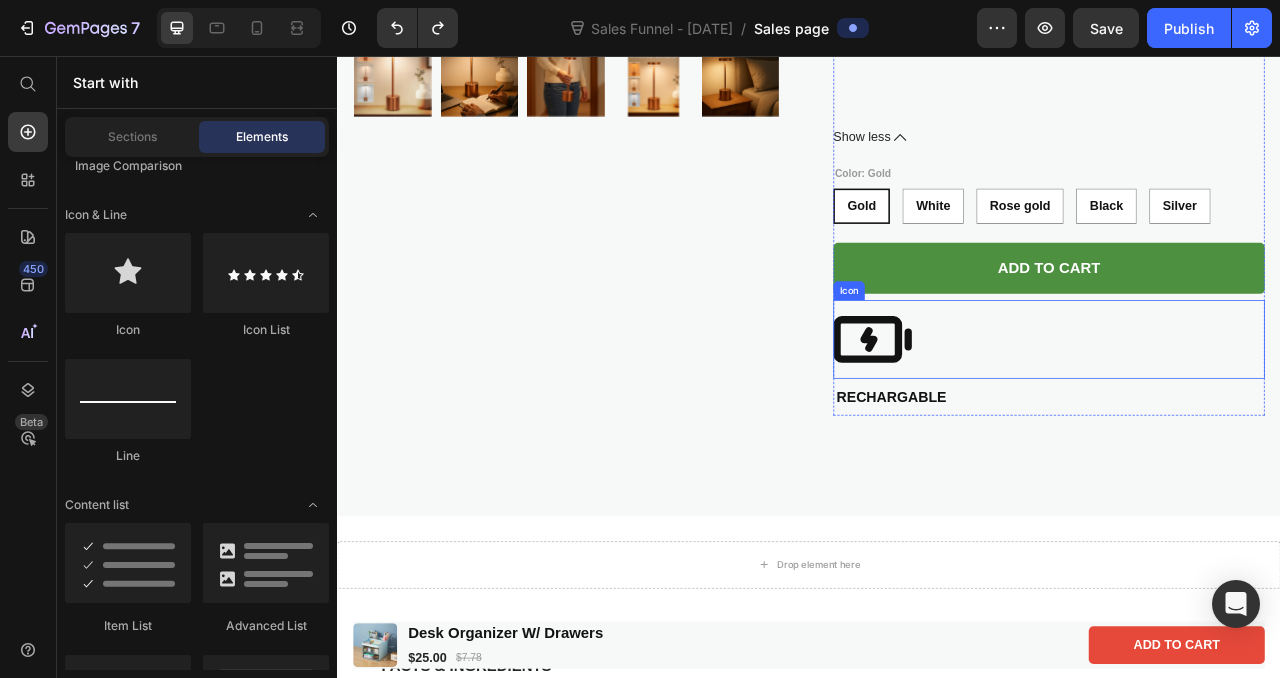 click 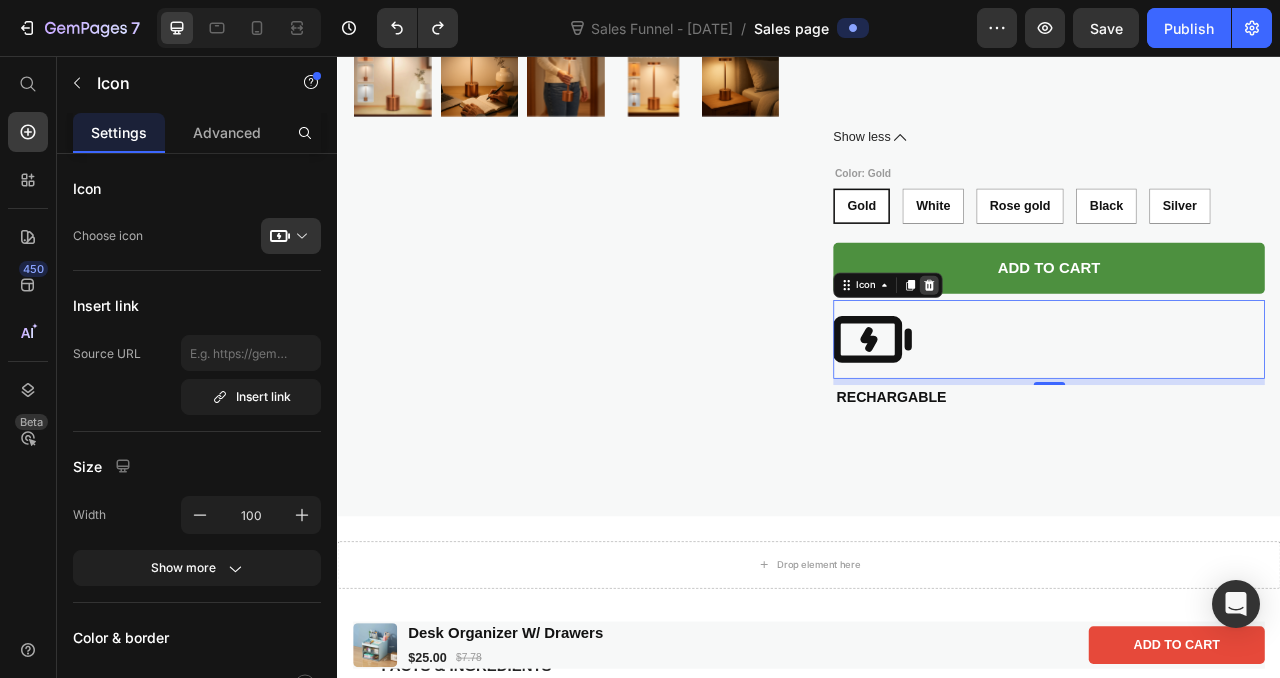 click at bounding box center [1090, 348] 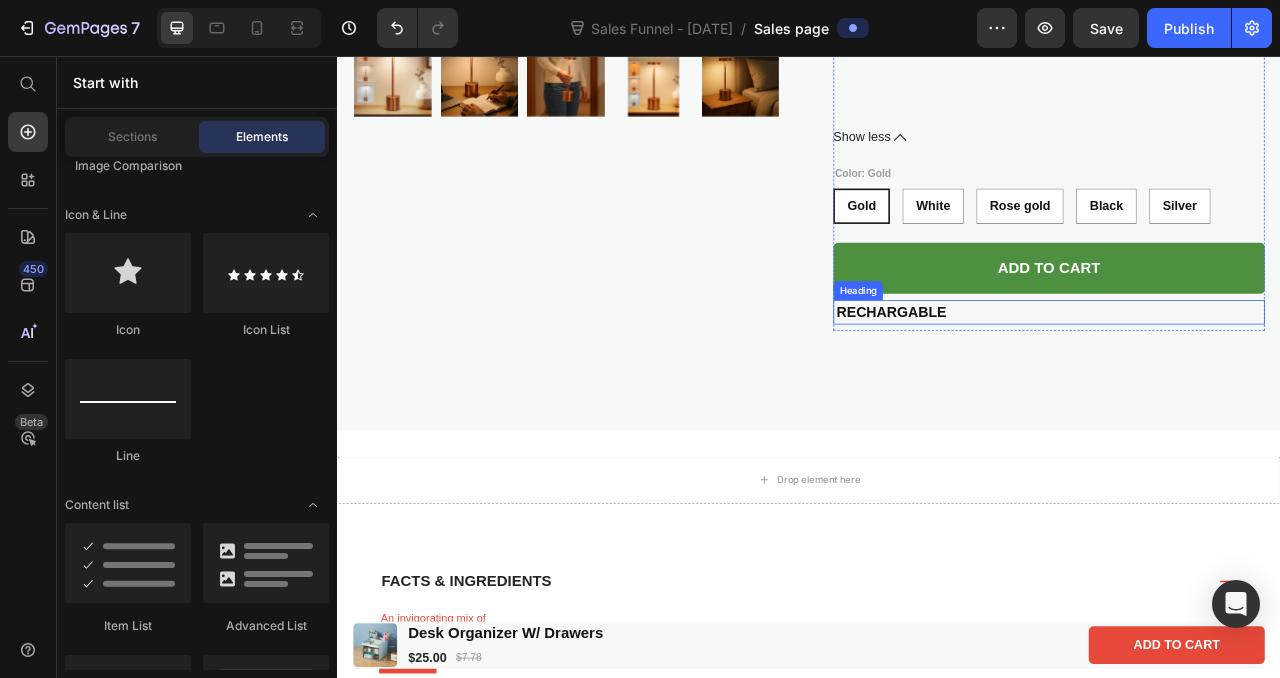 click on "RECHARGABLE" at bounding box center [1242, 382] 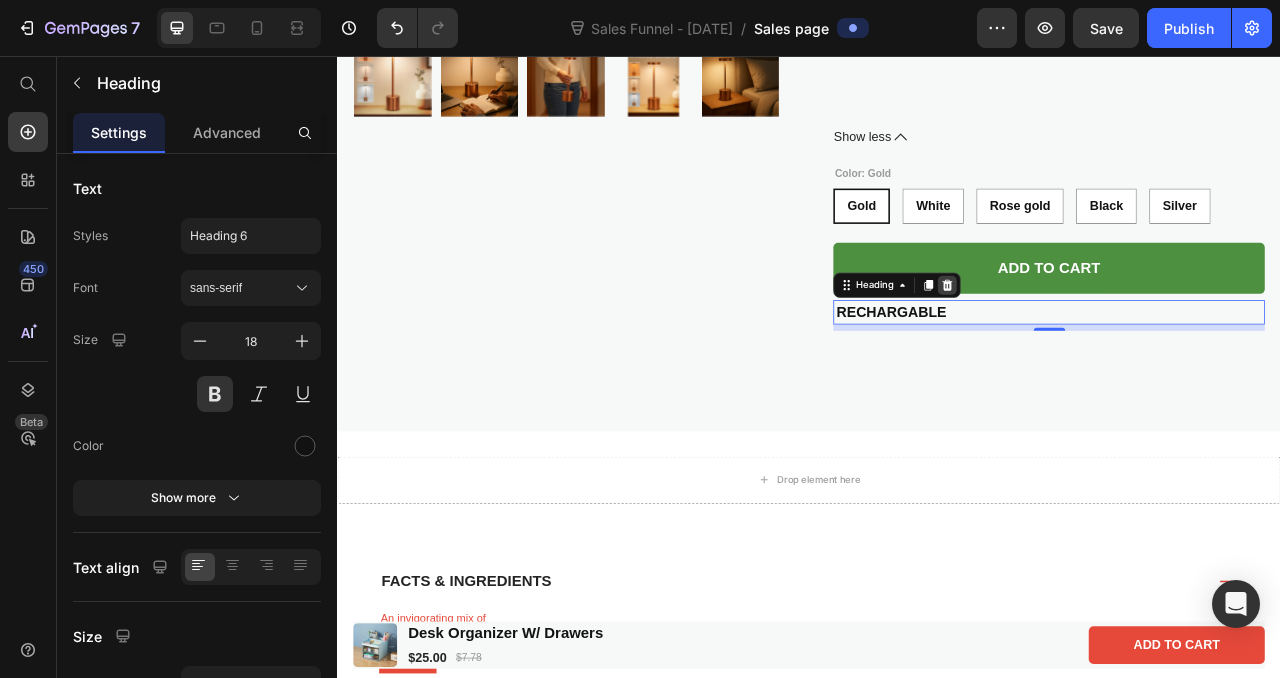 click 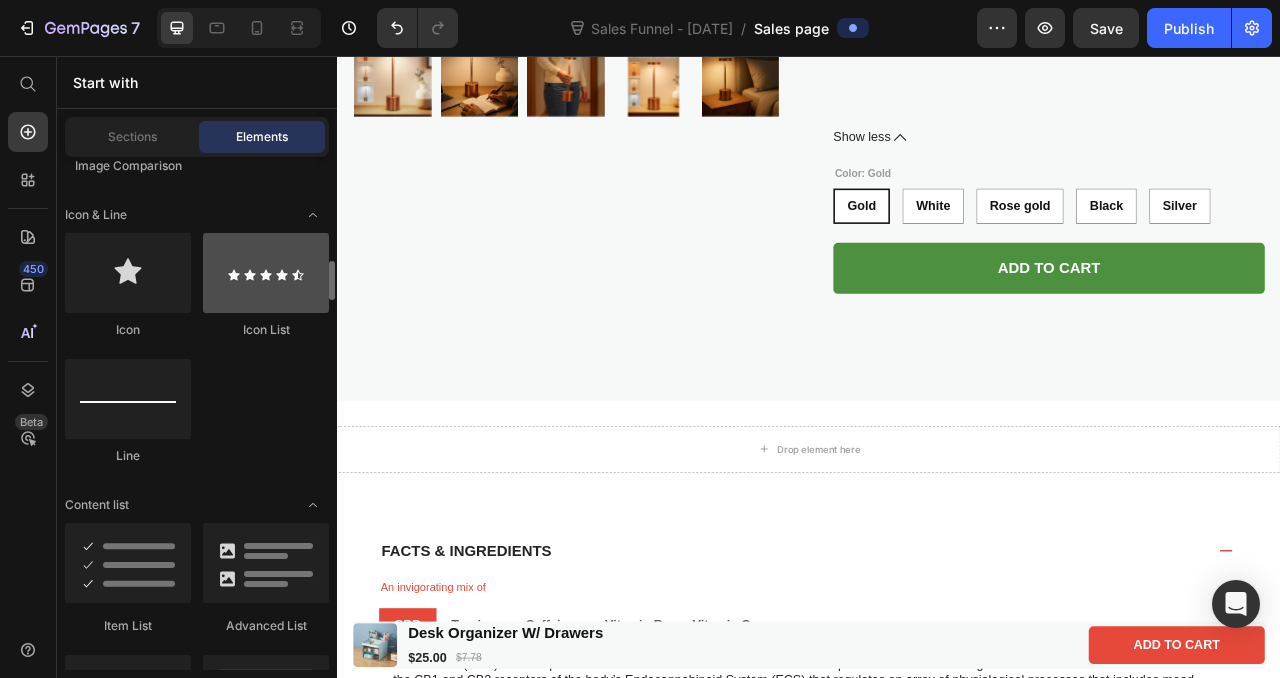 click at bounding box center (266, 273) 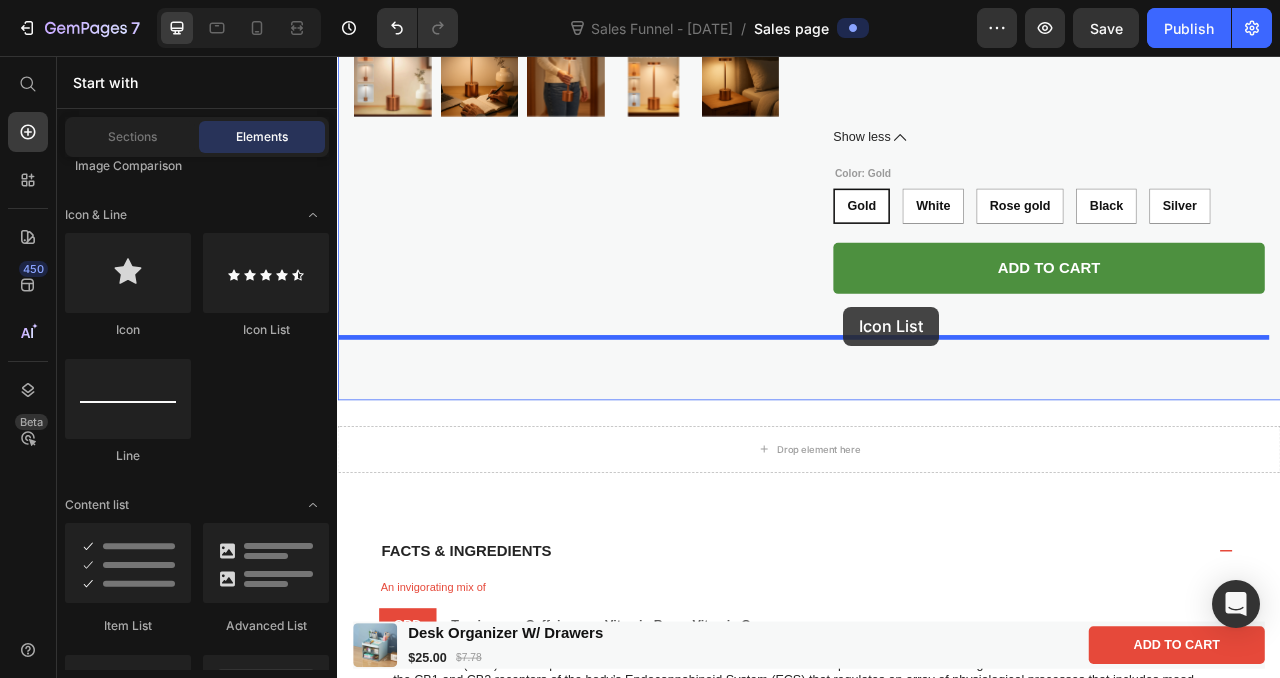 drag, startPoint x: 629, startPoint y: 323, endPoint x: 973, endPoint y: 375, distance: 347.90802 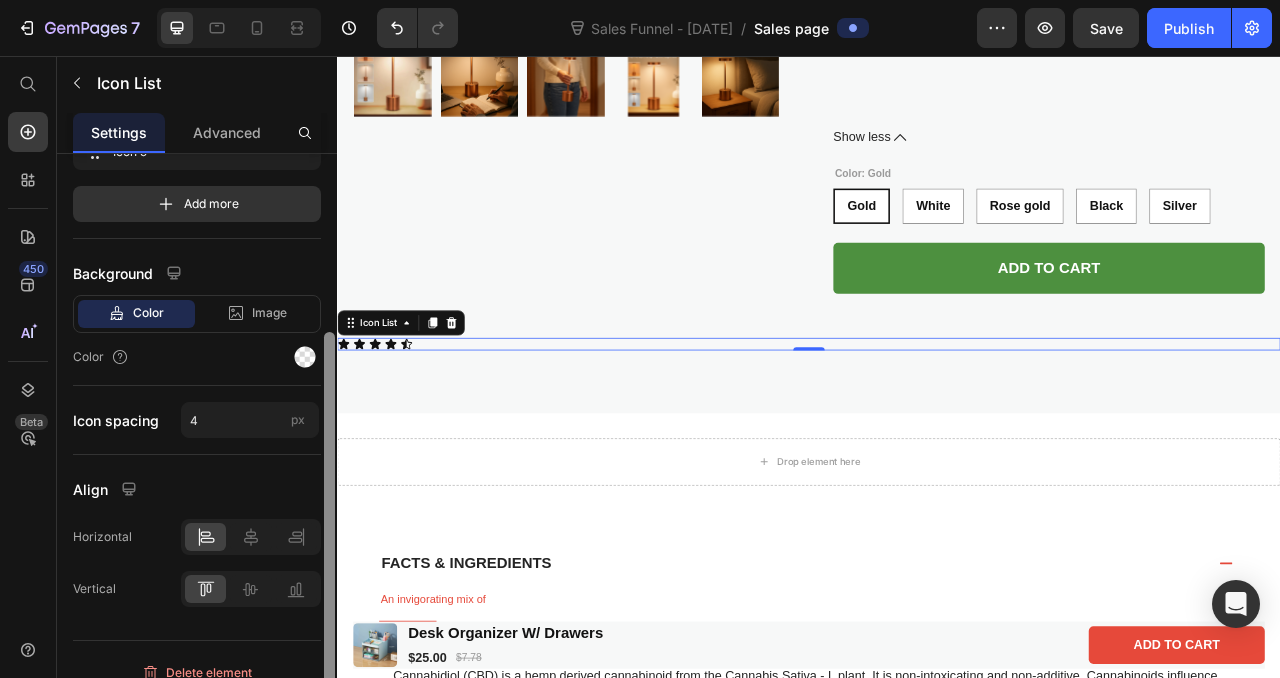 scroll, scrollTop: 260, scrollLeft: 0, axis: vertical 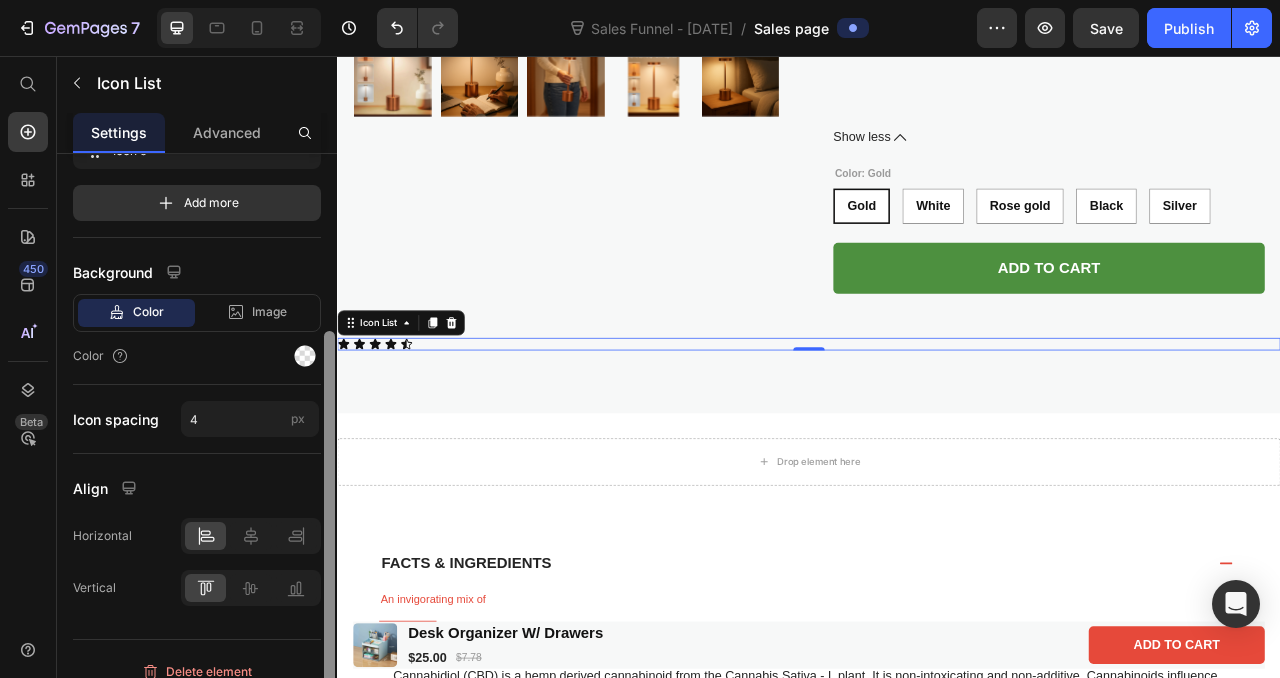 drag, startPoint x: 328, startPoint y: 381, endPoint x: 292, endPoint y: 556, distance: 178.66449 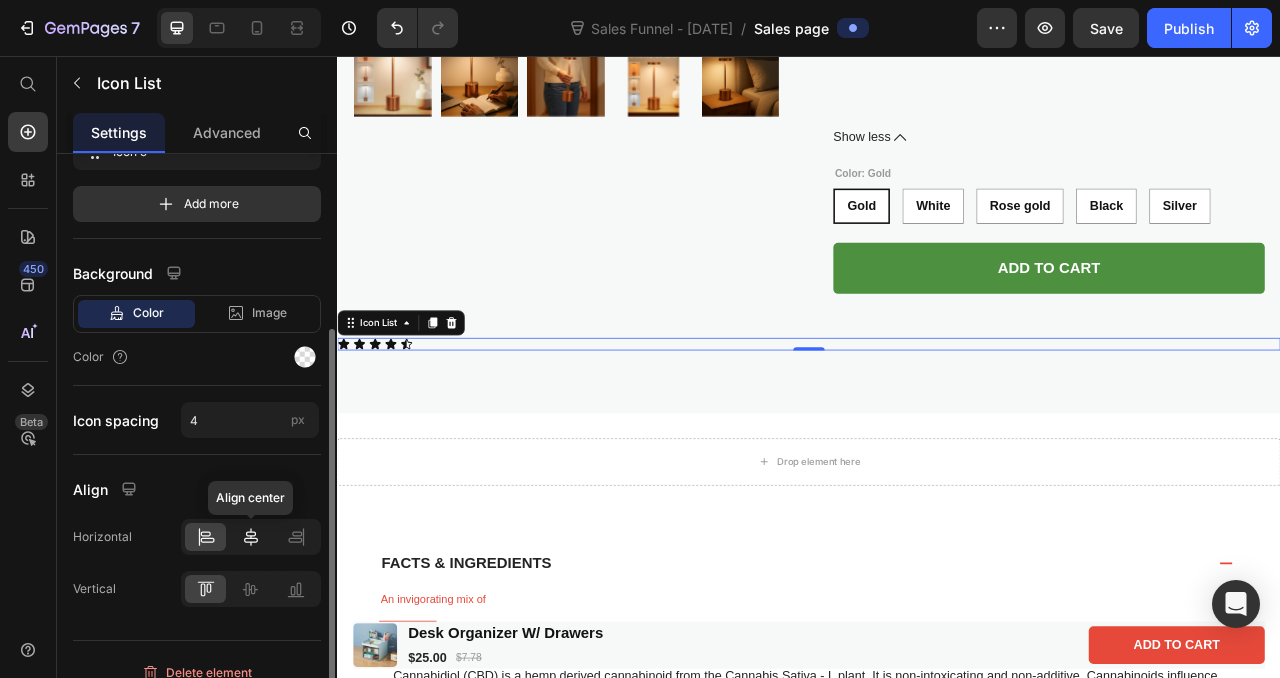 click 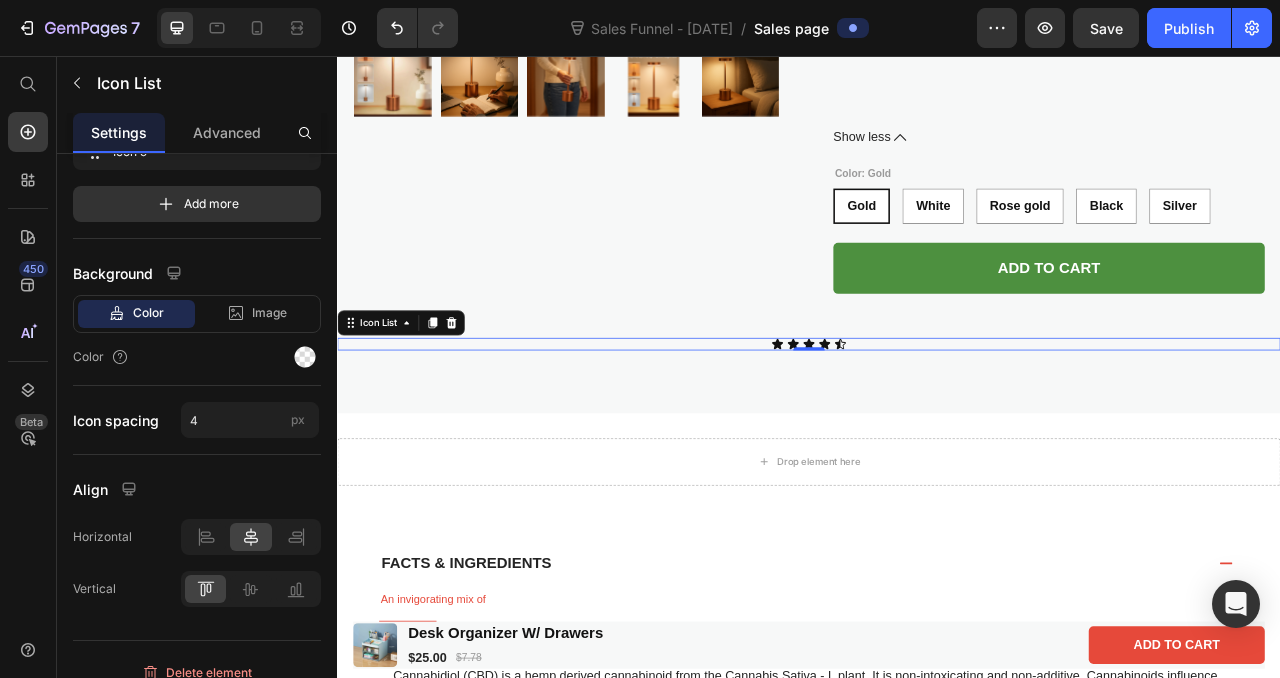 click on "Icon Icon Icon Icon Icon" at bounding box center [937, 423] 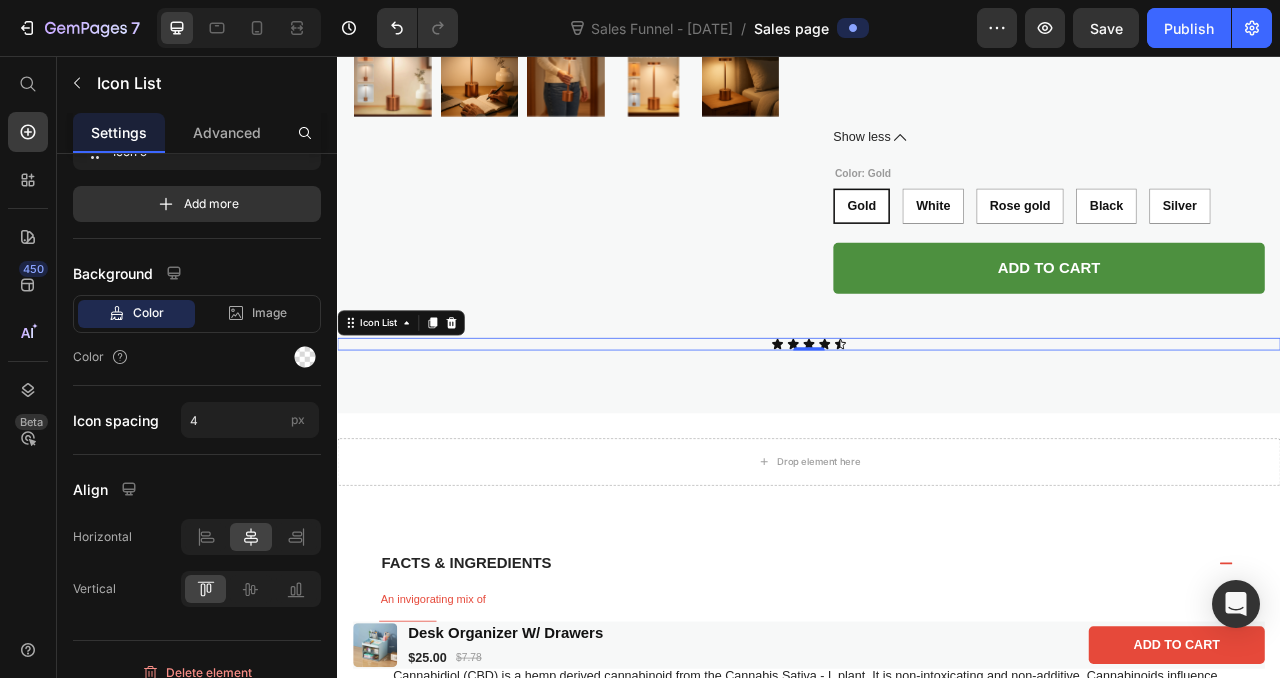 click on "Icon Icon Icon Icon Icon" at bounding box center [937, 423] 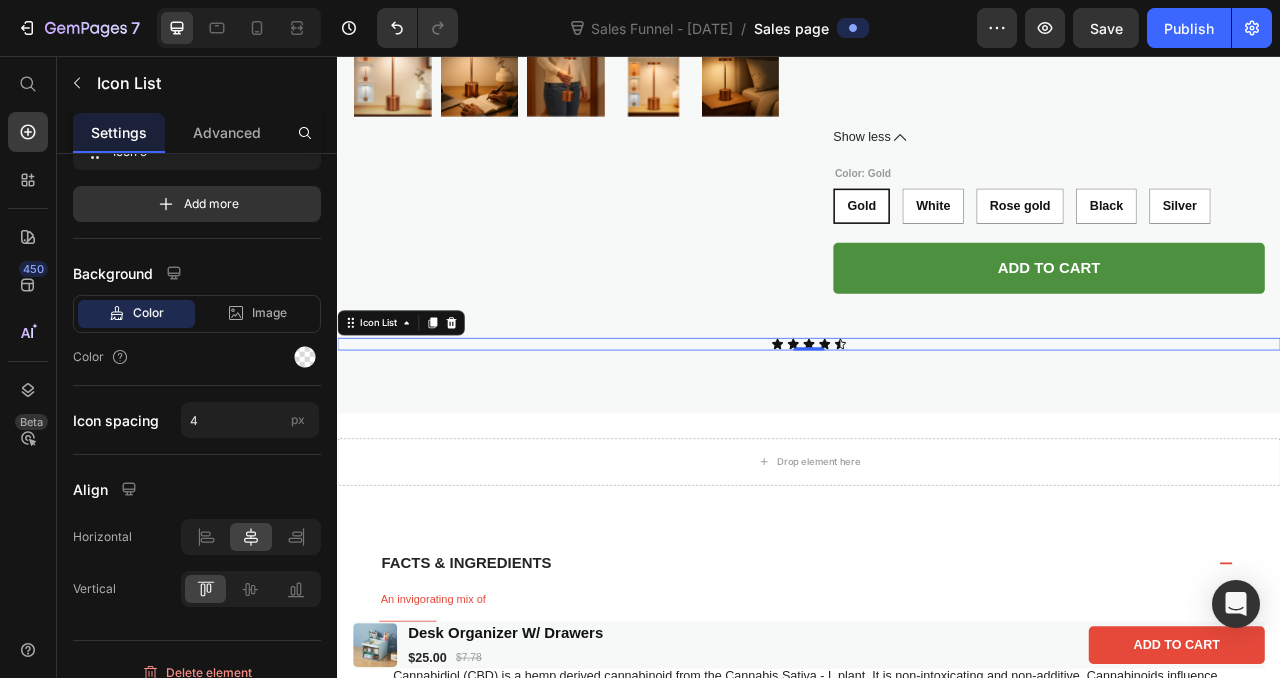 click on "Icon Icon Icon Icon Icon" at bounding box center (937, 423) 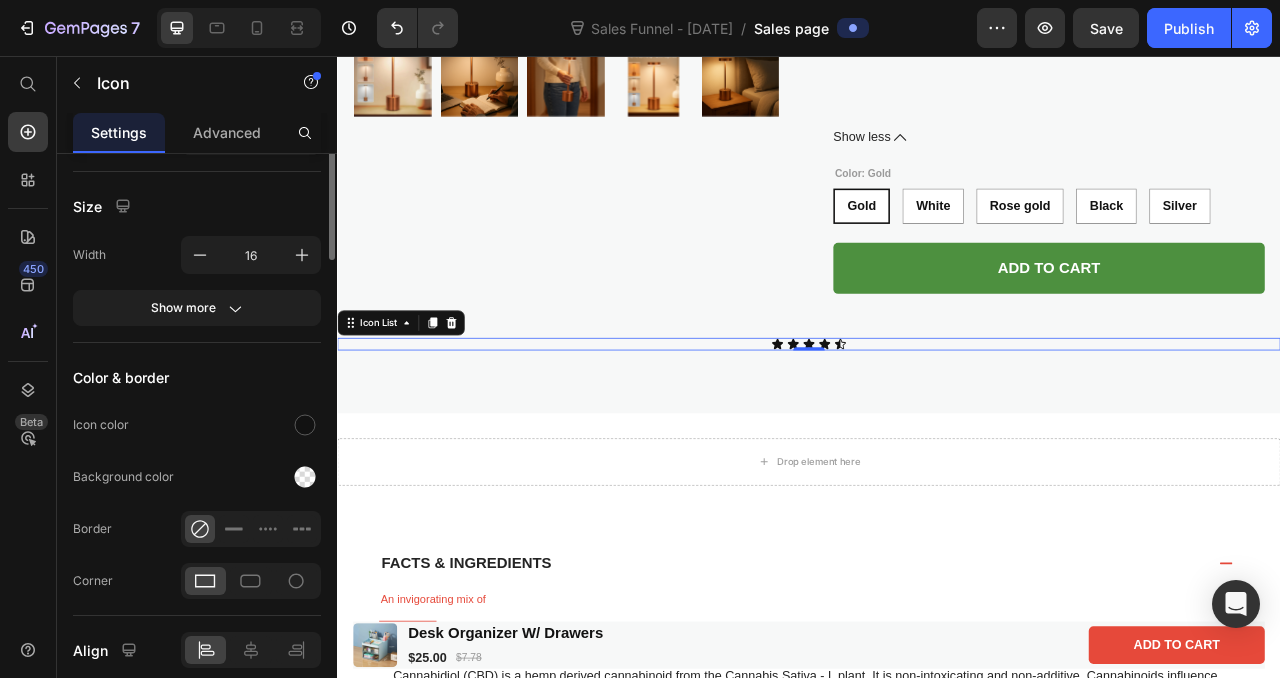 click on "Icon" at bounding box center (897, 423) 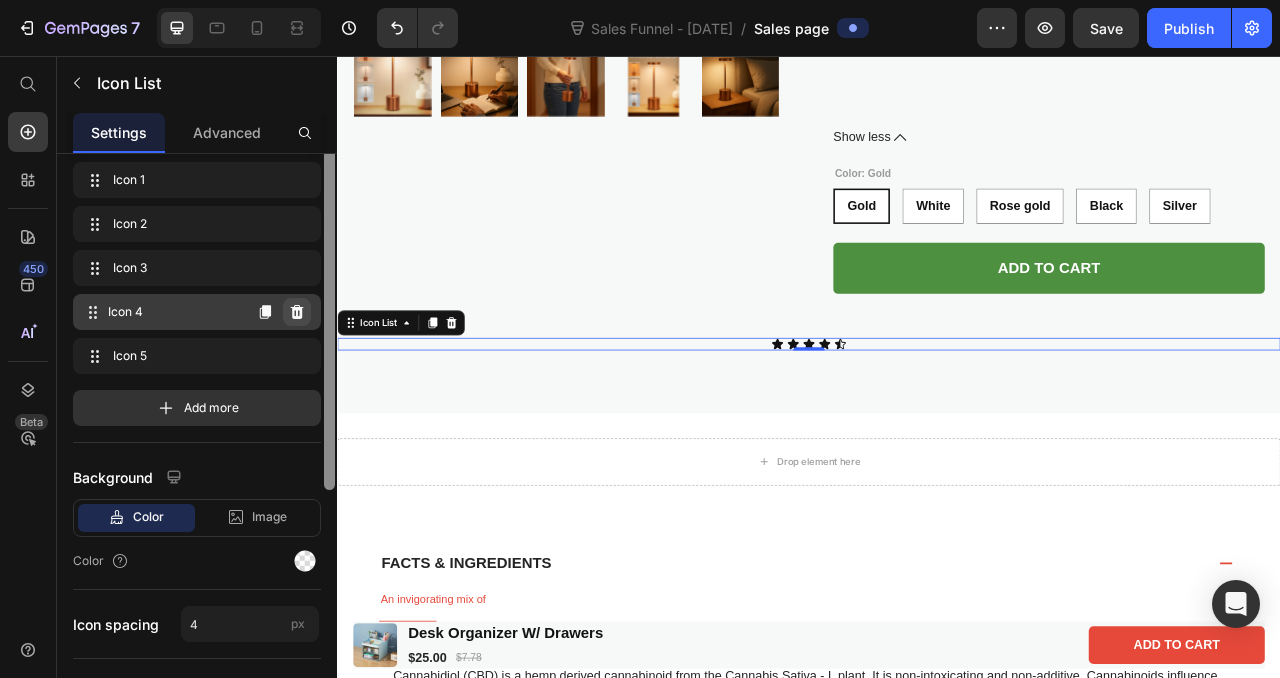 scroll, scrollTop: 0, scrollLeft: 0, axis: both 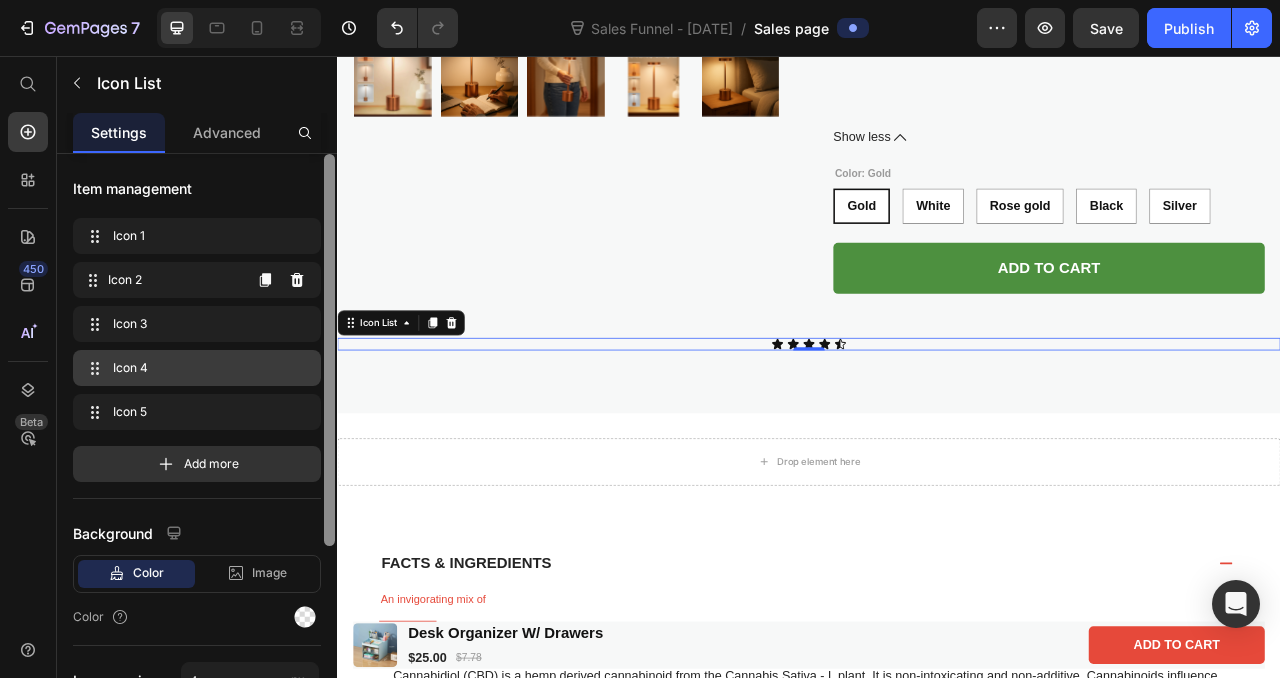 drag, startPoint x: 330, startPoint y: 382, endPoint x: 287, endPoint y: 256, distance: 133.13527 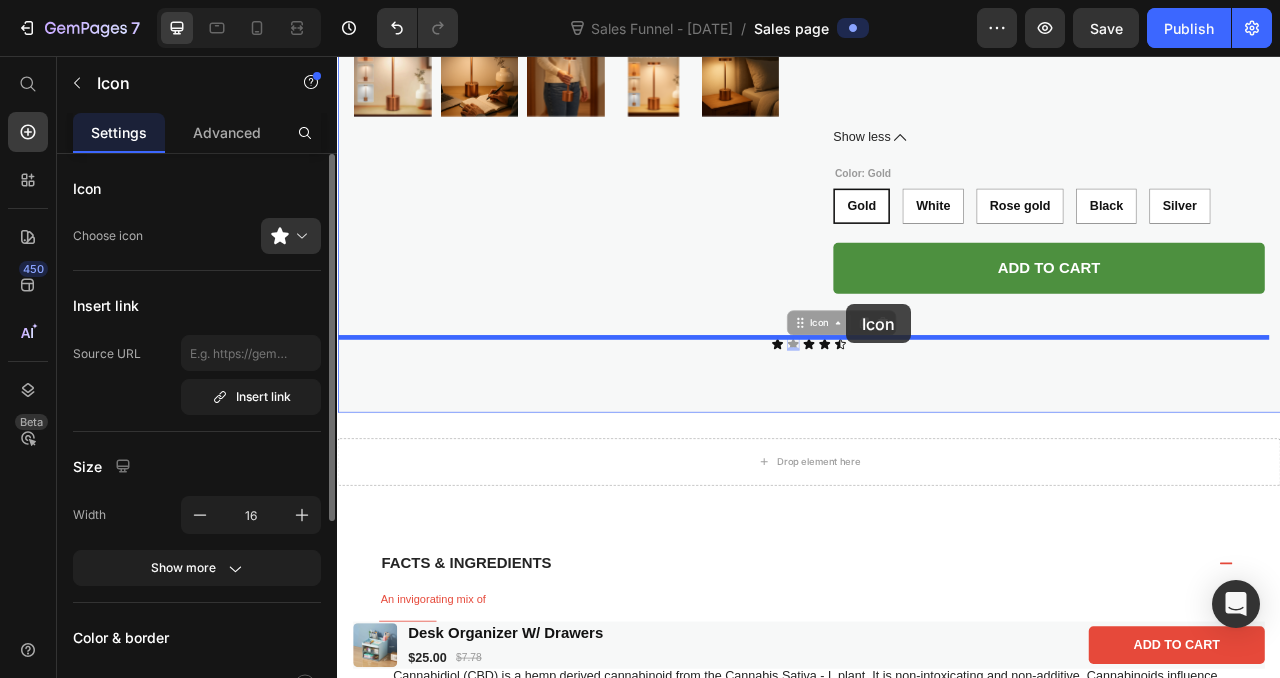 drag, startPoint x: 912, startPoint y: 421, endPoint x: 981, endPoint y: 369, distance: 86.40023 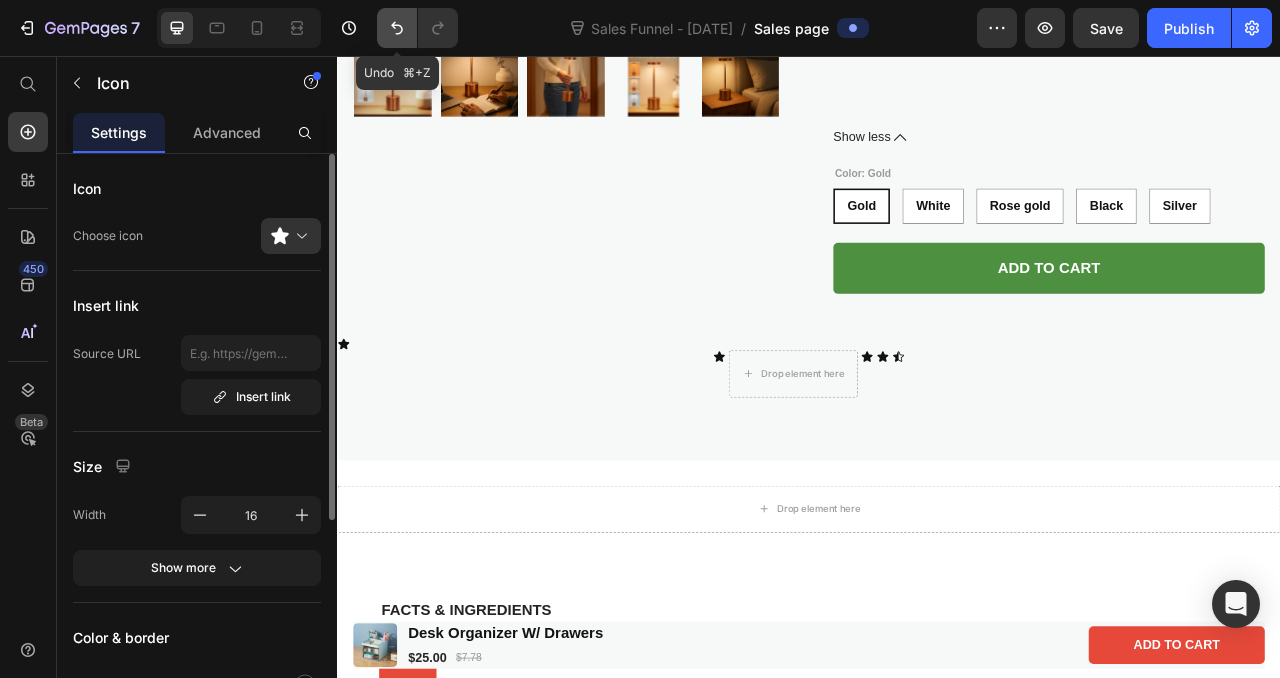 click 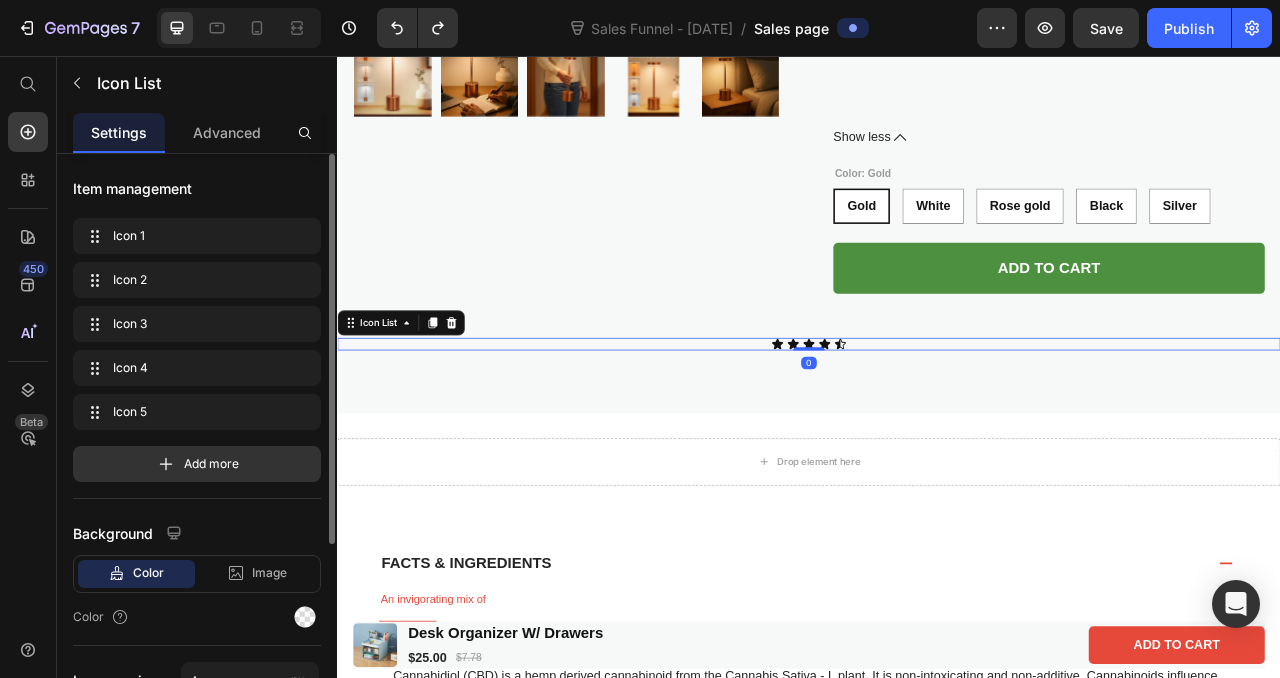 click on "Icon Icon Icon Icon Icon" at bounding box center (937, 423) 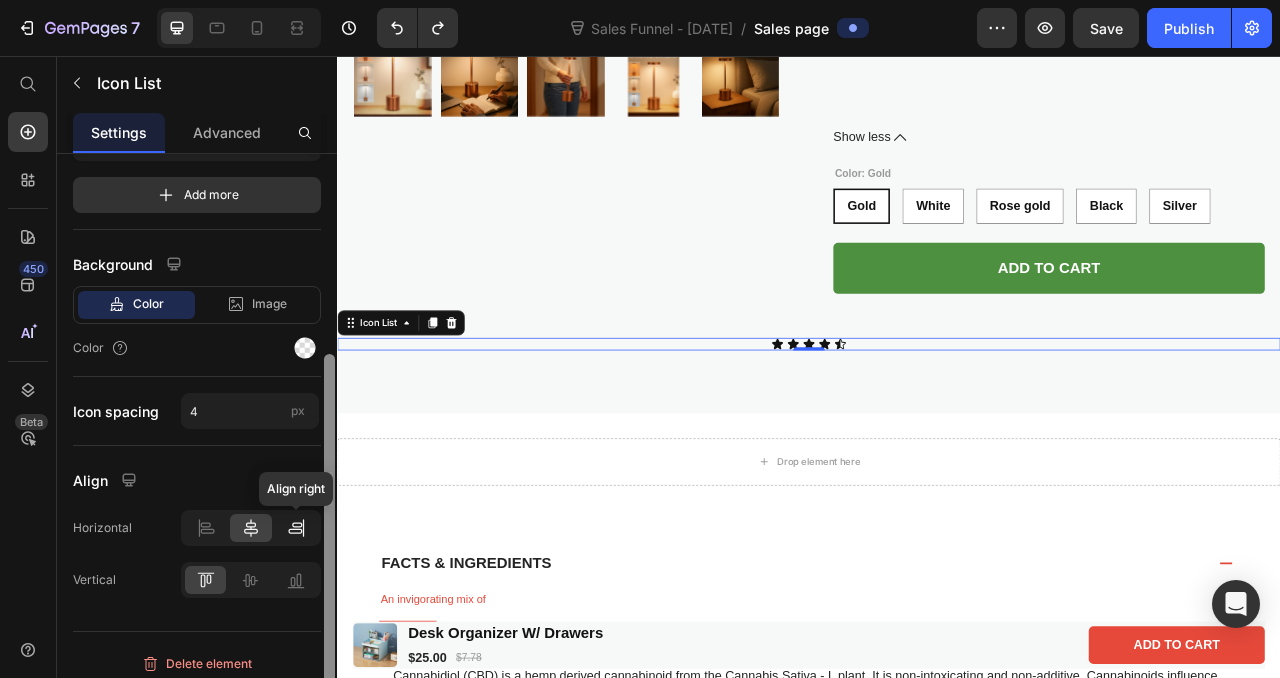 scroll, scrollTop: 280, scrollLeft: 0, axis: vertical 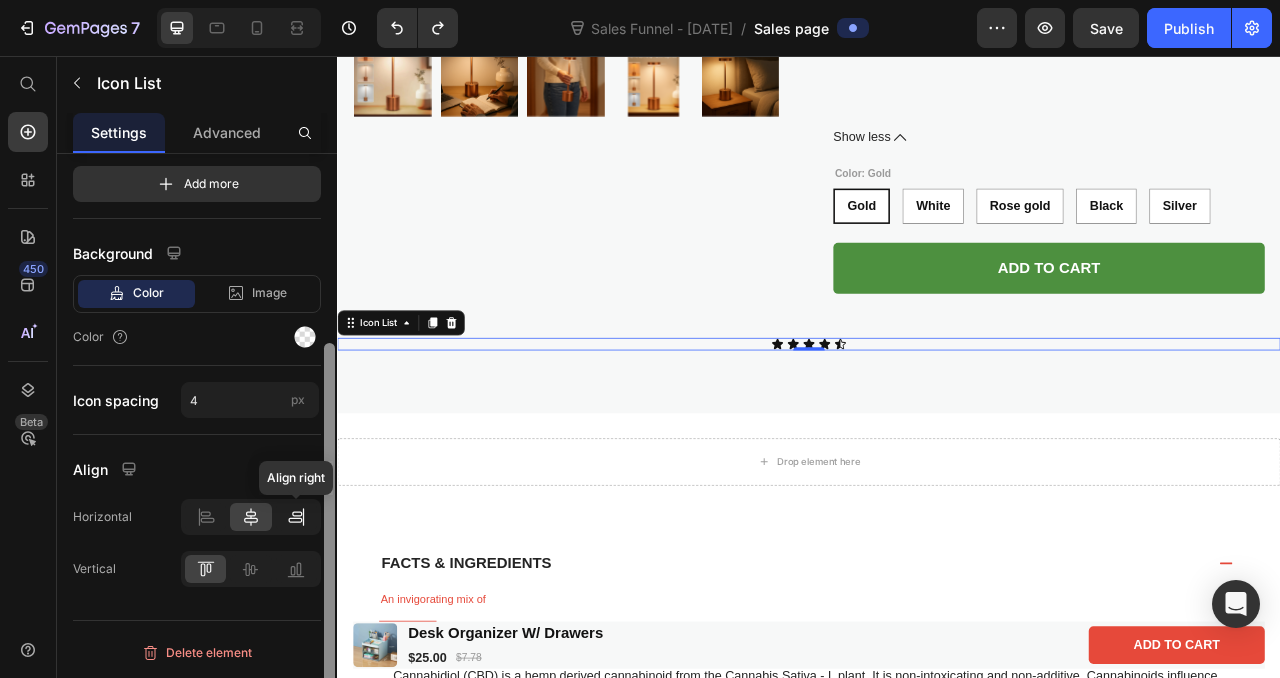 drag, startPoint x: 331, startPoint y: 328, endPoint x: 301, endPoint y: 526, distance: 200.25983 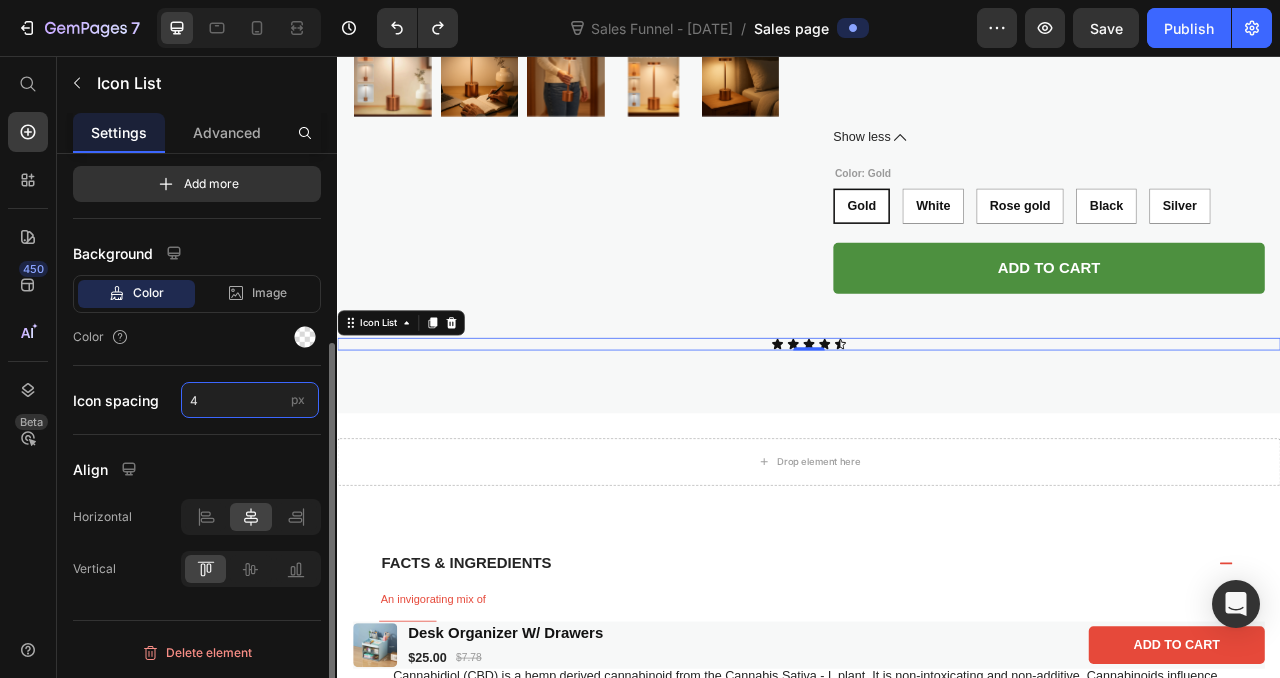 click on "4" at bounding box center [250, 400] 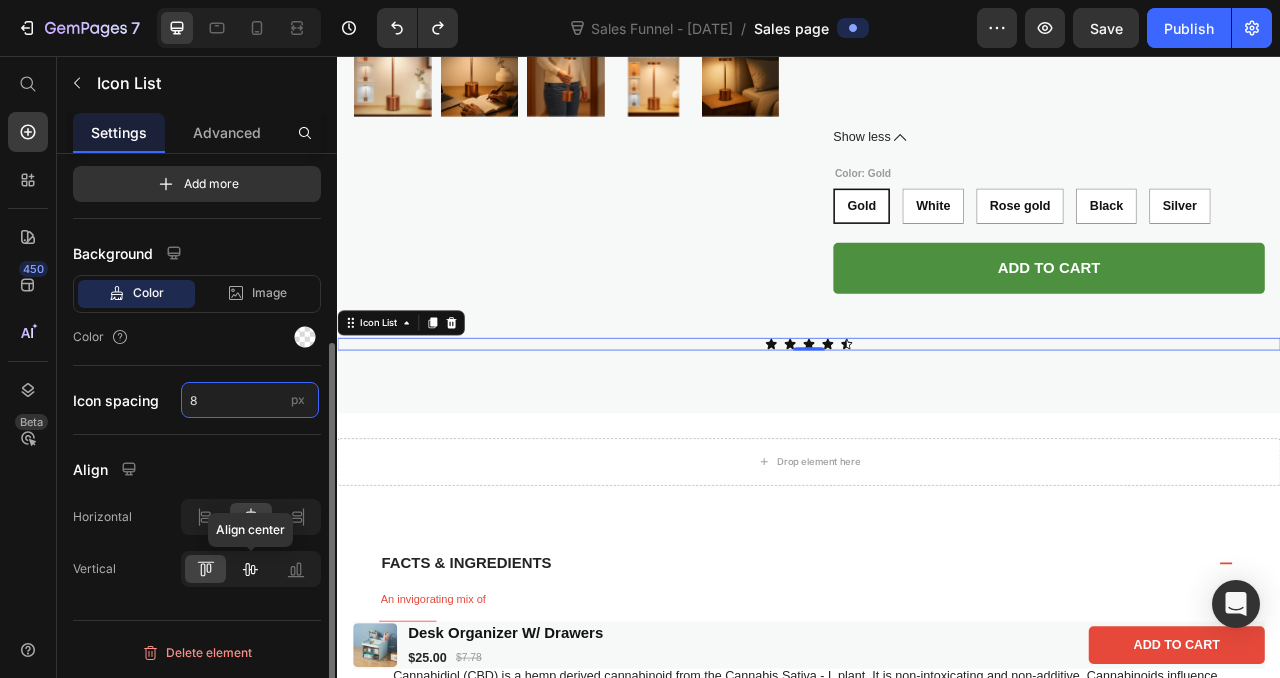 type on "8" 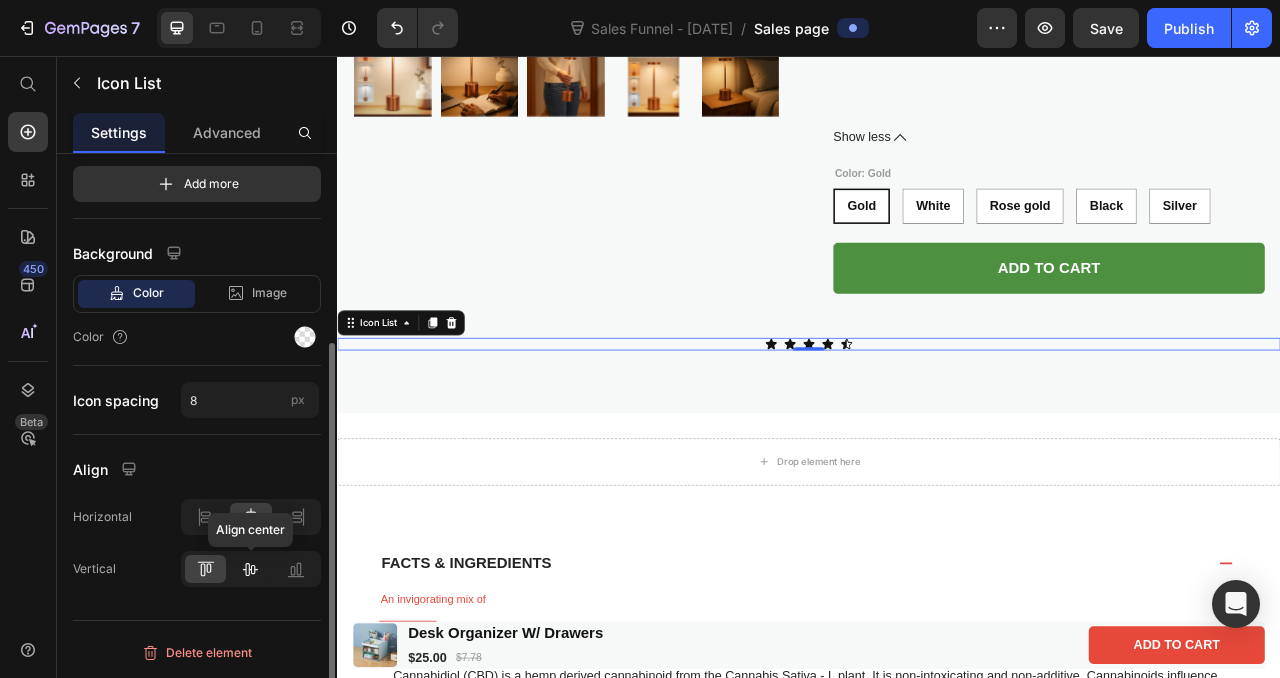 click 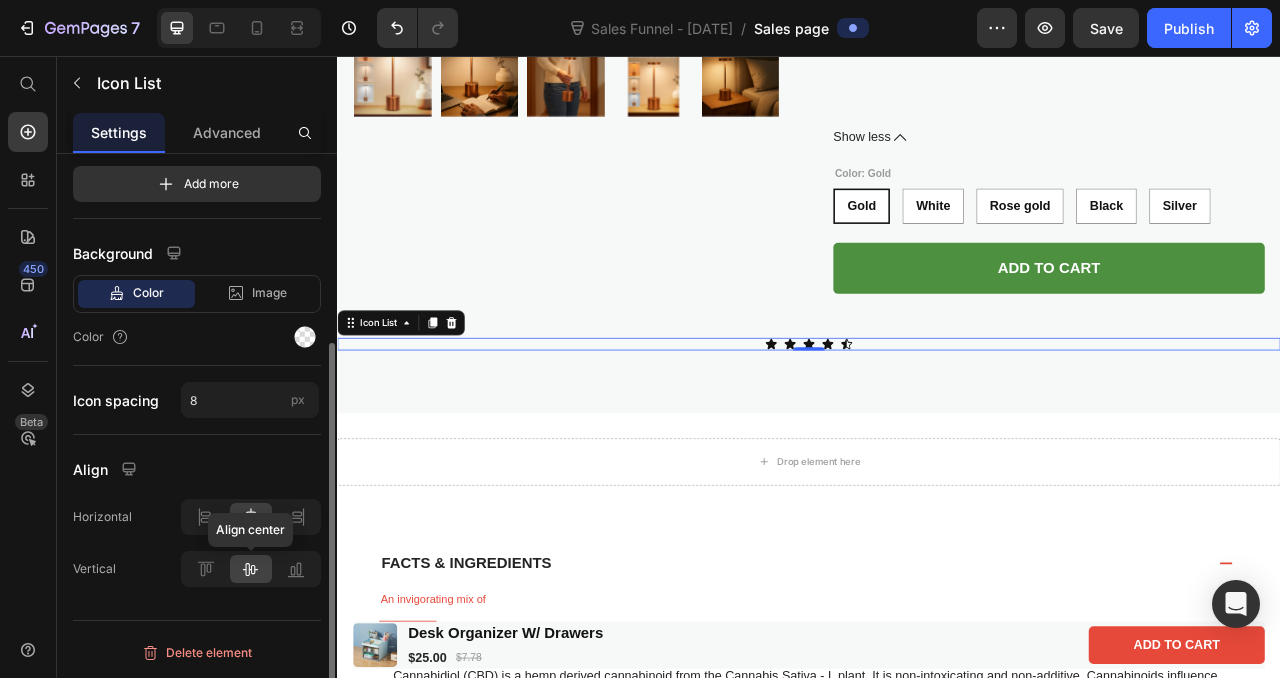 scroll, scrollTop: 279, scrollLeft: 0, axis: vertical 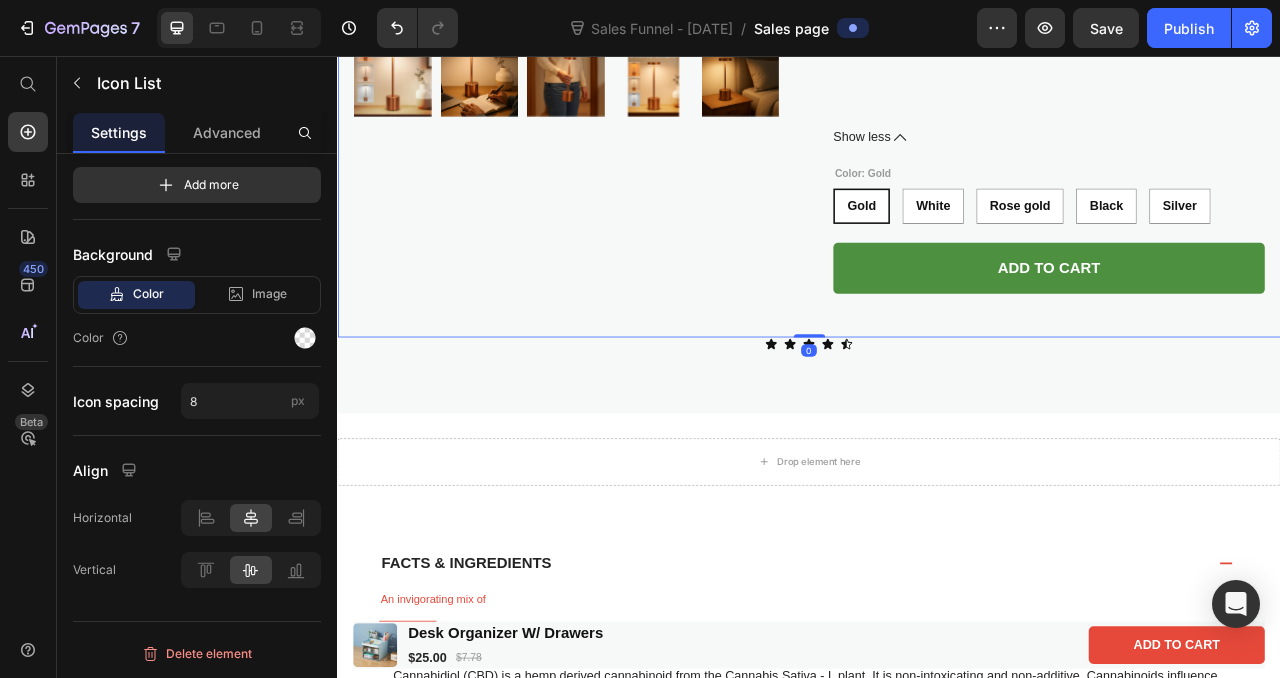 click on "Product Images Wireless Table Lamp W/Touch Sensor, Portable Product Title $55.00 Product Price
Drop element here Row
This Wireless Table Lamp with a touch sensor is the perfect solution for portable lighting.
With wireless capabilities, you can easily move the lamp from room to room or even a nightstand.
The touch sensor makes it easy to turn on and off without the hassle of cords or switches.
Enjoy the convenience of wireless lighting with this stylish, functional, and simple-to-use lamp.
This table lamp will work perfect as a desk lamp or as a bedside lamp on a bedside table.
Show less Product Description  Color: Gold Gold Gold Gold White White White Rose gold Rose gold Rose gold Black Black Black Silver Silver Silver Product Variants & Swatches Add to cart Add to Cart Row Product   0" at bounding box center (937, -80) 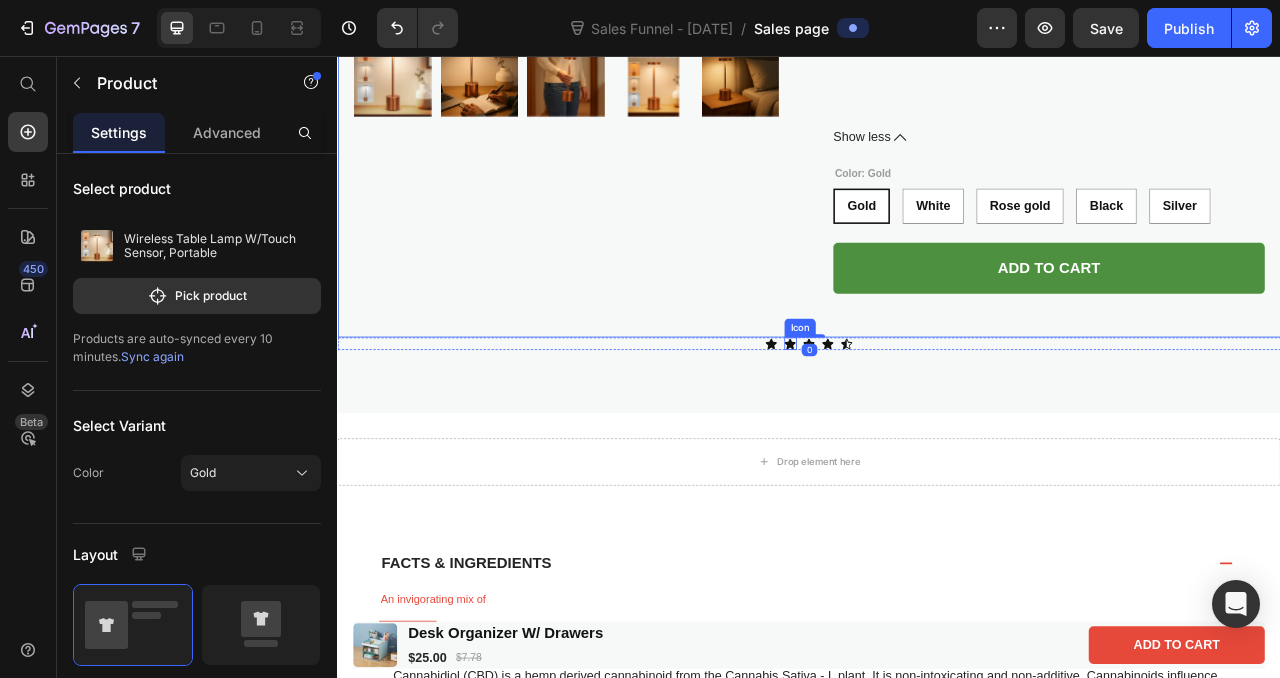 click on "Icon" at bounding box center (913, 423) 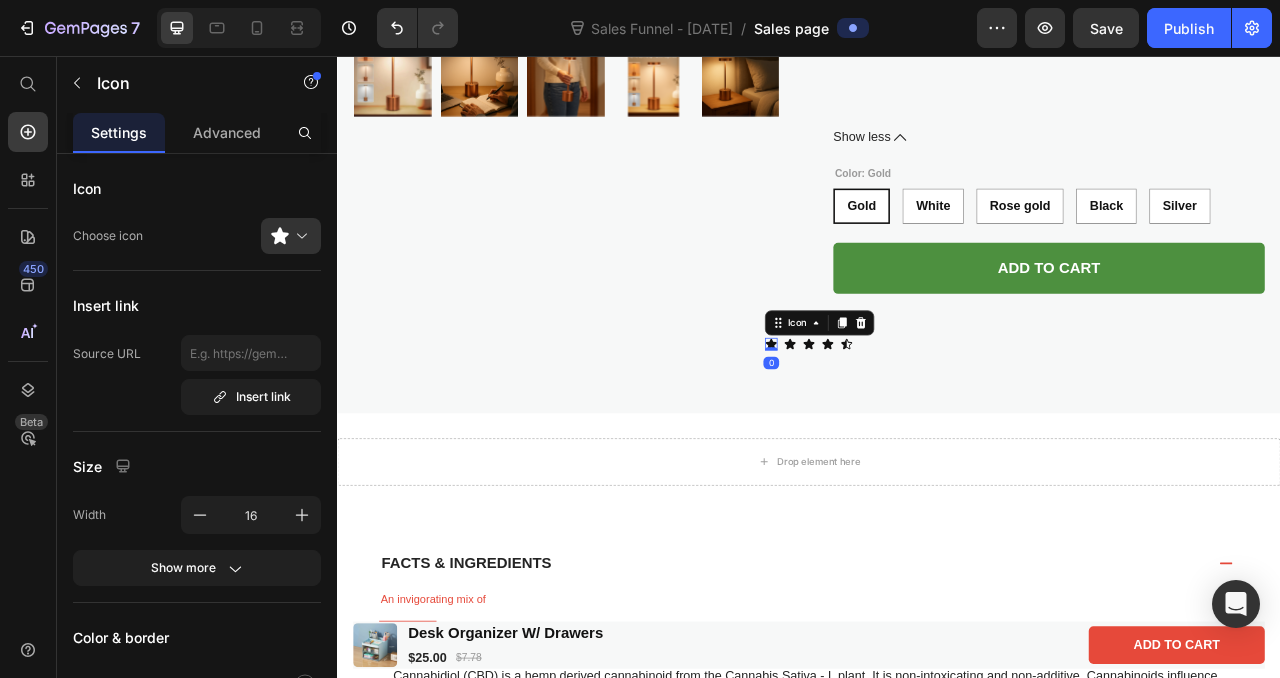 click 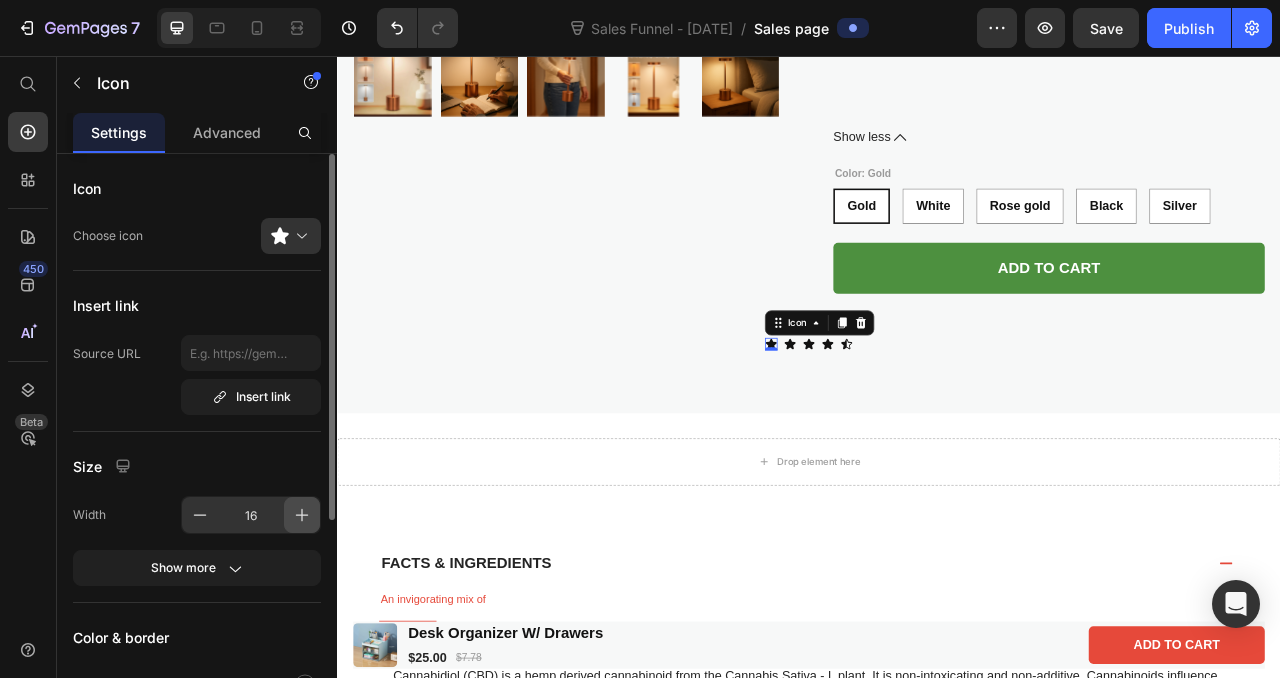 click 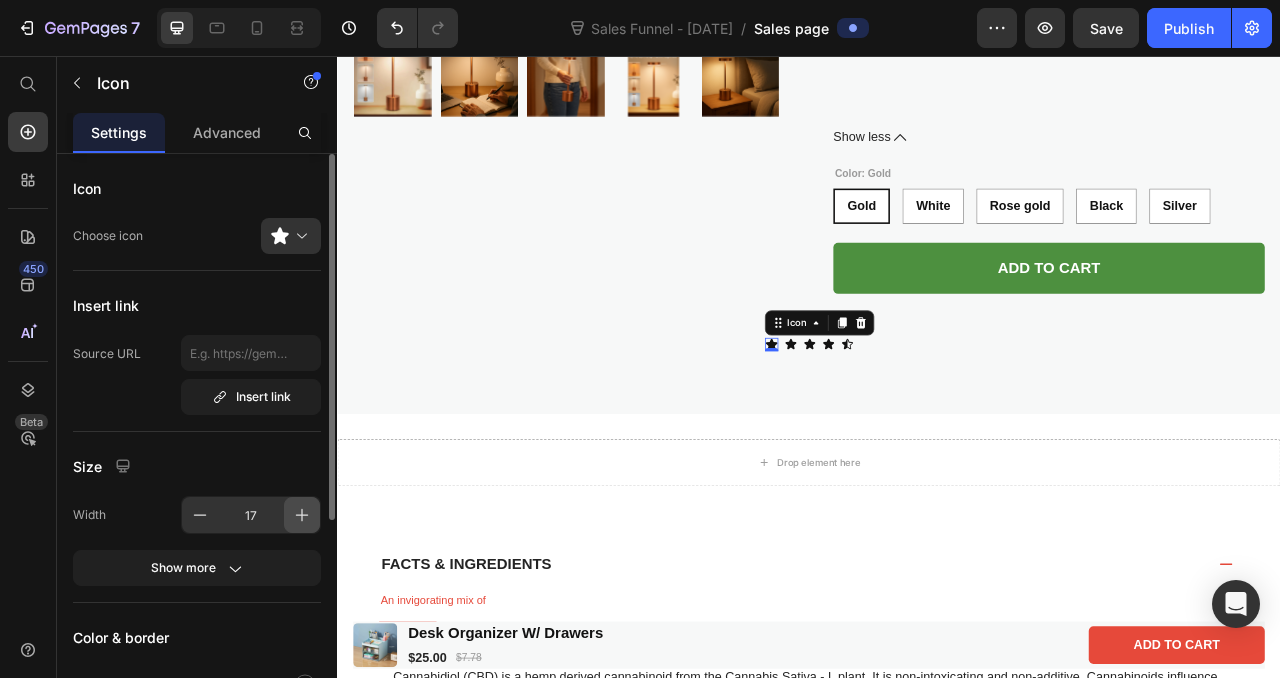 click 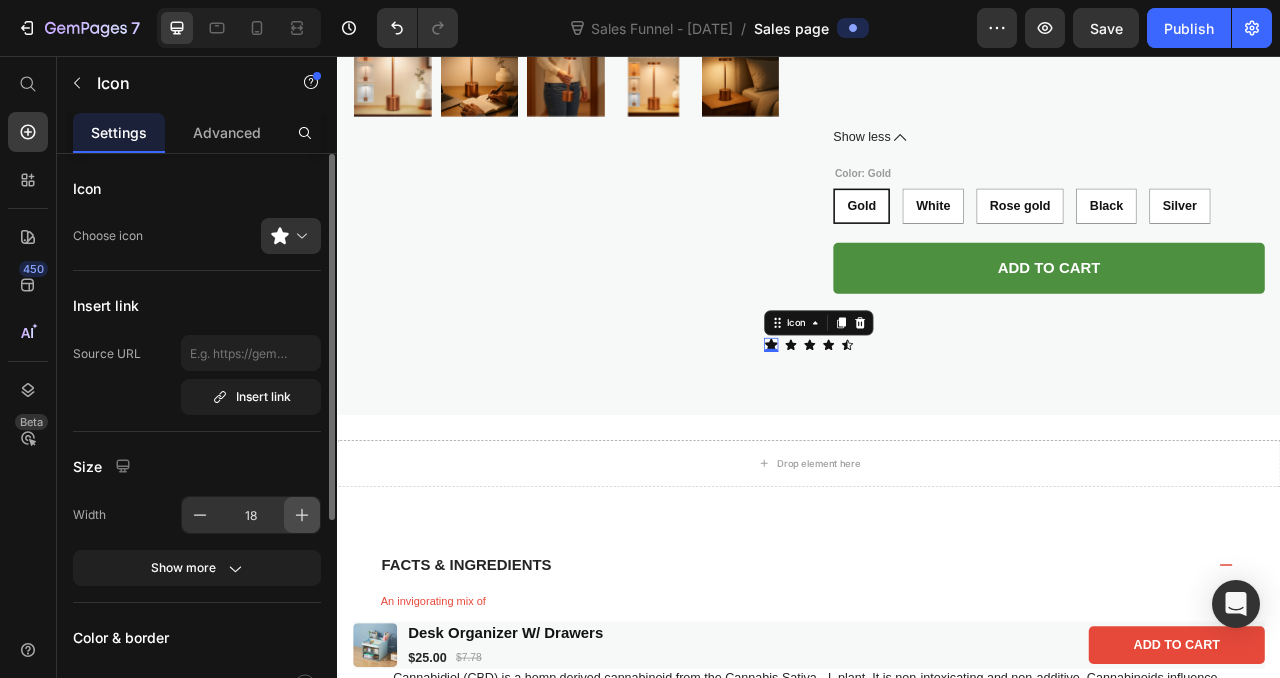 click 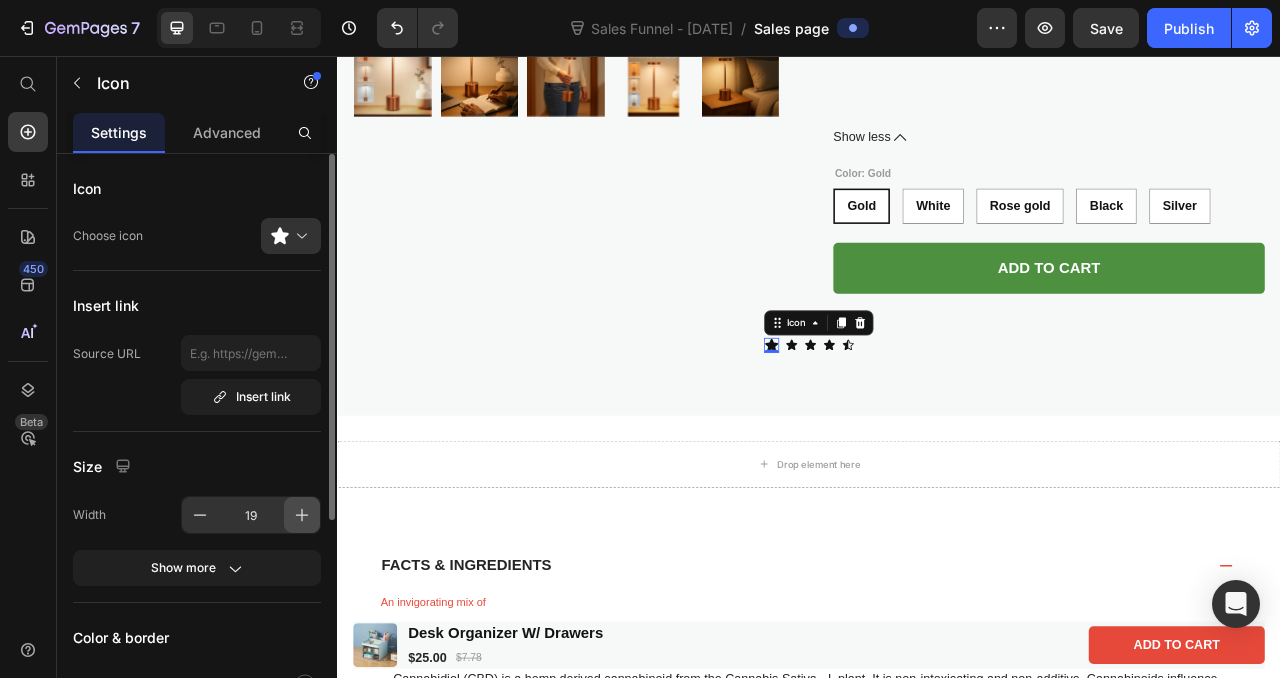 click 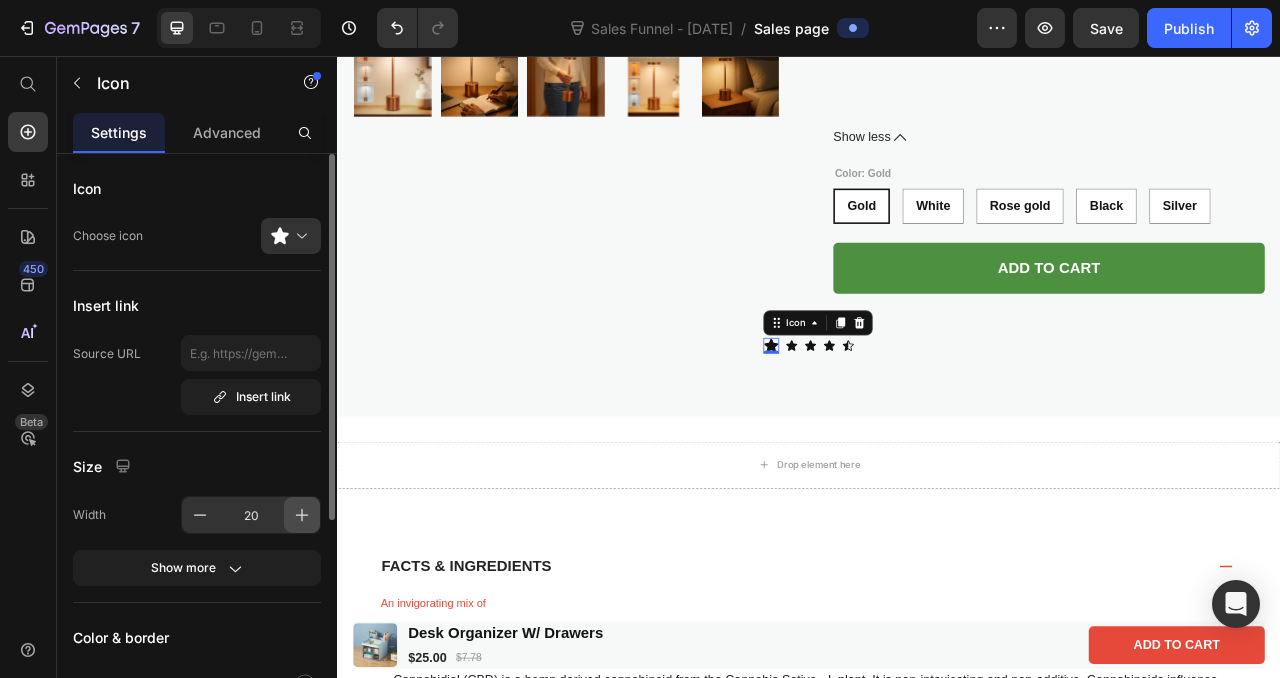 click 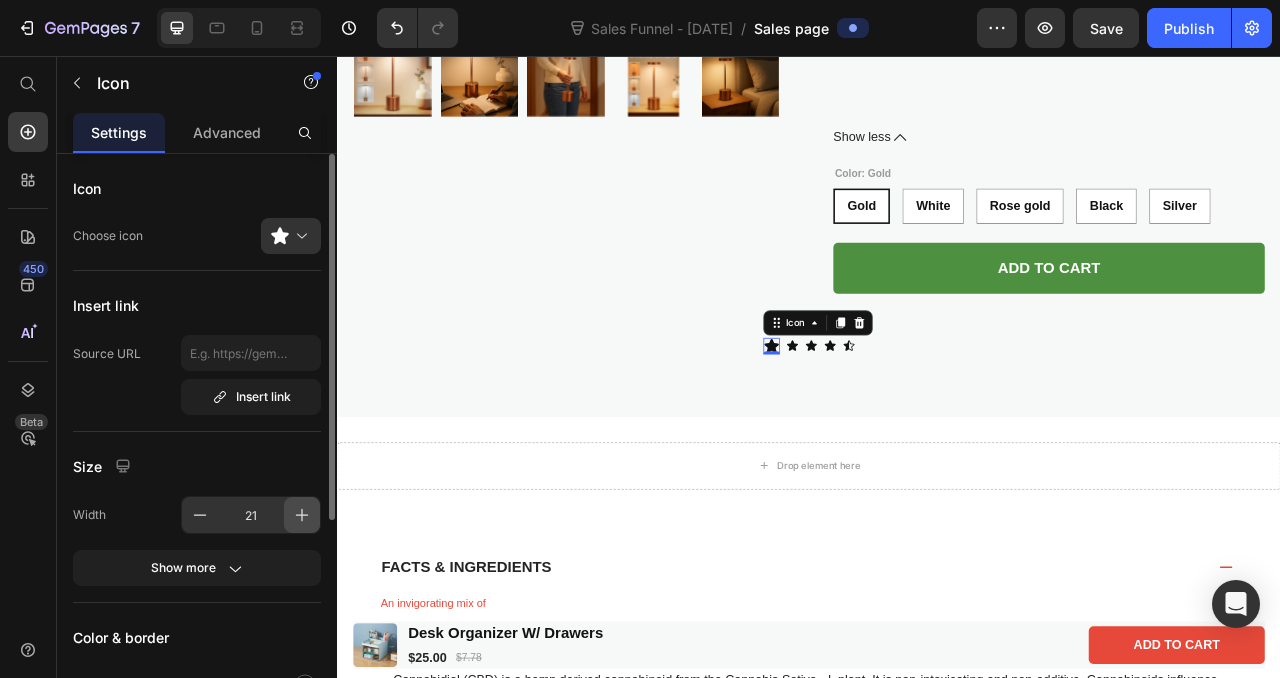 click 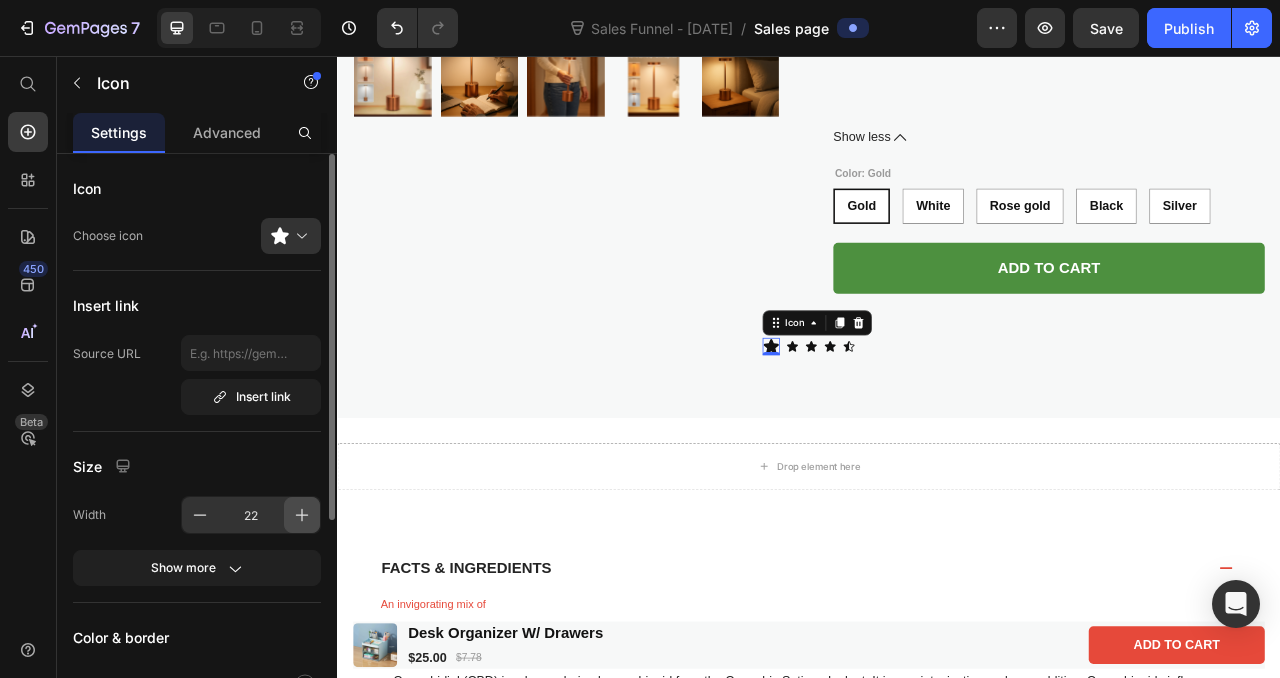 click 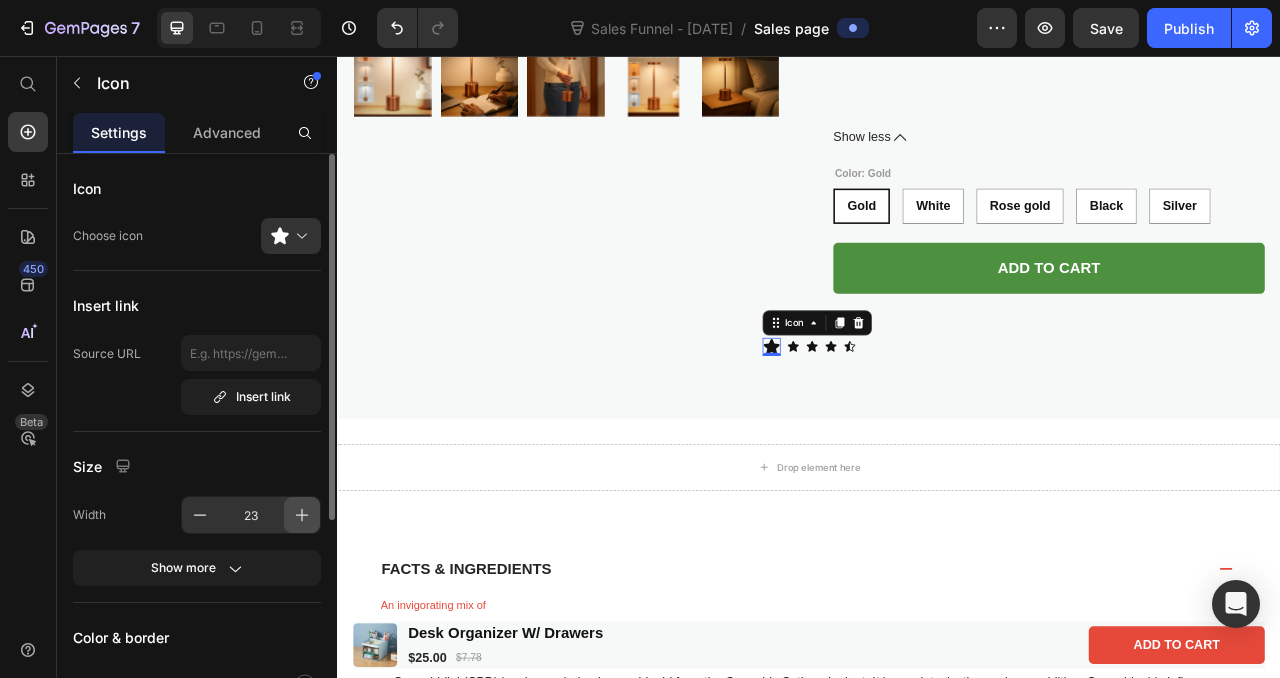 click 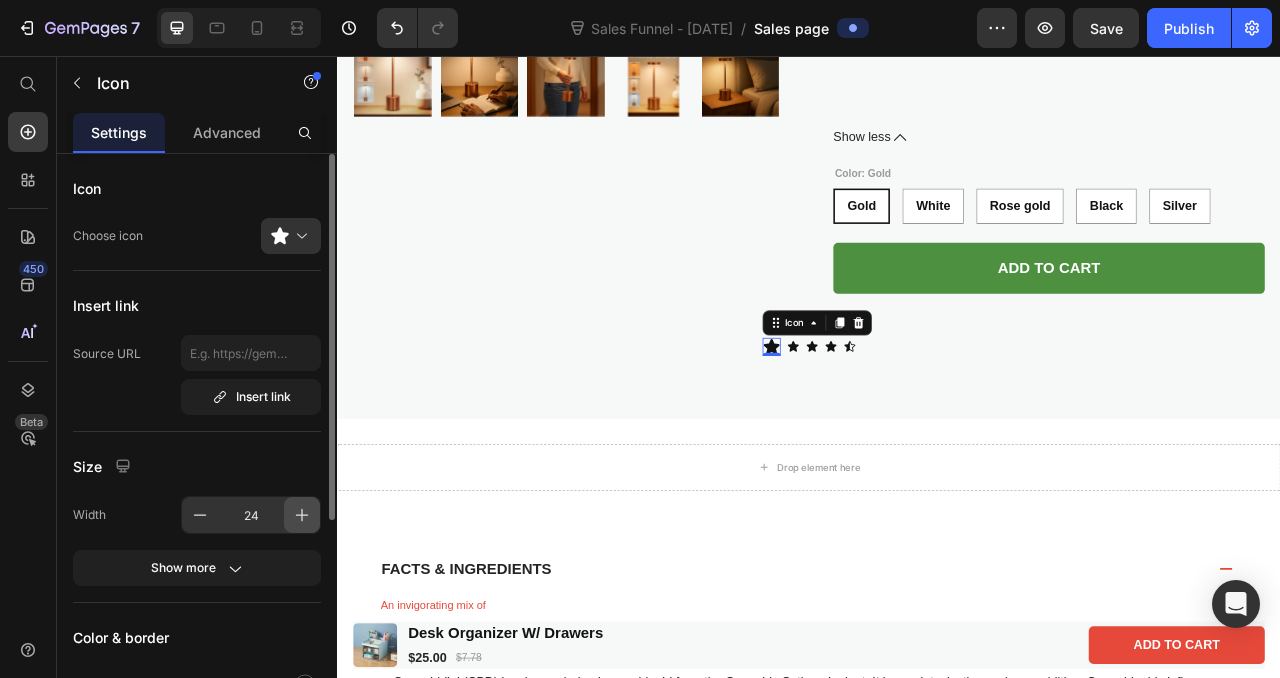 click 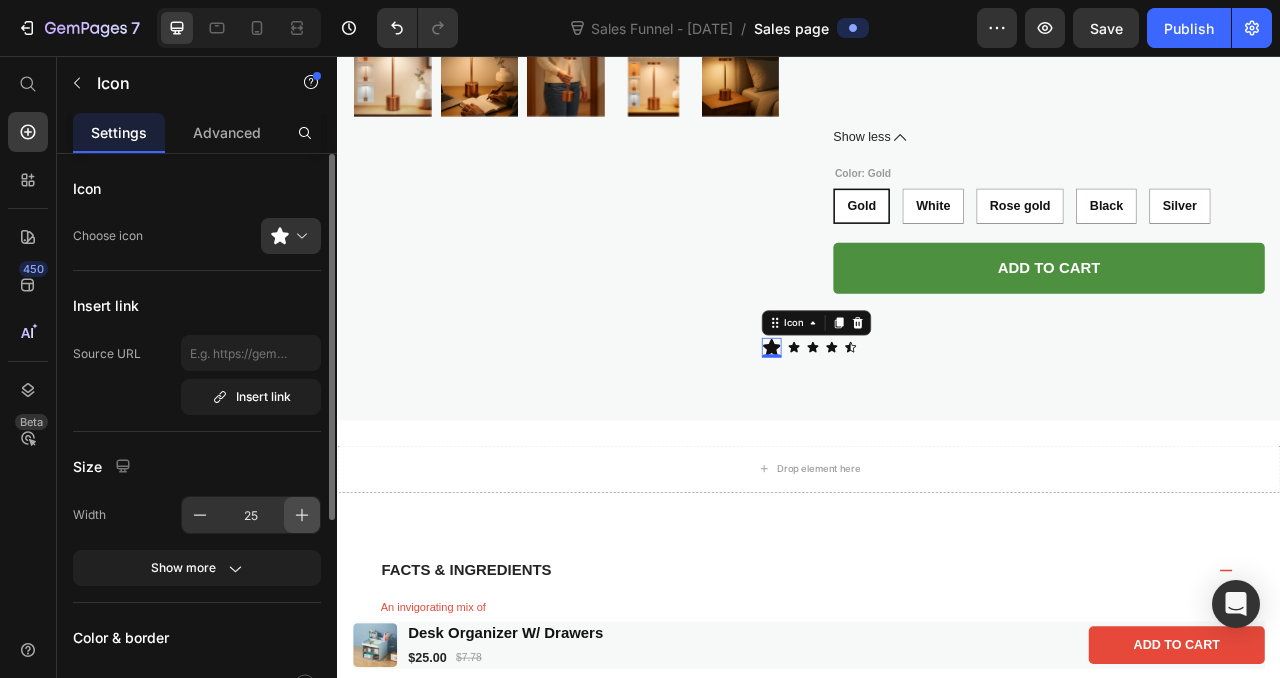 click 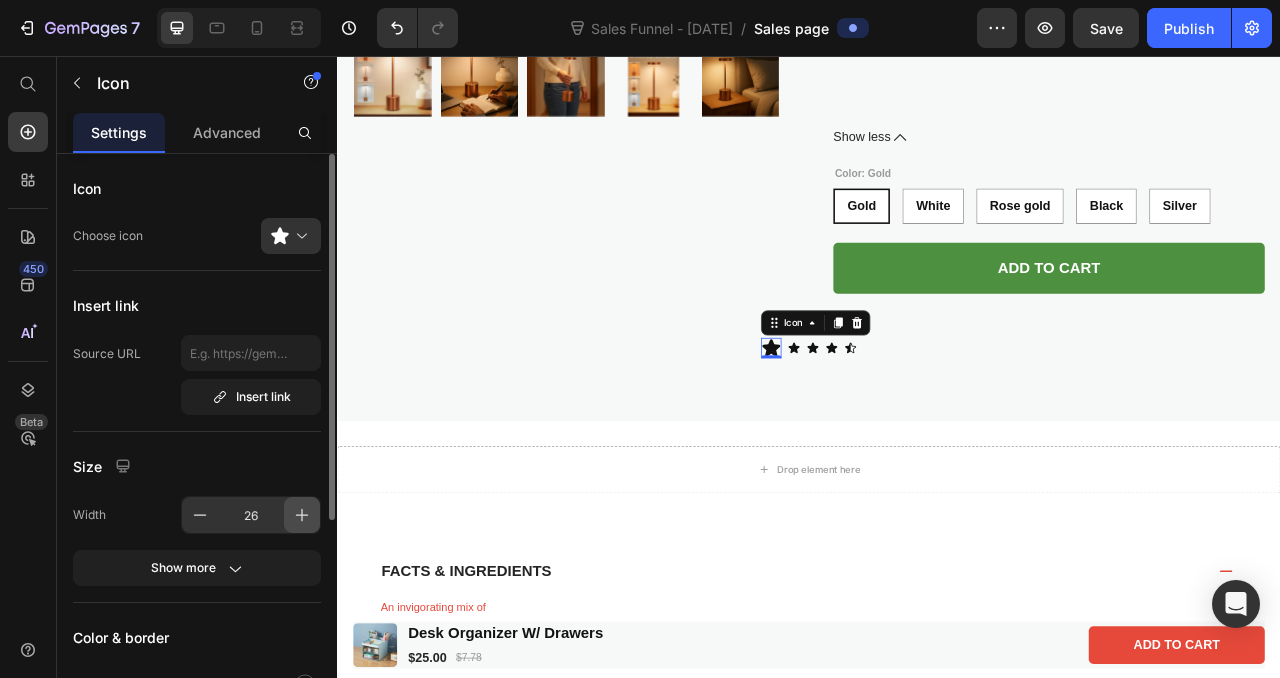 click 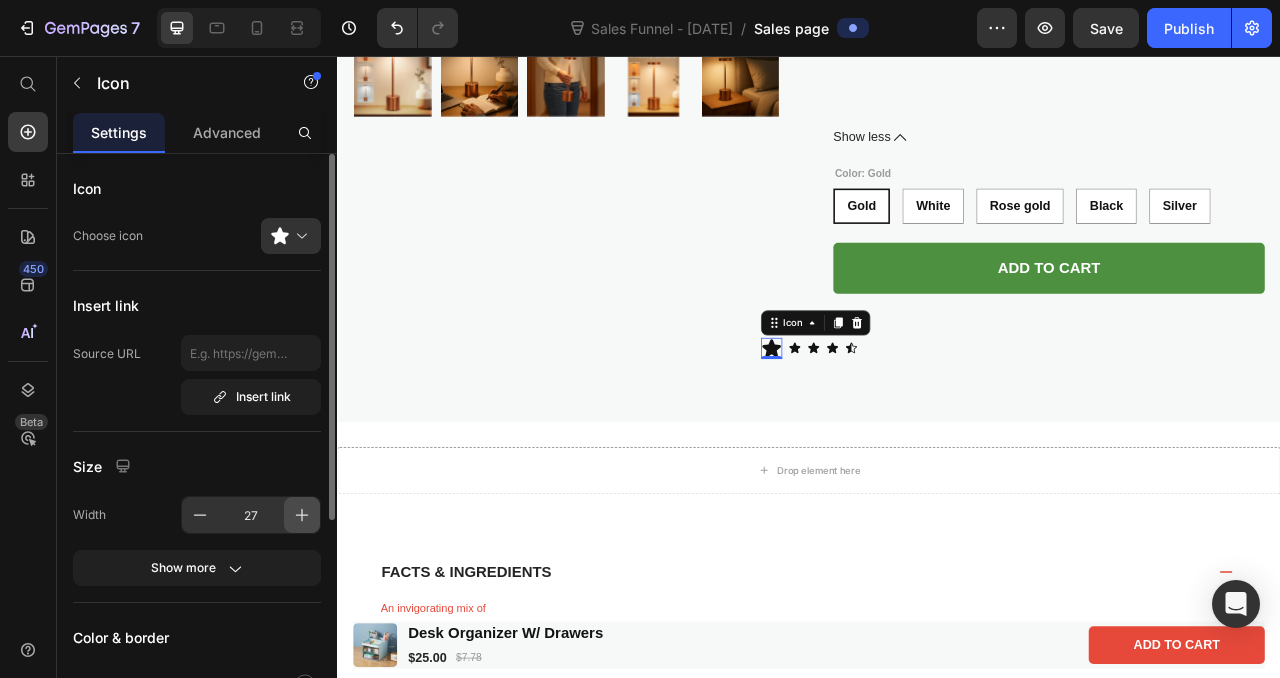 click 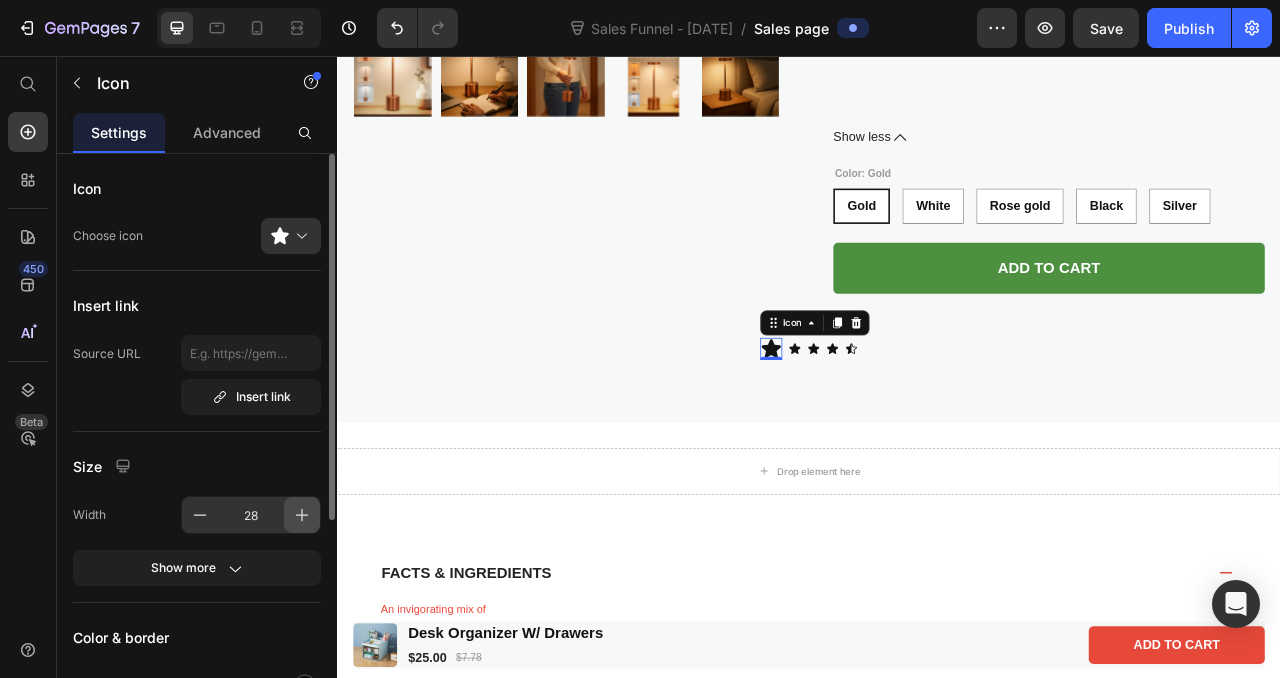 click 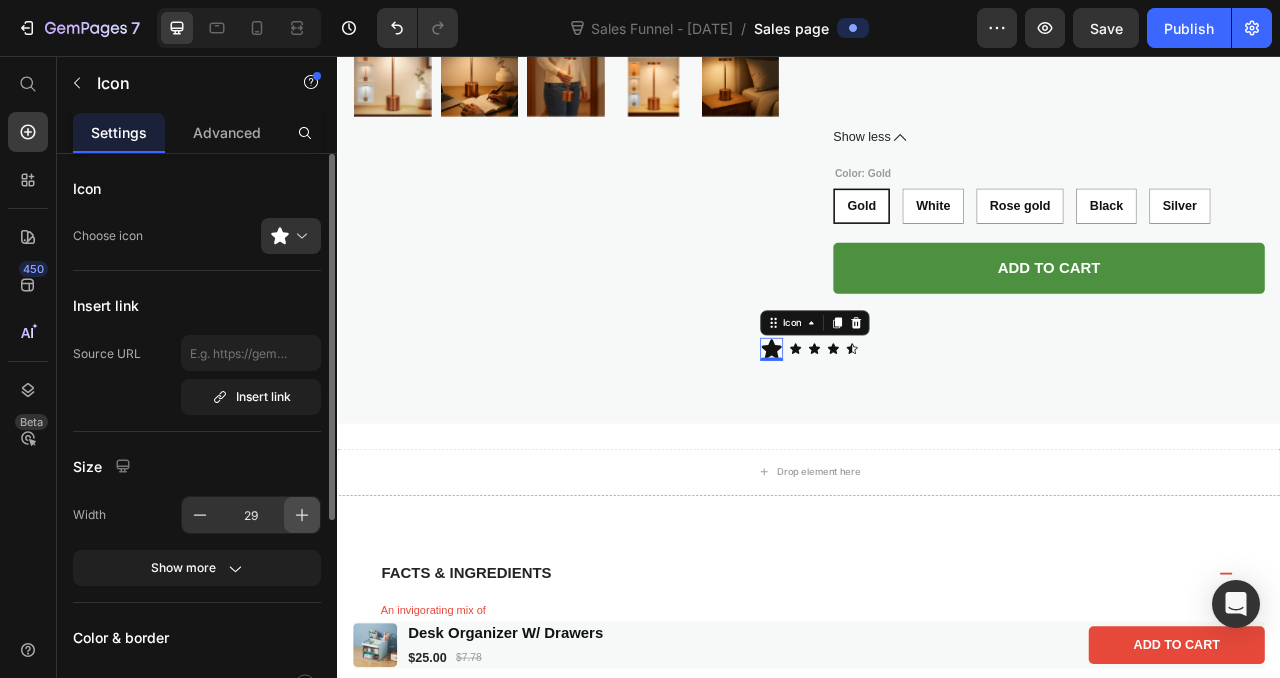 click 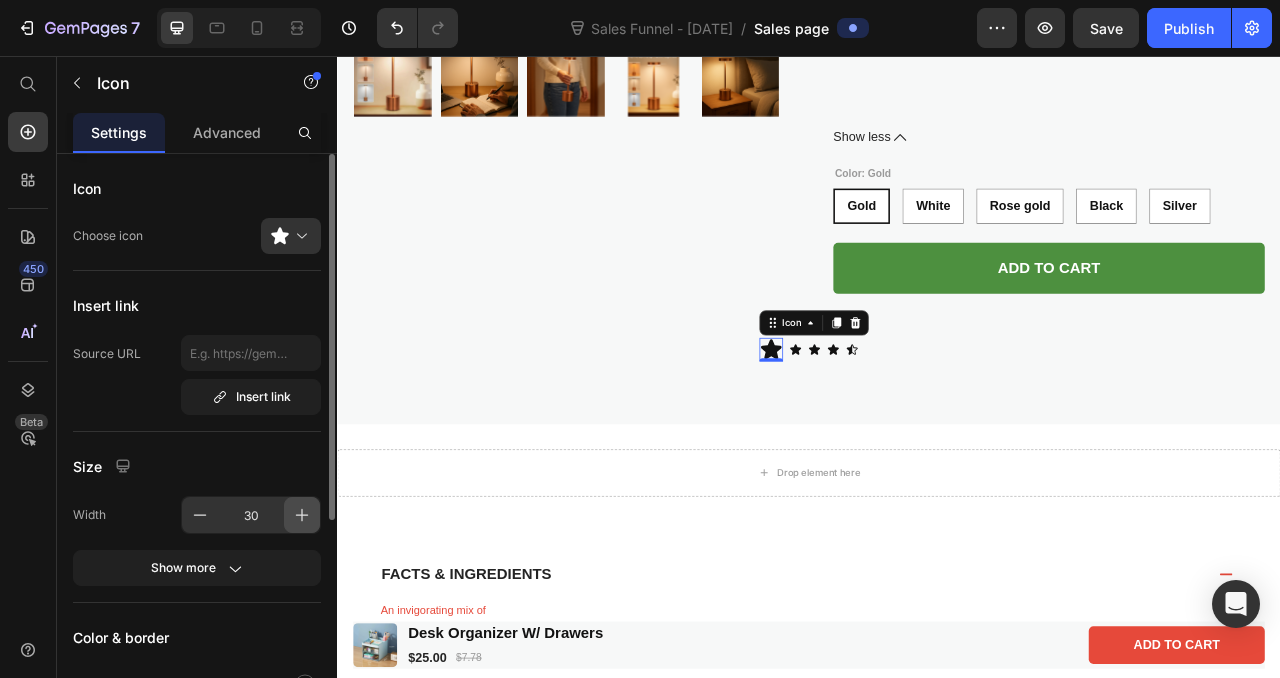 click 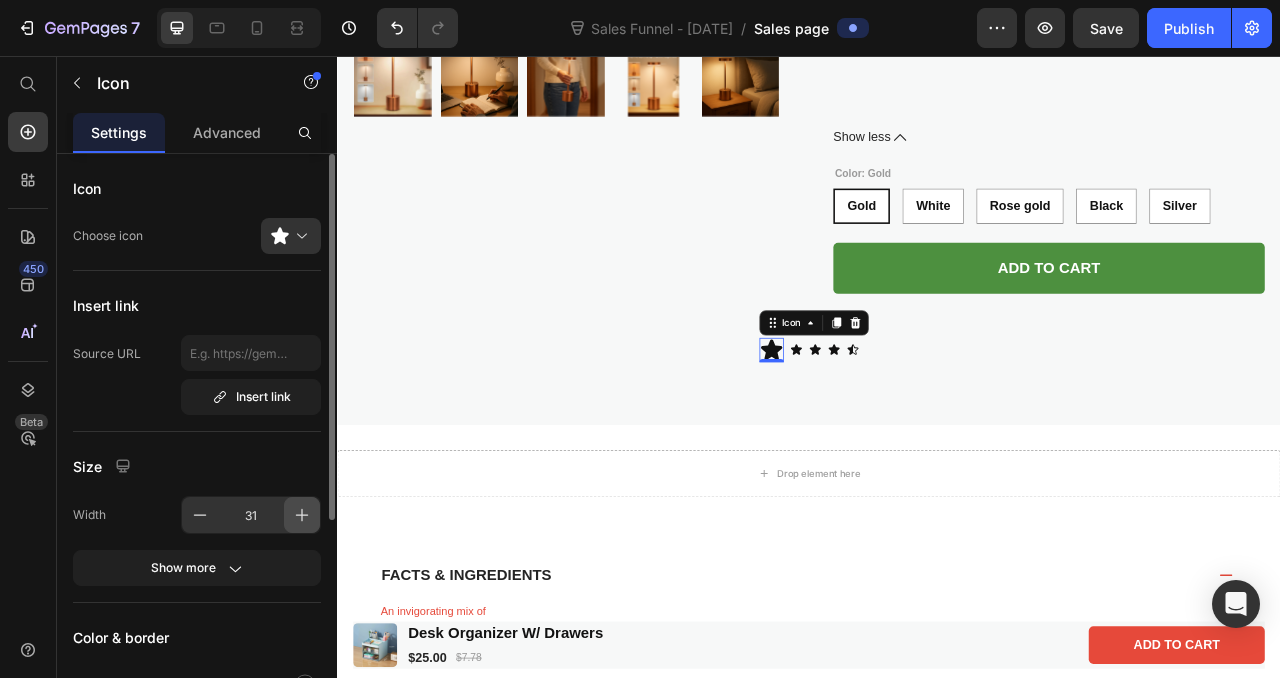 click 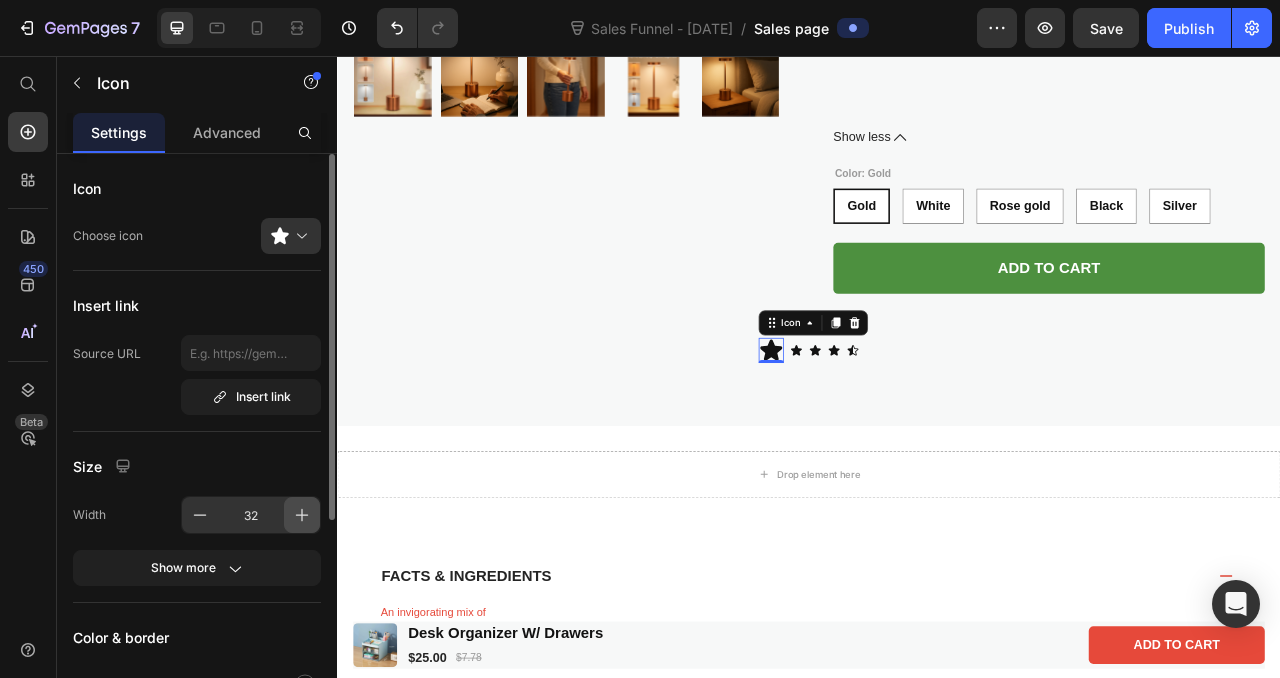 click 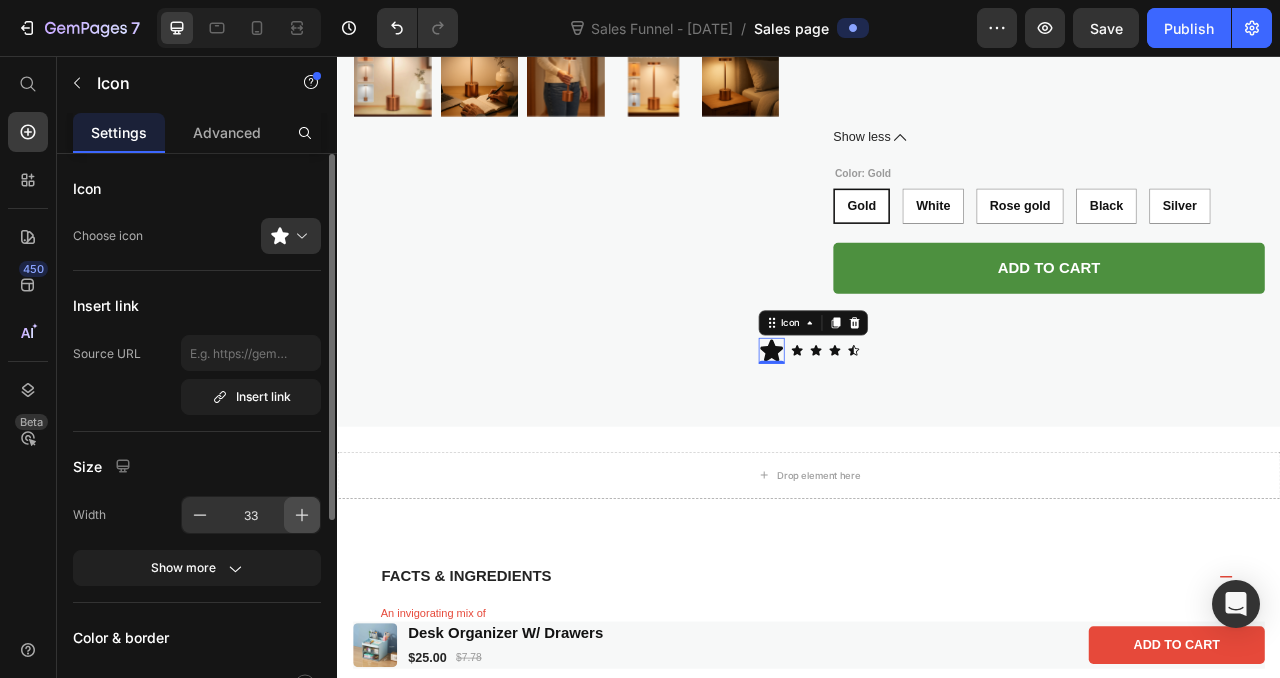 click 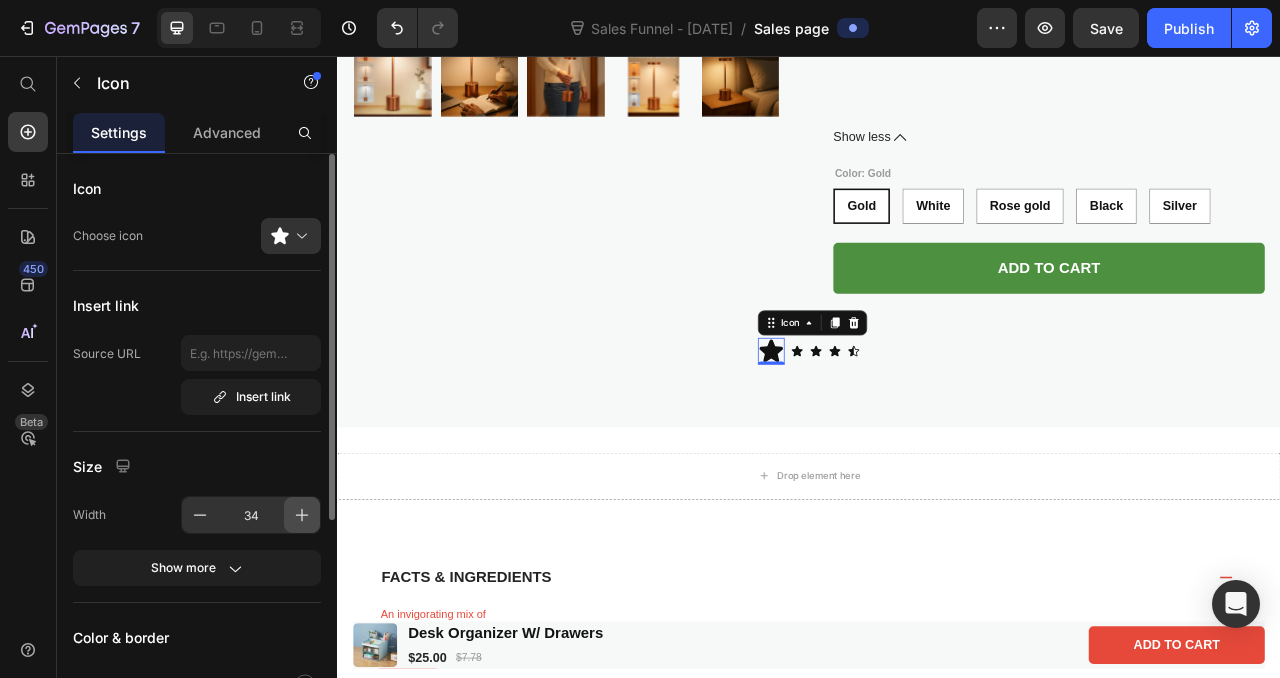 click 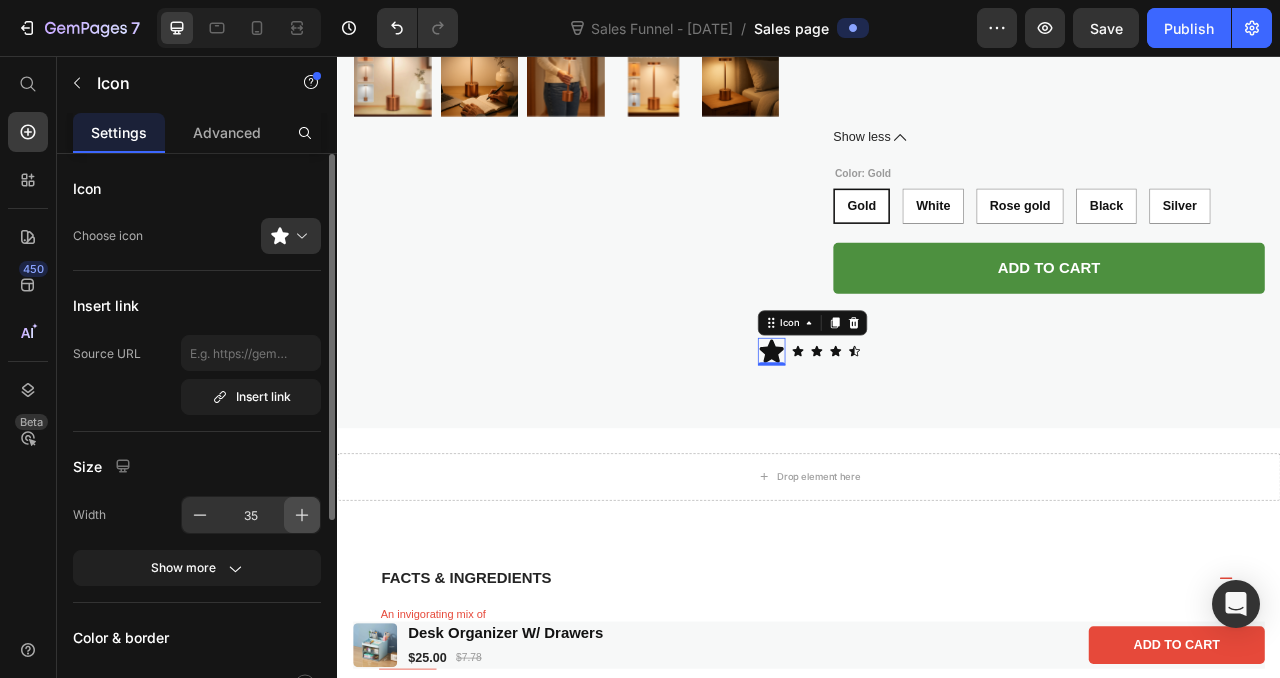 click 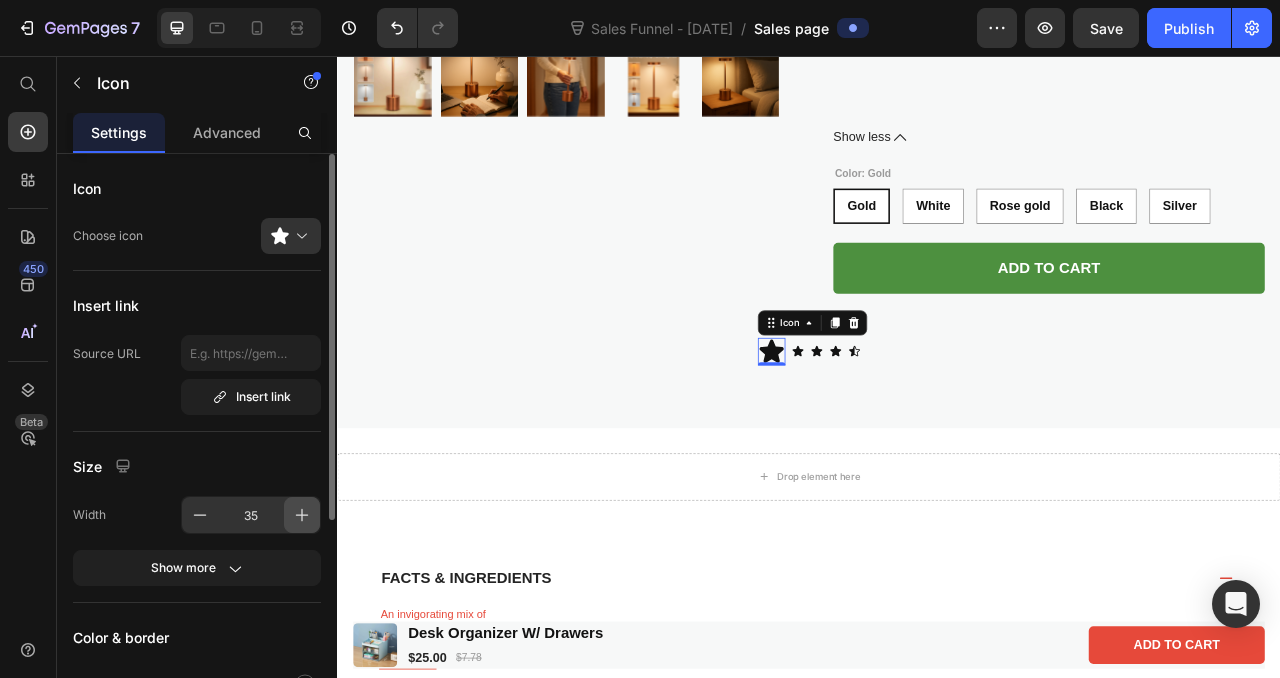 type on "36" 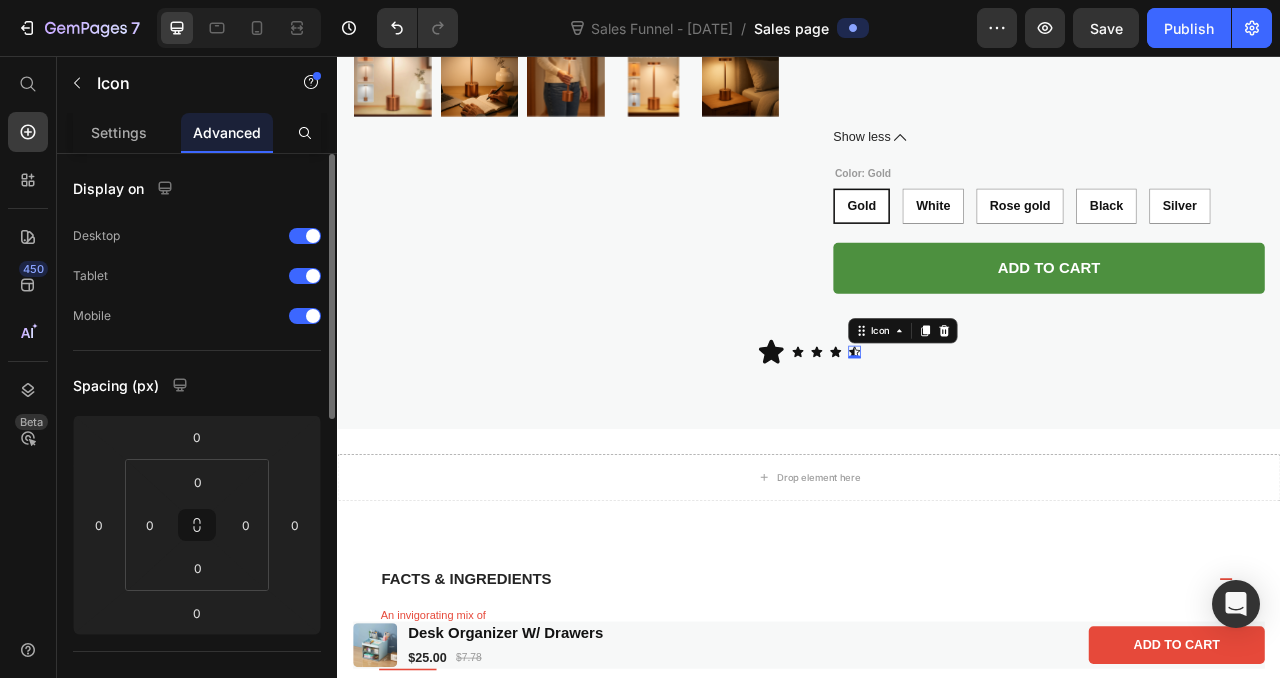 click on "Icon   0" at bounding box center (995, 433) 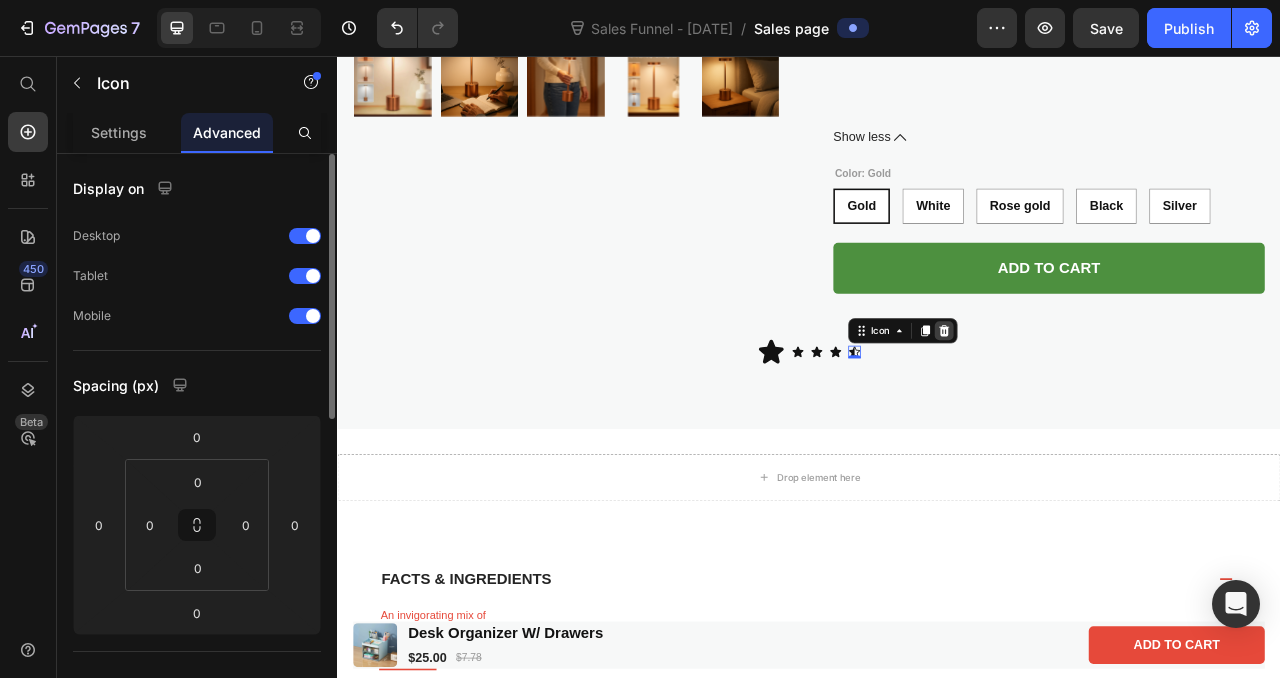 click 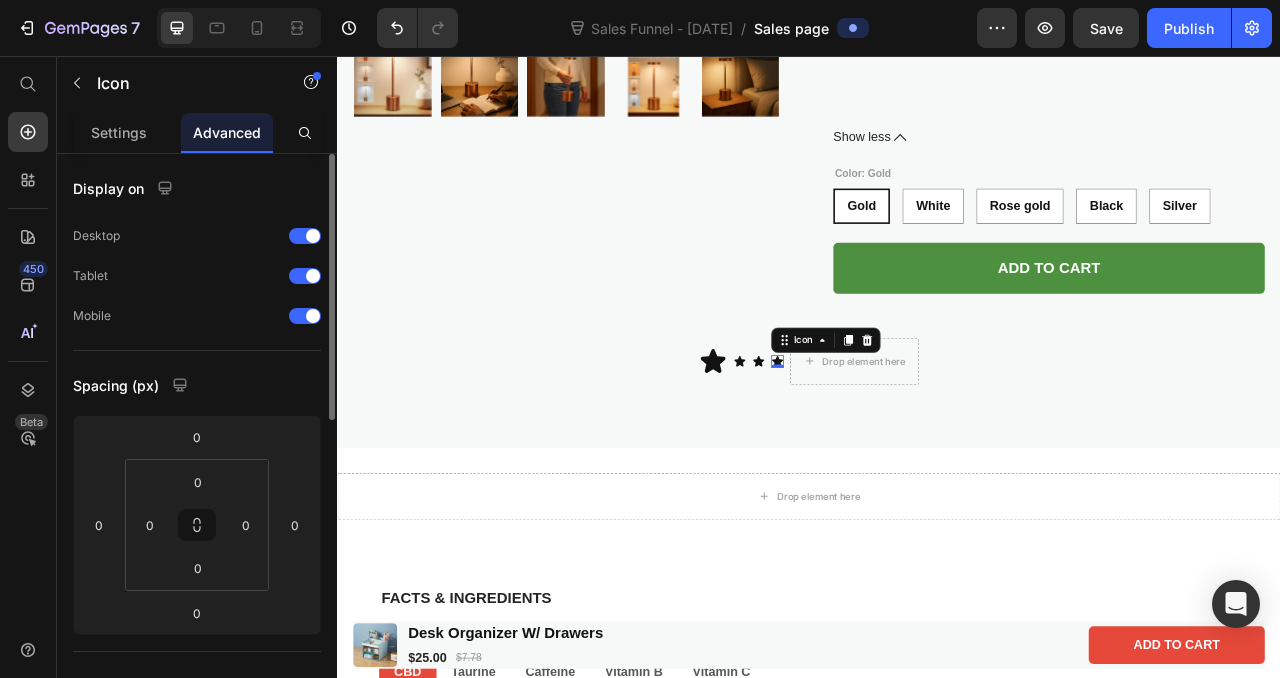 click on "Icon   0" at bounding box center (897, 445) 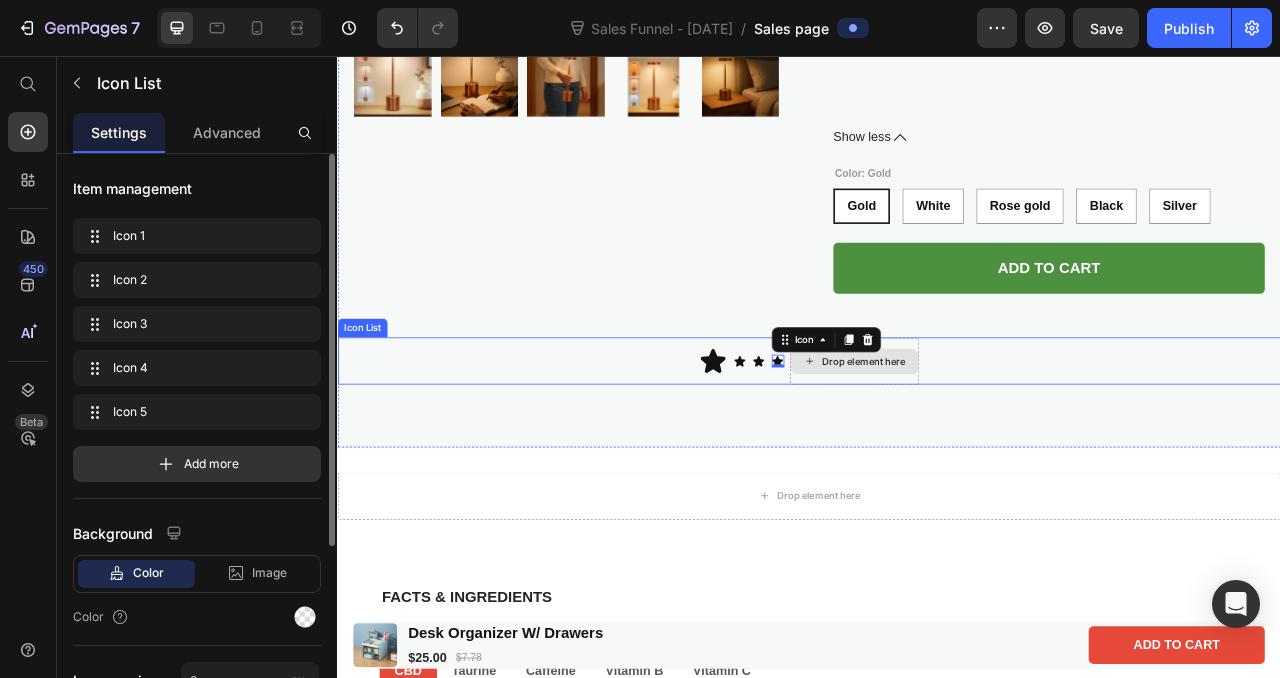 click on "Drop element here" at bounding box center (995, 445) 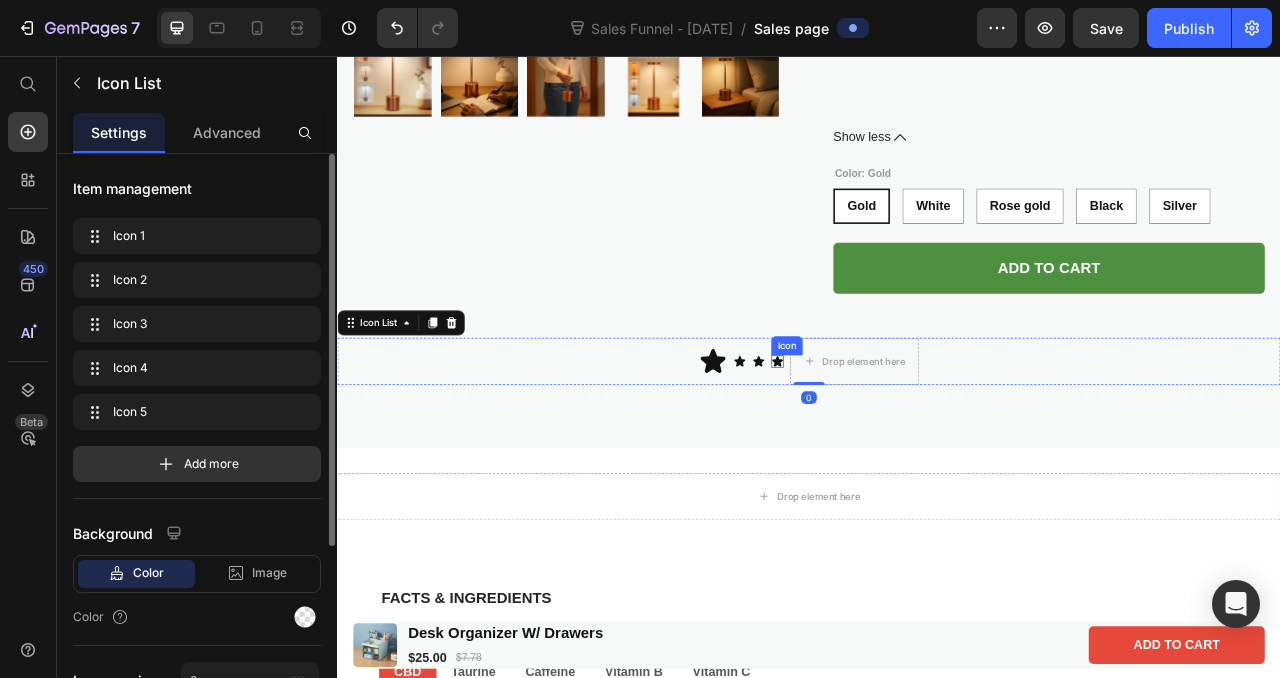 click on "Icon" at bounding box center (897, 445) 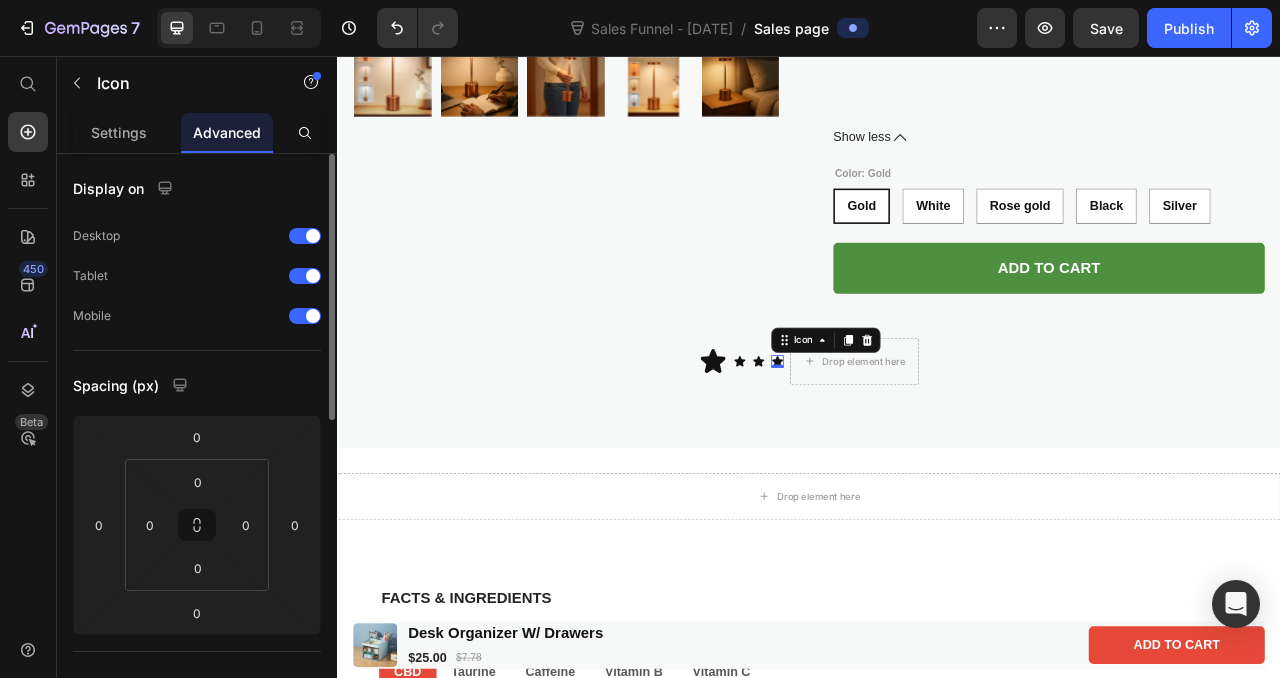 click on "Icon" at bounding box center [958, 418] 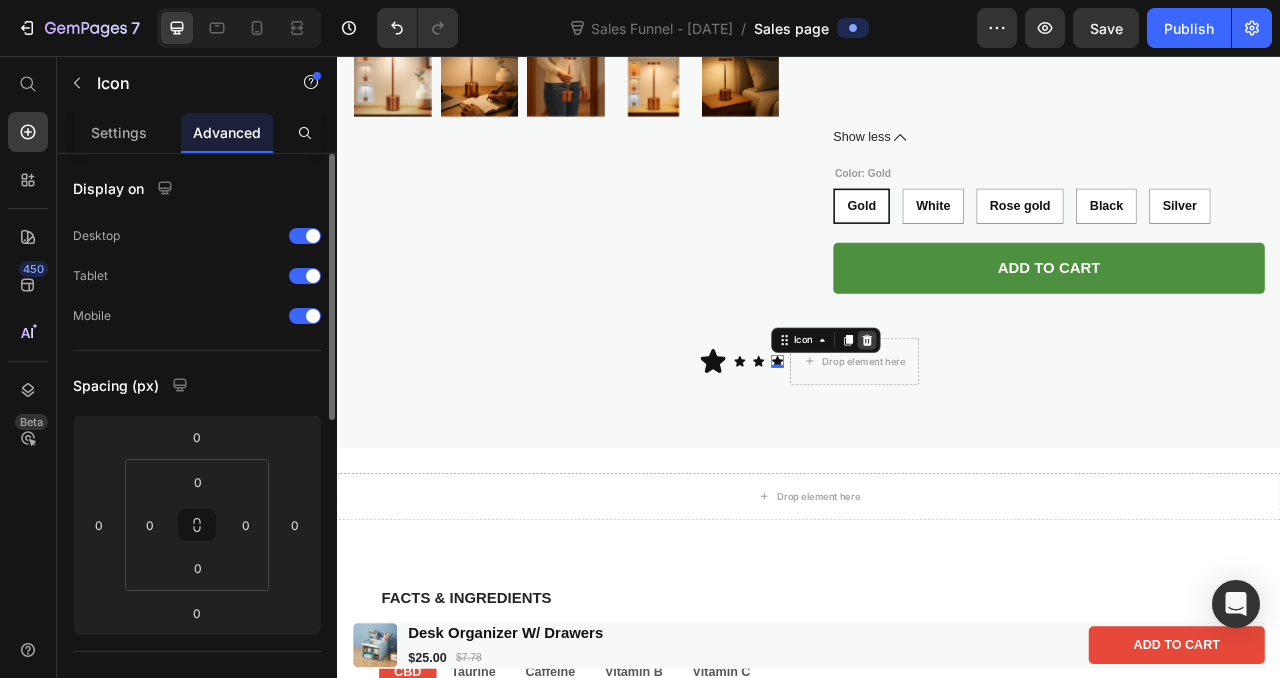 click 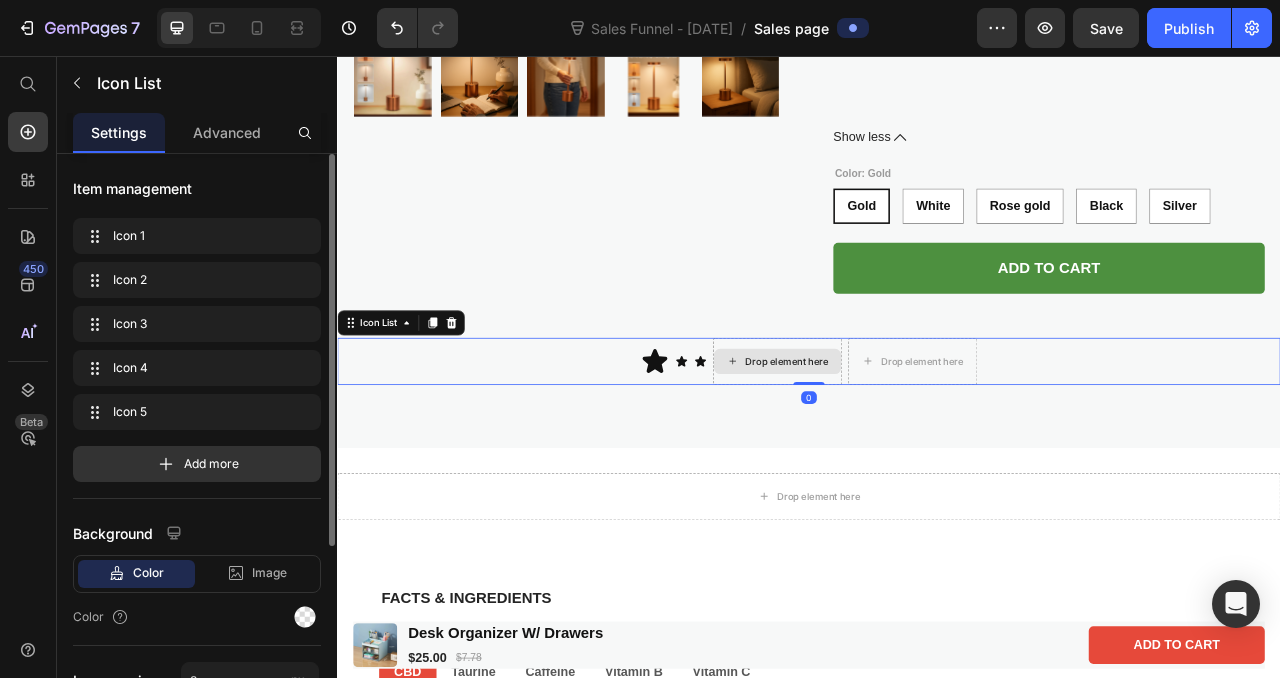 click on "Drop element here" at bounding box center (897, 445) 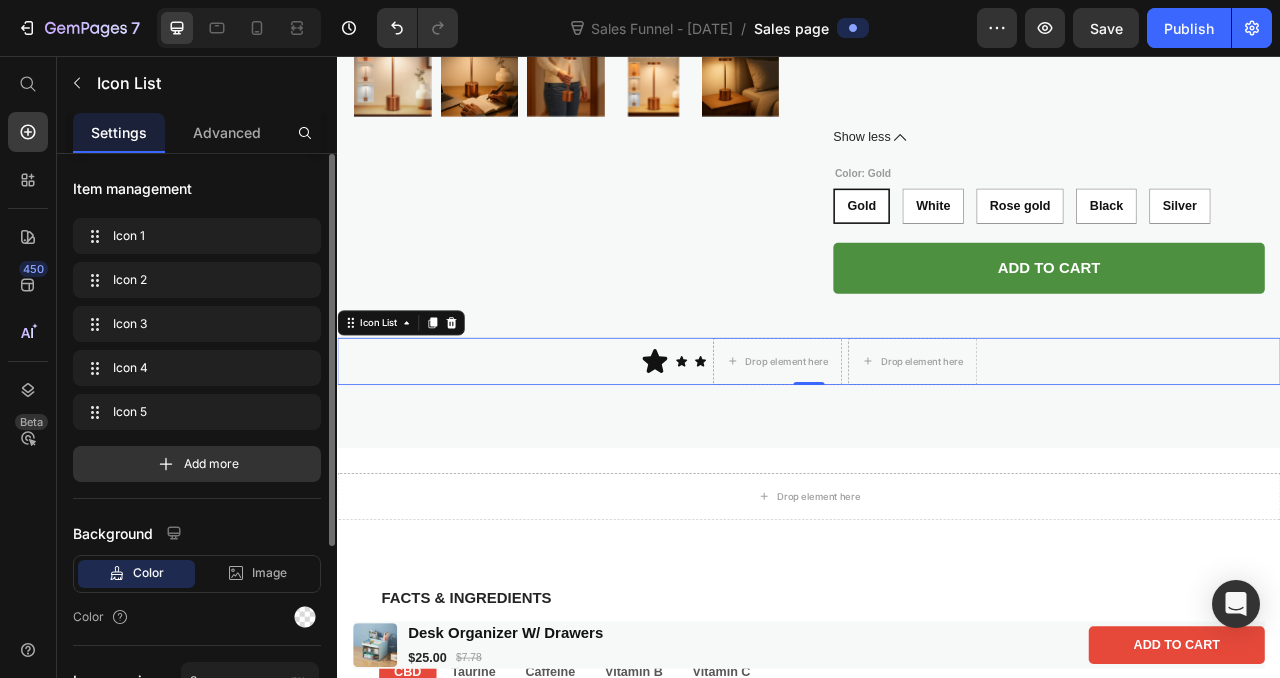 click on "Icon Icon Icon
Drop element here
Drop element here" at bounding box center [937, 445] 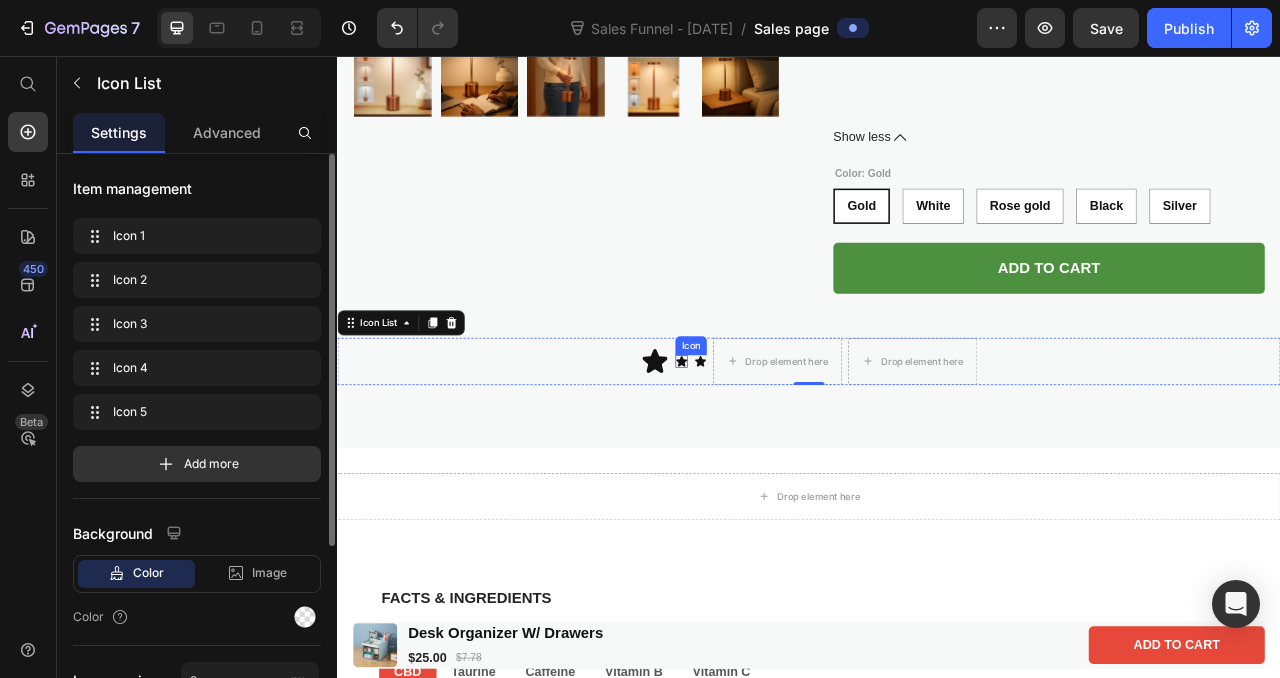 click on "Icon" at bounding box center (775, 445) 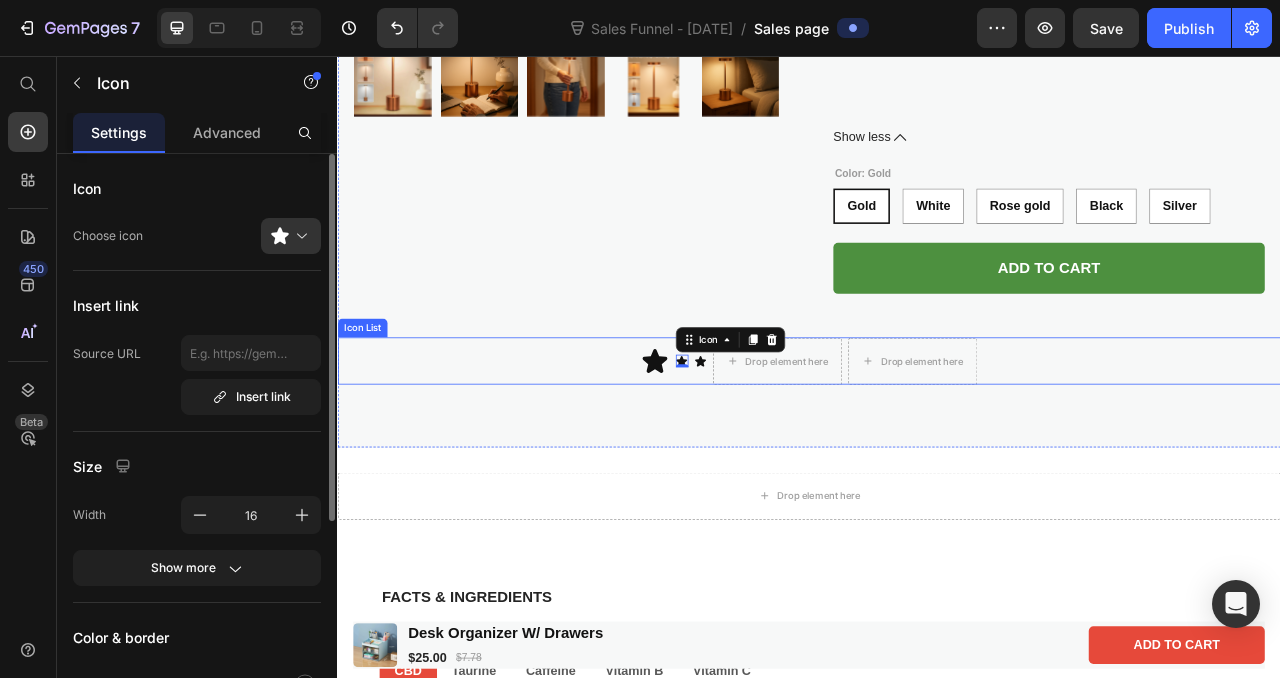 click 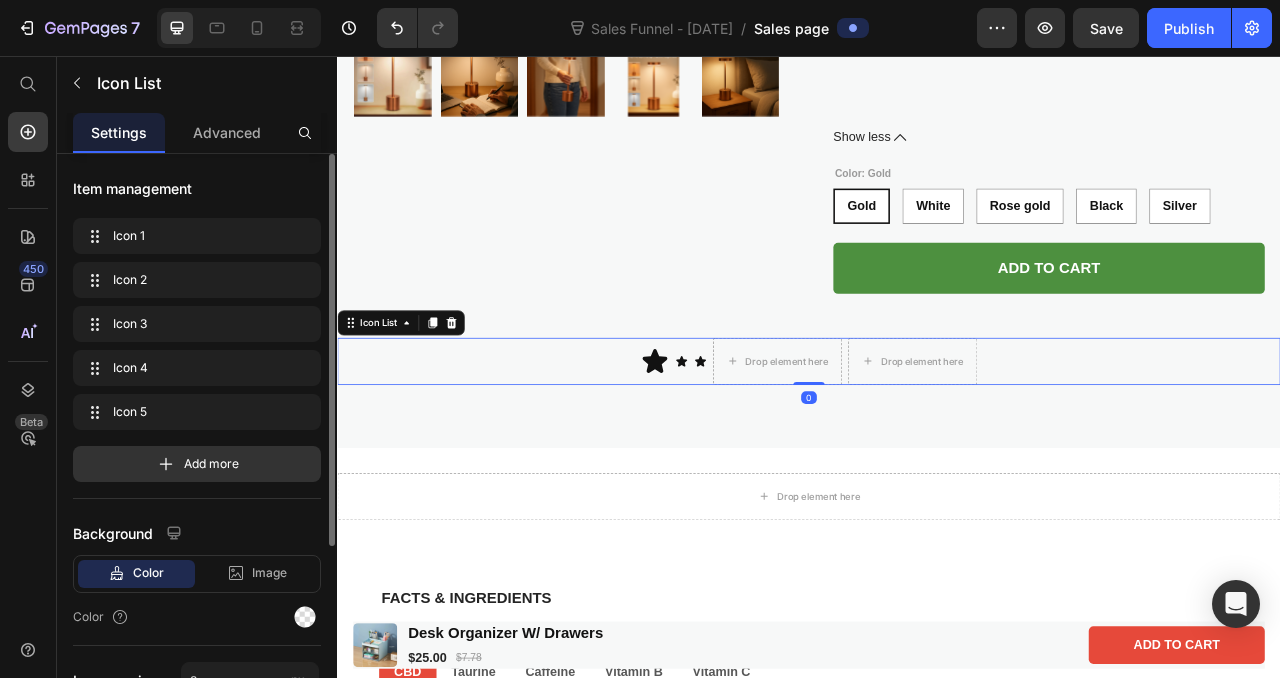 click on "Icon Icon Icon
Drop element here
Drop element here" at bounding box center [937, 445] 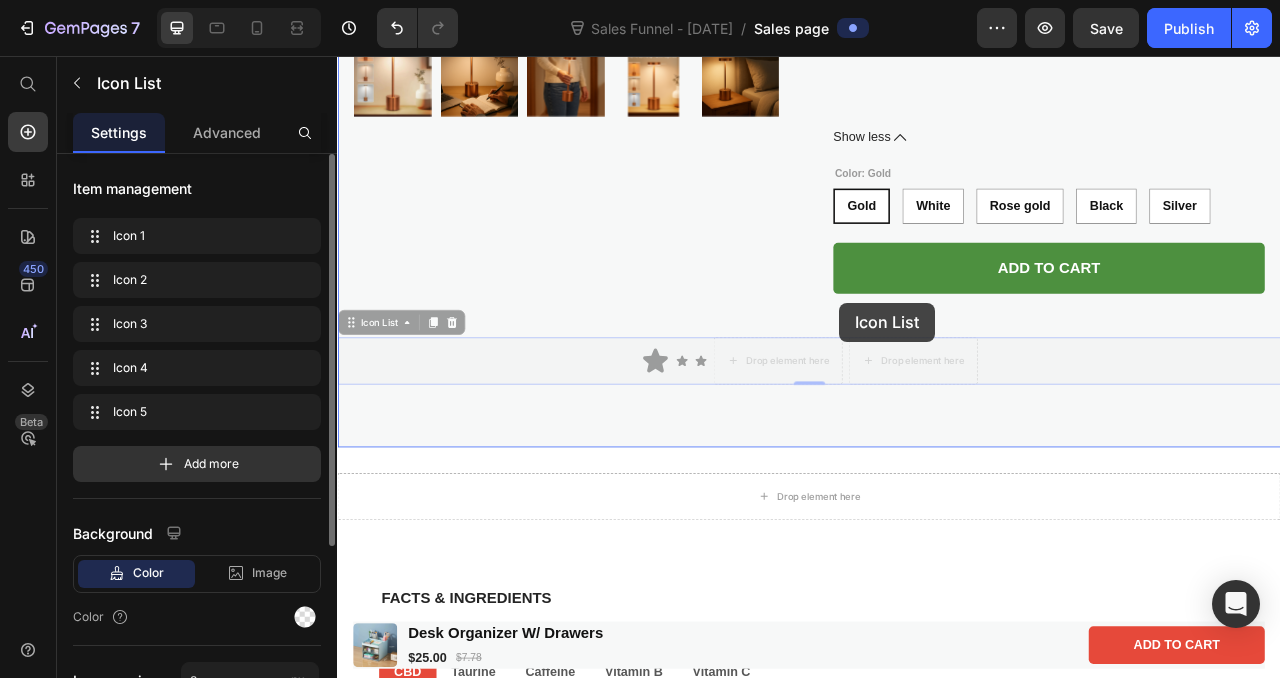 drag, startPoint x: 406, startPoint y: 400, endPoint x: 976, endPoint y: 364, distance: 571.1357 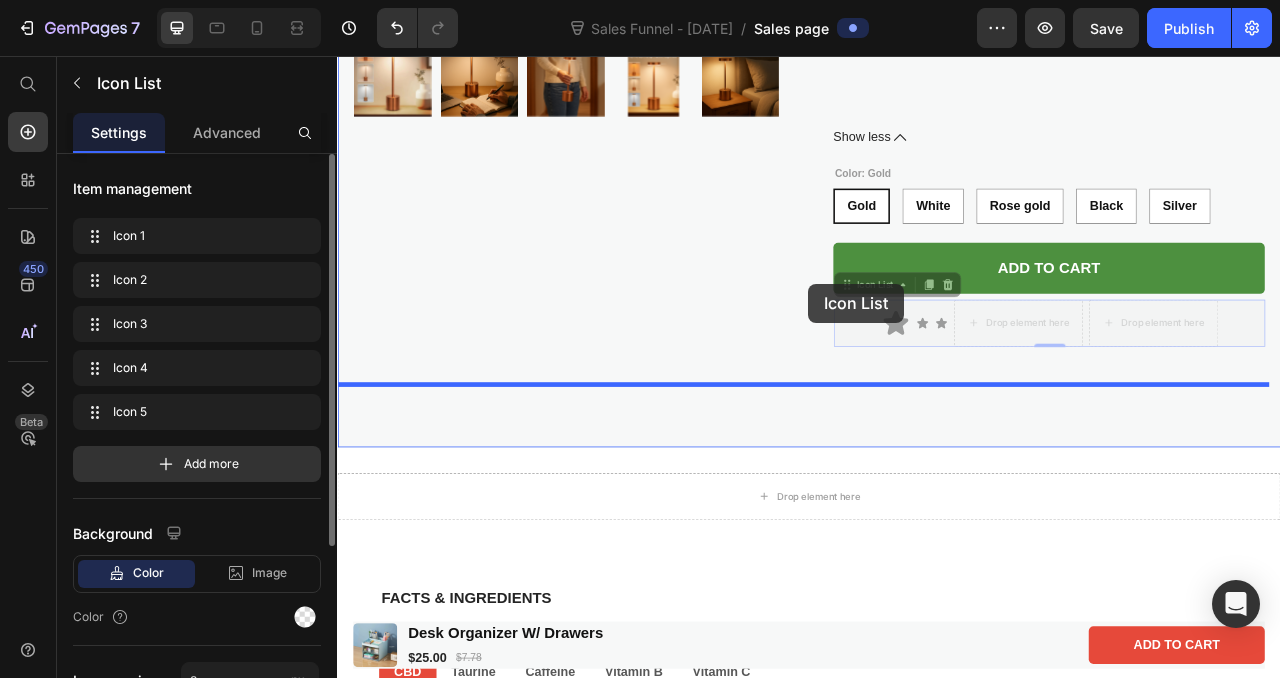 drag, startPoint x: 979, startPoint y: 347, endPoint x: 936, endPoint y: 346, distance: 43.011627 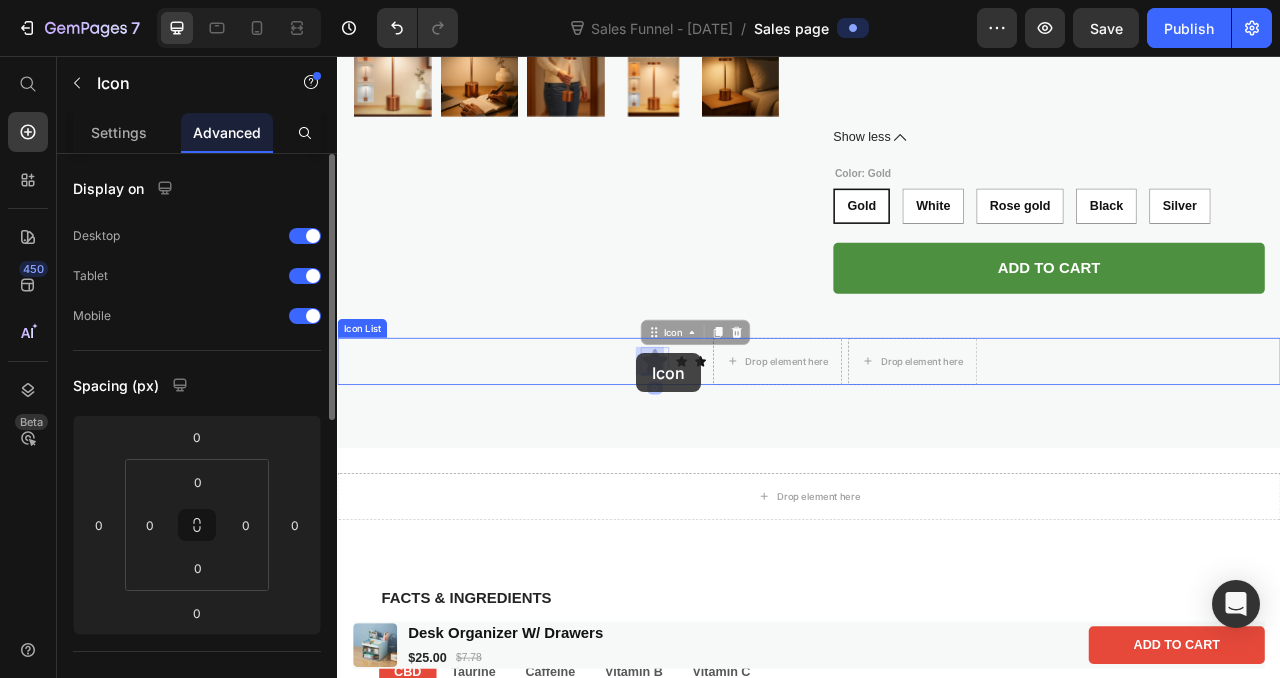drag, startPoint x: 730, startPoint y: 444, endPoint x: 716, endPoint y: 433, distance: 17.804493 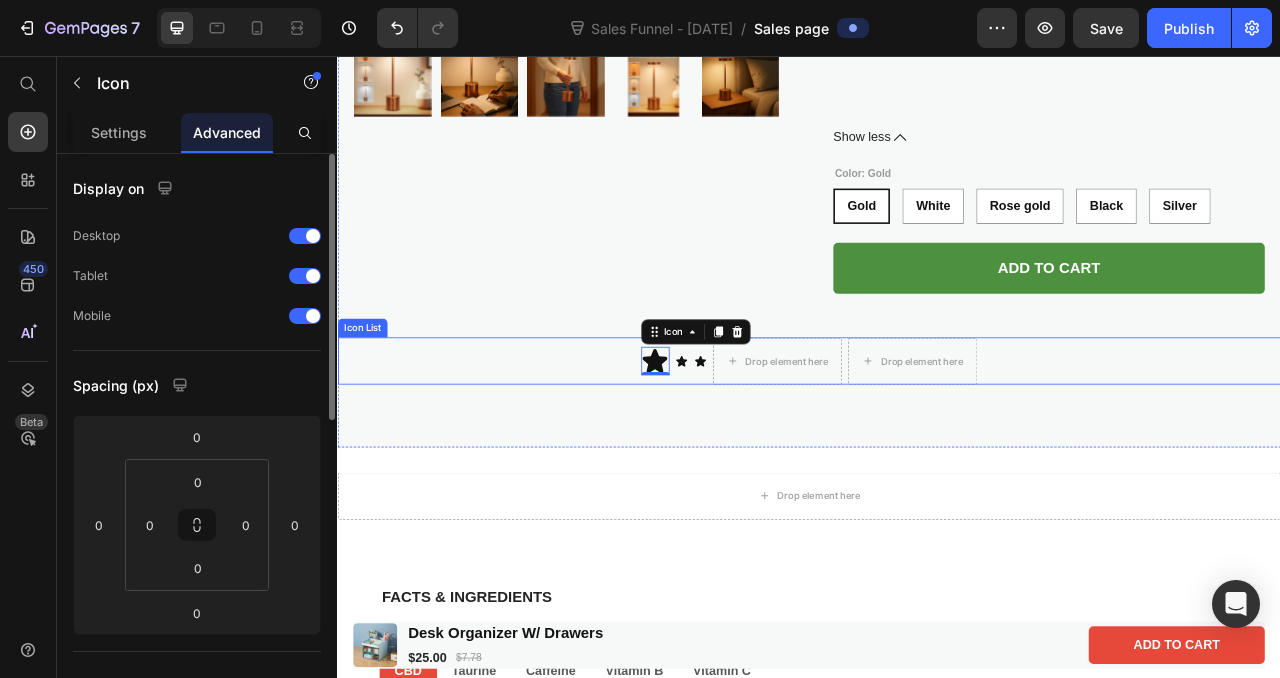 click on "Icon   0 Icon Icon
Drop element here
Drop element here" at bounding box center [937, 445] 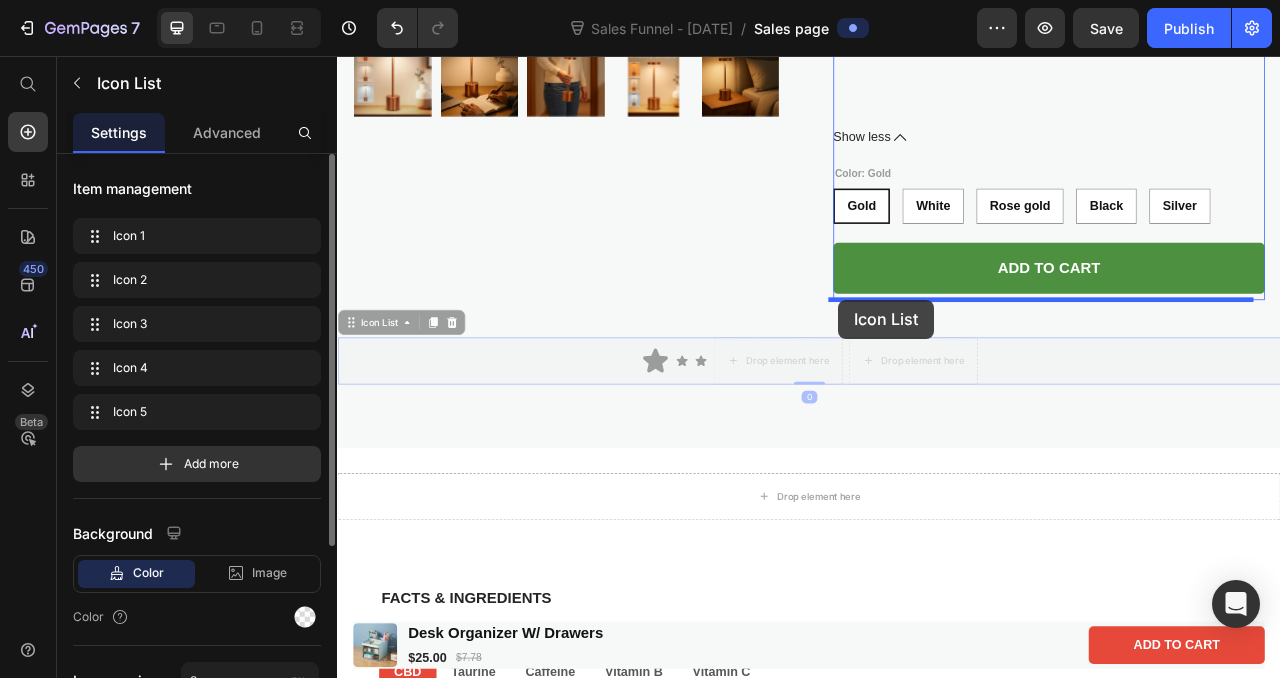 drag, startPoint x: 360, startPoint y: 402, endPoint x: 970, endPoint y: 361, distance: 611.37634 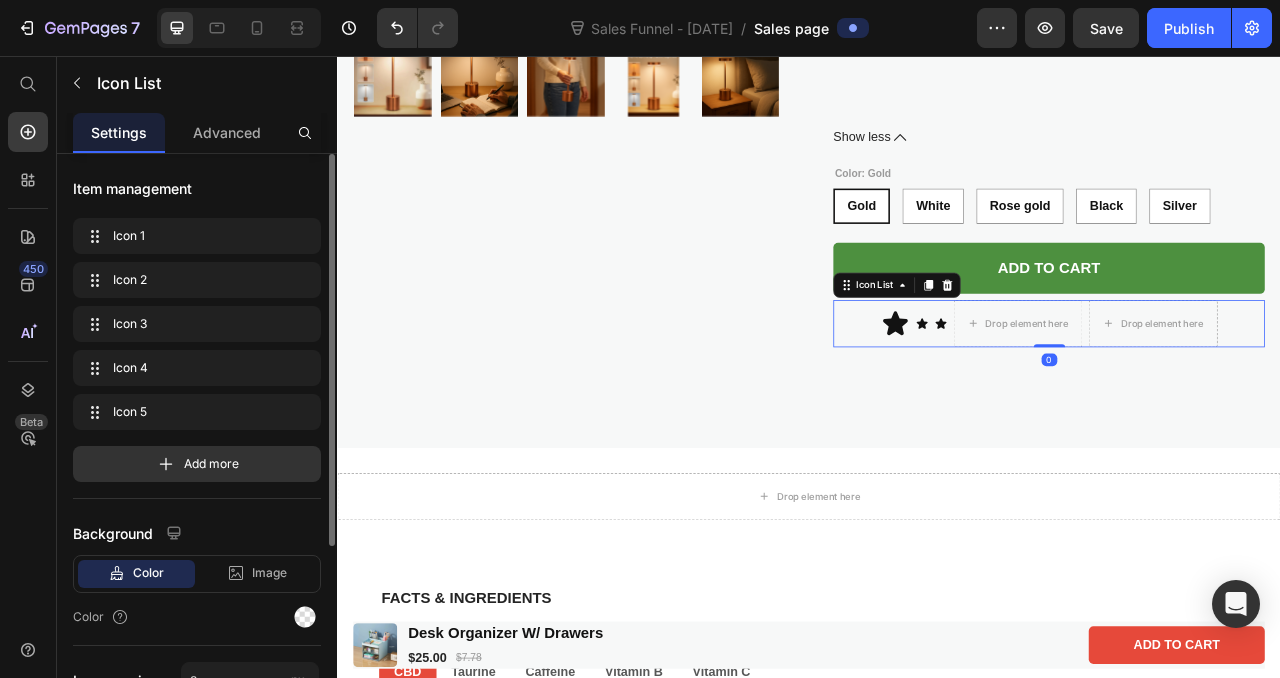 click on "Icon Icon Icon
Drop element here
Drop element here" at bounding box center [1242, 397] 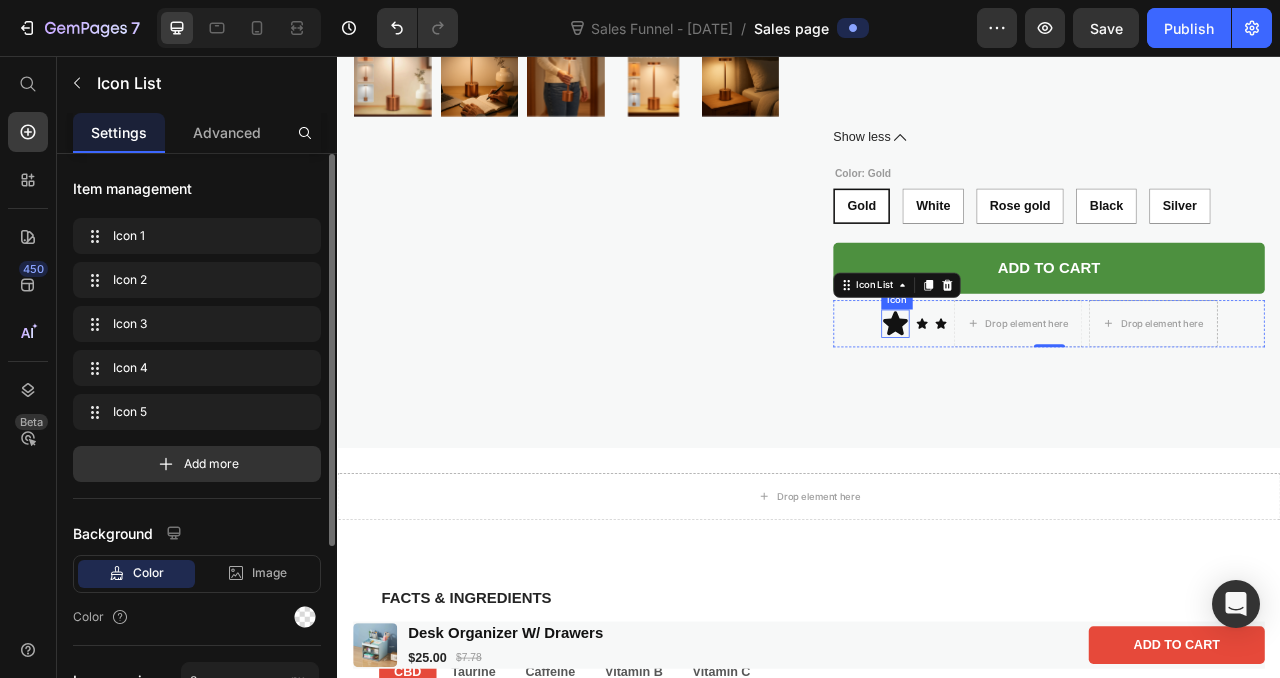 click 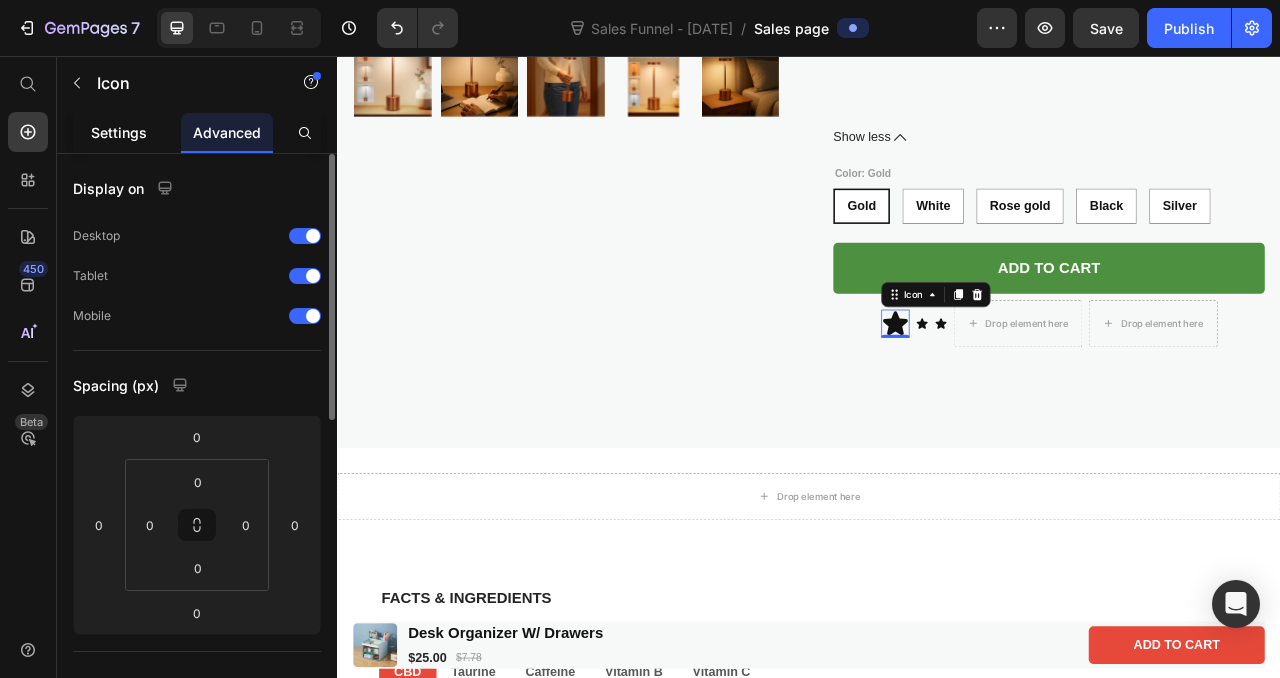 click on "Settings" at bounding box center [119, 132] 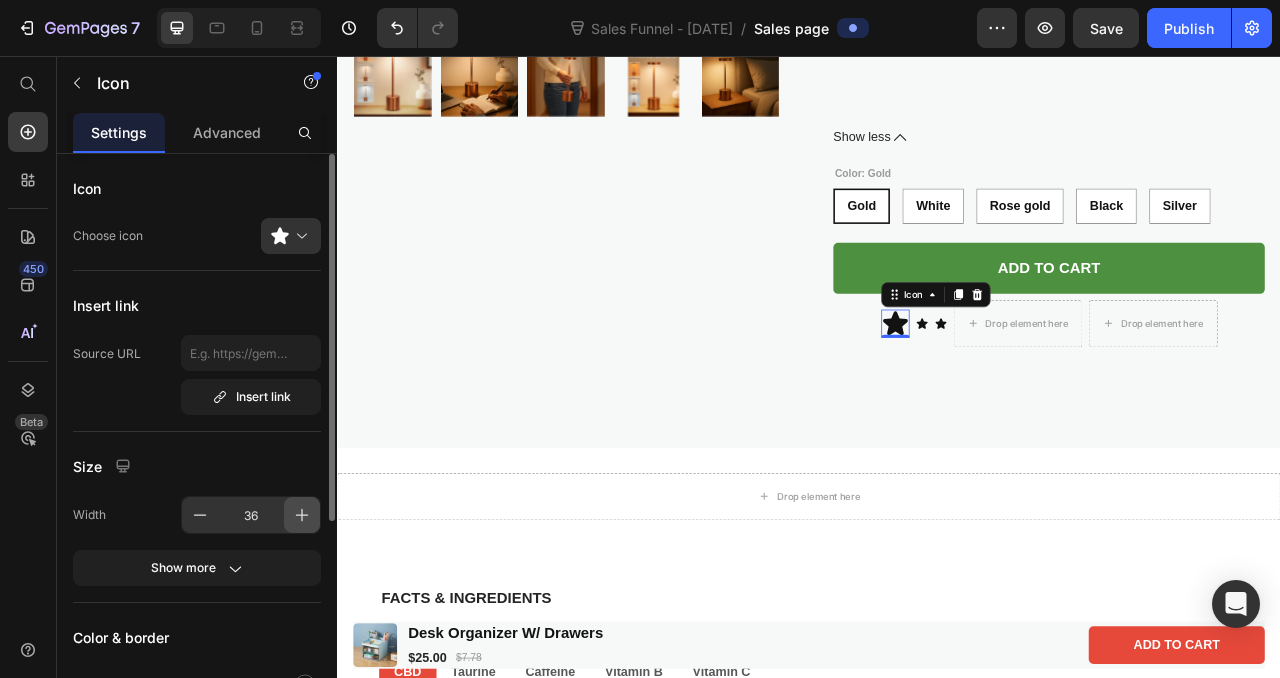 click 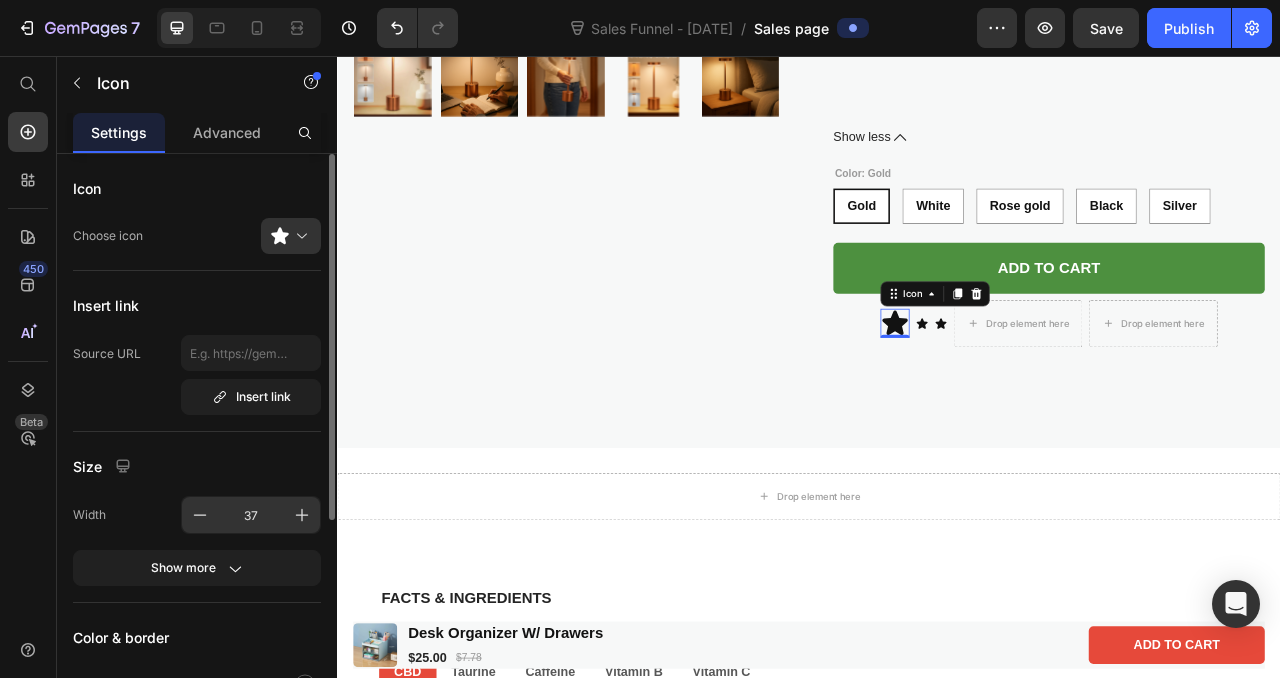 click on "37" at bounding box center [251, 515] 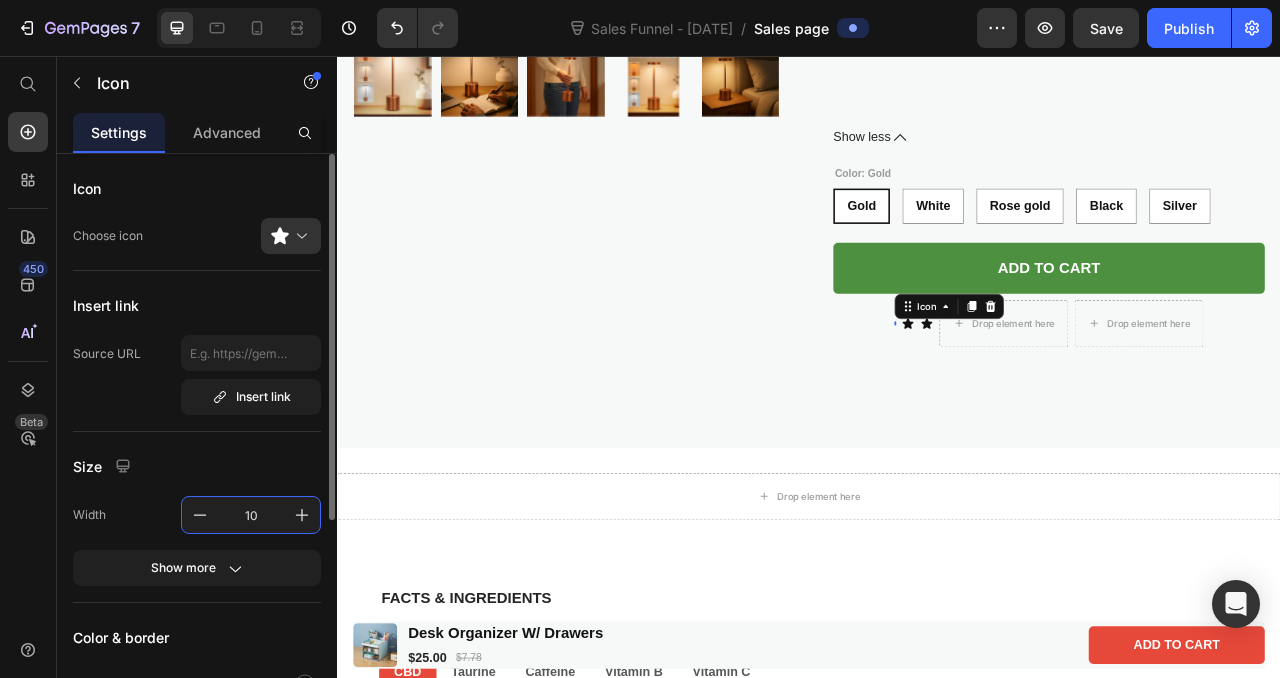 type on "100" 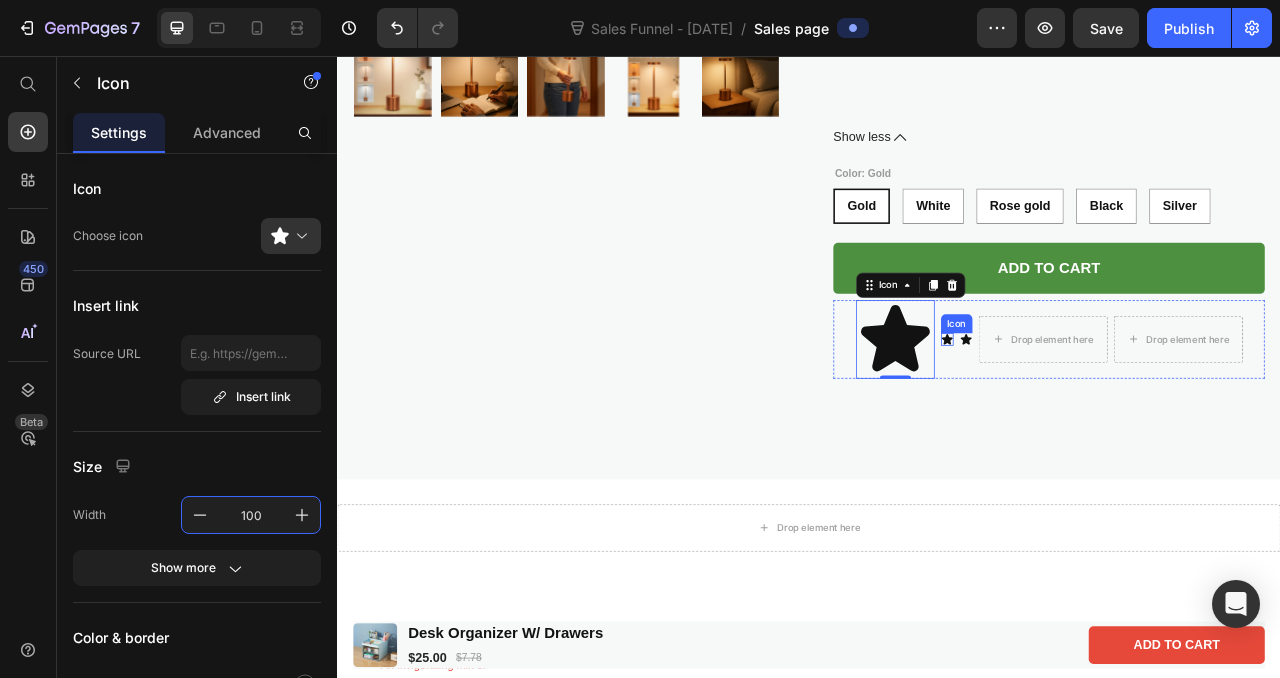 click on "Icon" at bounding box center (1113, 417) 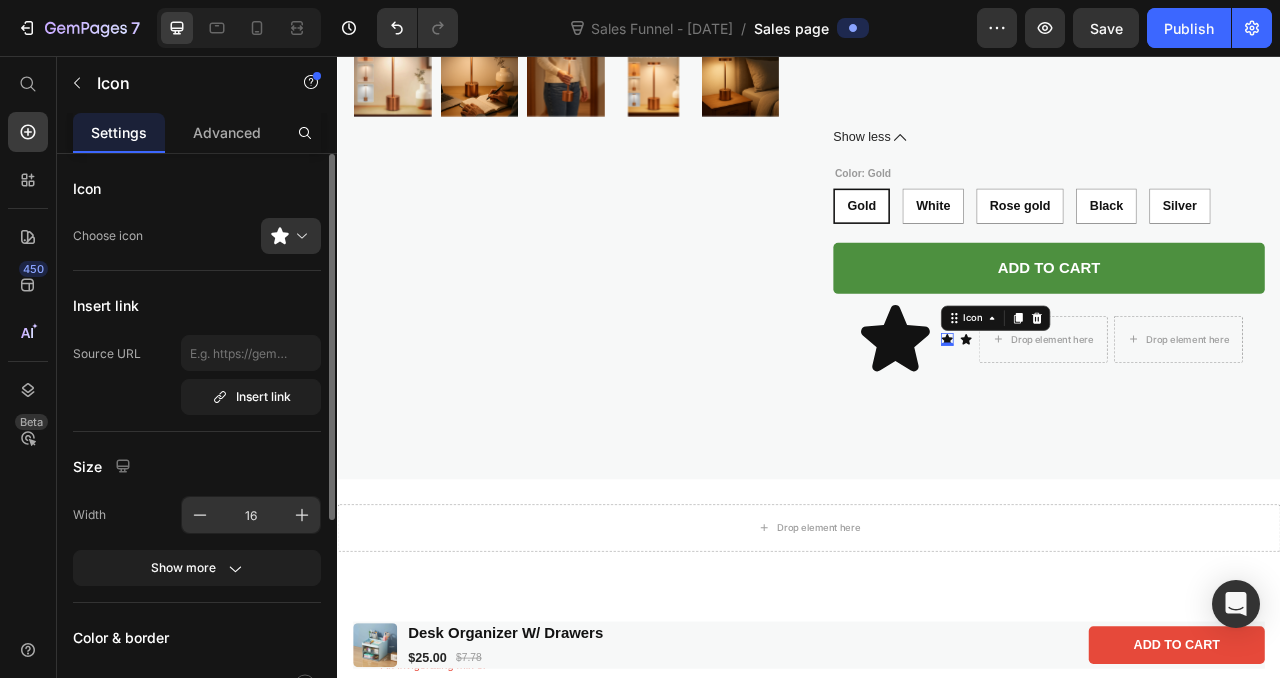 click on "16" at bounding box center (251, 515) 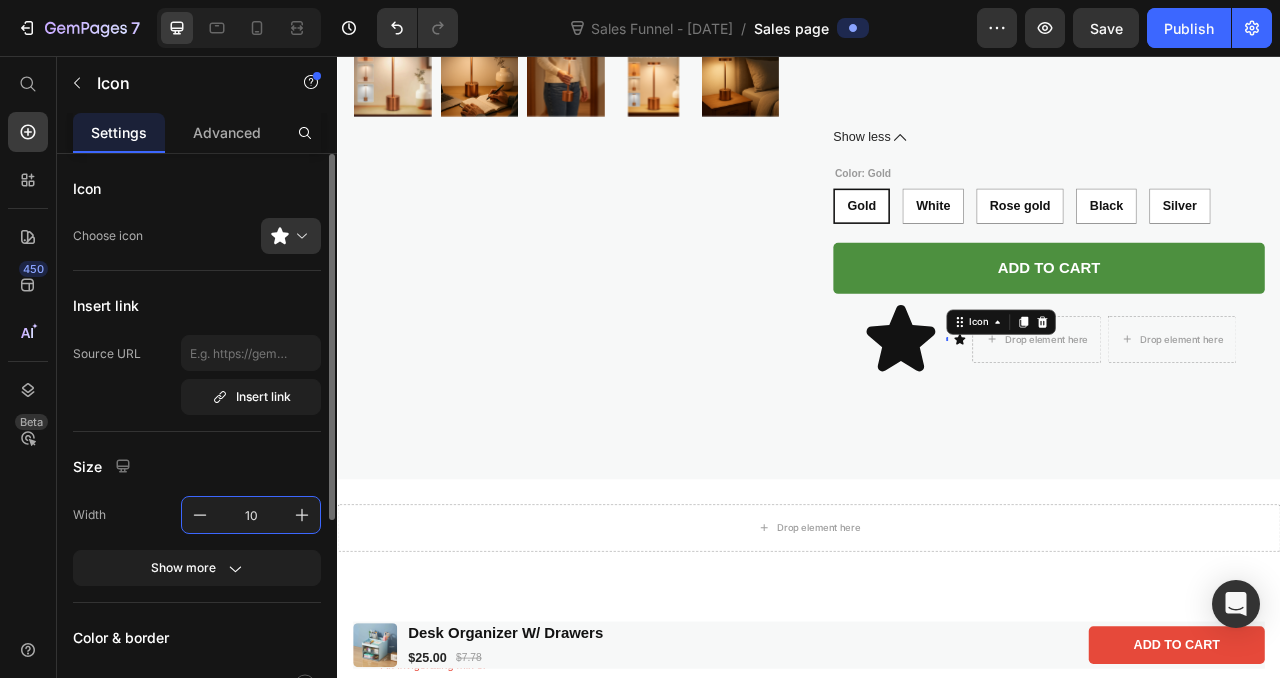type on "100" 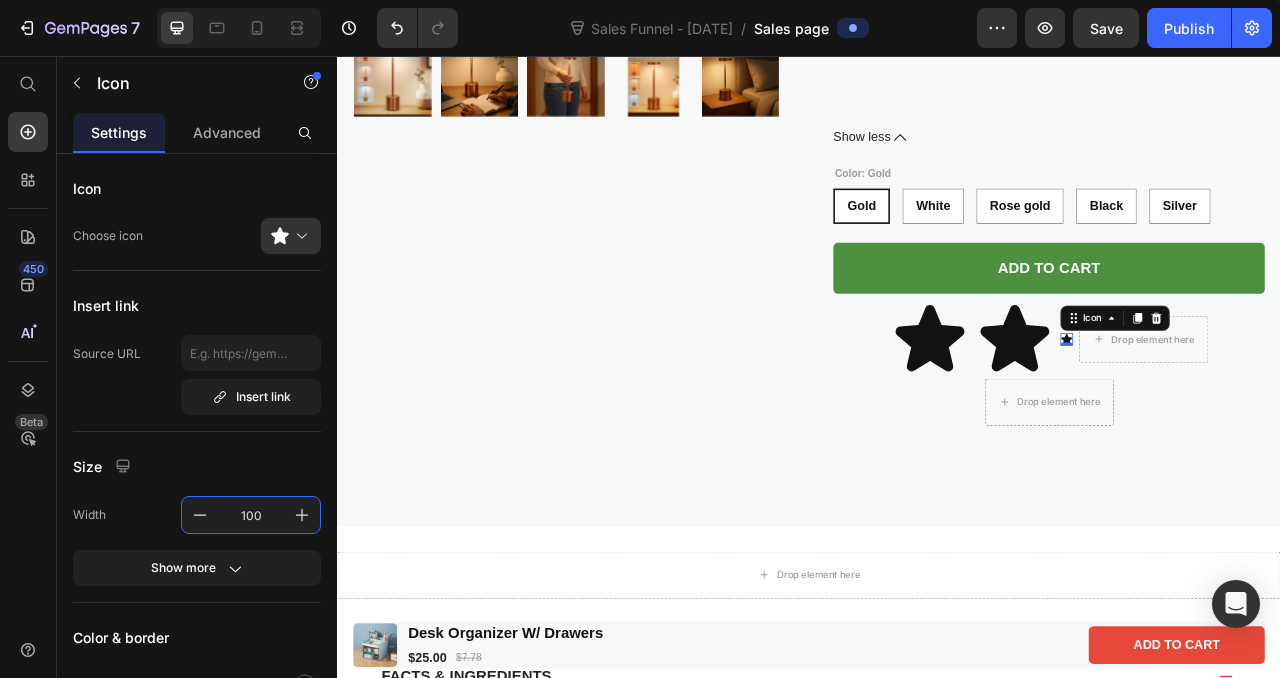 click 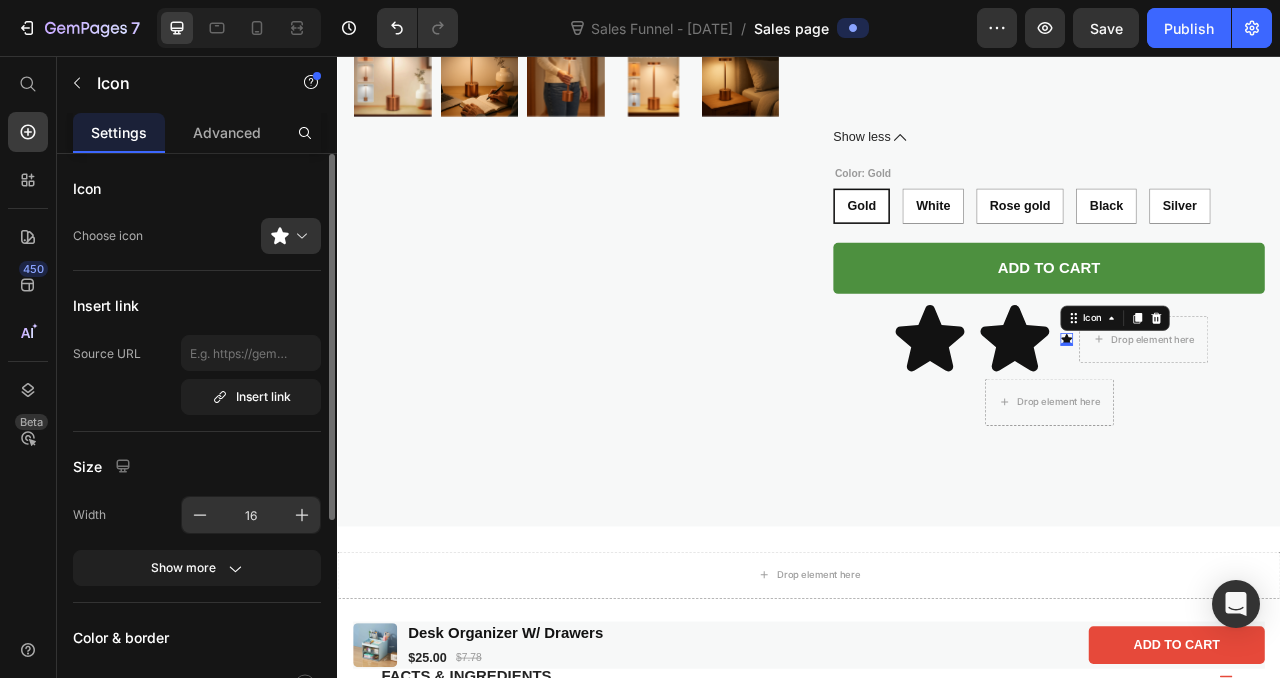 click on "16" at bounding box center [251, 515] 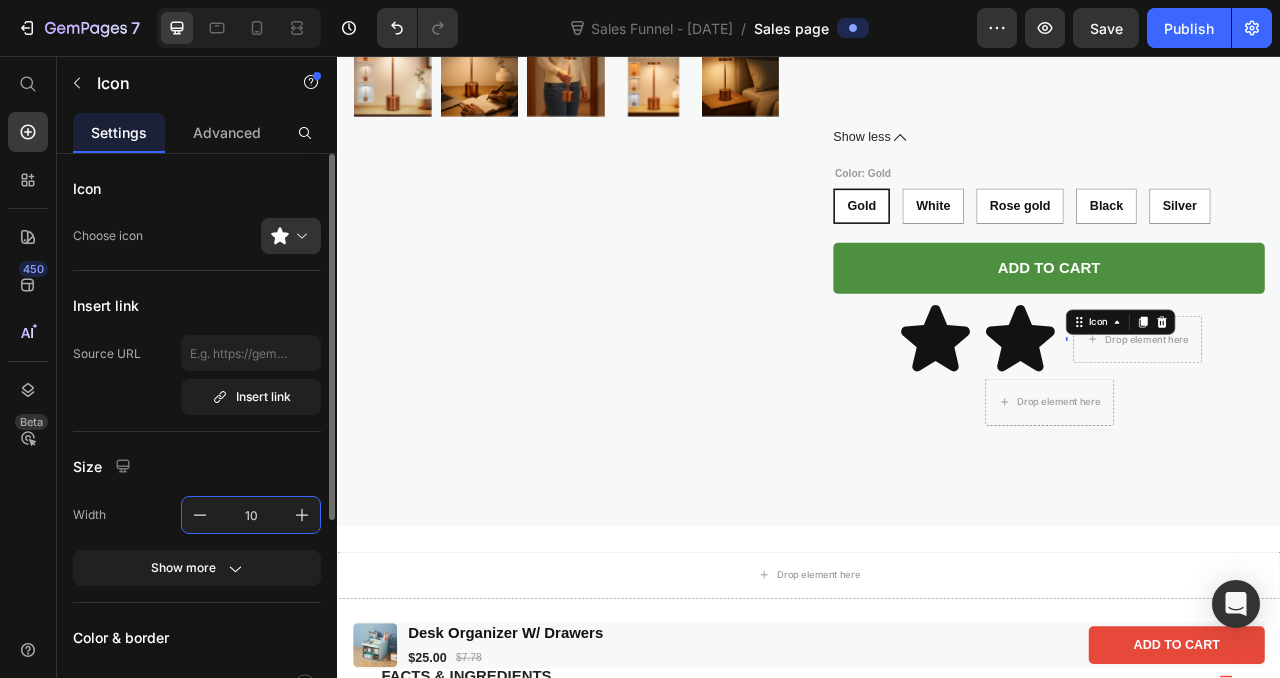 type on "100" 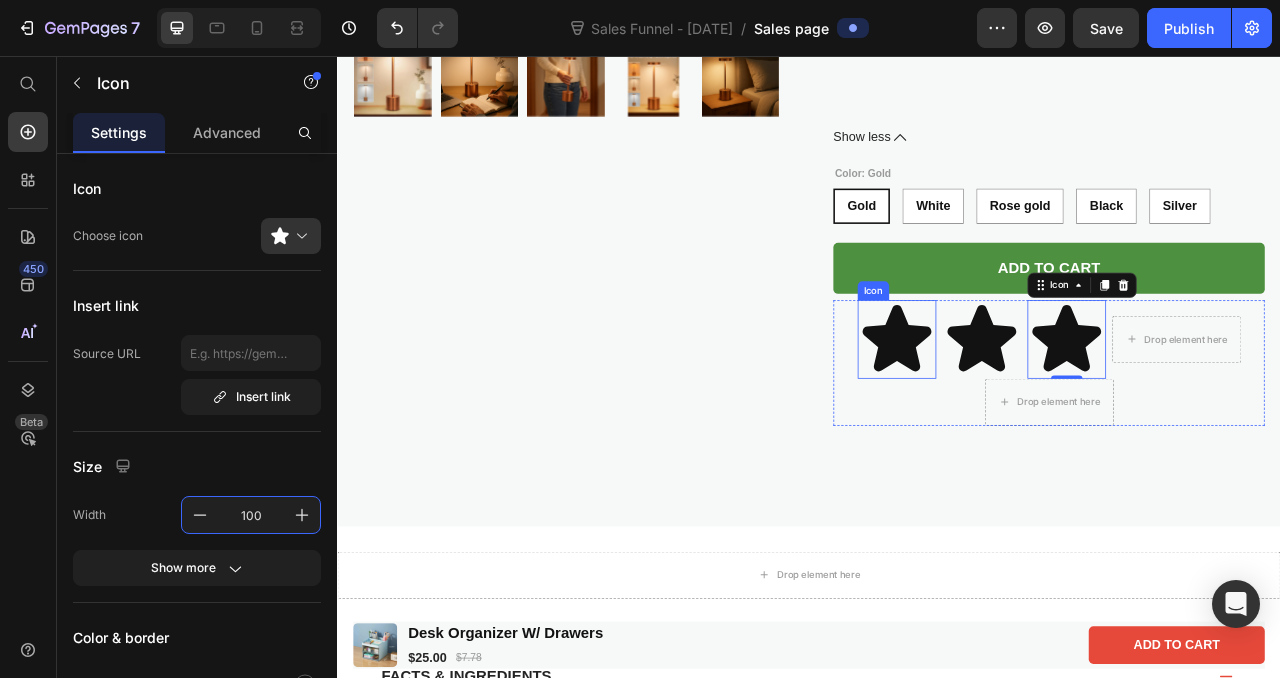 click 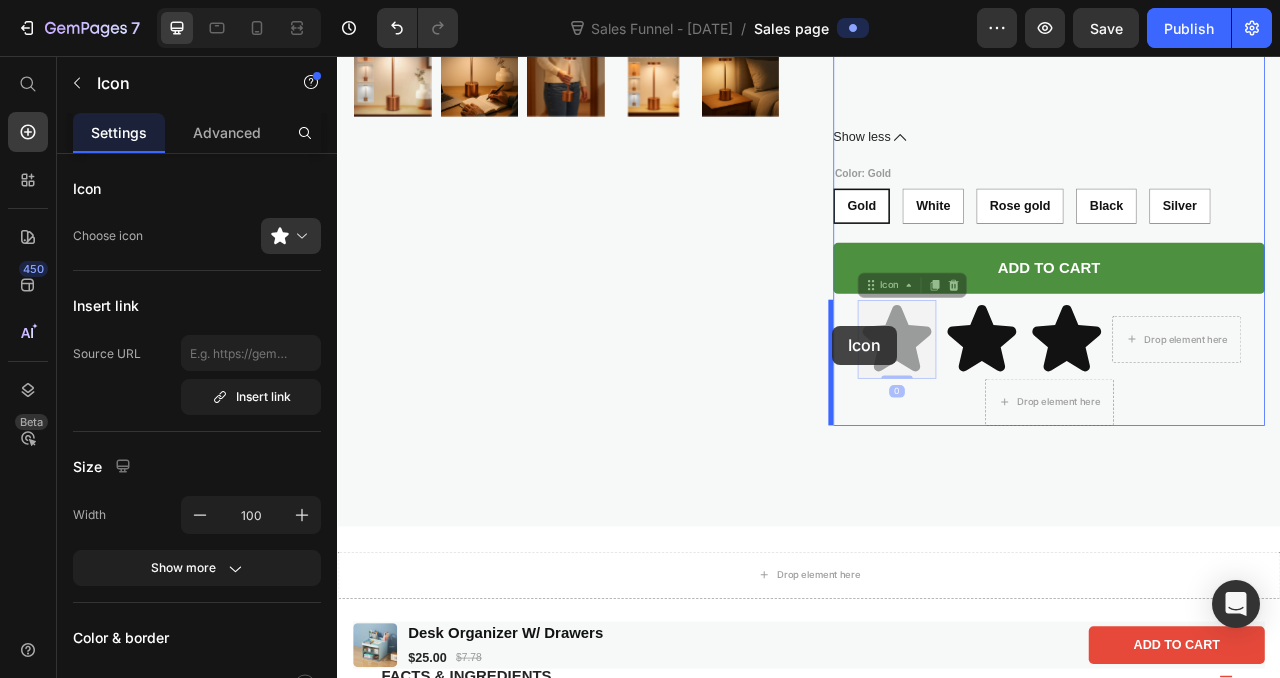 drag, startPoint x: 1036, startPoint y: 403, endPoint x: 967, endPoint y: 399, distance: 69.115845 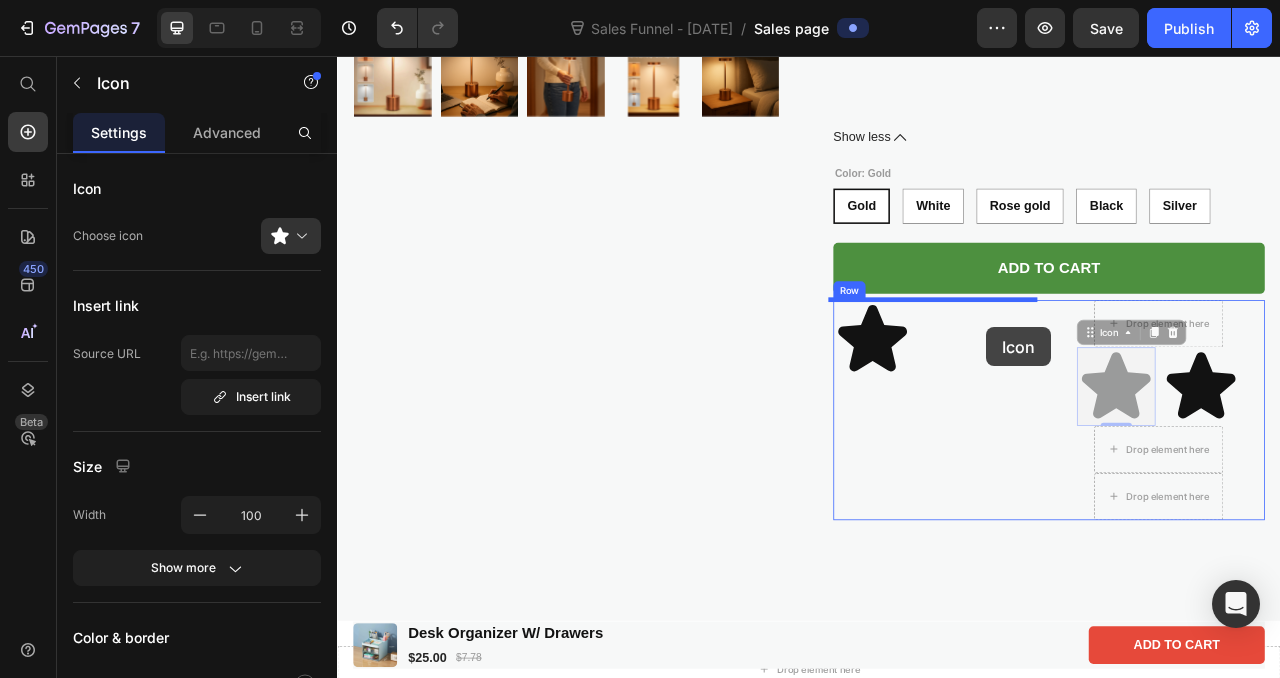 drag, startPoint x: 1327, startPoint y: 465, endPoint x: 1163, endPoint y: 400, distance: 176.41145 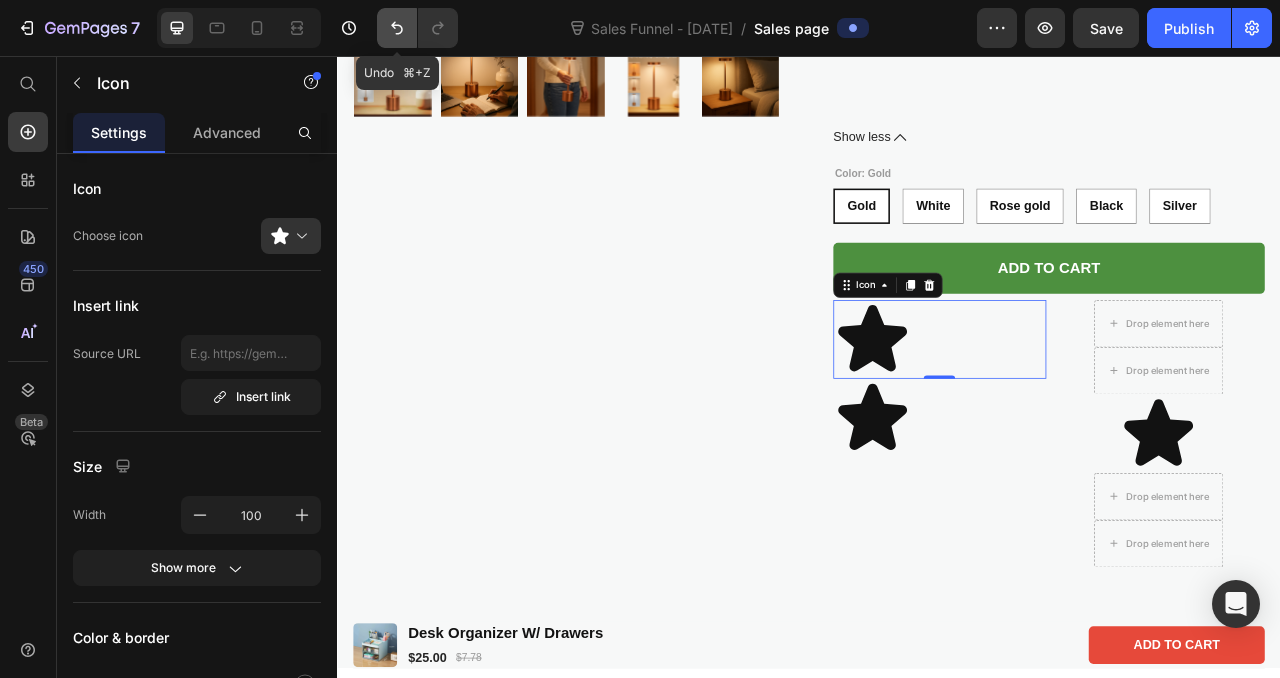click 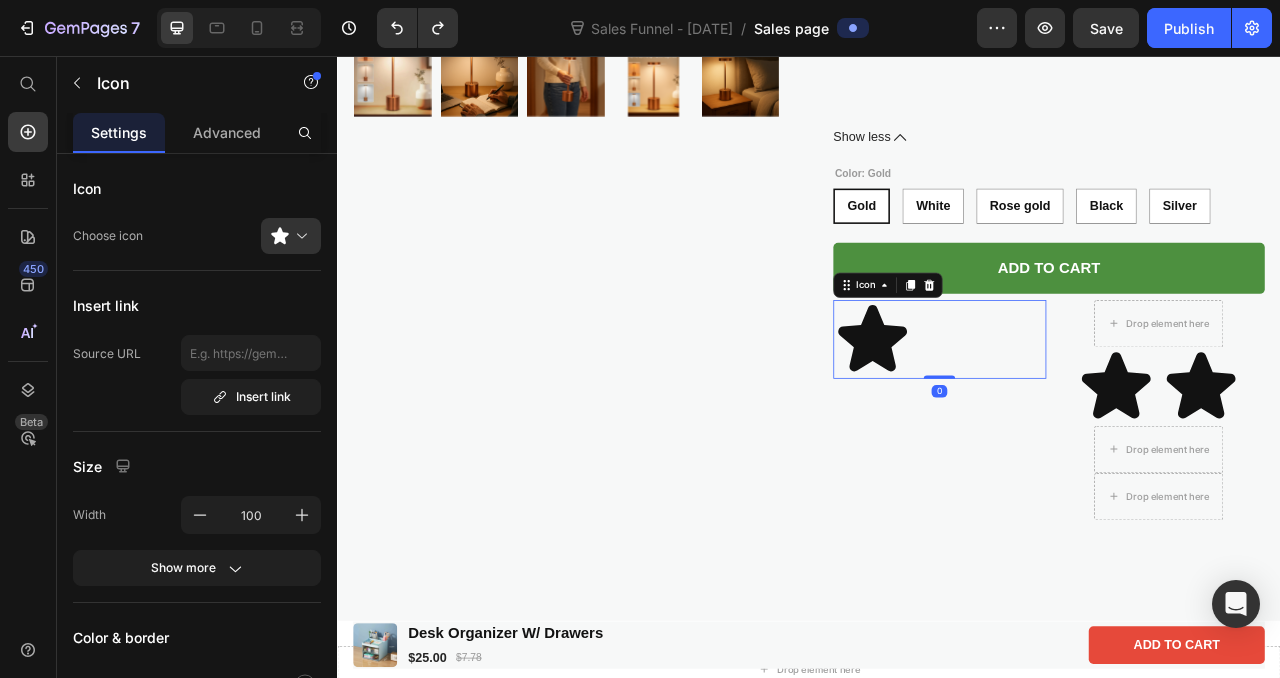 click 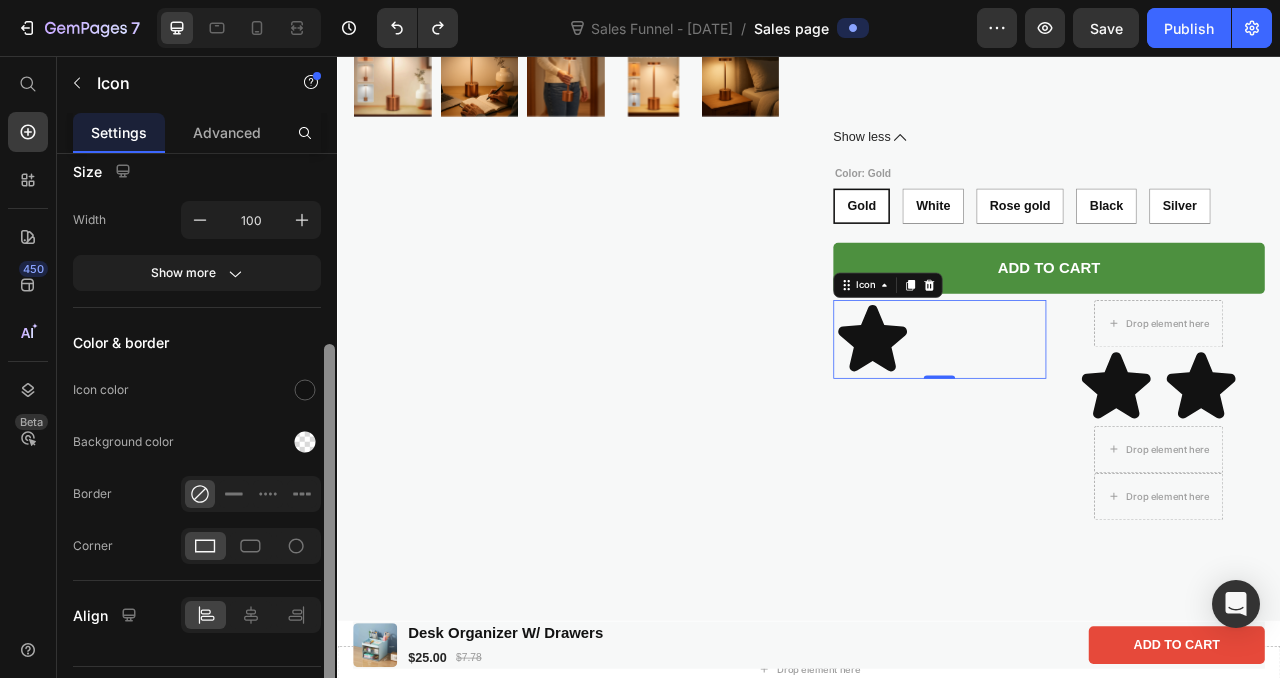 scroll, scrollTop: 341, scrollLeft: 0, axis: vertical 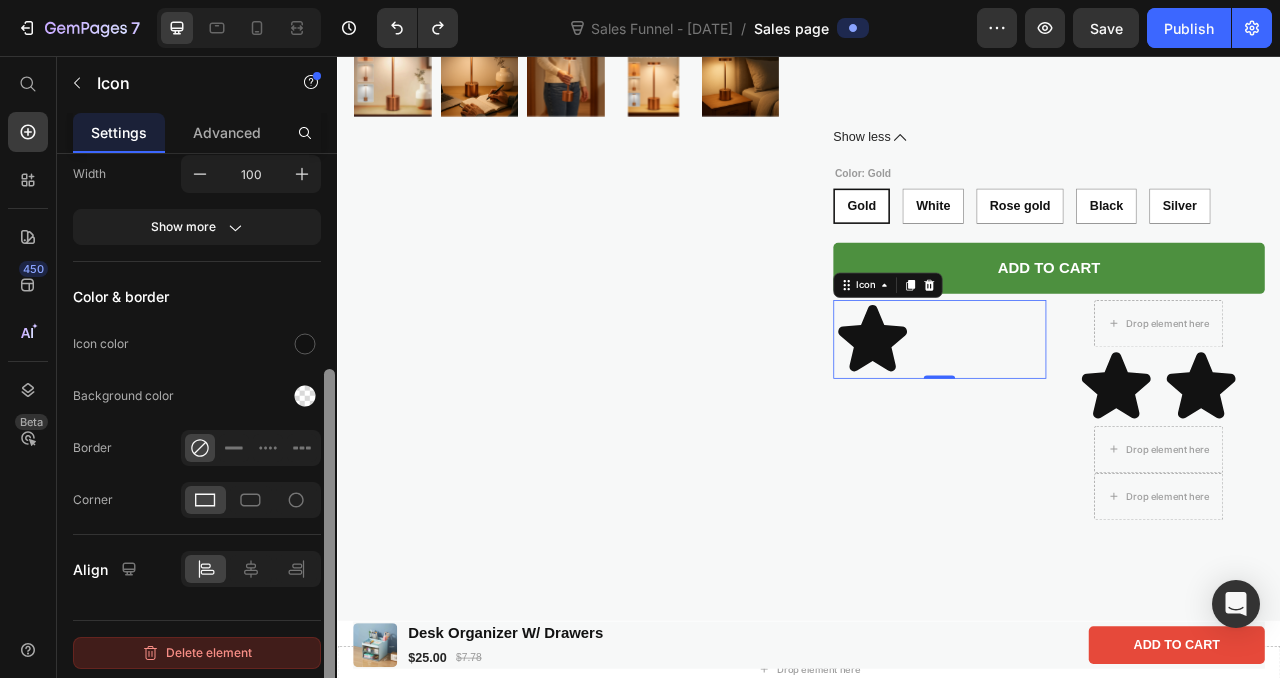 drag, startPoint x: 330, startPoint y: 387, endPoint x: 311, endPoint y: 648, distance: 261.69064 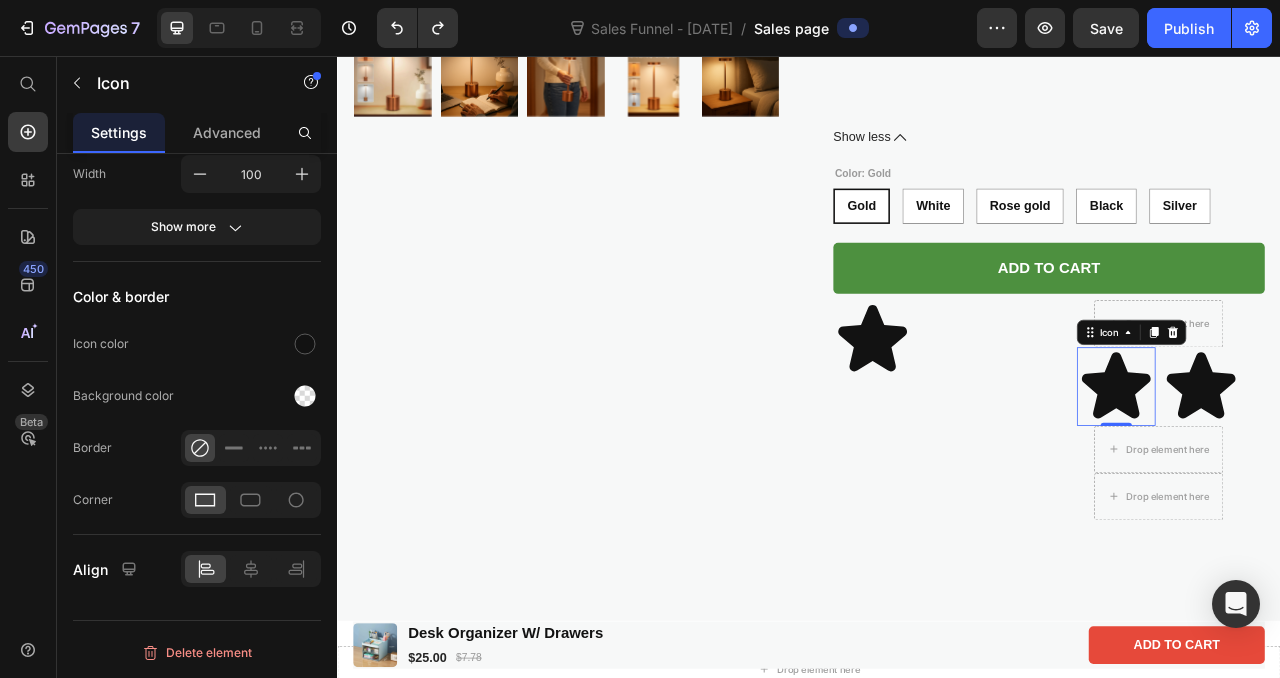 click 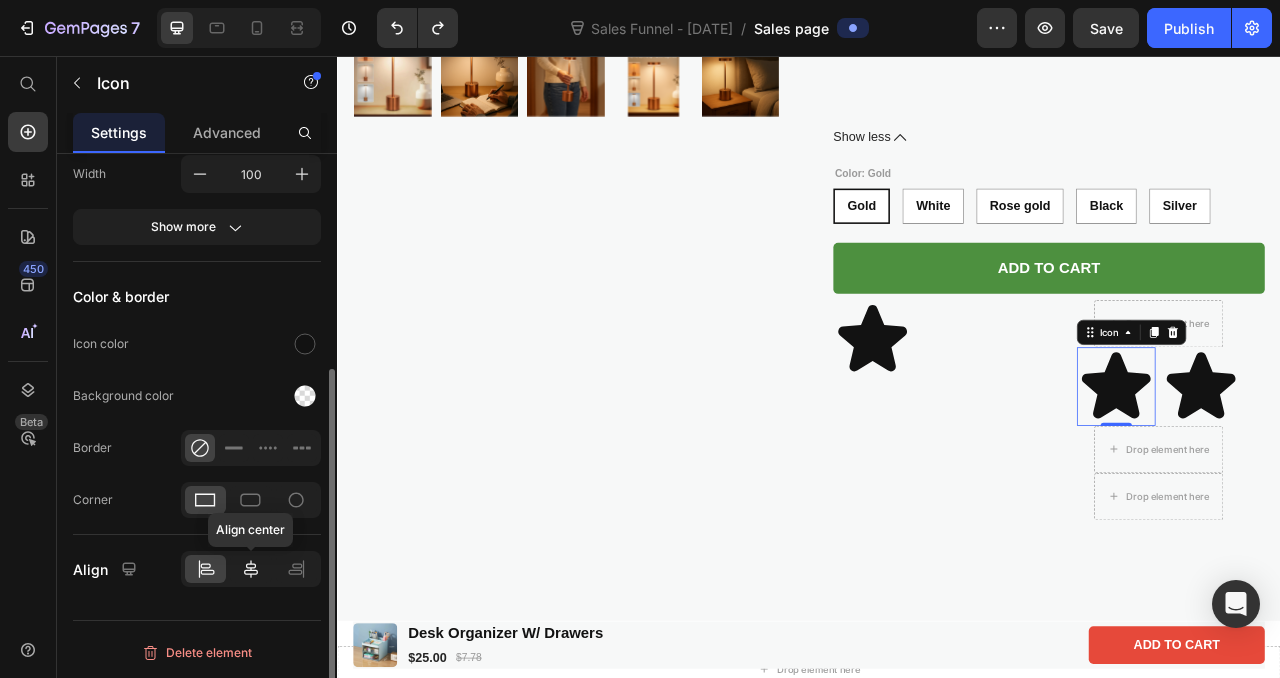 click 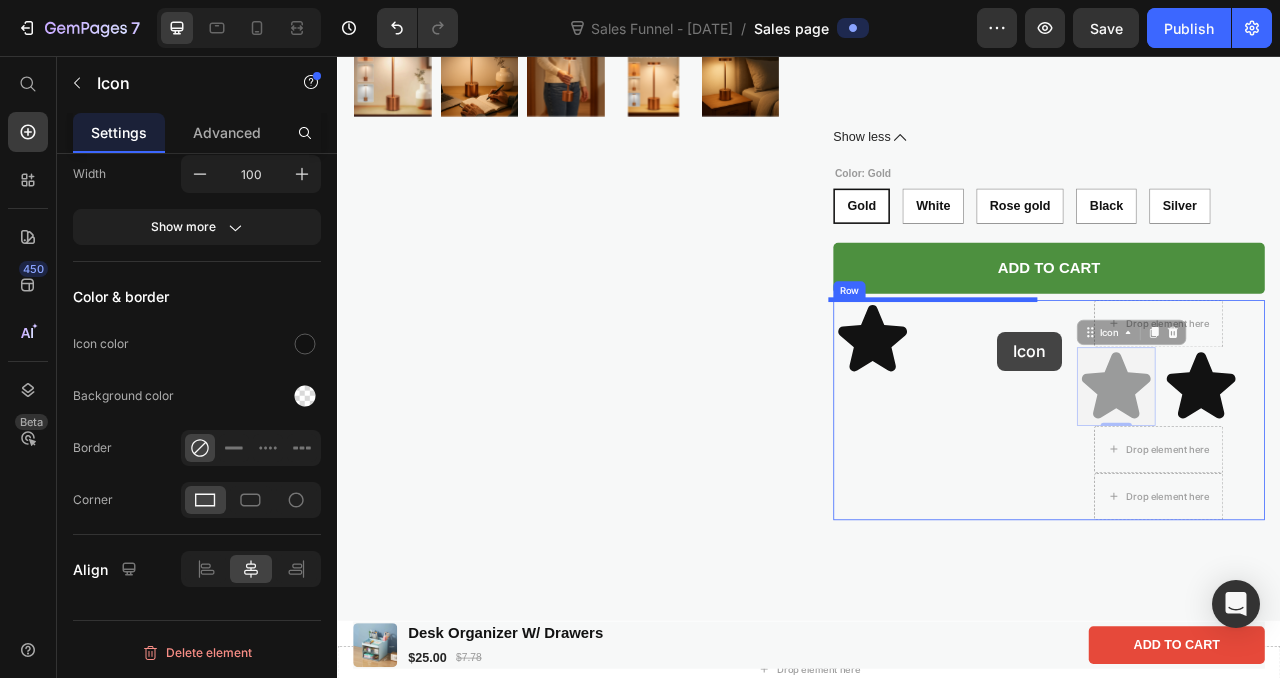 drag, startPoint x: 1336, startPoint y: 487, endPoint x: 1171, endPoint y: 405, distance: 184.25255 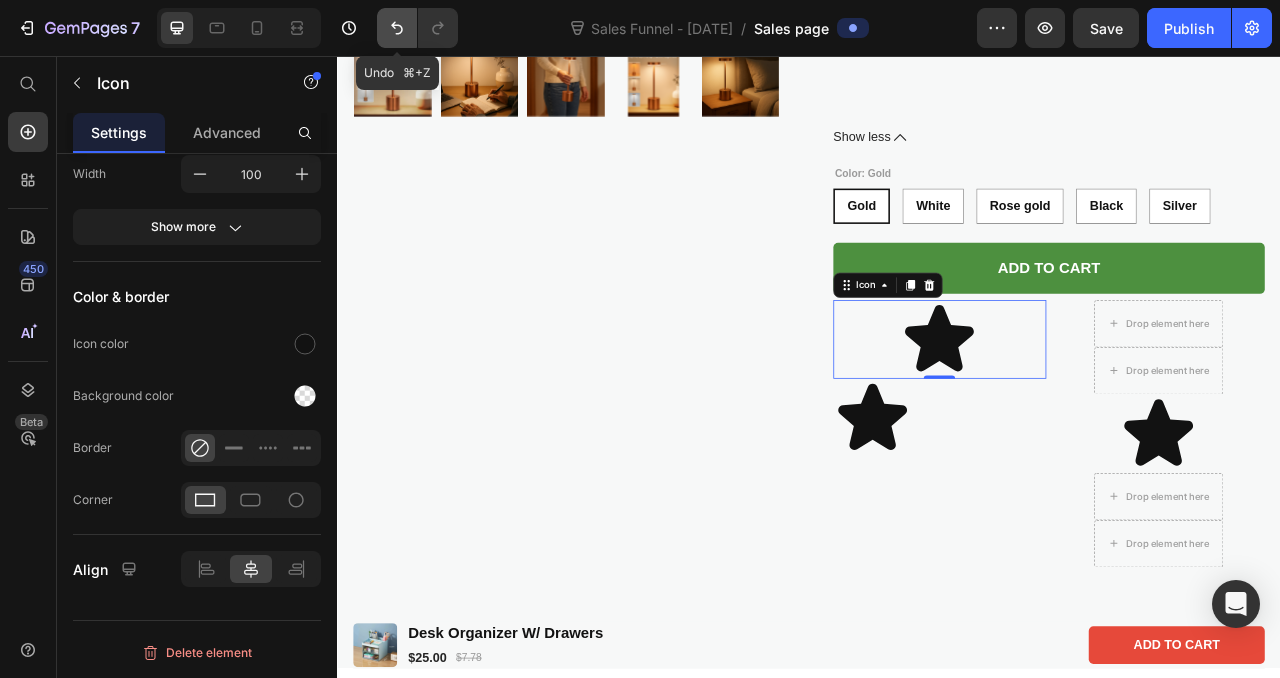 click 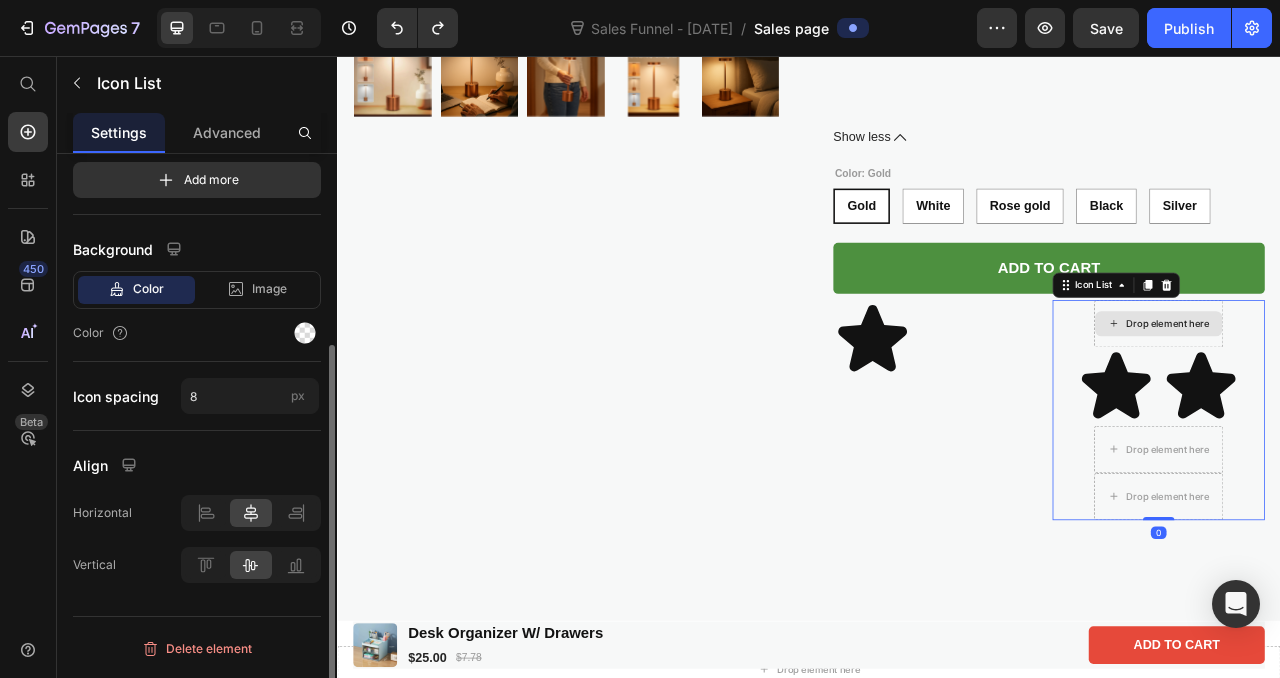 scroll, scrollTop: 0, scrollLeft: 0, axis: both 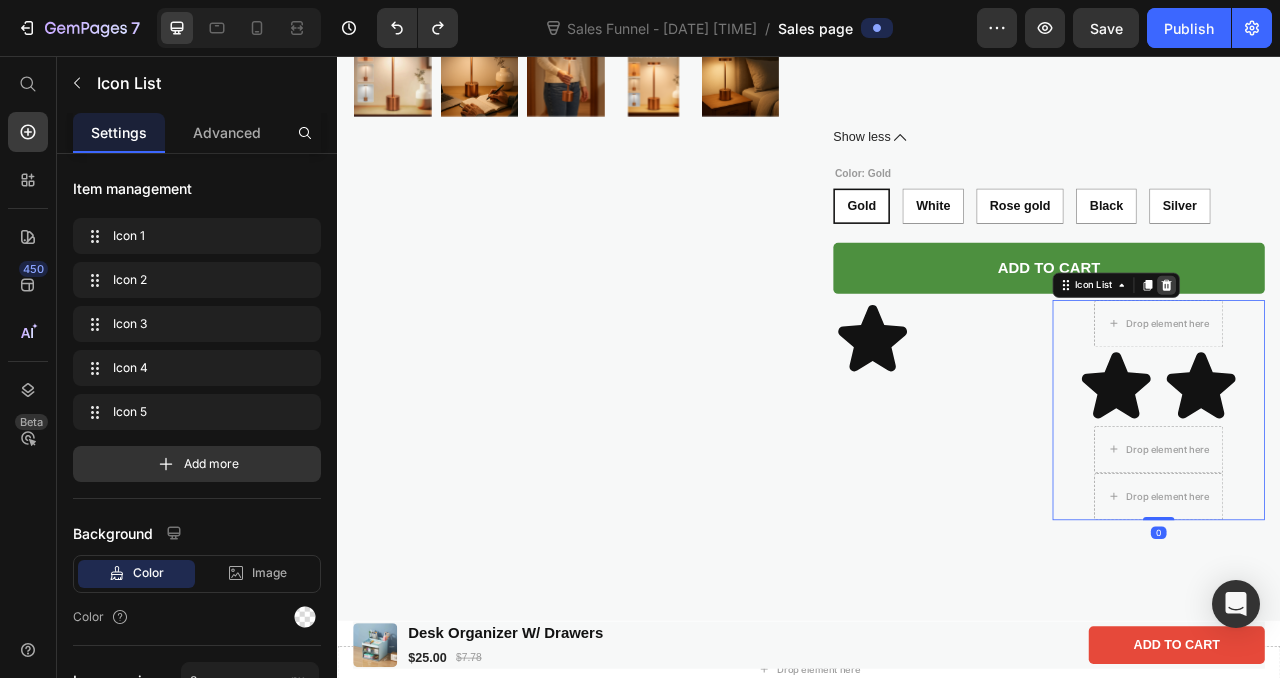 click 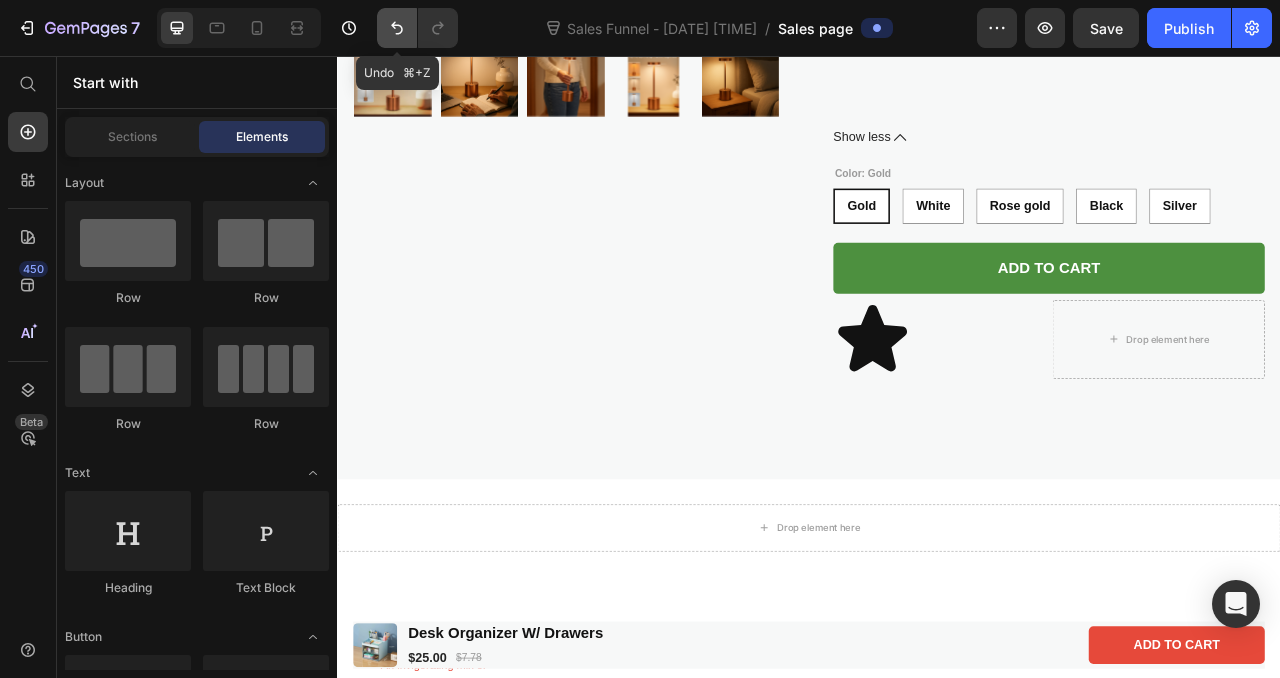 click 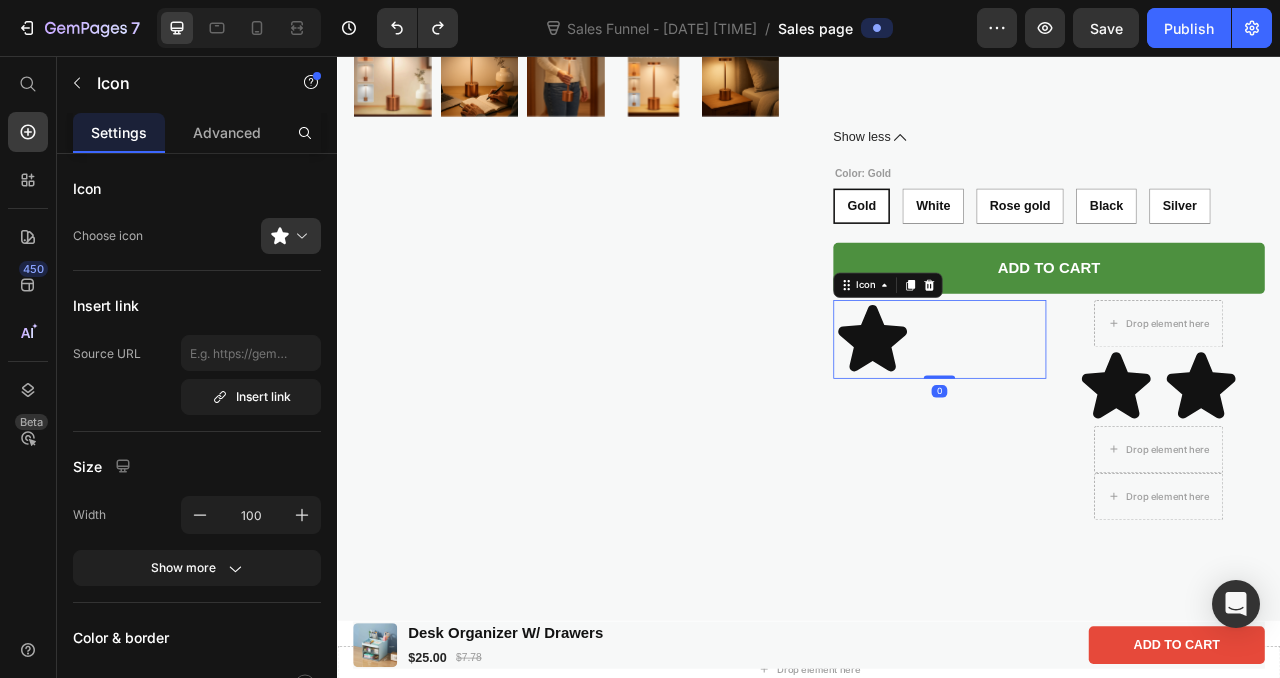 click on "Icon   0" at bounding box center [1103, 417] 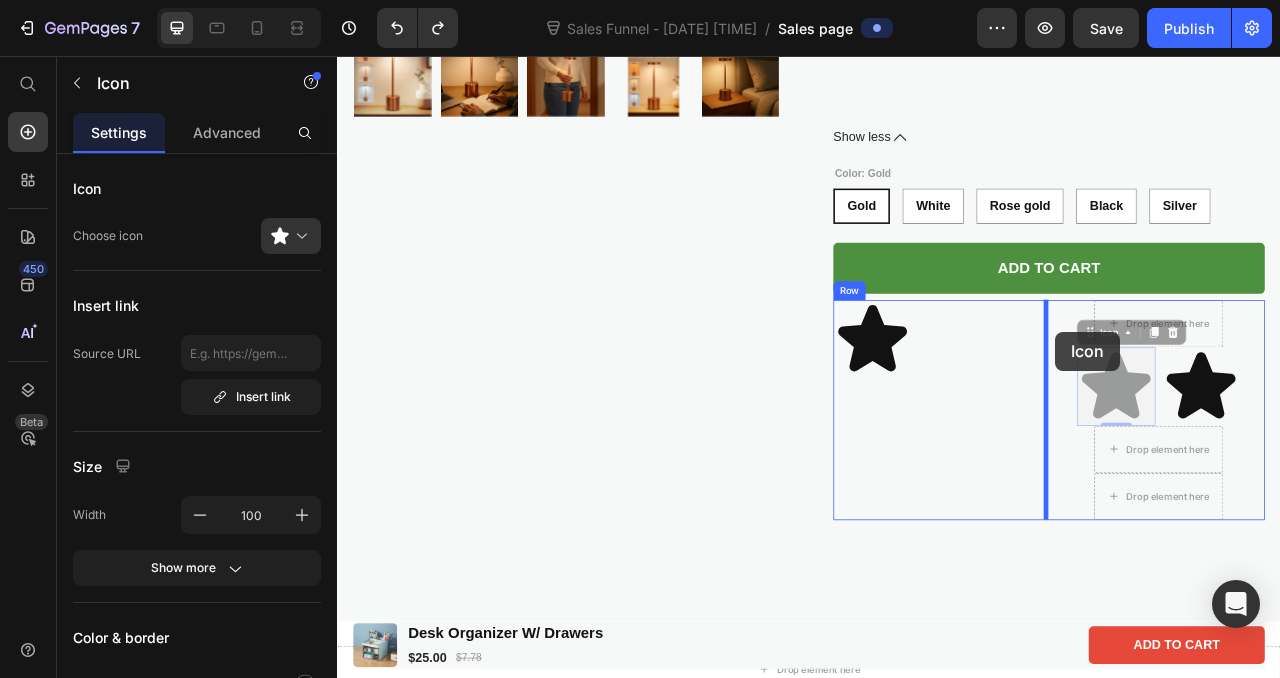 drag, startPoint x: 1300, startPoint y: 489, endPoint x: 1250, endPoint y: 405, distance: 97.7548 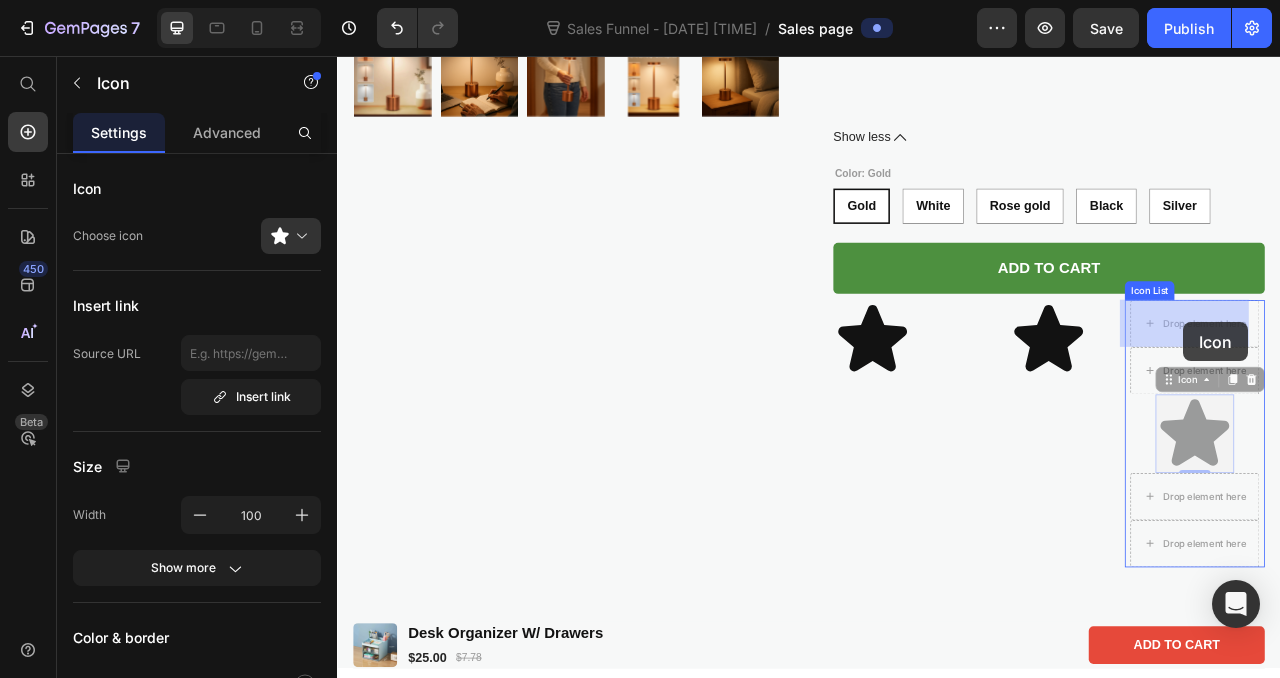 drag, startPoint x: 1438, startPoint y: 530, endPoint x: 1413, endPoint y: 395, distance: 137.2953 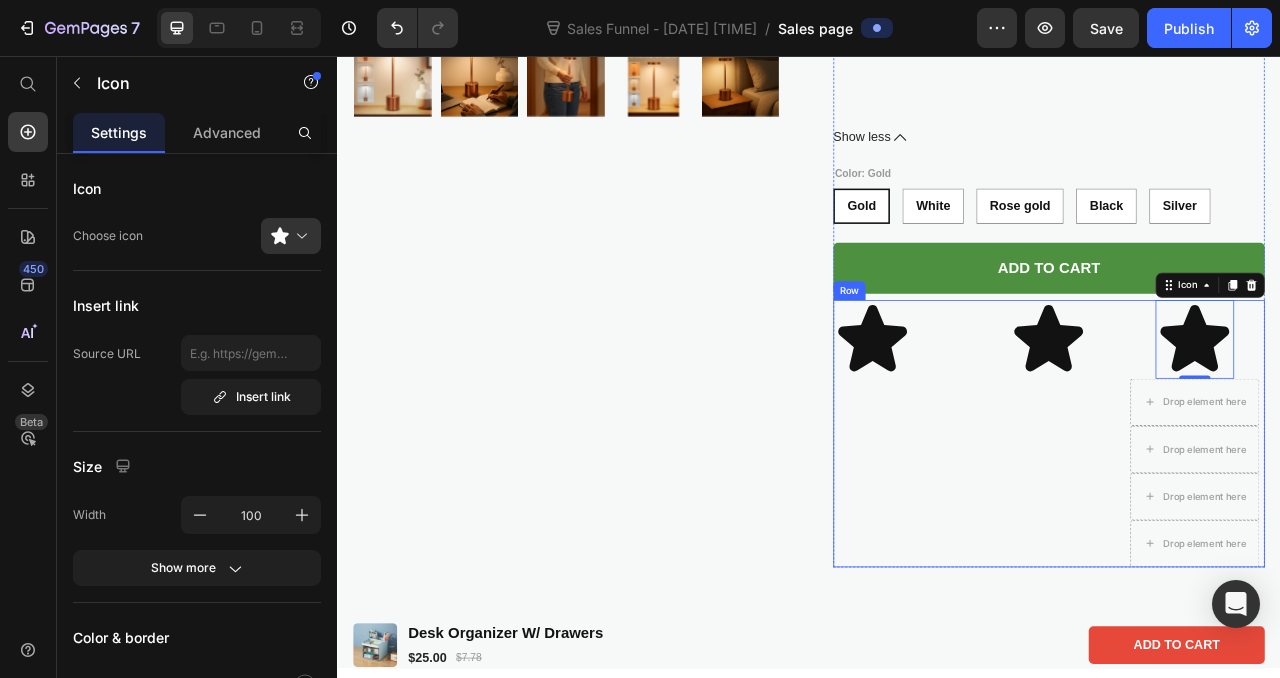 click on "Icon" at bounding box center [1057, 537] 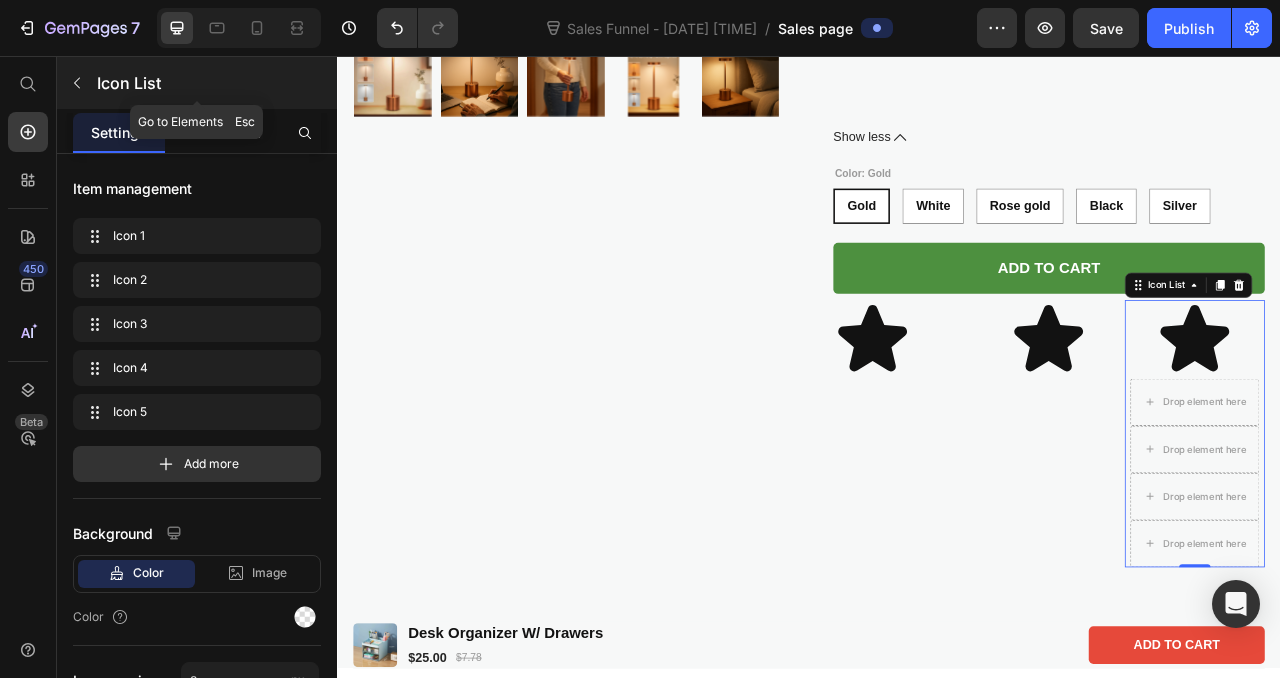 click 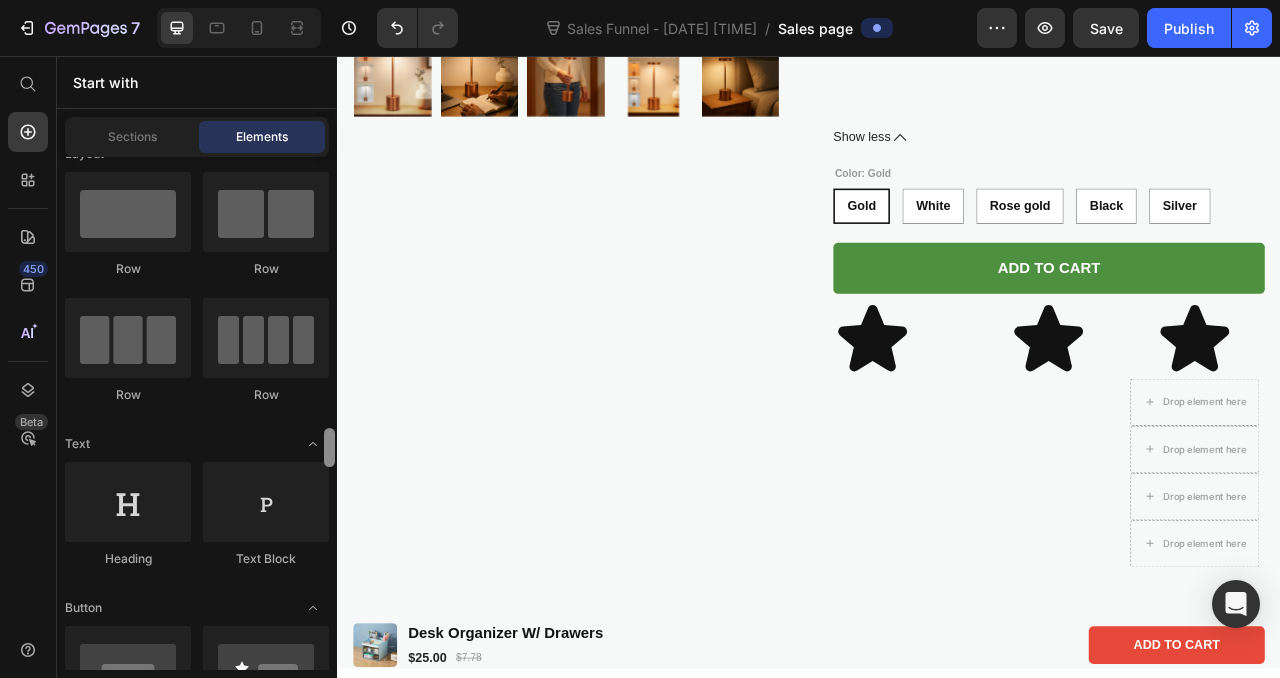 scroll, scrollTop: 0, scrollLeft: 0, axis: both 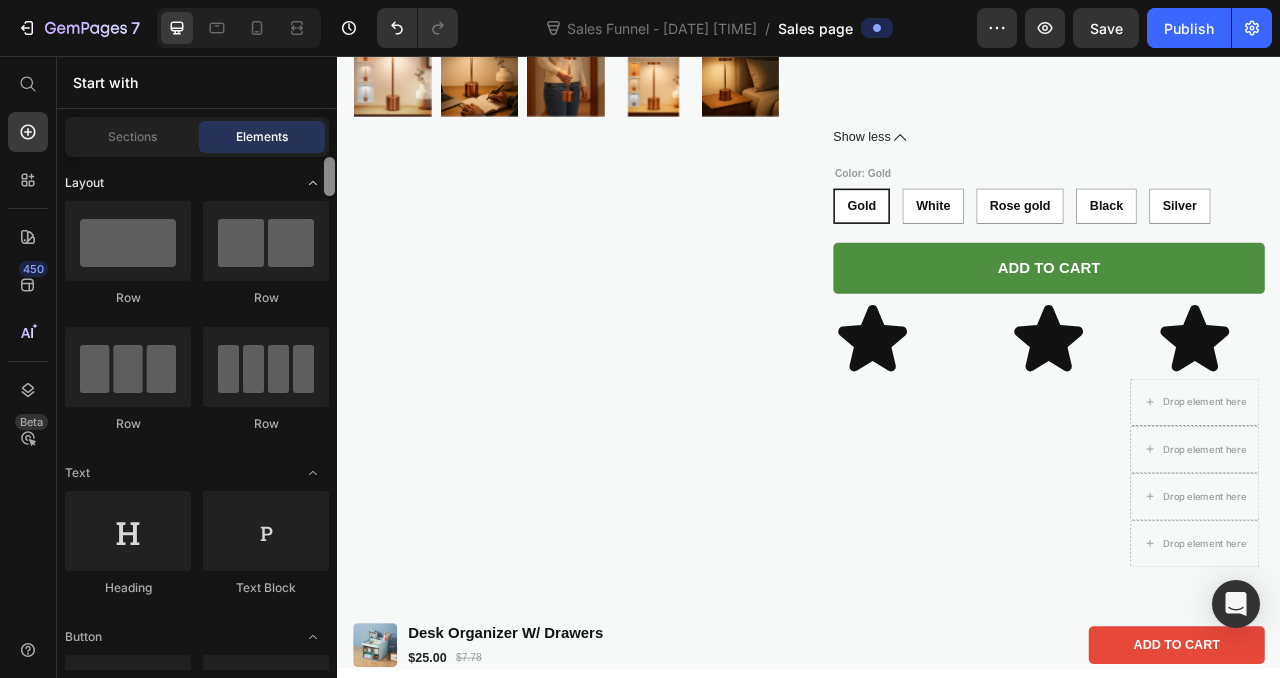drag, startPoint x: 332, startPoint y: 282, endPoint x: 274, endPoint y: 173, distance: 123.47064 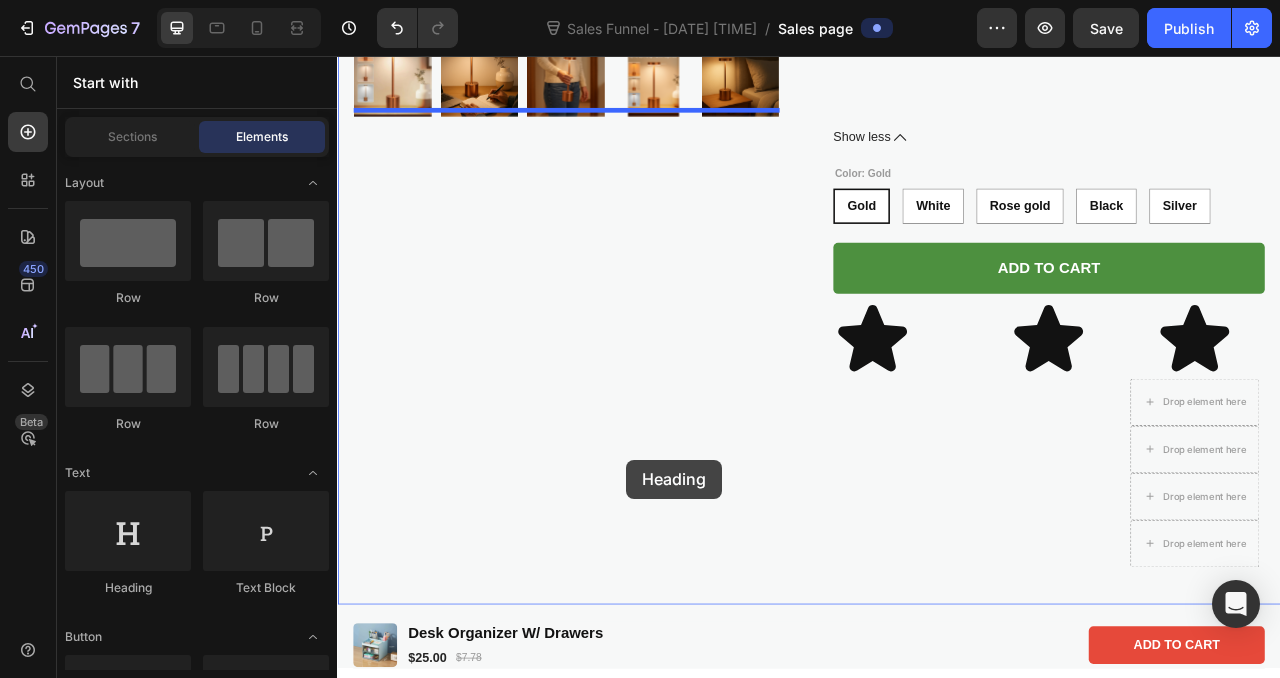 drag, startPoint x: 493, startPoint y: 612, endPoint x: 836, endPoint y: 565, distance: 346.20514 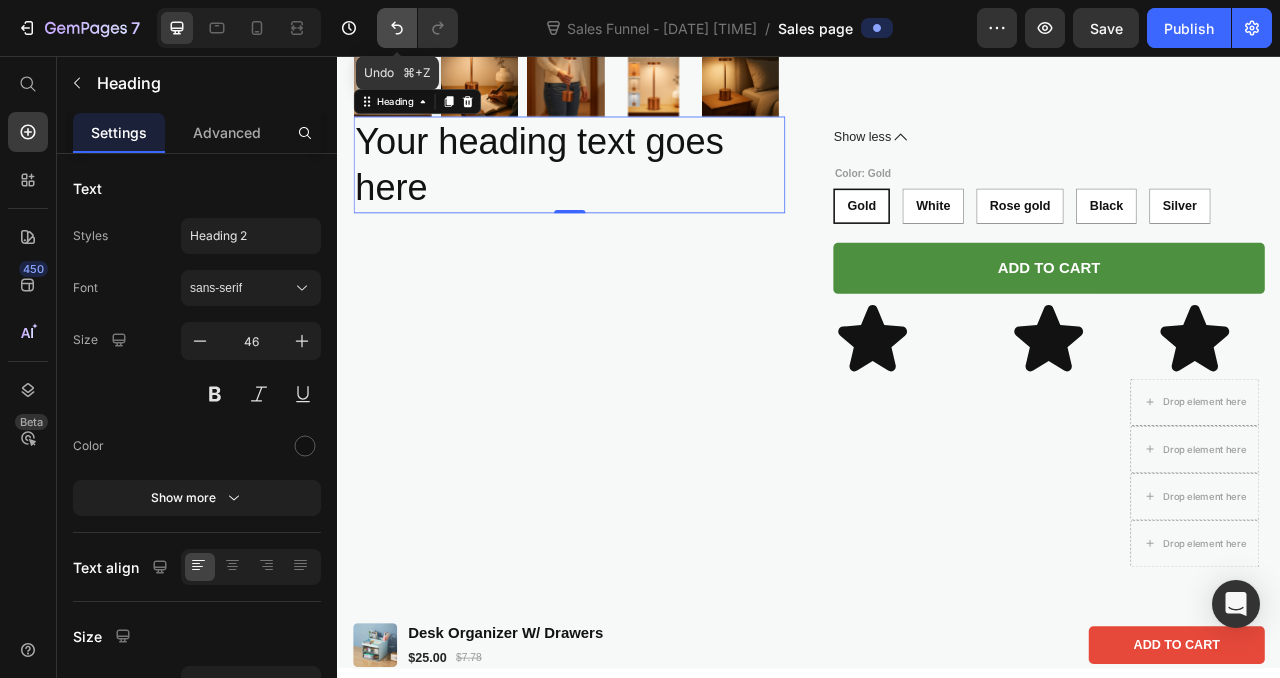 click 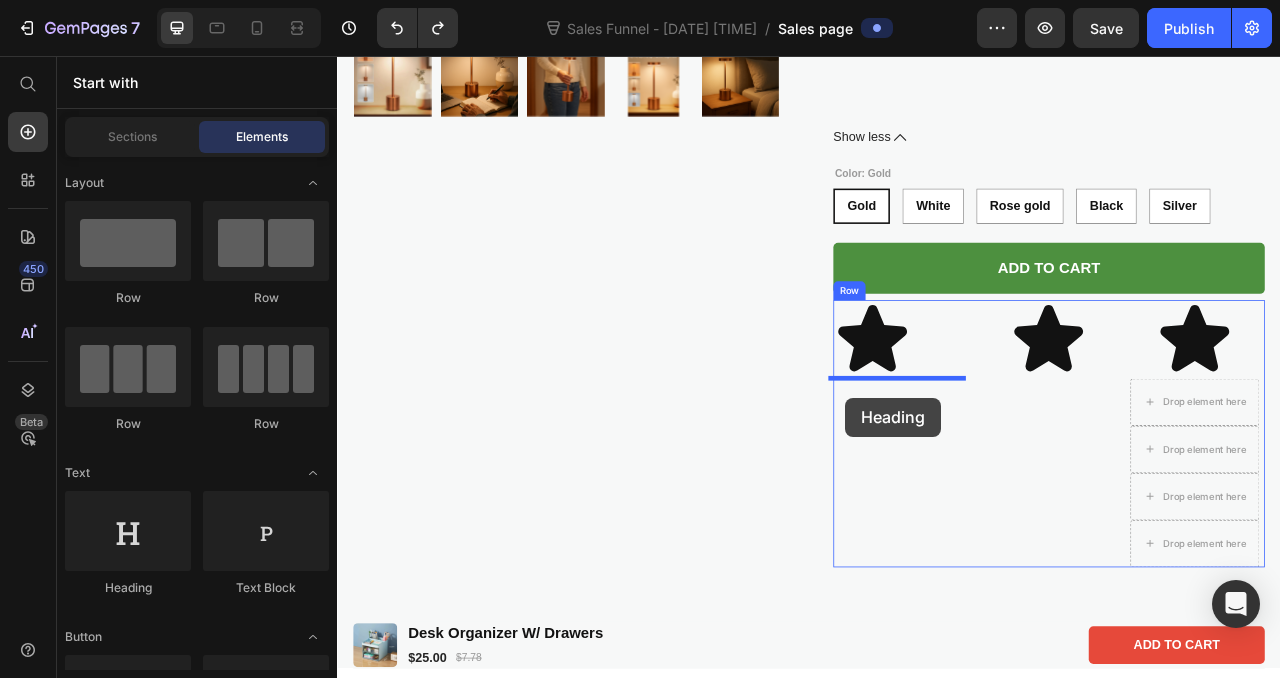 drag, startPoint x: 492, startPoint y: 594, endPoint x: 983, endPoint y: 490, distance: 501.8934 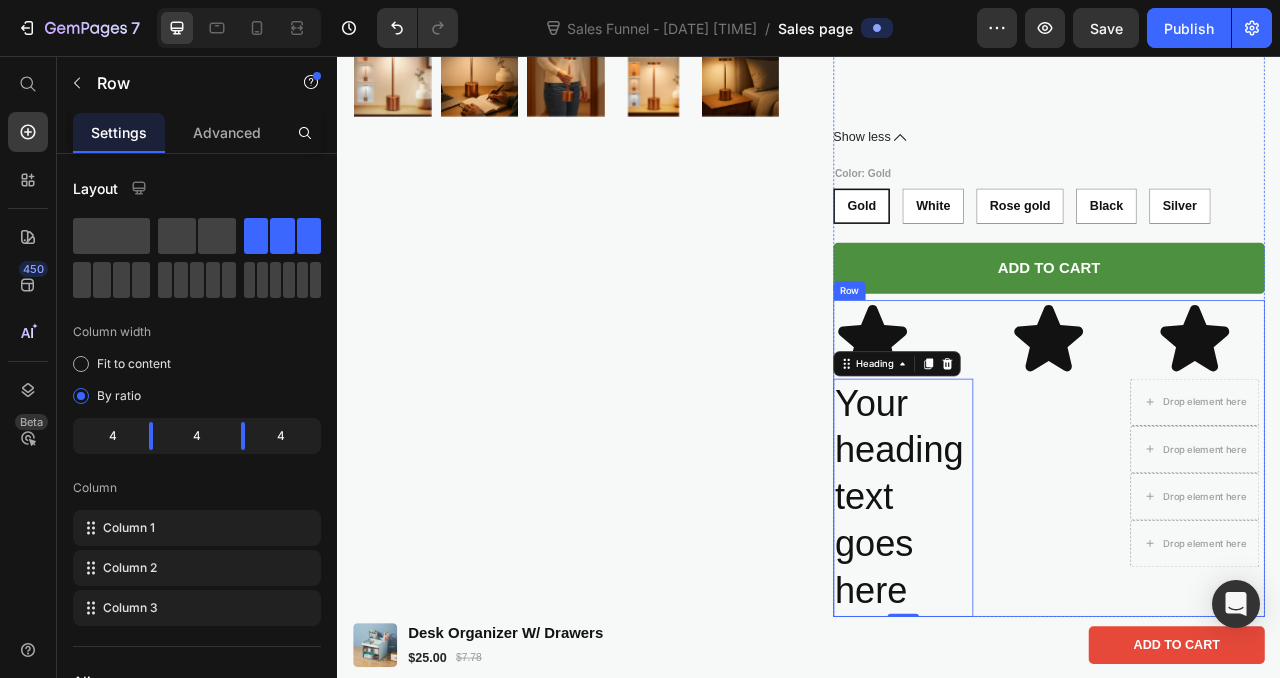 click on "Icon" at bounding box center [1243, 568] 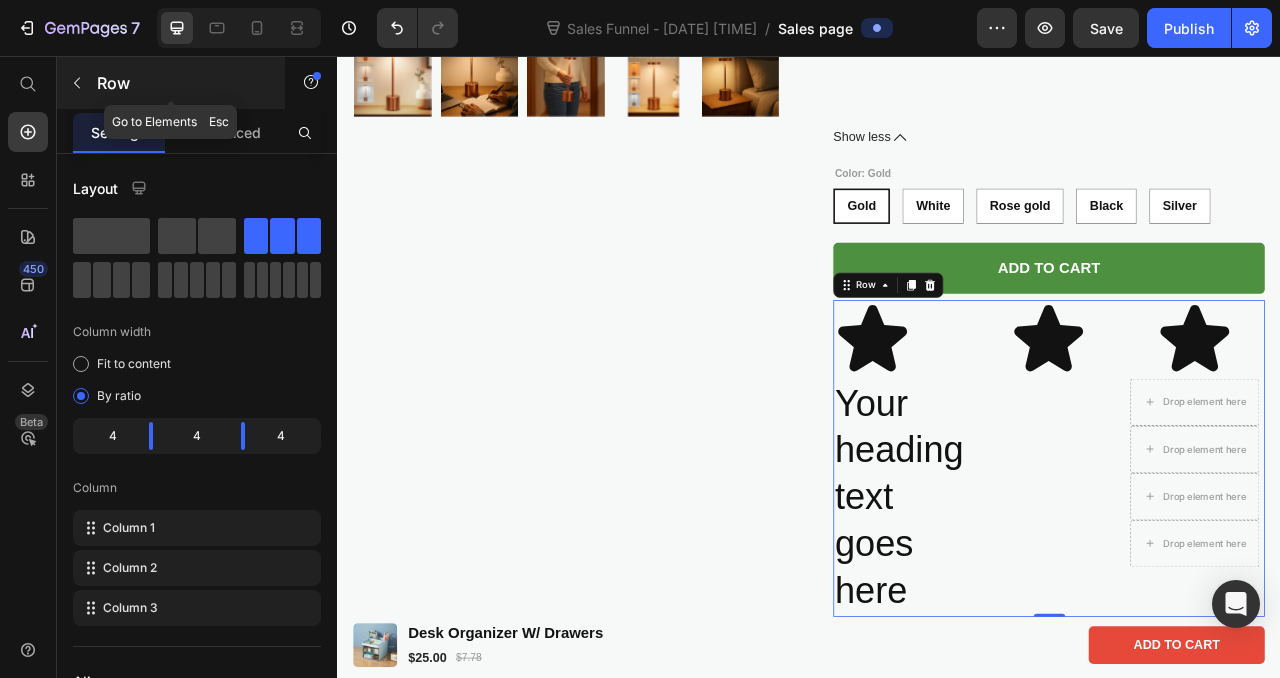 click 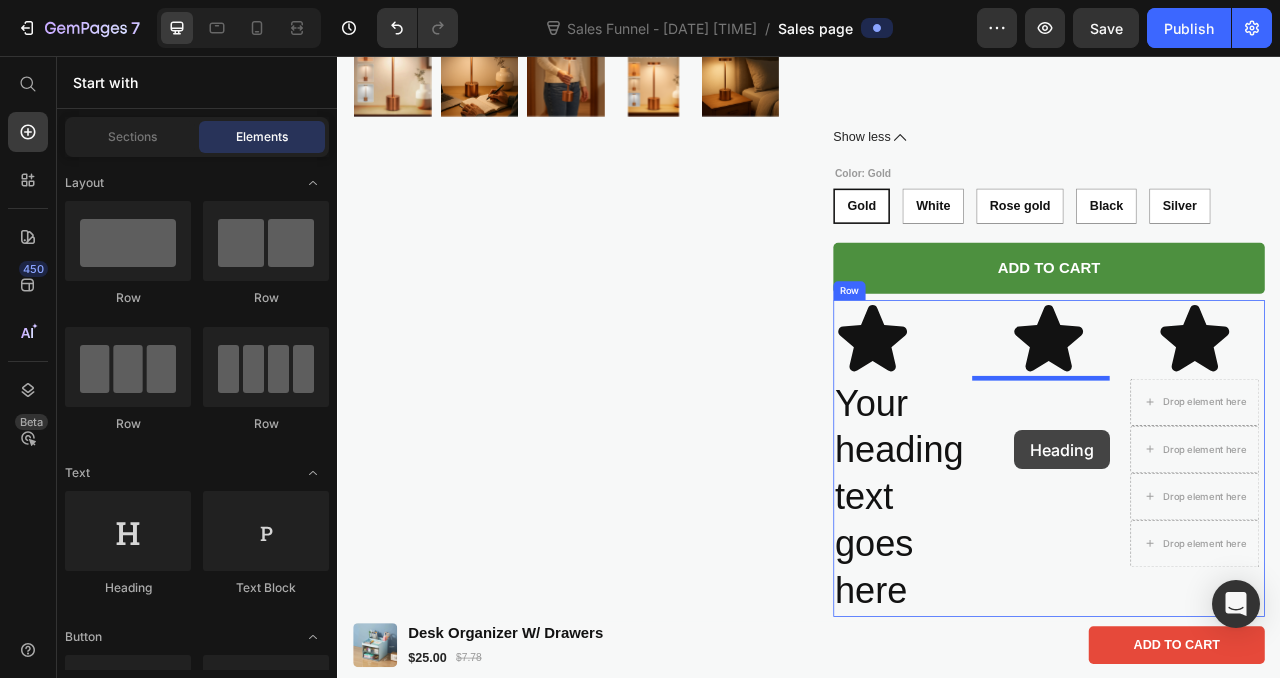 drag, startPoint x: 483, startPoint y: 565, endPoint x: 1196, endPoint y: 531, distance: 713.8102 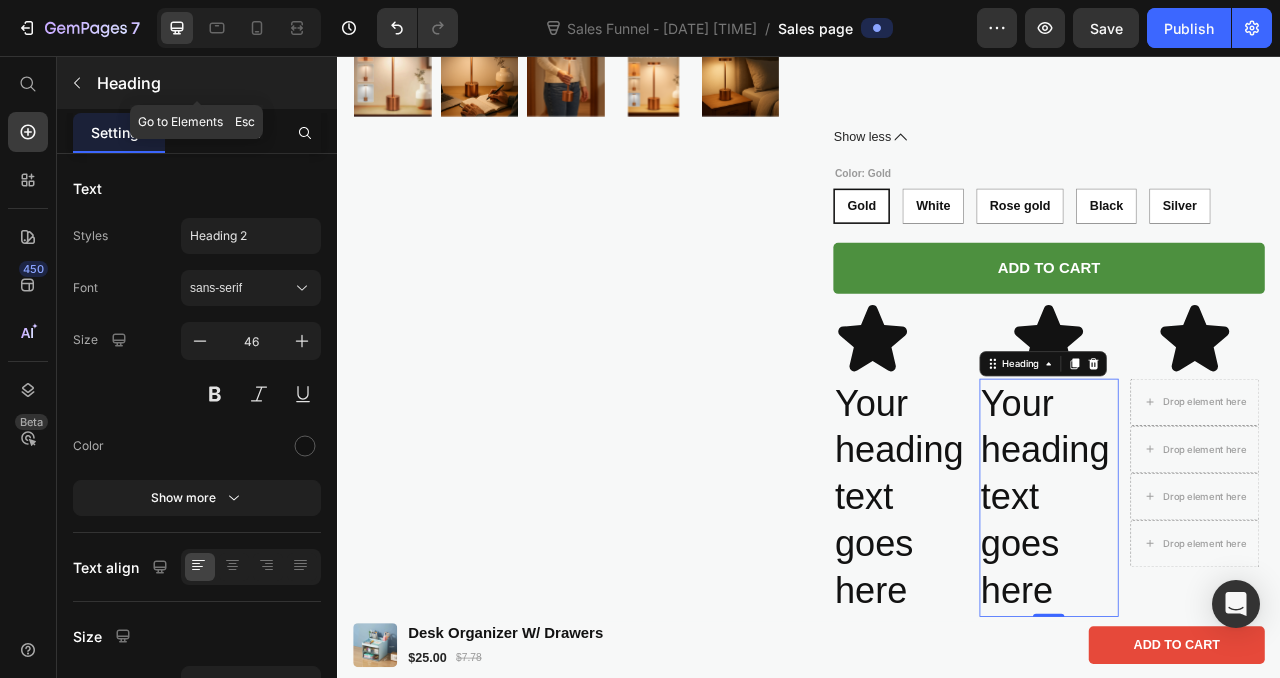 click 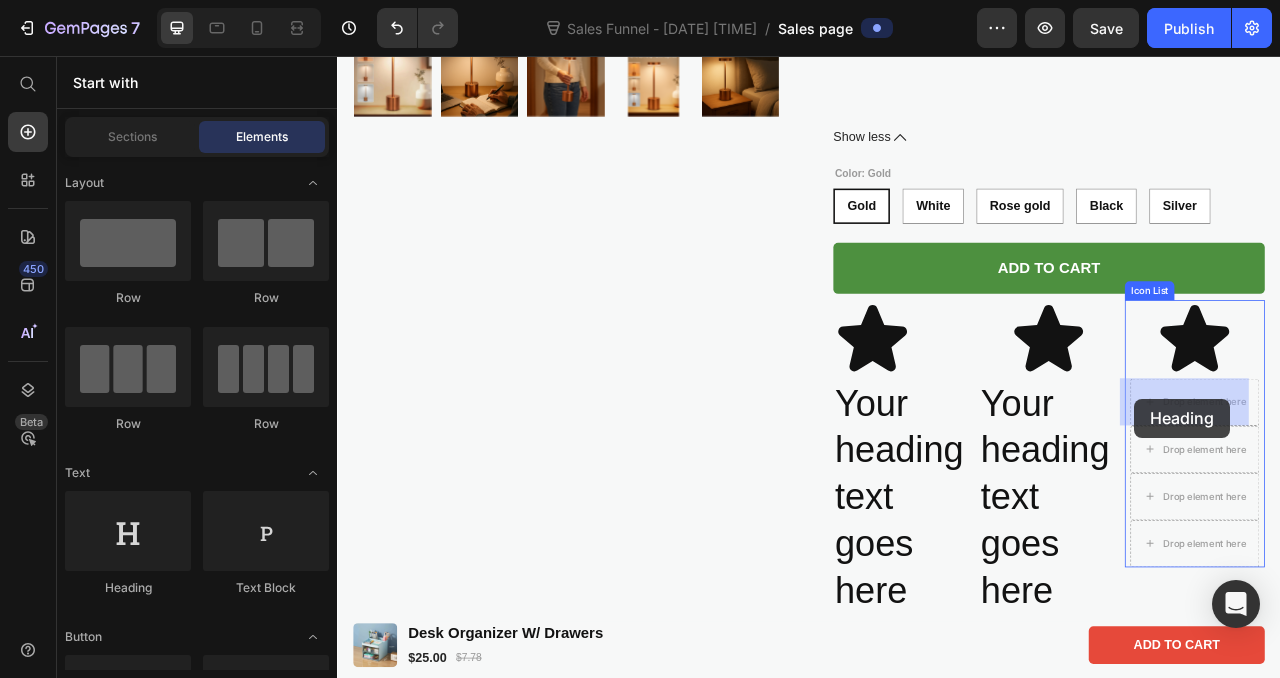 drag, startPoint x: 476, startPoint y: 575, endPoint x: 1348, endPoint y: 489, distance: 876.2306 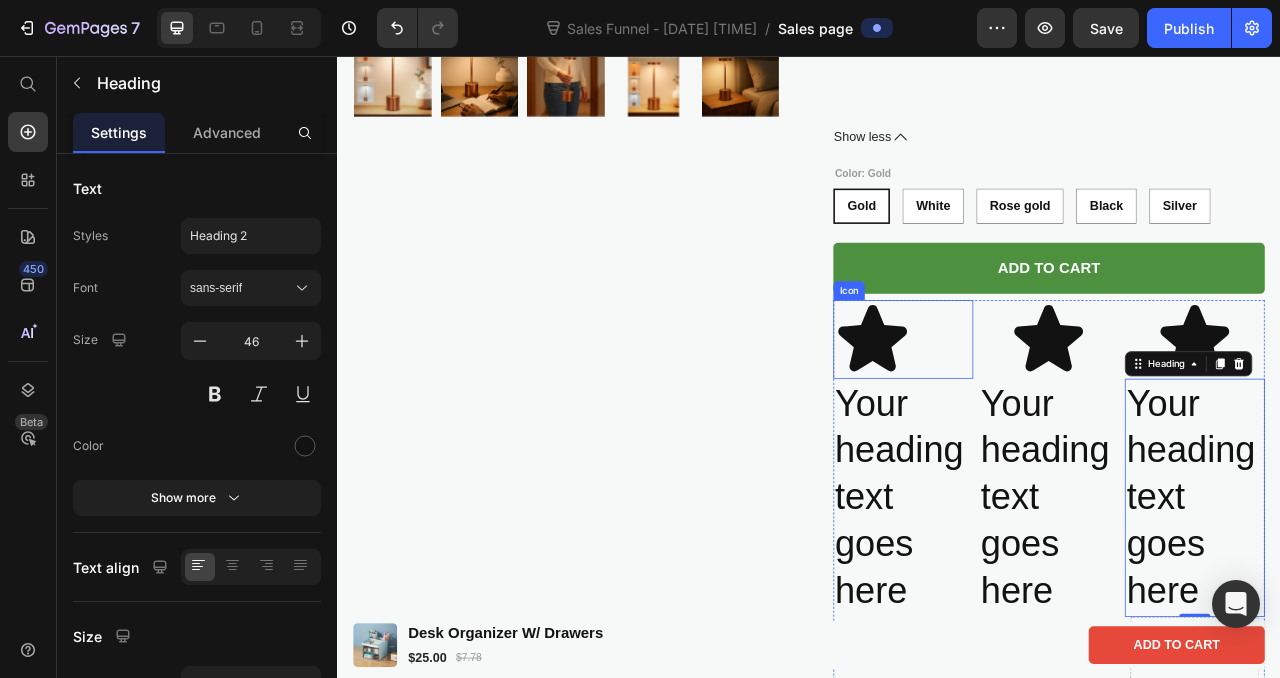 click 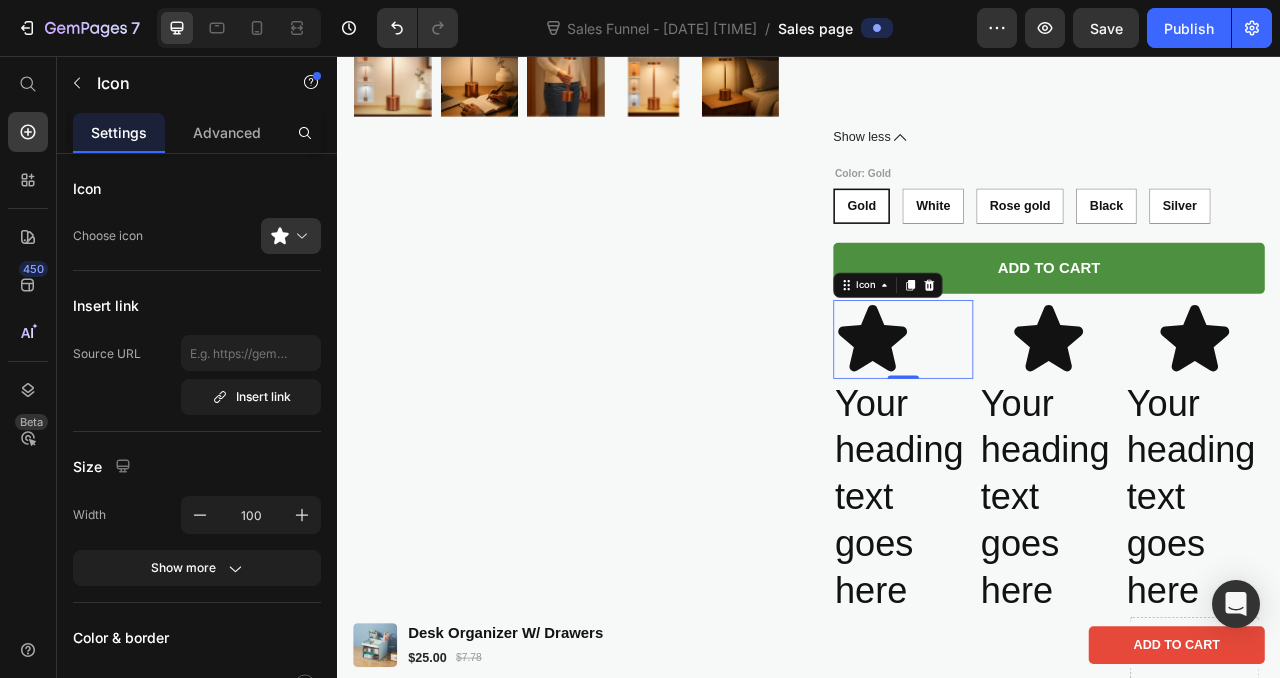 click 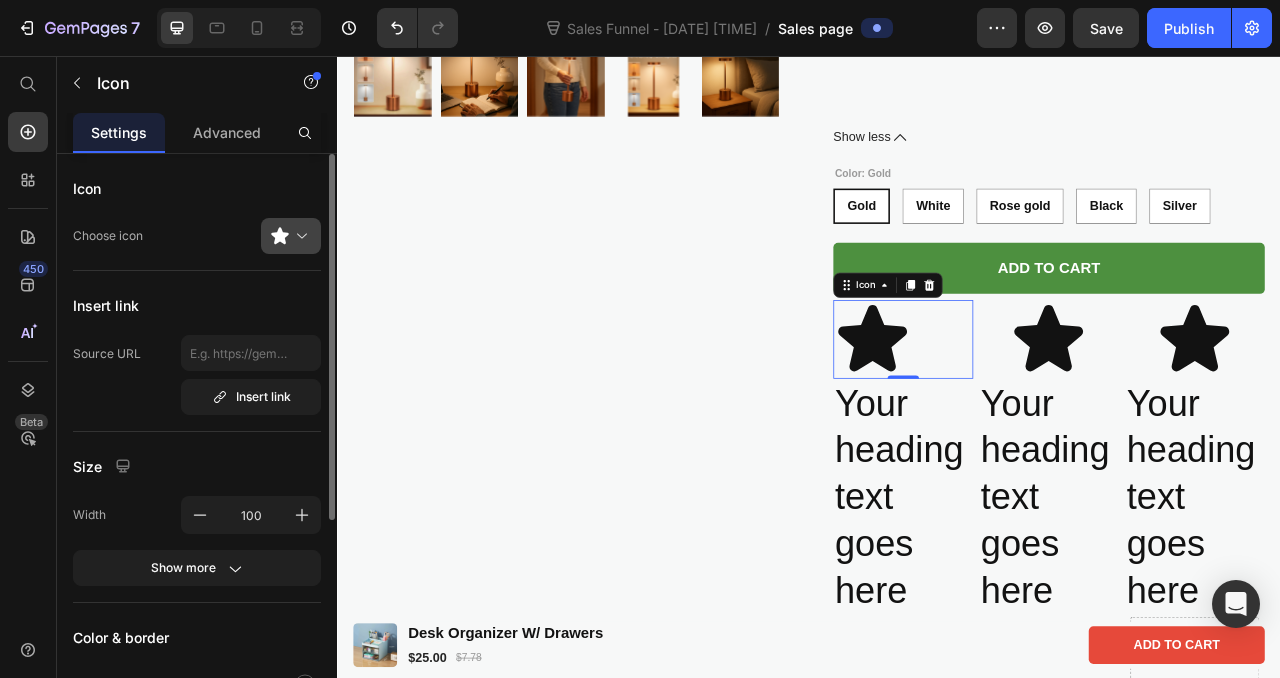 click at bounding box center (299, 236) 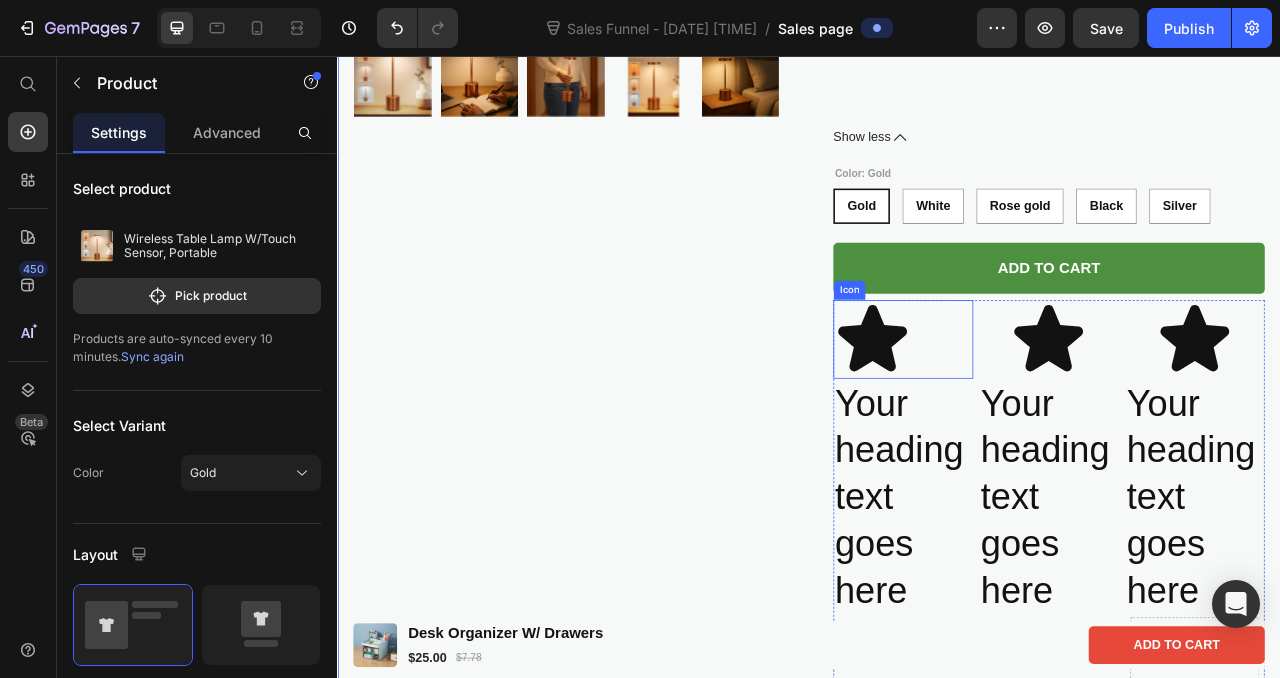 click 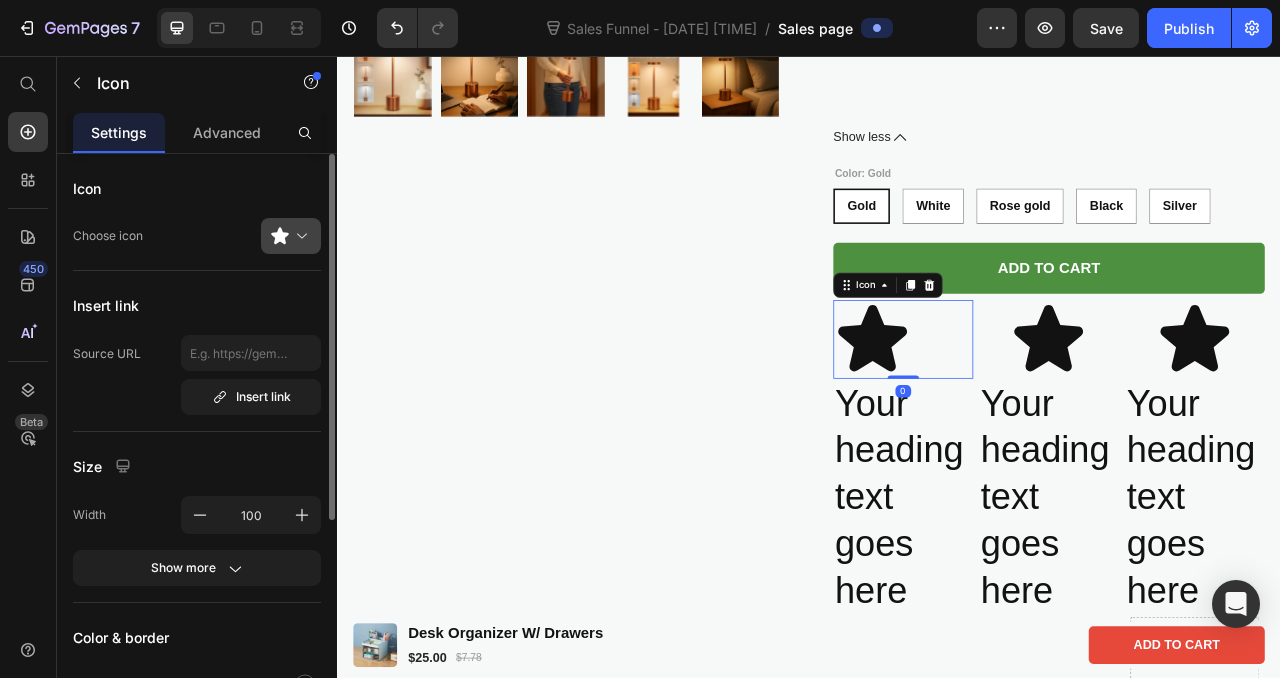 click at bounding box center [299, 236] 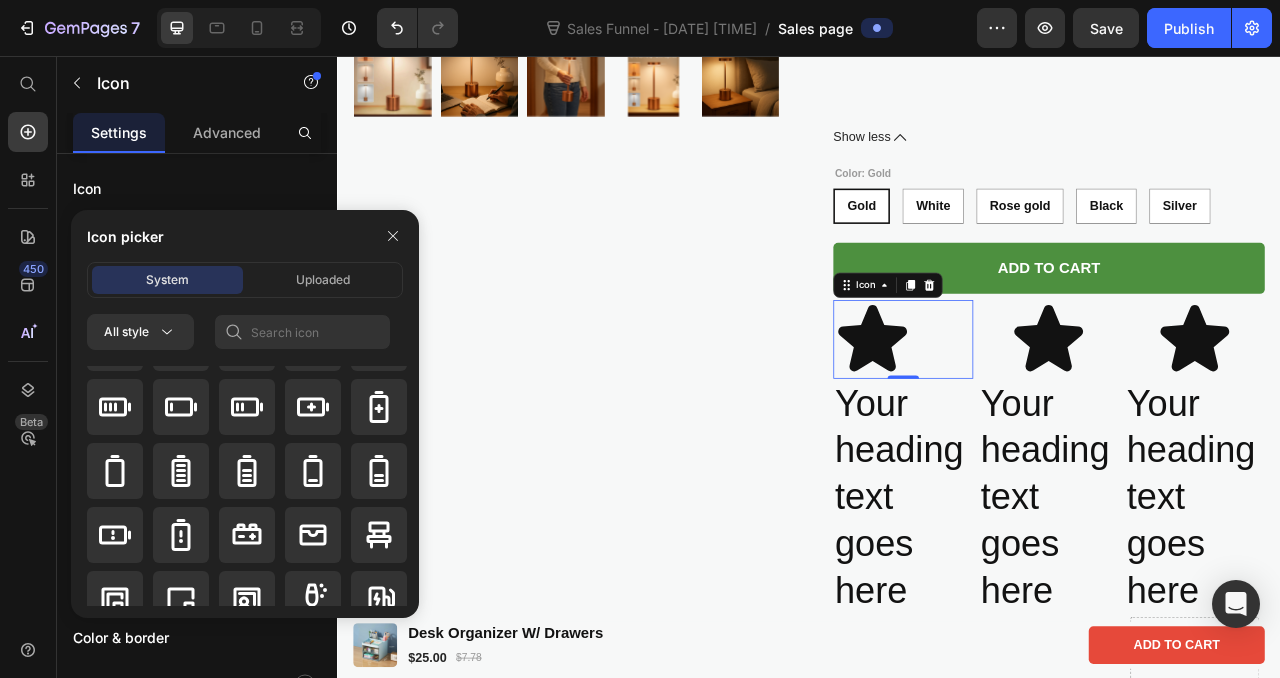 scroll, scrollTop: 49, scrollLeft: 0, axis: vertical 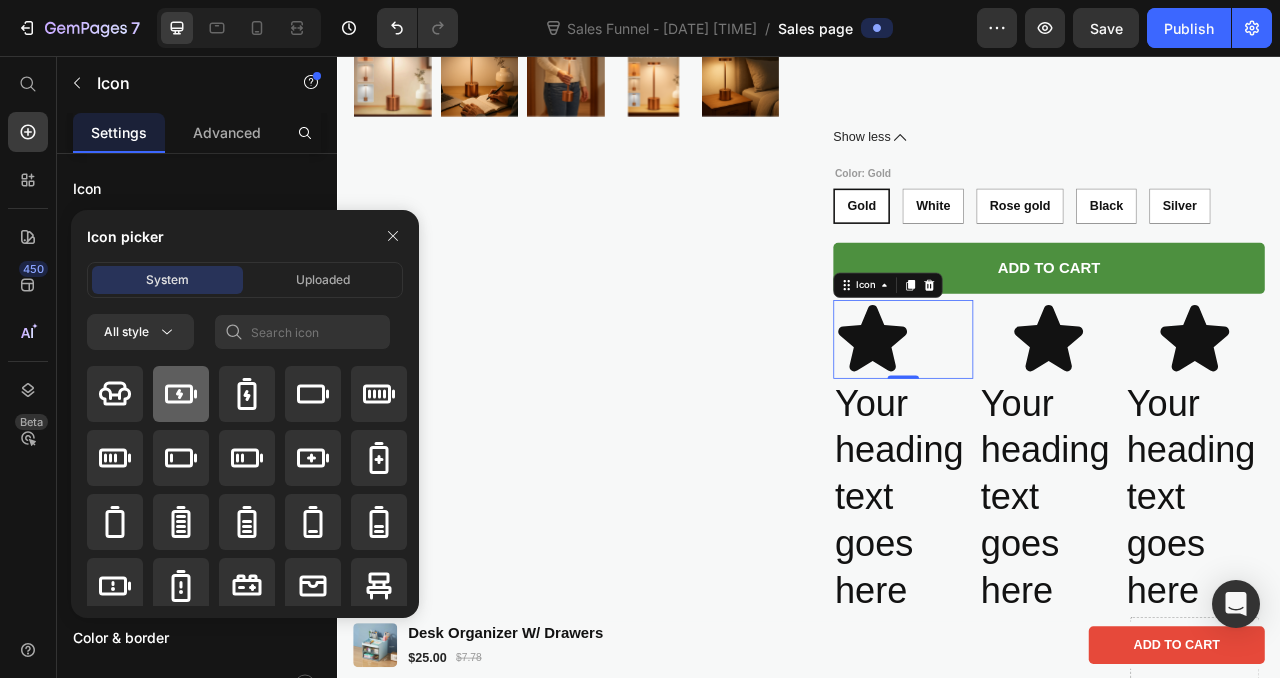 click 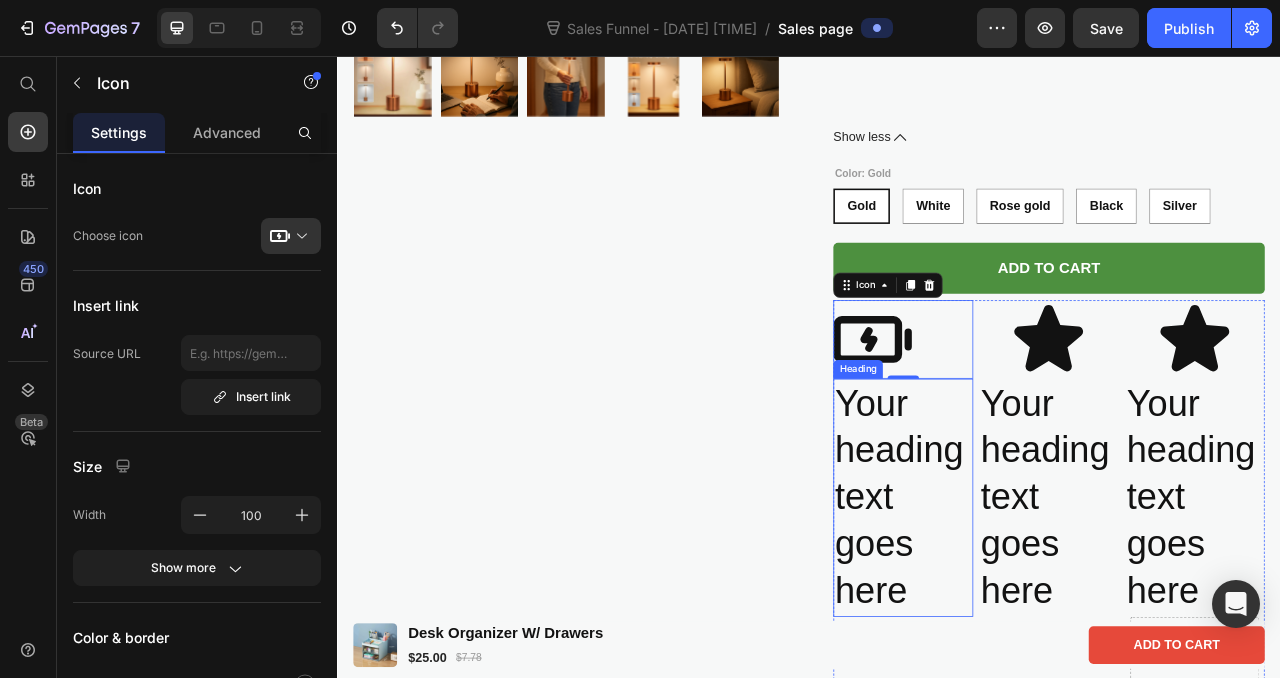 click on "Your heading text goes here" at bounding box center [1057, 618] 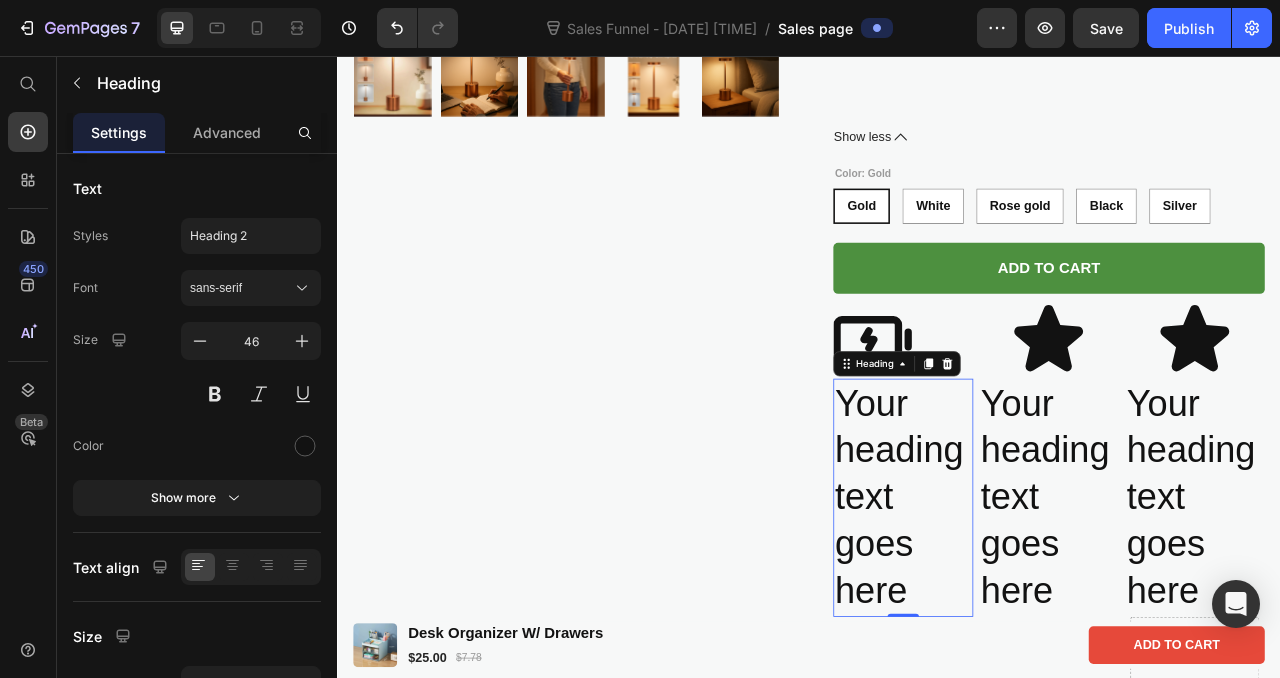 click on "Your heading text goes here" at bounding box center [1057, 618] 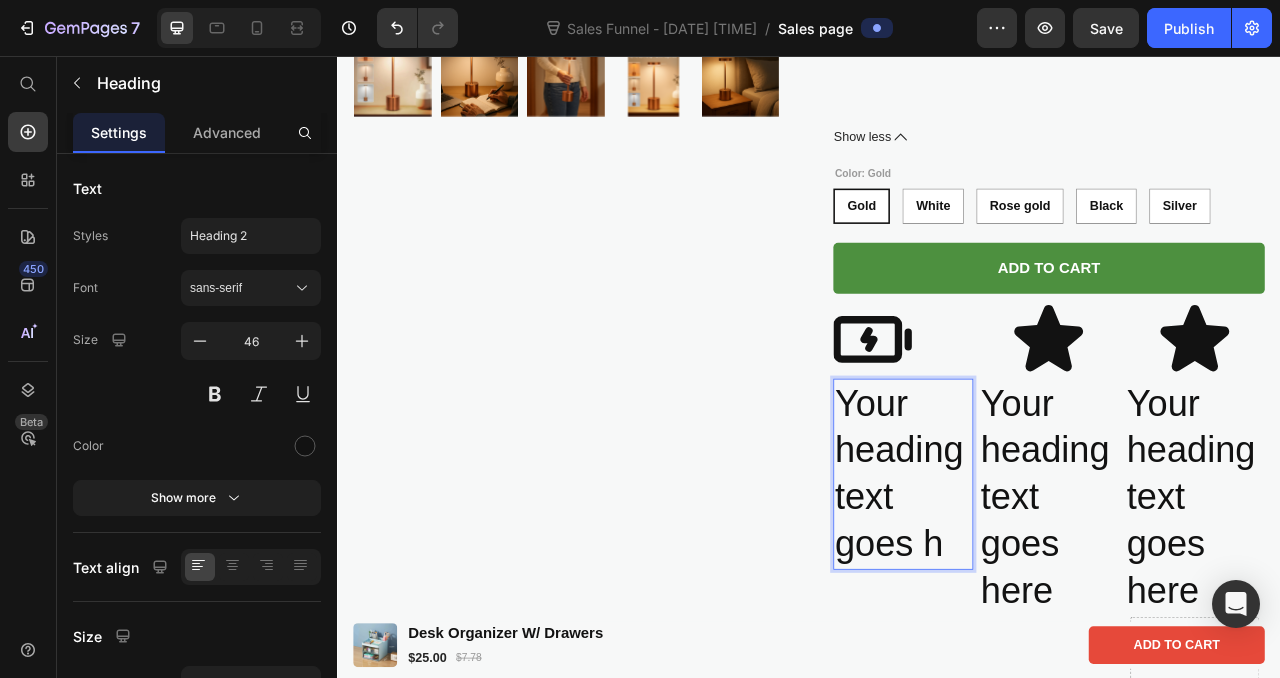 scroll, scrollTop: 284, scrollLeft: 0, axis: vertical 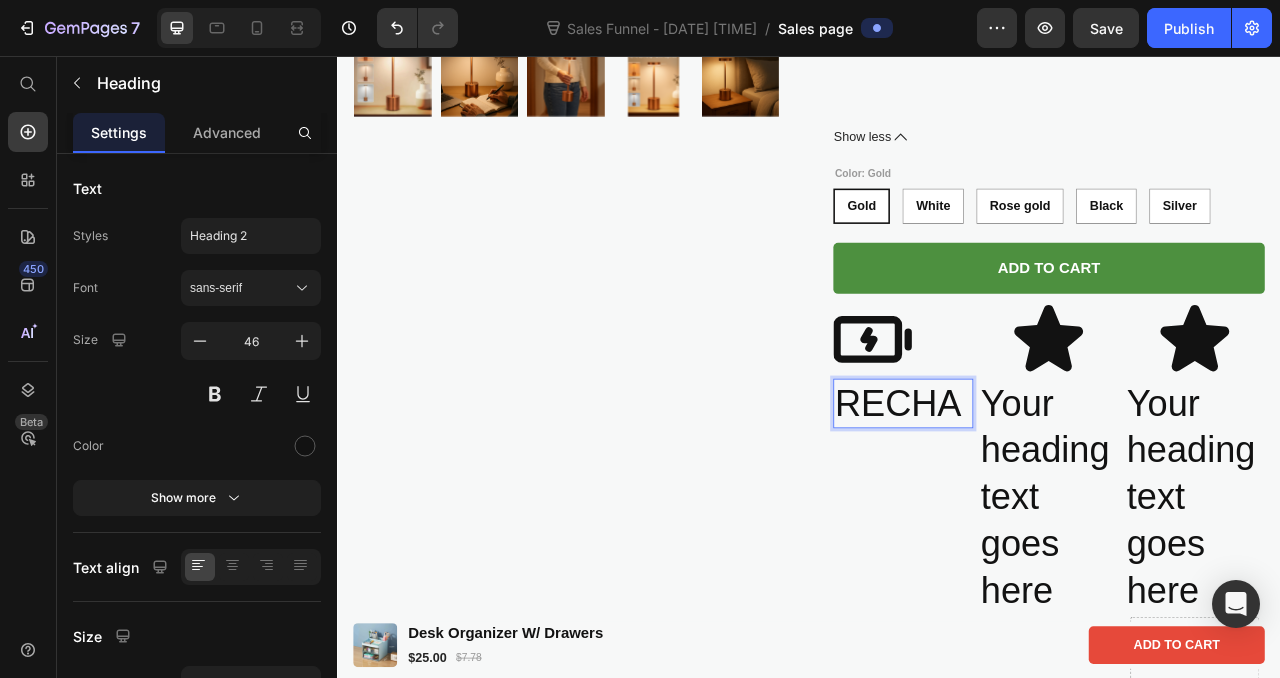 click on "RECHA" at bounding box center [1057, 499] 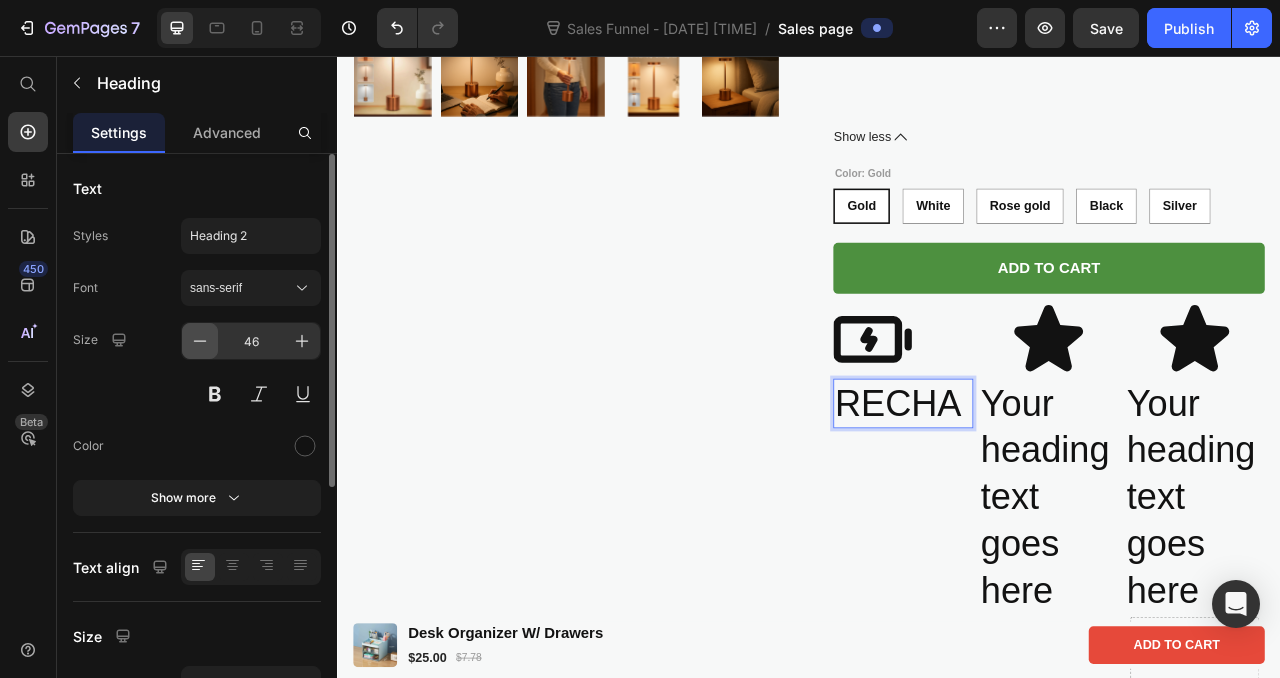 click 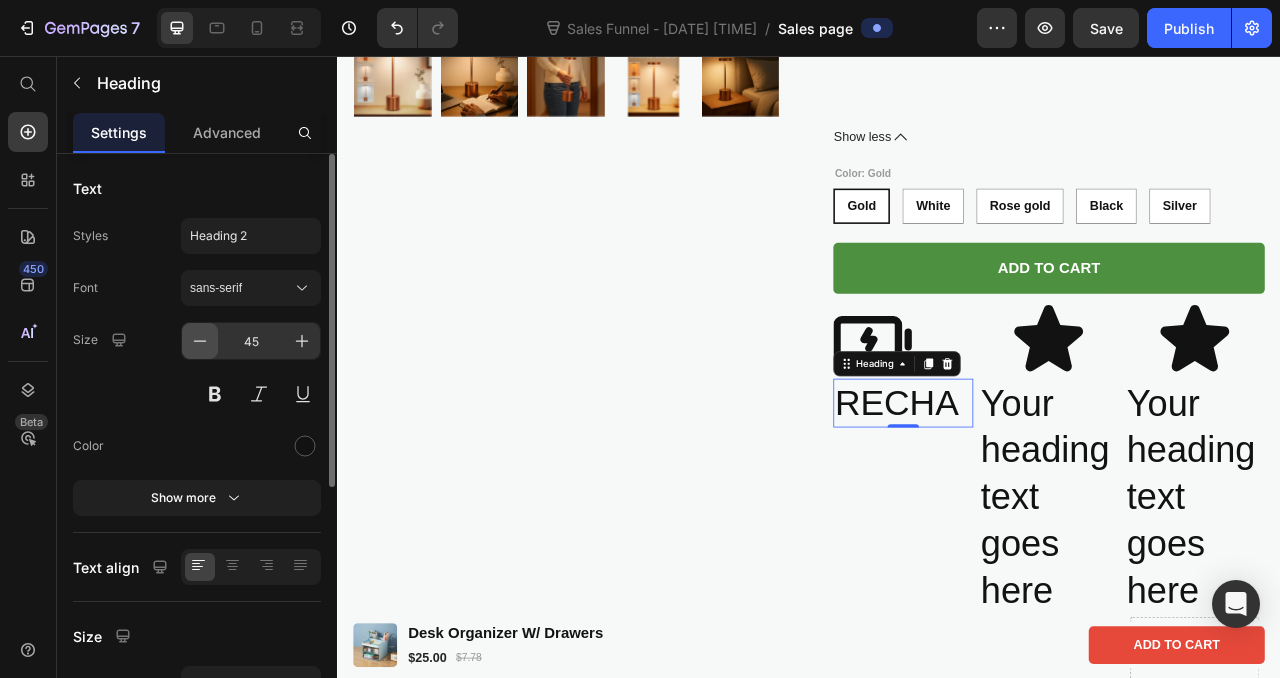 click 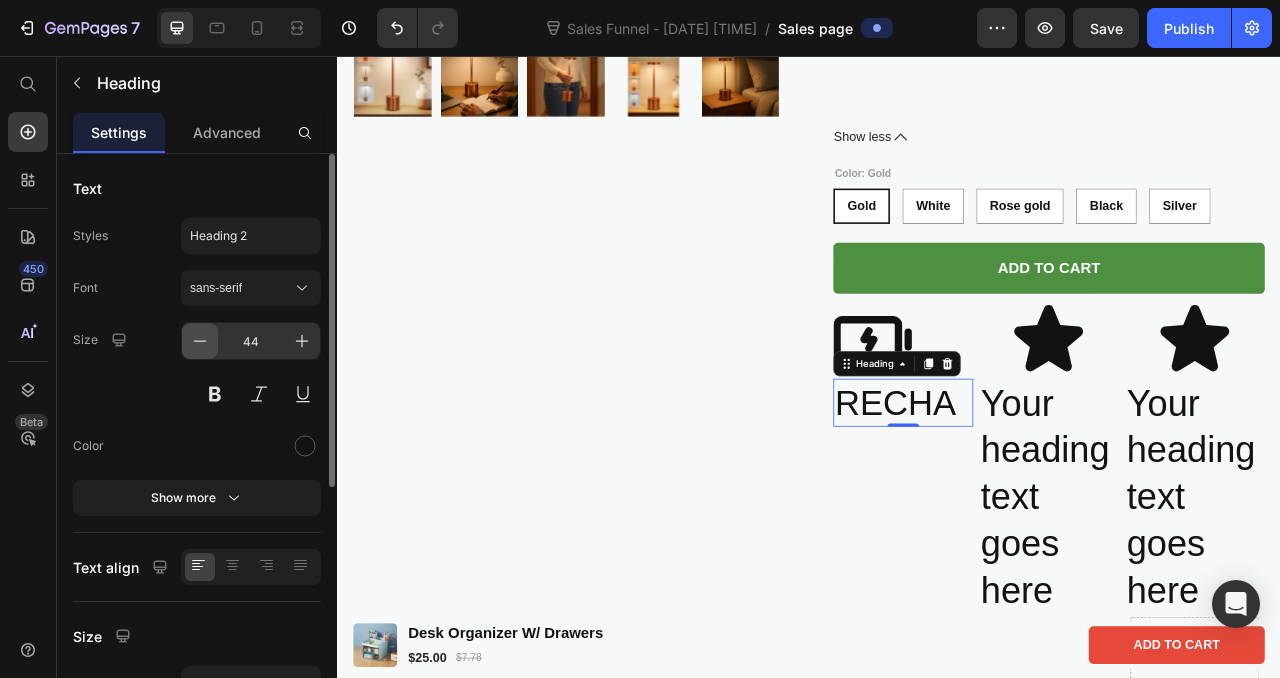 click 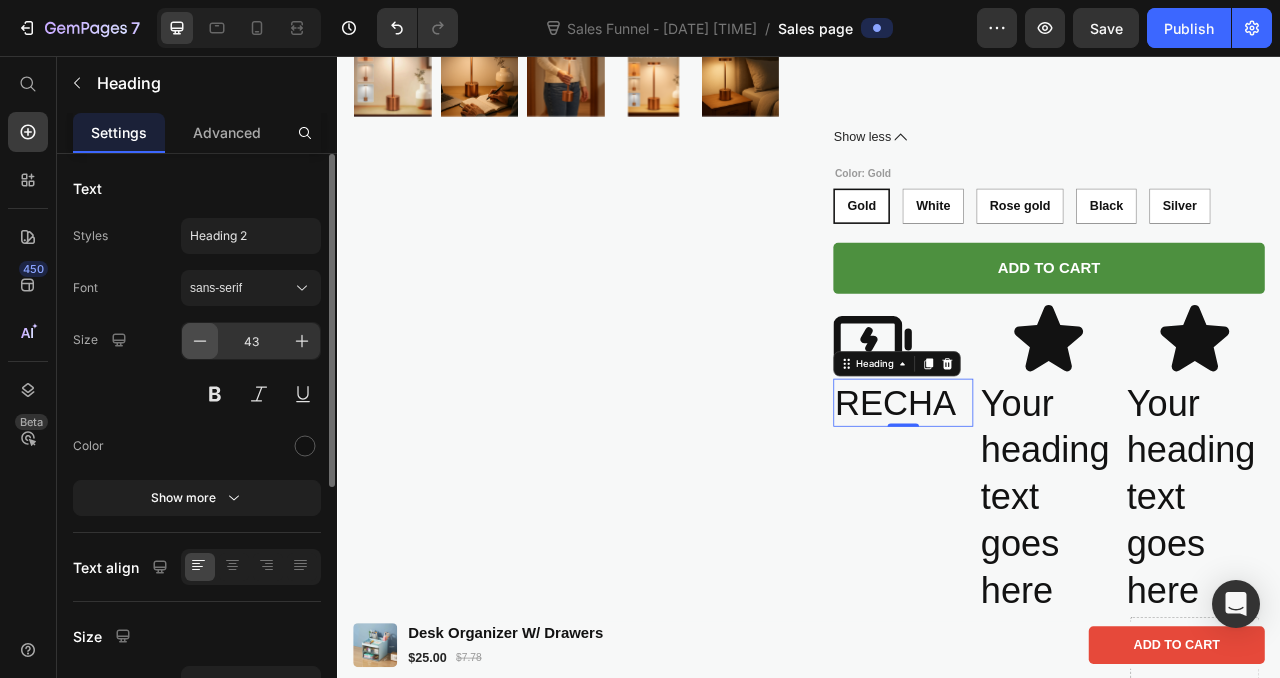 click 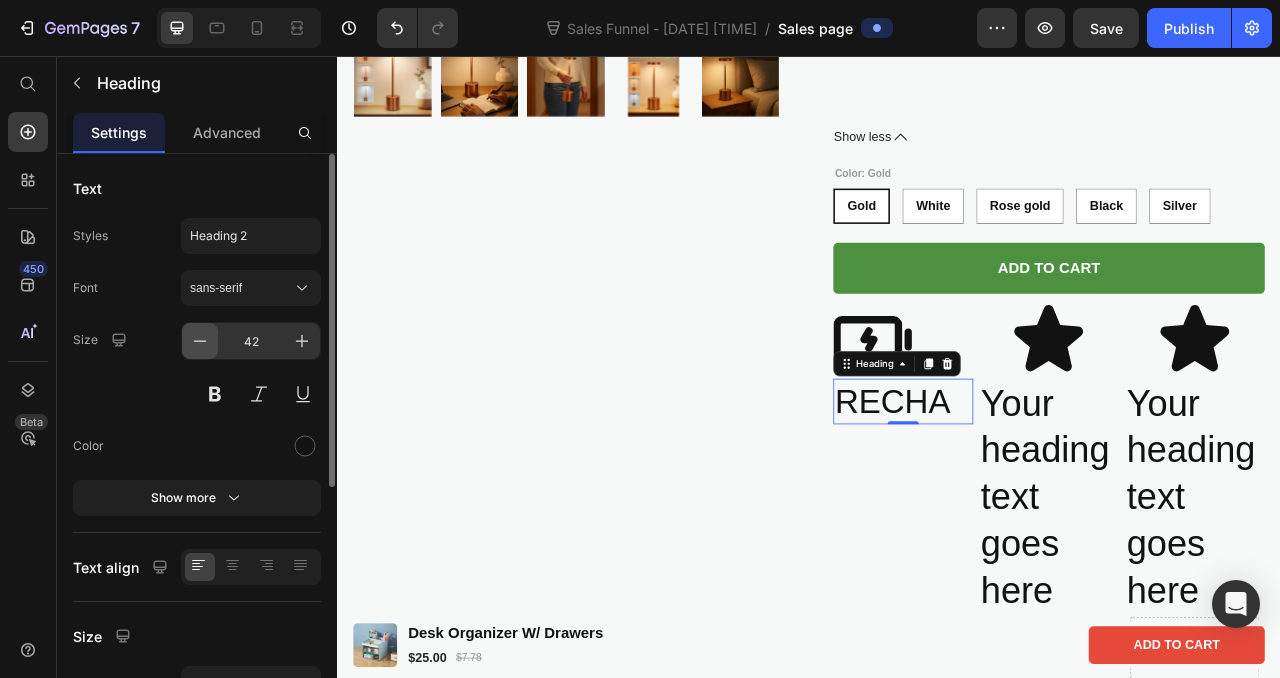 click 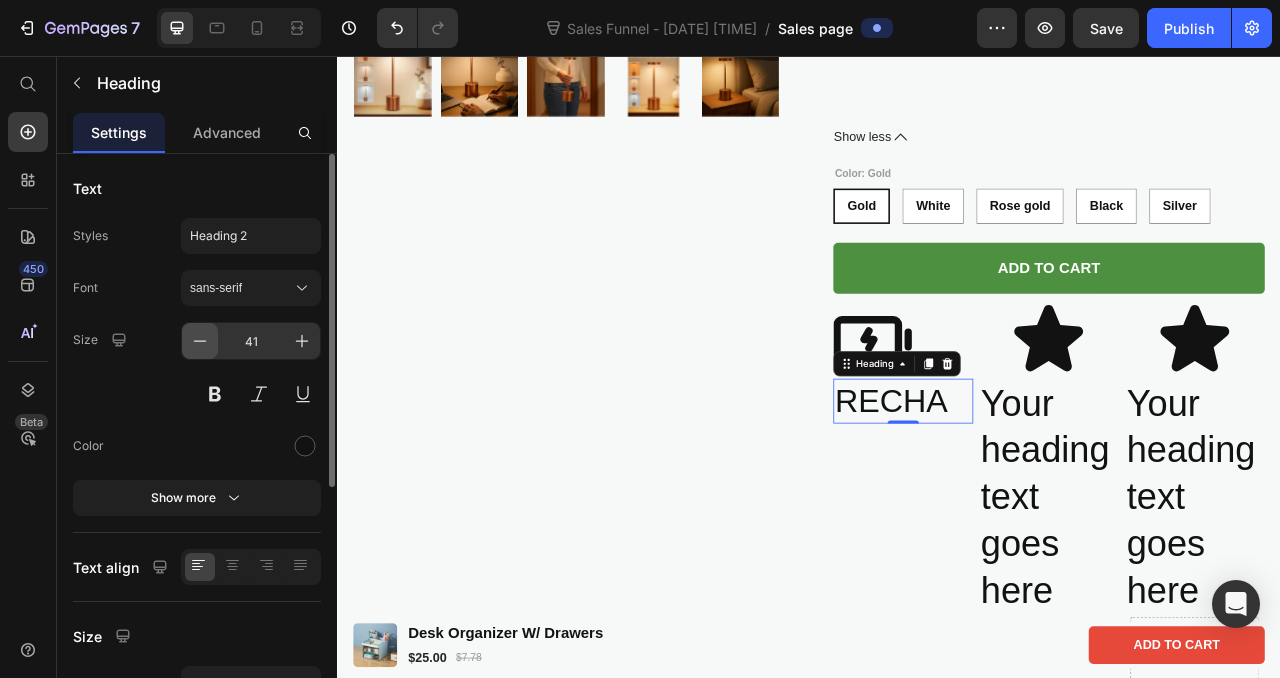 click 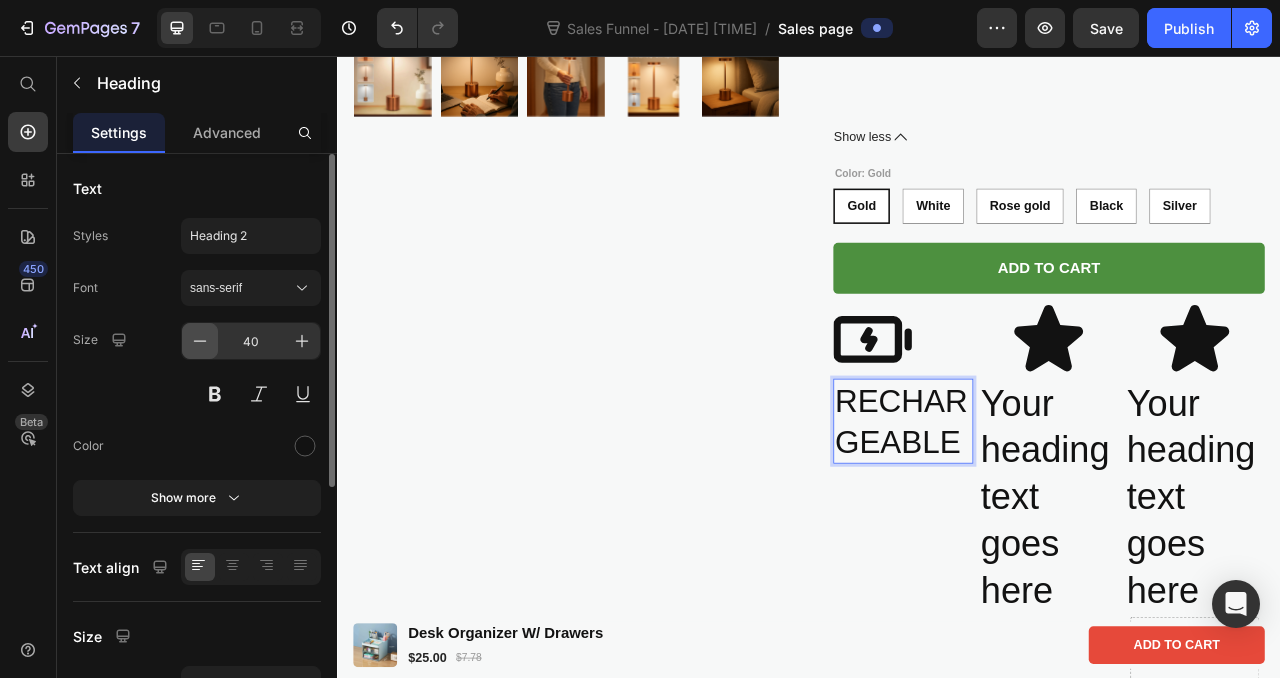 click 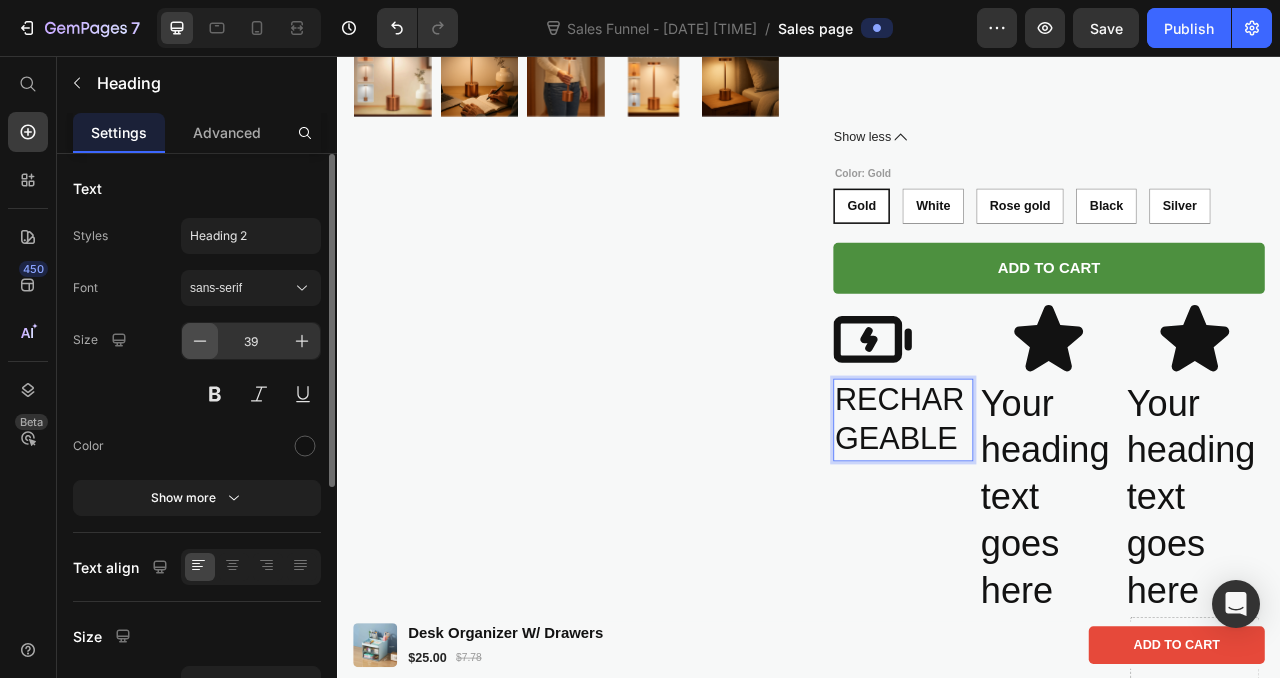 click 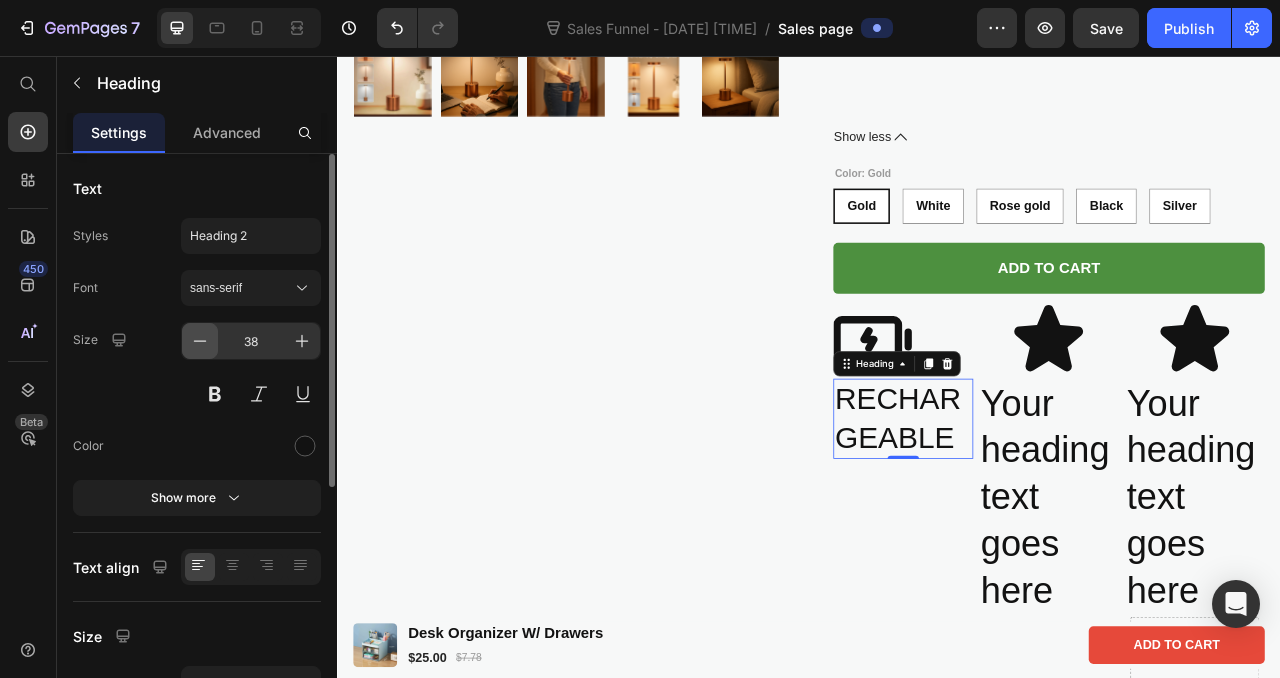 click 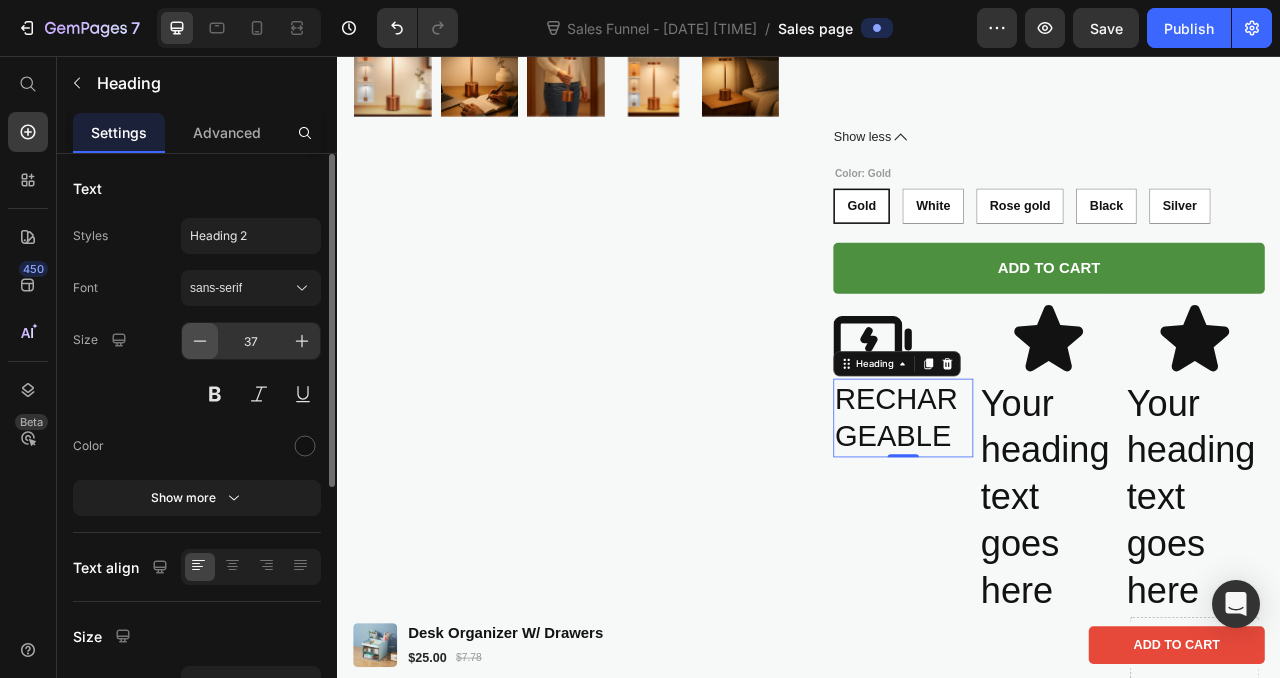 click 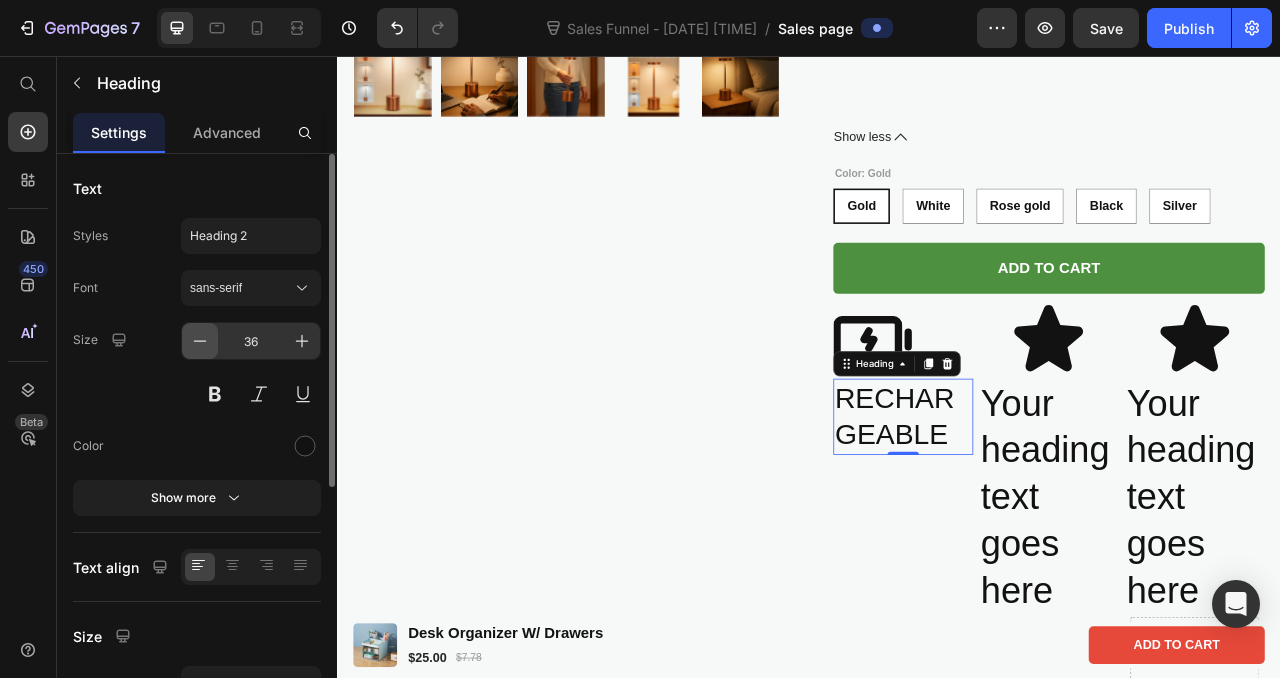 click 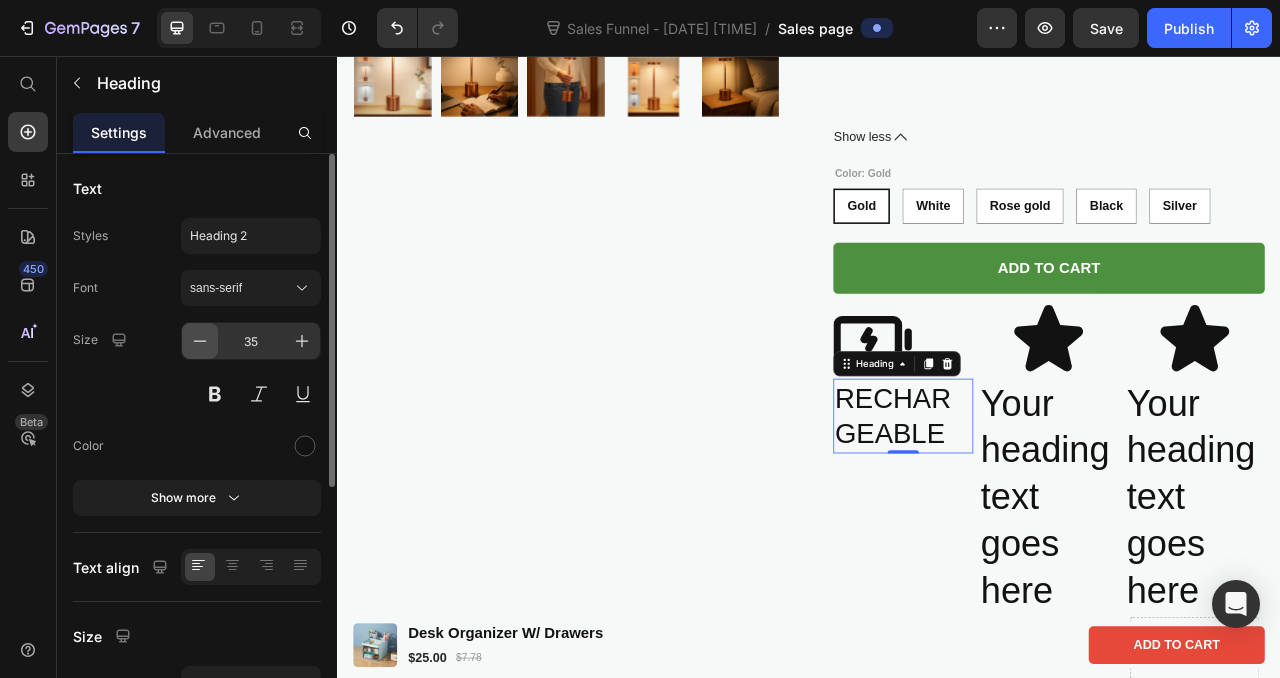 click 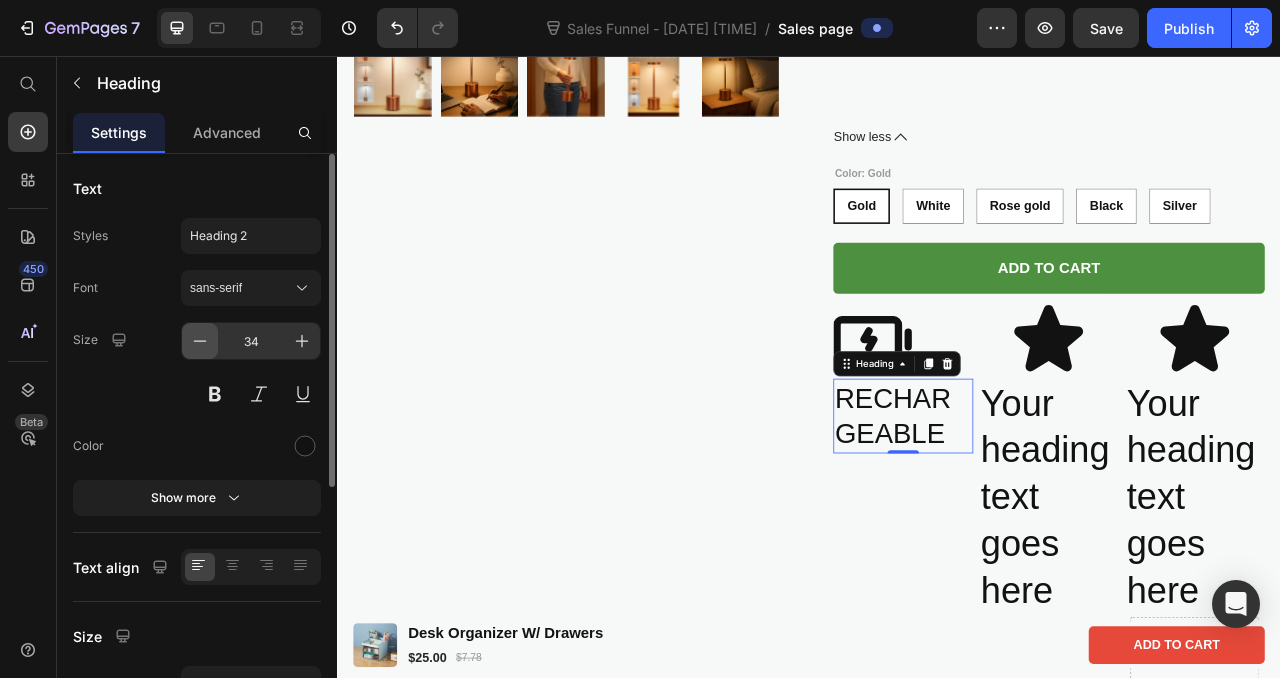 click 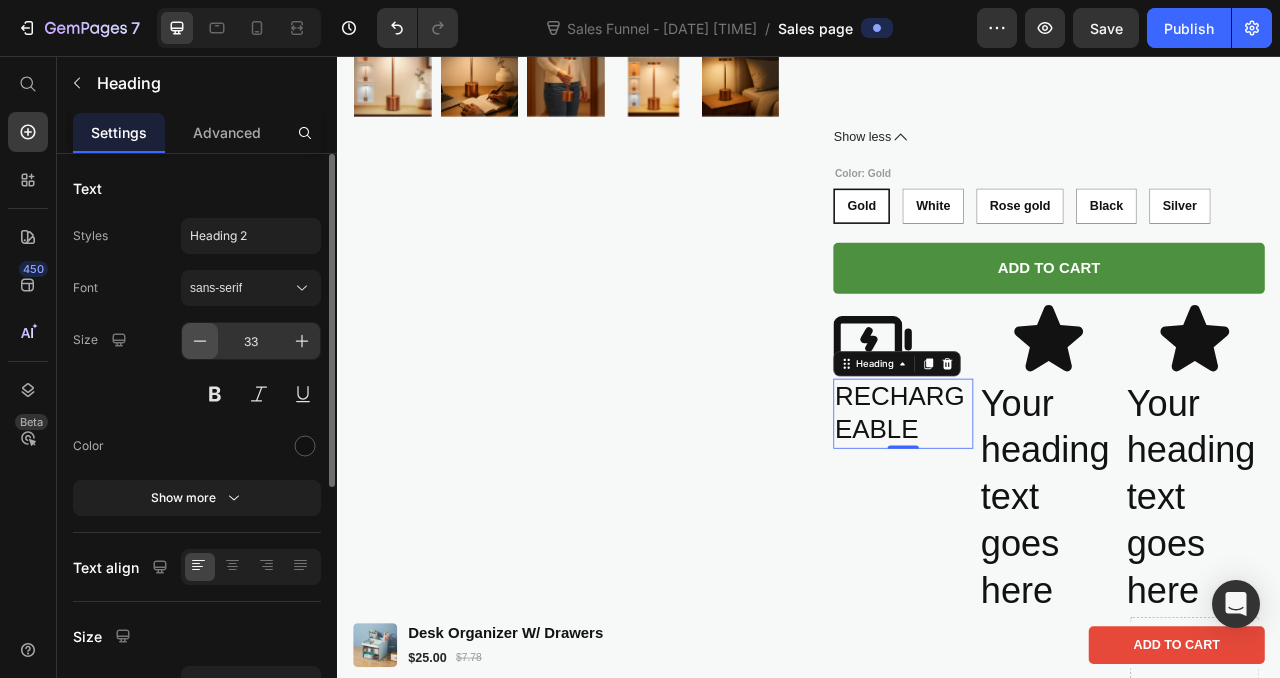 click 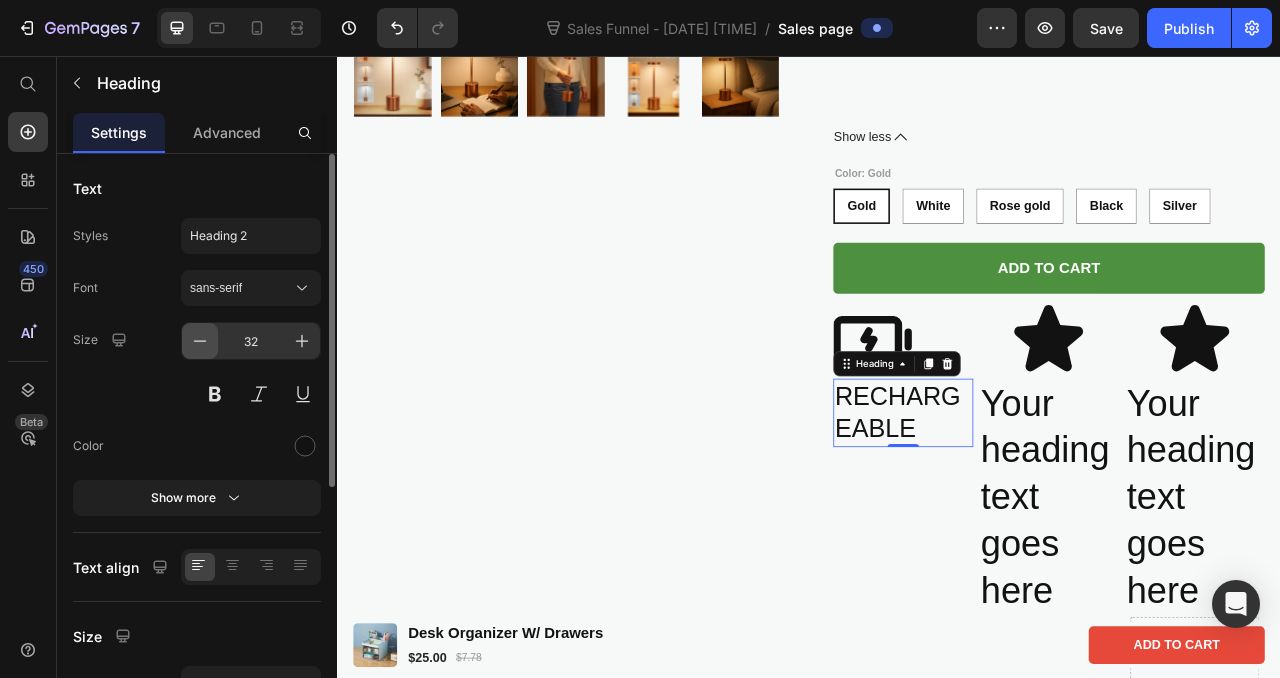 click 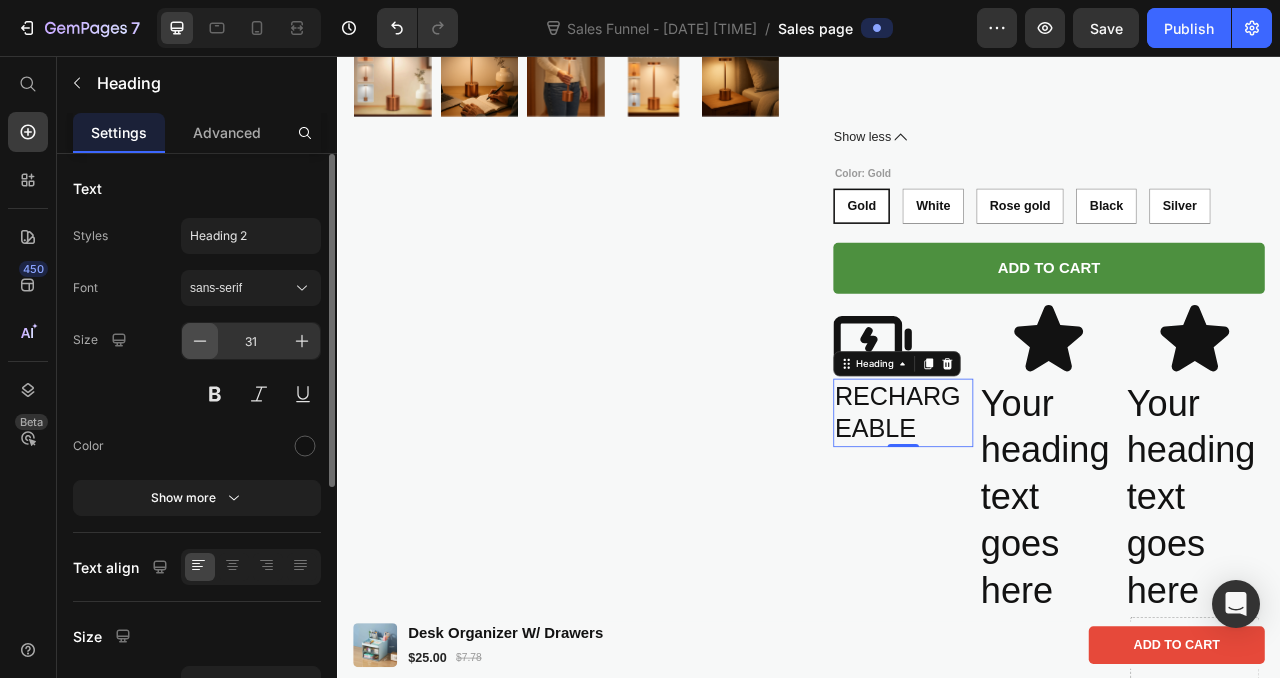 click 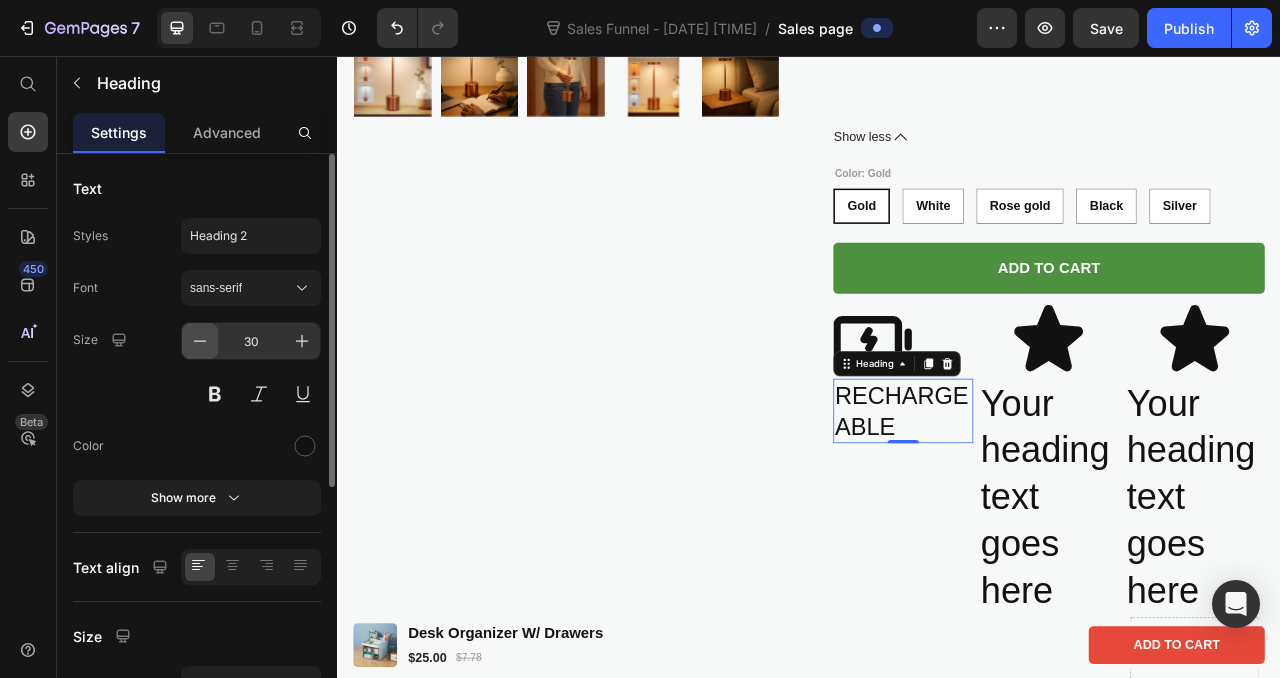 click 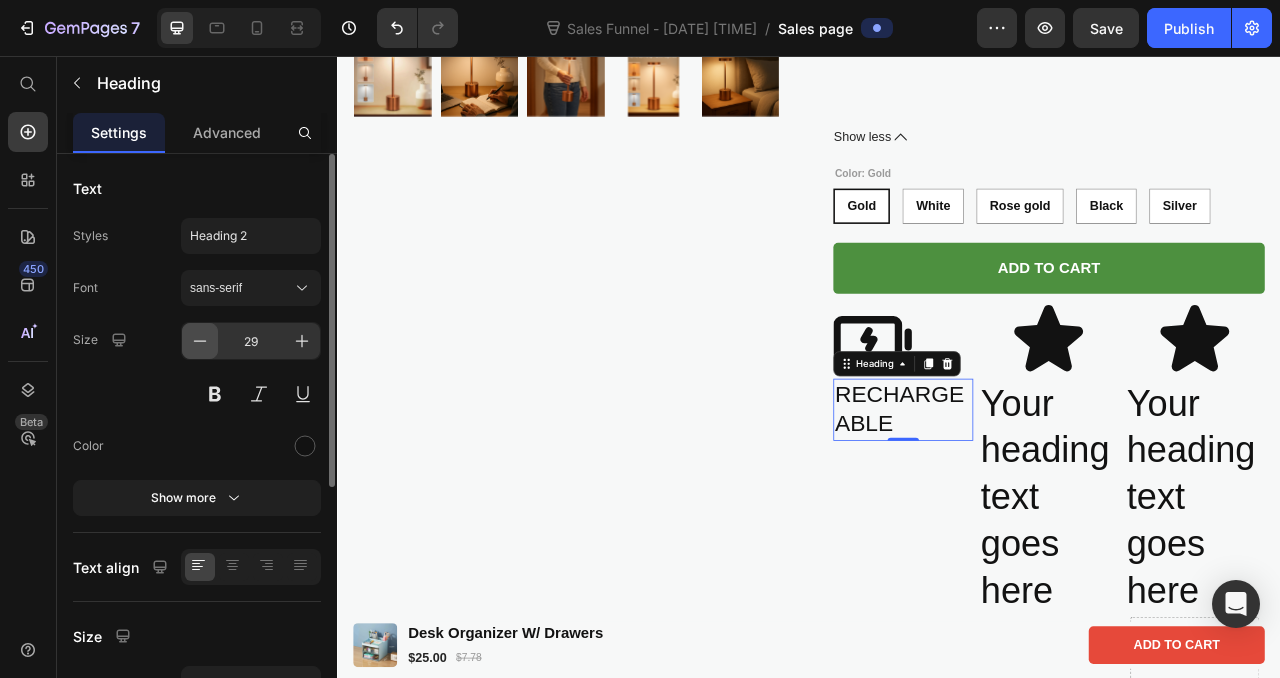 click 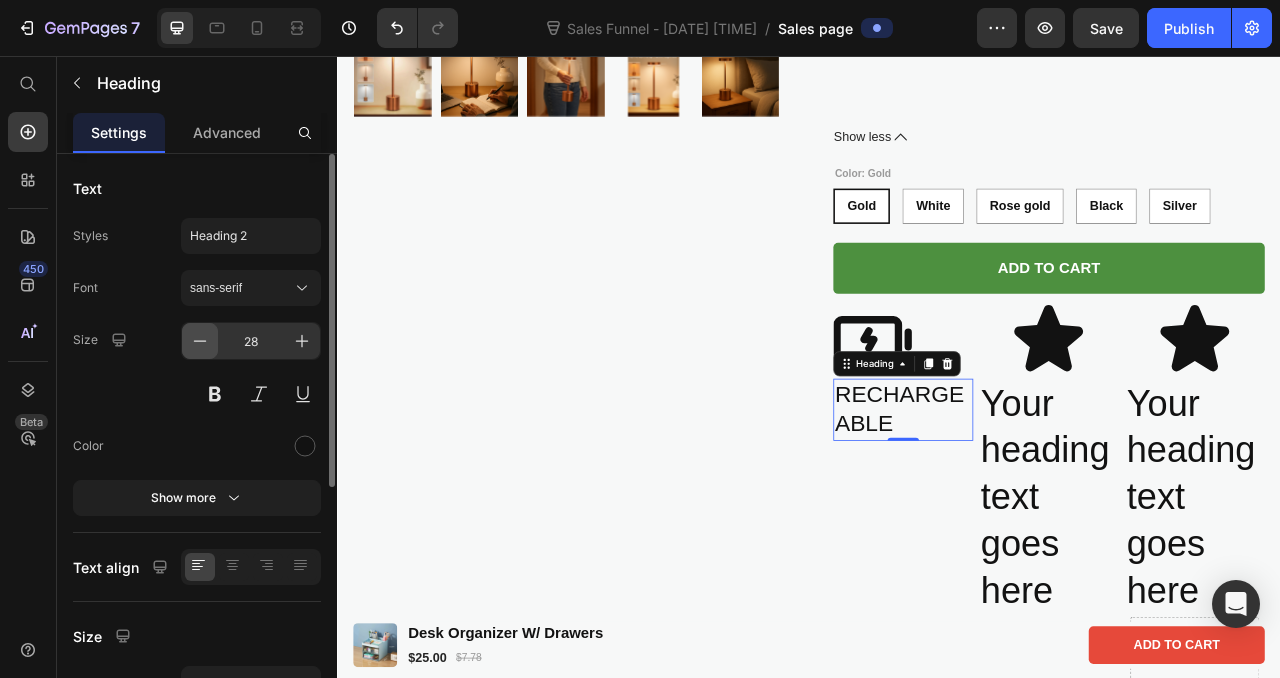 click 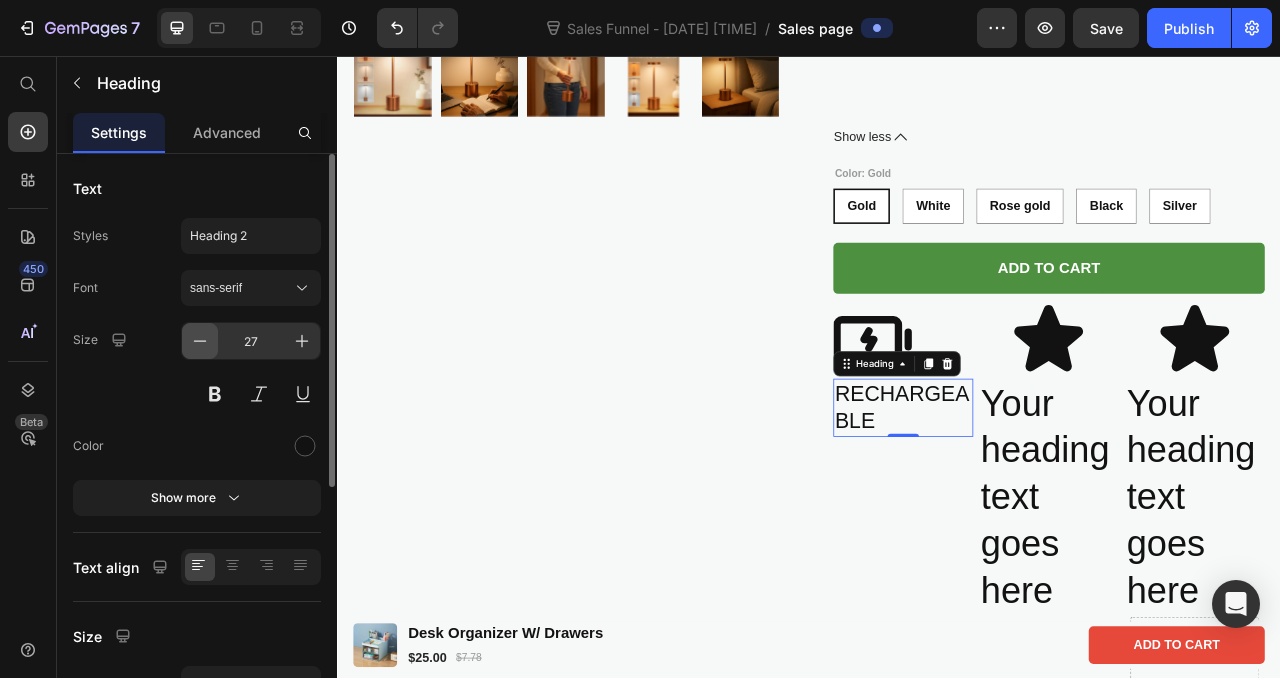 click 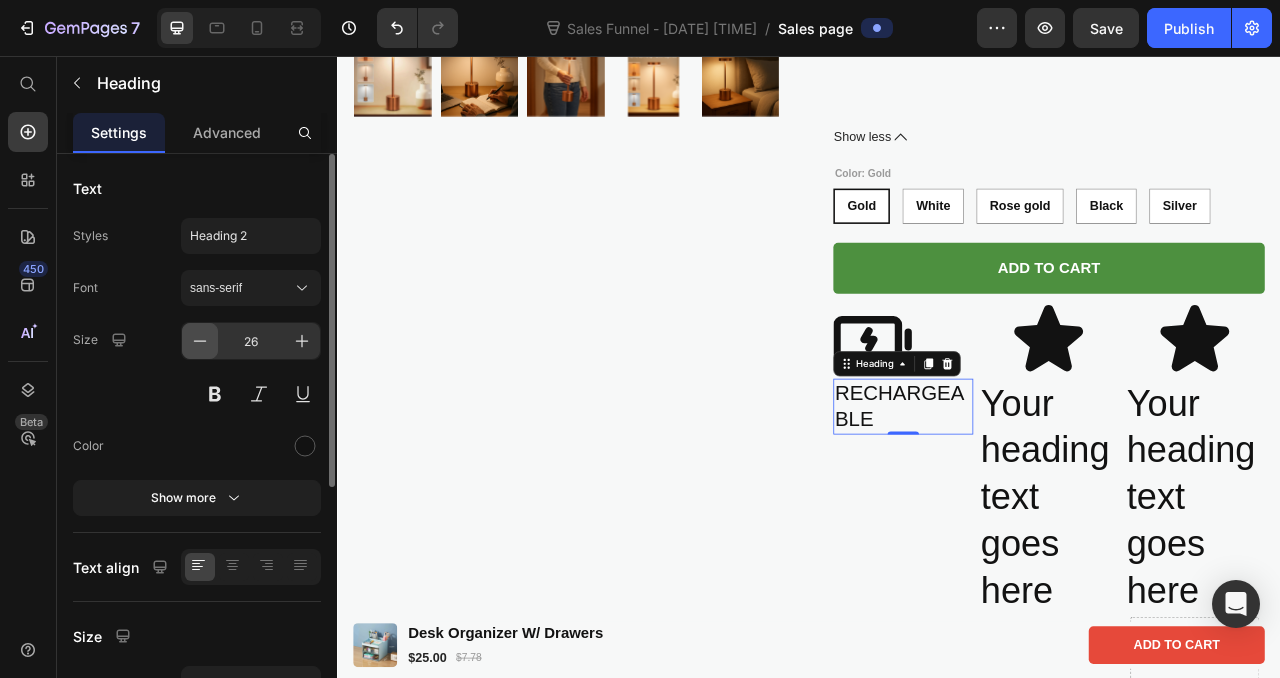 click 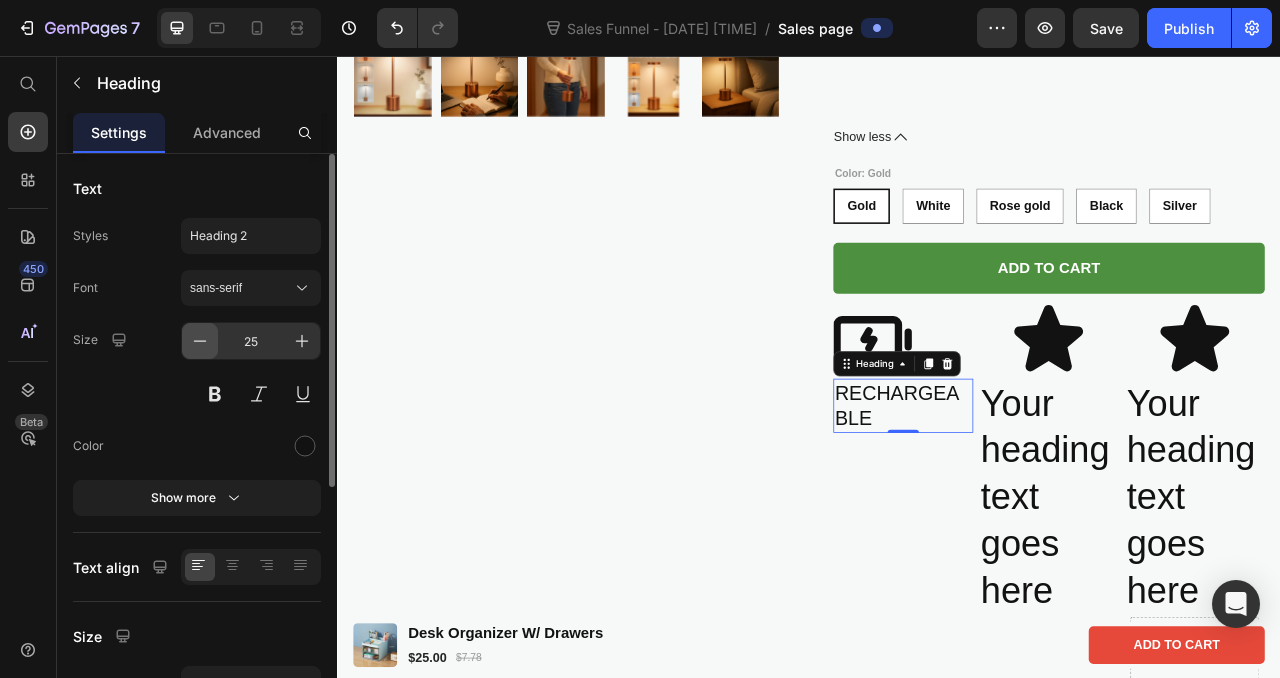 click 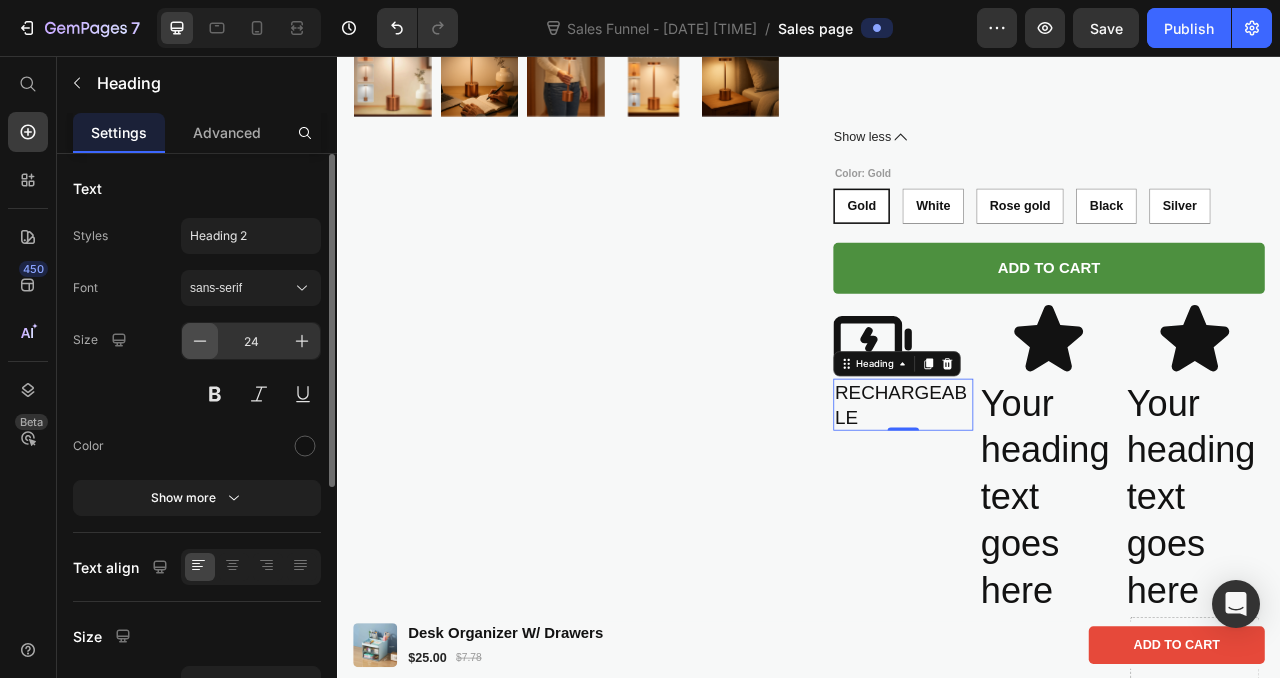 click 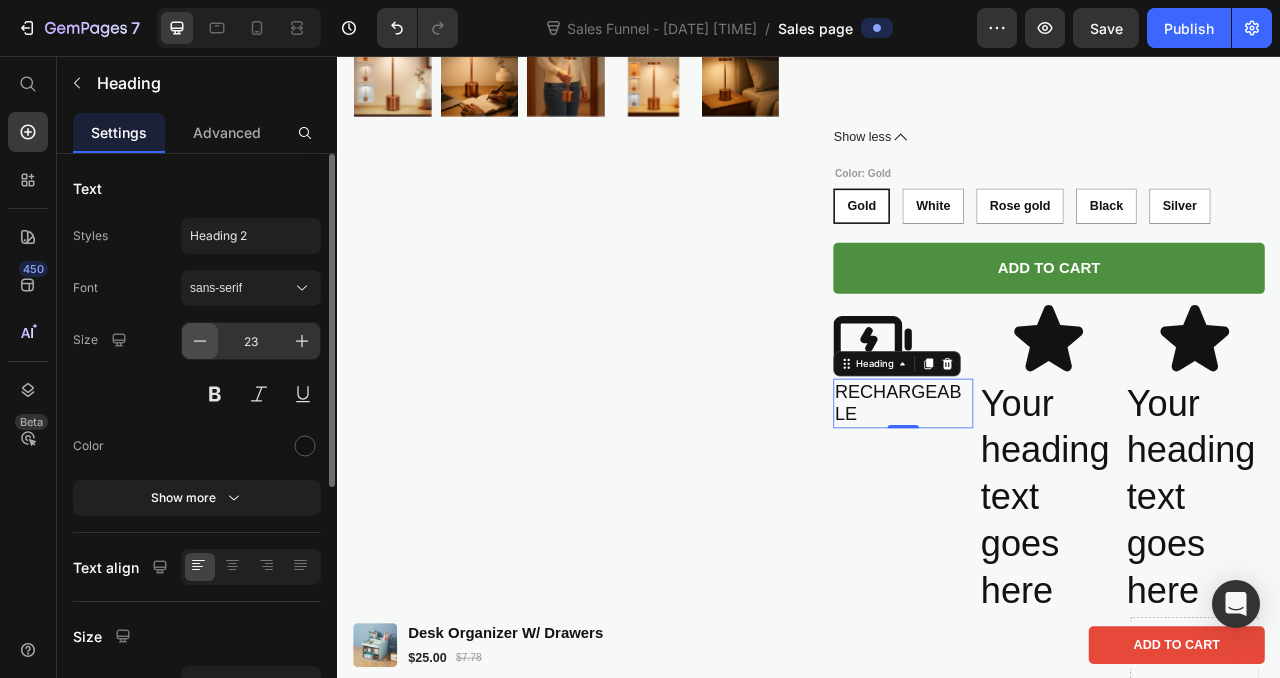 click 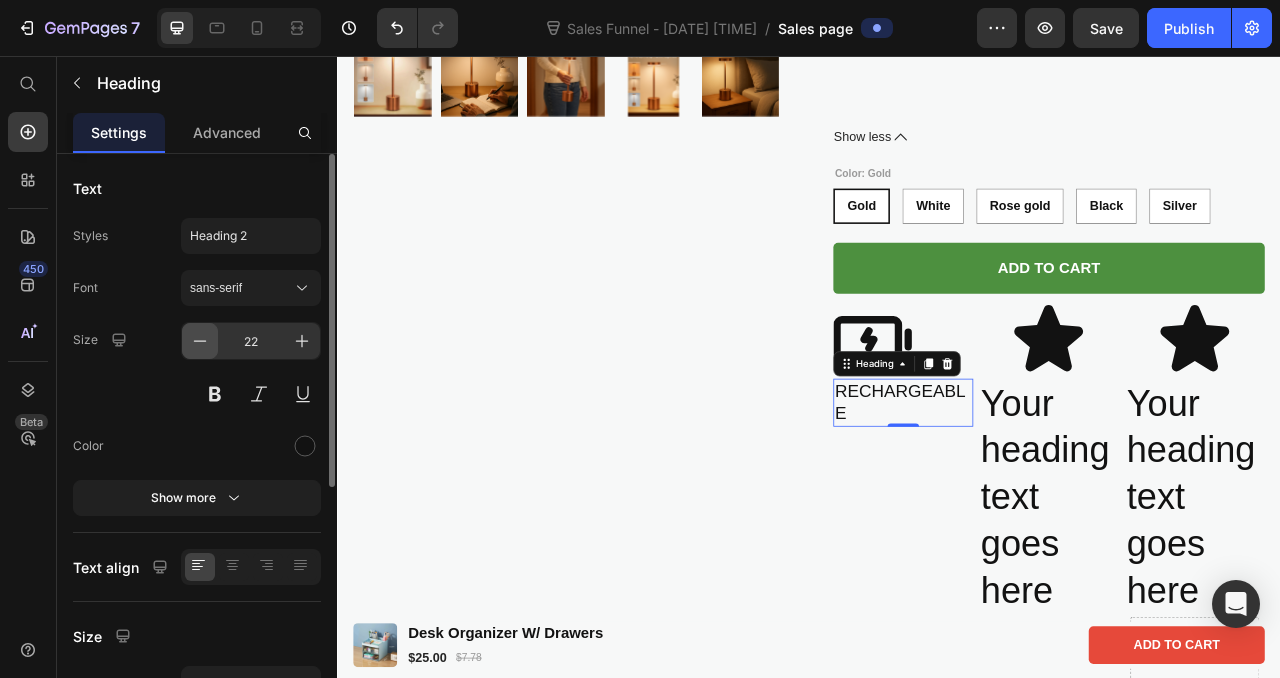 click 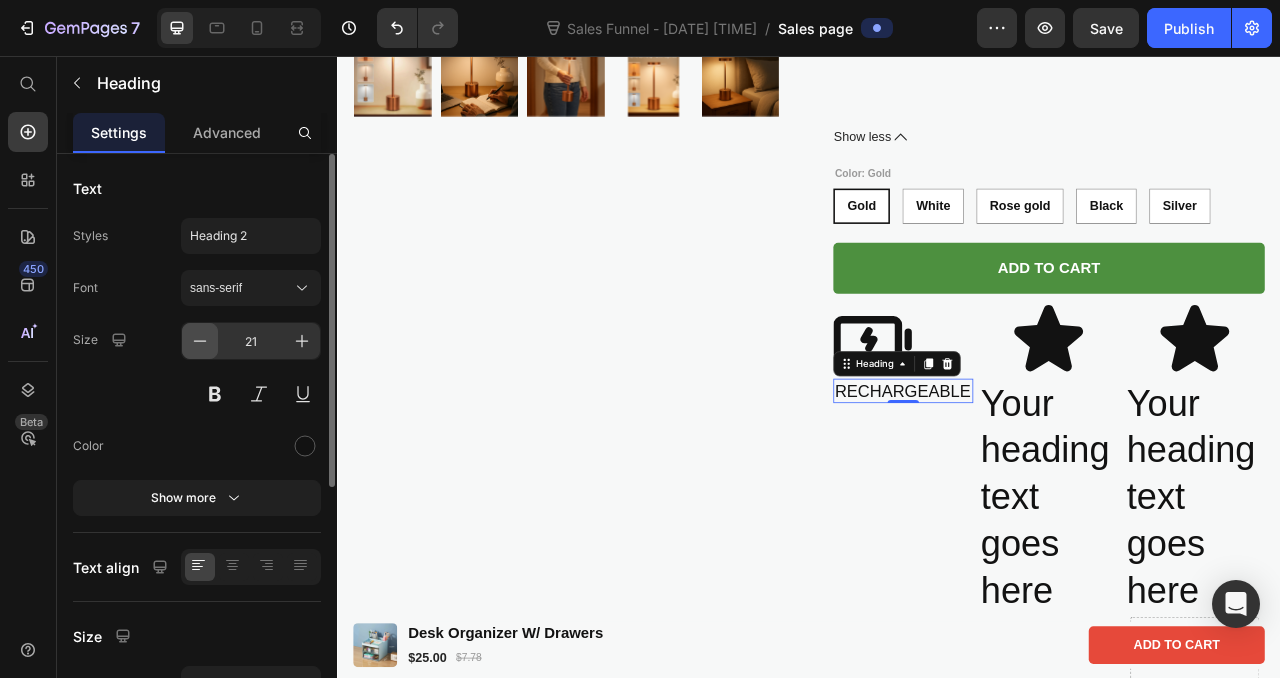 click 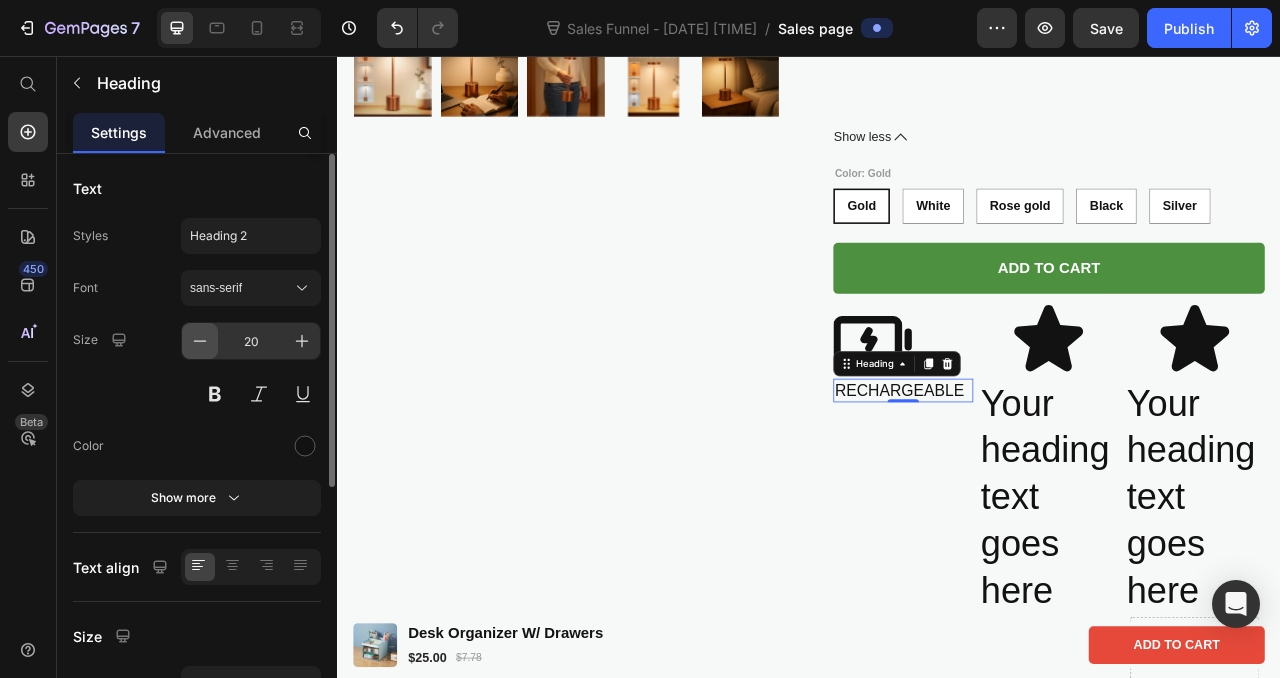 click 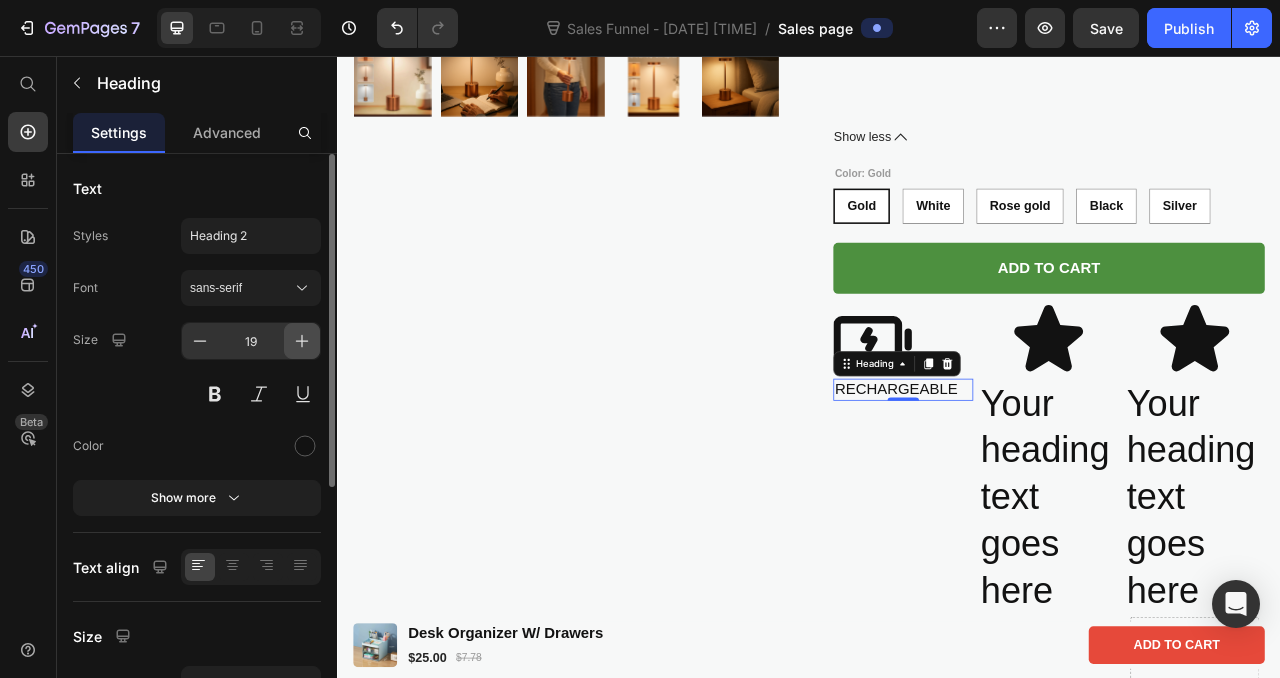 click 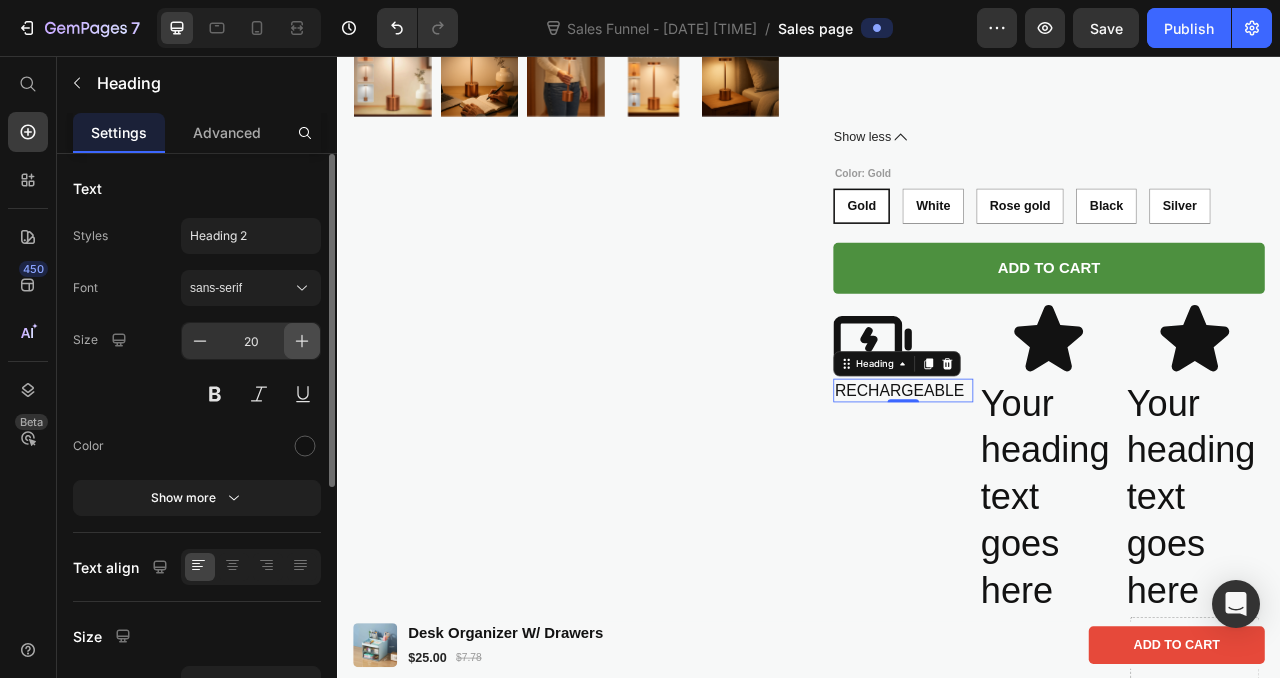 click 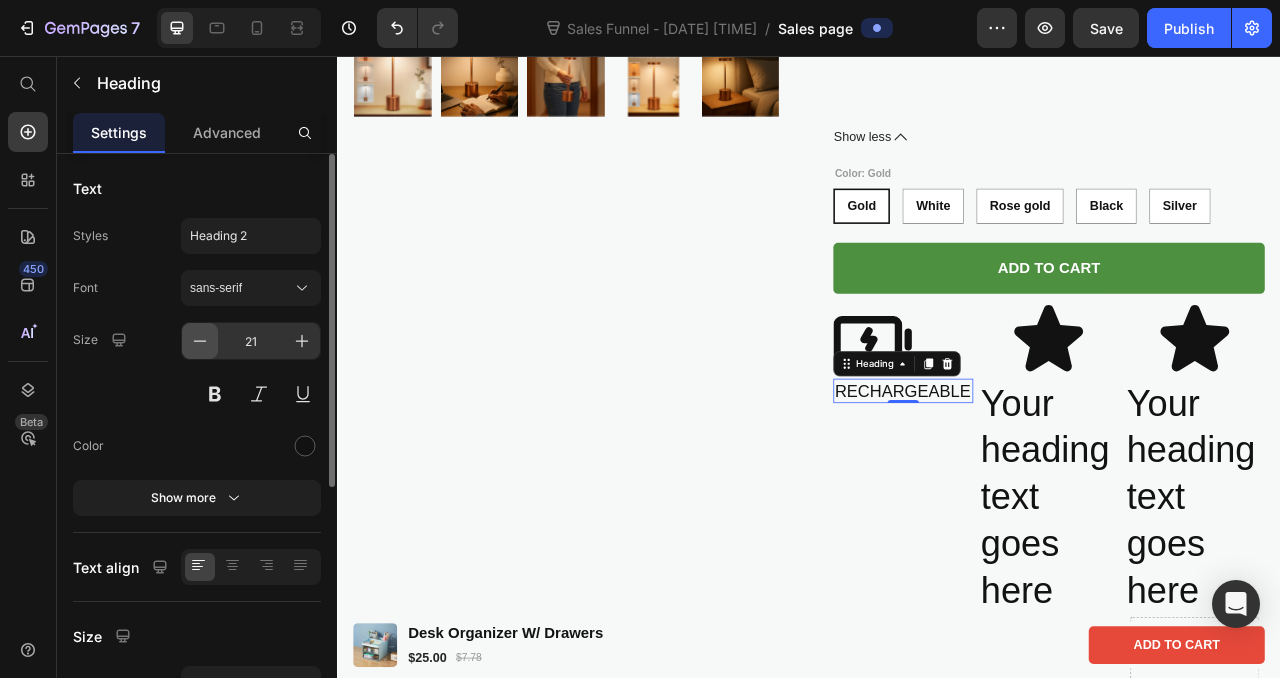 click 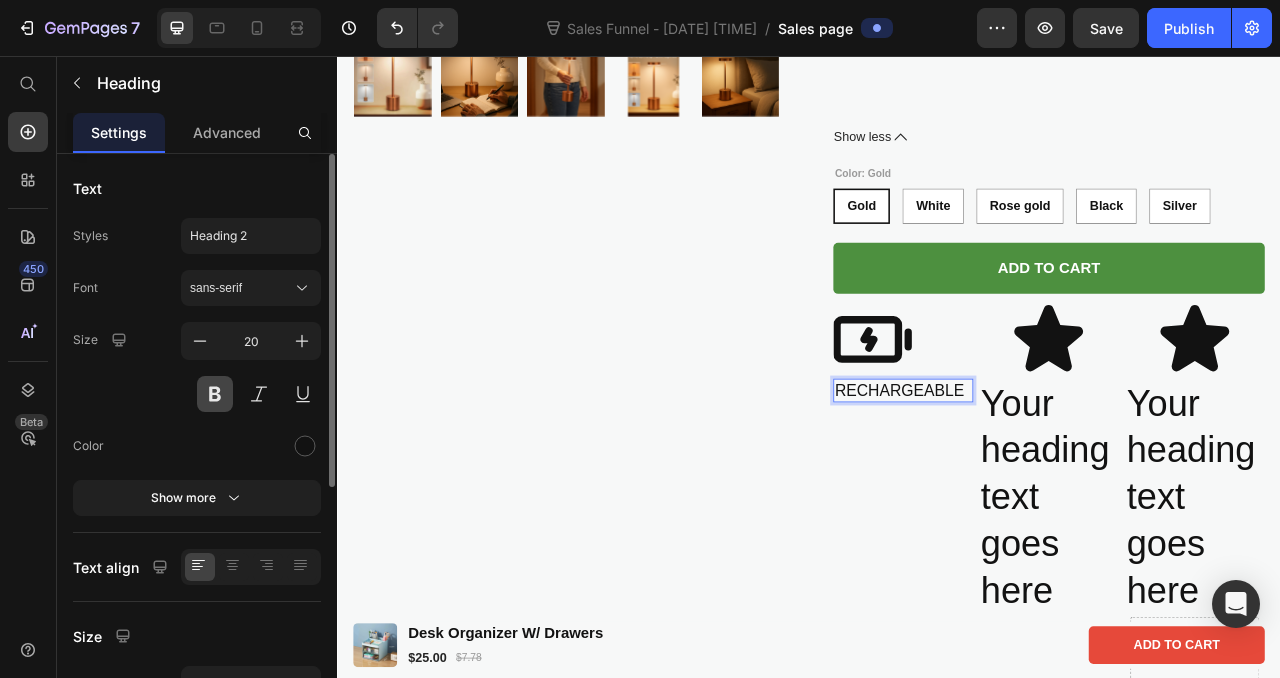 click at bounding box center (215, 394) 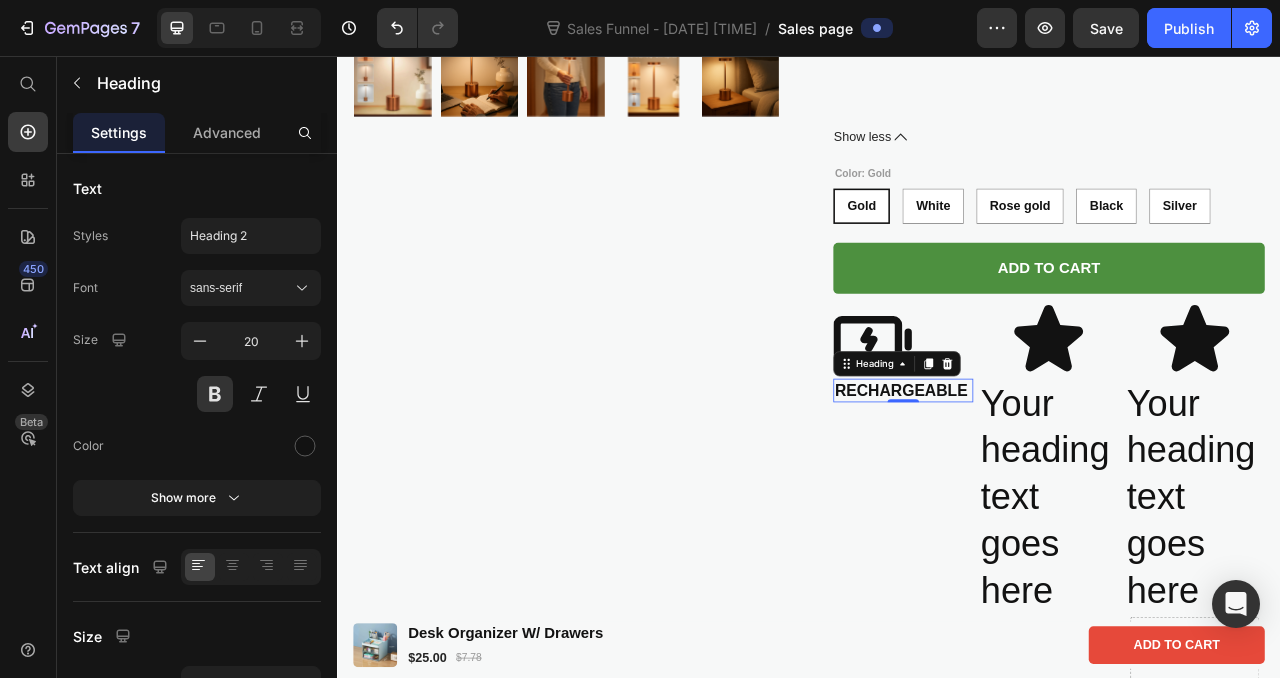 click on "Header Product Images Desk Organizer W/ Drawers Product Title $25.00 Product Price $7.78 Product Price Row Row Add to cart Button Product Sticky Product Images Wireless Table Lamp W/Touch Sensor, Portable Product Title $55.00 Product Price
Drop element here Row
This Wireless Table Lamp with a touch sensor is the perfect solution for portable lighting.
With wireless capabilities, you can easily move the lamp from room to room or even a nightstand.
The touch sensor makes it easy to turn on and off without the hassle of cords or switches.
Enjoy the convenience of wireless lighting with this stylish, functional, and simple-to-use lamp.
This table lamp will work perfect as a desk lamp or as a bedside lamp on a bedside table.
Show less Product Description  Color: Gold Gold Gold Gold White White White Rose gold Rose gold Rose gold Black Black Black Silver Silver Silver Product Variants & Swatches Add to cart Add to Cart
0" at bounding box center [937, 689] 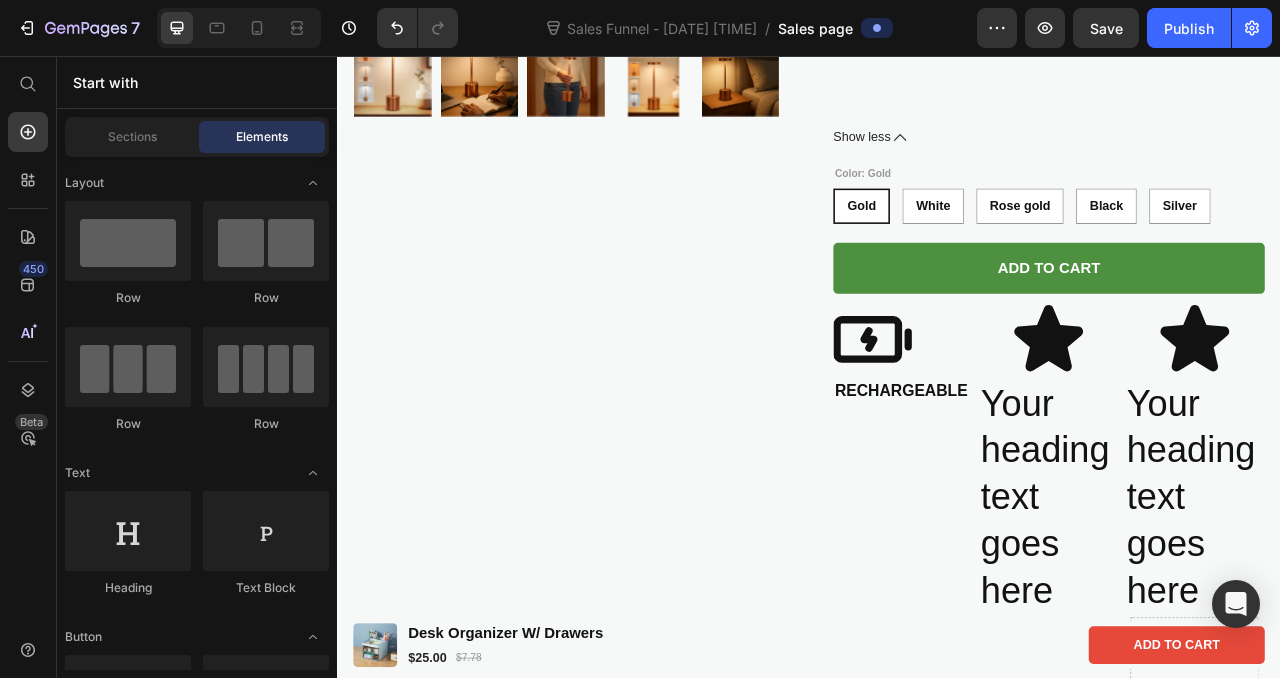 scroll, scrollTop: 0, scrollLeft: 0, axis: both 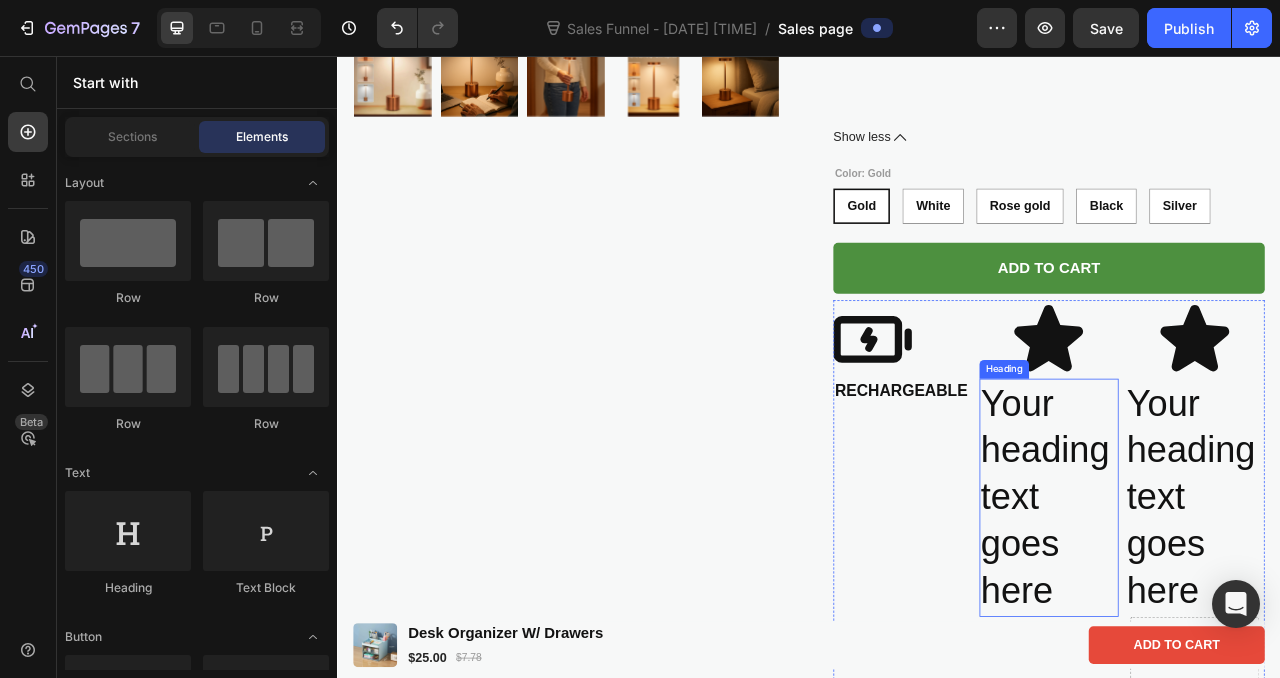 click on "Your heading text goes here" at bounding box center (1243, 618) 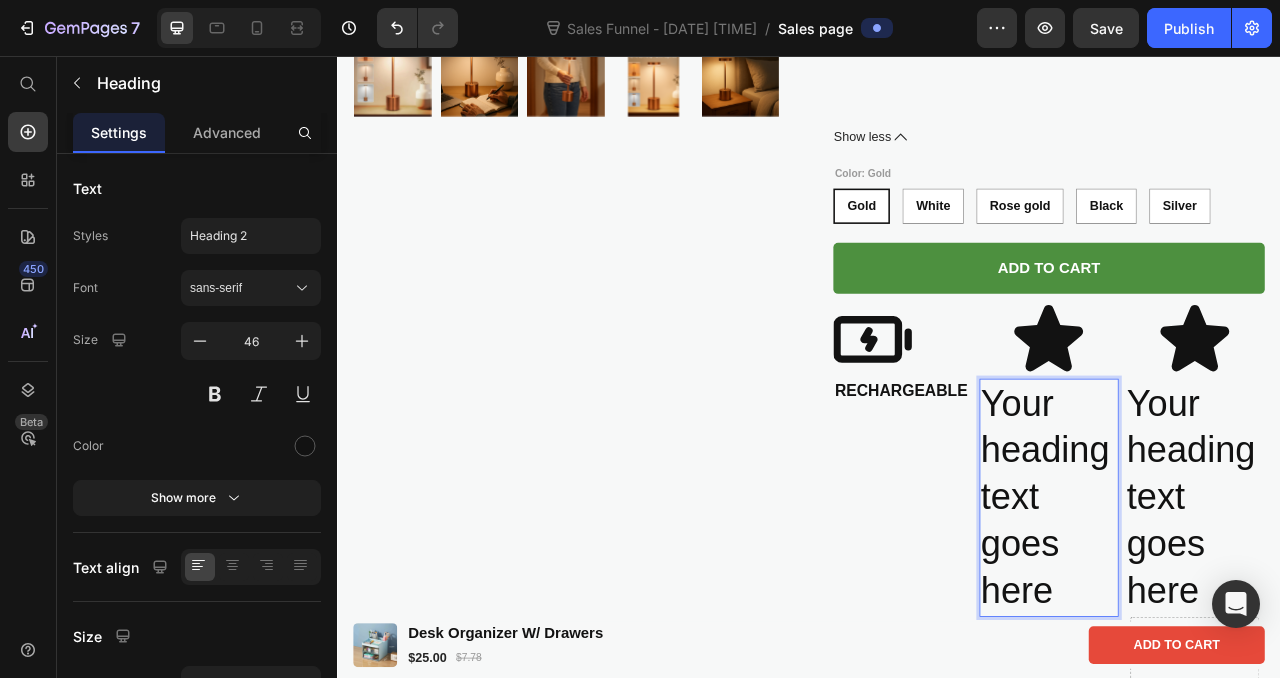 click on "Your heading text goes here" at bounding box center (1243, 618) 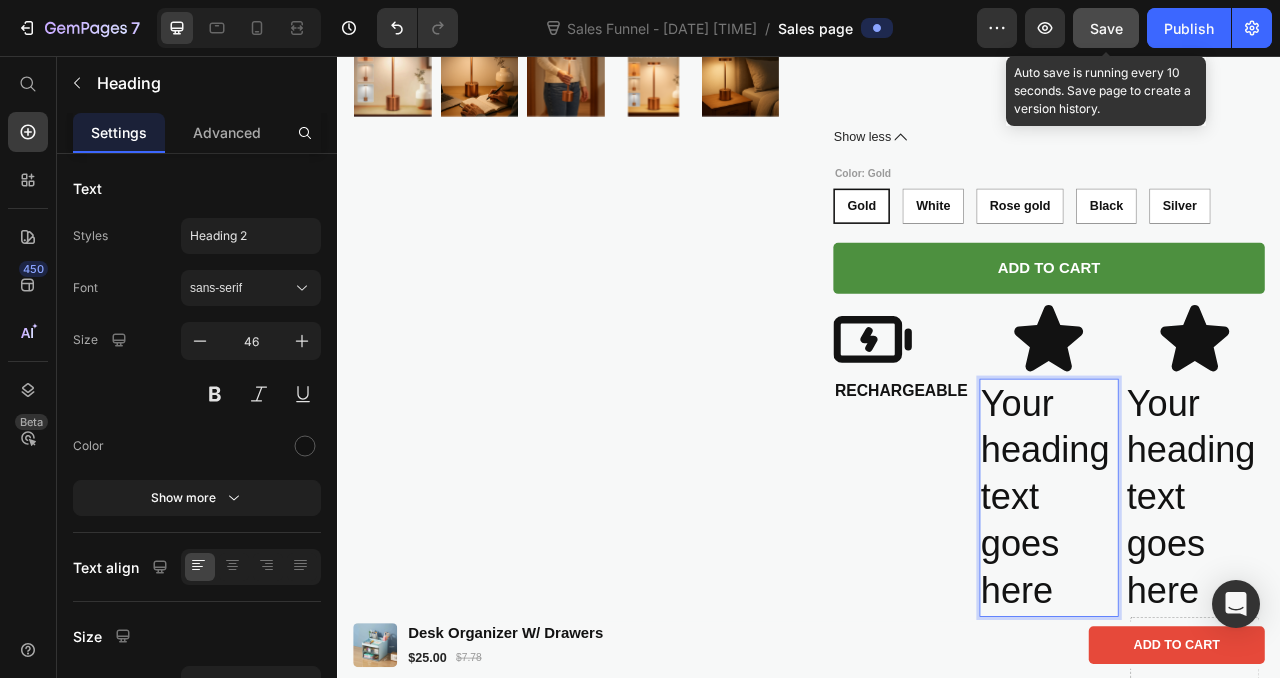 click on "Save" 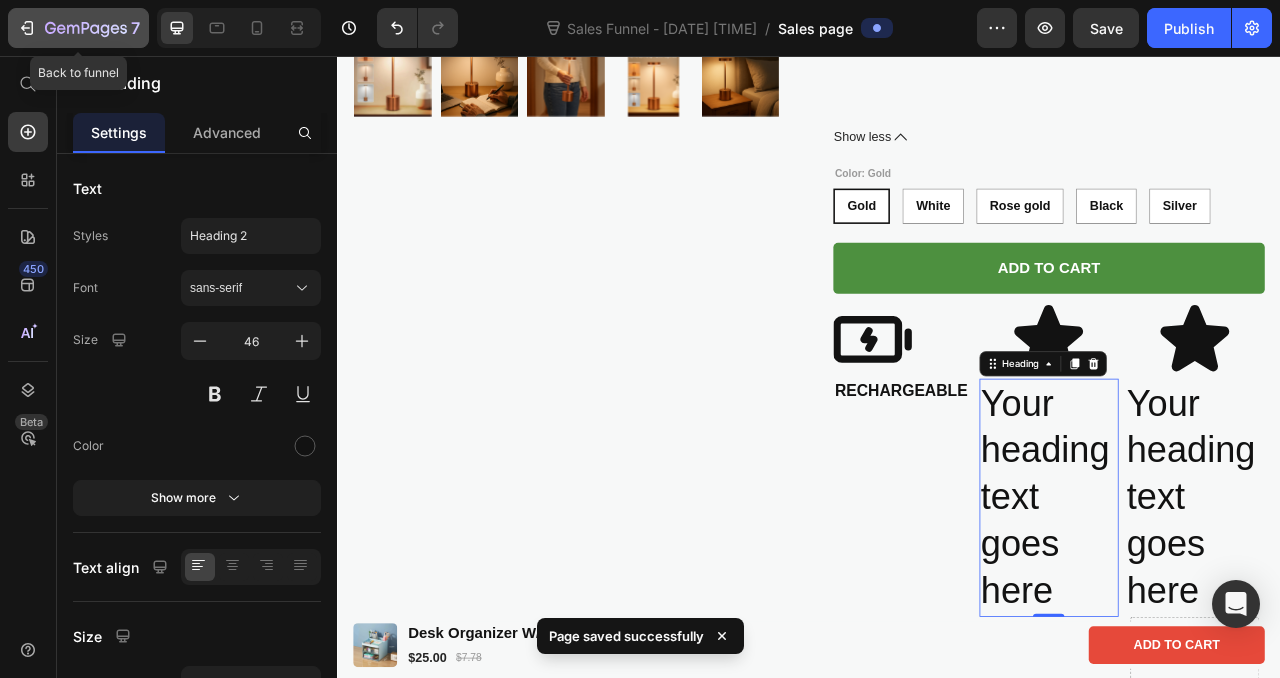 click 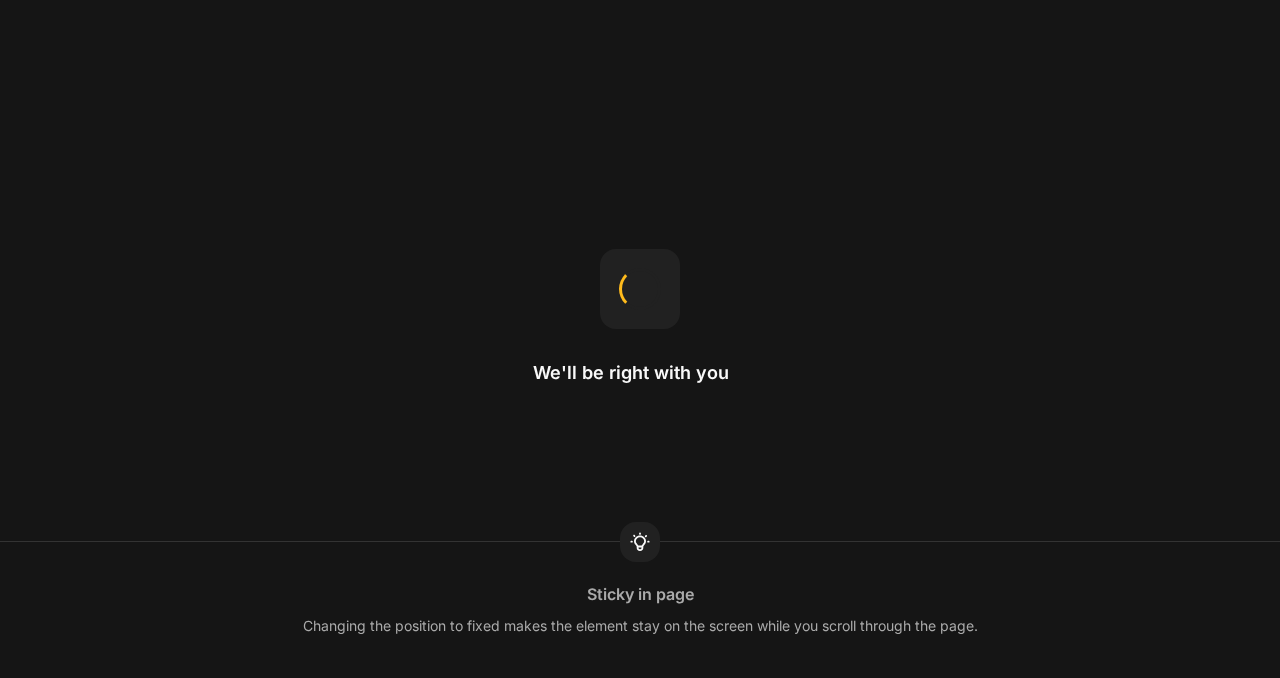 scroll, scrollTop: 0, scrollLeft: 0, axis: both 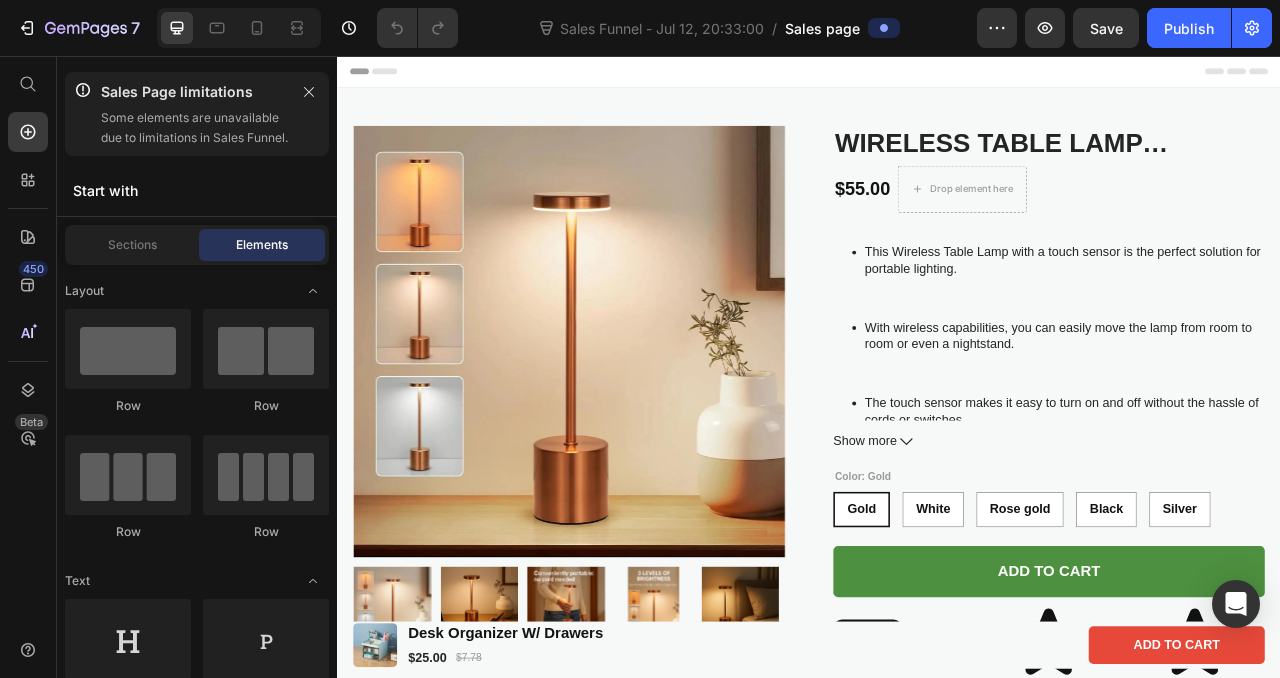 drag, startPoint x: 1524, startPoint y: 223, endPoint x: 1511, endPoint y: 89, distance: 134.62912 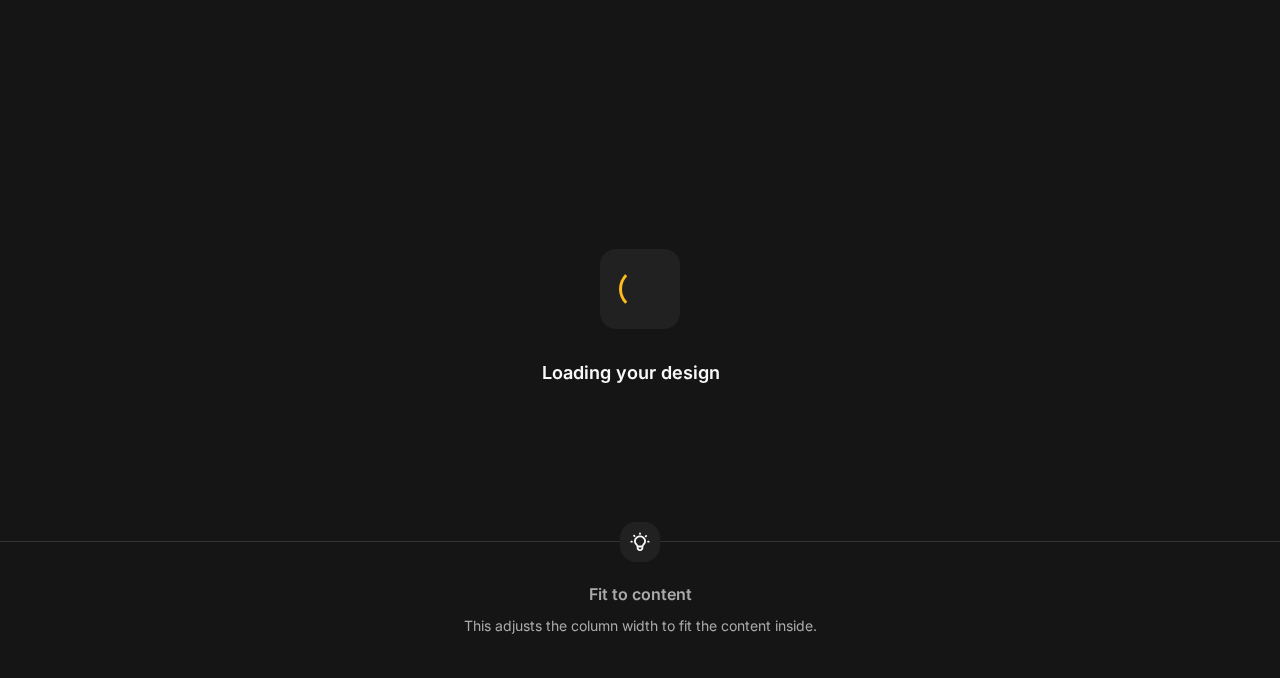 scroll, scrollTop: 0, scrollLeft: 0, axis: both 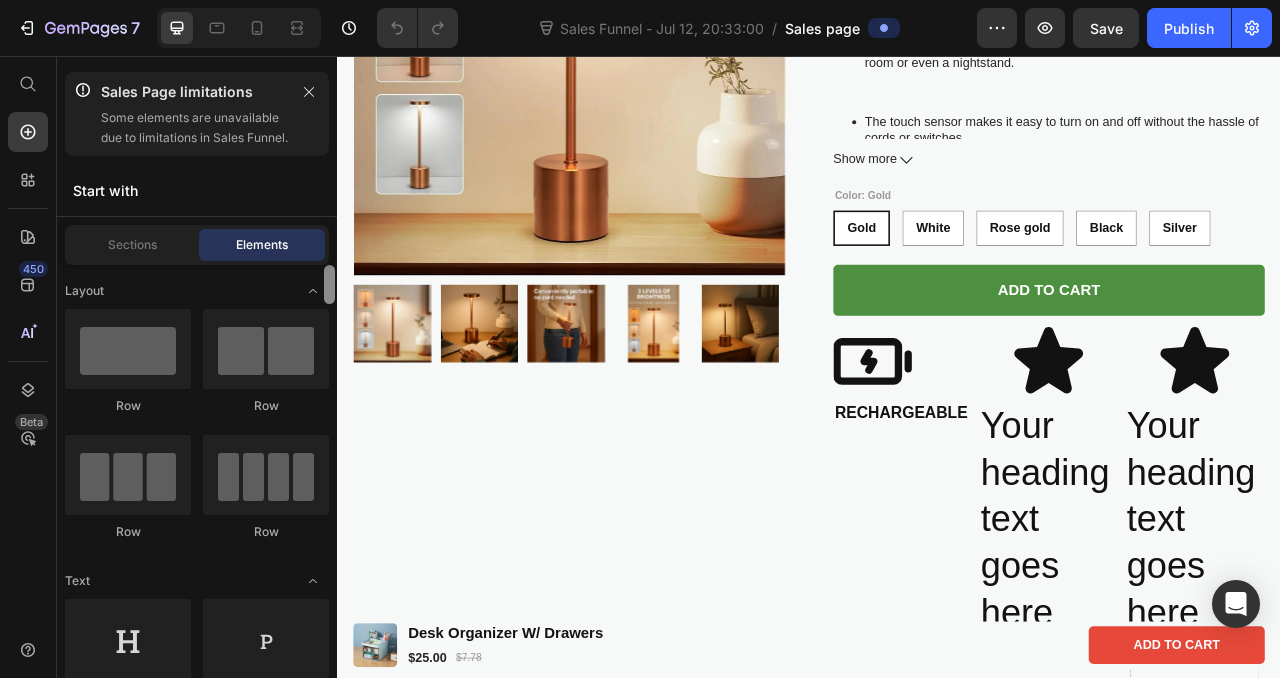 drag, startPoint x: 327, startPoint y: 299, endPoint x: 327, endPoint y: 277, distance: 22 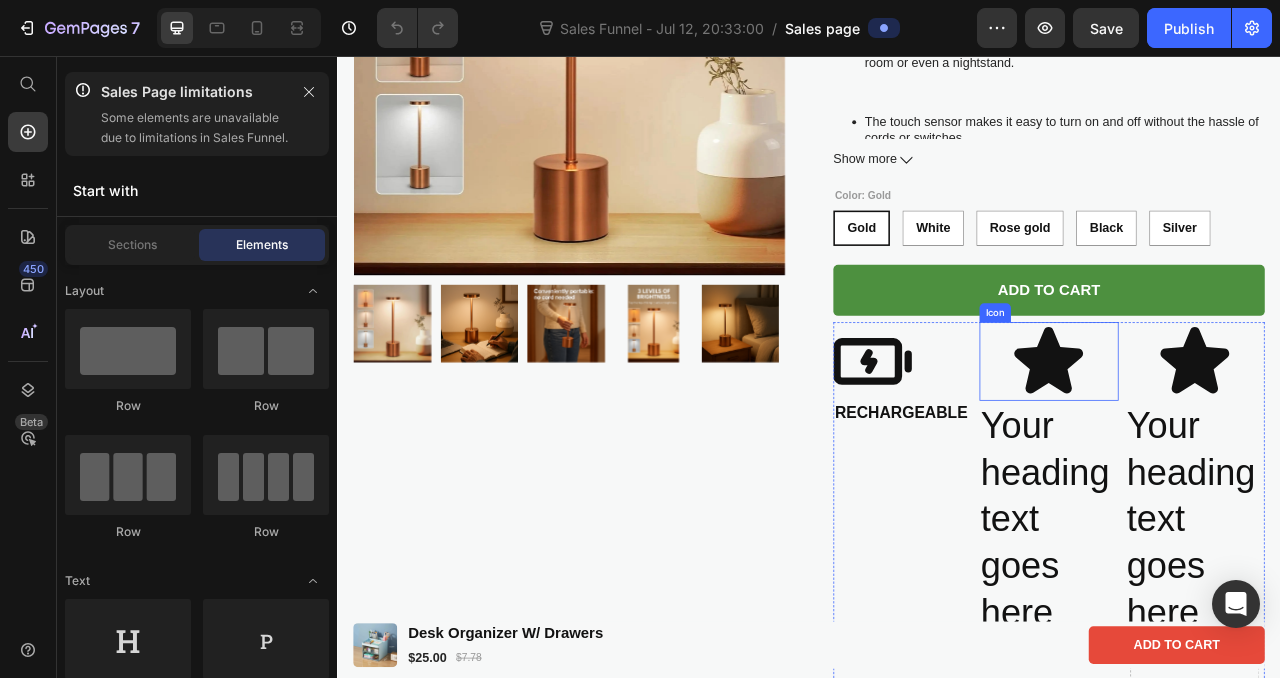 click 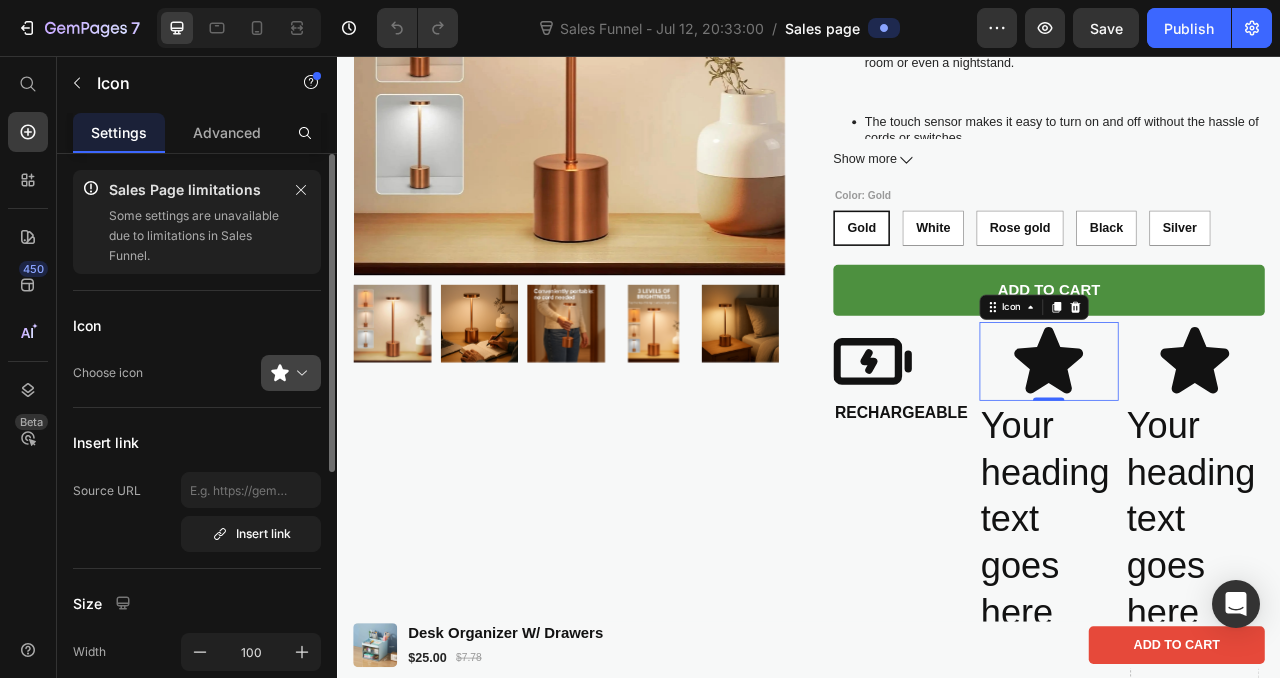 click at bounding box center (299, 373) 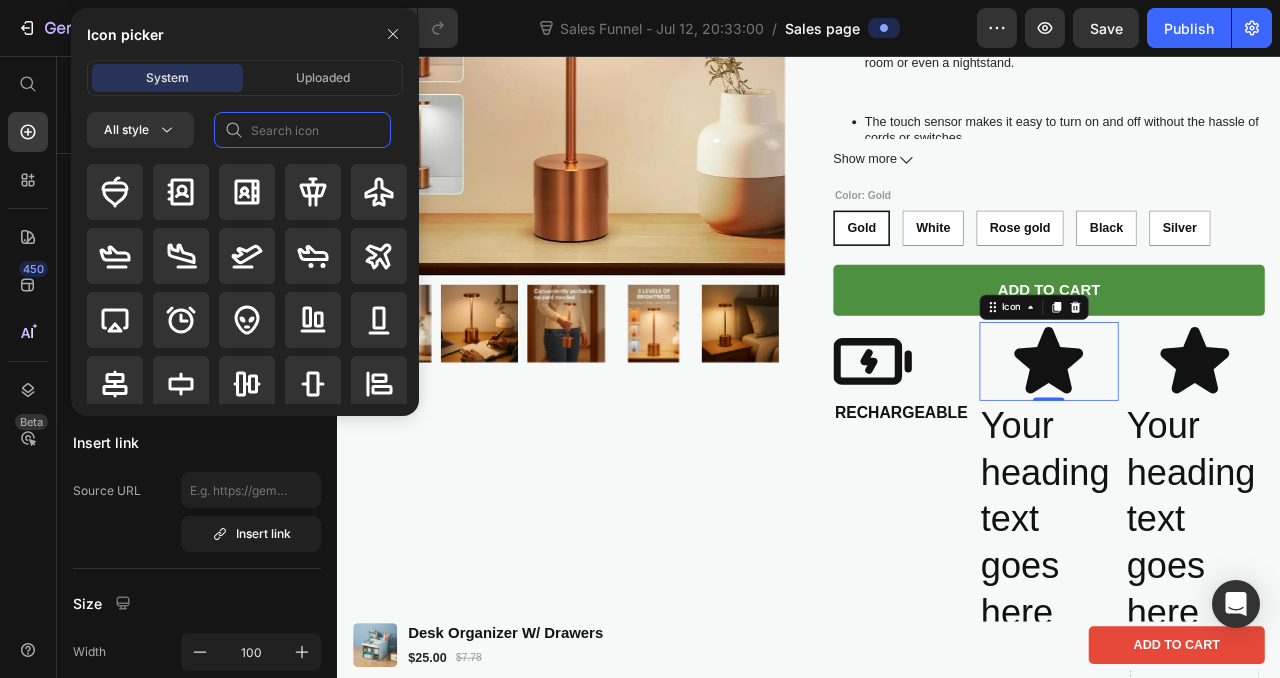 click 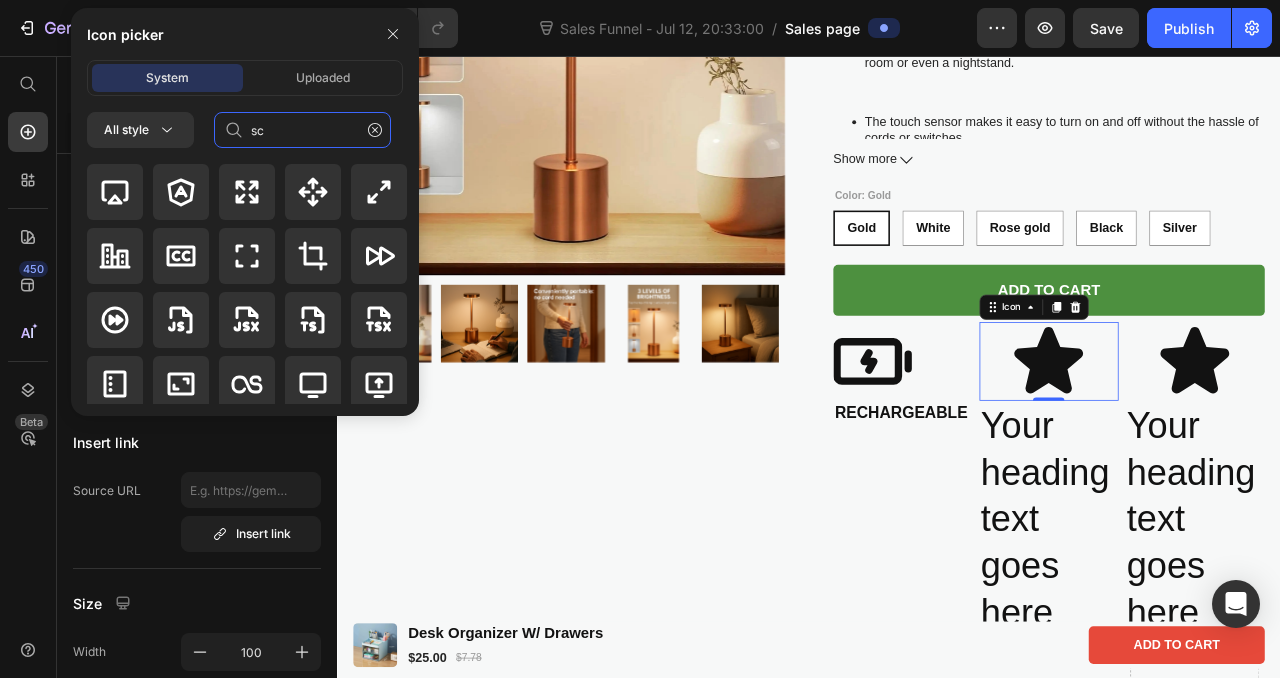 type on "s" 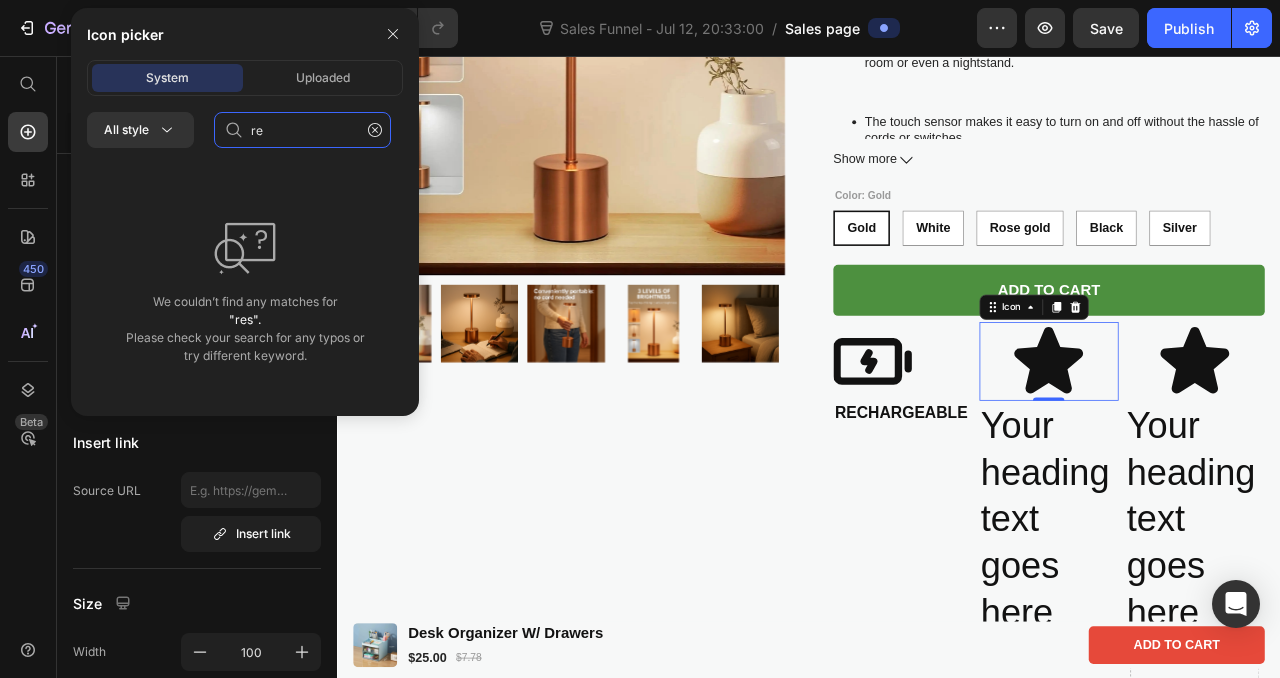 type on "r" 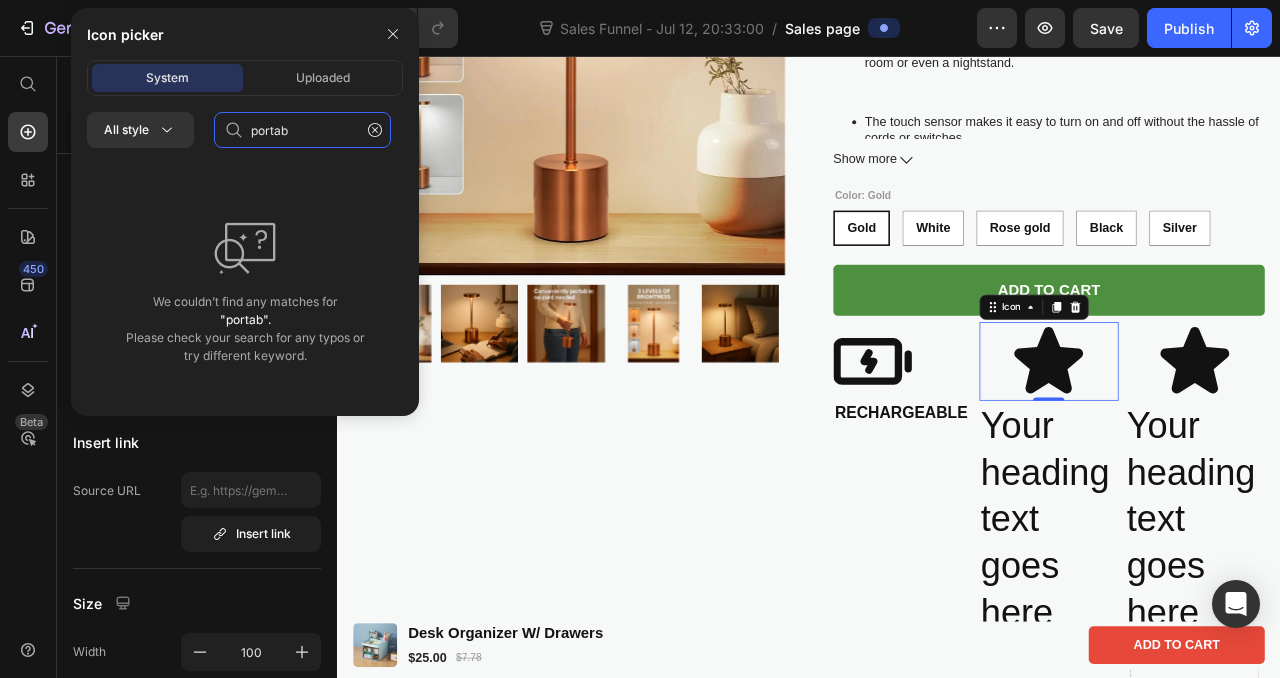 type on "porta" 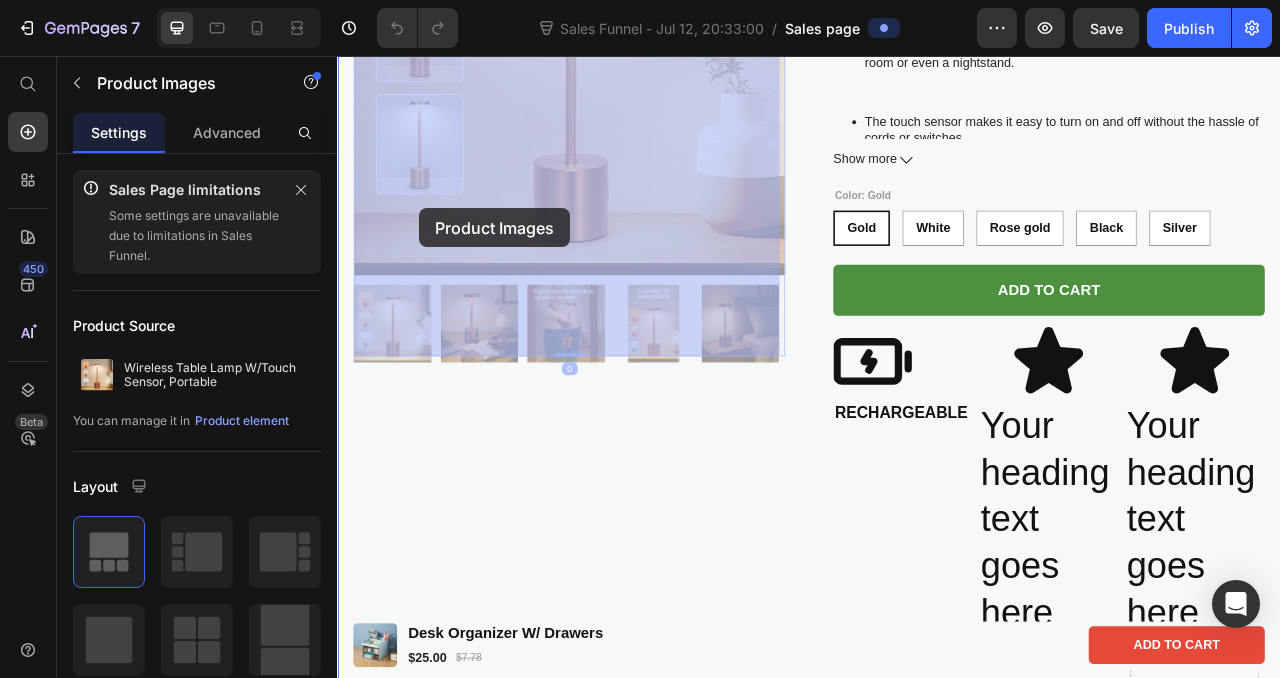drag, startPoint x: 442, startPoint y: 241, endPoint x: 439, endPoint y: 279, distance: 38.118237 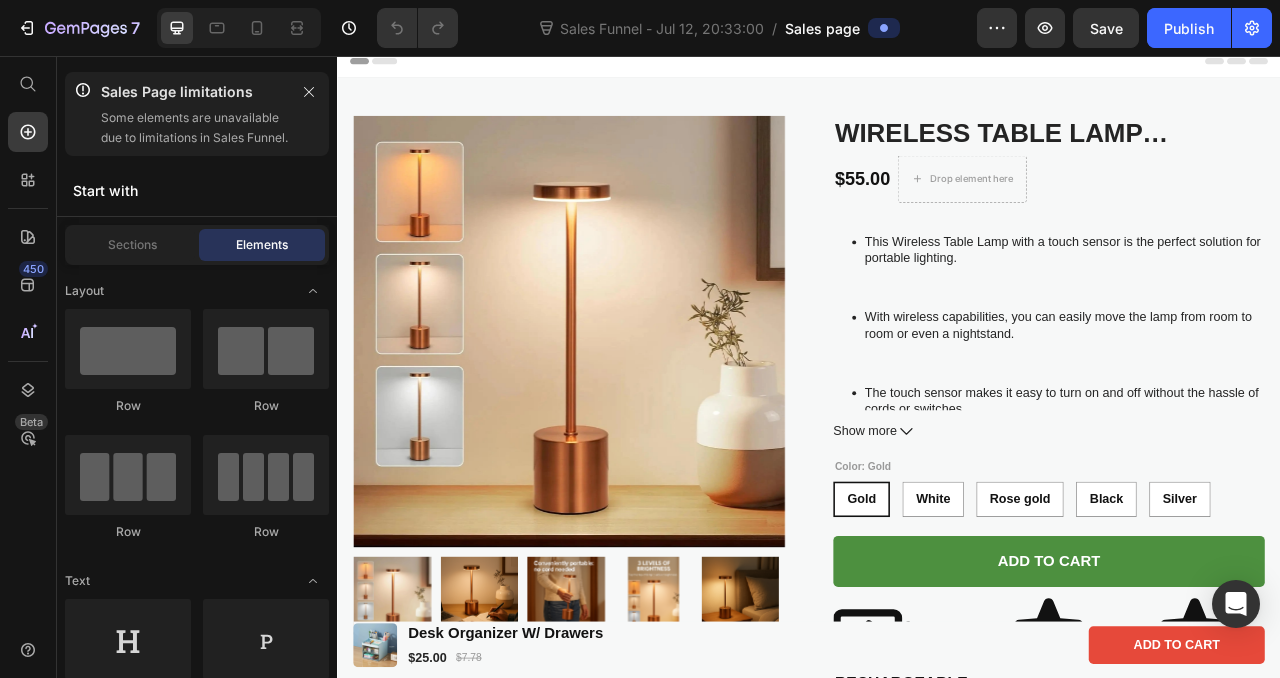 scroll, scrollTop: 0, scrollLeft: 0, axis: both 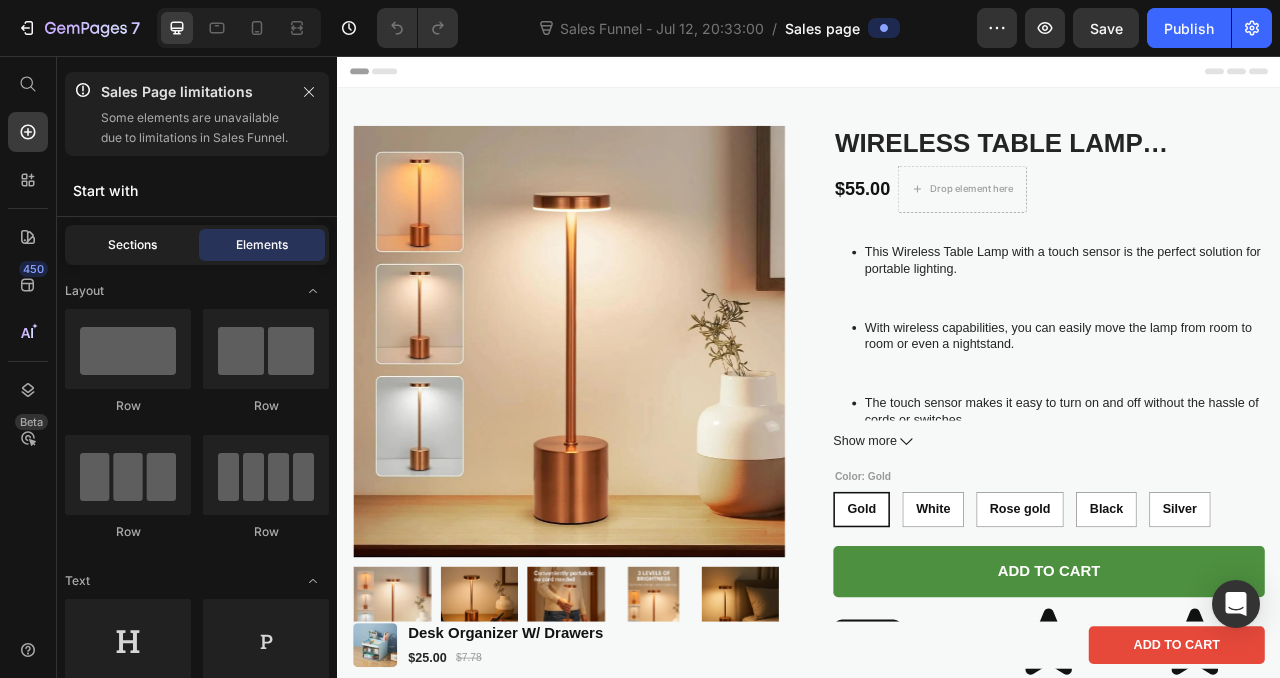 click on "Sections" at bounding box center [132, 245] 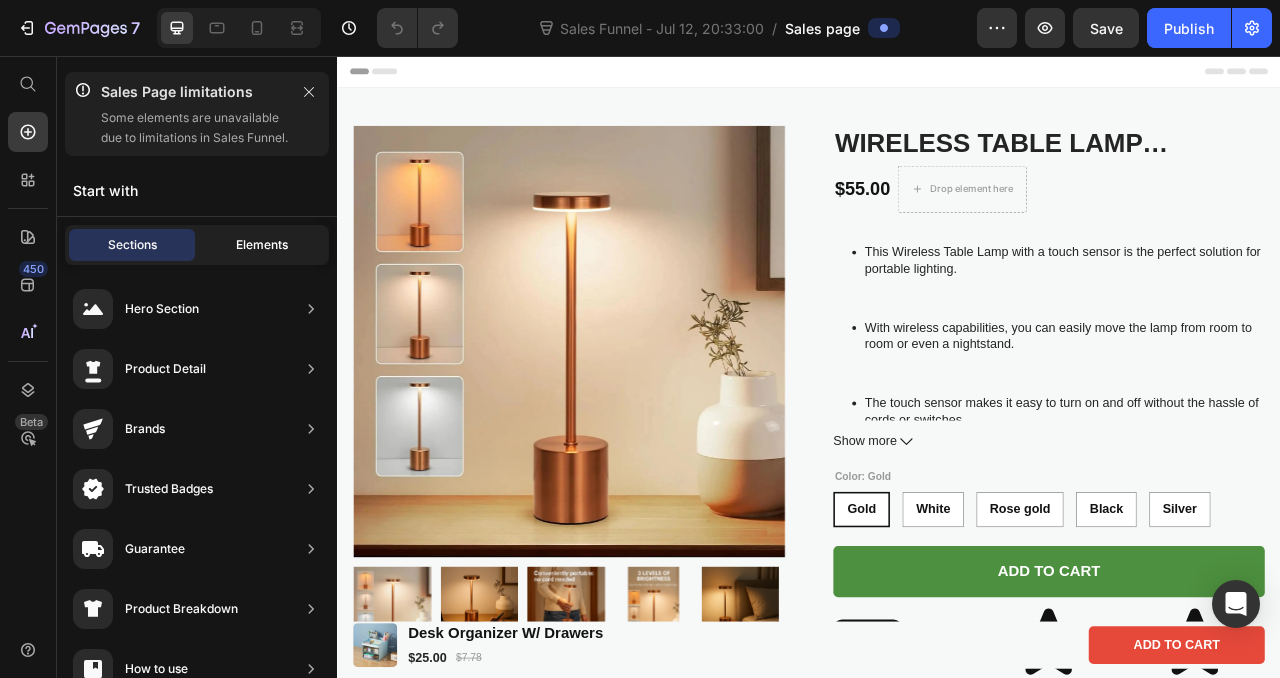 click on "Elements" 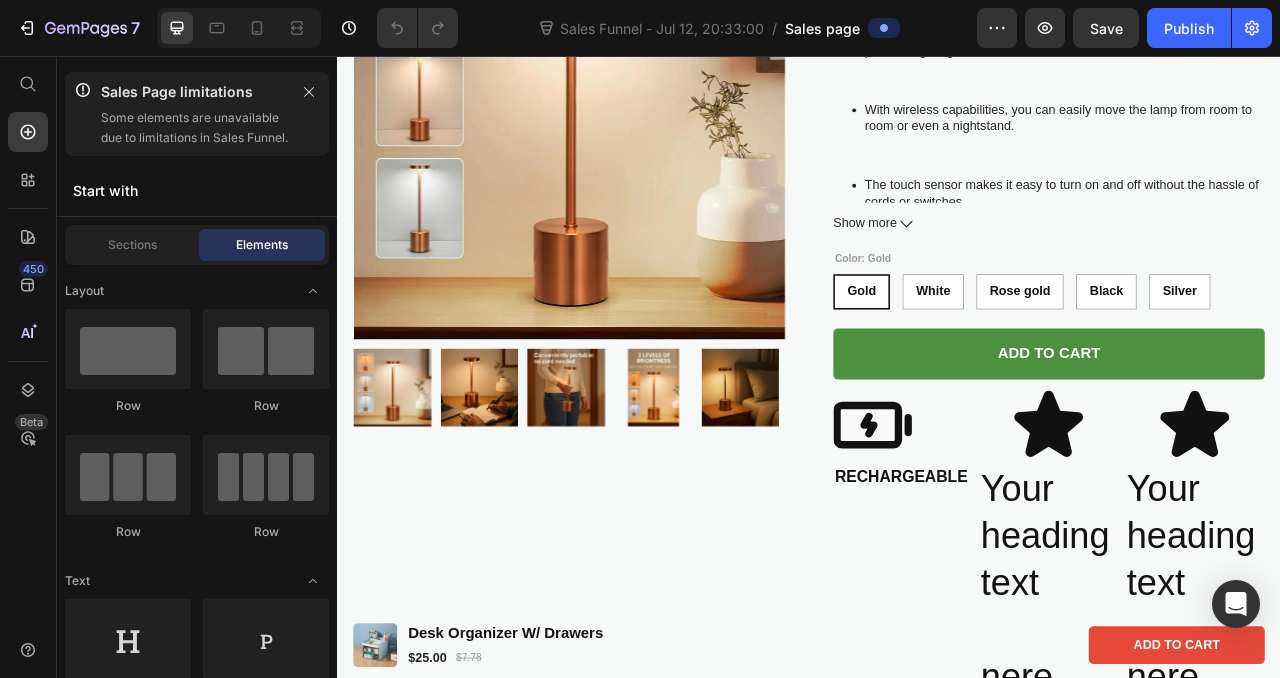 scroll, scrollTop: 440, scrollLeft: 0, axis: vertical 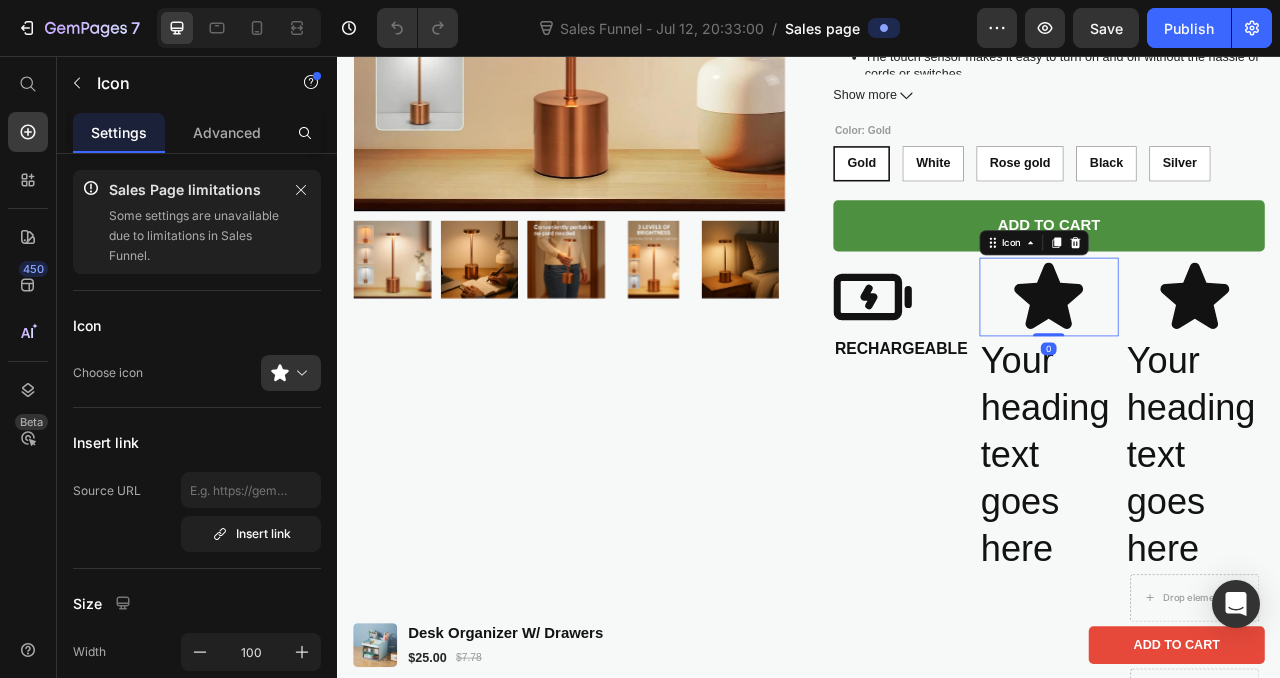 click 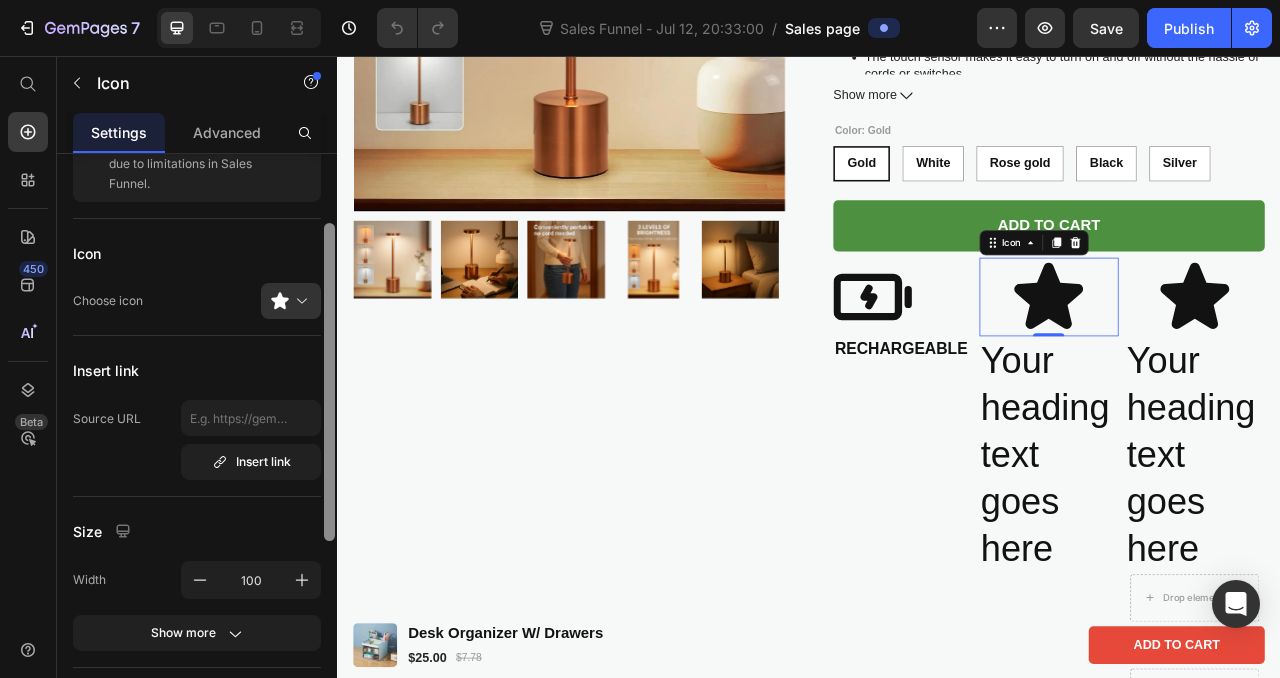 scroll, scrollTop: 0, scrollLeft: 0, axis: both 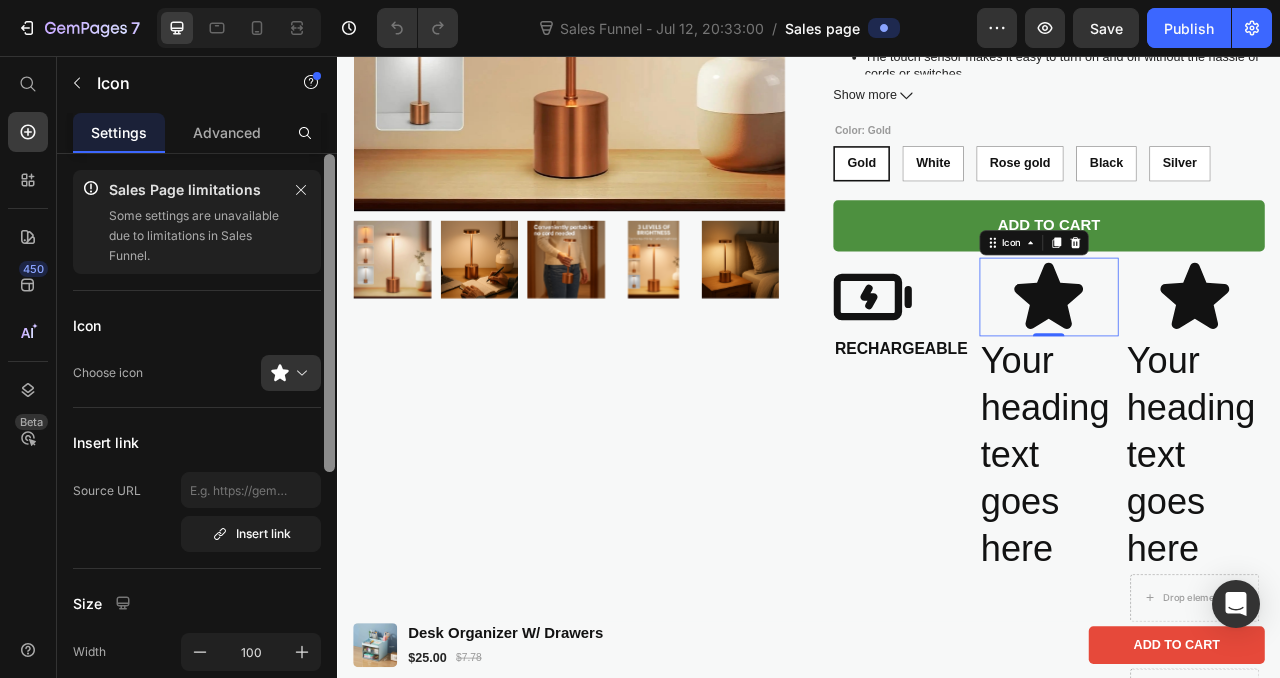 drag, startPoint x: 331, startPoint y: 405, endPoint x: 314, endPoint y: 205, distance: 200.7212 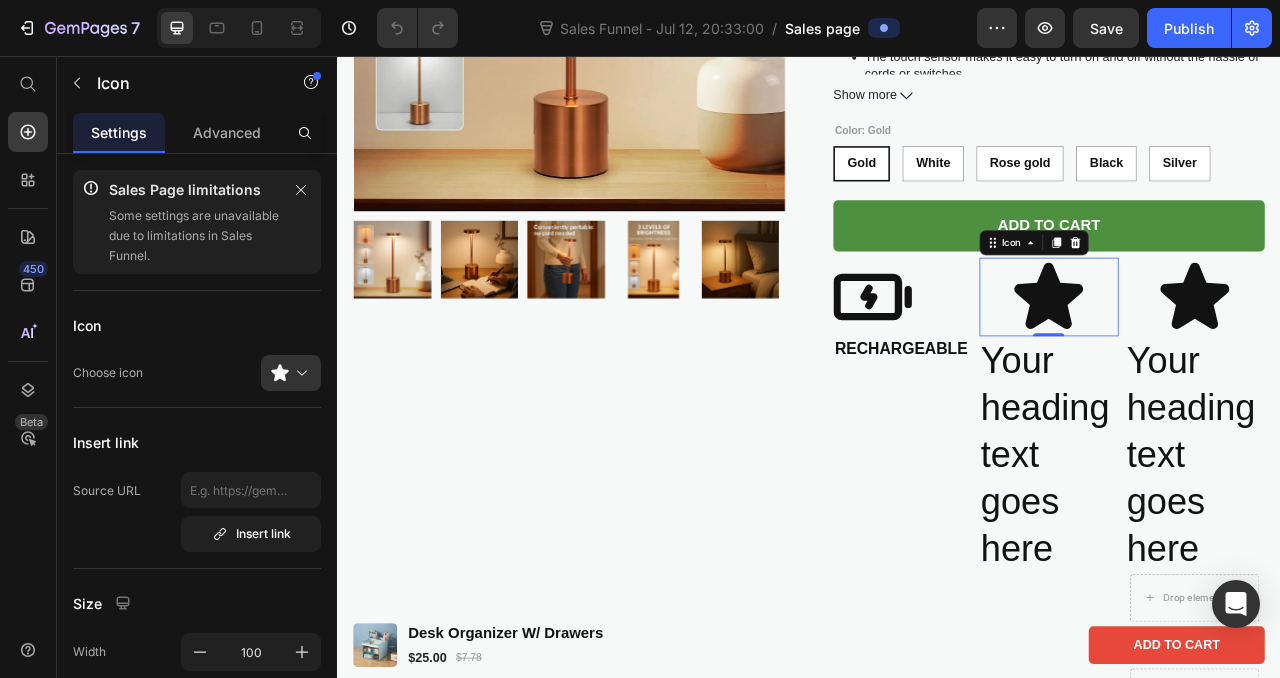 click on "Icon   0" at bounding box center [1243, 363] 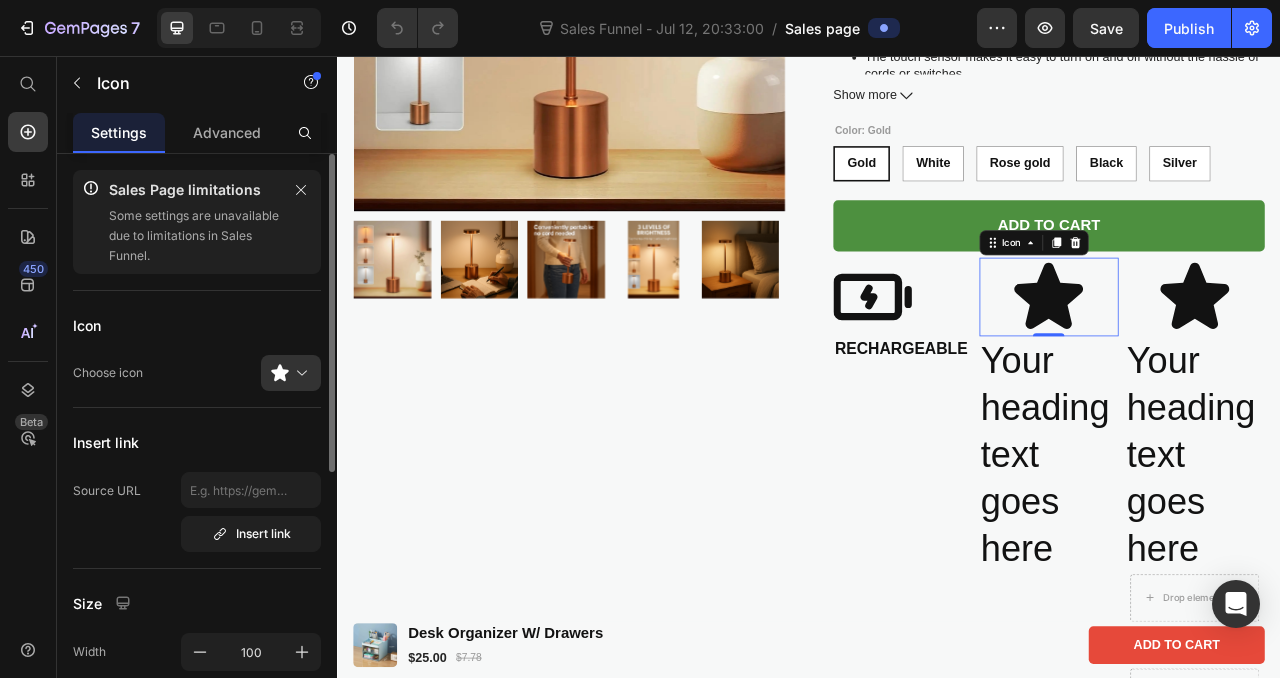 click on "Icon Choose icon" 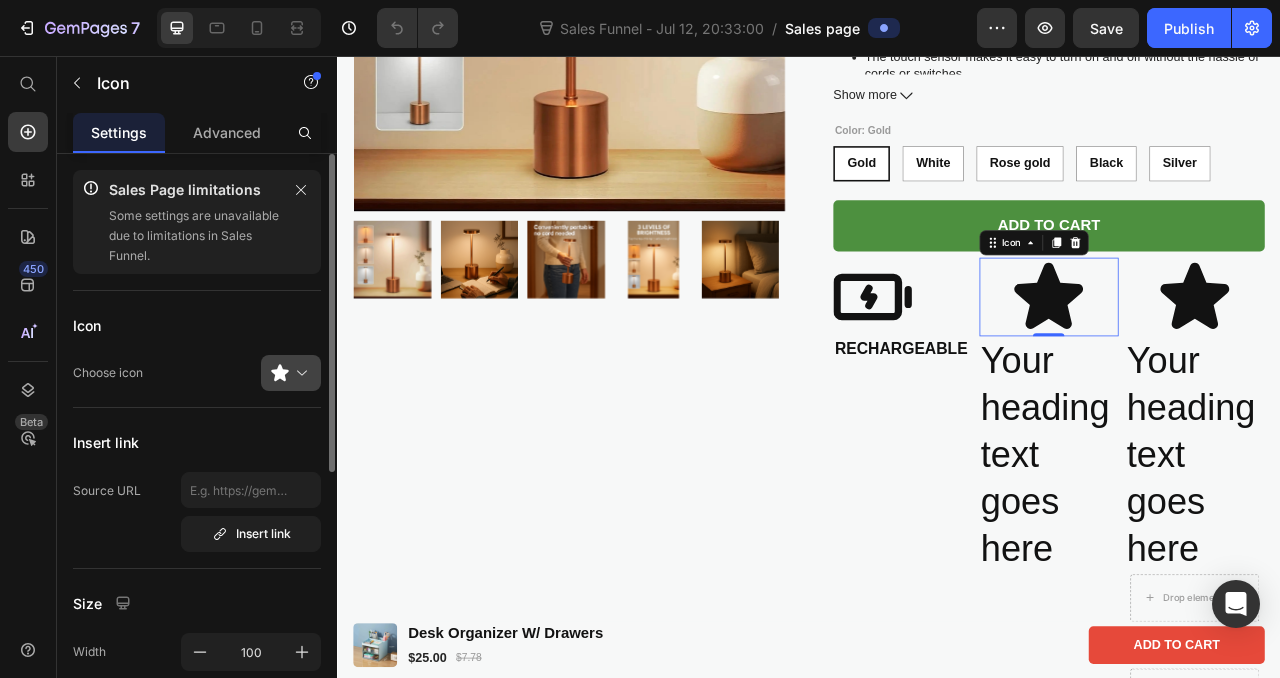 click at bounding box center (299, 373) 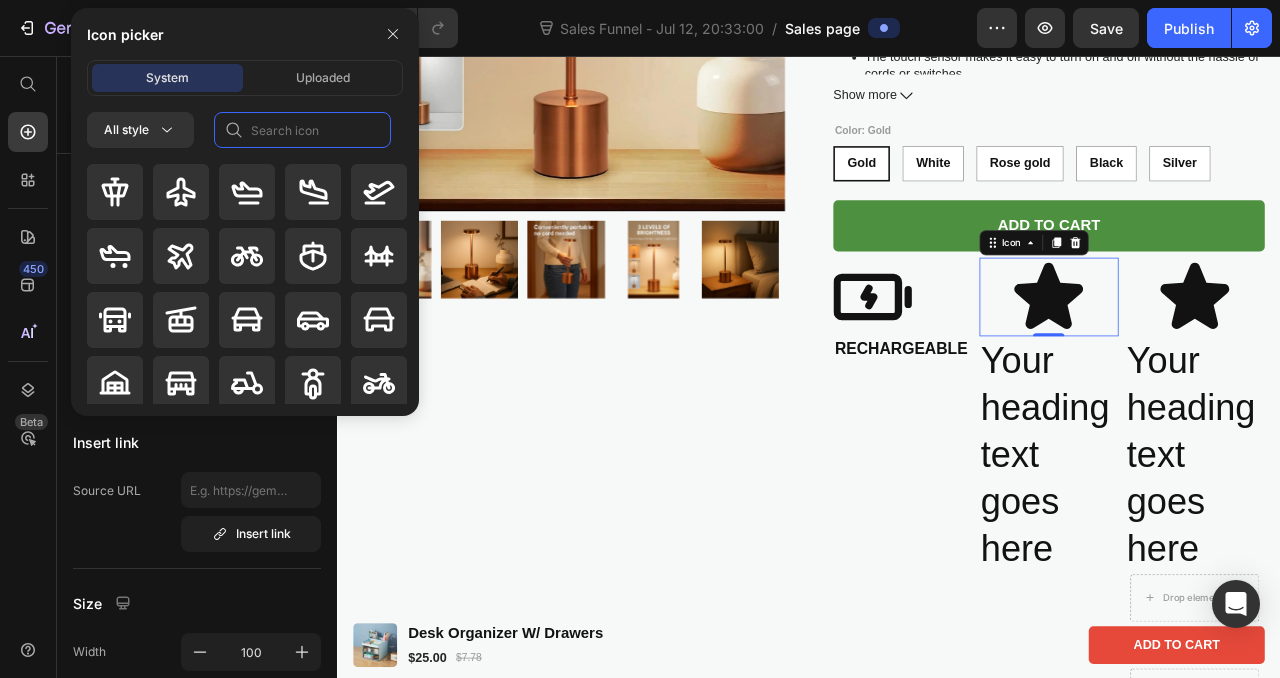 click 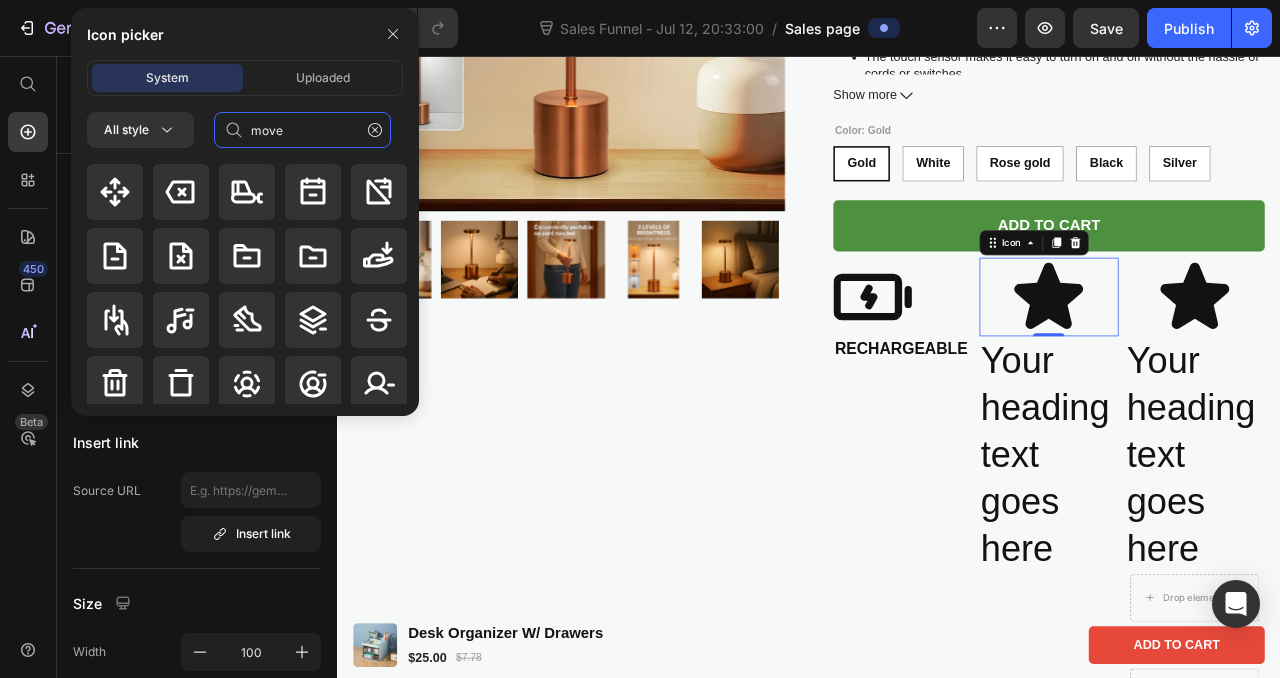 type on "move" 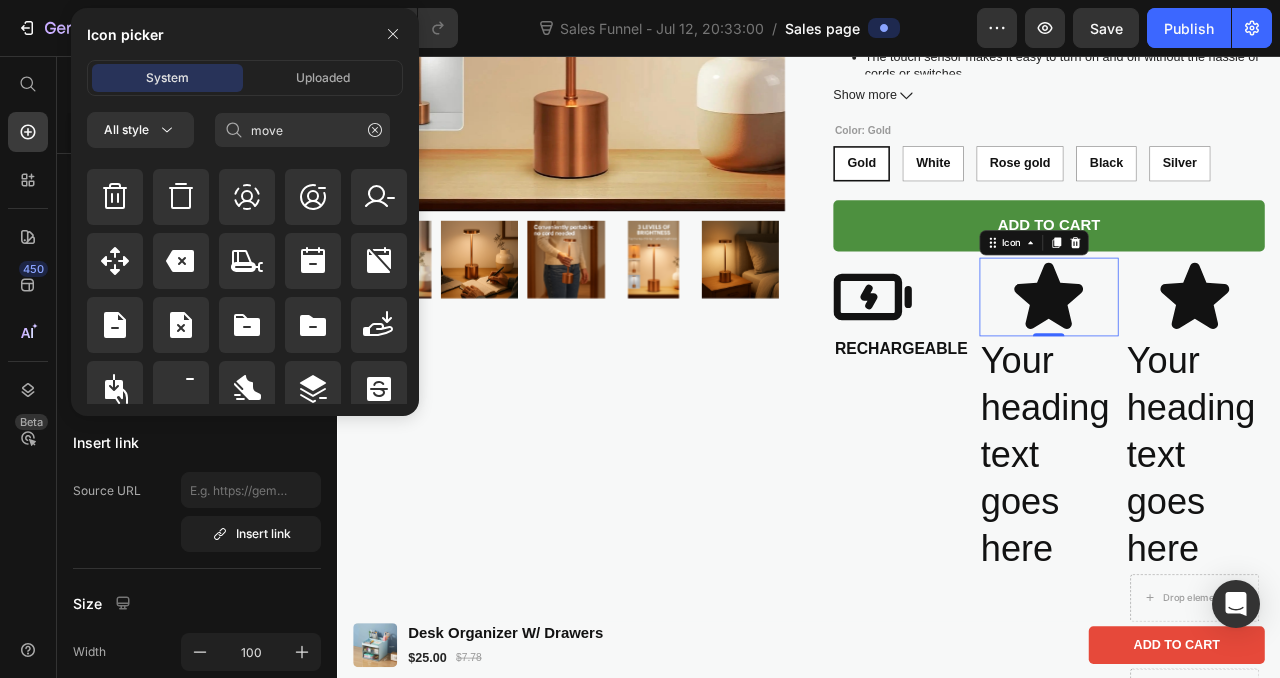 scroll, scrollTop: 704, scrollLeft: 0, axis: vertical 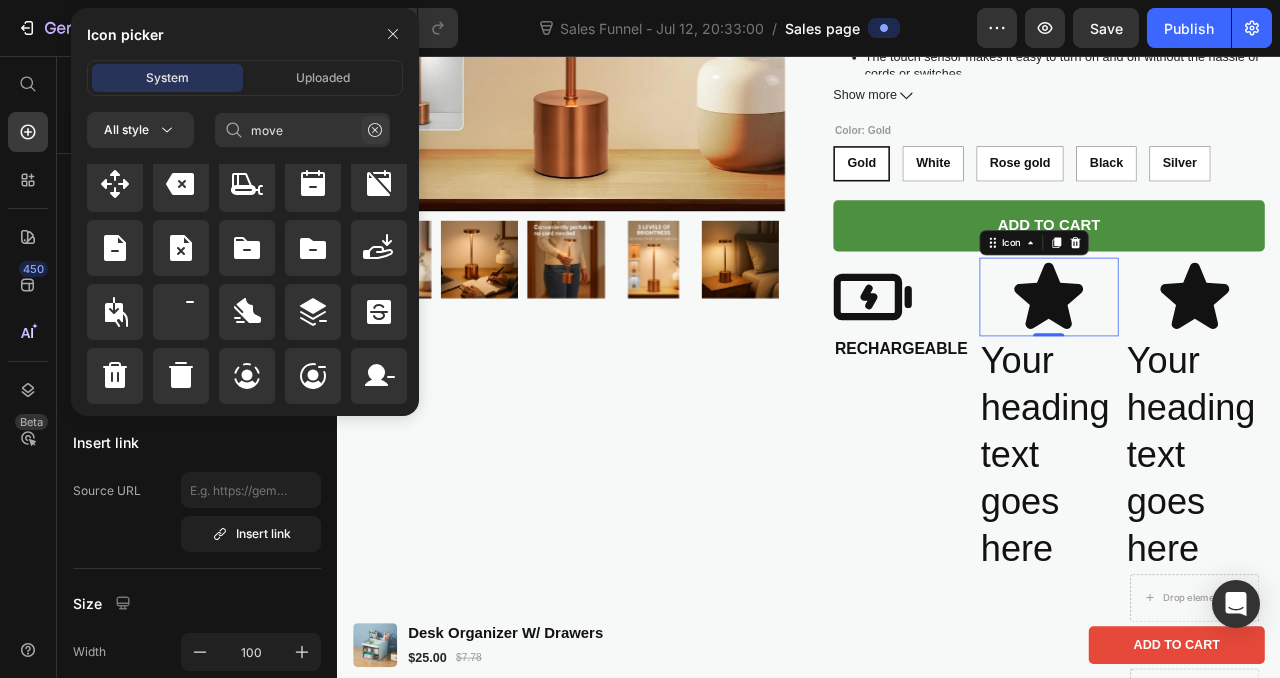 click 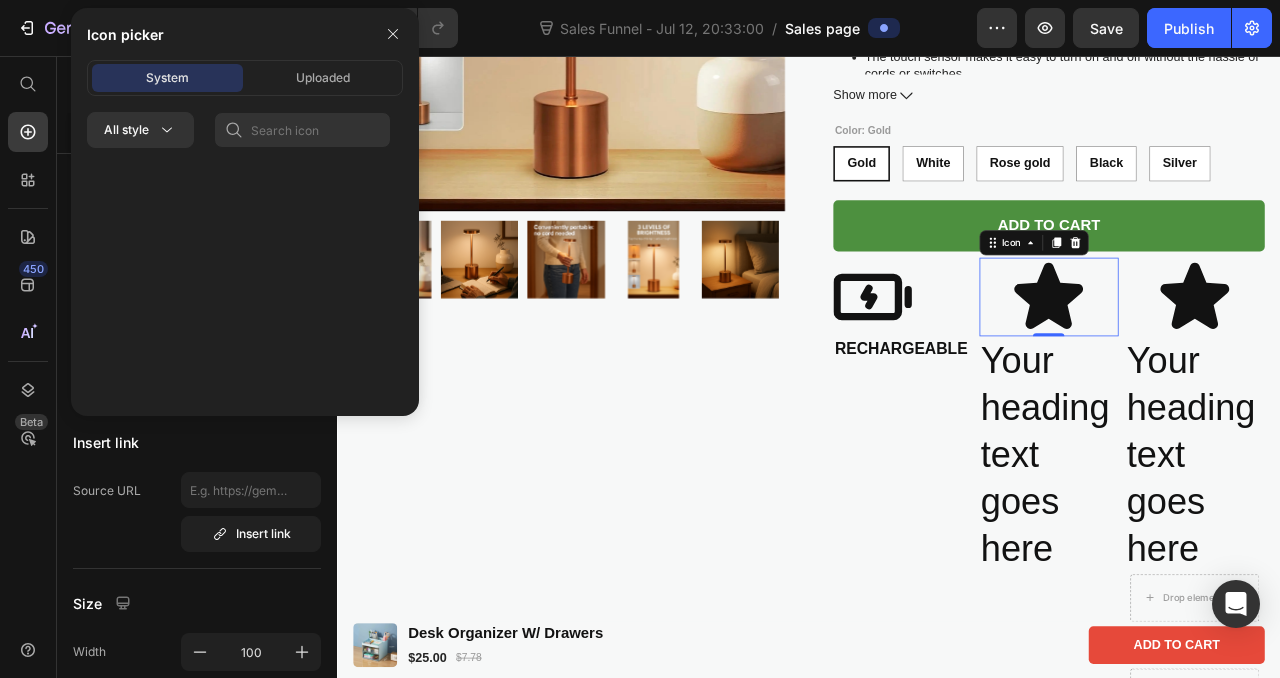 scroll, scrollTop: 0, scrollLeft: 0, axis: both 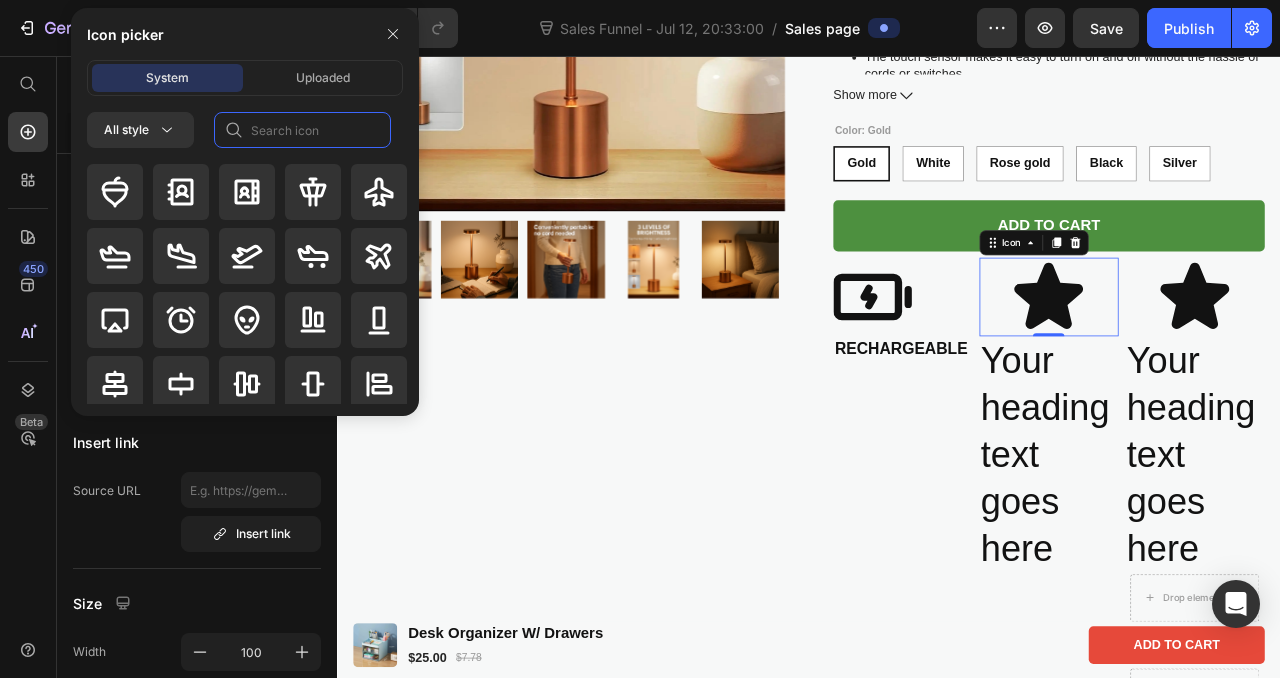 click 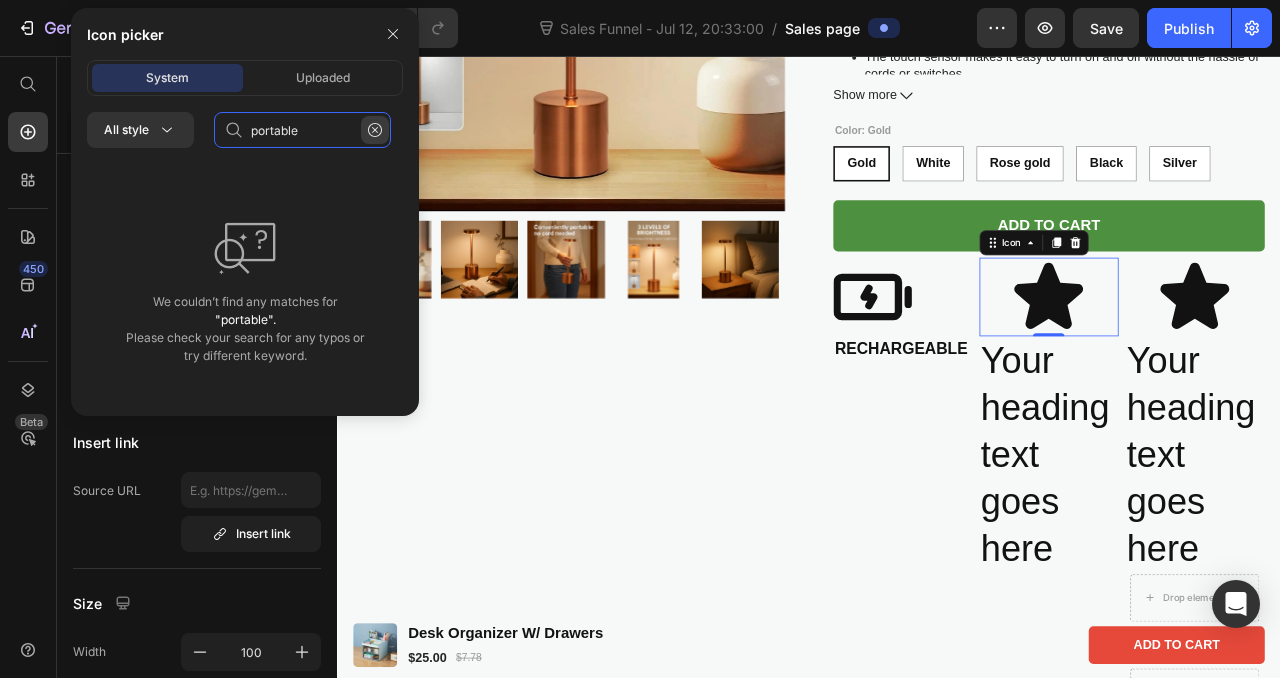 type on "portable" 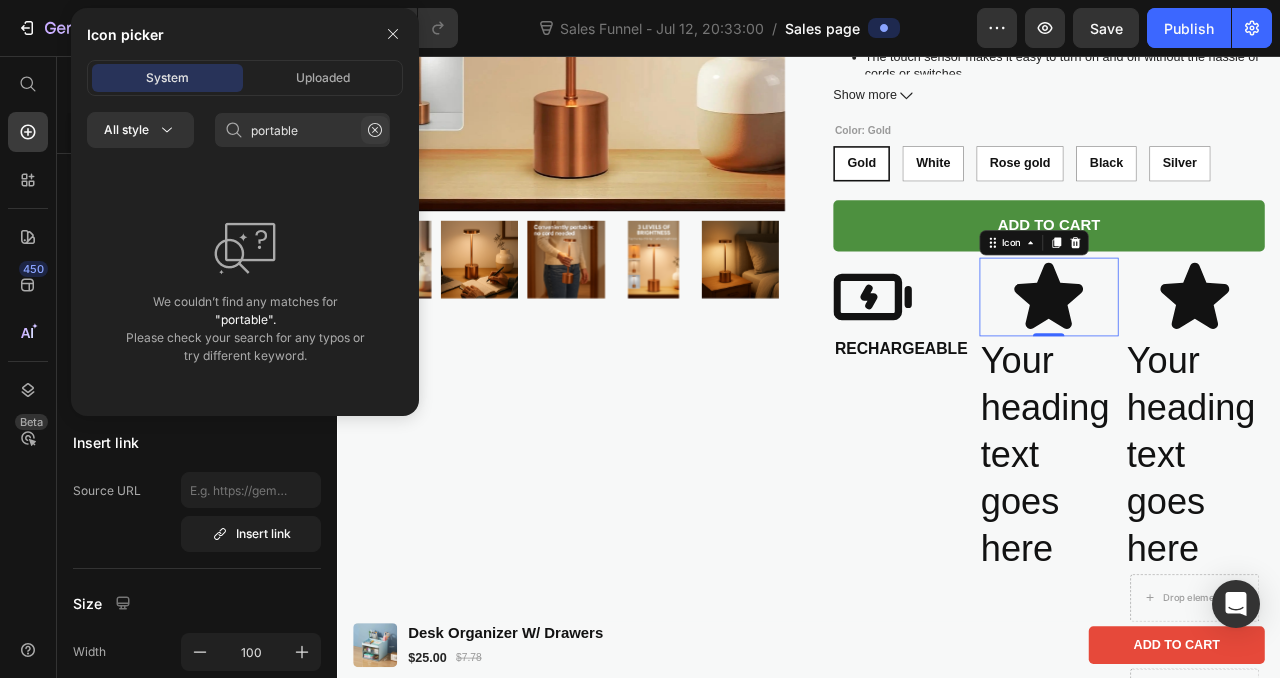 click 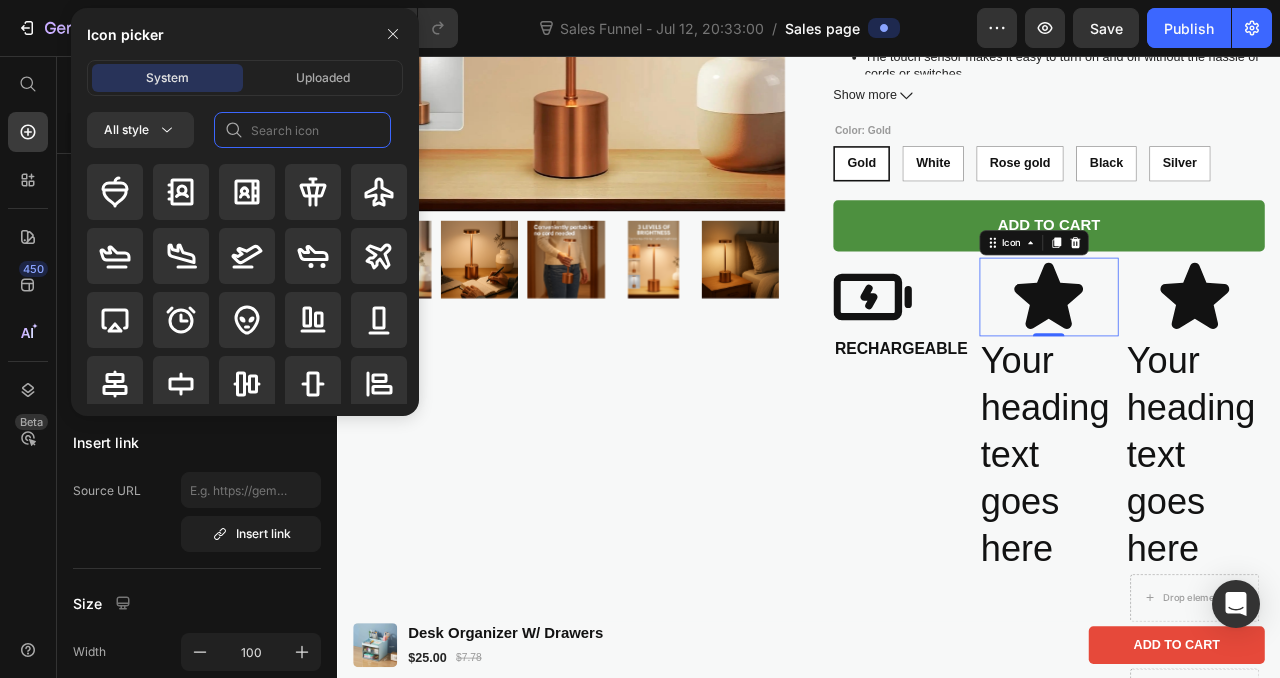click 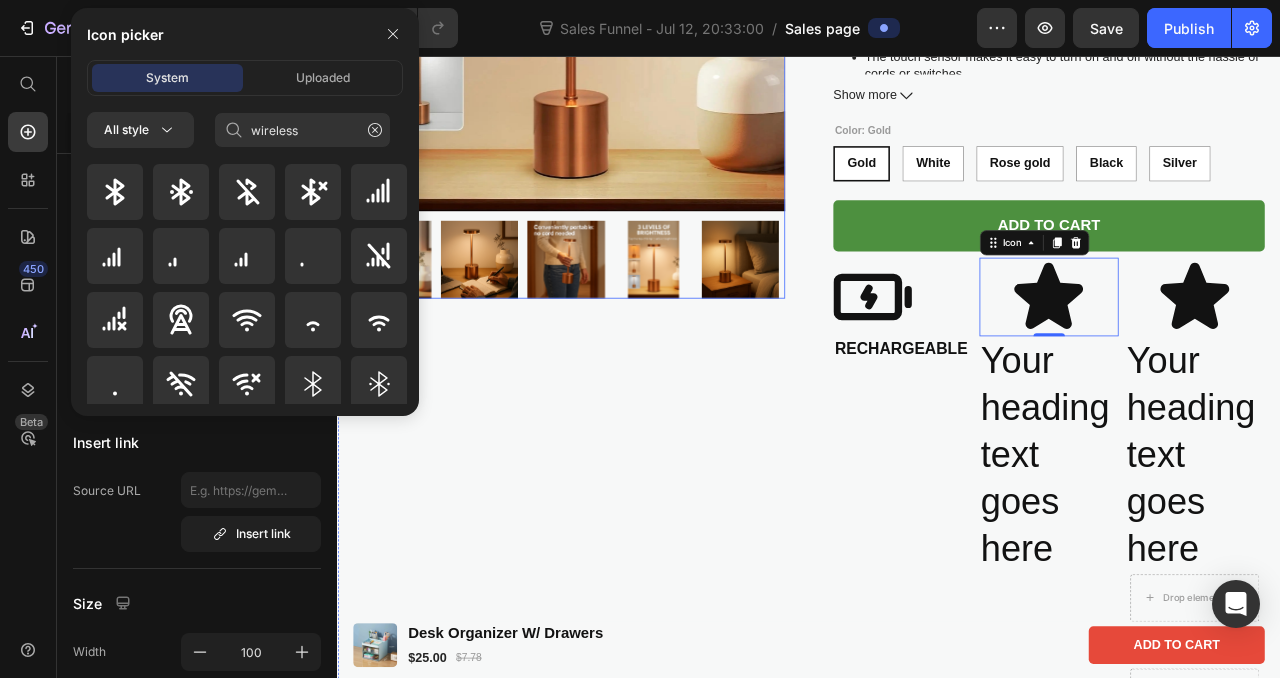 drag, startPoint x: 755, startPoint y: 256, endPoint x: 443, endPoint y: 299, distance: 314.9492 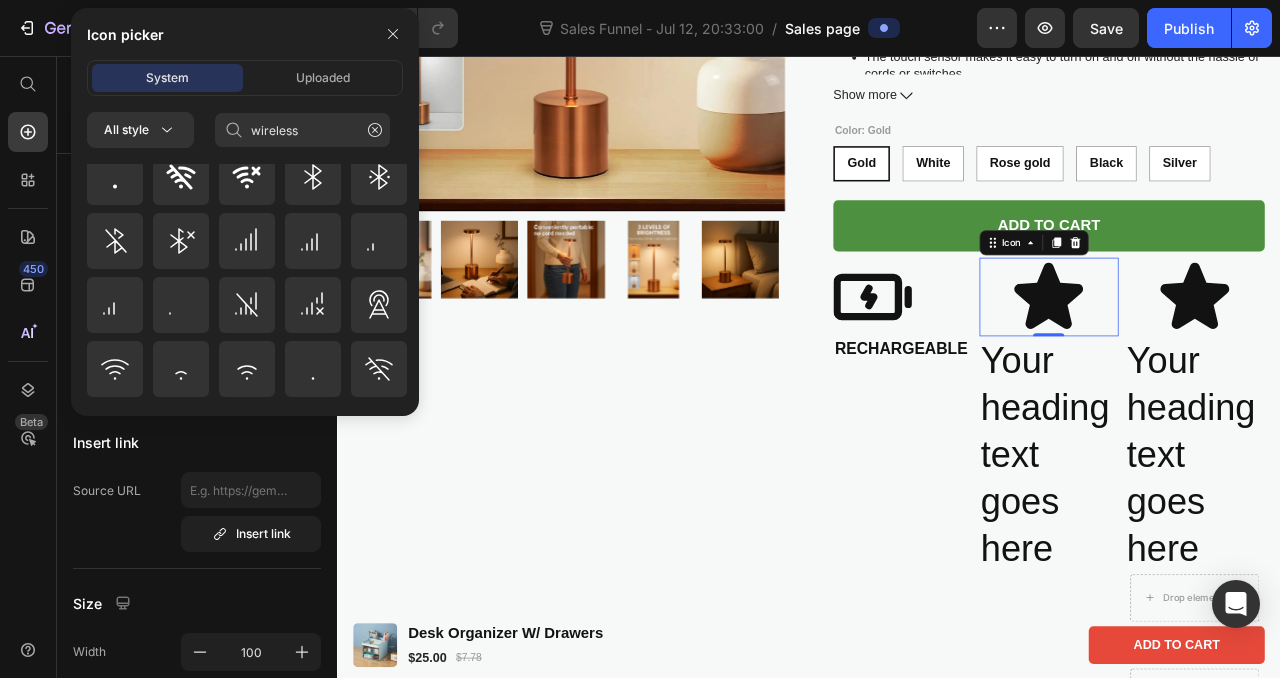 scroll, scrollTop: 0, scrollLeft: 0, axis: both 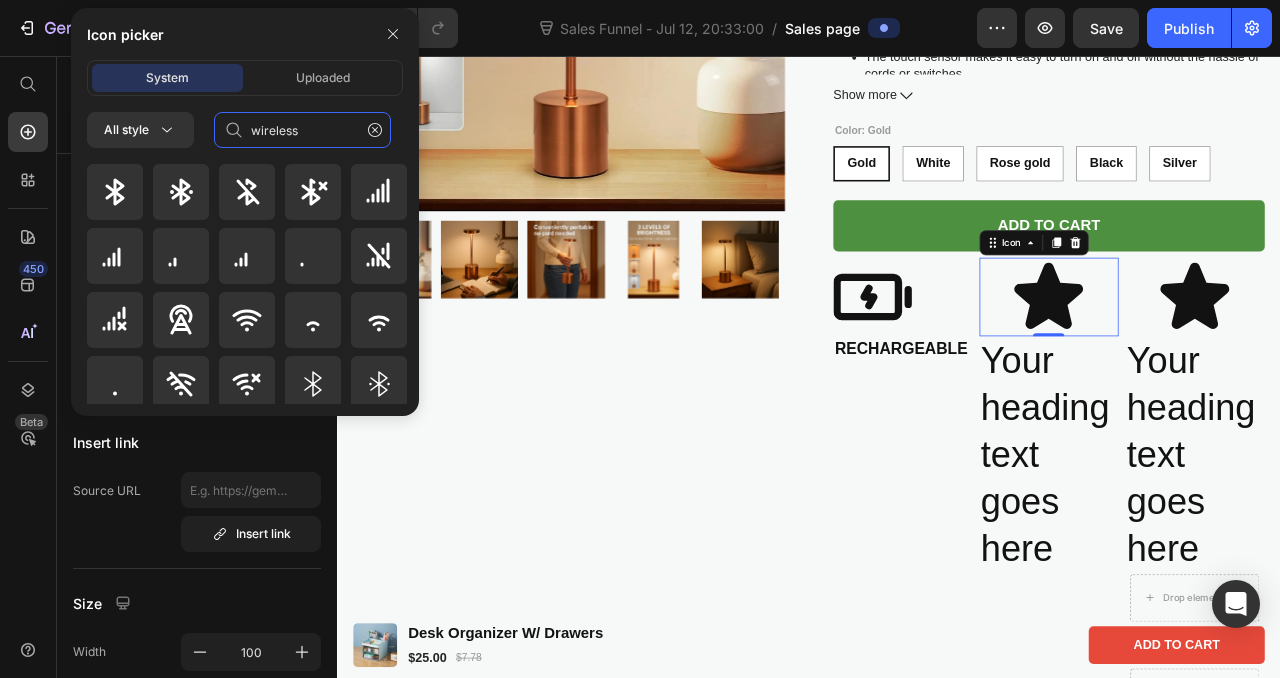 click on "wireless" 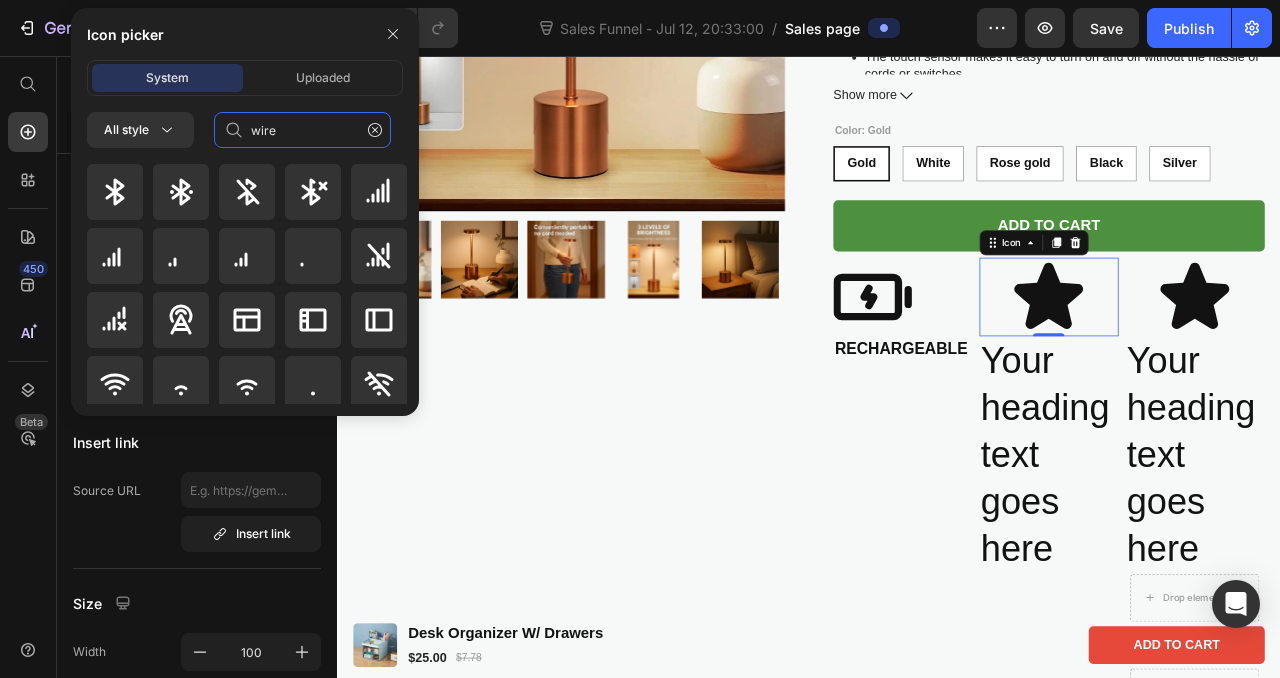 type on "wire" 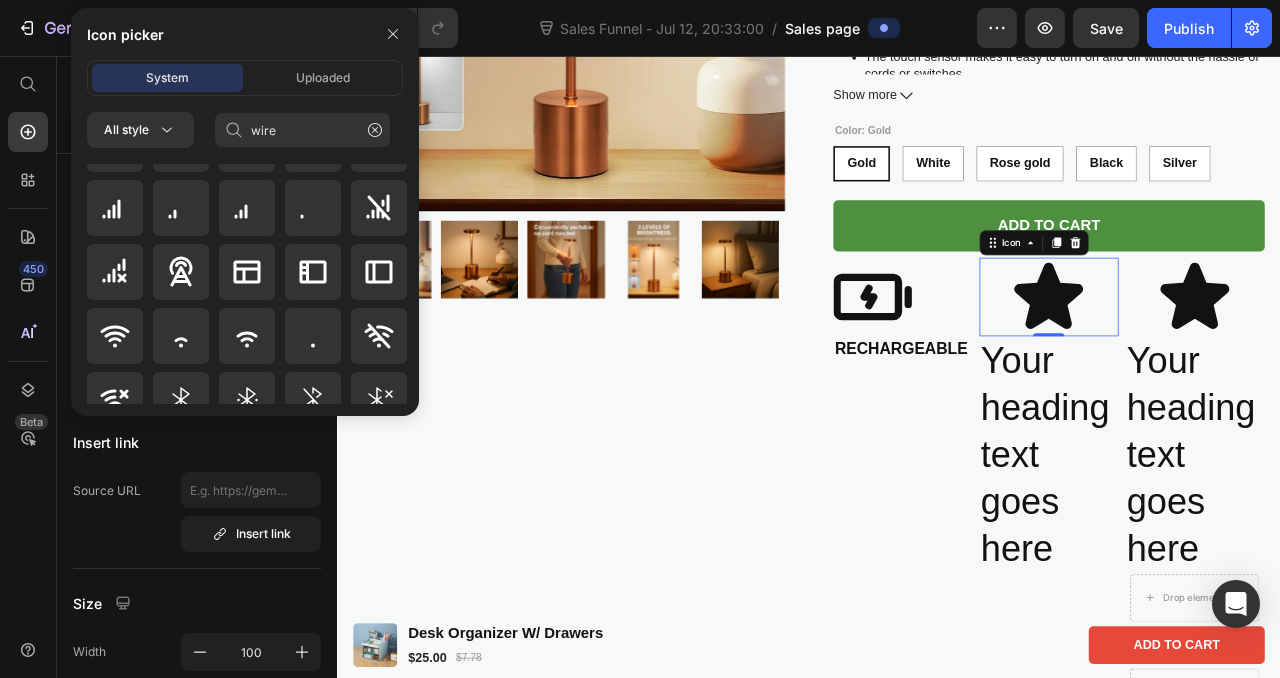 scroll, scrollTop: 0, scrollLeft: 0, axis: both 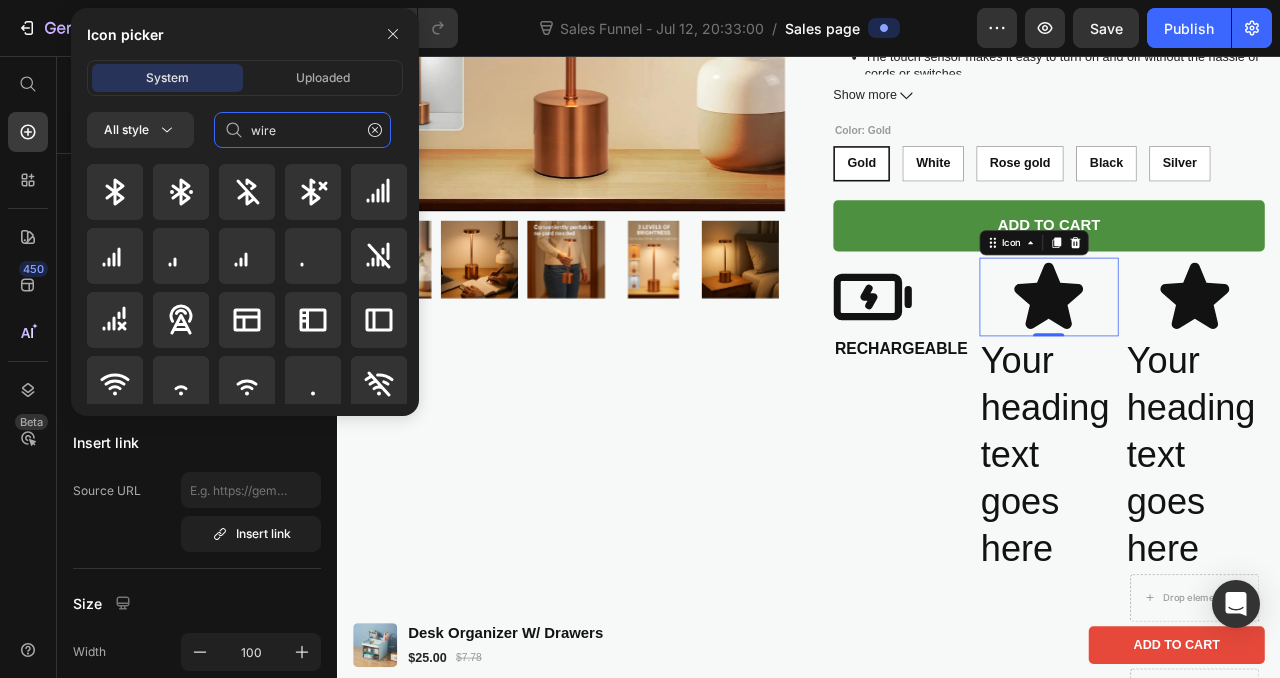 click on "wire" 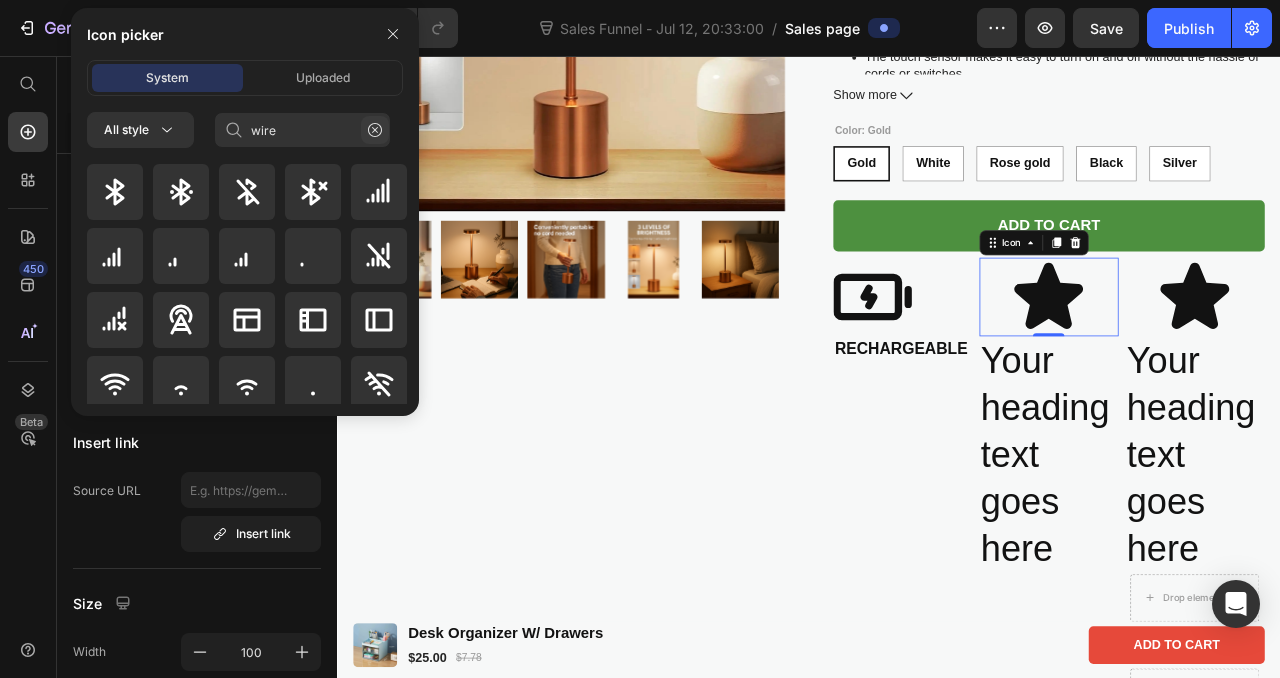 click 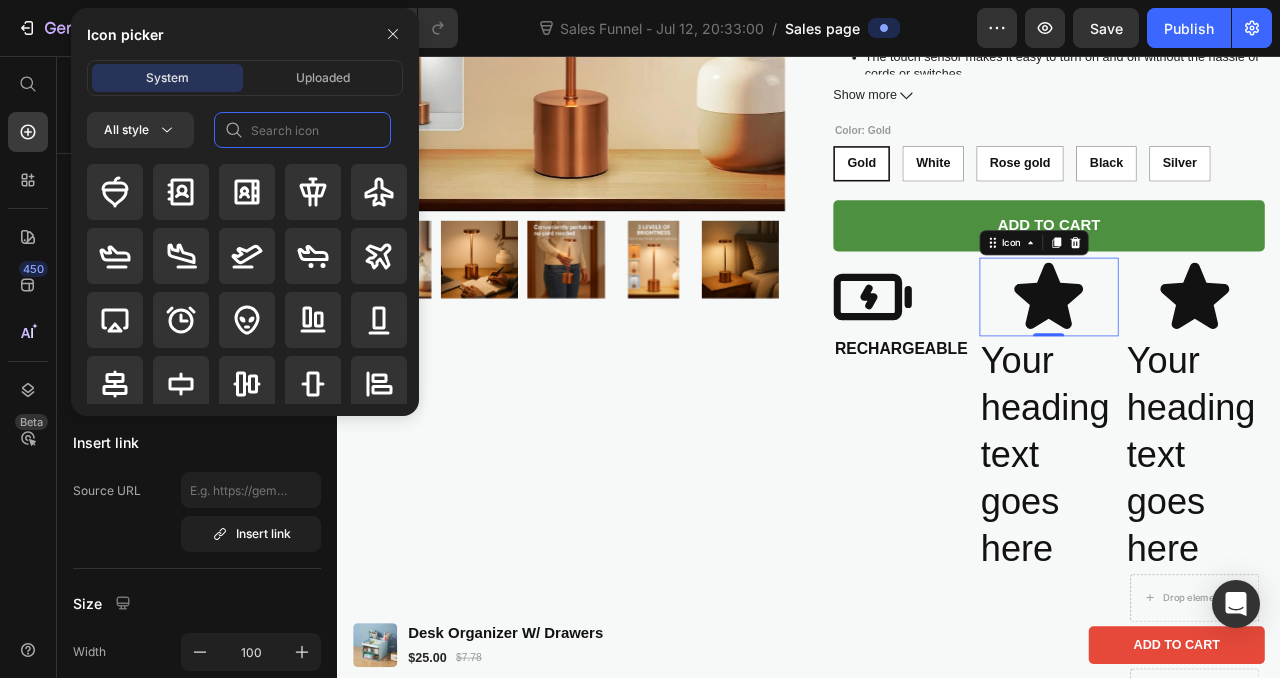 click 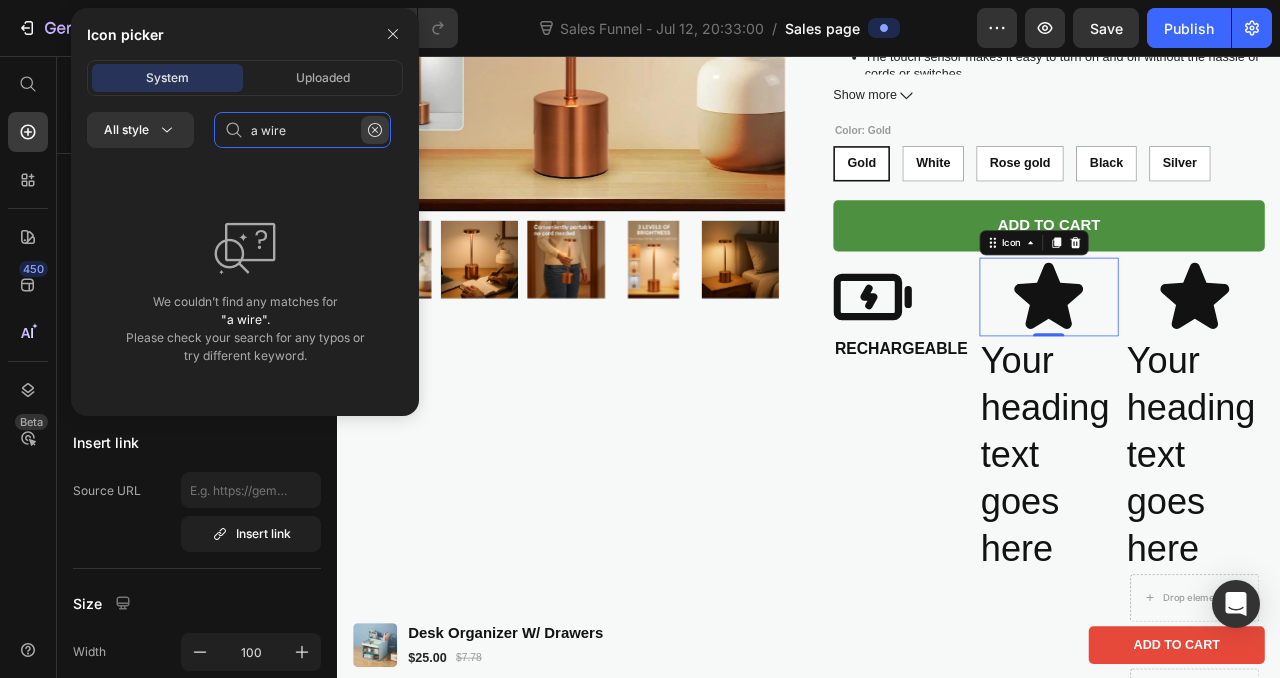 type on "a wire" 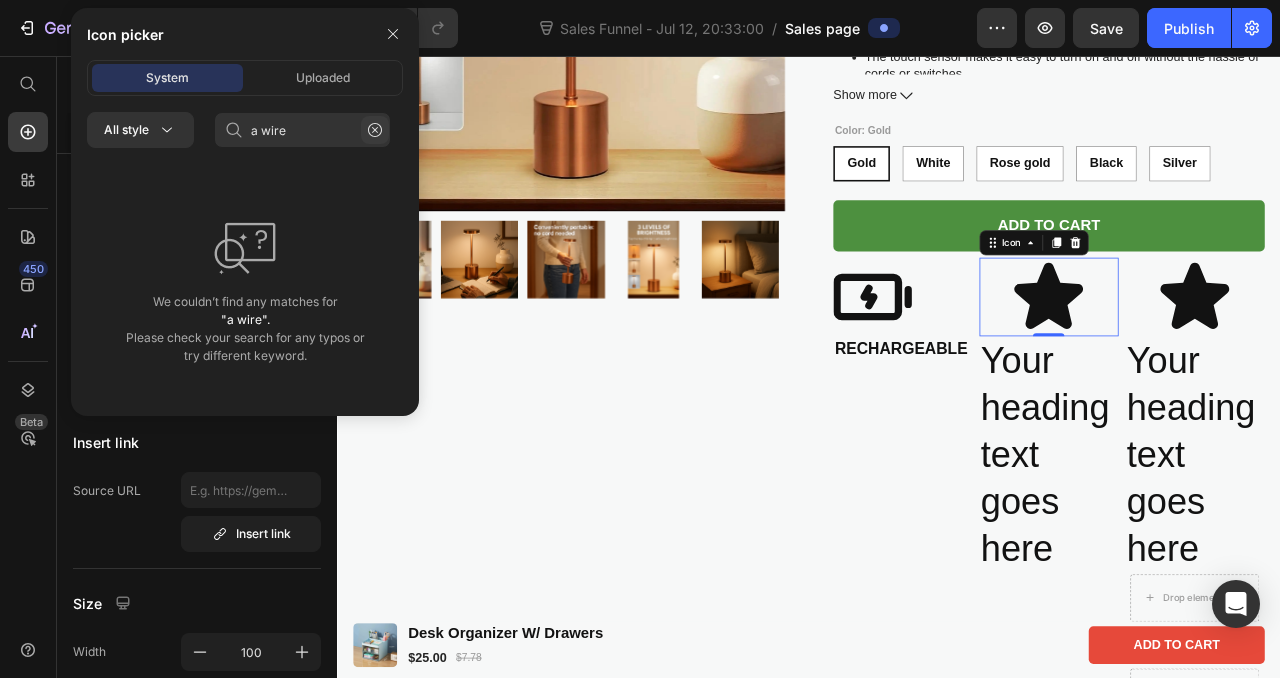 click 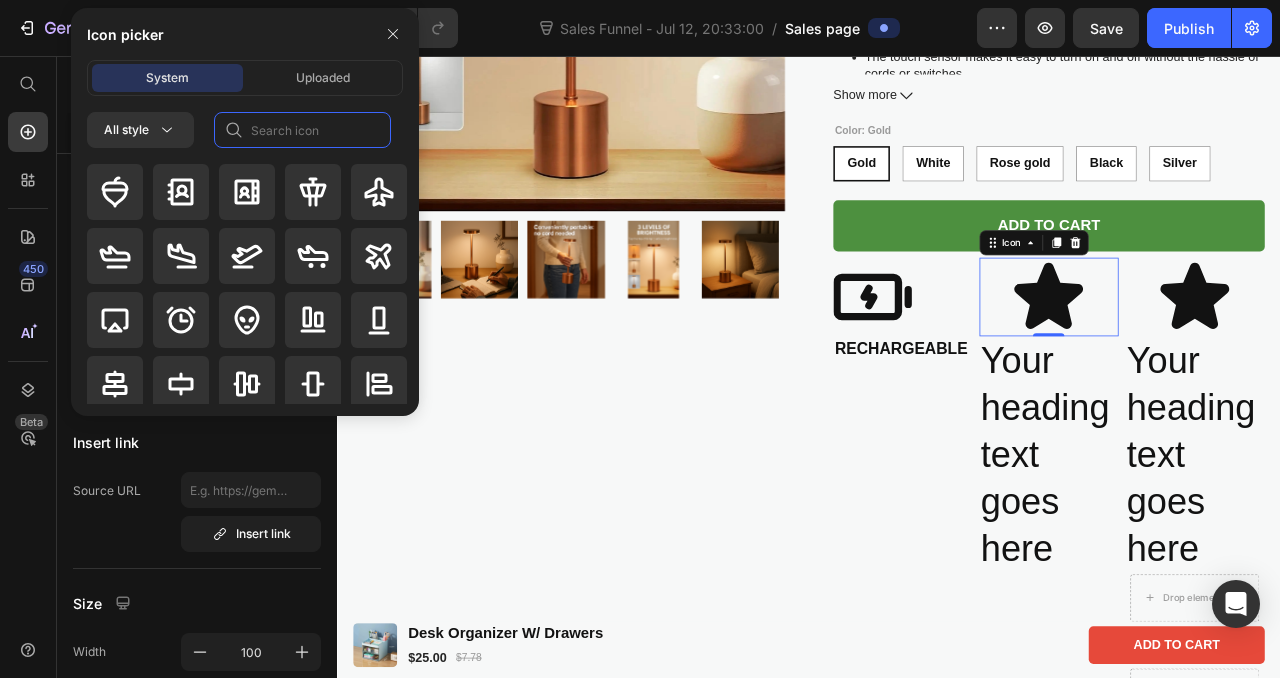 click 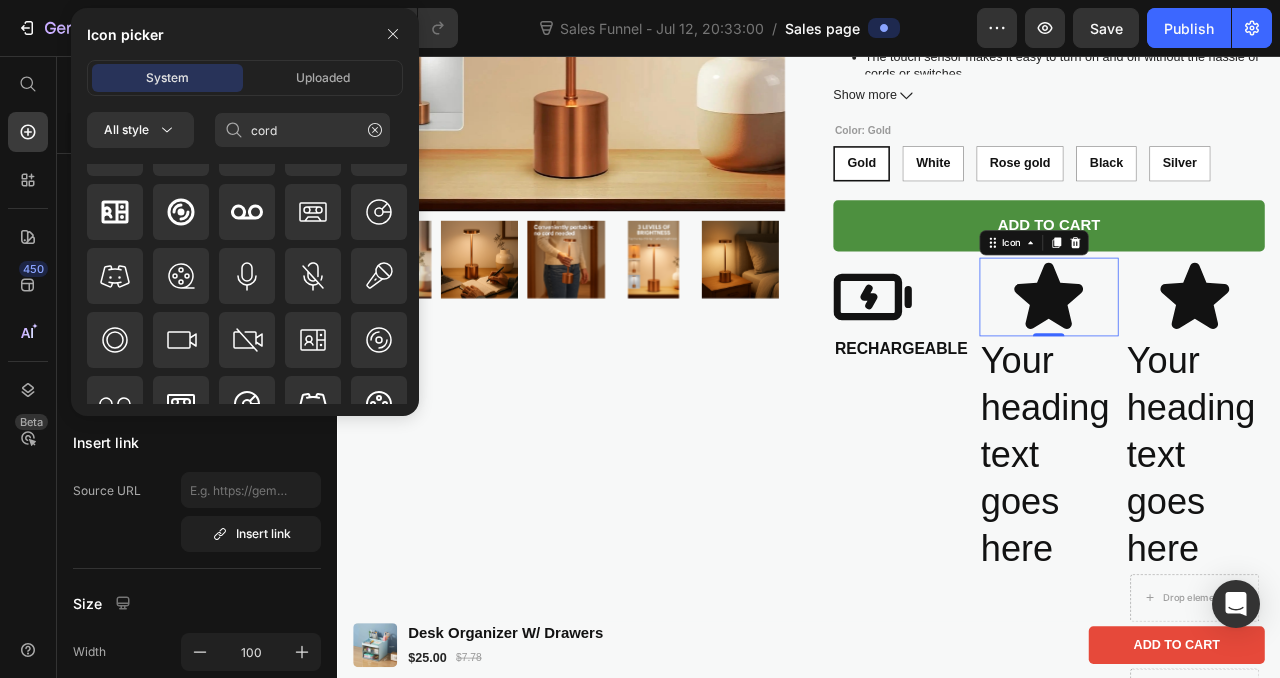 scroll, scrollTop: 0, scrollLeft: 0, axis: both 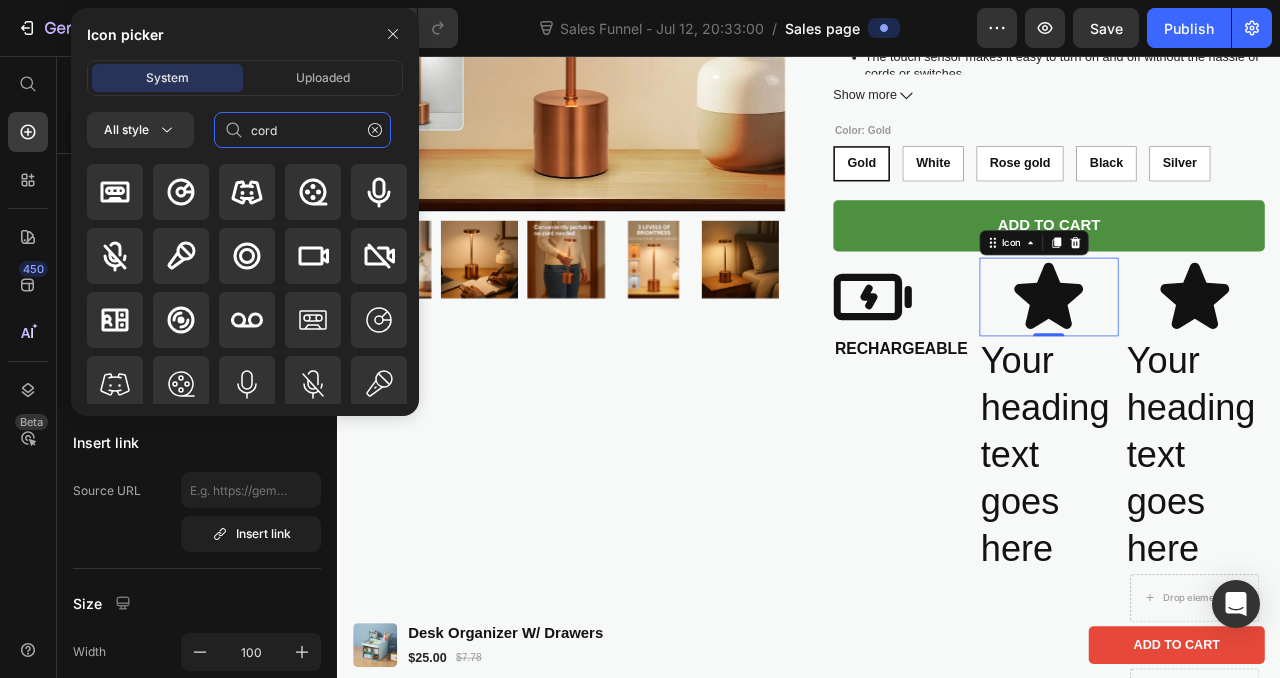 click on "cord" 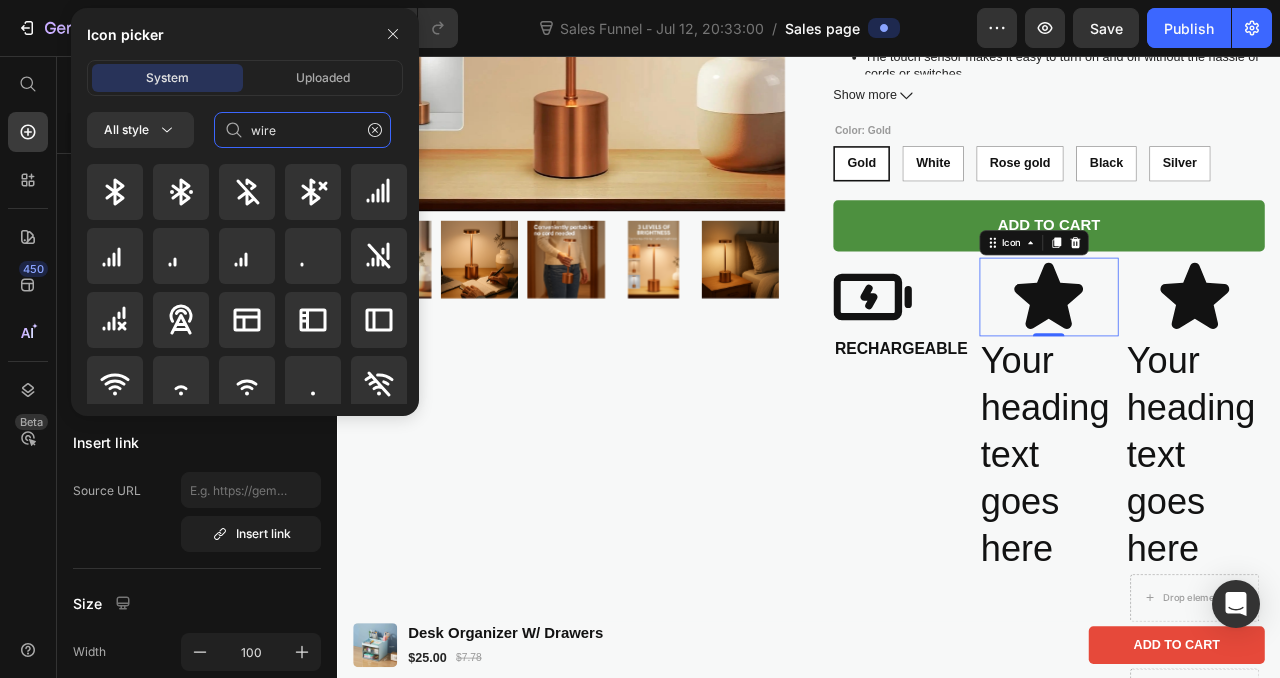 type on "wire" 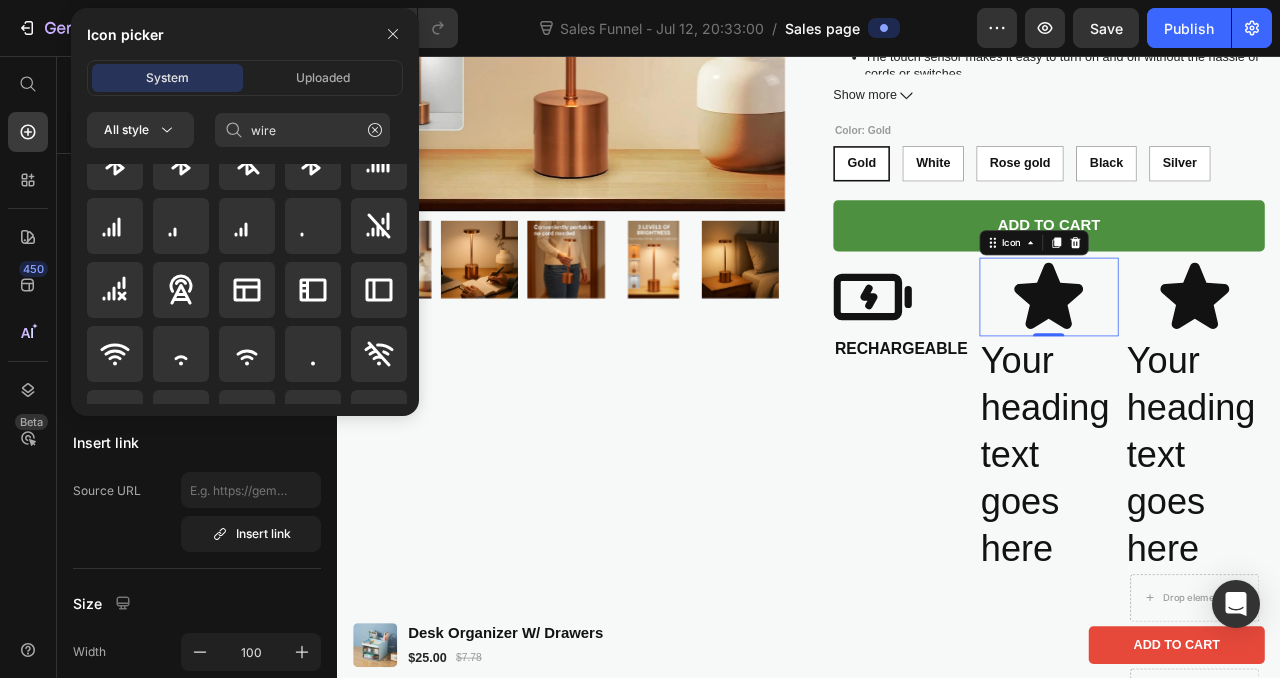 scroll, scrollTop: 0, scrollLeft: 0, axis: both 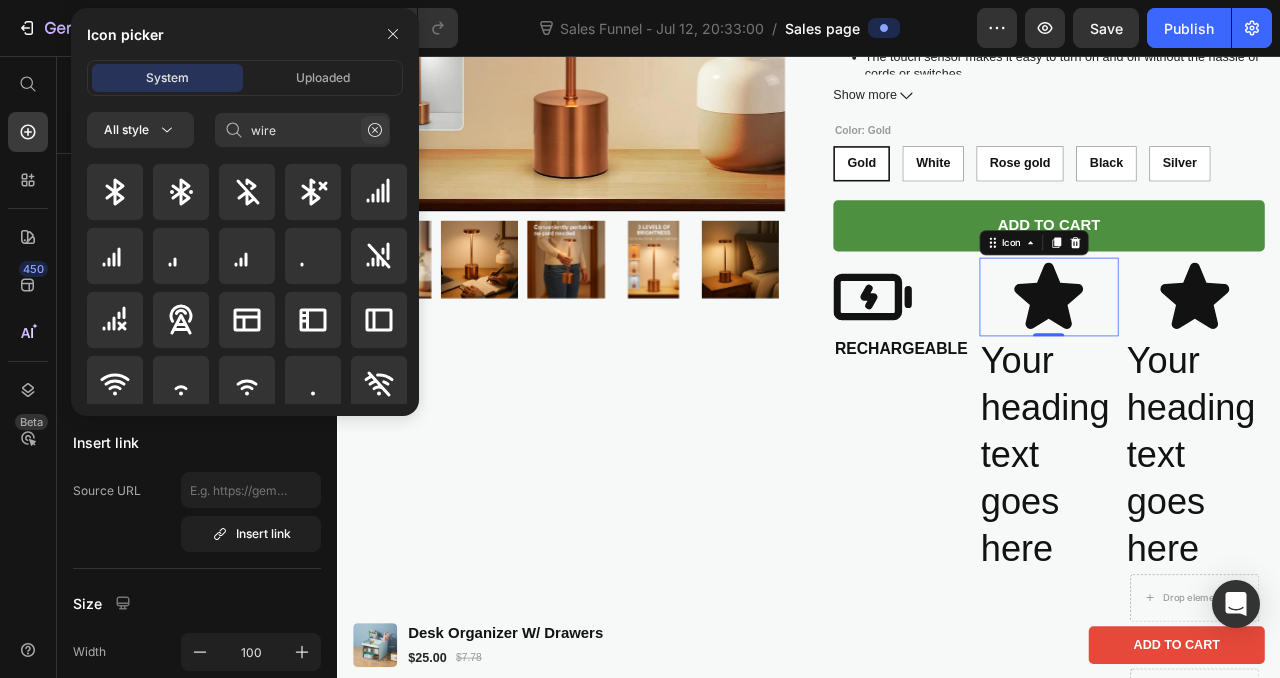 click 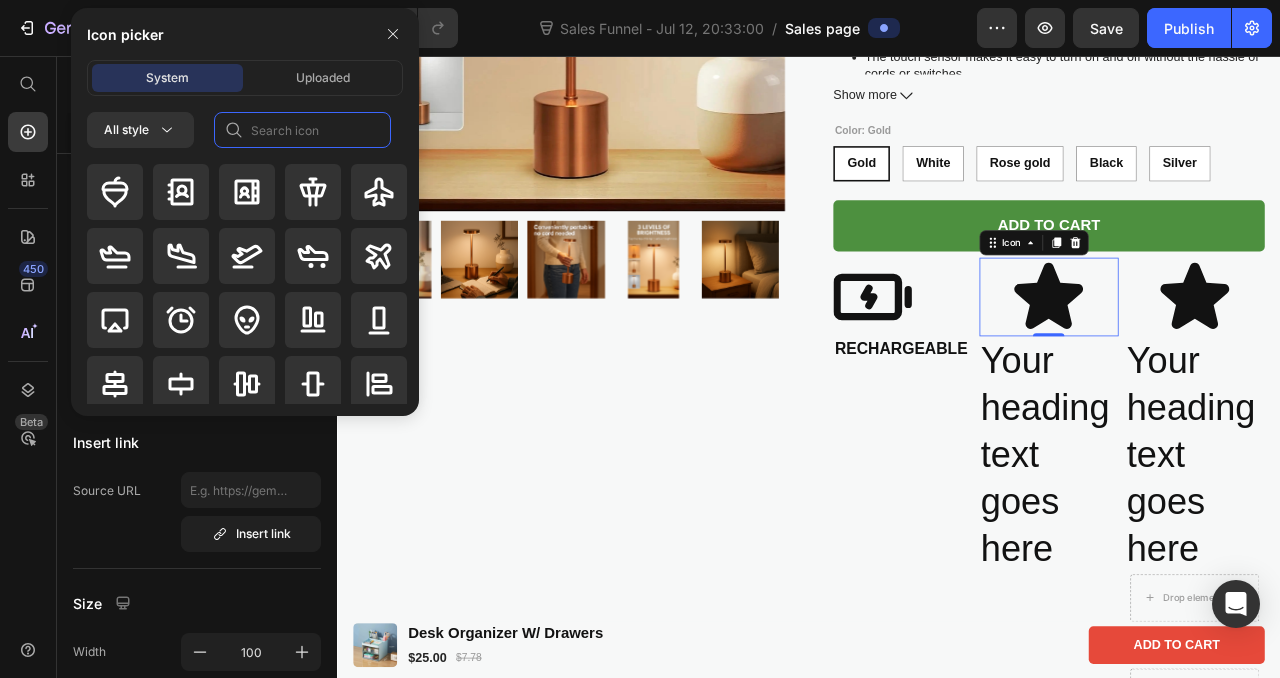 click 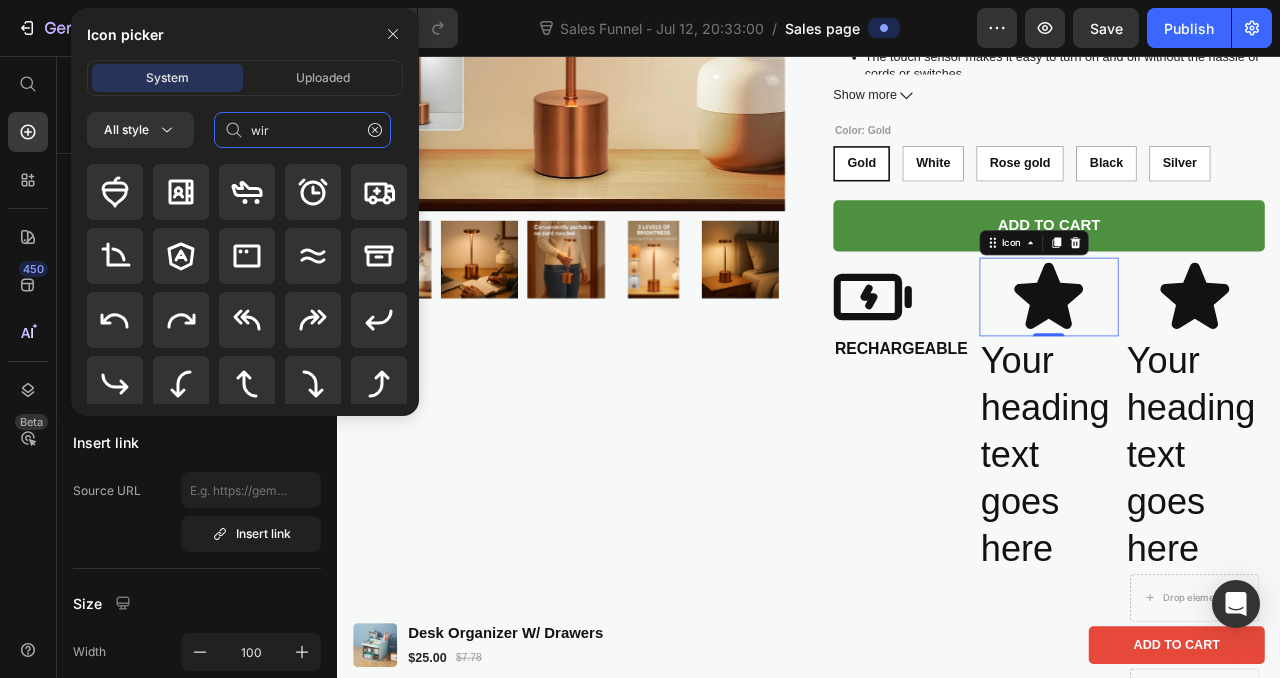 type on "wire" 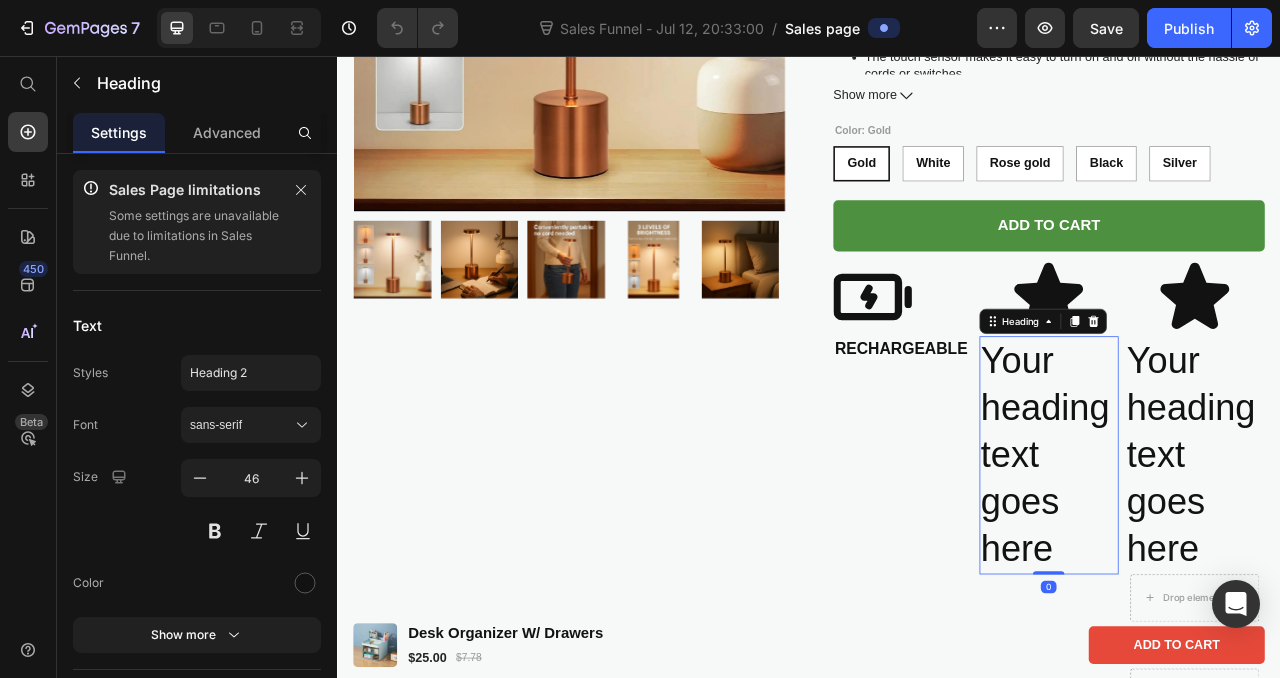 click on "Your heading text goes here" at bounding box center [1243, 564] 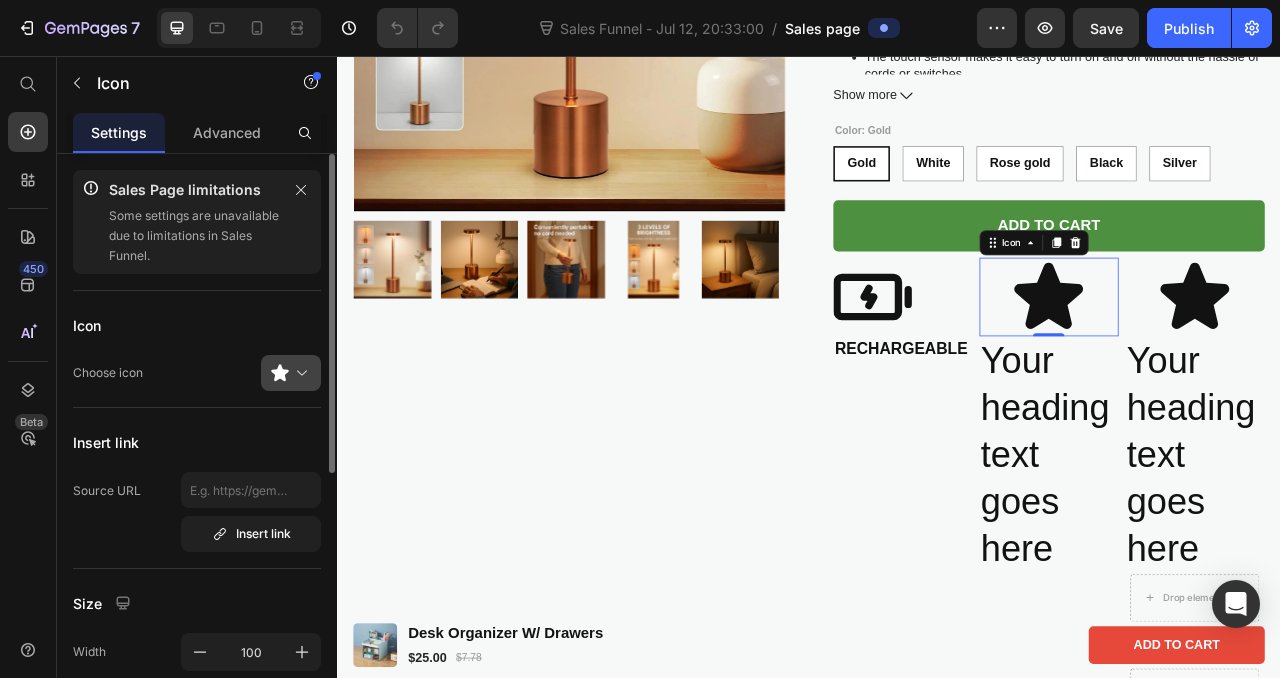click at bounding box center [299, 373] 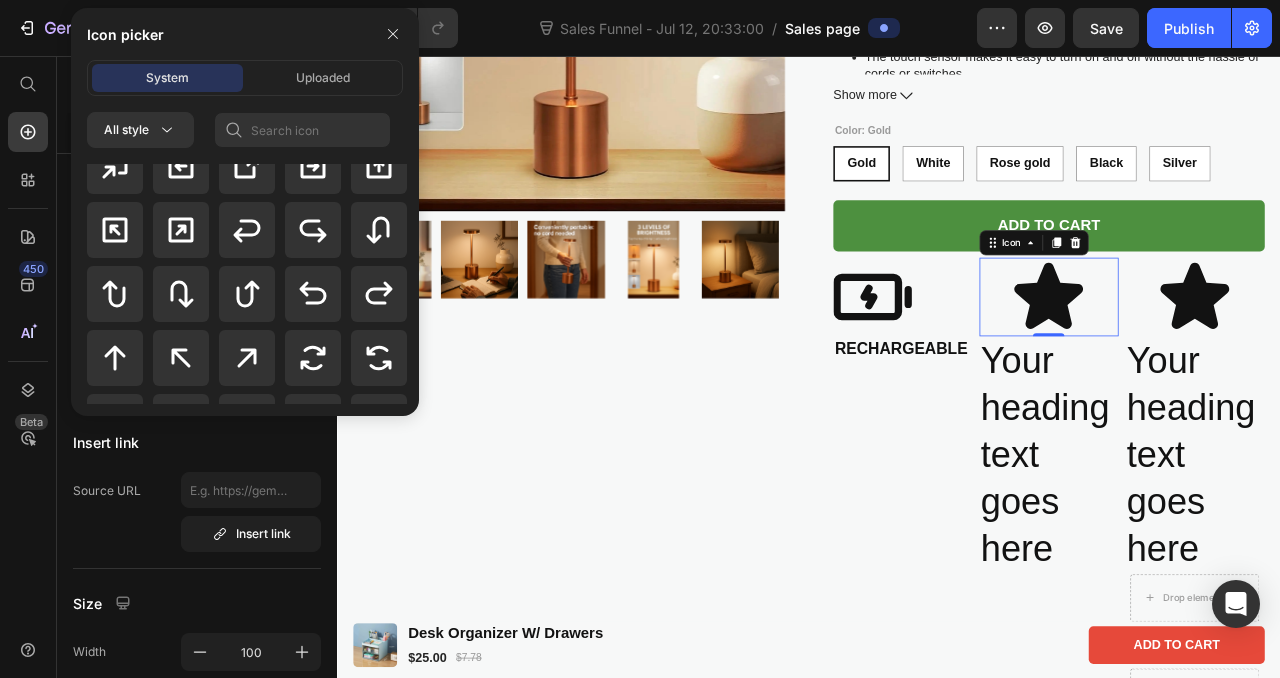 scroll, scrollTop: 1165, scrollLeft: 0, axis: vertical 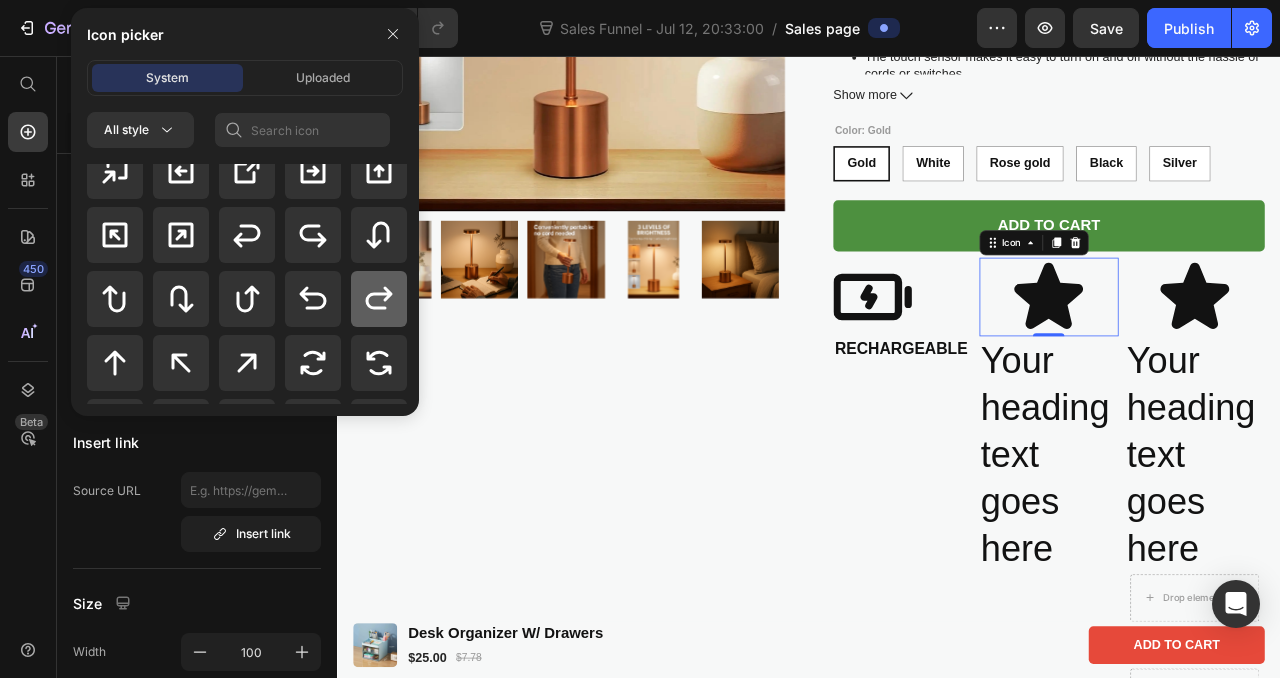 click 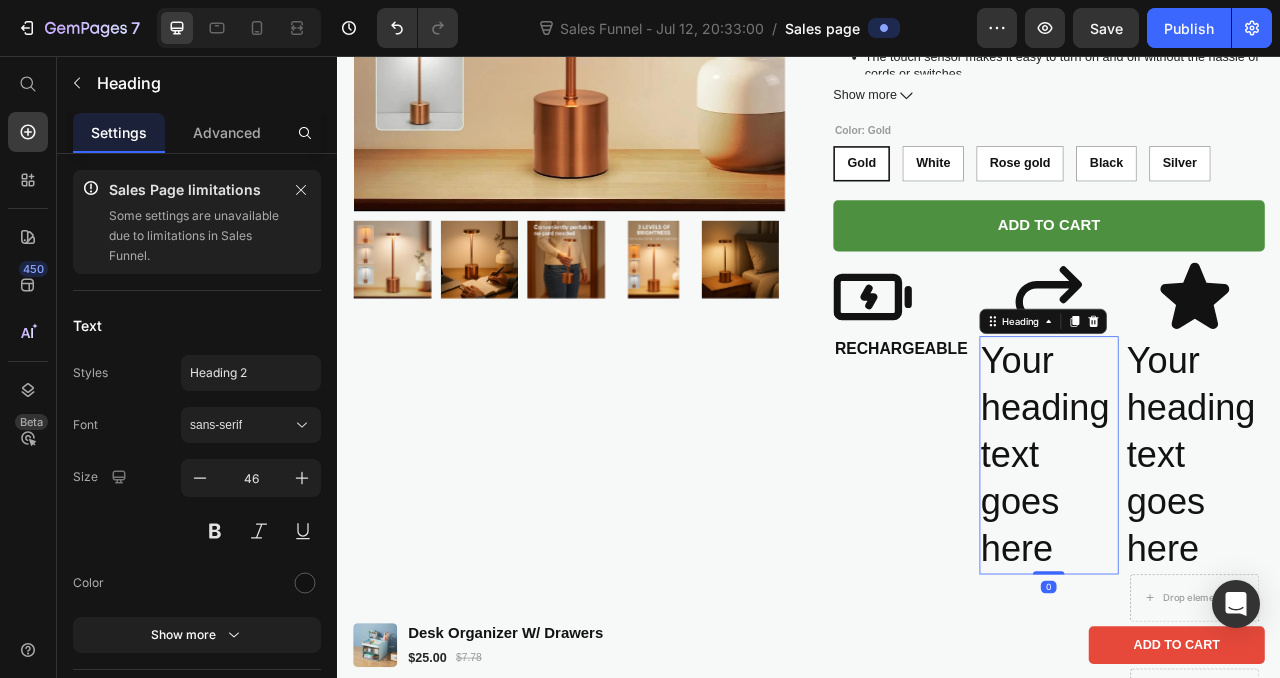 click on "Your heading text goes here" at bounding box center (1243, 564) 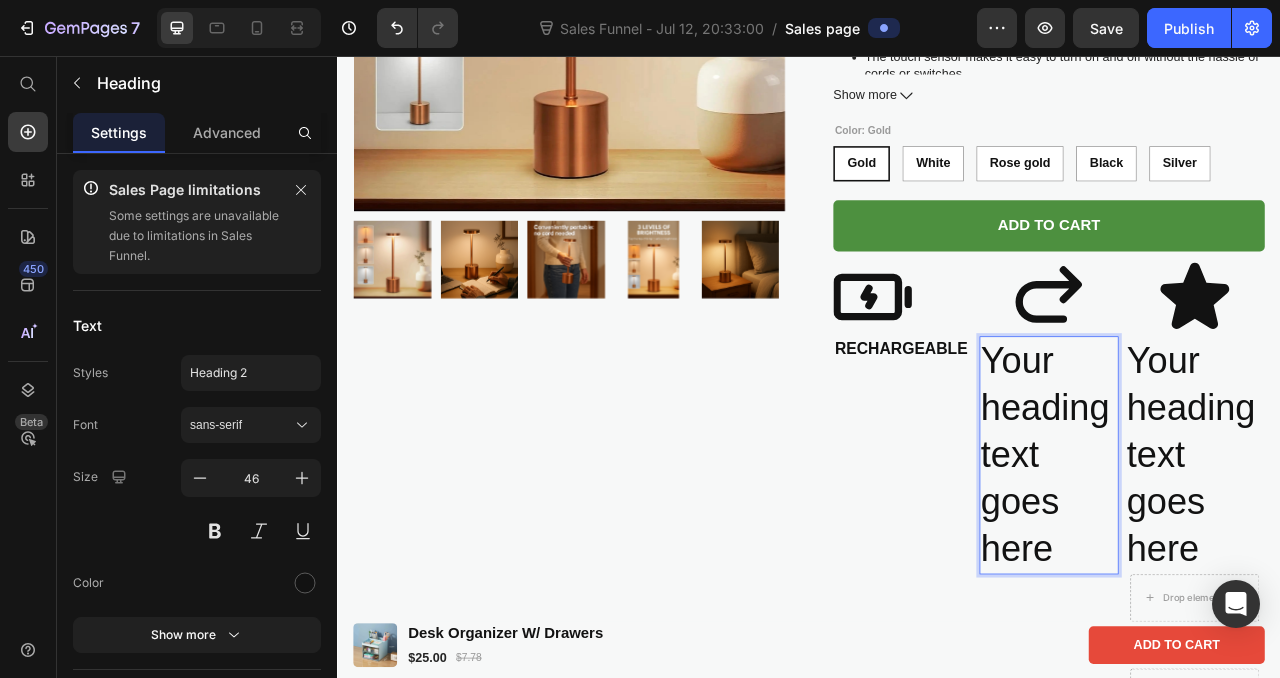 click on "Your heading text goes here" at bounding box center [1243, 564] 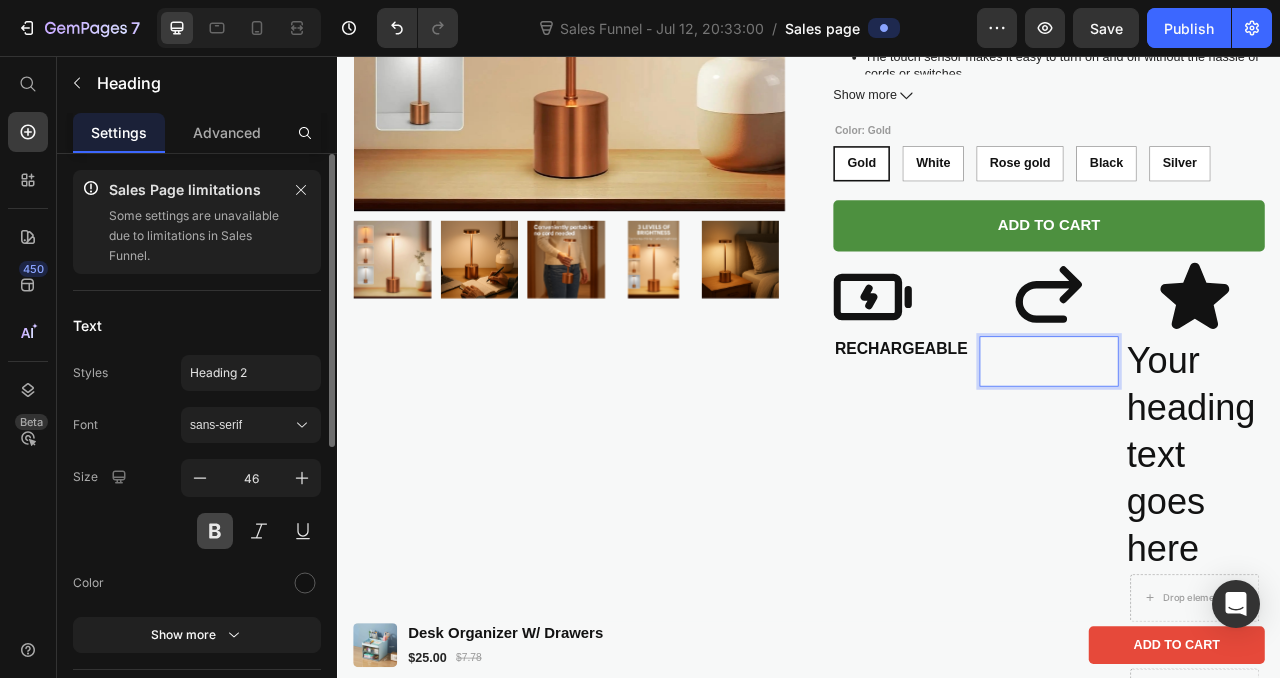 click at bounding box center [215, 531] 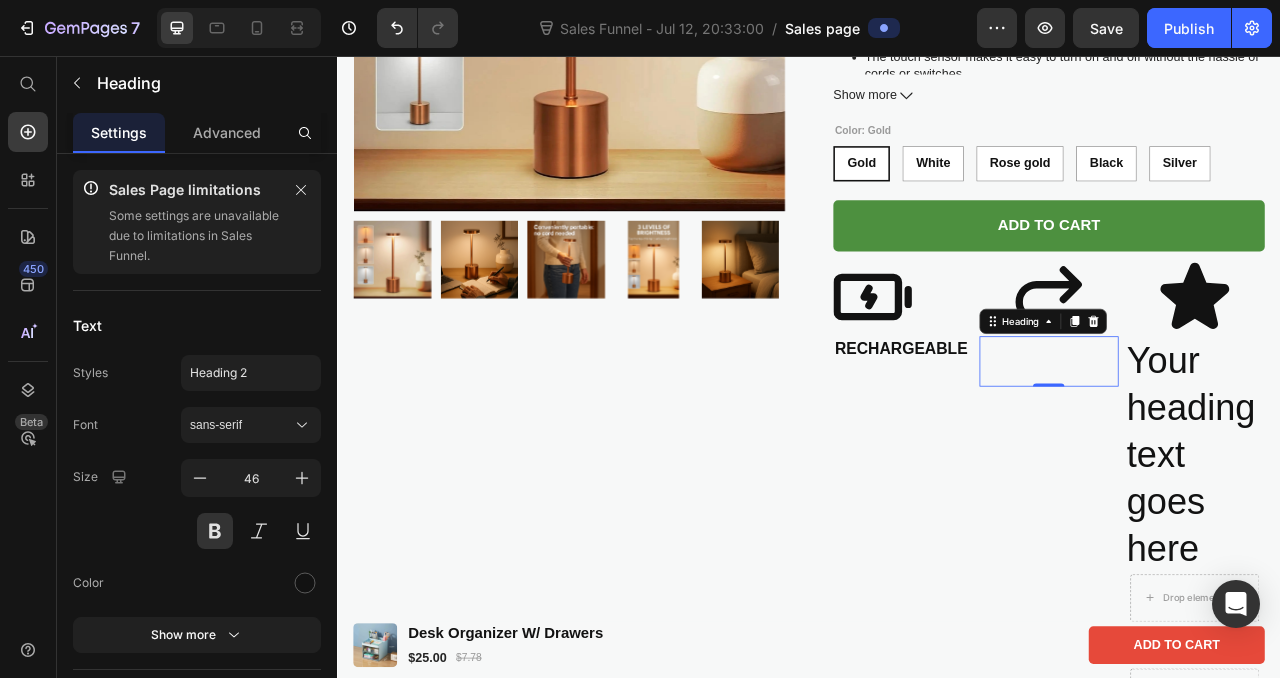 click at bounding box center [1243, 445] 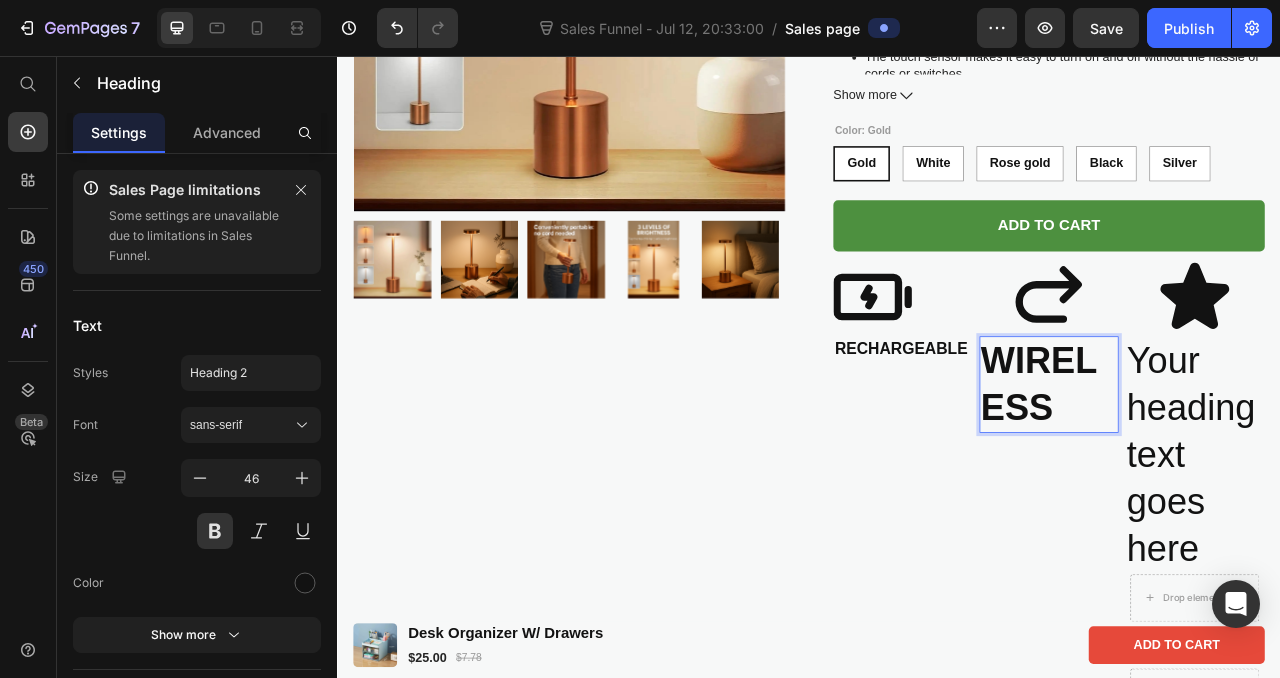 click on "WIRELESS" at bounding box center (1243, 475) 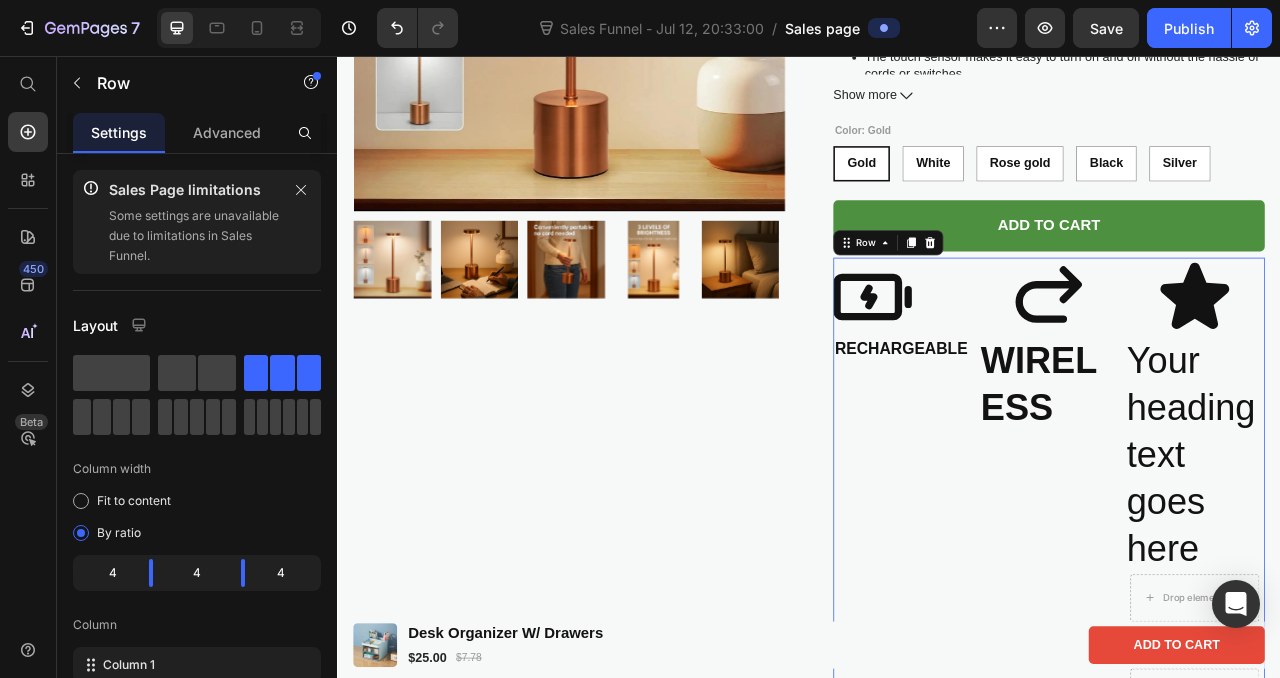 click on "Icon RECHARGEABLE Heading
Icon WIRELESS Heading Icon Your heading text goes here Heading
Drop element here
Drop element here
Drop element here Icon List Row   0" at bounding box center (1242, 604) 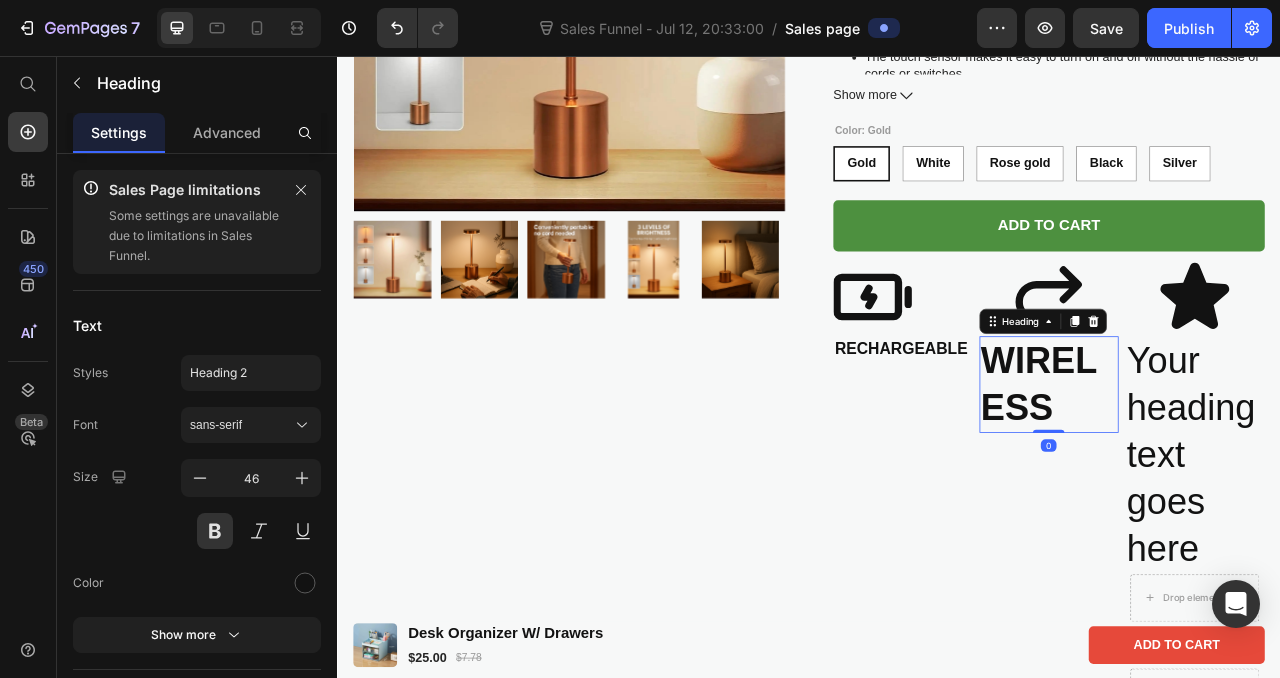 click on "WIRELESS" at bounding box center (1243, 475) 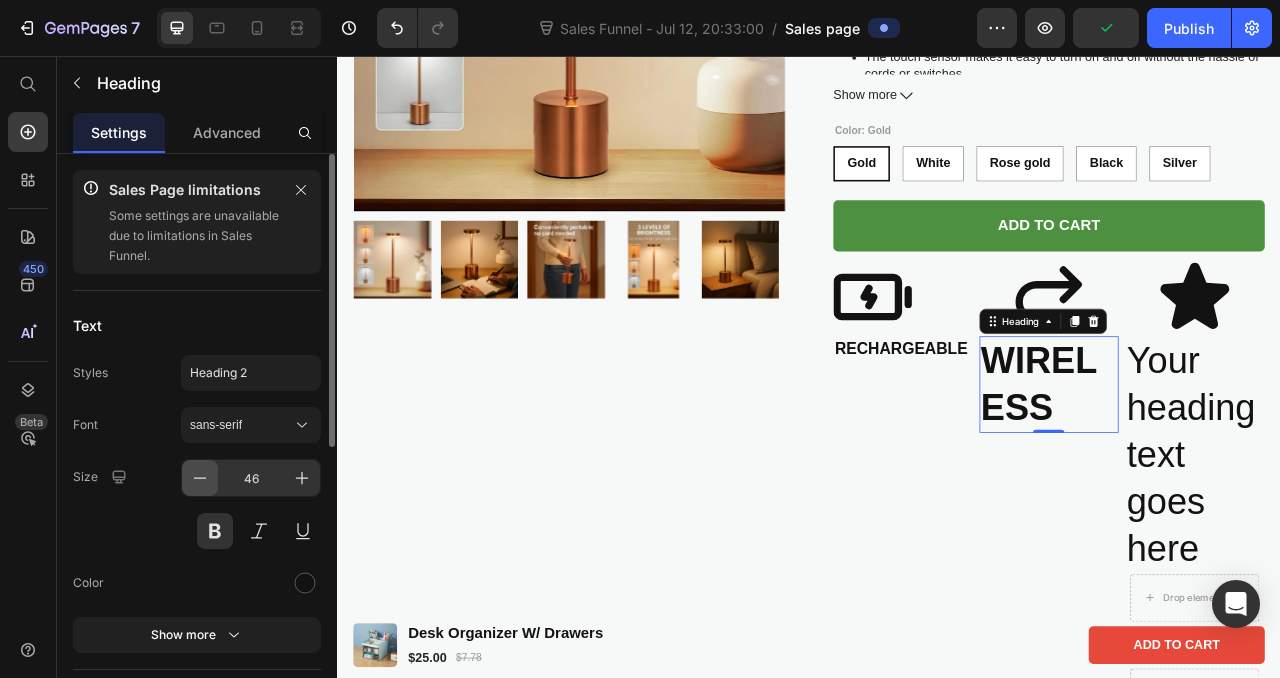 click at bounding box center (200, 478) 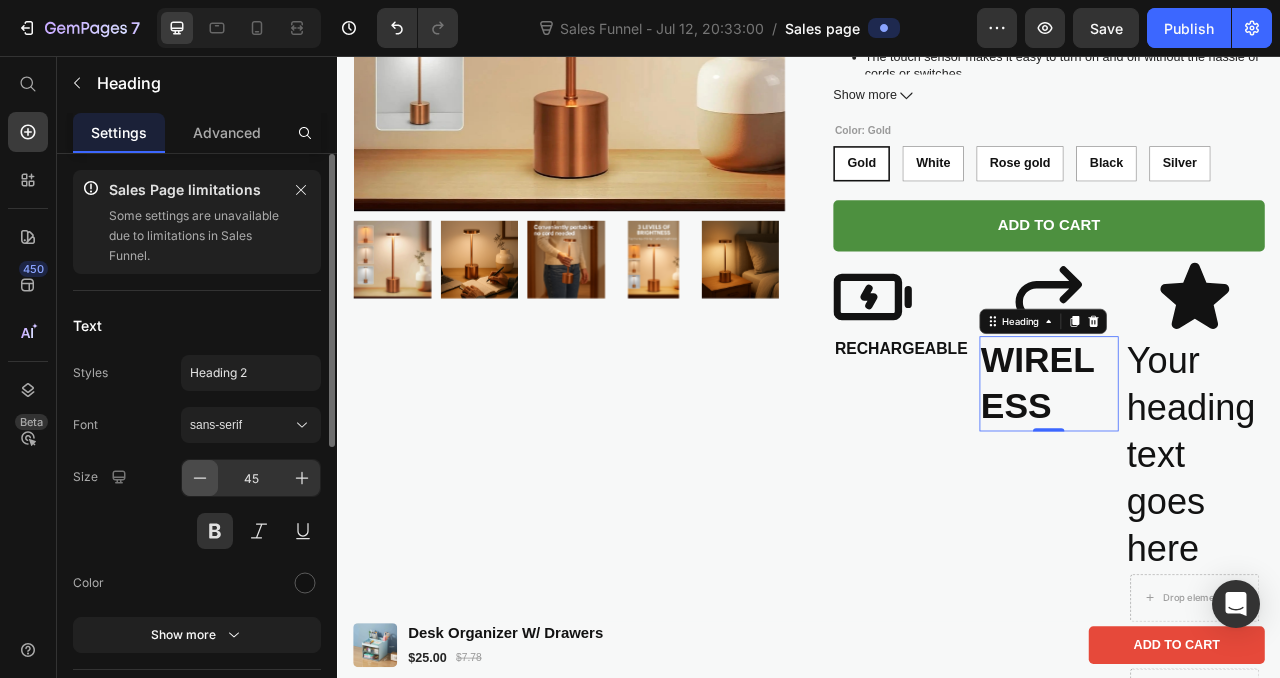 click at bounding box center (200, 478) 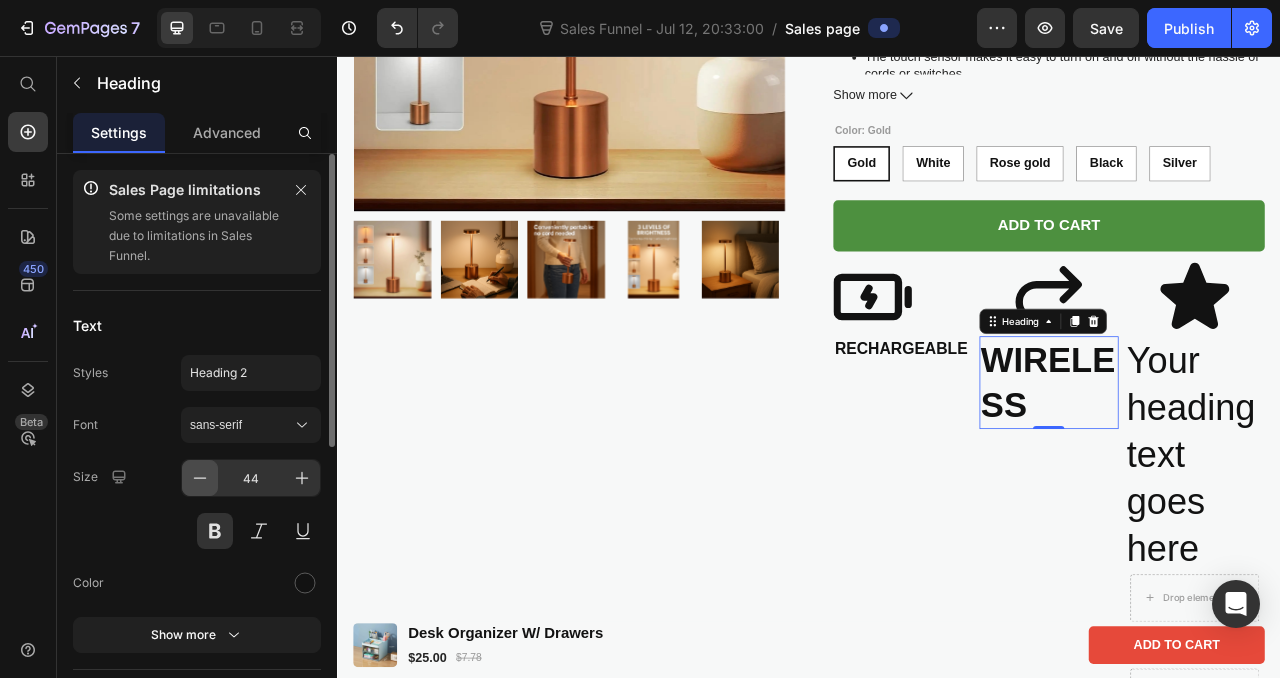 click at bounding box center (200, 478) 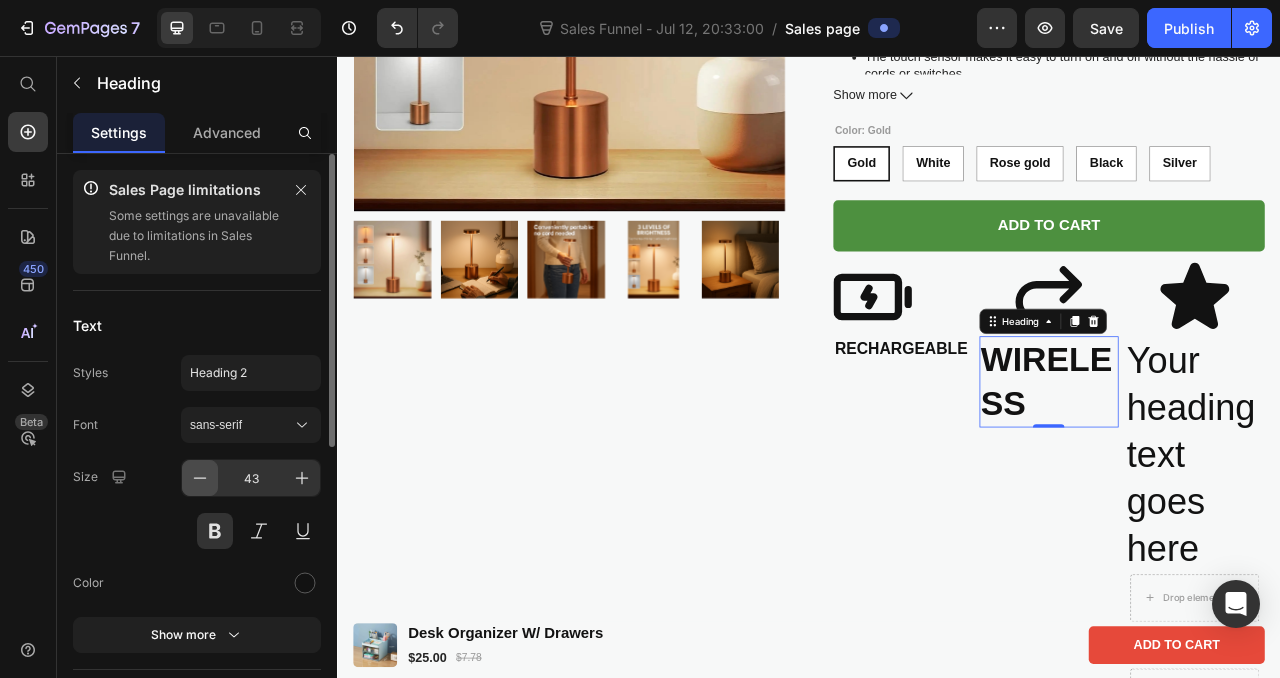 click at bounding box center [200, 478] 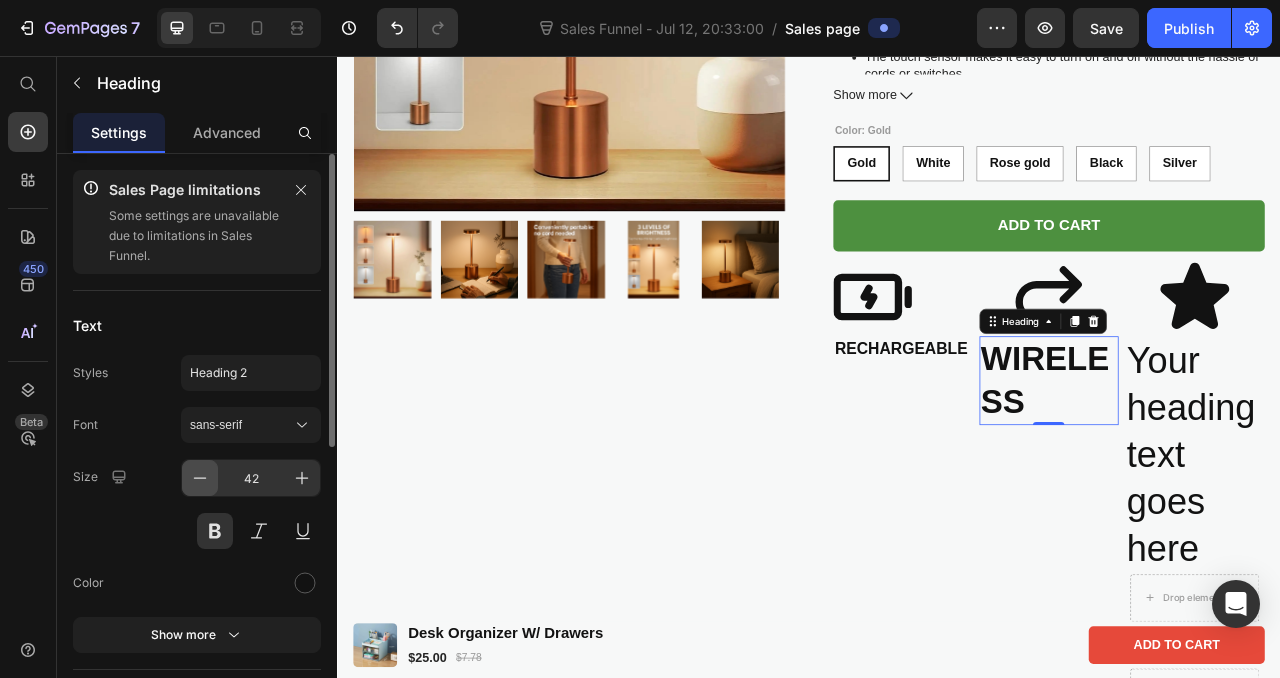 click at bounding box center [200, 478] 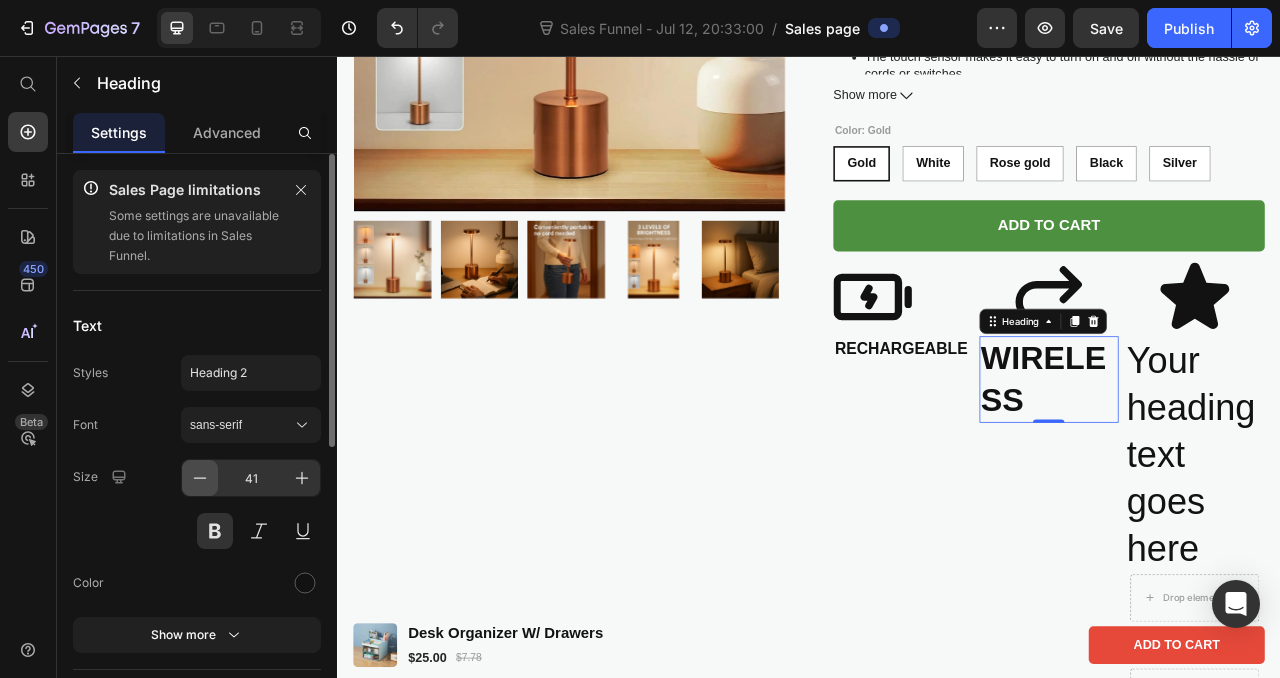 click at bounding box center [200, 478] 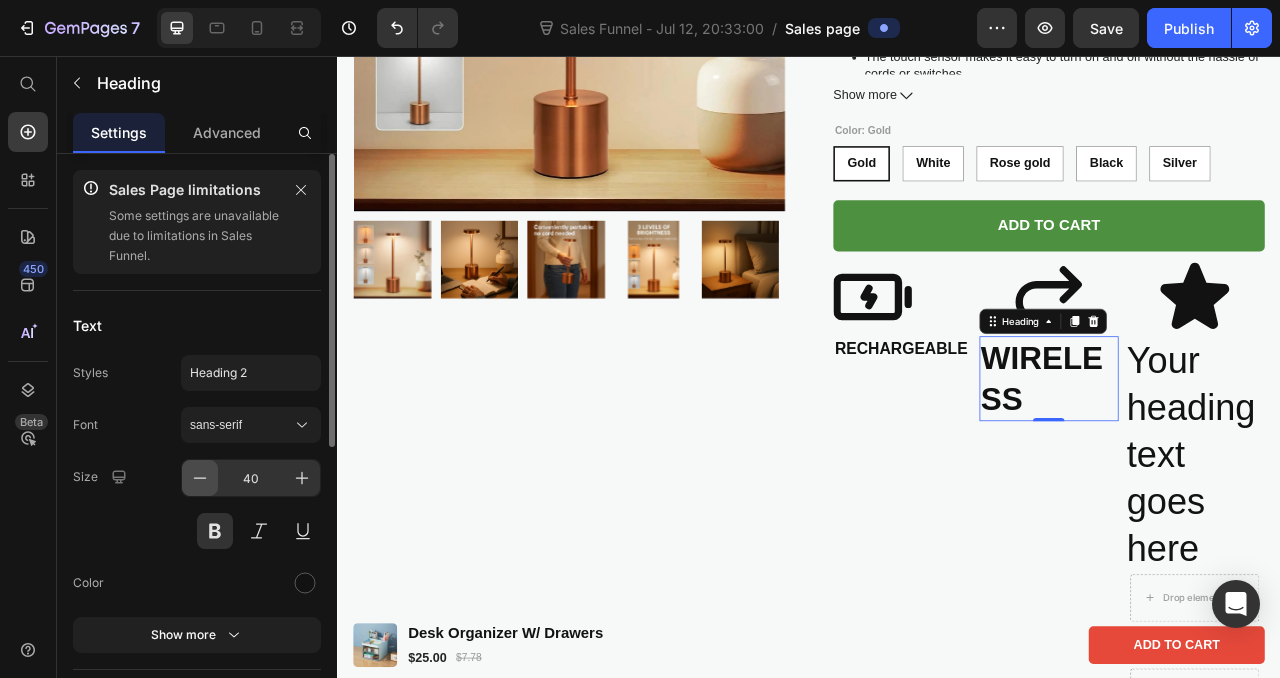 click at bounding box center (200, 478) 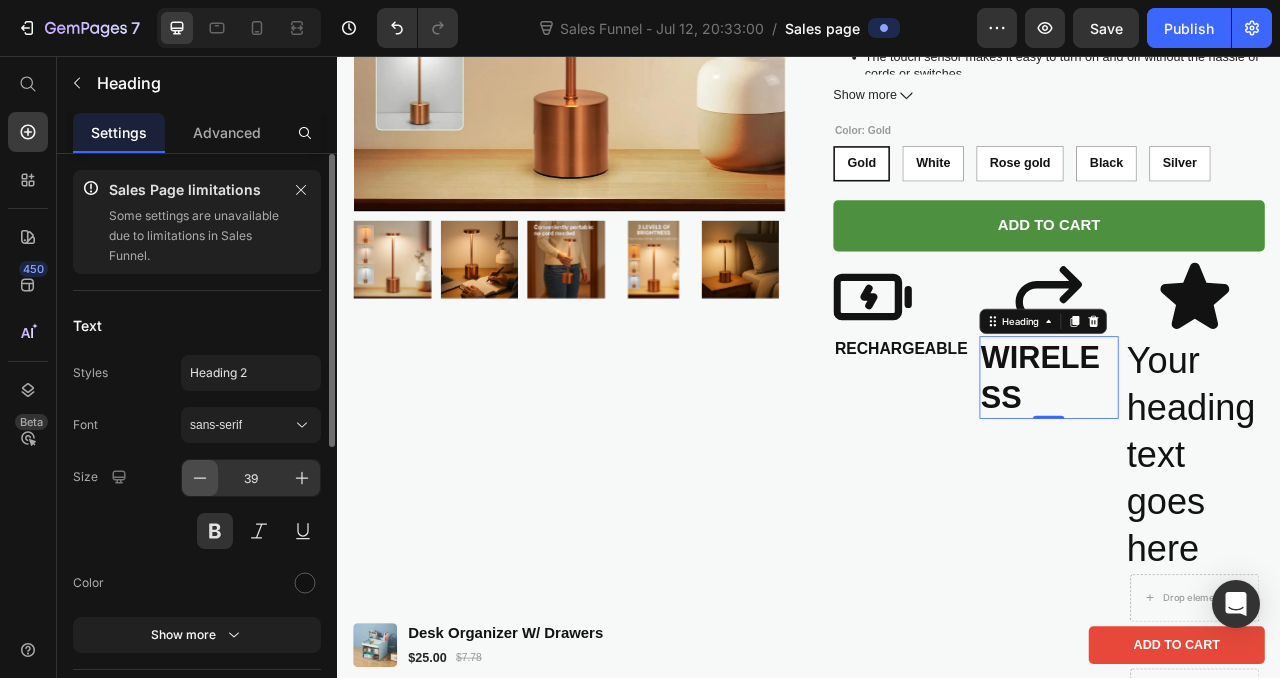 click at bounding box center [200, 478] 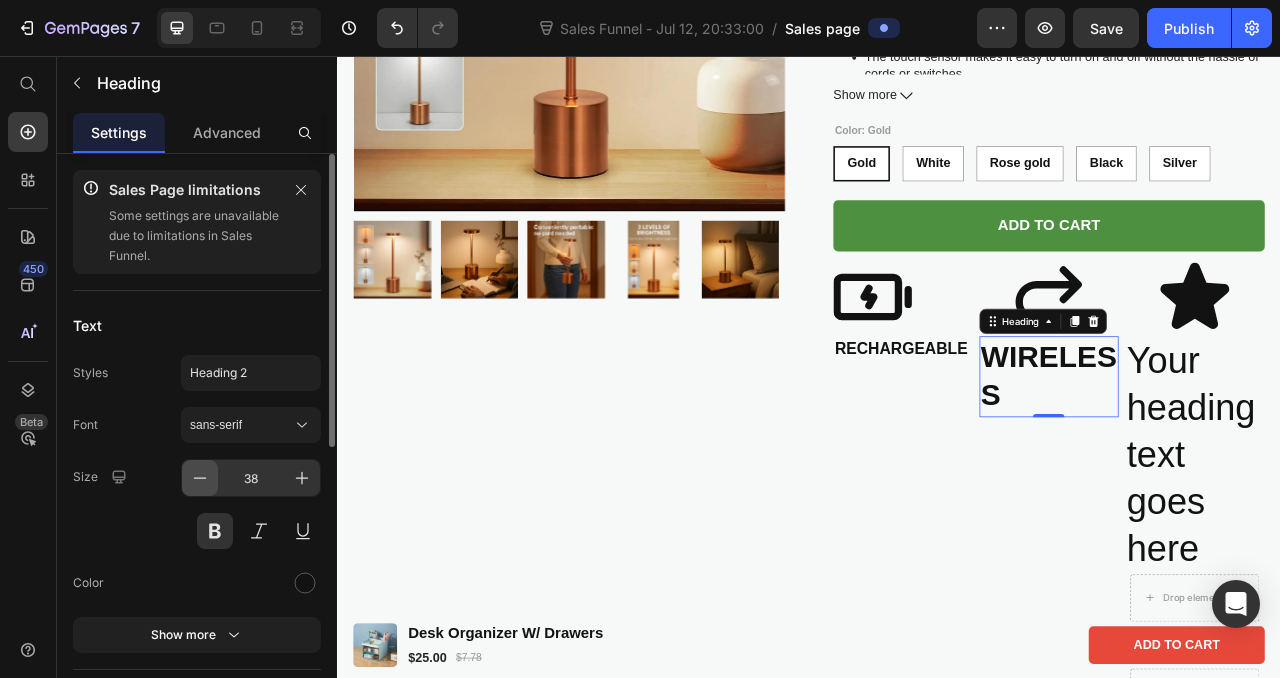 click at bounding box center (200, 478) 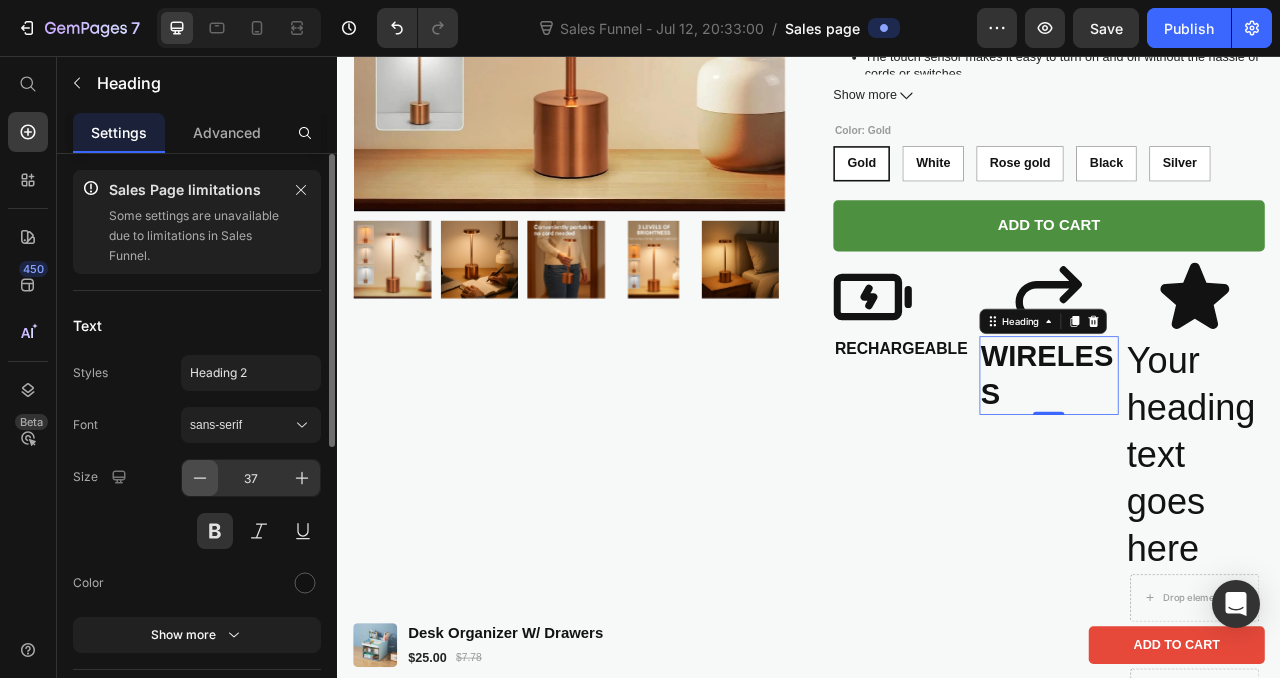 click at bounding box center [200, 478] 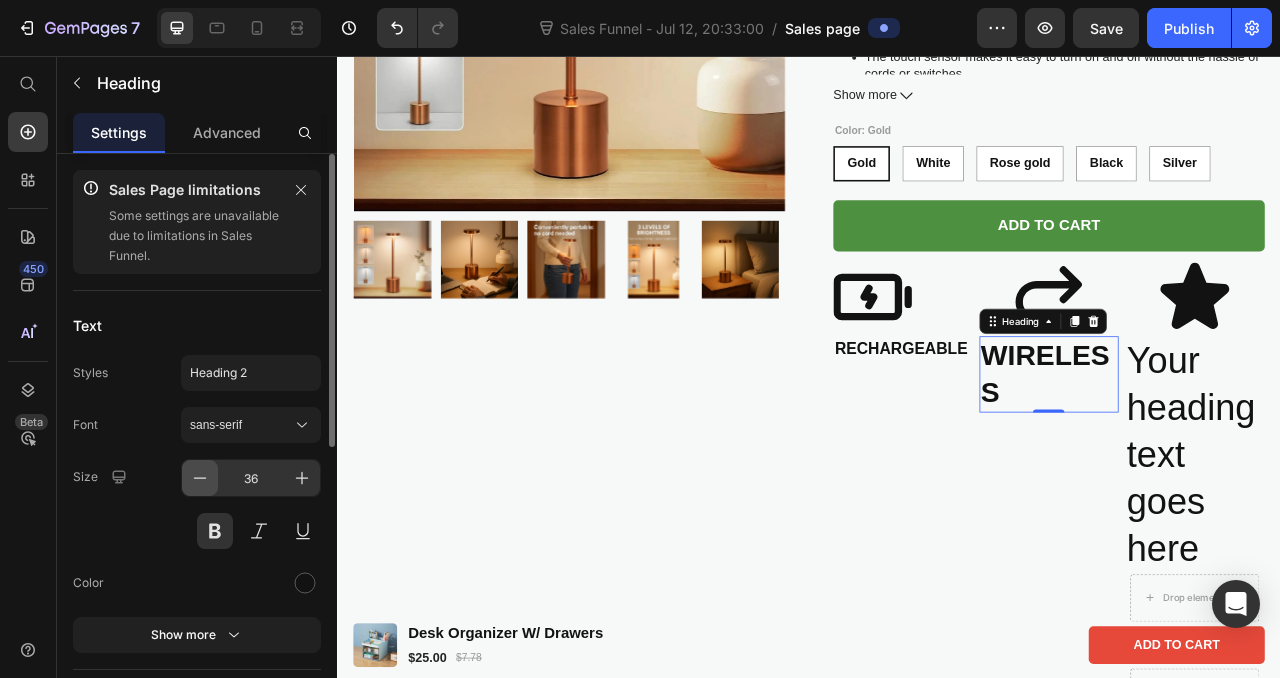 click at bounding box center (200, 478) 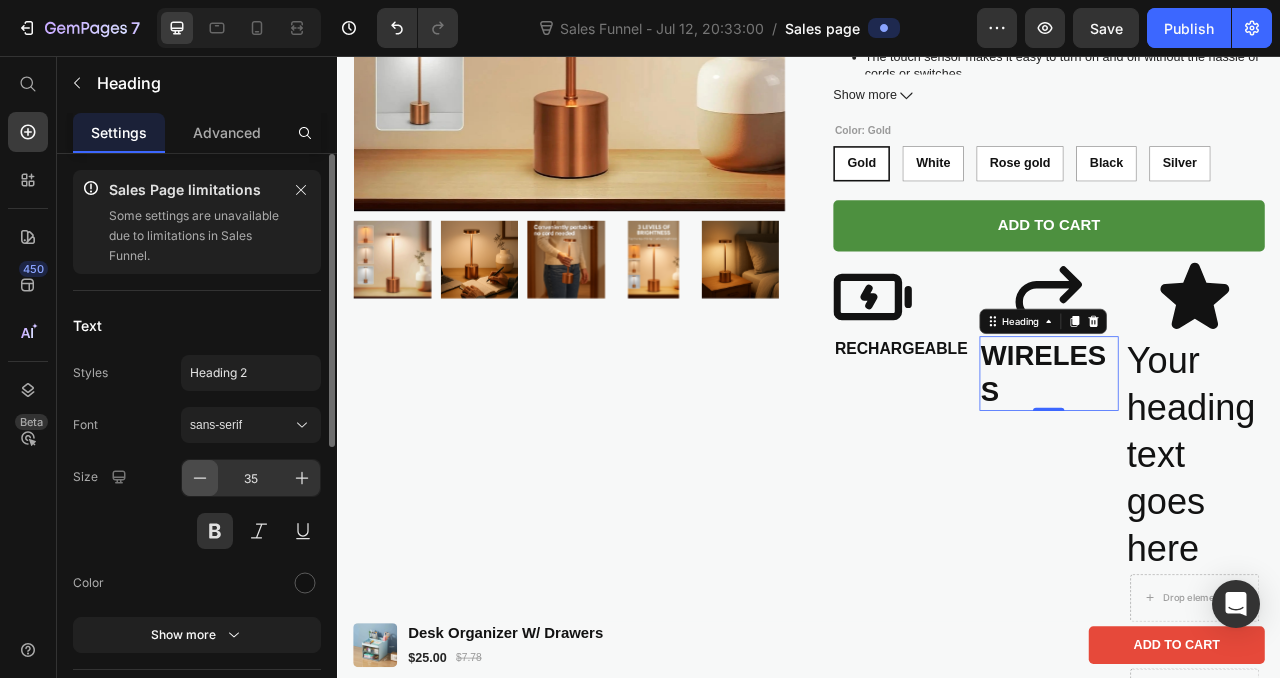 click at bounding box center (200, 478) 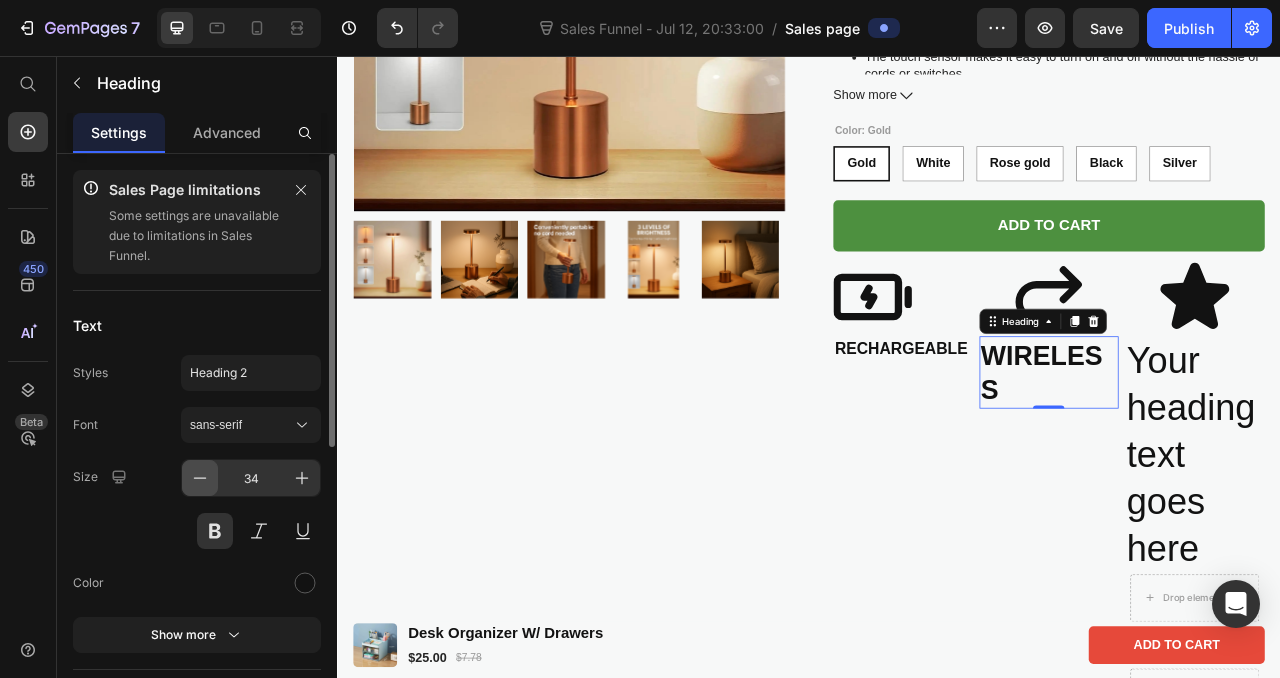 click at bounding box center [200, 478] 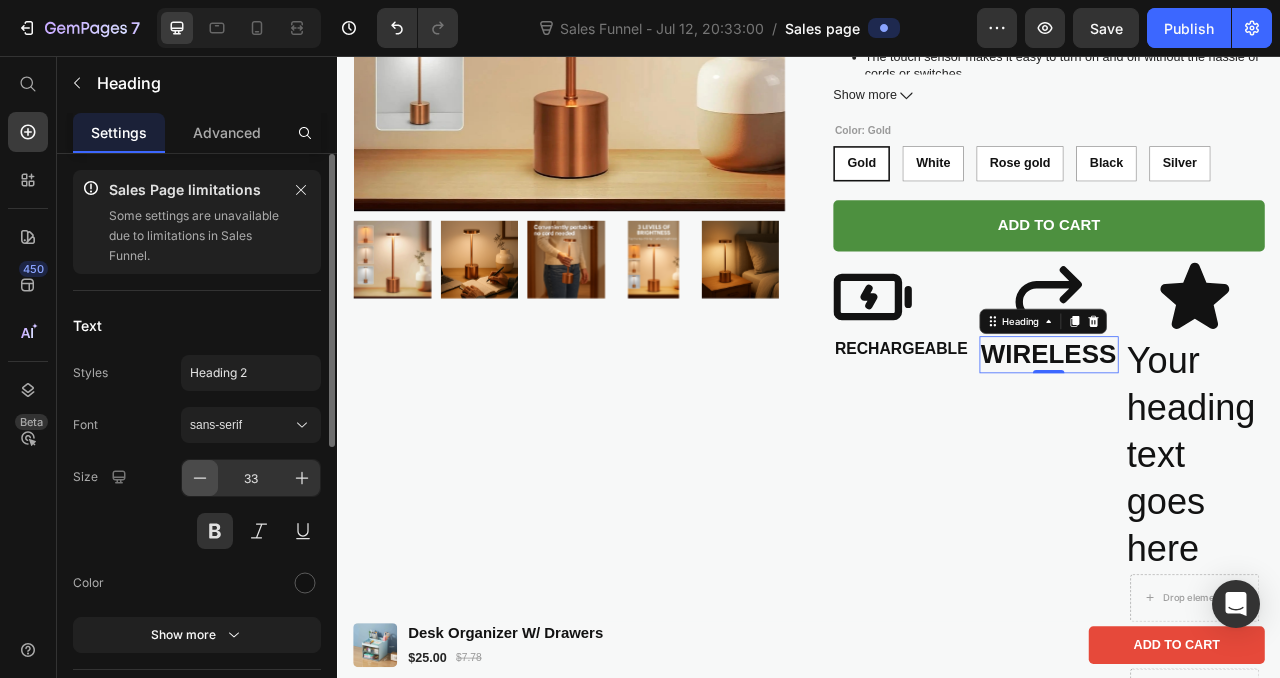 click at bounding box center [200, 478] 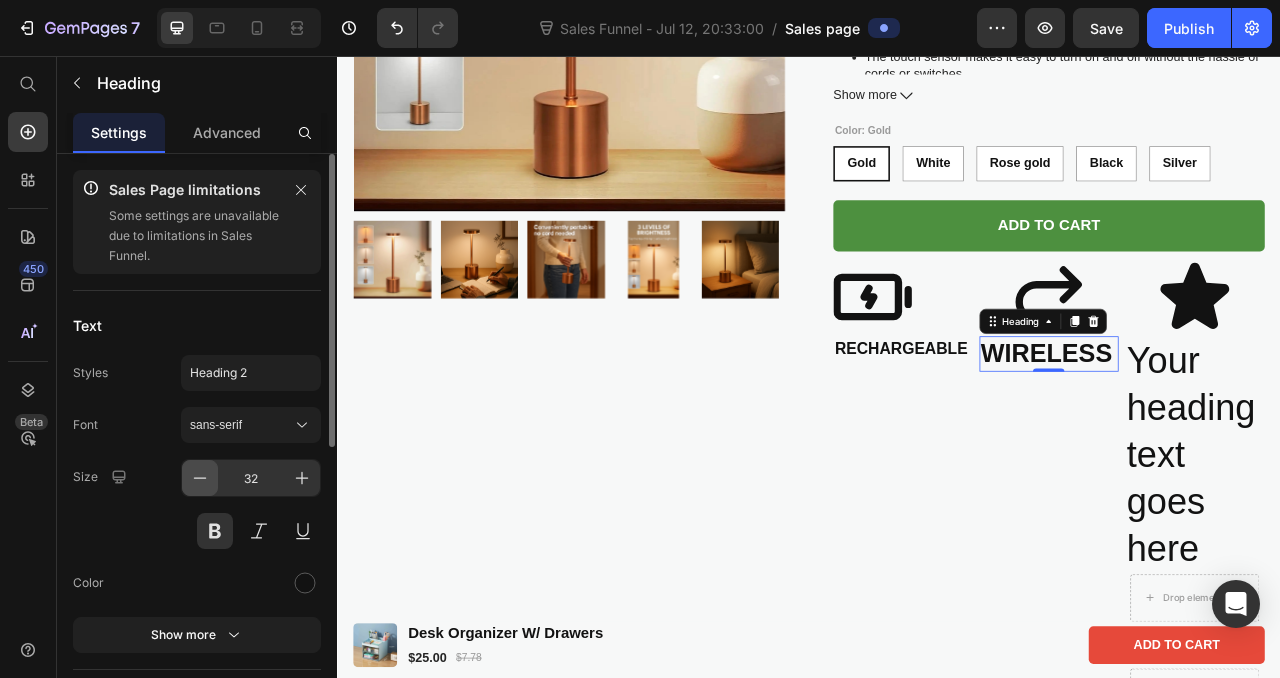 click at bounding box center [200, 478] 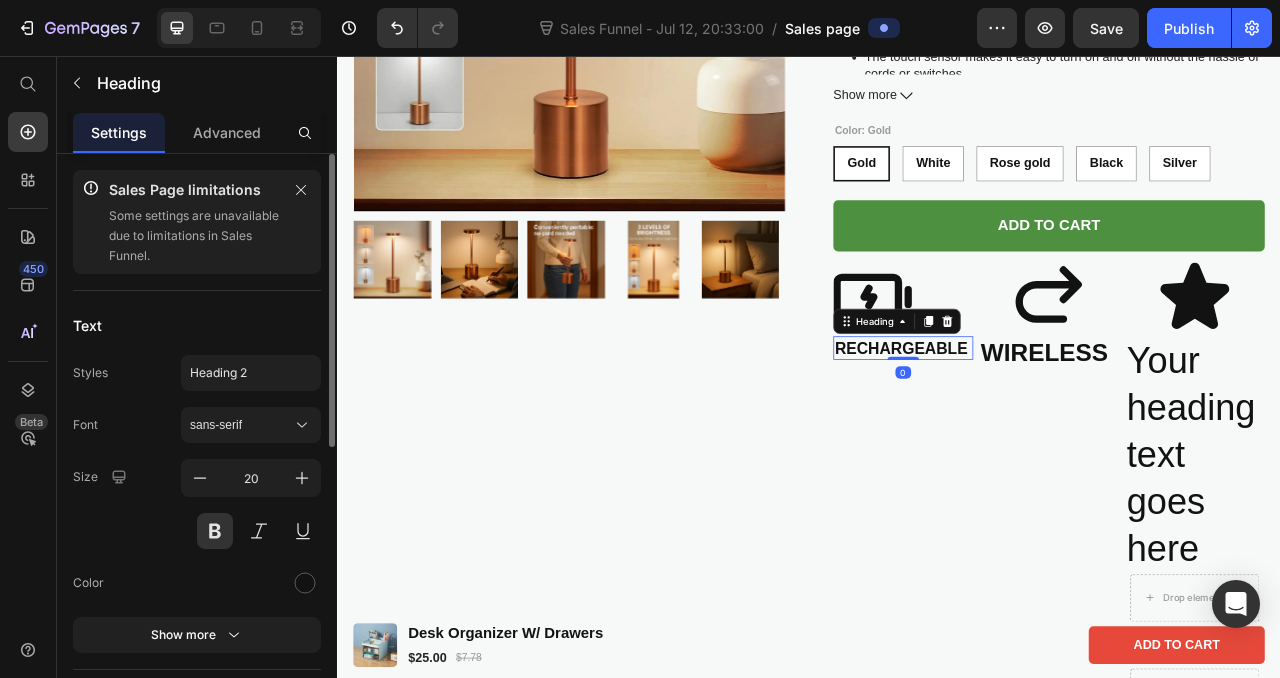 click on "RECHARGEABLE" at bounding box center [1057, 428] 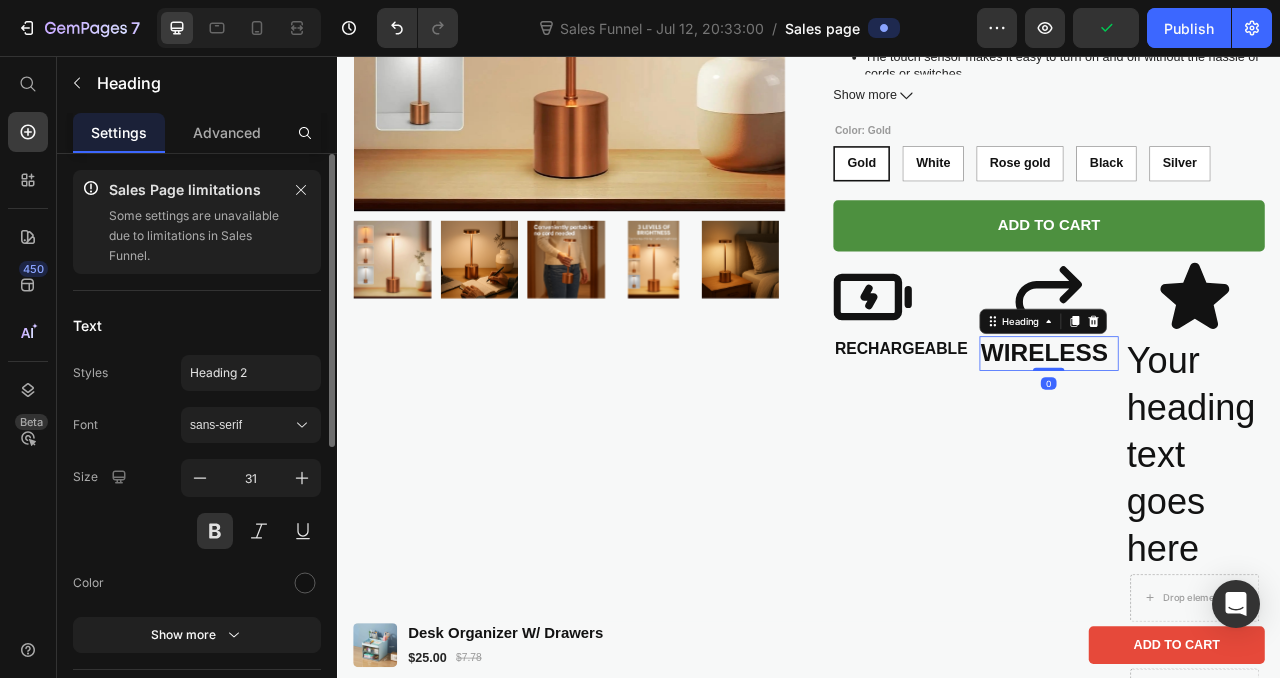 click on "WIRELESS" at bounding box center (1243, 435) 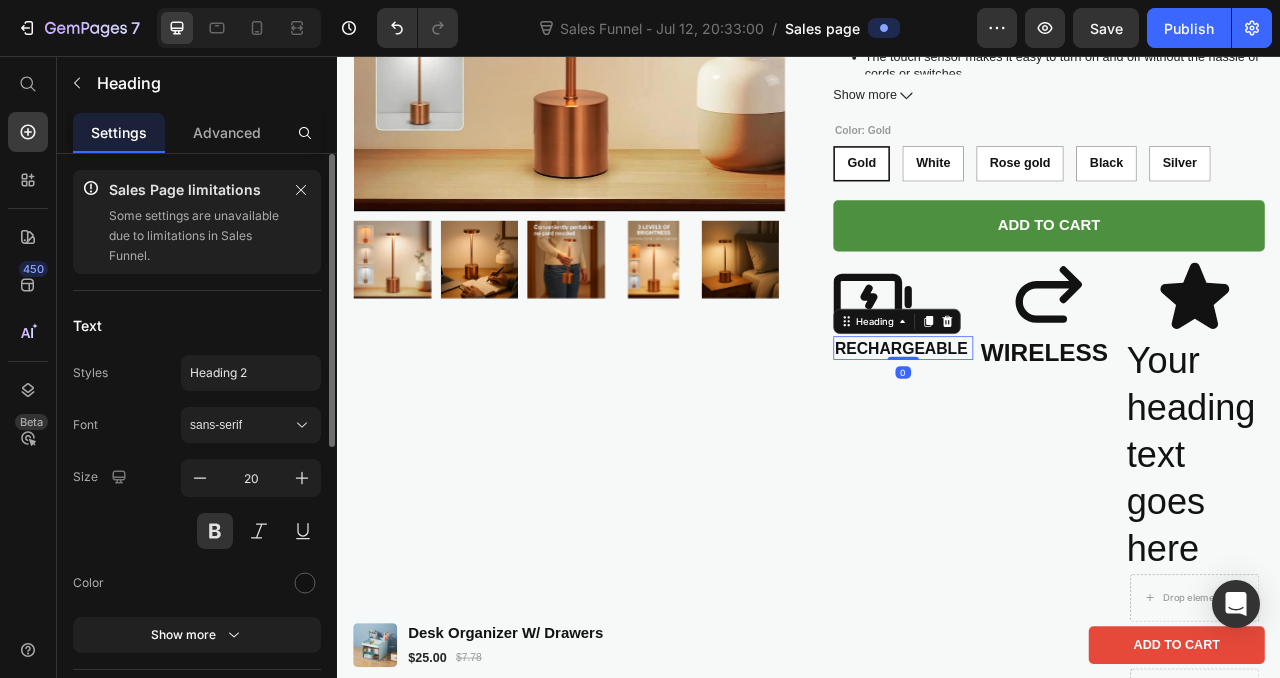 click on "RECHARGEABLE" at bounding box center (1057, 428) 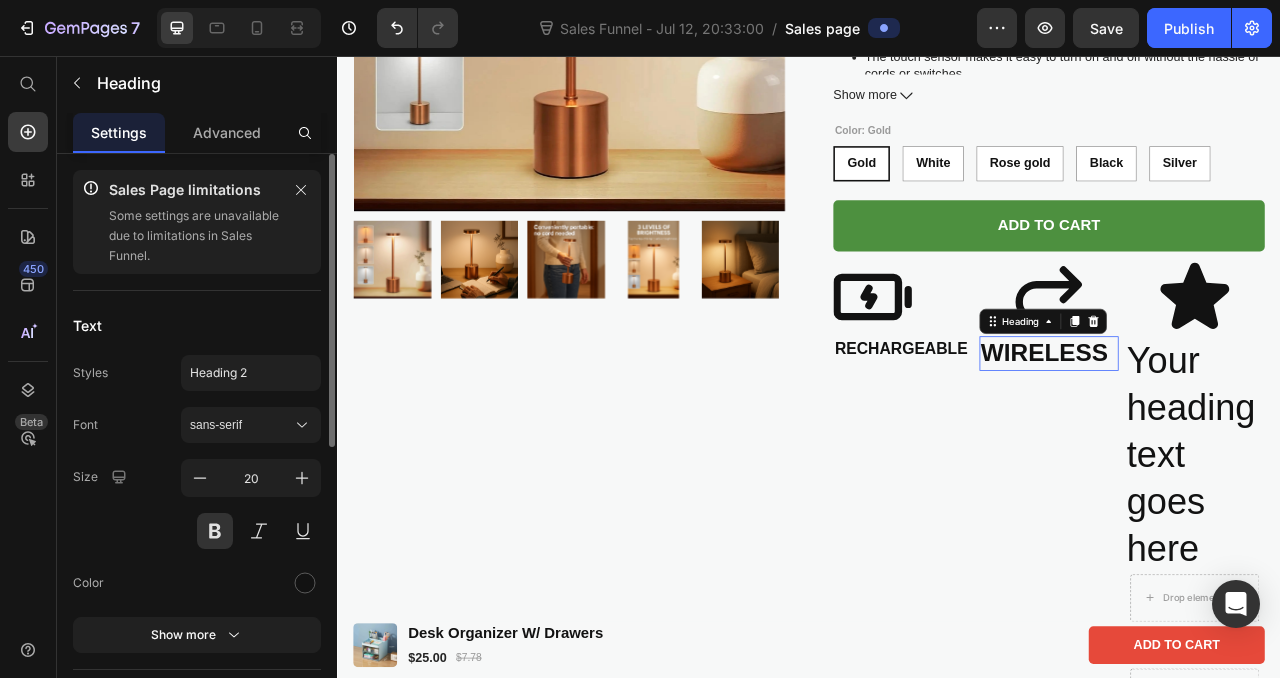 click on "WIRELESS" at bounding box center [1243, 435] 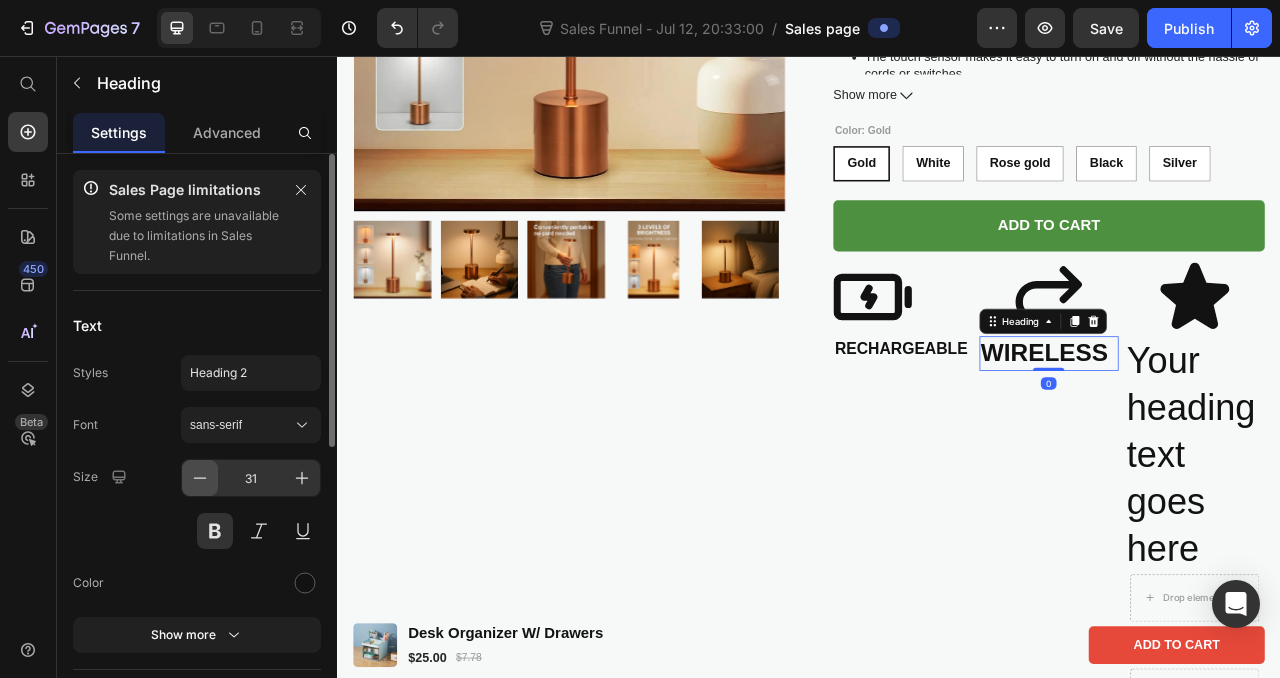 click 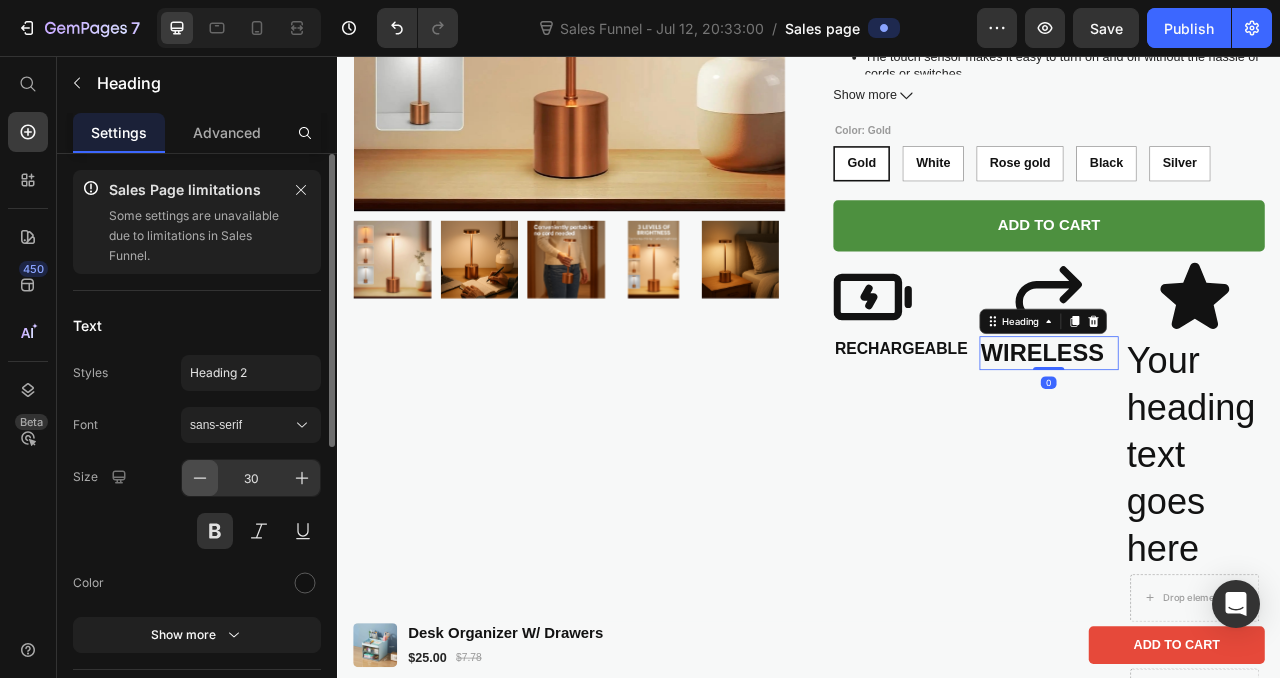 click 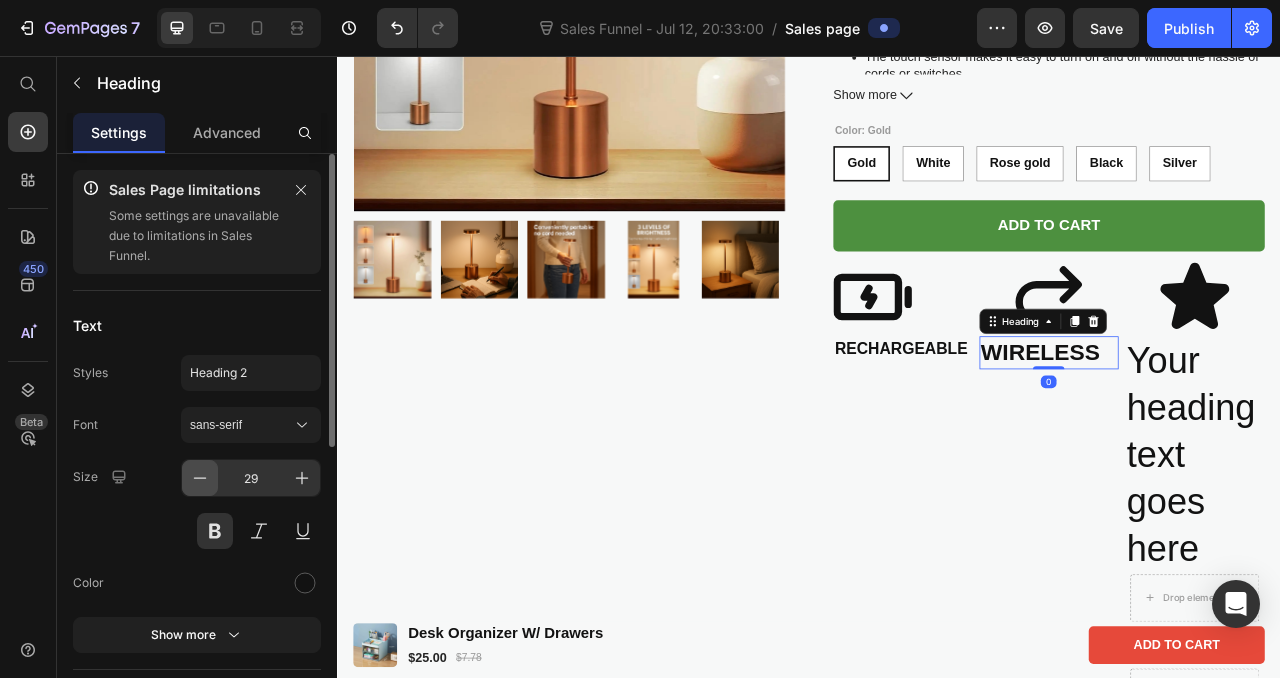 click 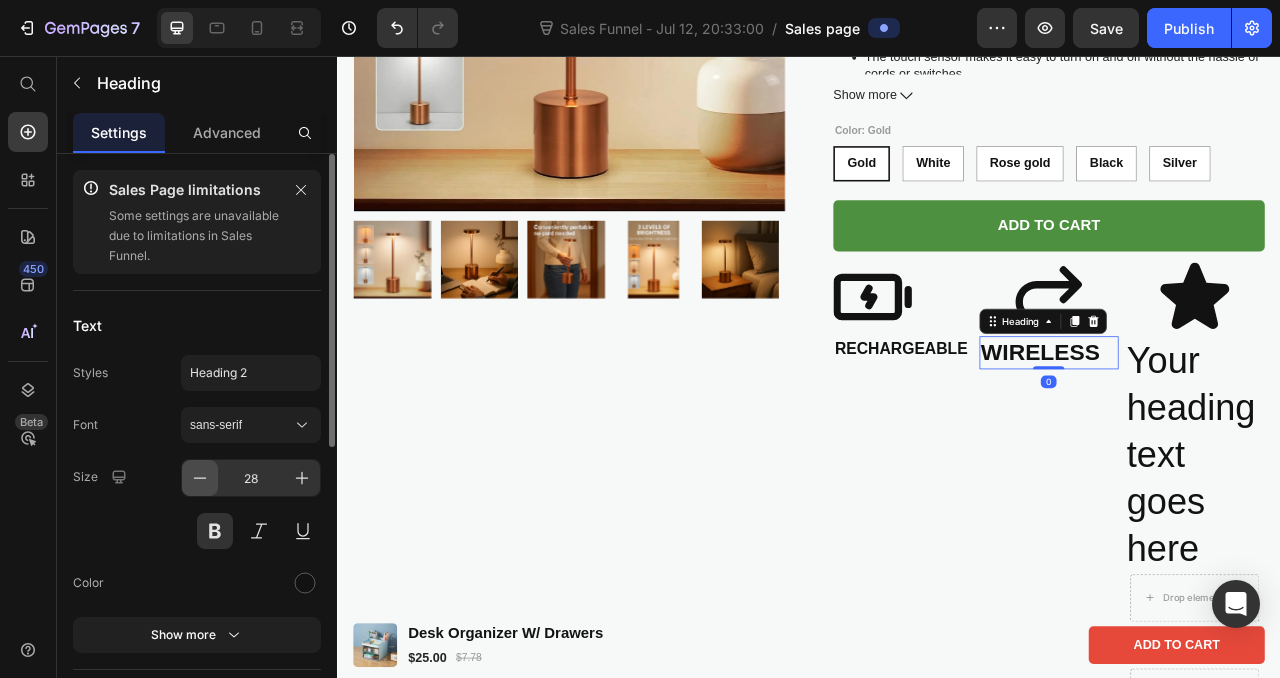 click 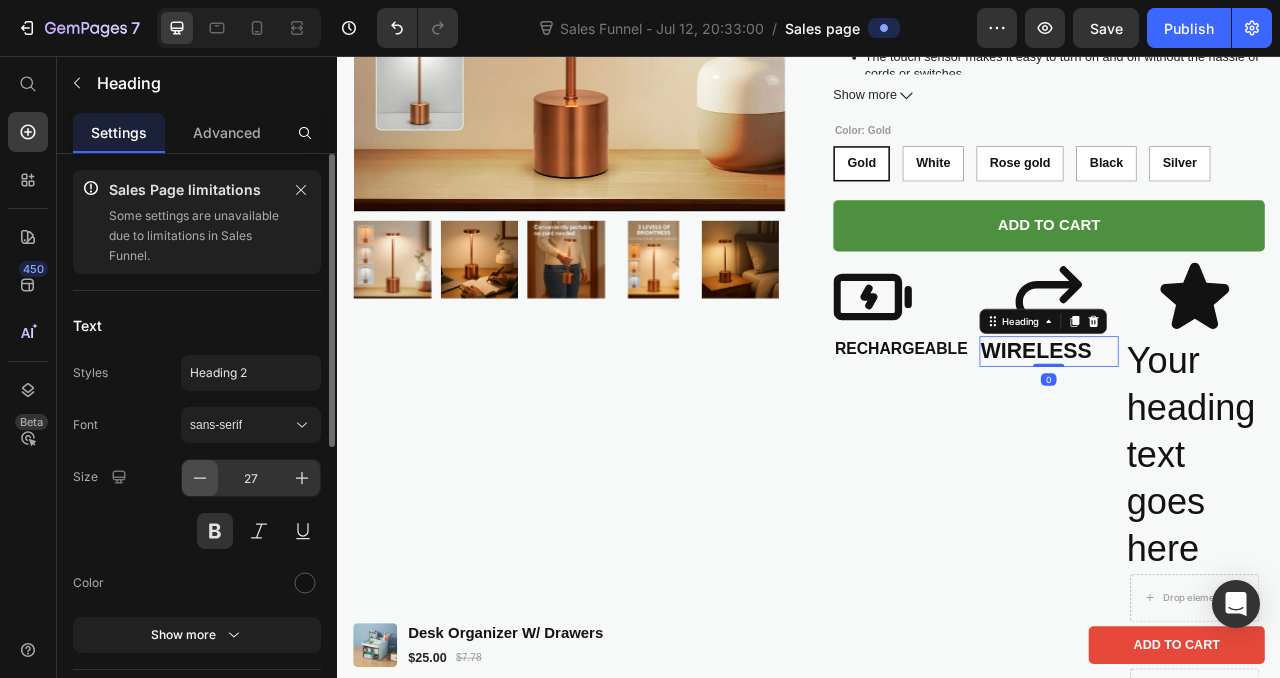 click 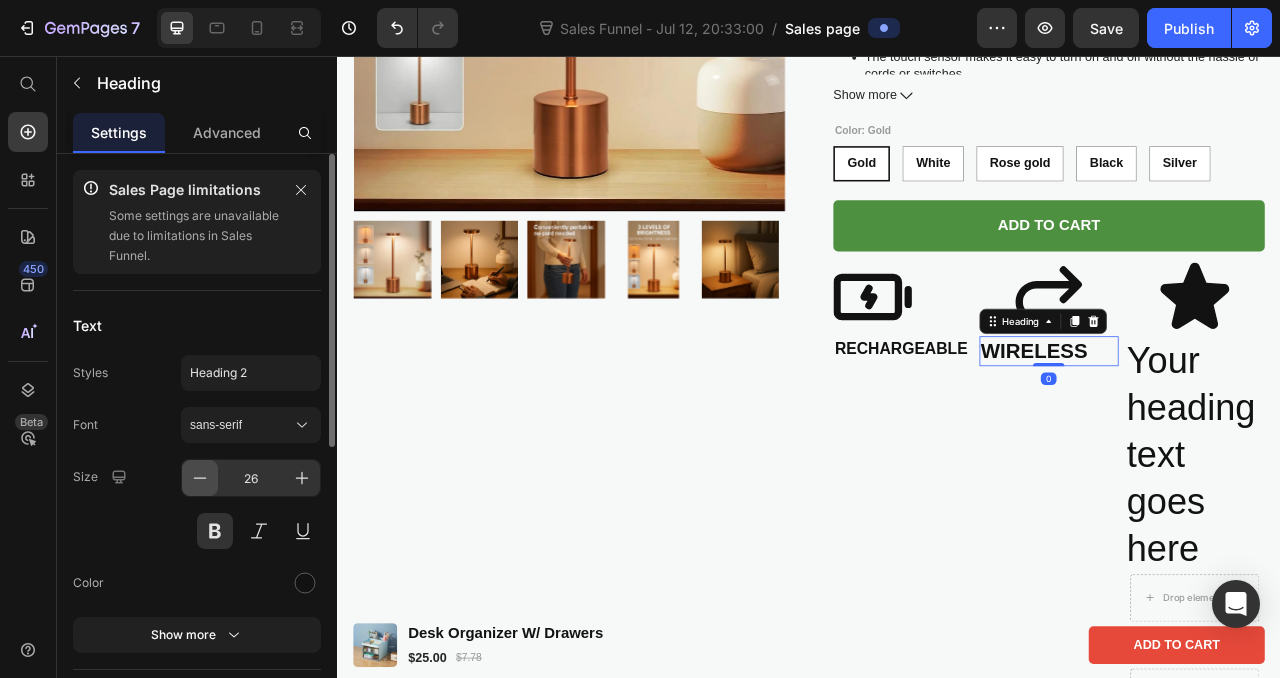 click 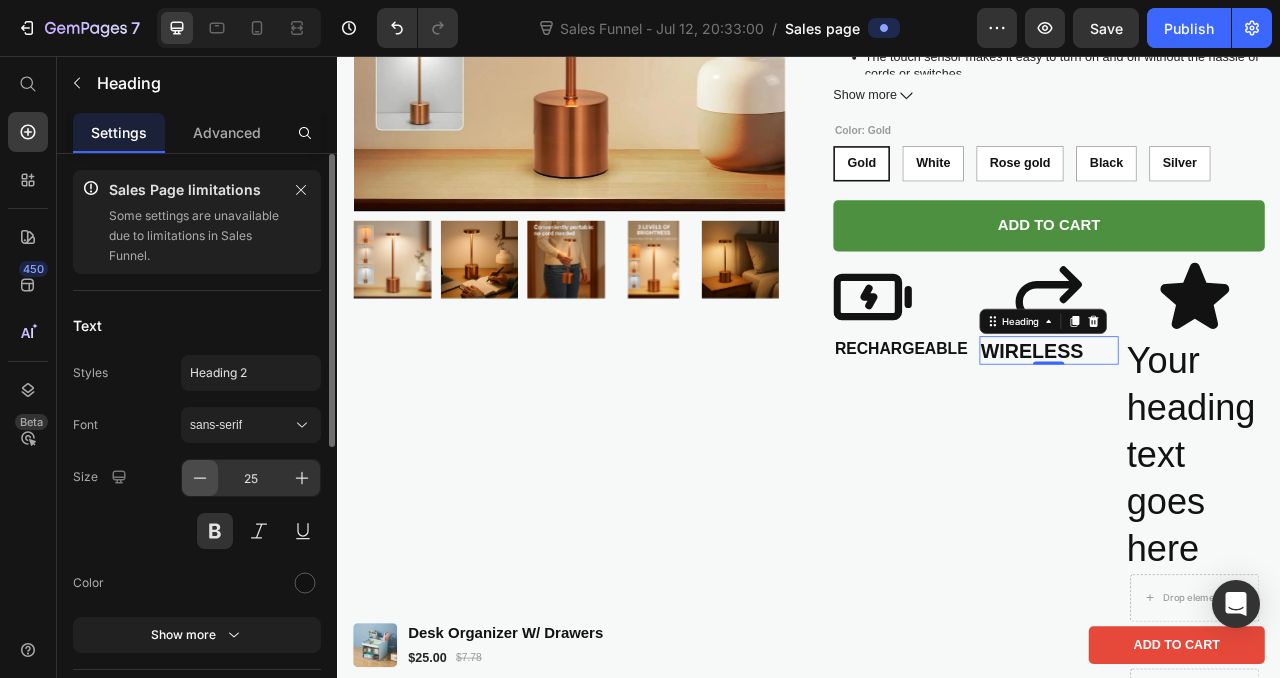 click 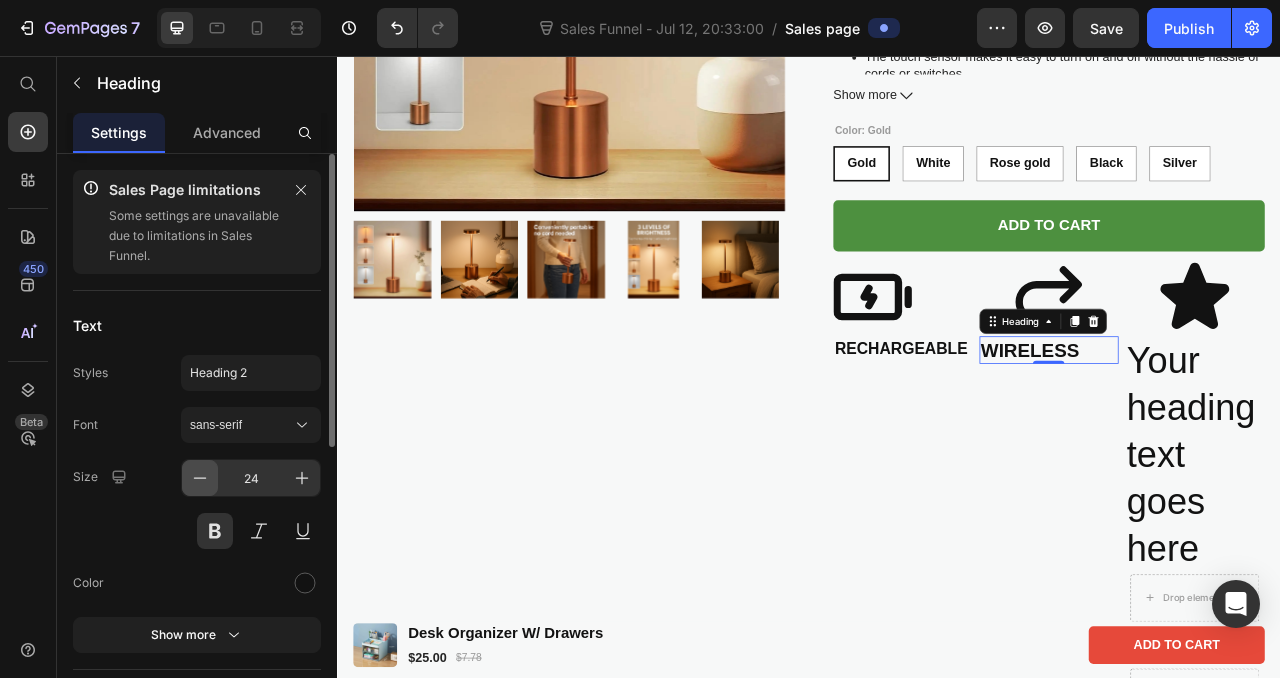 click 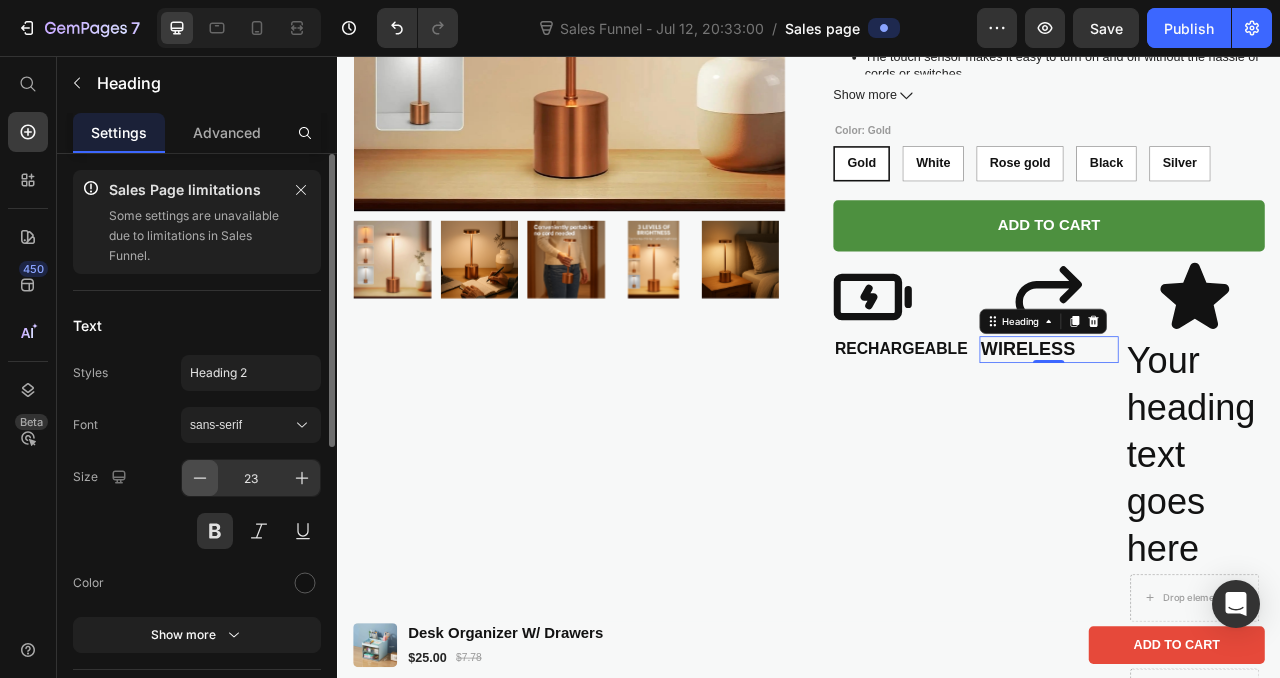 click 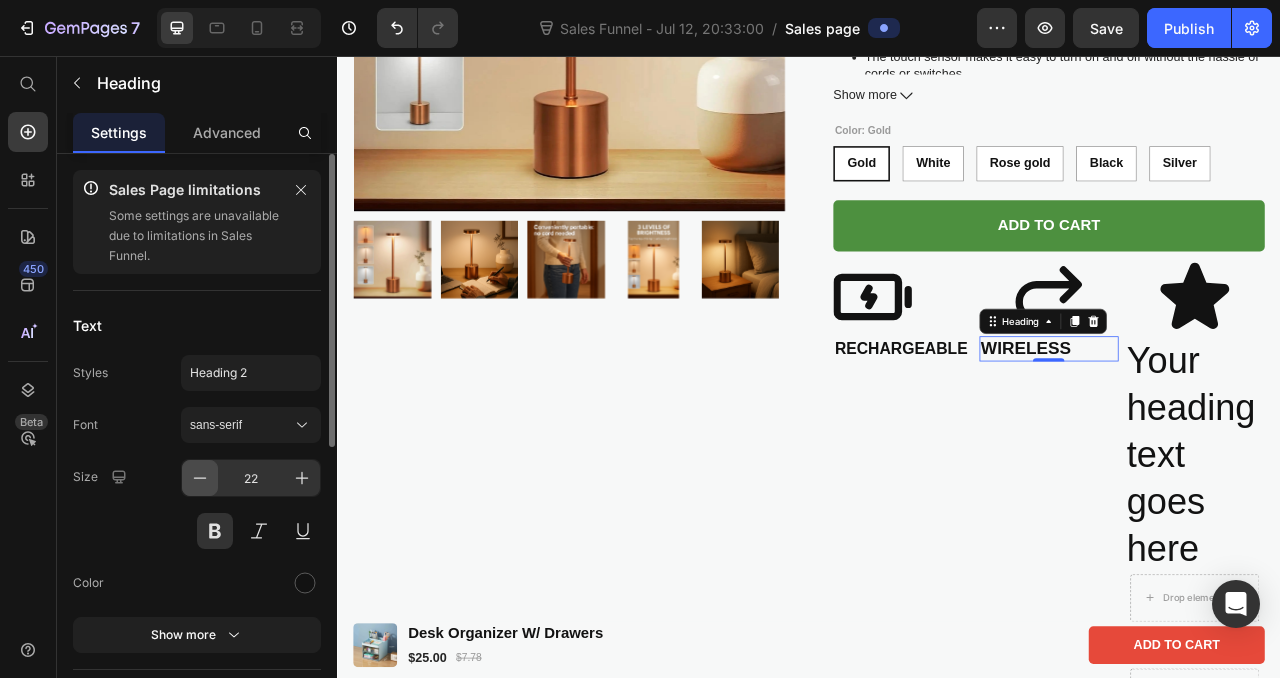 click 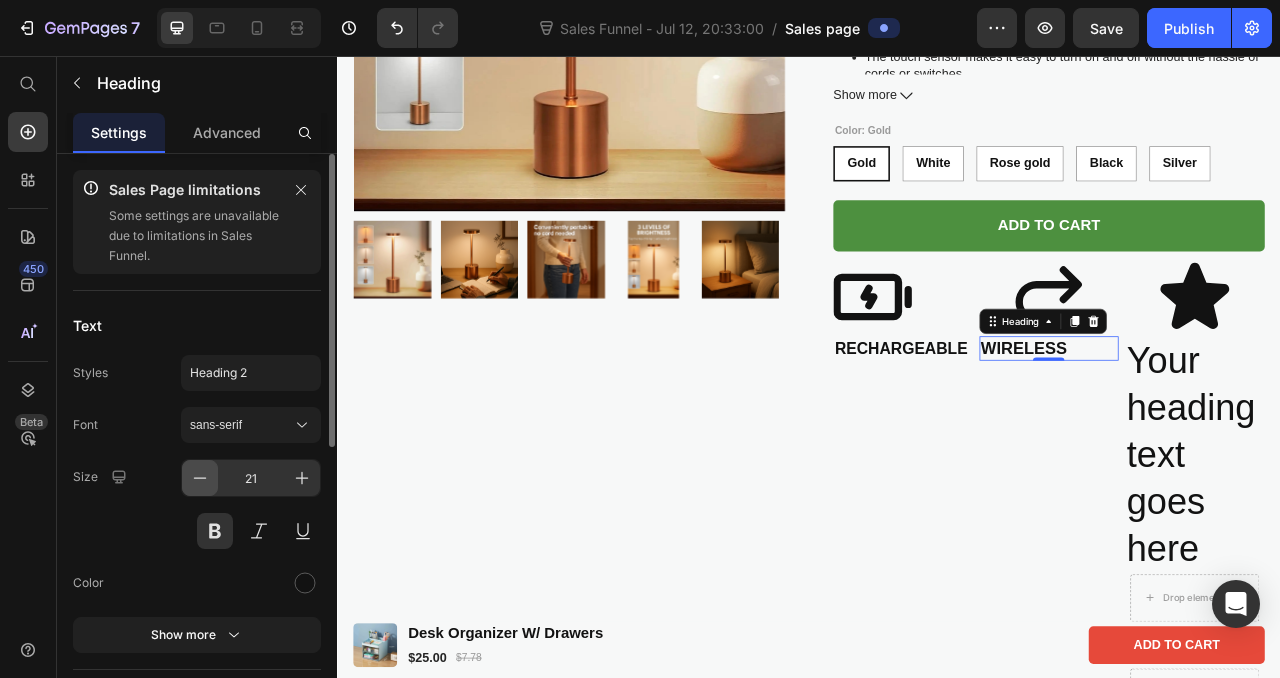 click 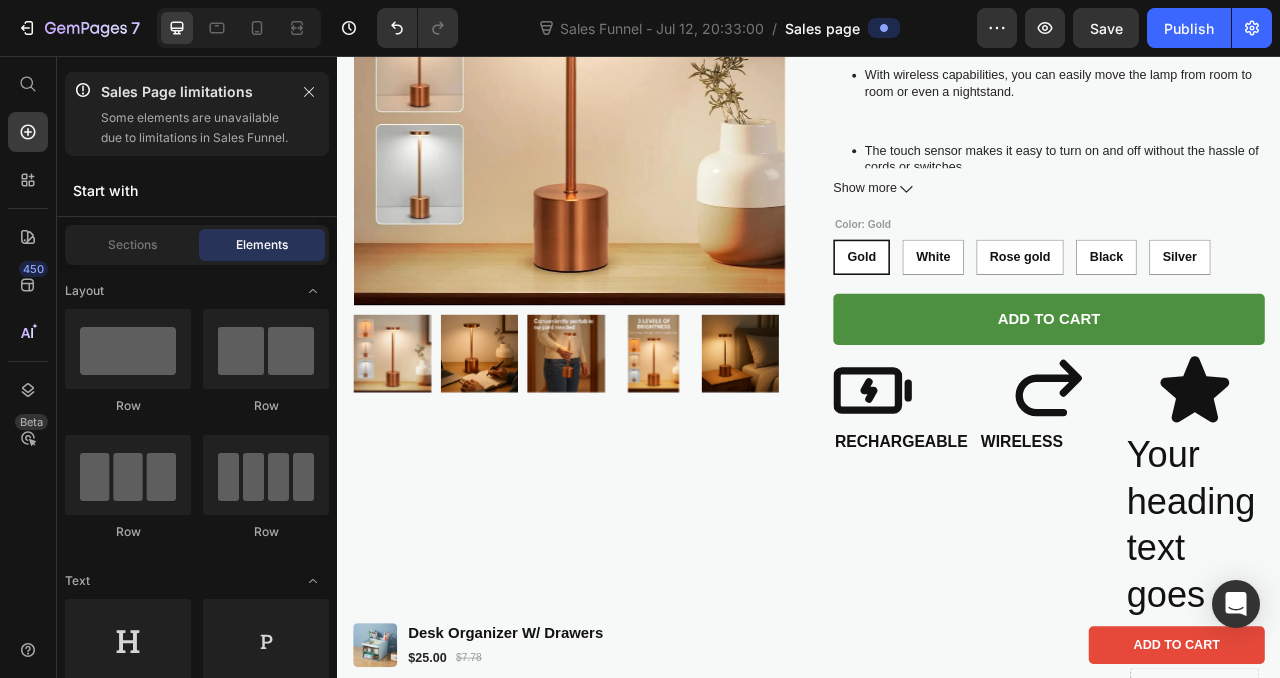 scroll, scrollTop: 315, scrollLeft: 0, axis: vertical 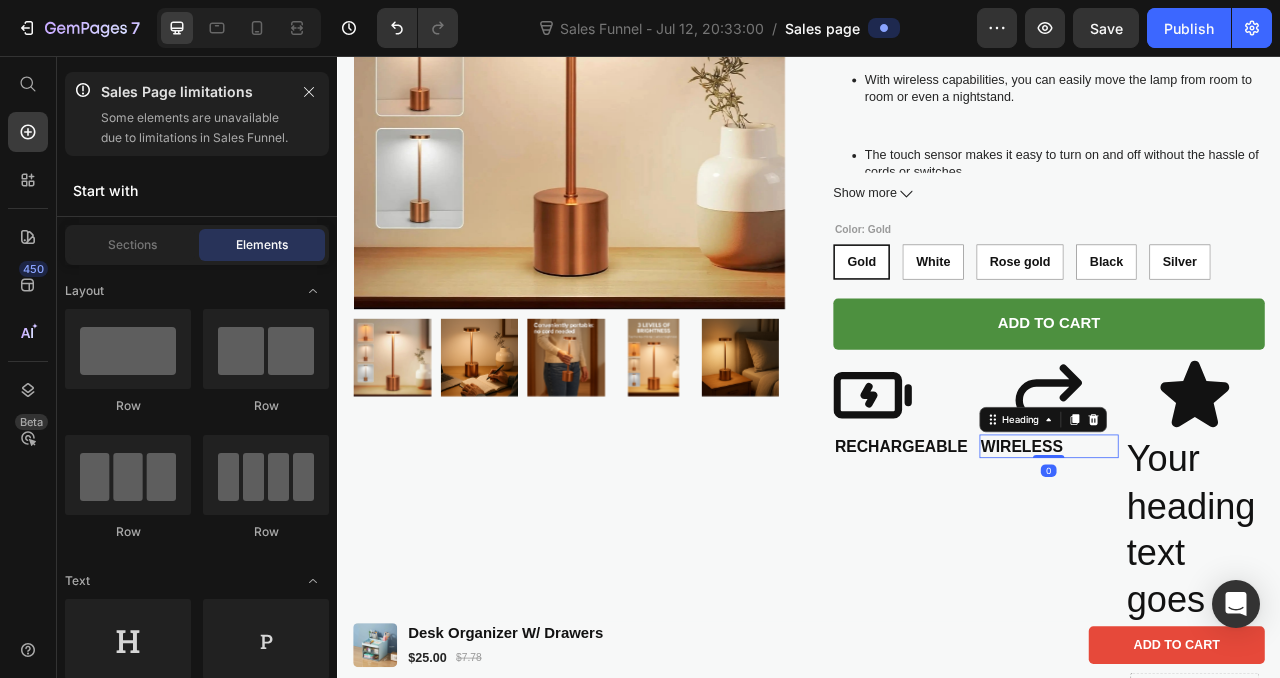 click on "WIRELESS" at bounding box center [1243, 553] 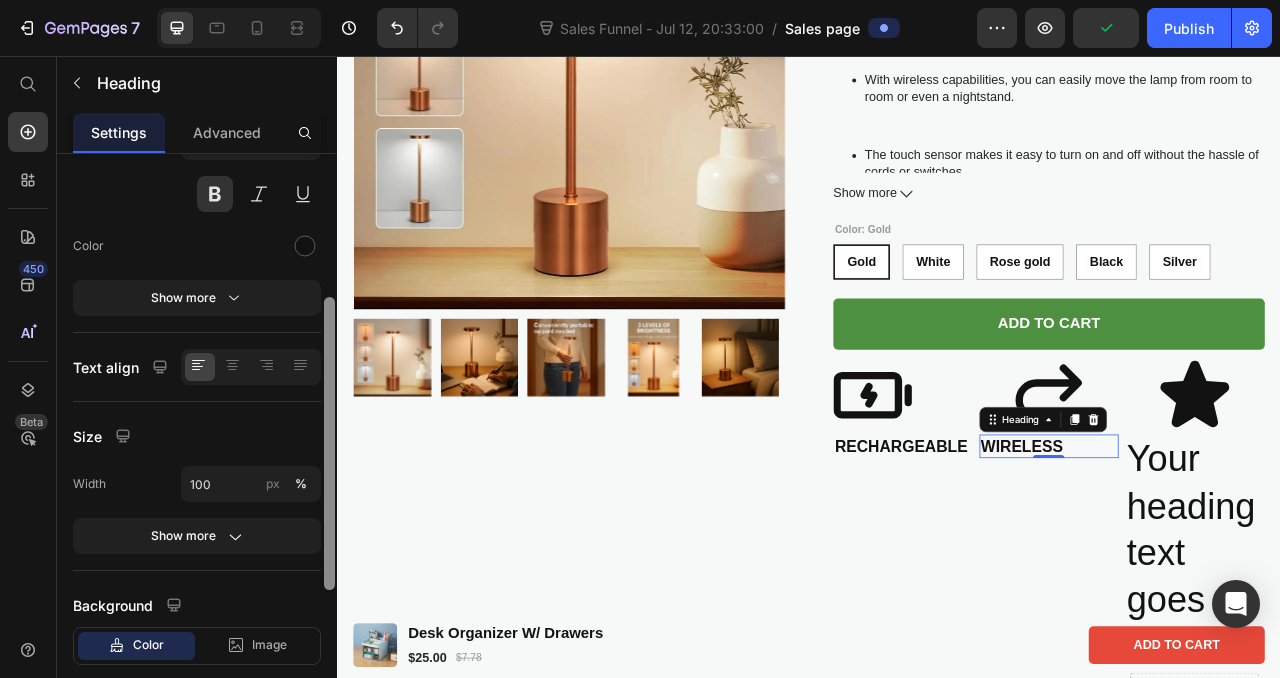 drag, startPoint x: 331, startPoint y: 225, endPoint x: 331, endPoint y: 397, distance: 172 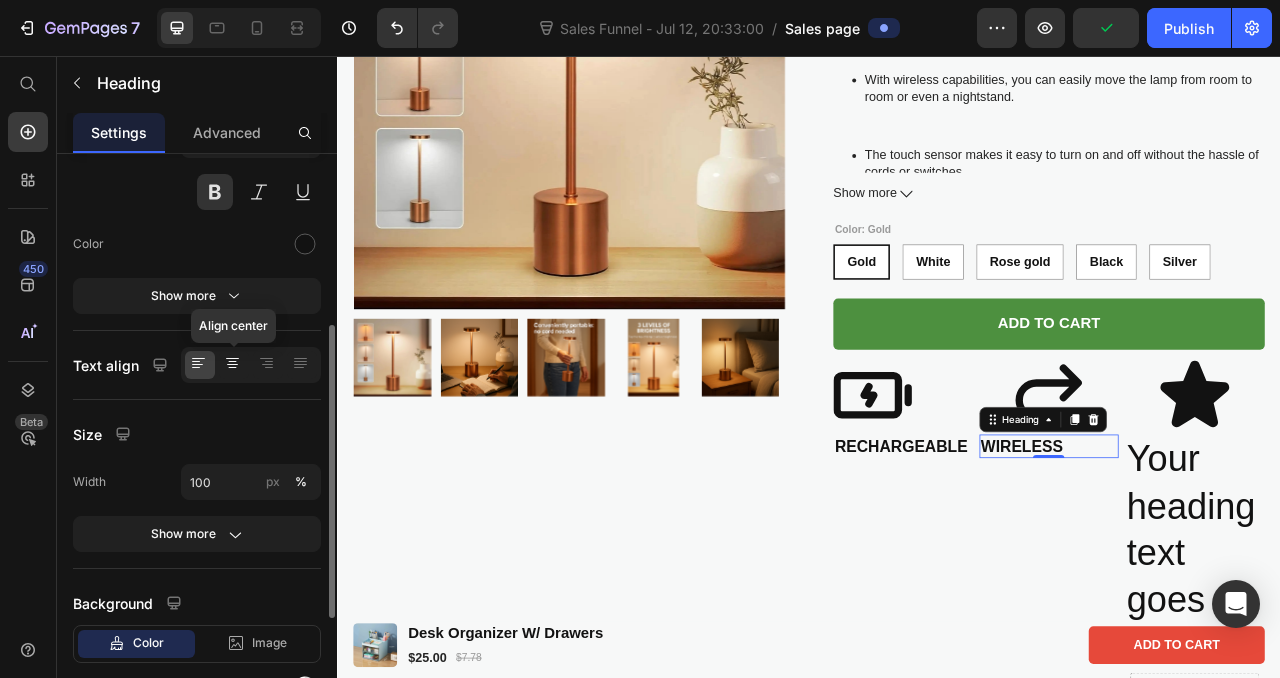 click 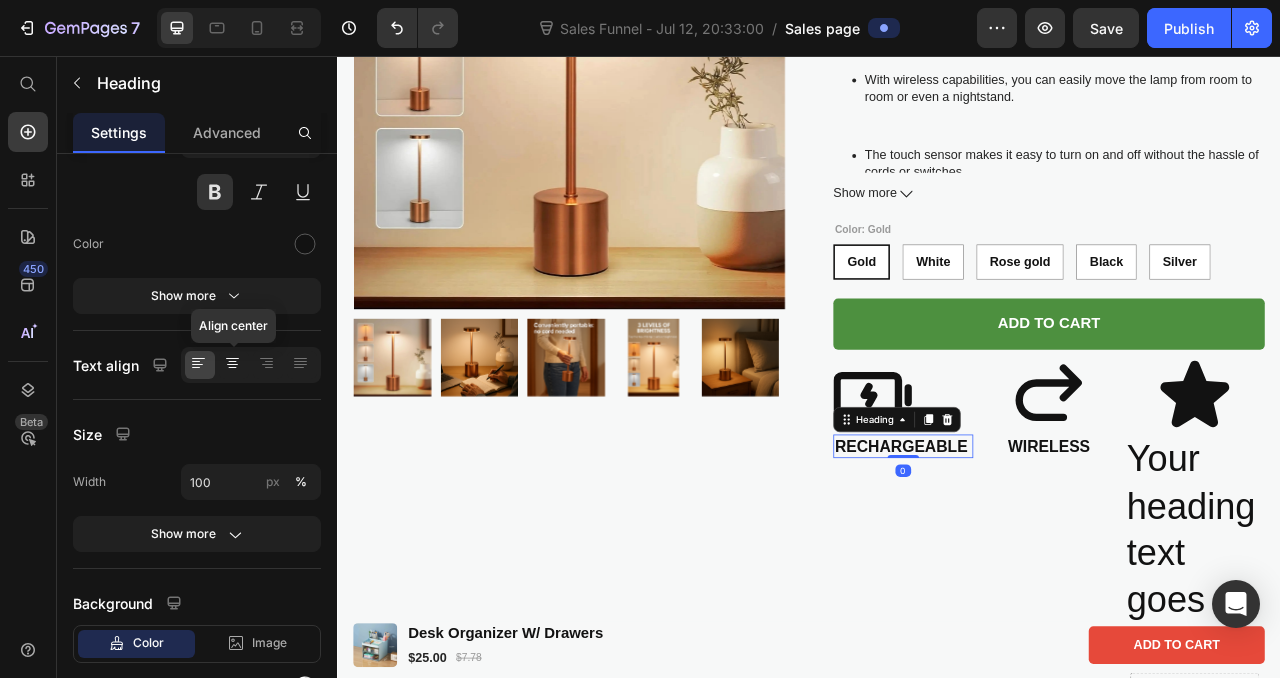 click 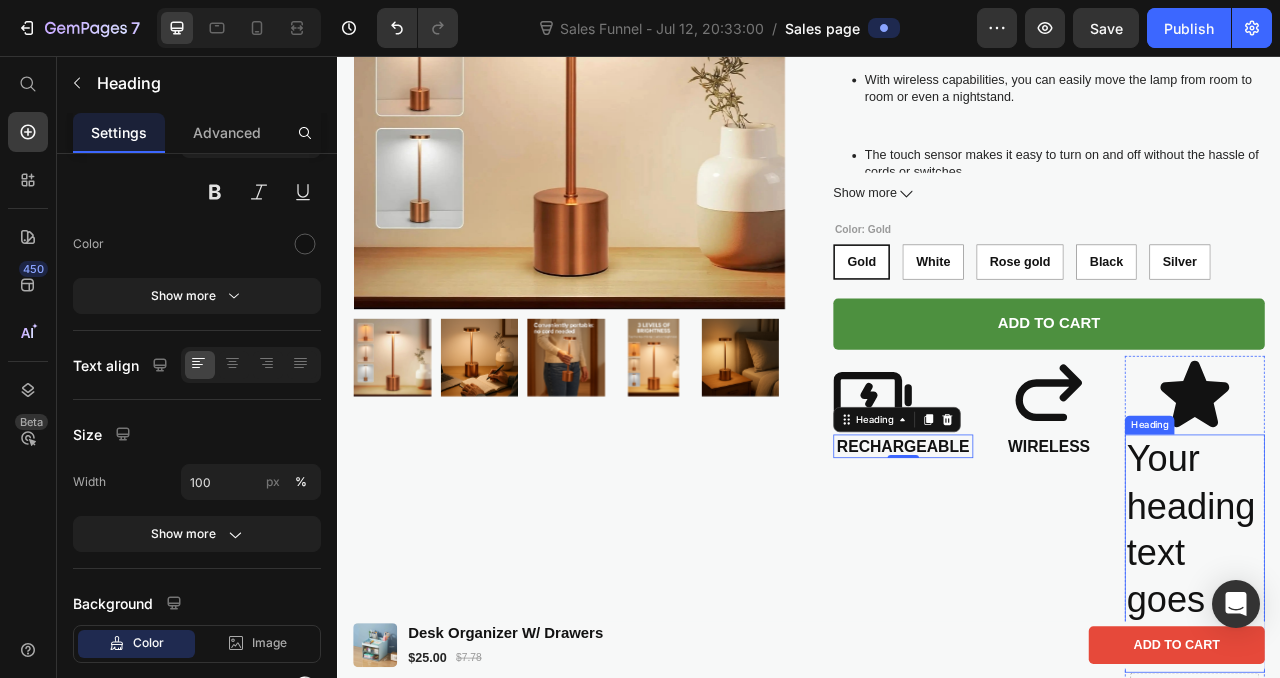 click on "Your heading text goes here" at bounding box center [1428, 689] 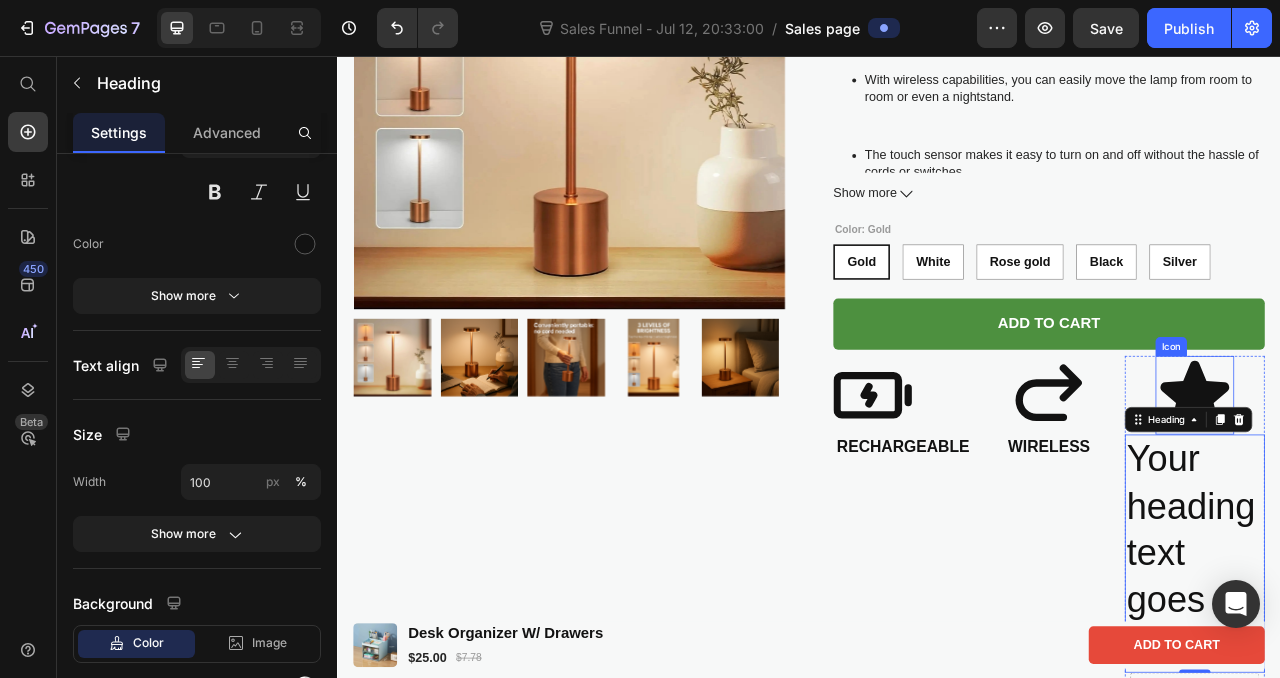 click 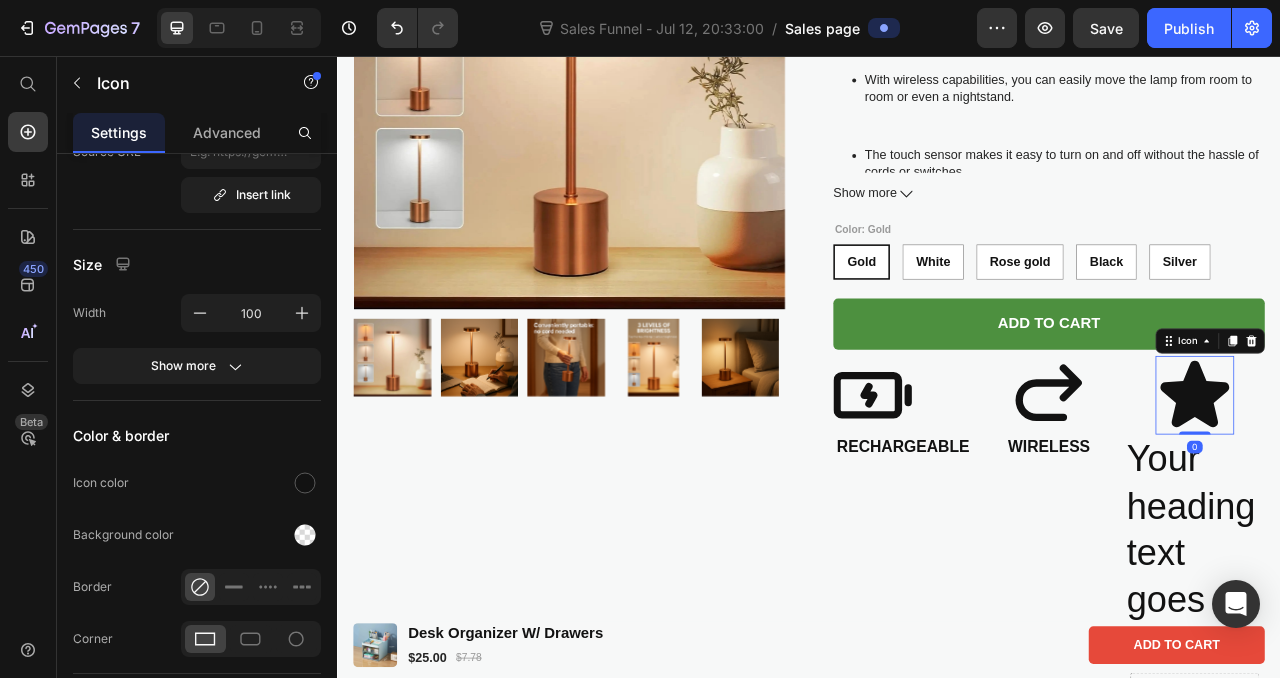 scroll, scrollTop: 0, scrollLeft: 0, axis: both 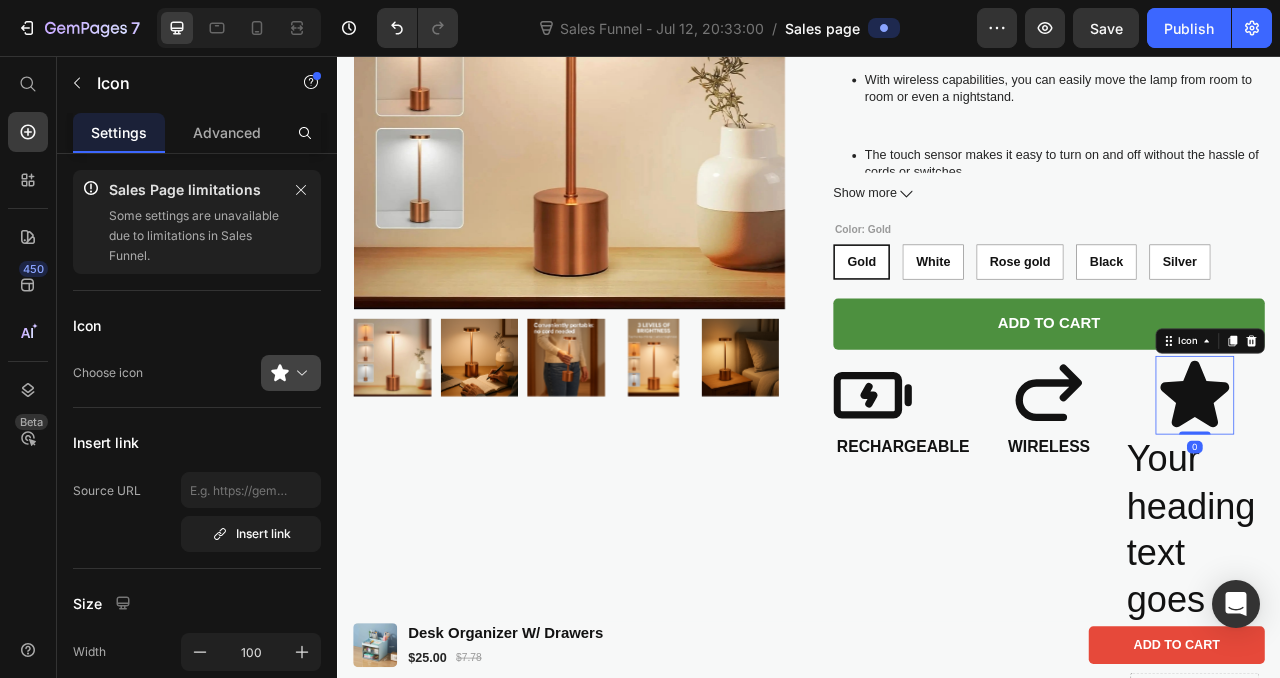 click 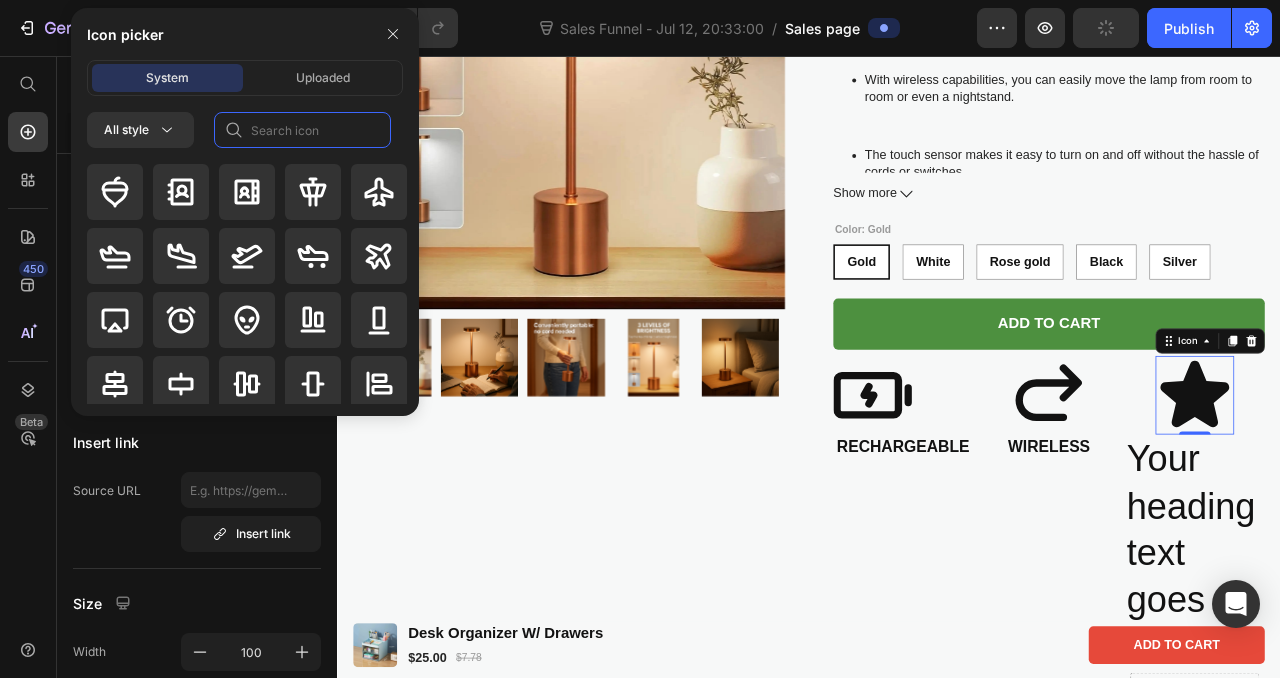 click 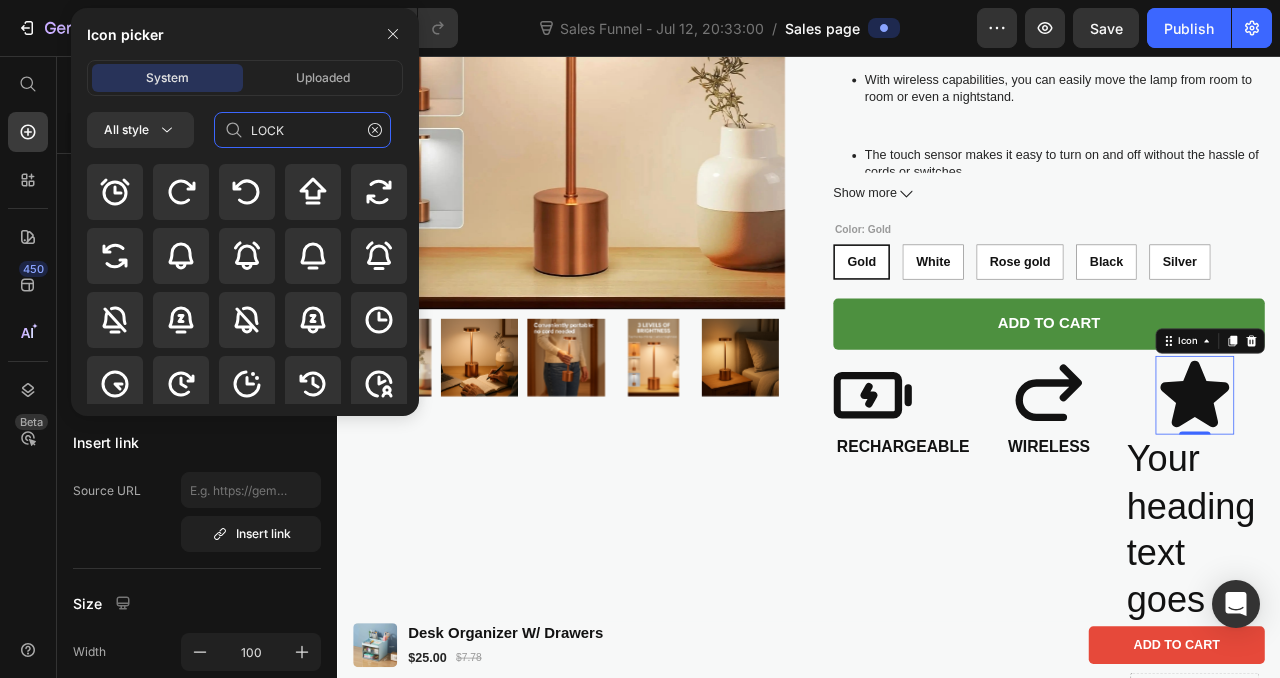 type on "LOCK" 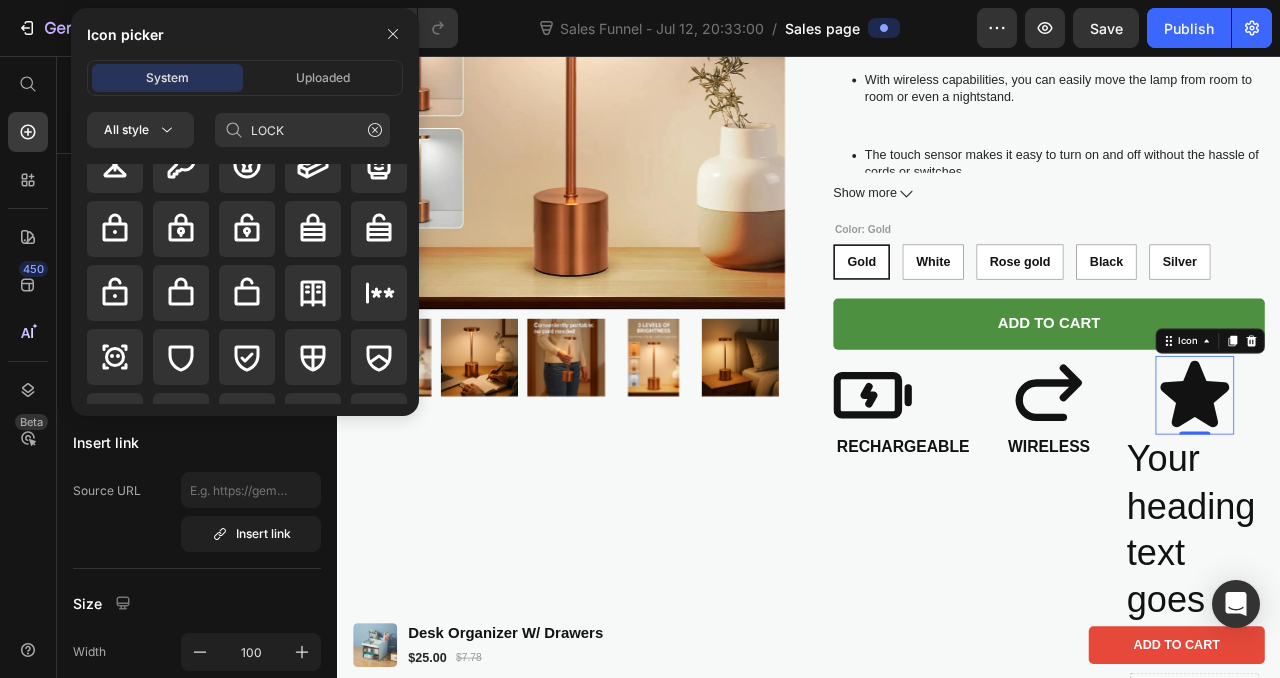 scroll, scrollTop: 413, scrollLeft: 0, axis: vertical 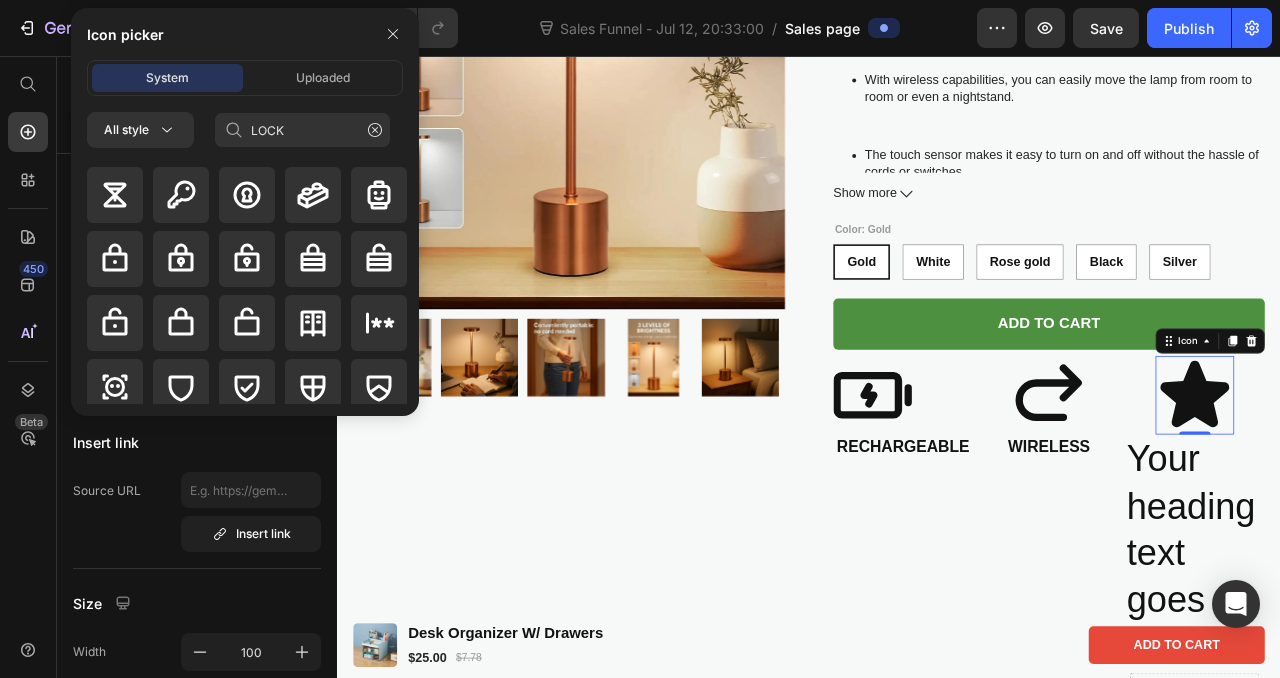 drag, startPoint x: 529, startPoint y: 315, endPoint x: 1374, endPoint y: 476, distance: 860.2011 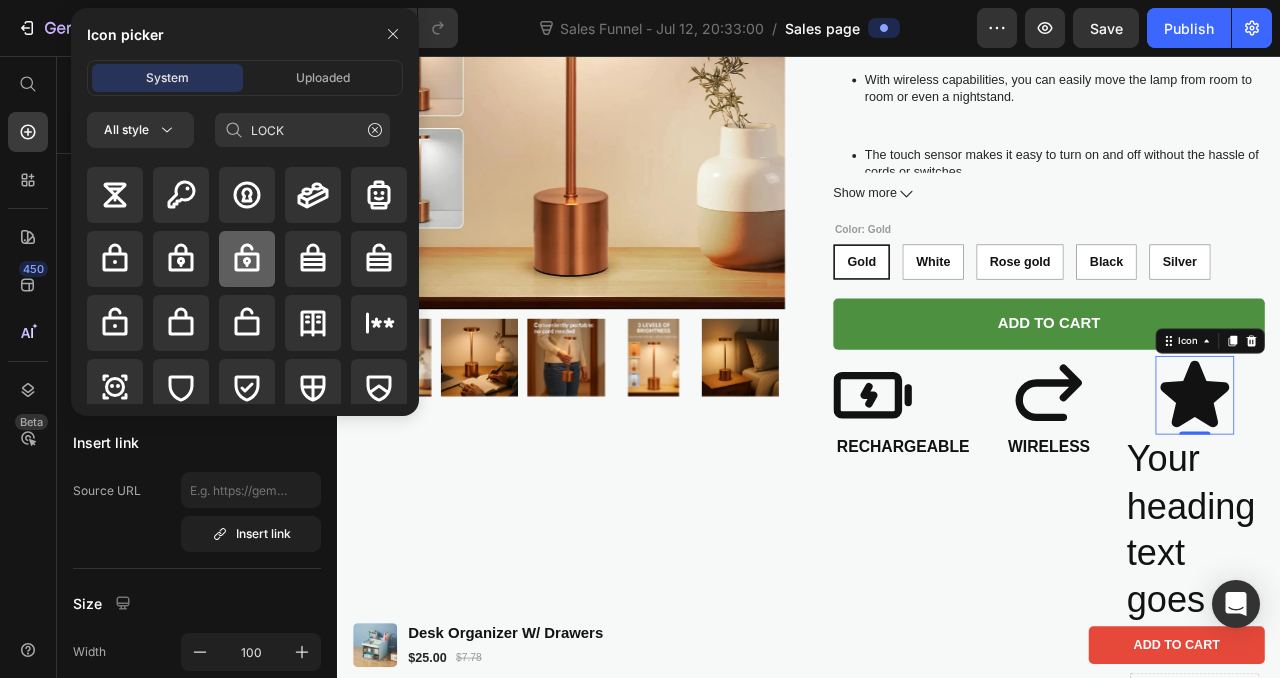click 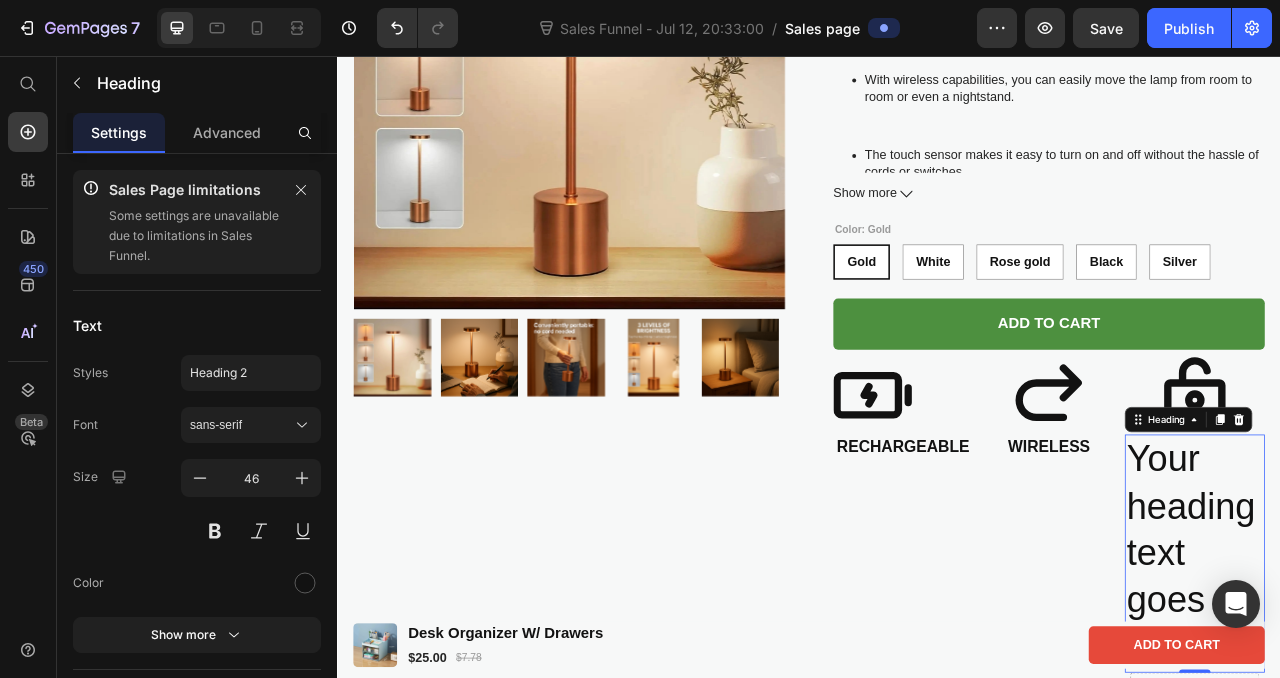 click on "Your heading text goes here" at bounding box center [1428, 689] 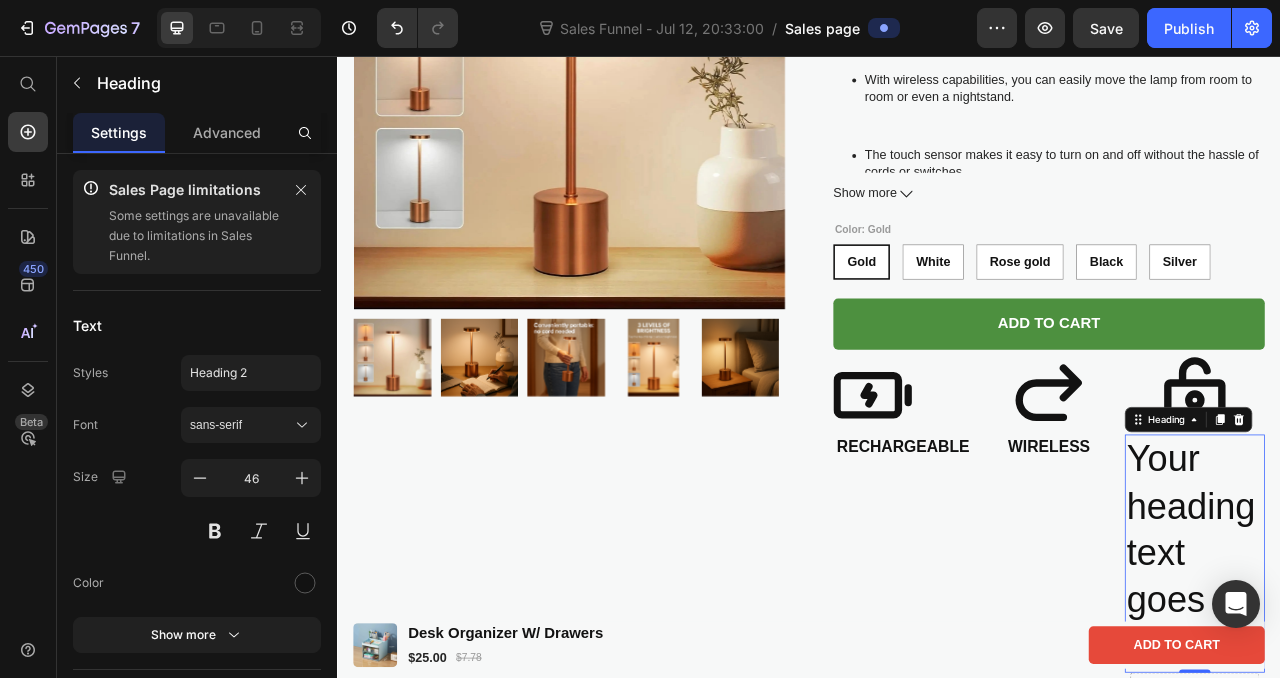click on "Your heading text goes here" at bounding box center (1428, 689) 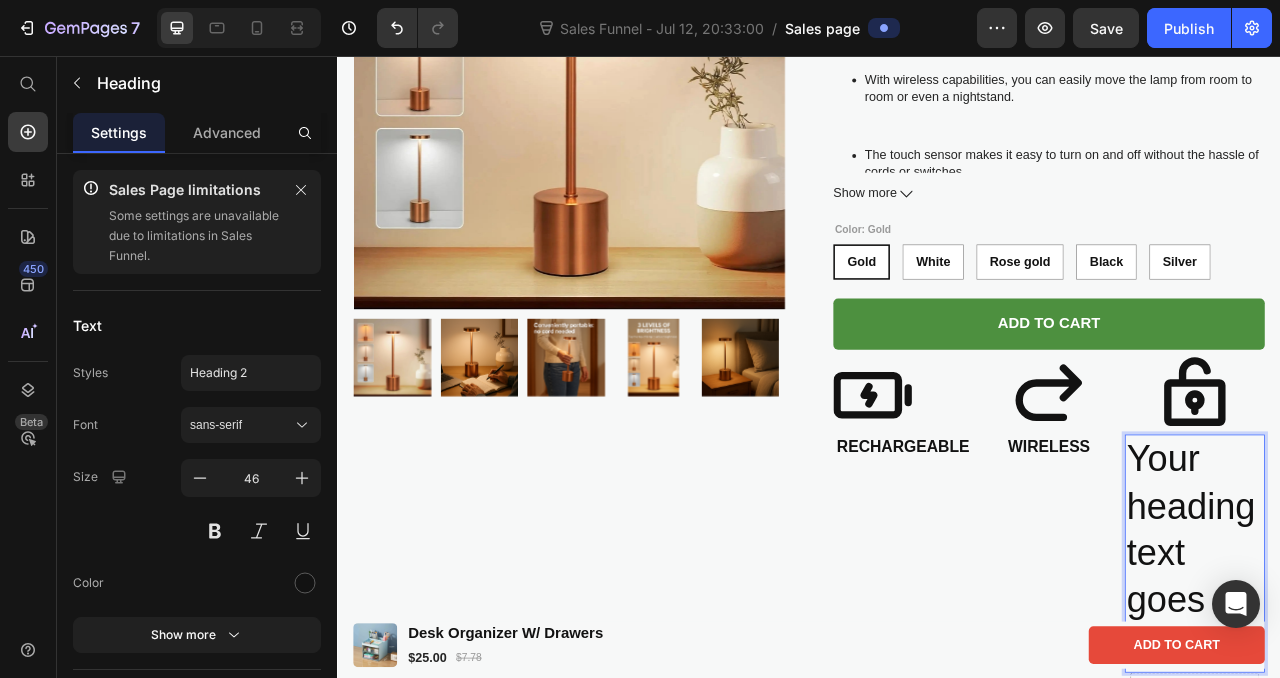 click on "Your heading text goes here" at bounding box center [1428, 689] 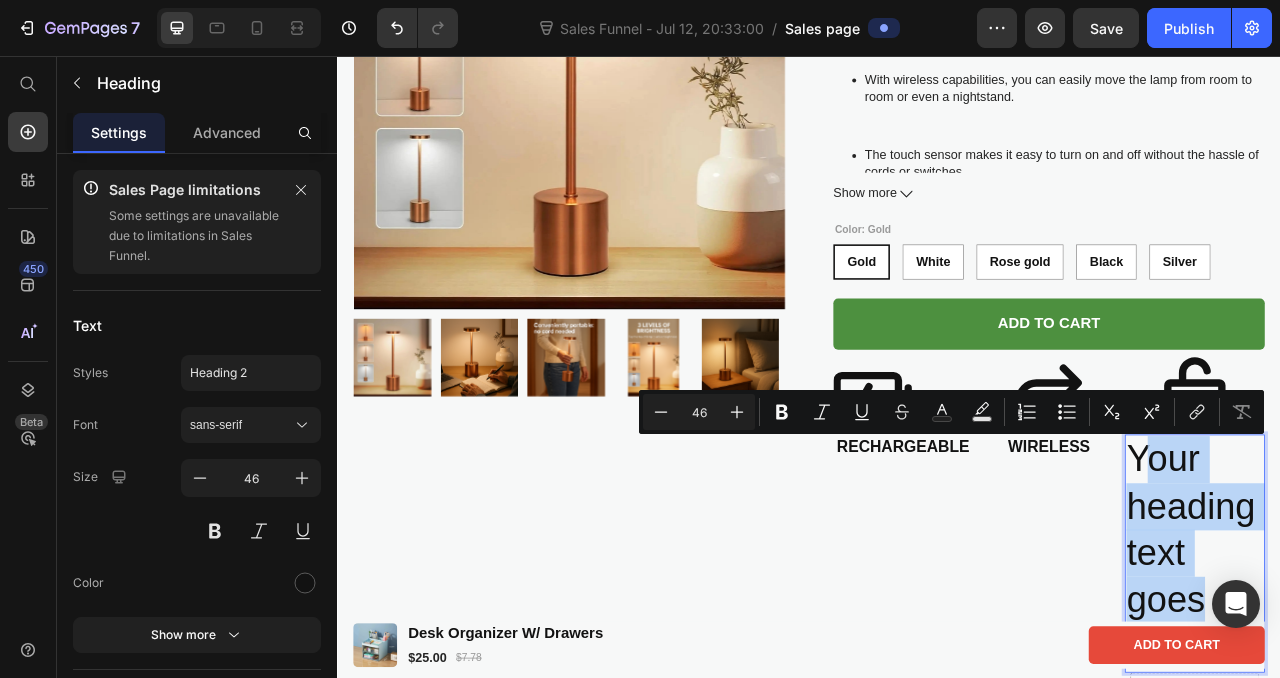 drag, startPoint x: 1345, startPoint y: 566, endPoint x: 1435, endPoint y: 746, distance: 201.24612 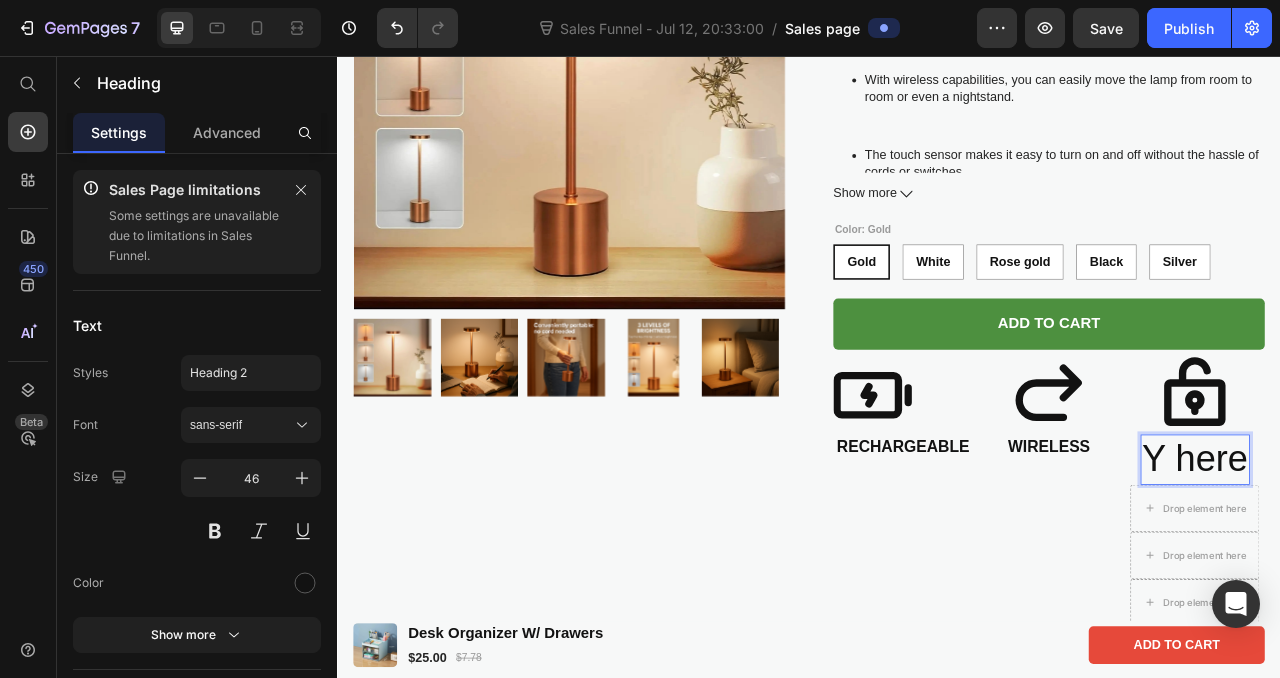click on "Y here" at bounding box center [1428, 570] 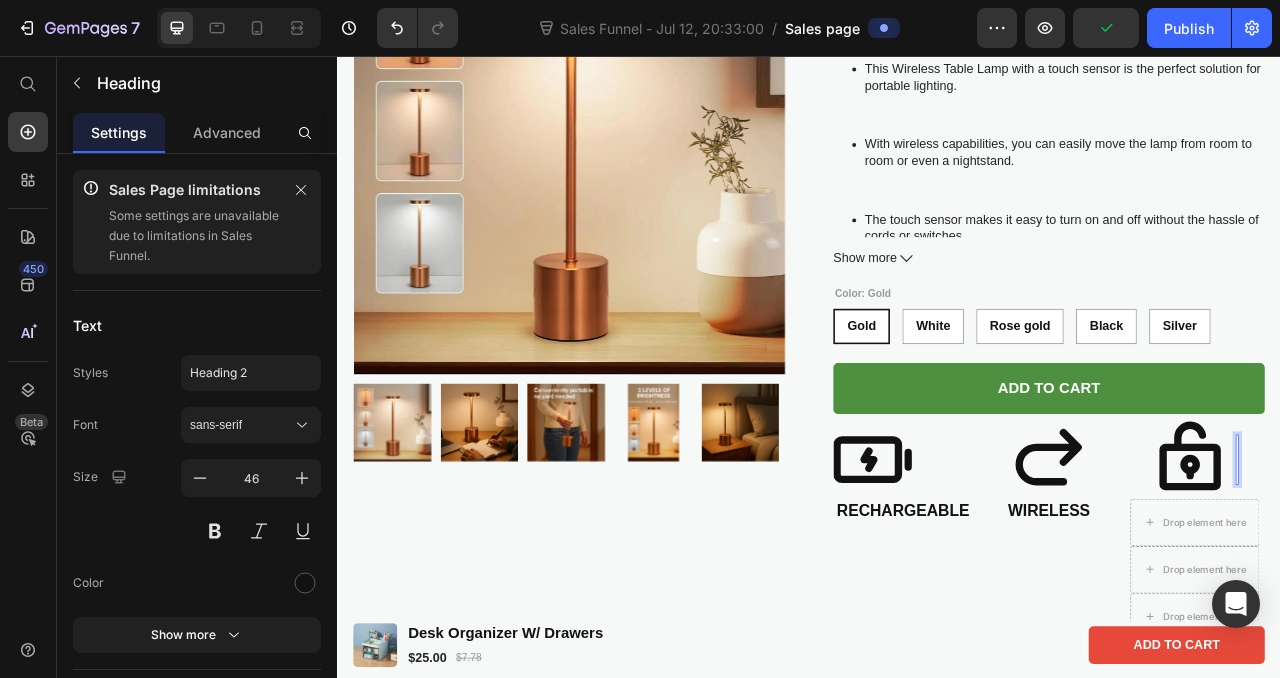 scroll, scrollTop: 203, scrollLeft: 0, axis: vertical 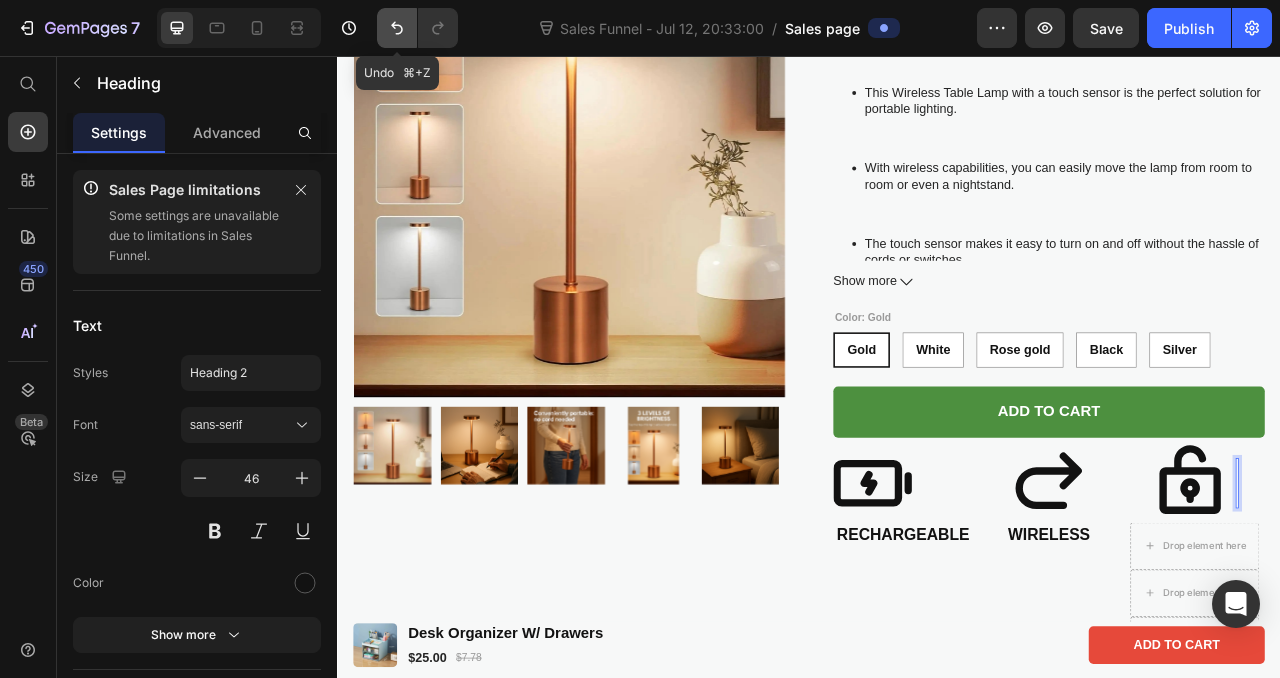 click 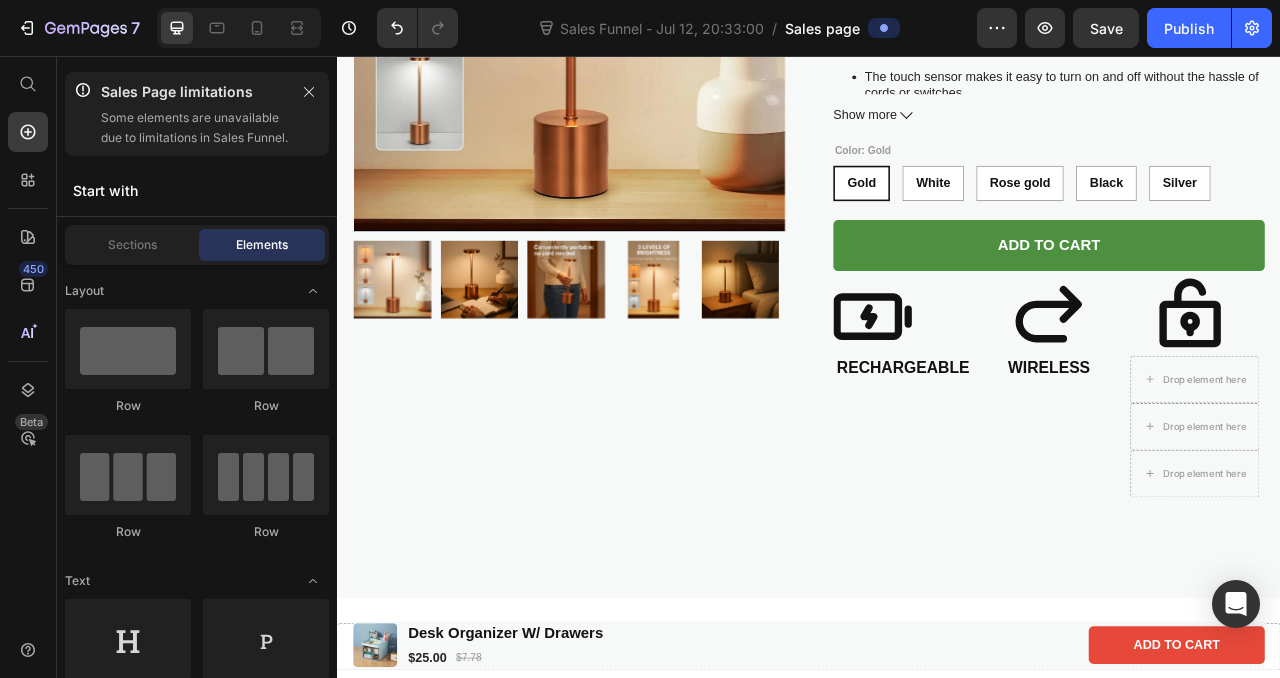 scroll, scrollTop: 421, scrollLeft: 0, axis: vertical 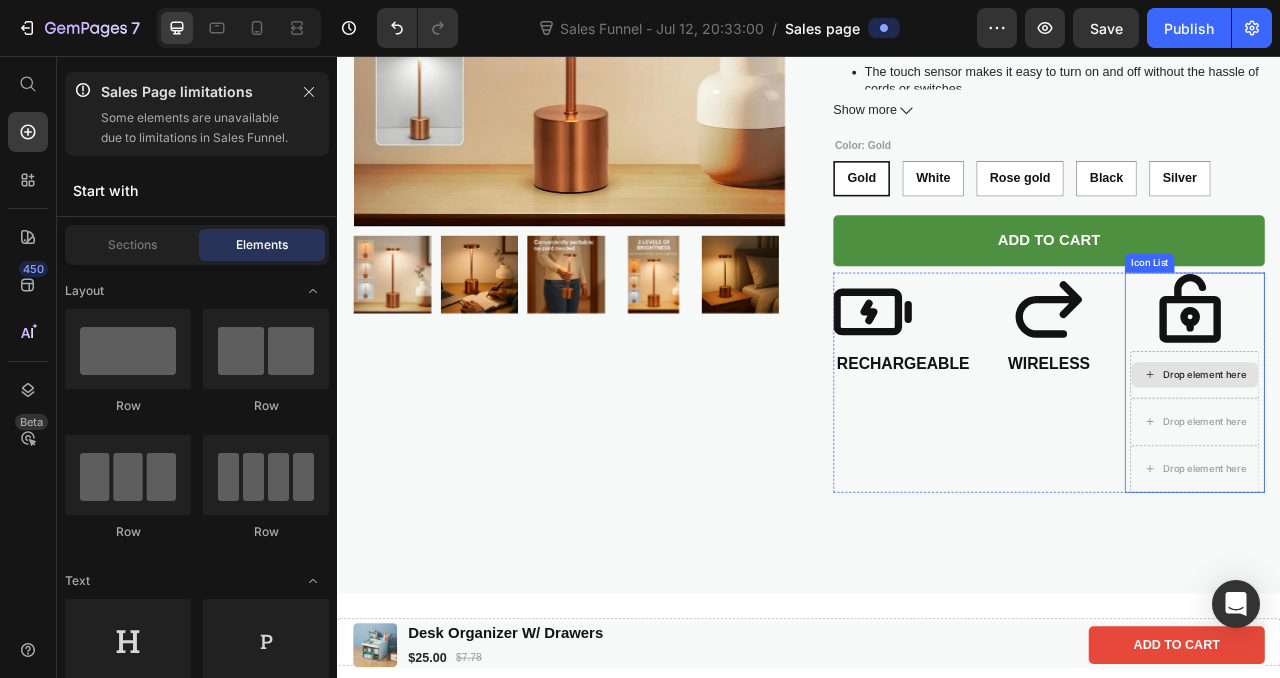 click on "Drop element here" at bounding box center (1440, 462) 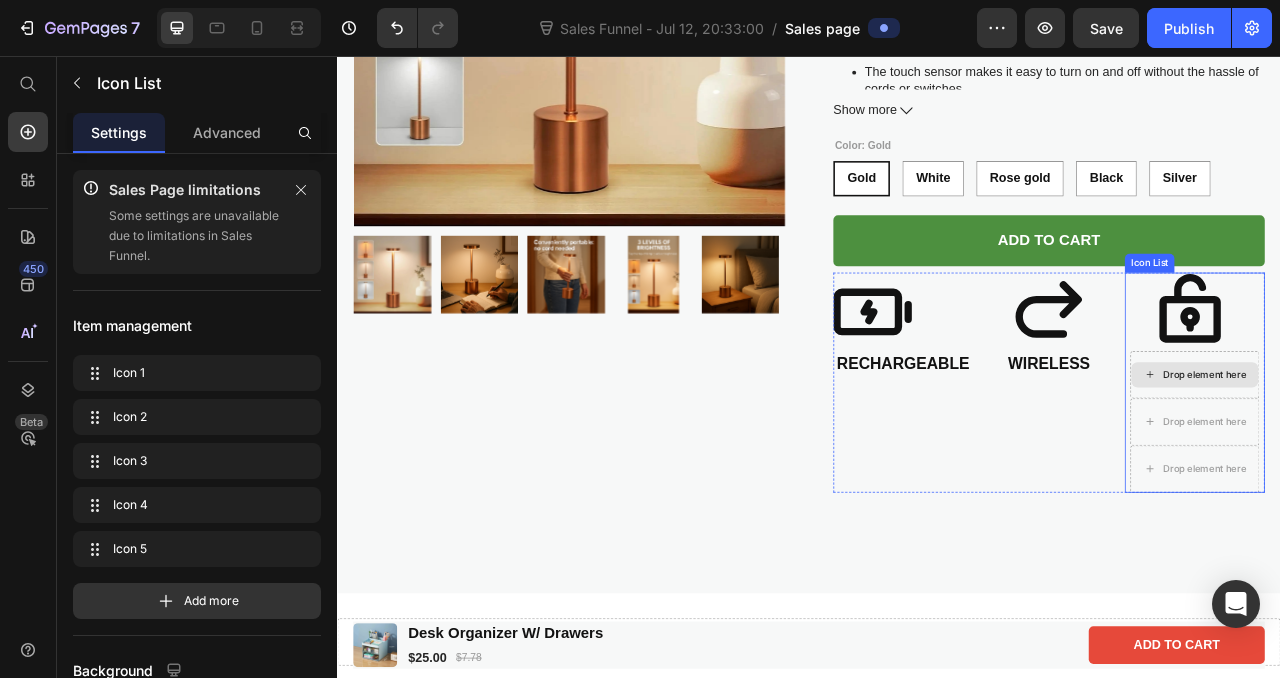click on "Drop element here" at bounding box center (1428, 462) 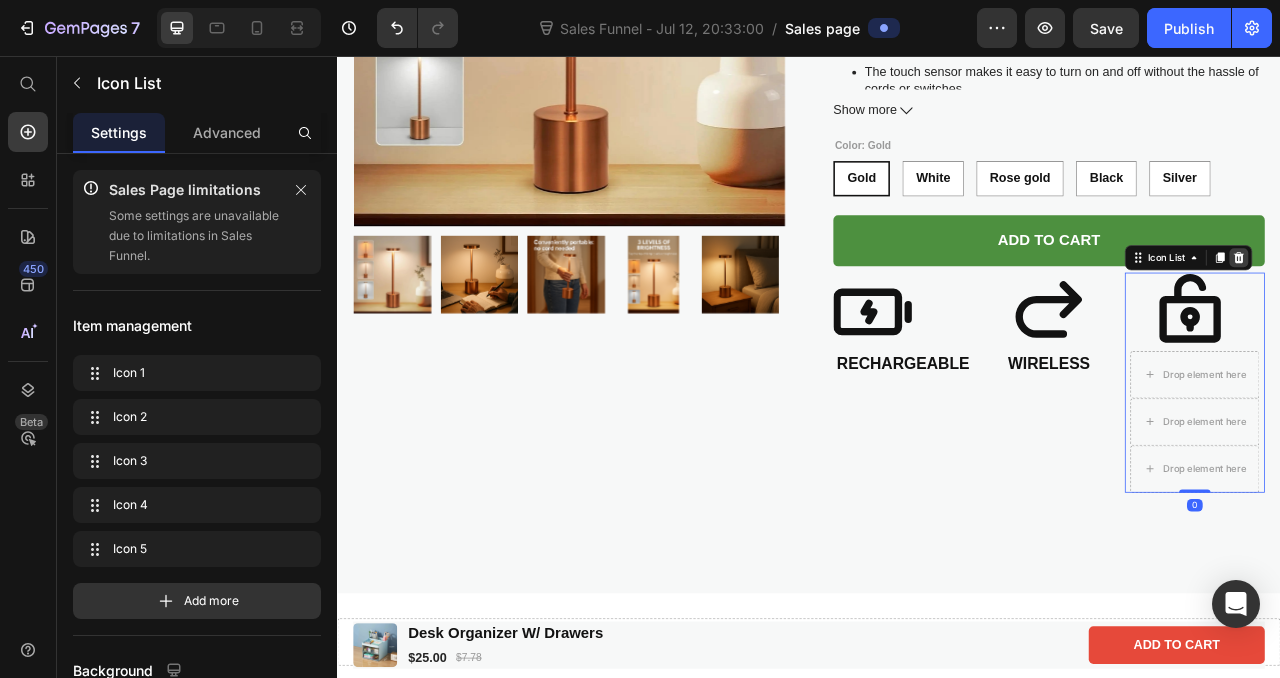 click 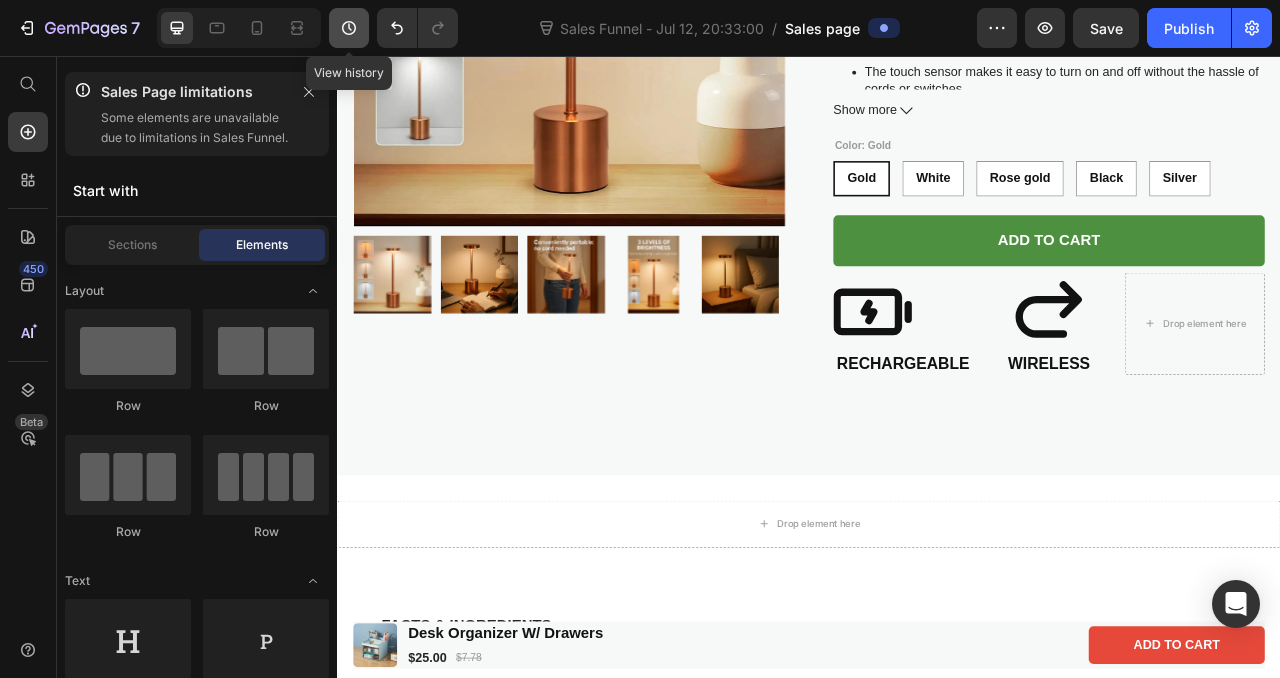 click 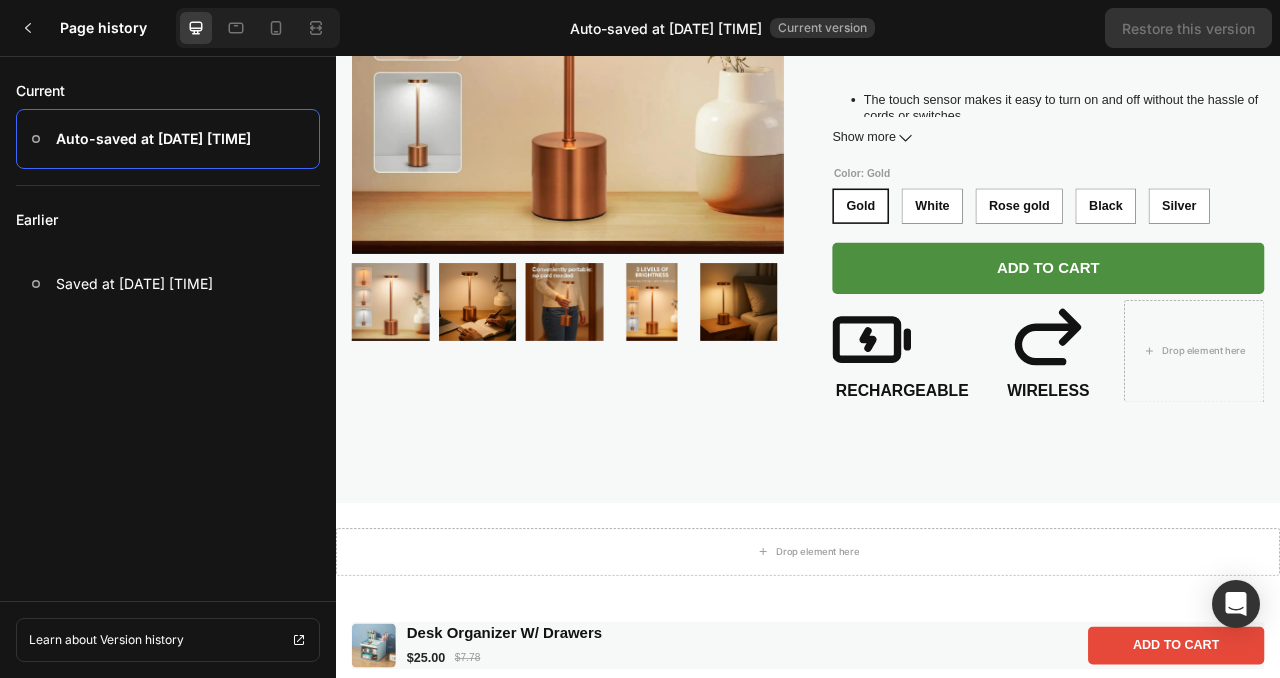 scroll, scrollTop: 351, scrollLeft: 0, axis: vertical 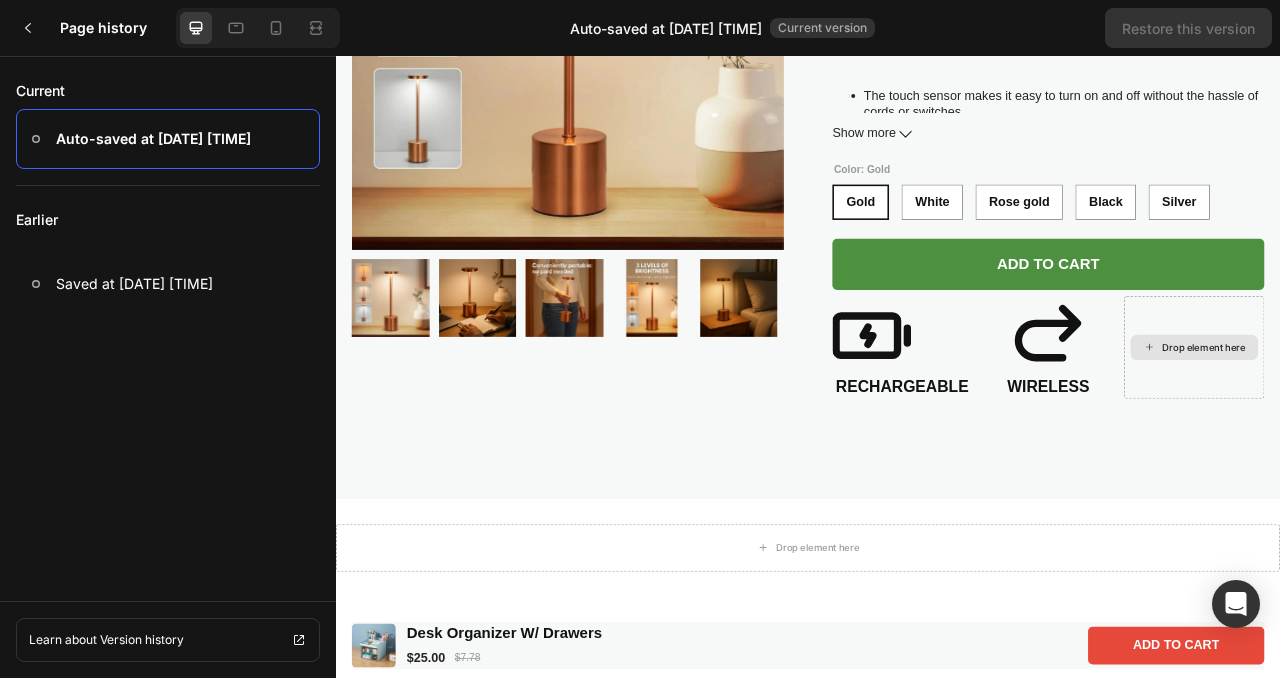click on "Drop element here" at bounding box center (1427, 426) 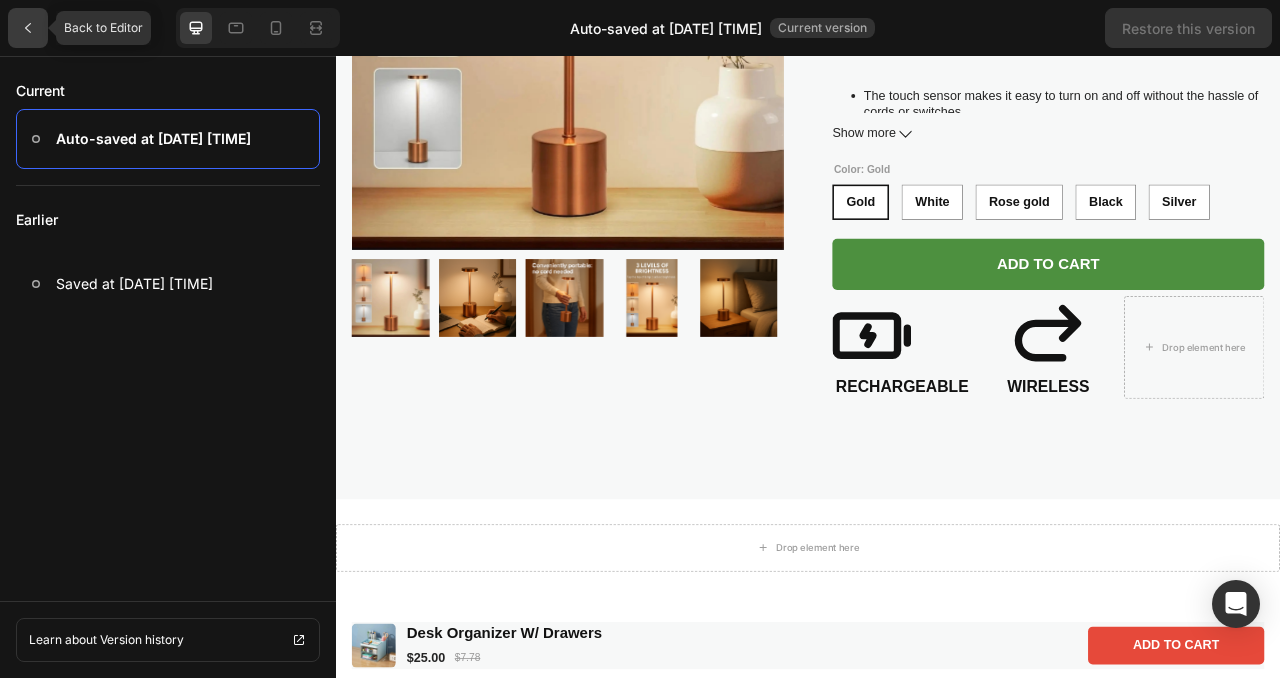 click at bounding box center [28, 28] 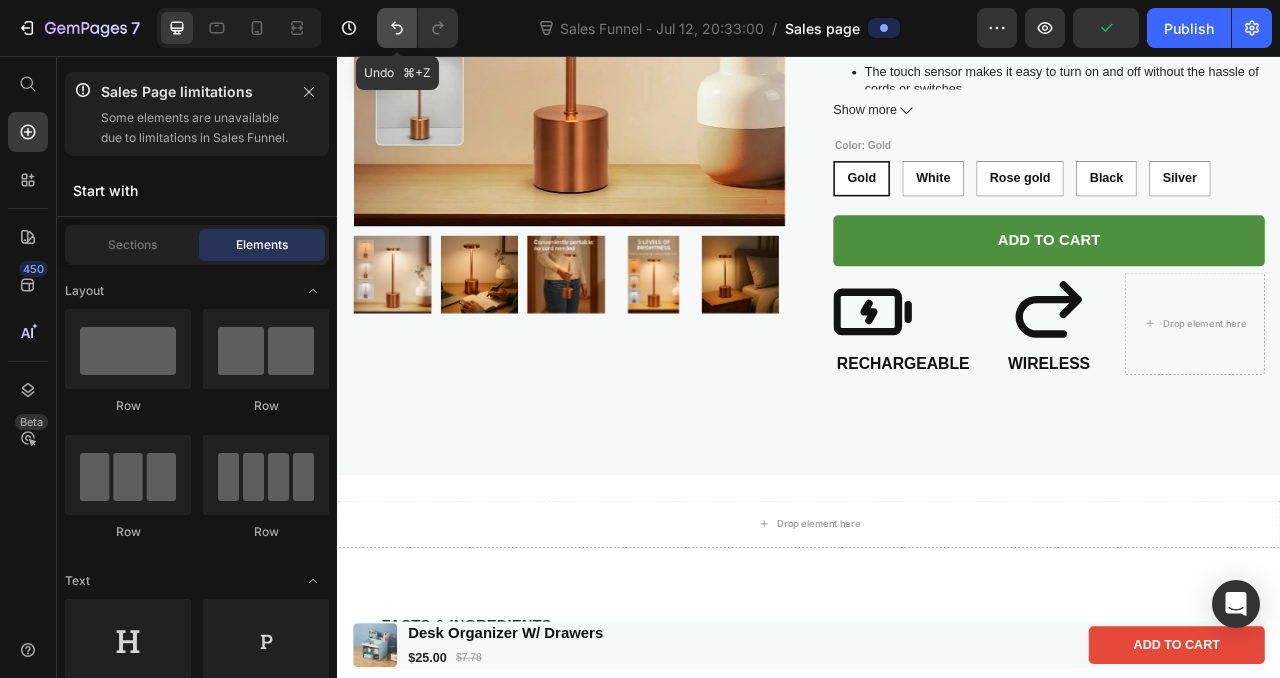 click 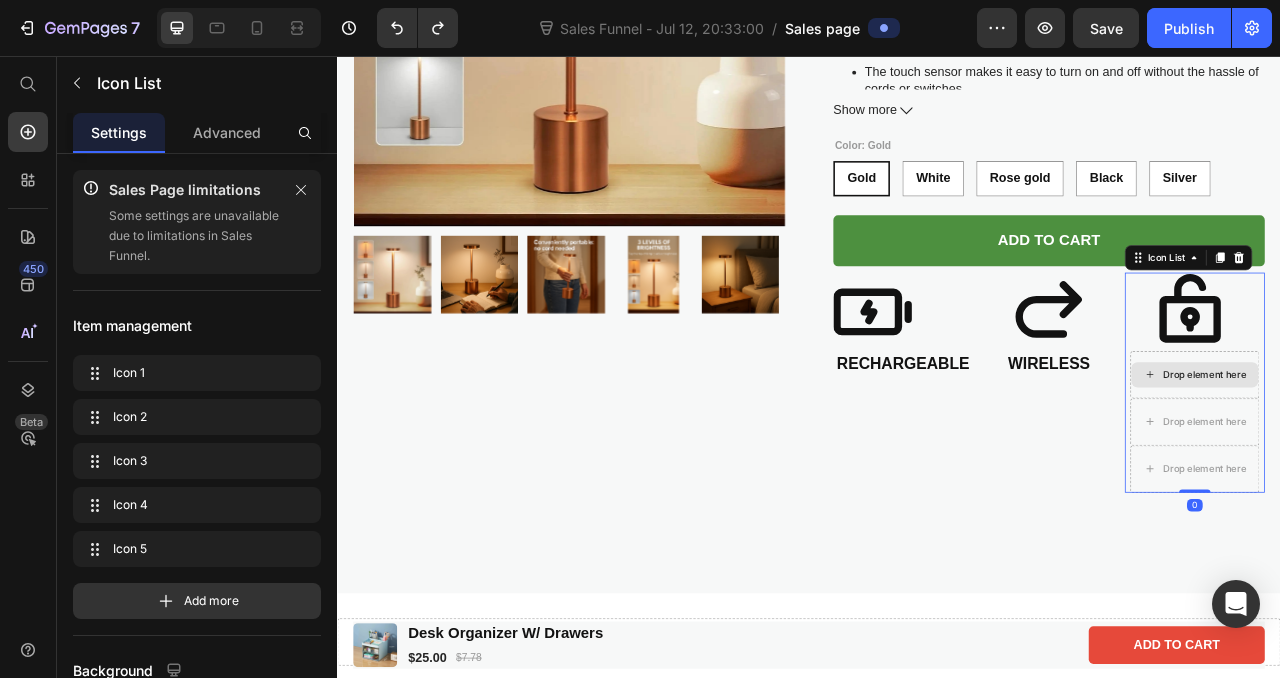click on "Drop element here" at bounding box center (1428, 462) 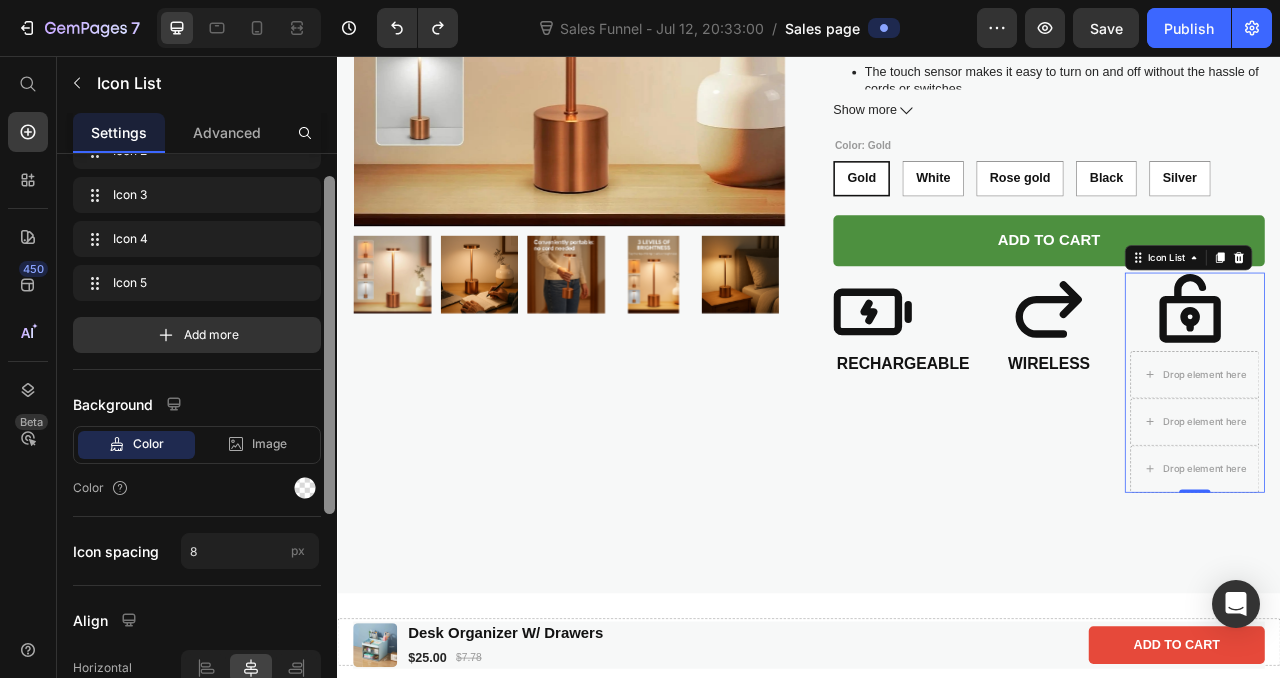 drag, startPoint x: 329, startPoint y: 192, endPoint x: 320, endPoint y: 373, distance: 181.22362 